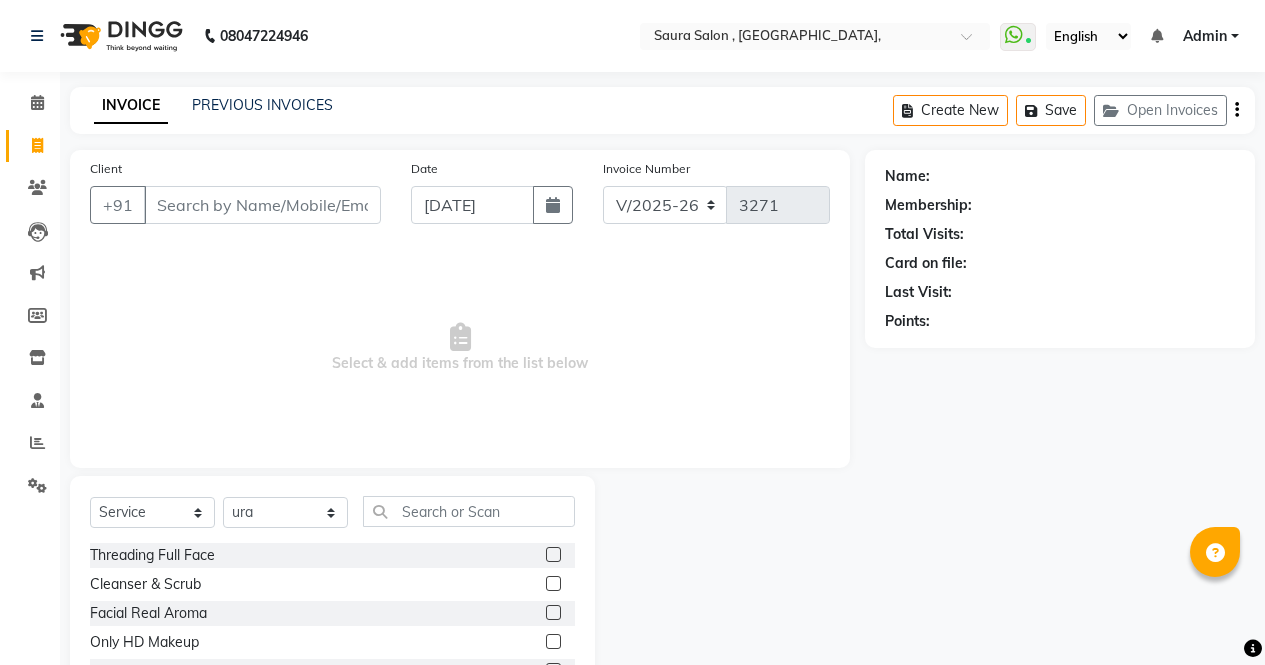 select on "6963" 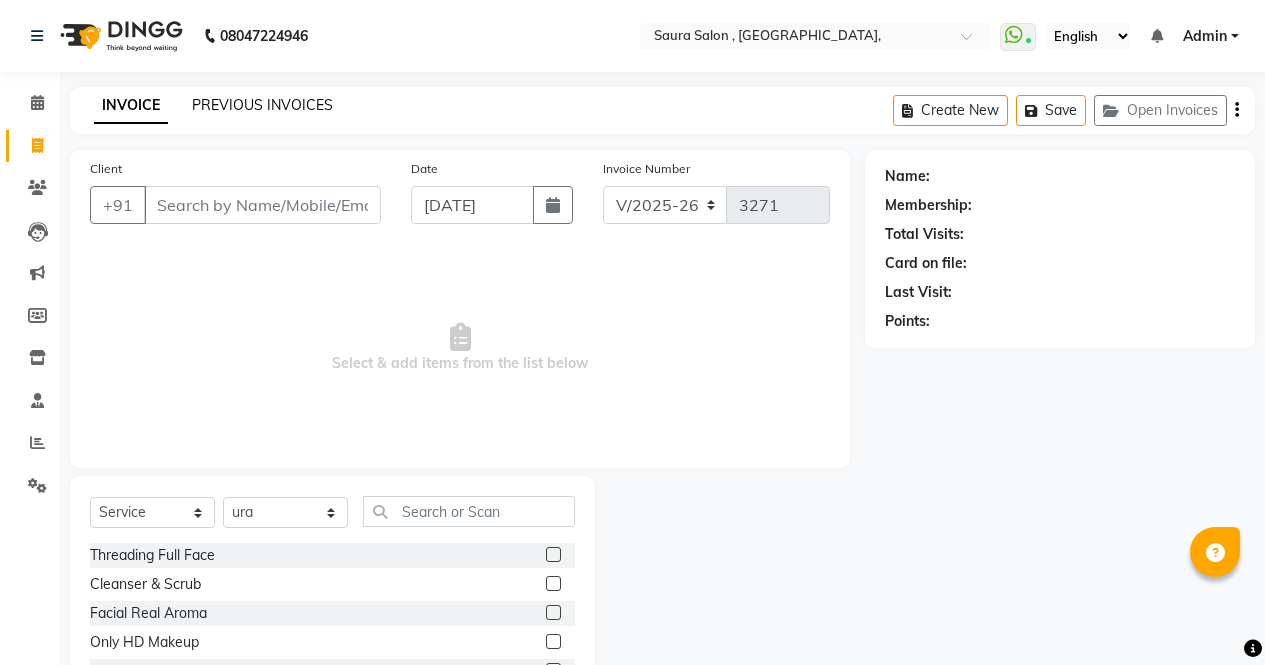 scroll, scrollTop: 0, scrollLeft: 0, axis: both 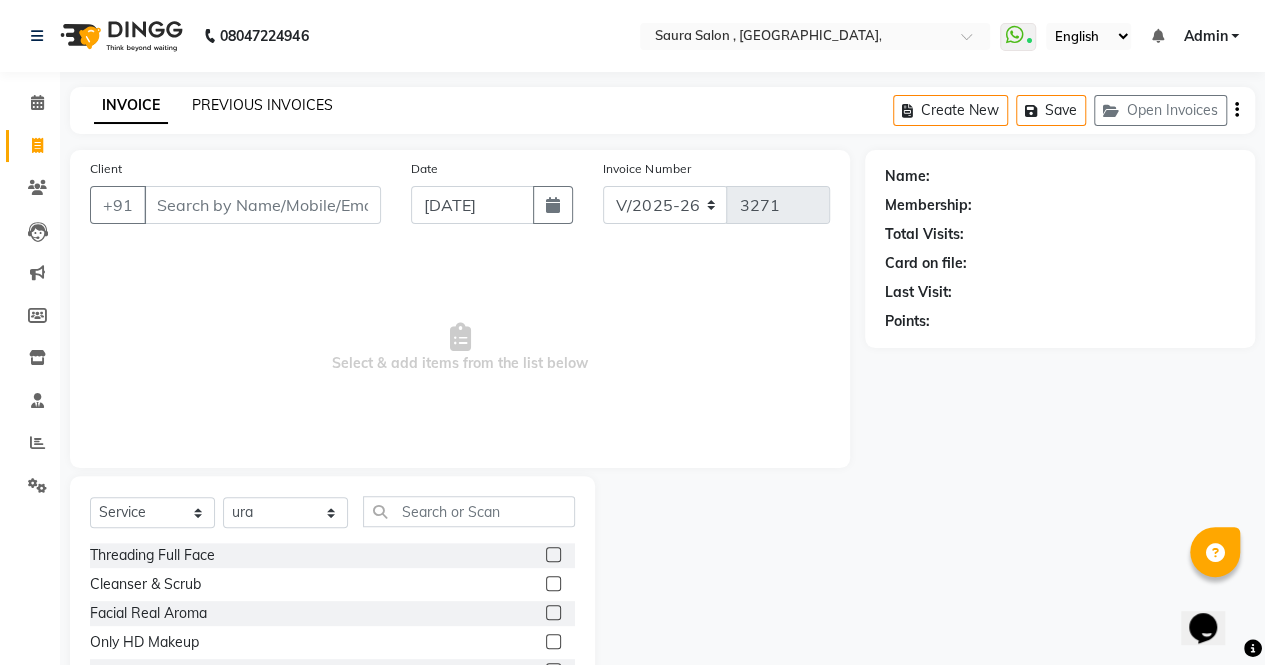 click on "PREVIOUS INVOICES" 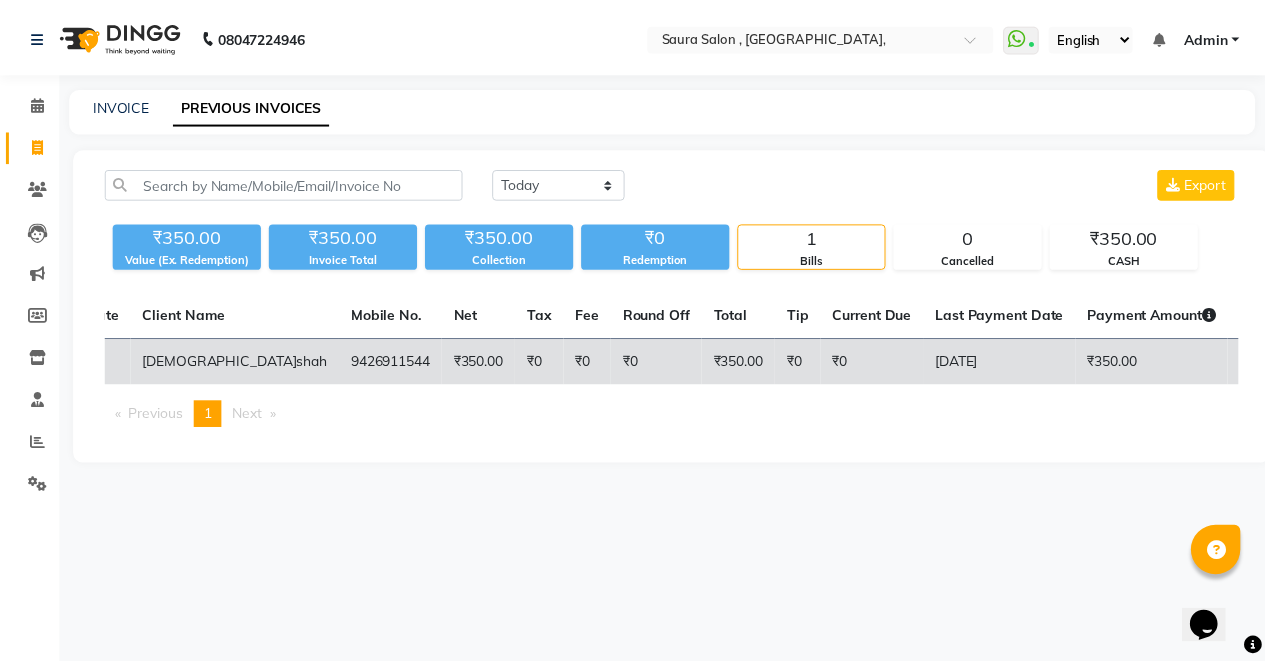 scroll, scrollTop: 0, scrollLeft: 197, axis: horizontal 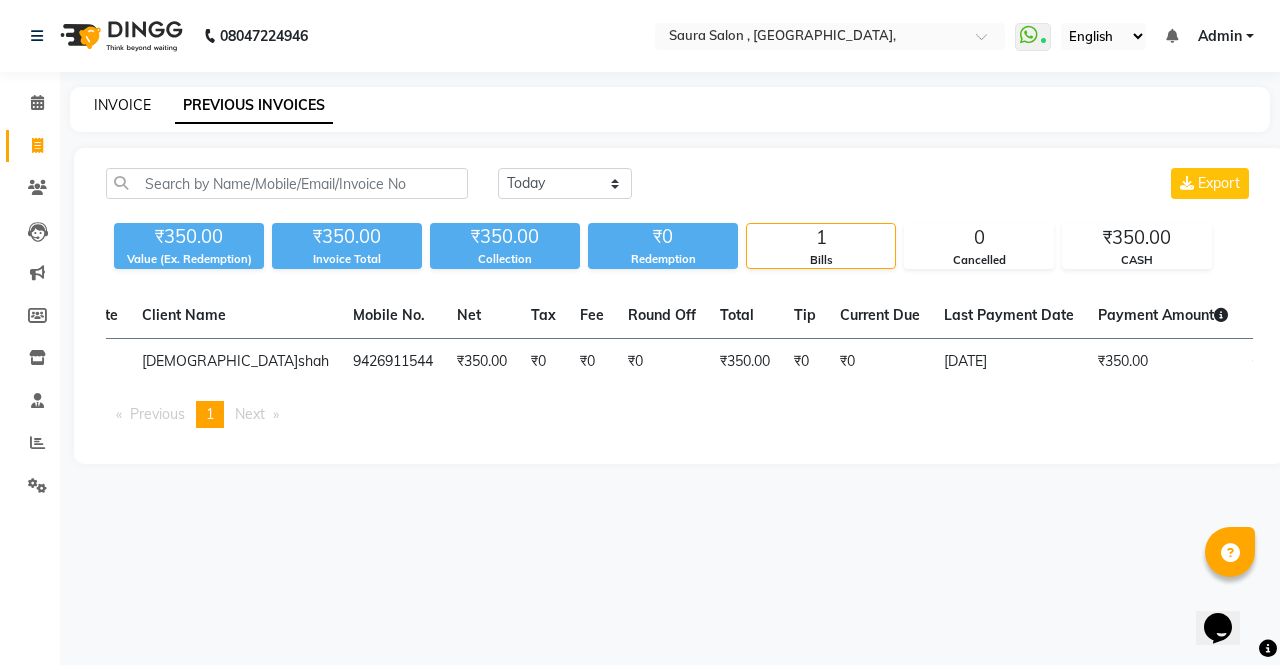 click on "INVOICE" 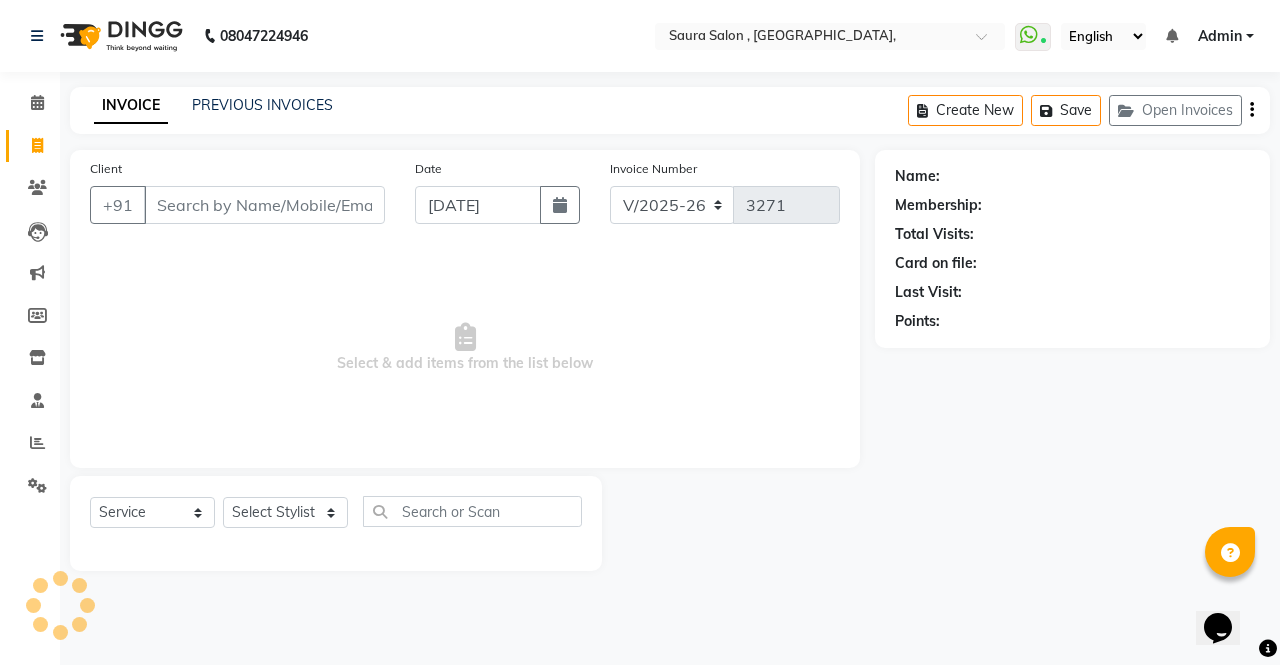 select on "57428" 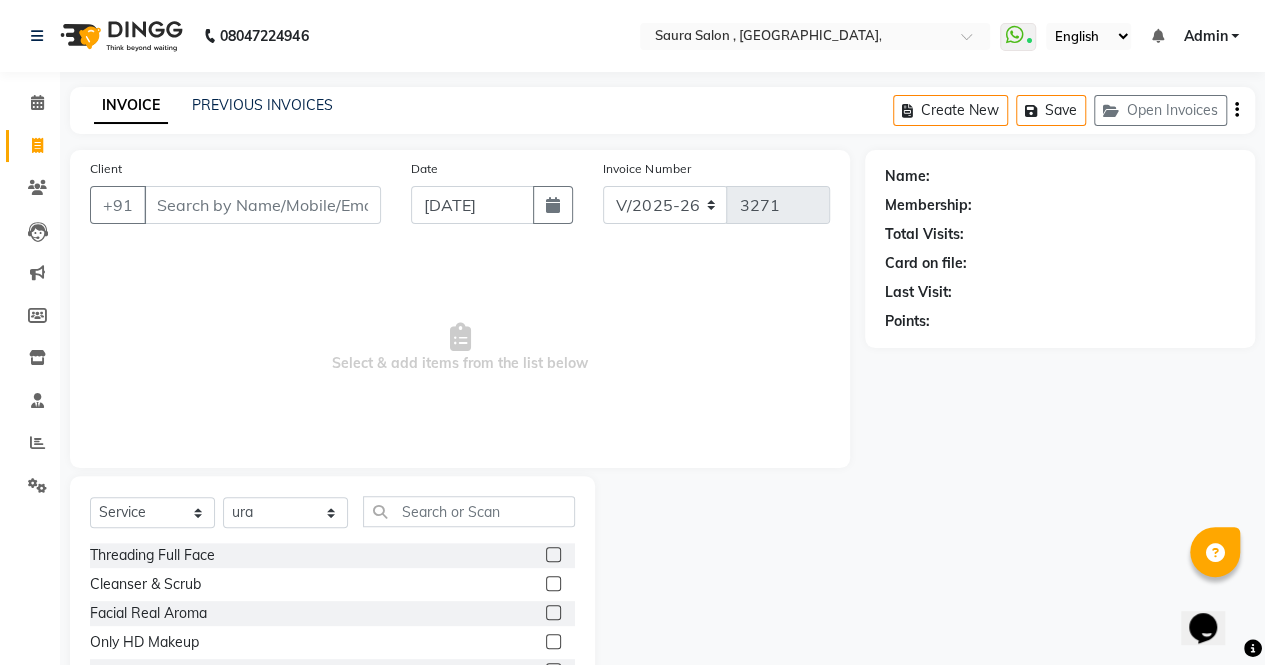 click on "Client" at bounding box center (262, 205) 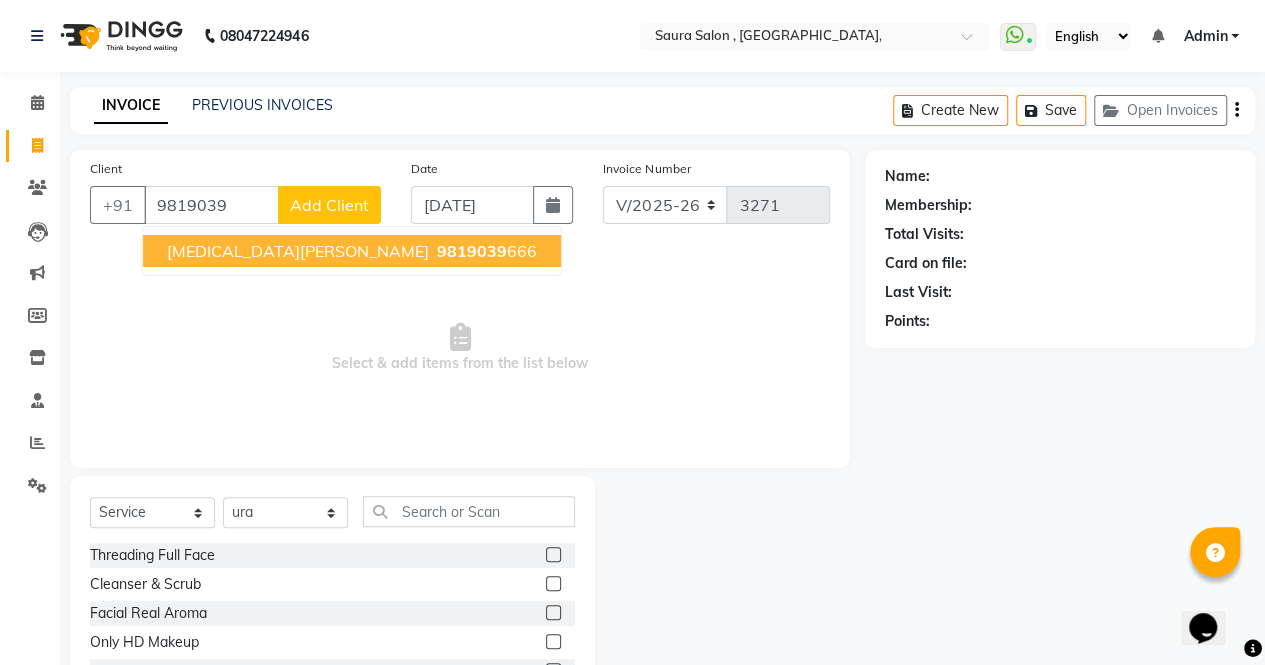 click on "nikita shah" at bounding box center [298, 251] 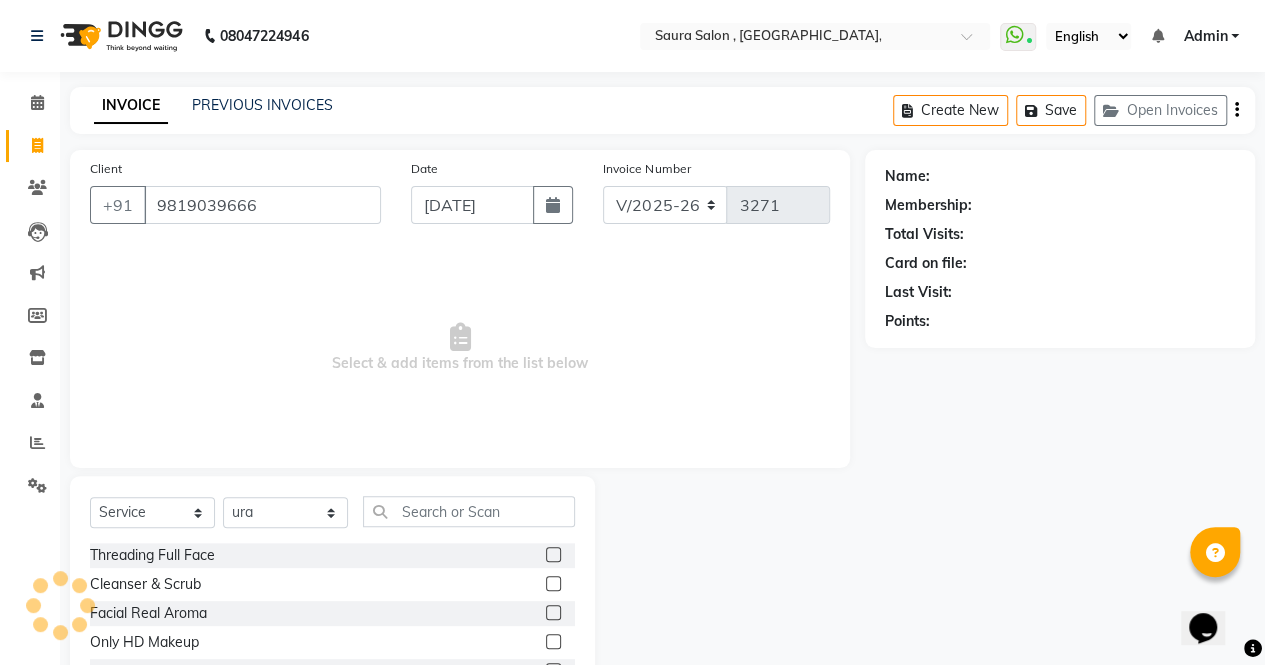 type on "9819039666" 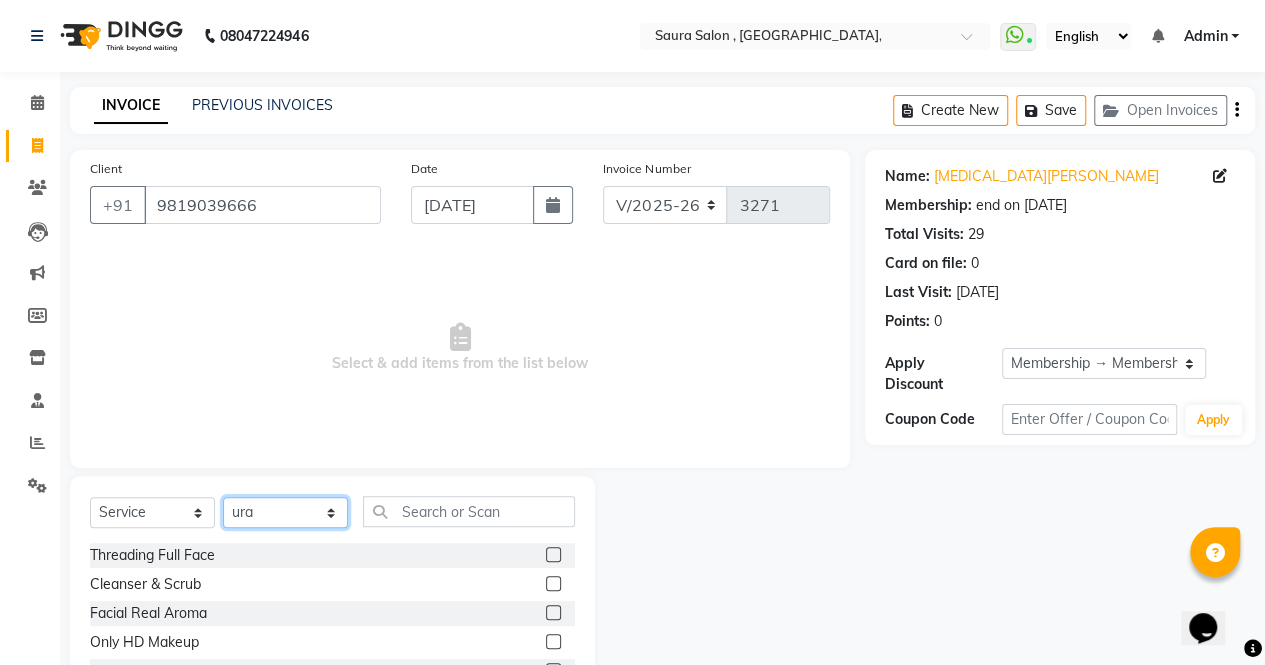 click on "Select Stylist archana  asha  [PERSON_NAME]  deepika [PERSON_NAME] [PERSON_NAME] [PERSON_NAME] khandala shanti  sona  ura usha di [PERSON_NAME]  [PERSON_NAME]" 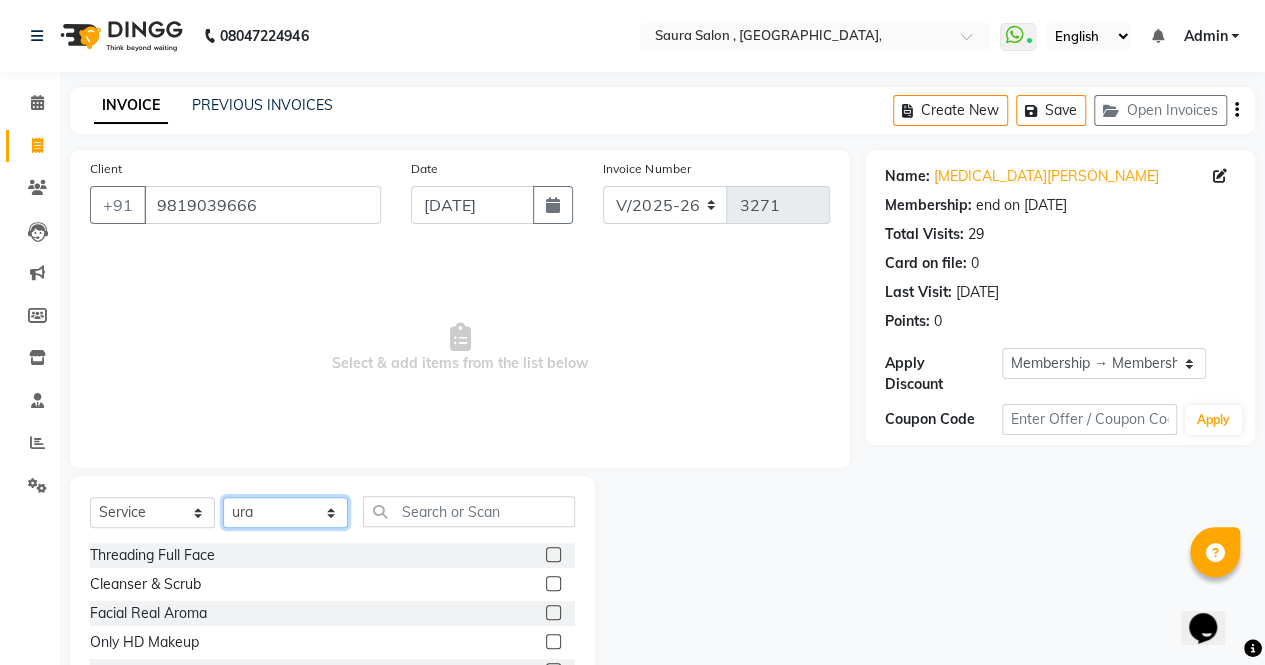 select on "75621" 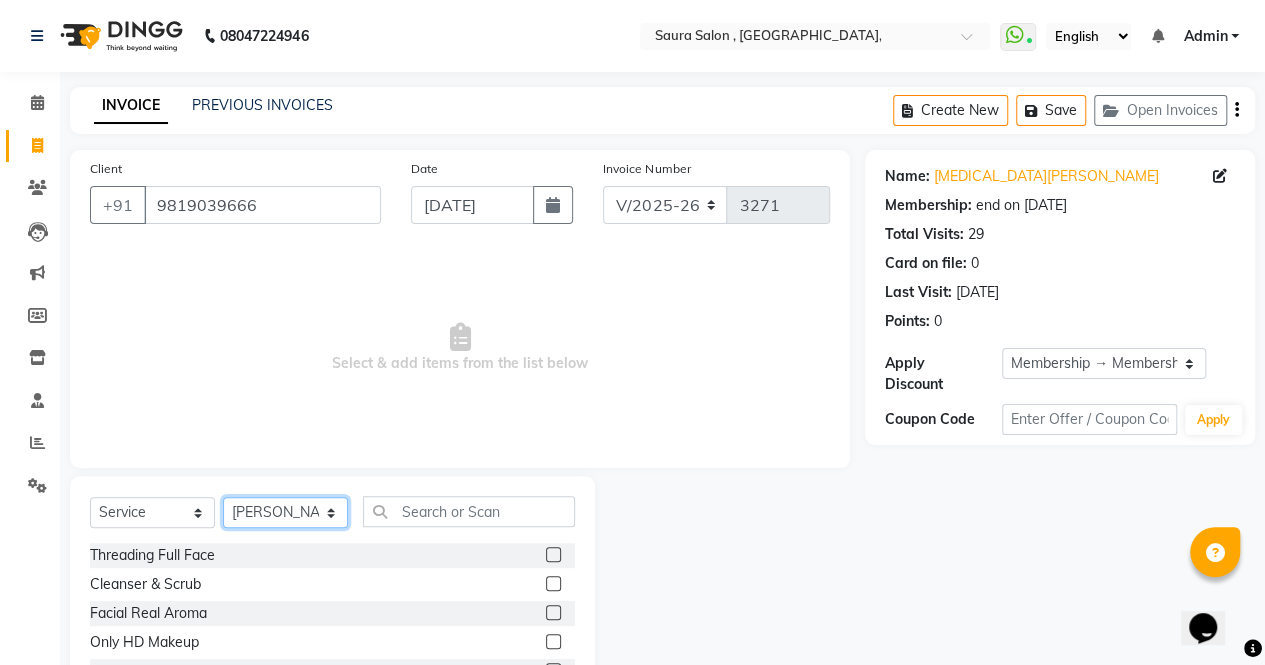 click on "Select Stylist archana  asha  [PERSON_NAME]  deepika [PERSON_NAME] [PERSON_NAME] [PERSON_NAME] khandala shanti  sona  ura usha di [PERSON_NAME]  [PERSON_NAME]" 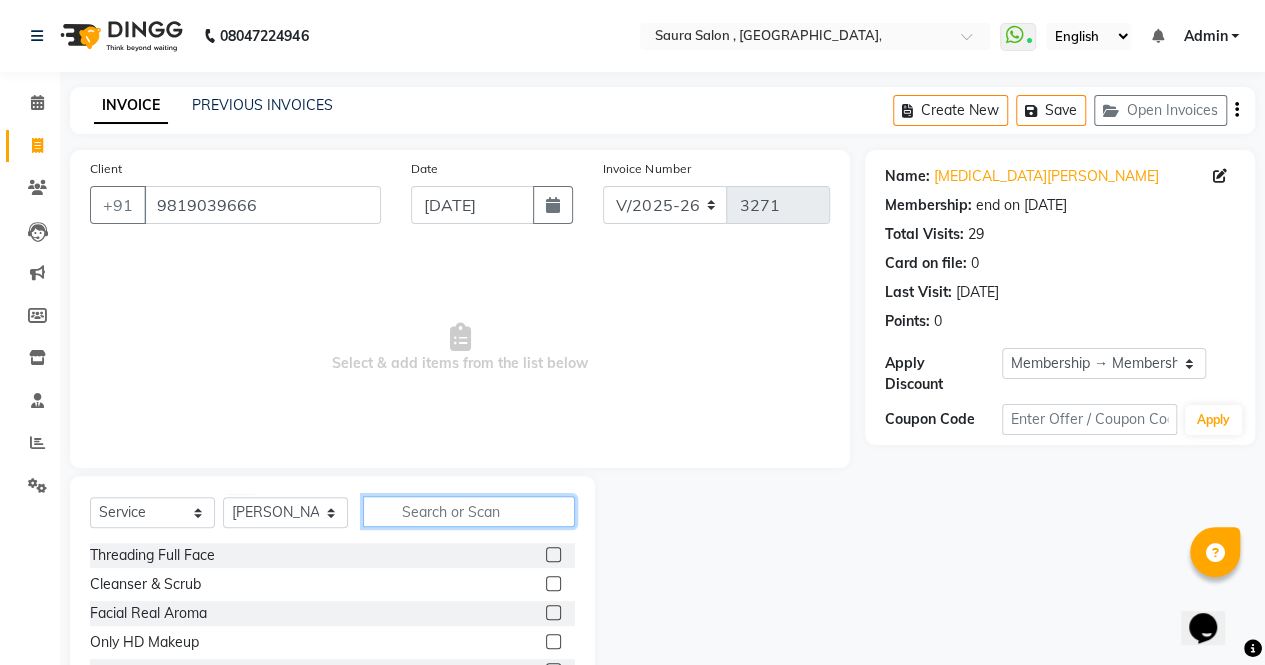 click 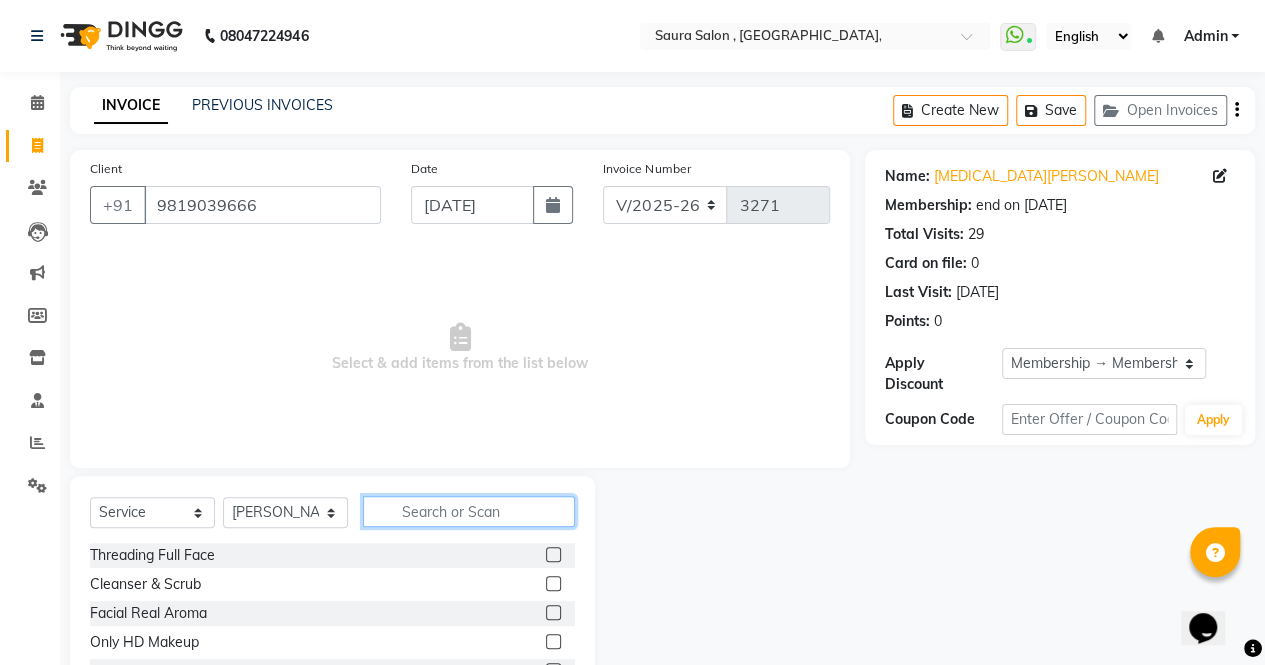 click 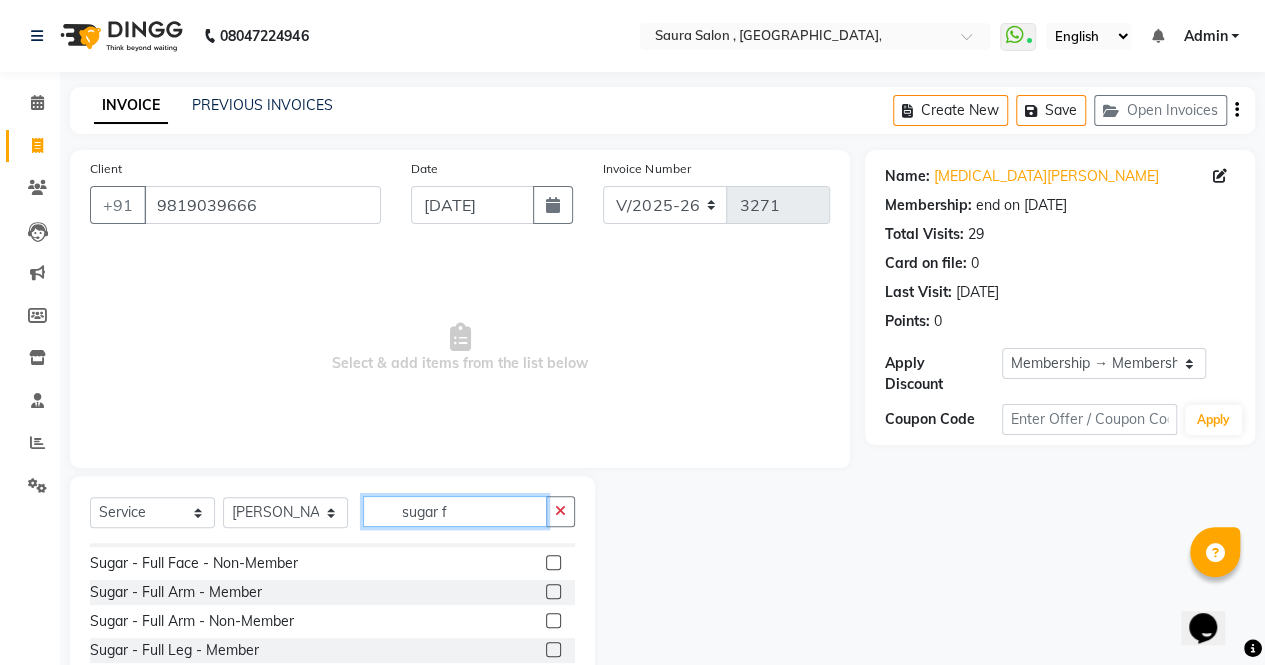 scroll, scrollTop: 78, scrollLeft: 0, axis: vertical 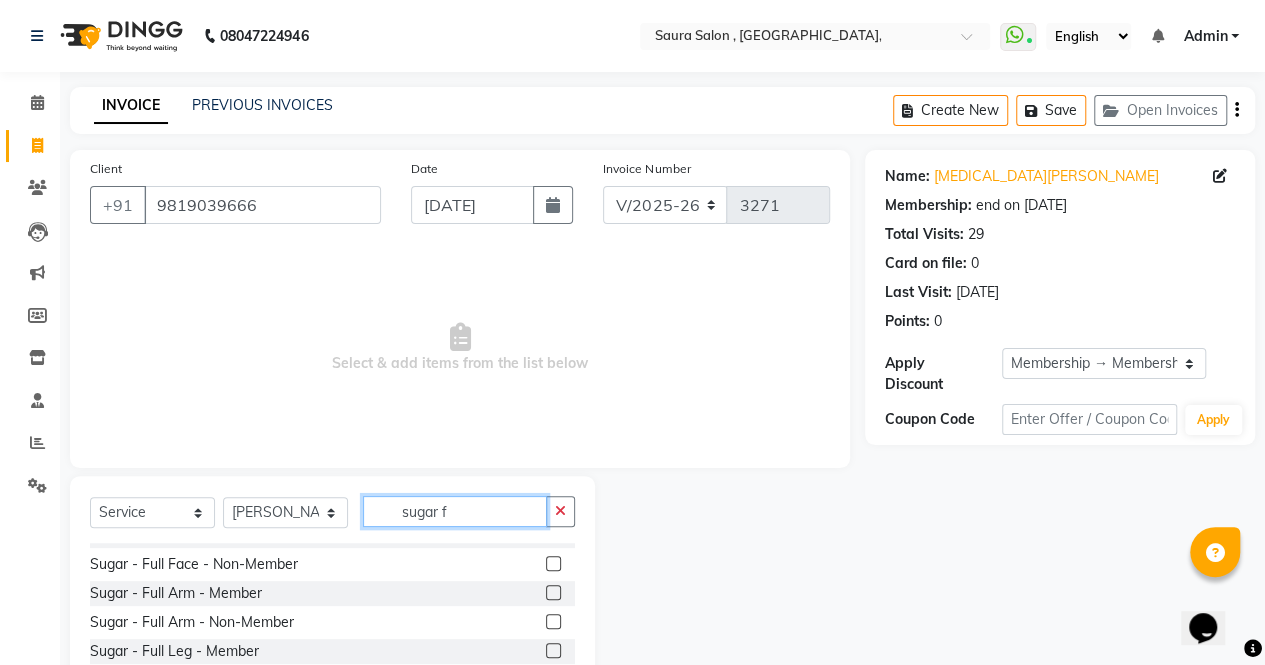 type on "sugar f" 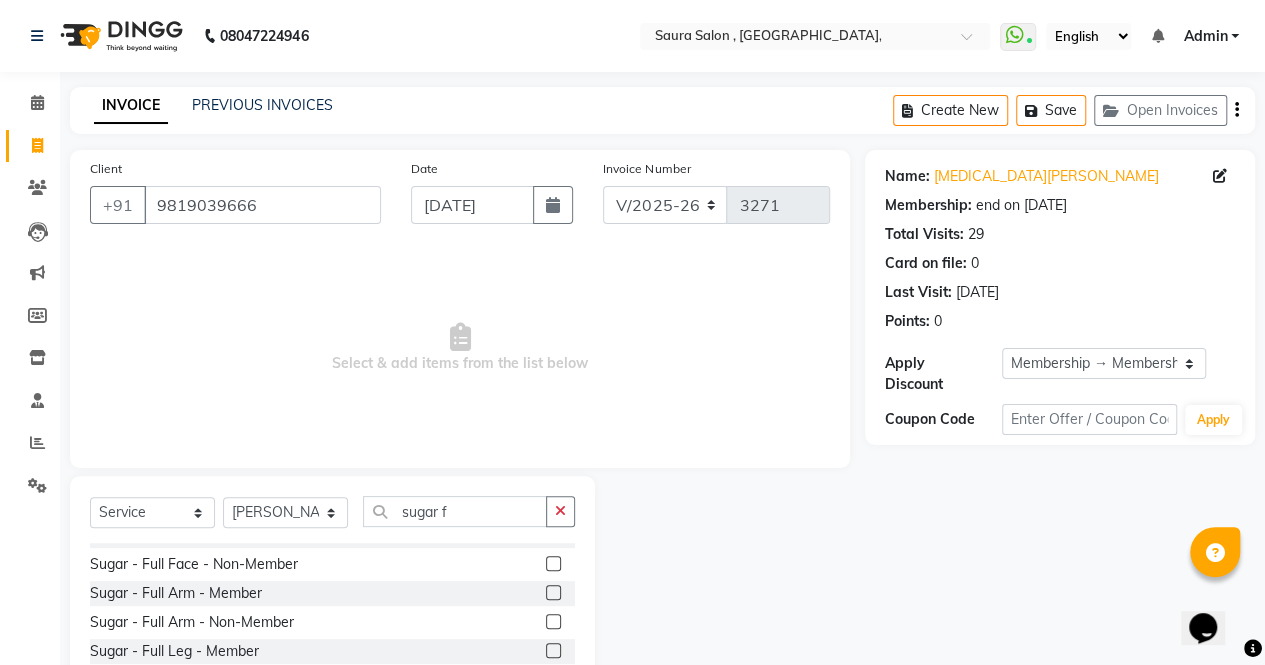 click 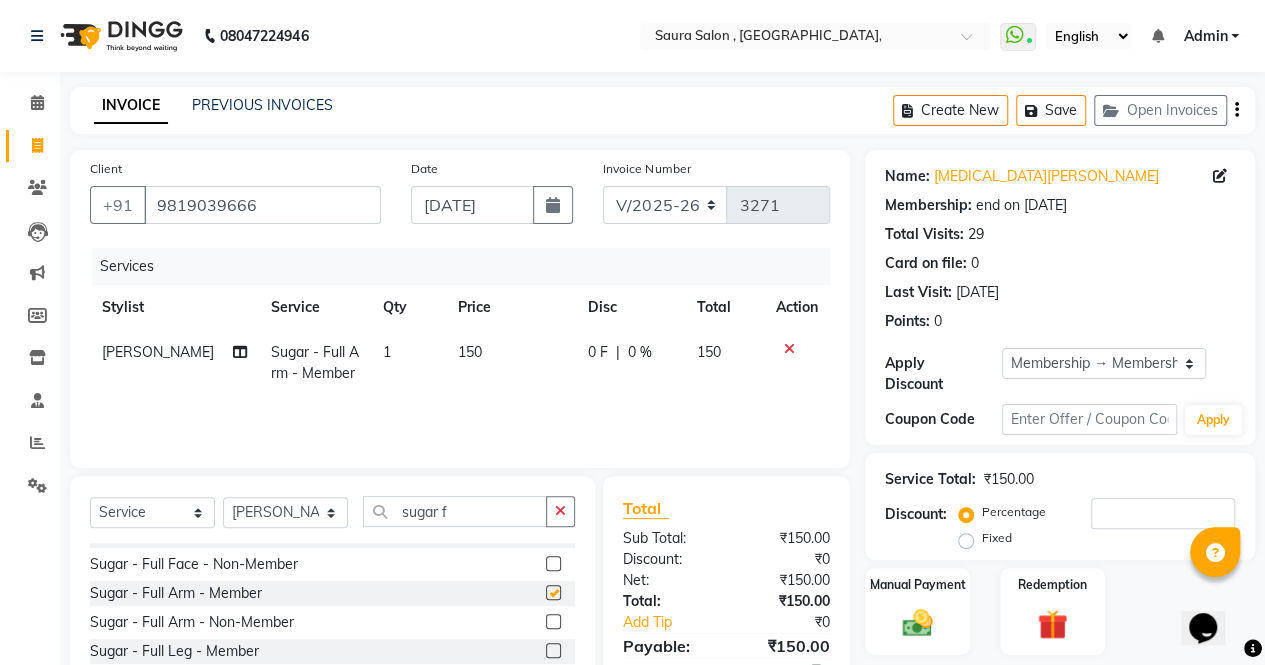 checkbox on "false" 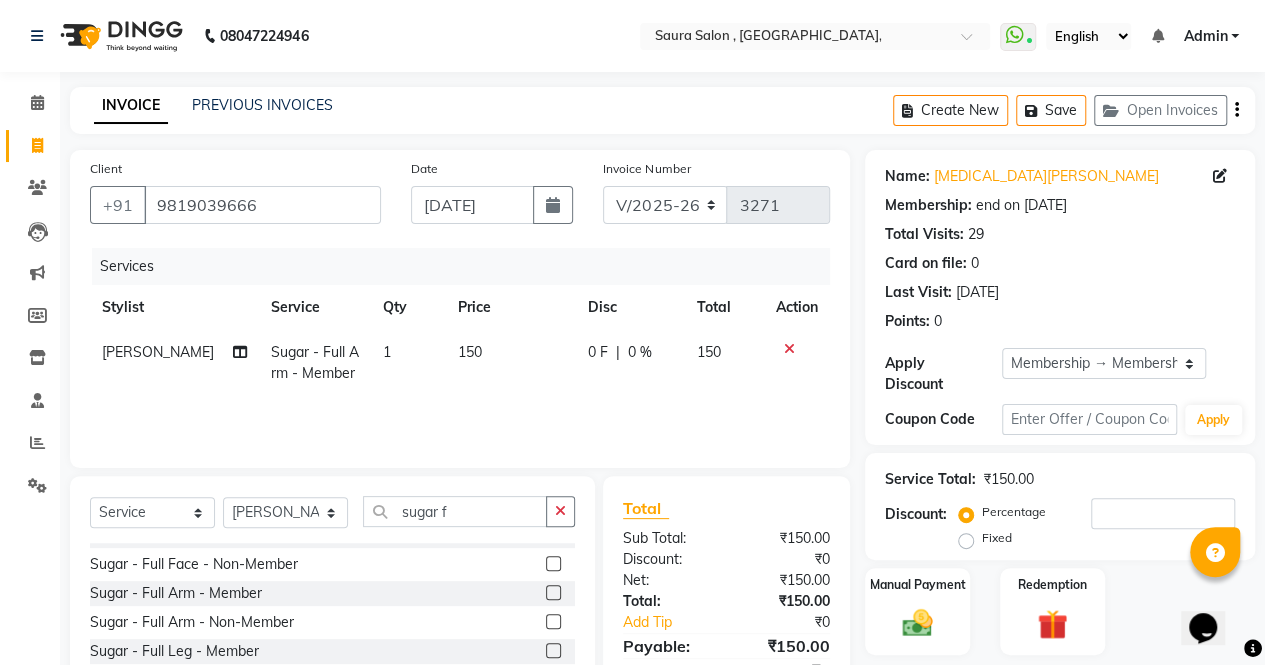 click on "150" 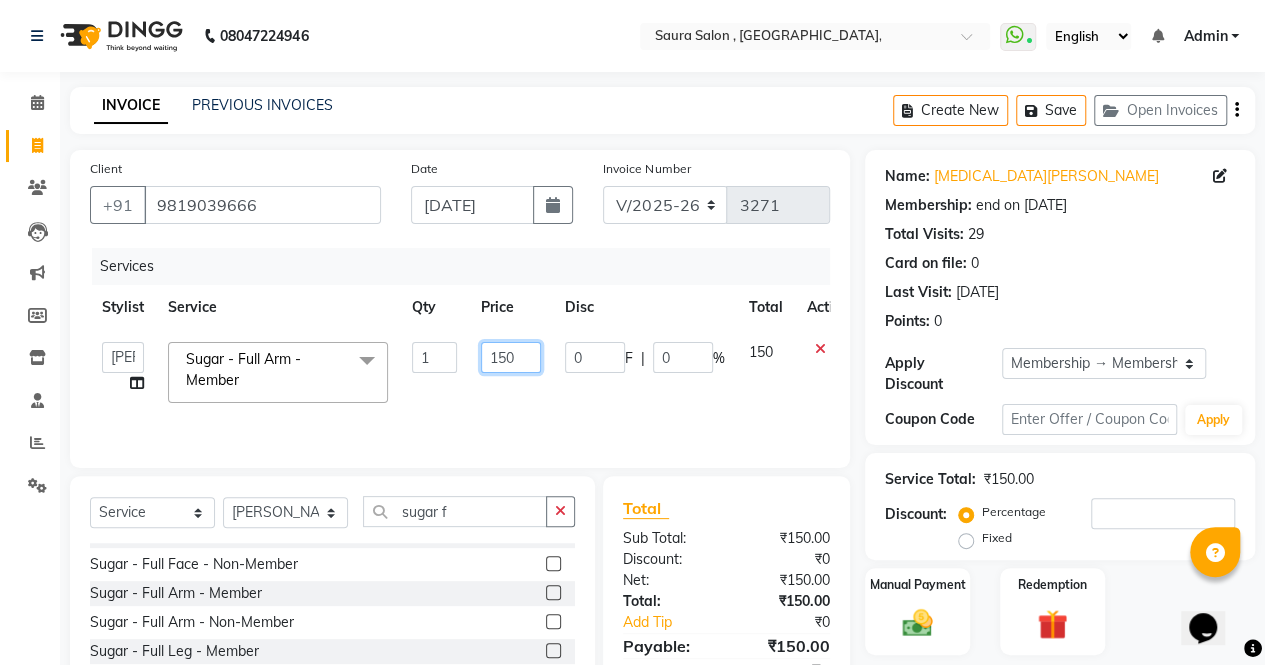 click on "150" 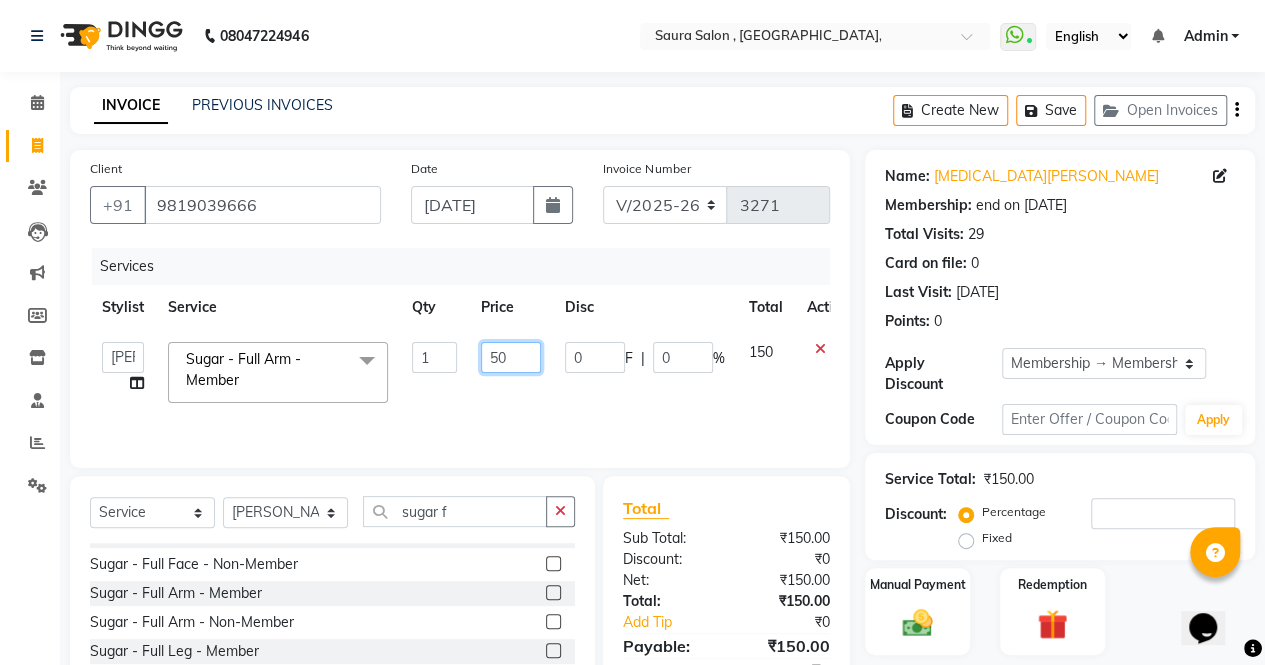 type on "350" 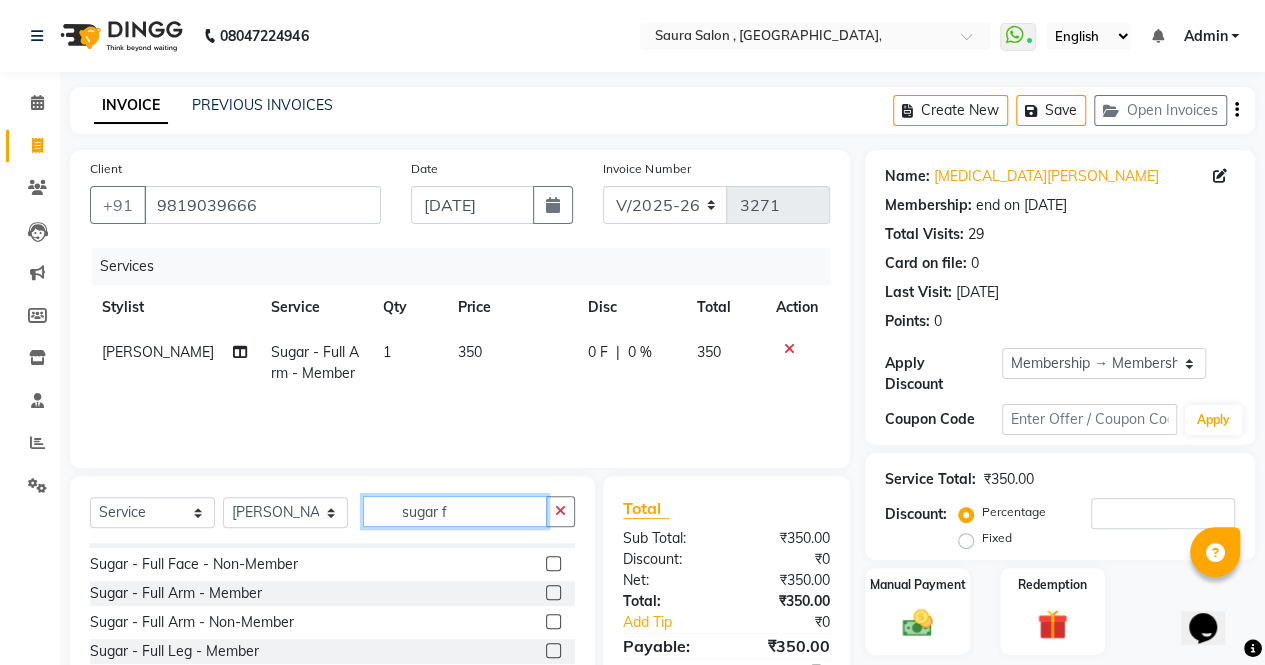 click on "sugar f" 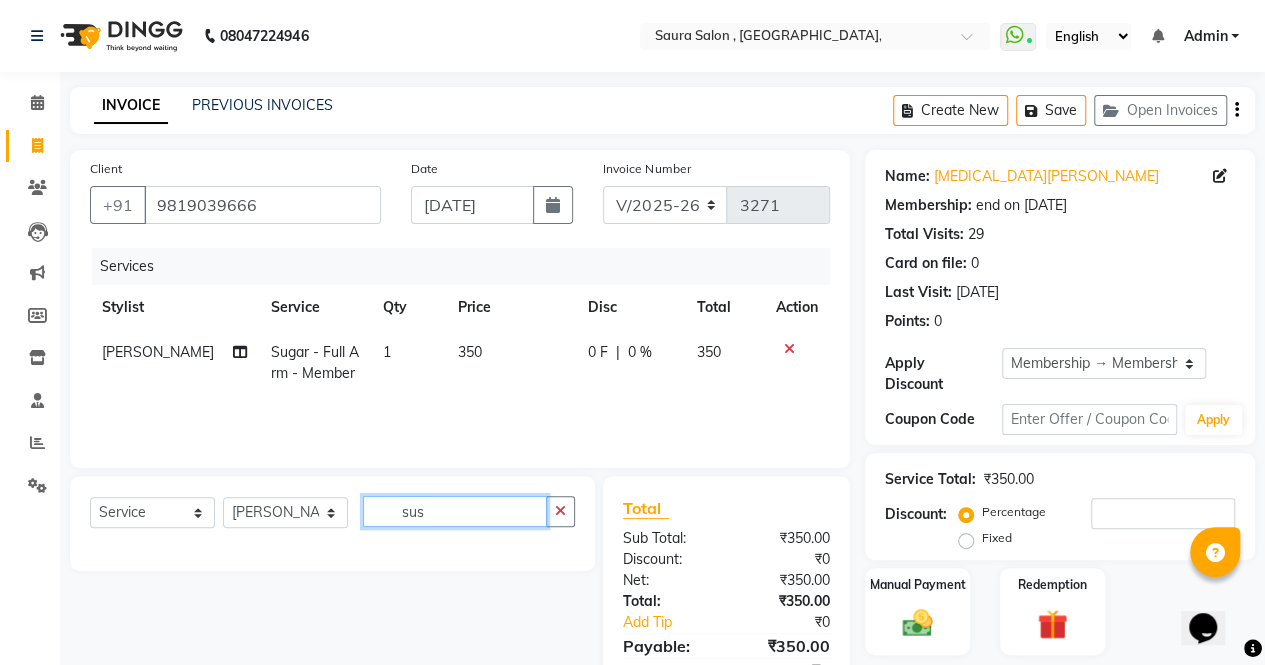 scroll, scrollTop: 0, scrollLeft: 0, axis: both 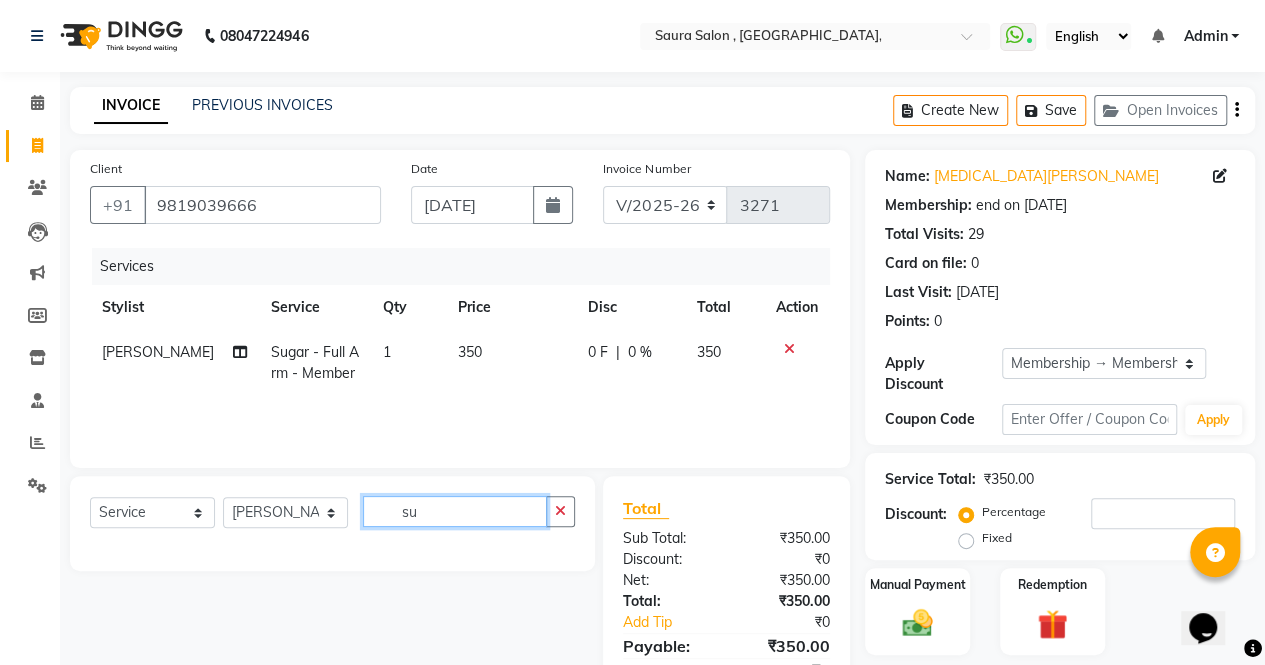 type on "s" 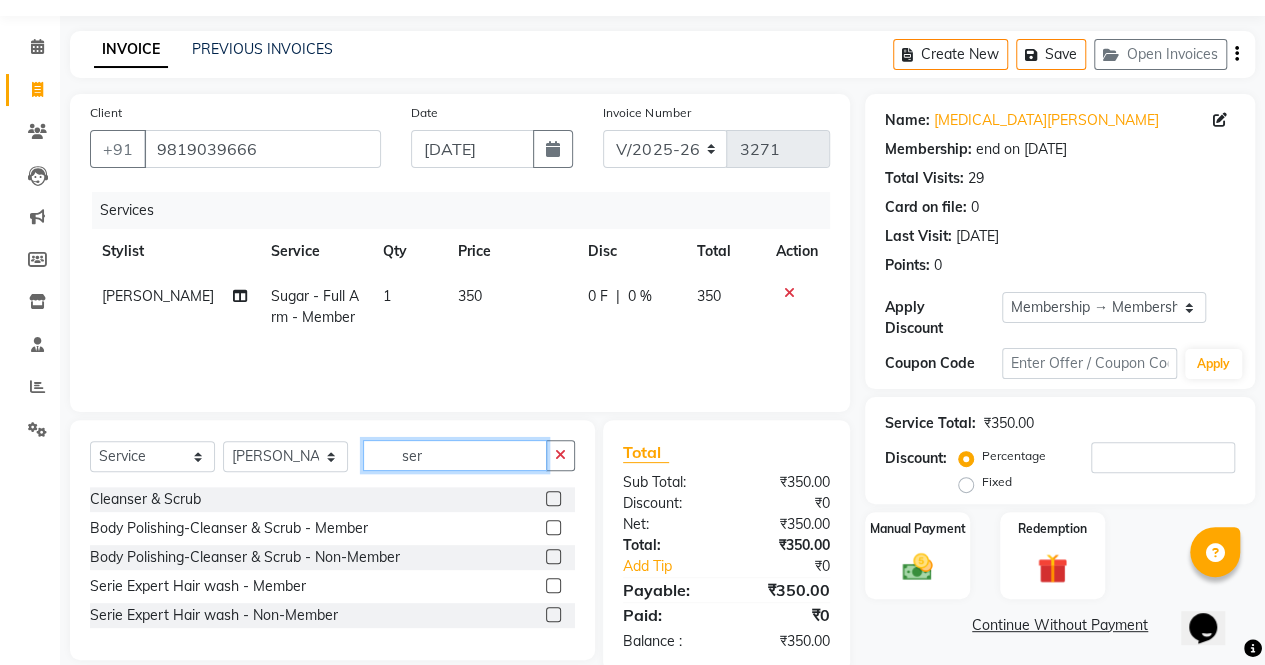 scroll, scrollTop: 58, scrollLeft: 0, axis: vertical 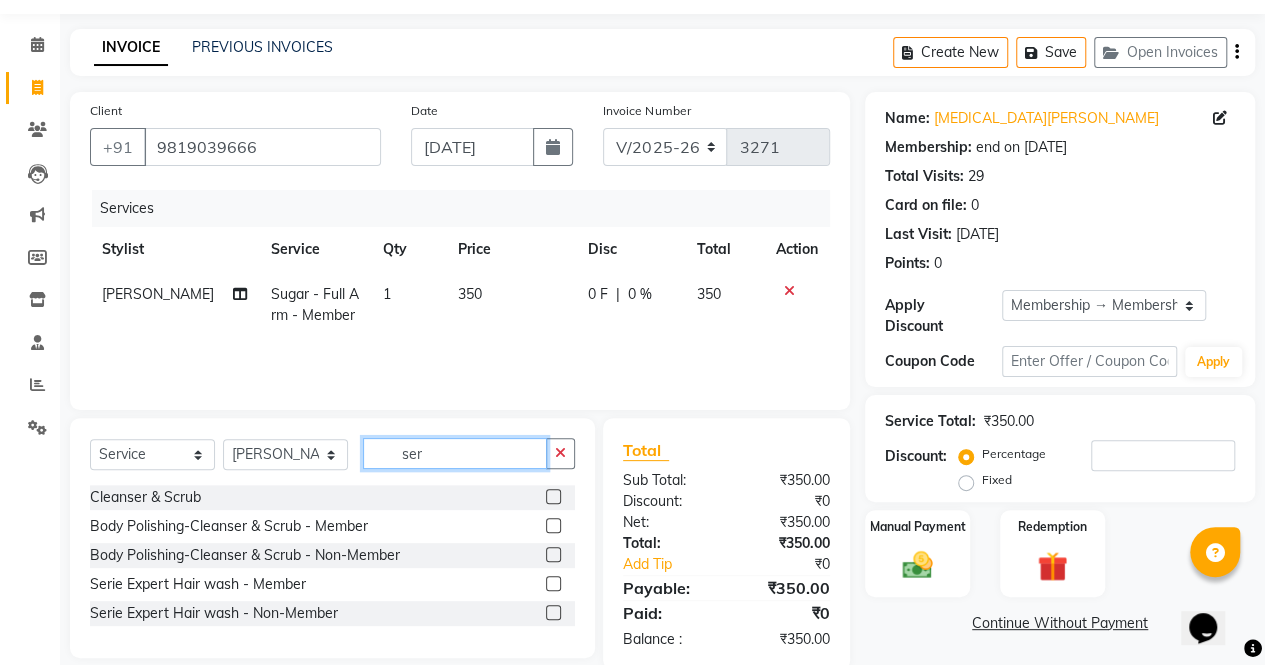 type on "ser" 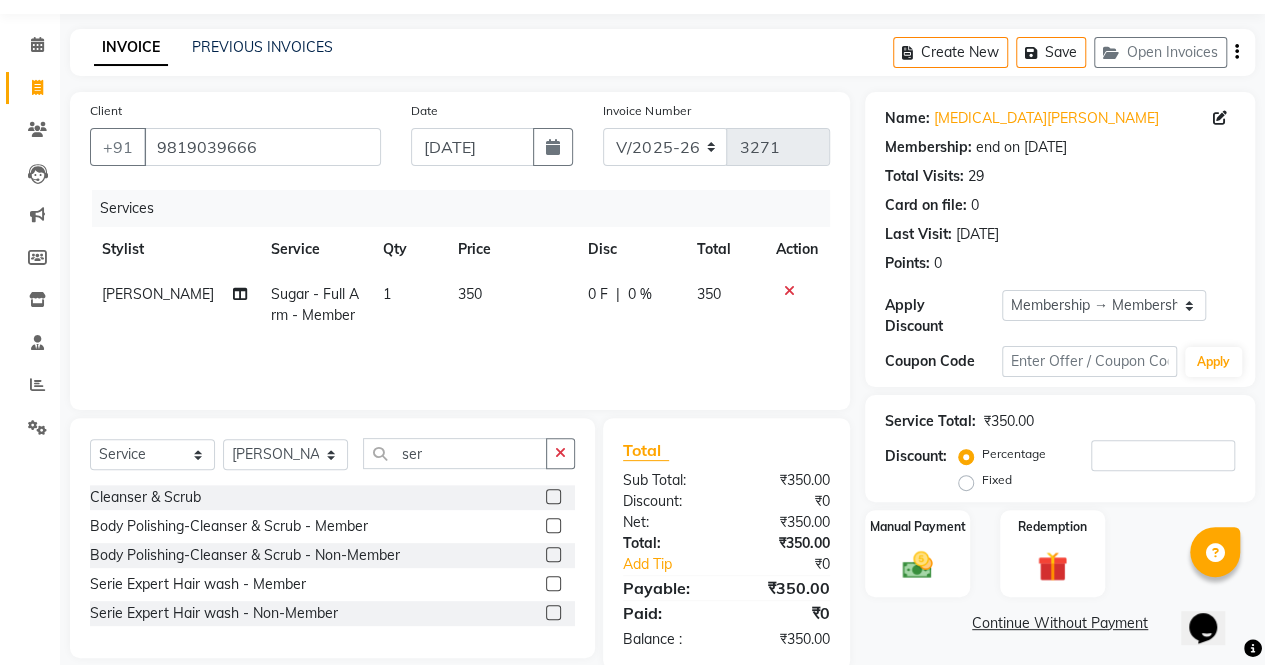 click 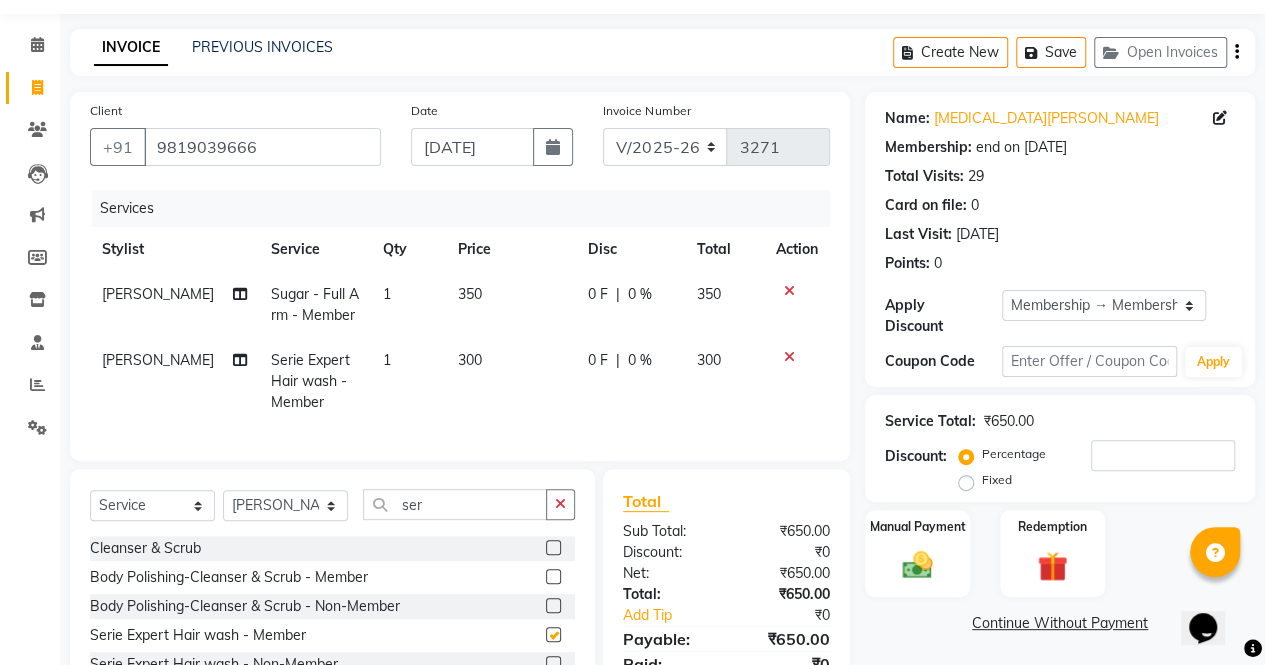 checkbox on "false" 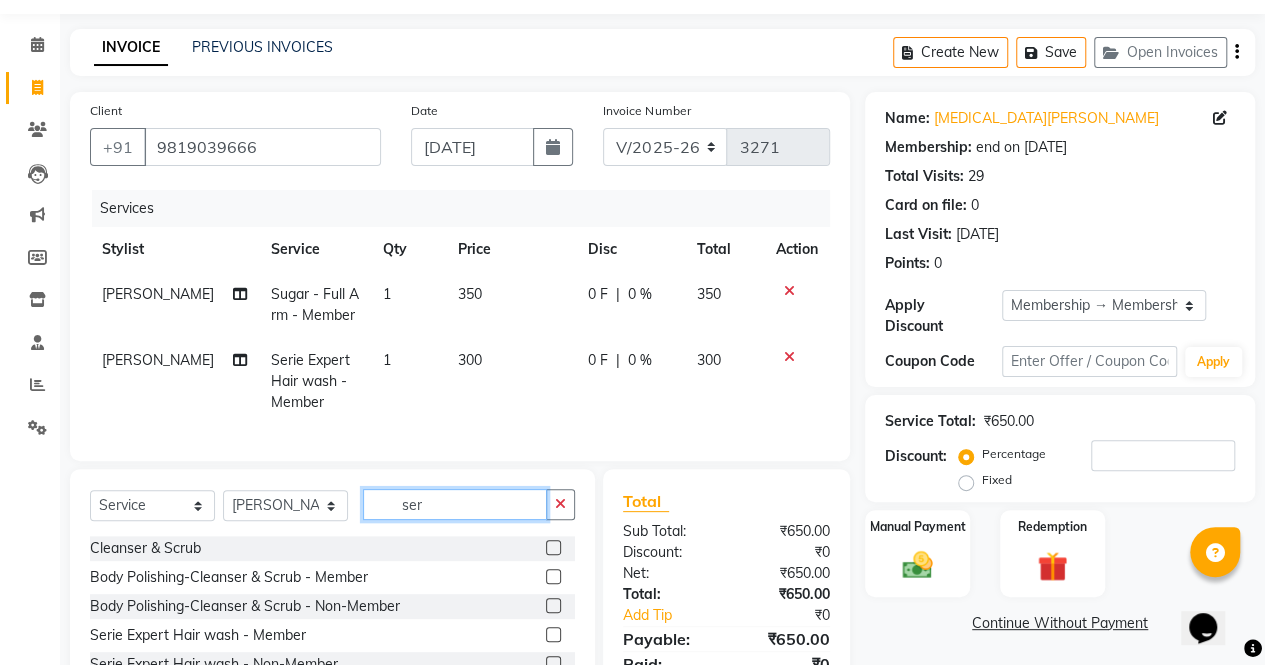 click on "ser" 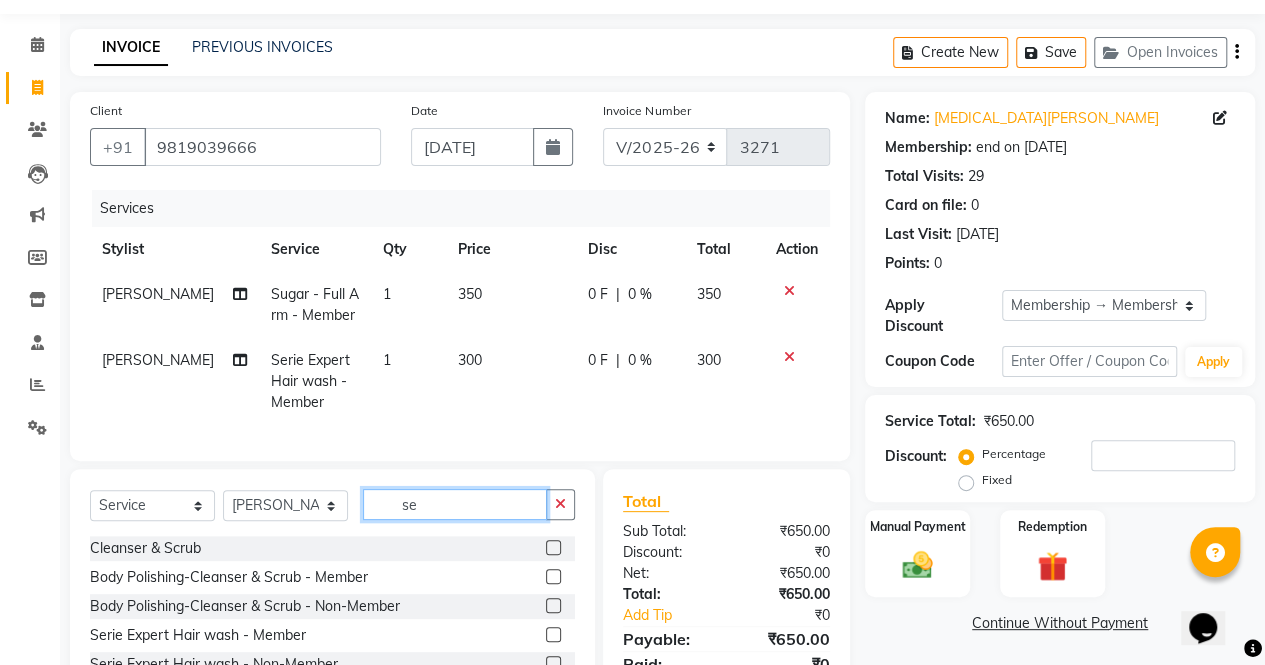 type on "s" 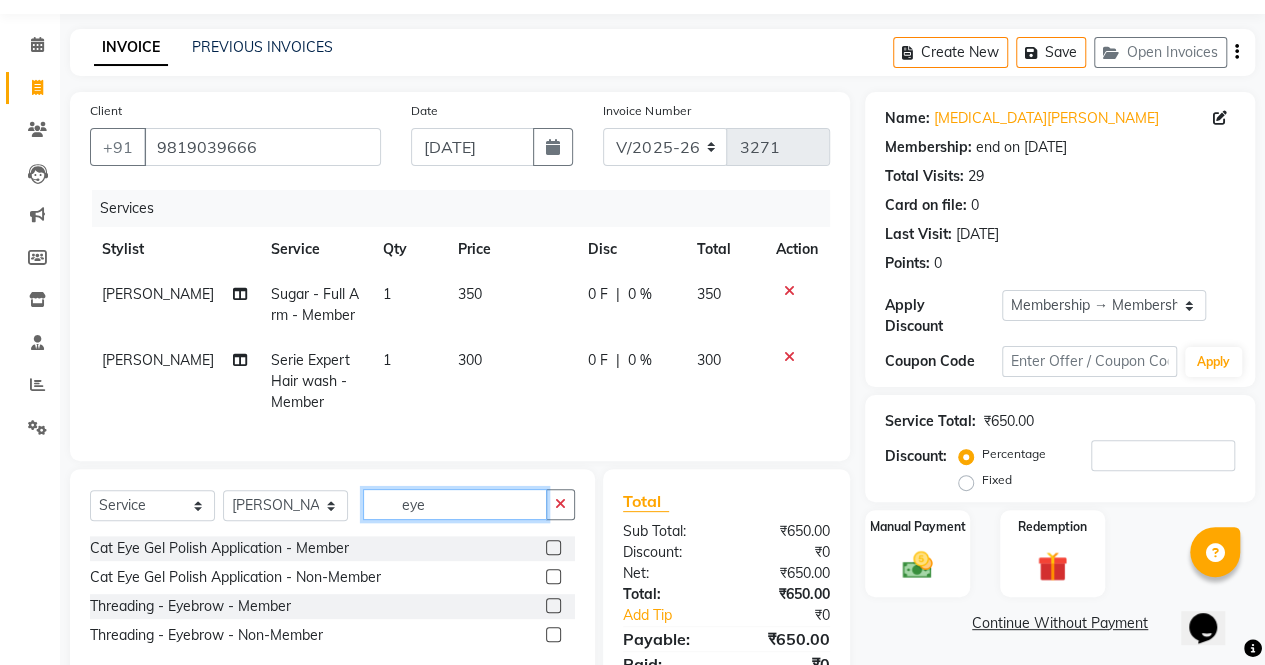 type on "eye" 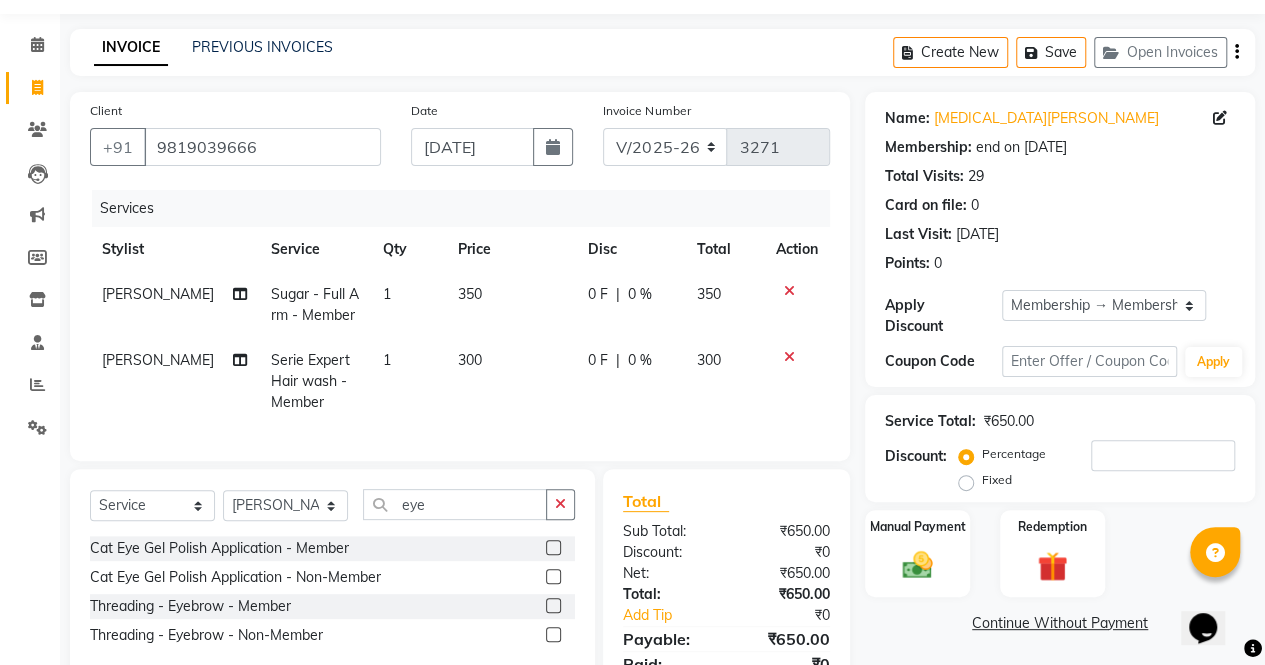 click 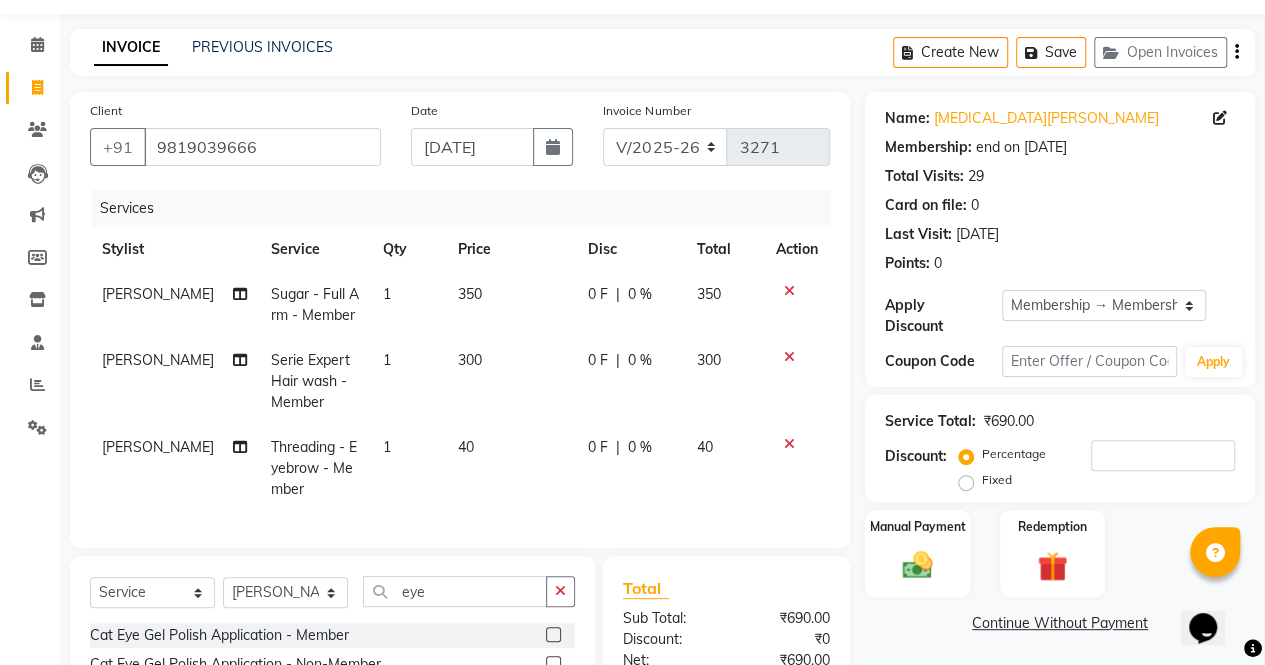 checkbox on "false" 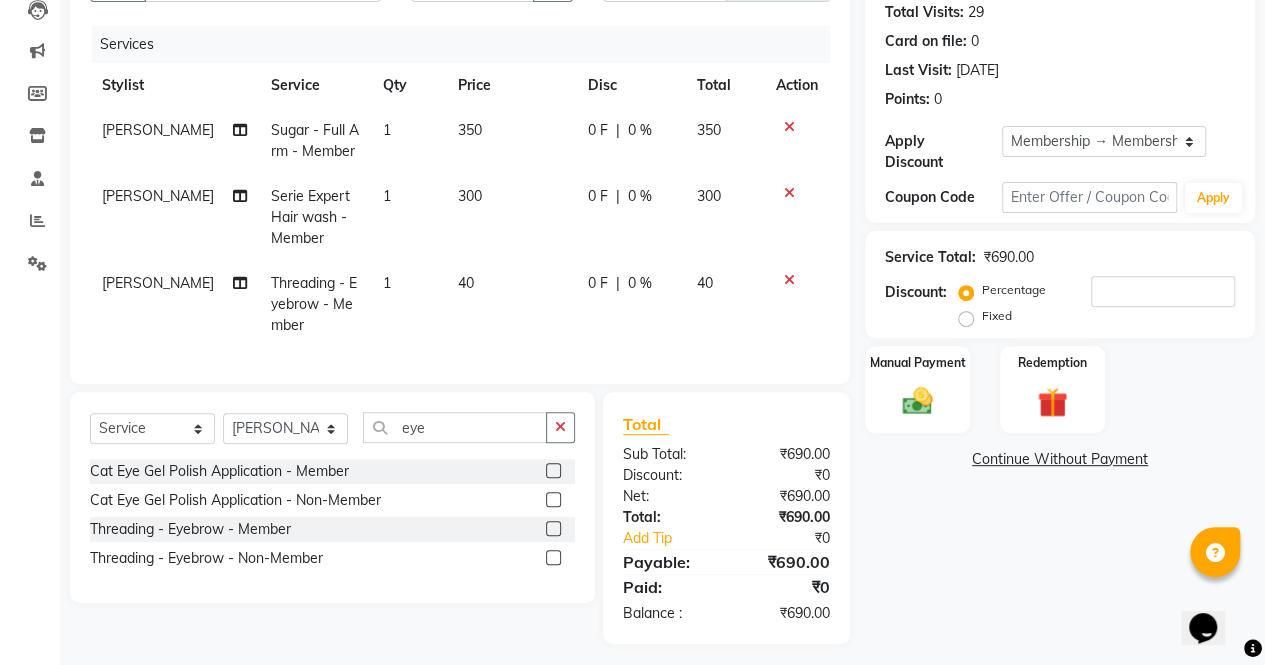 scroll, scrollTop: 244, scrollLeft: 0, axis: vertical 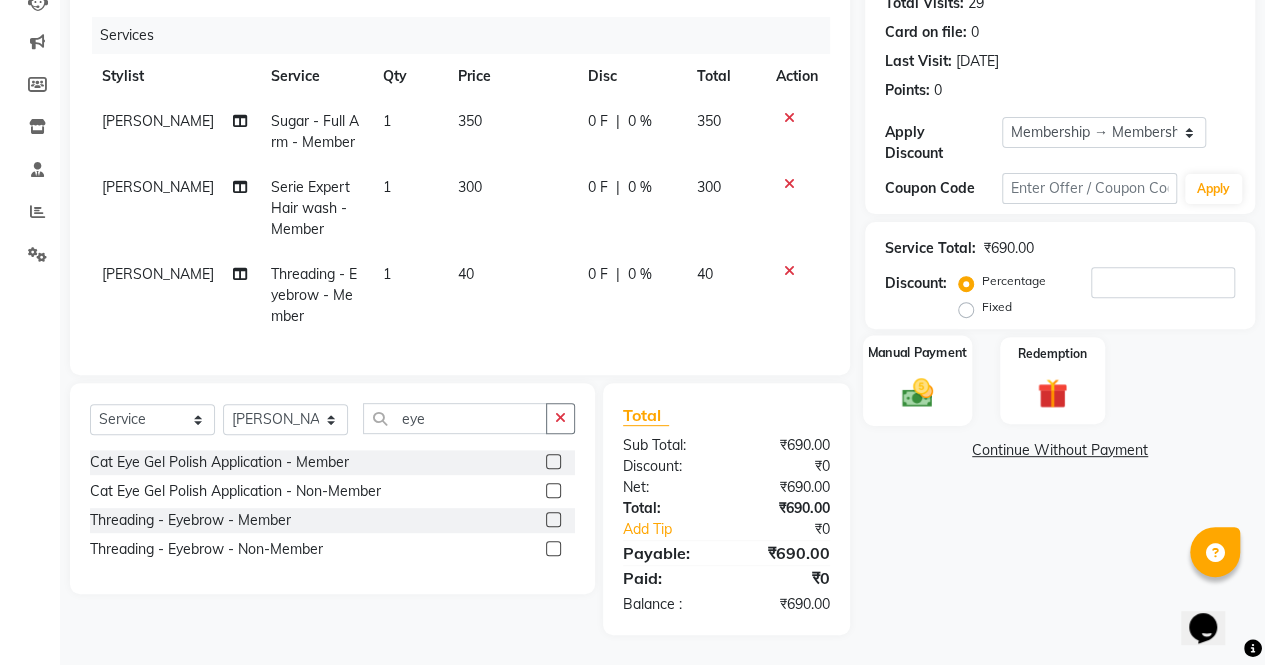 click 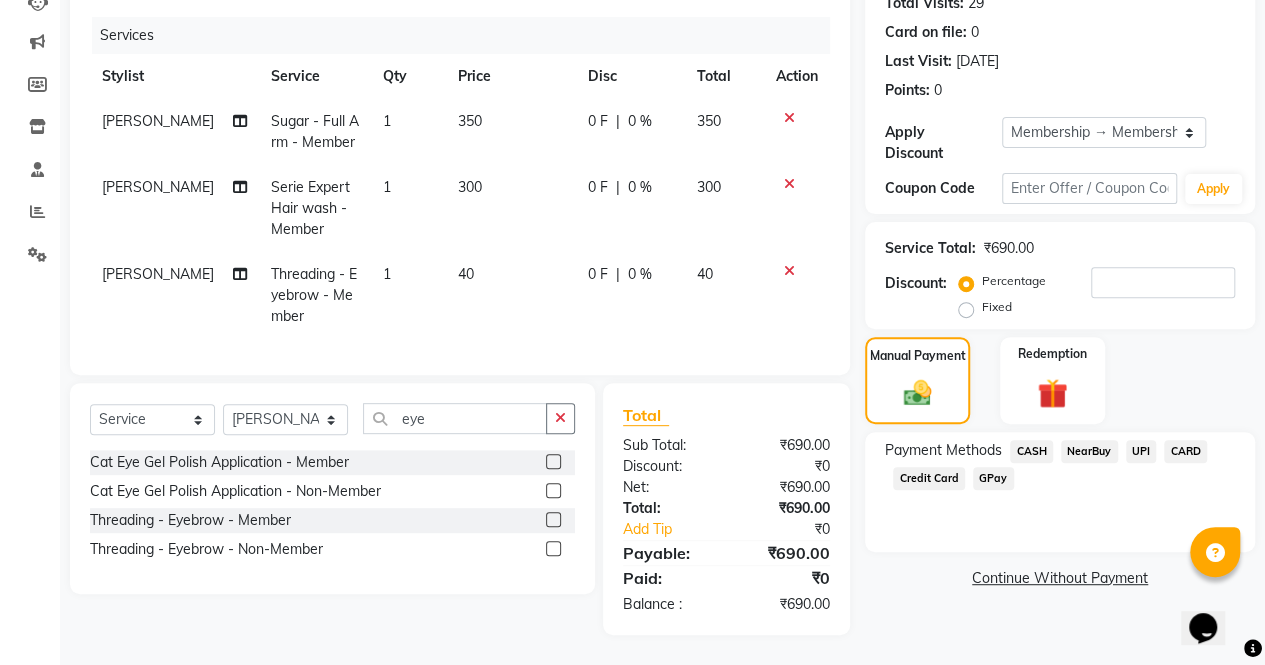 click on "CASH" 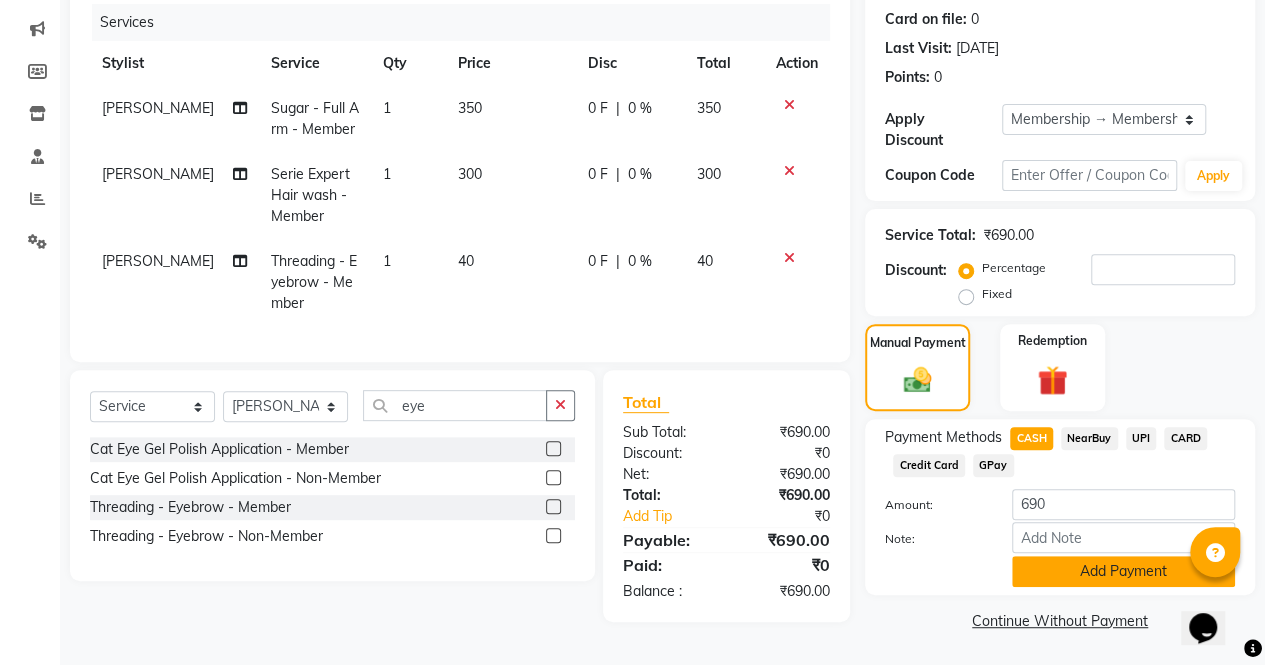 click on "Add Payment" 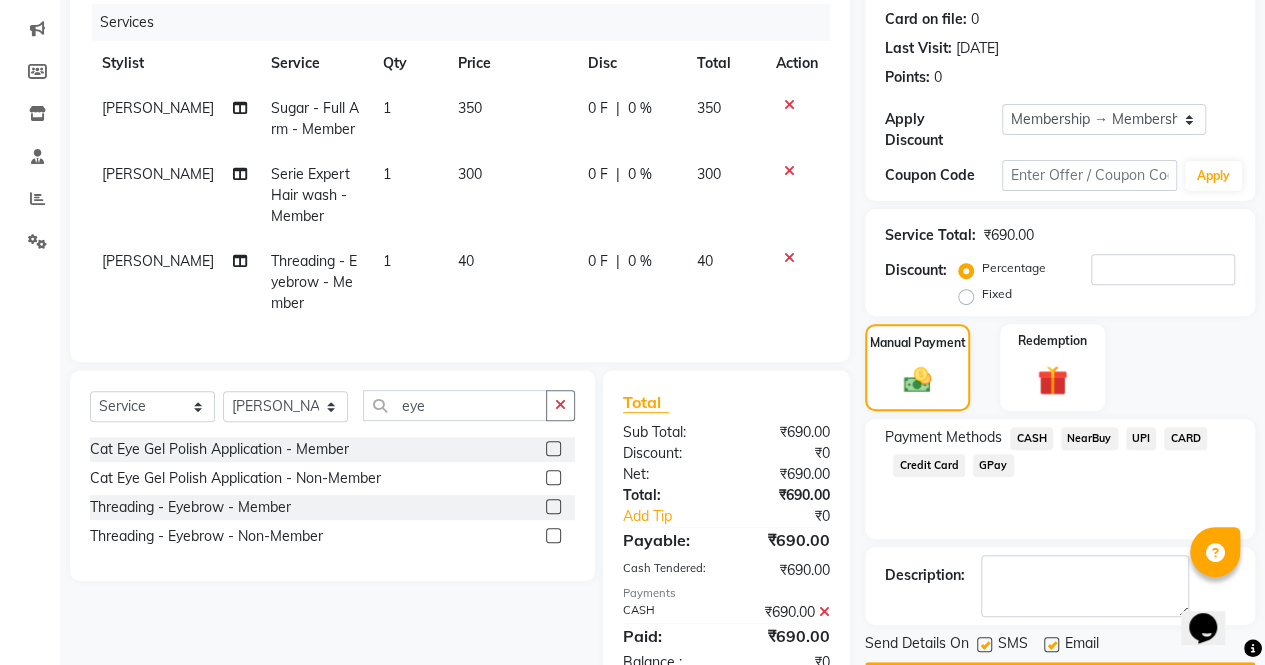 scroll, scrollTop: 315, scrollLeft: 0, axis: vertical 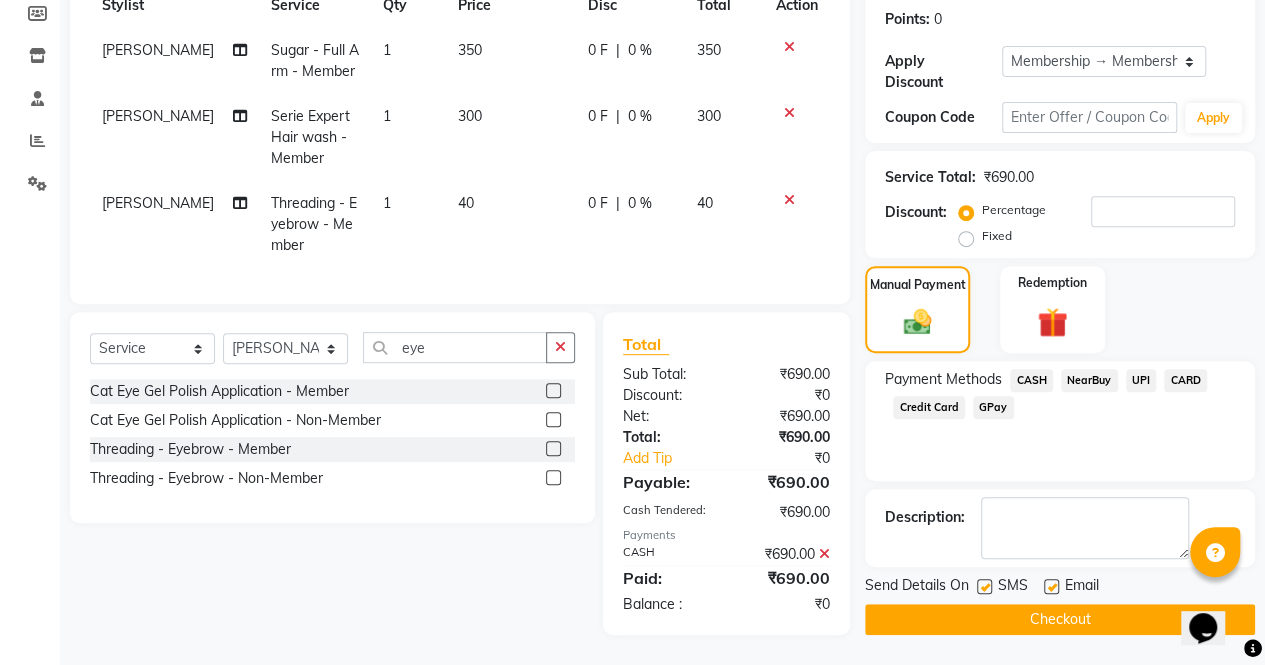 click on "Checkout" 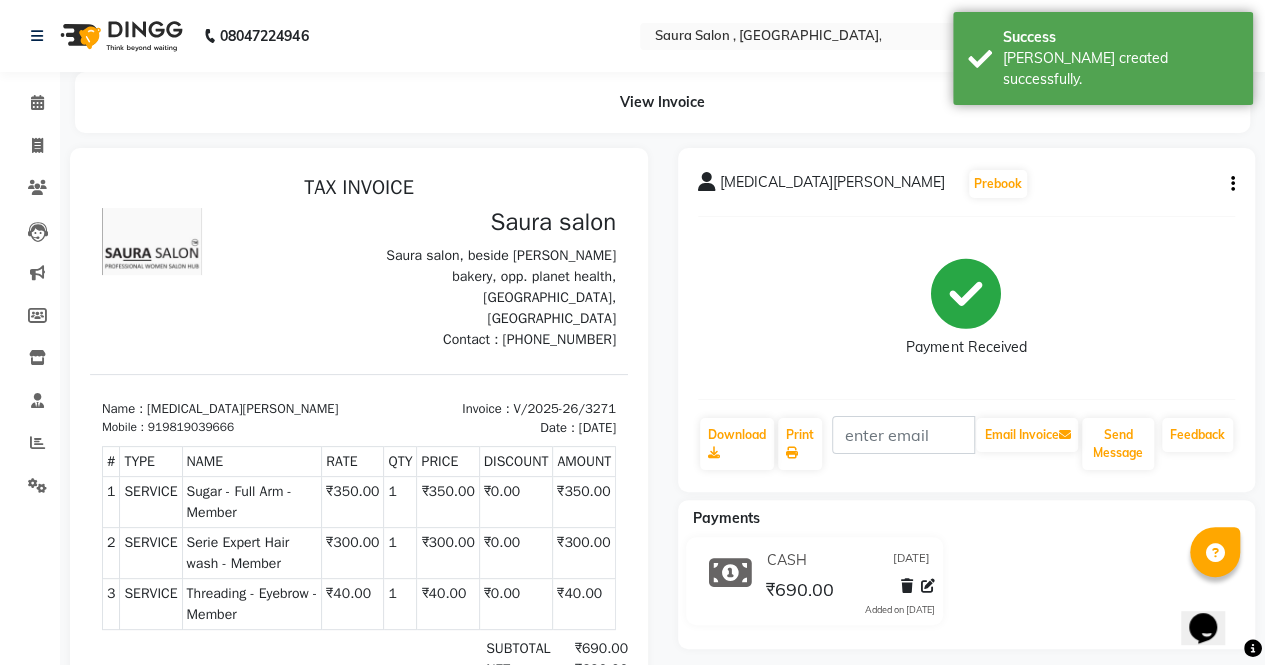 scroll, scrollTop: 0, scrollLeft: 0, axis: both 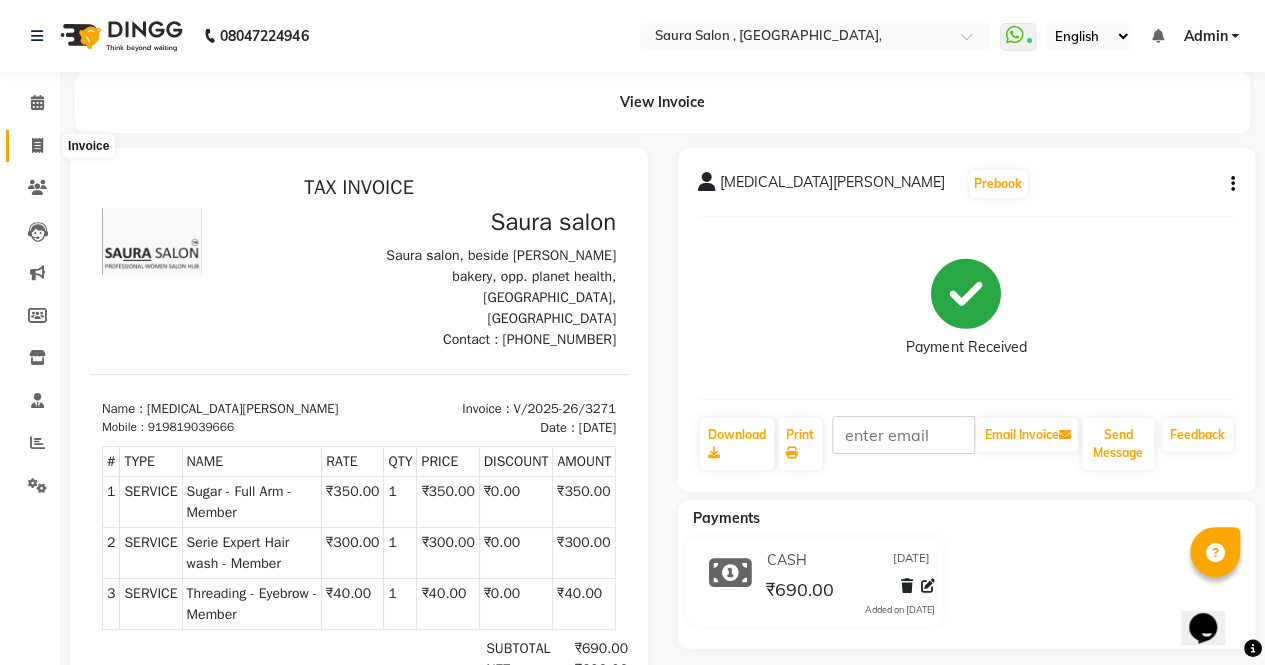 click 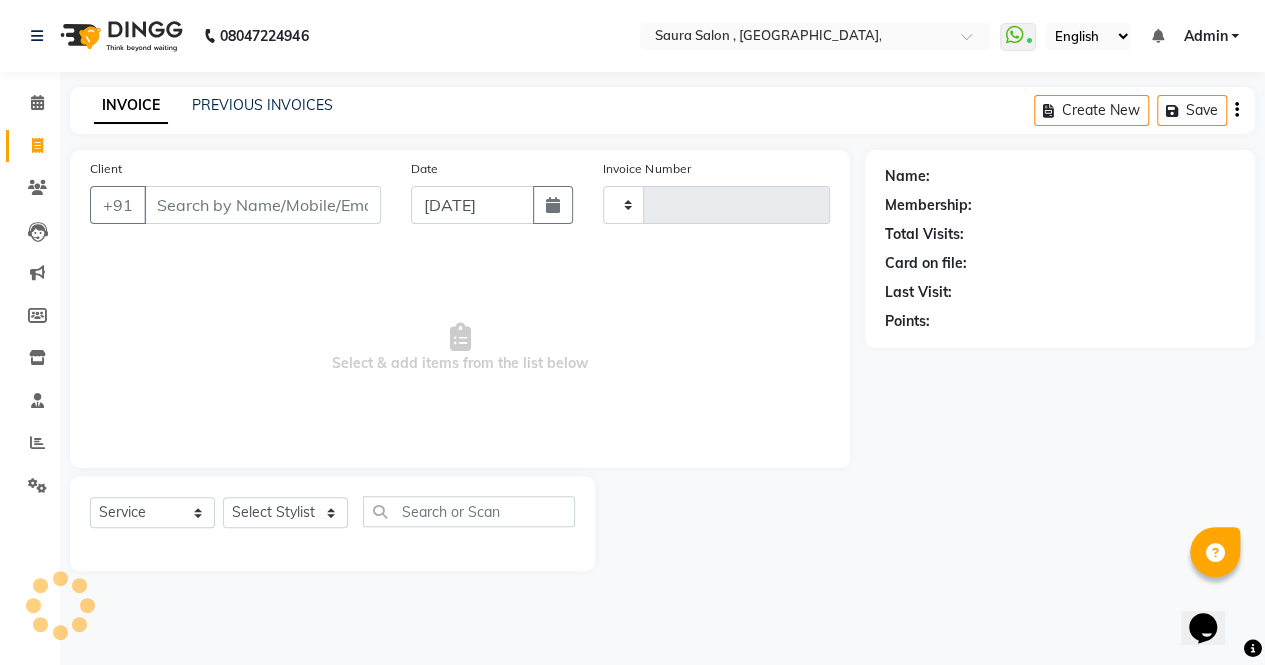 type on "3272" 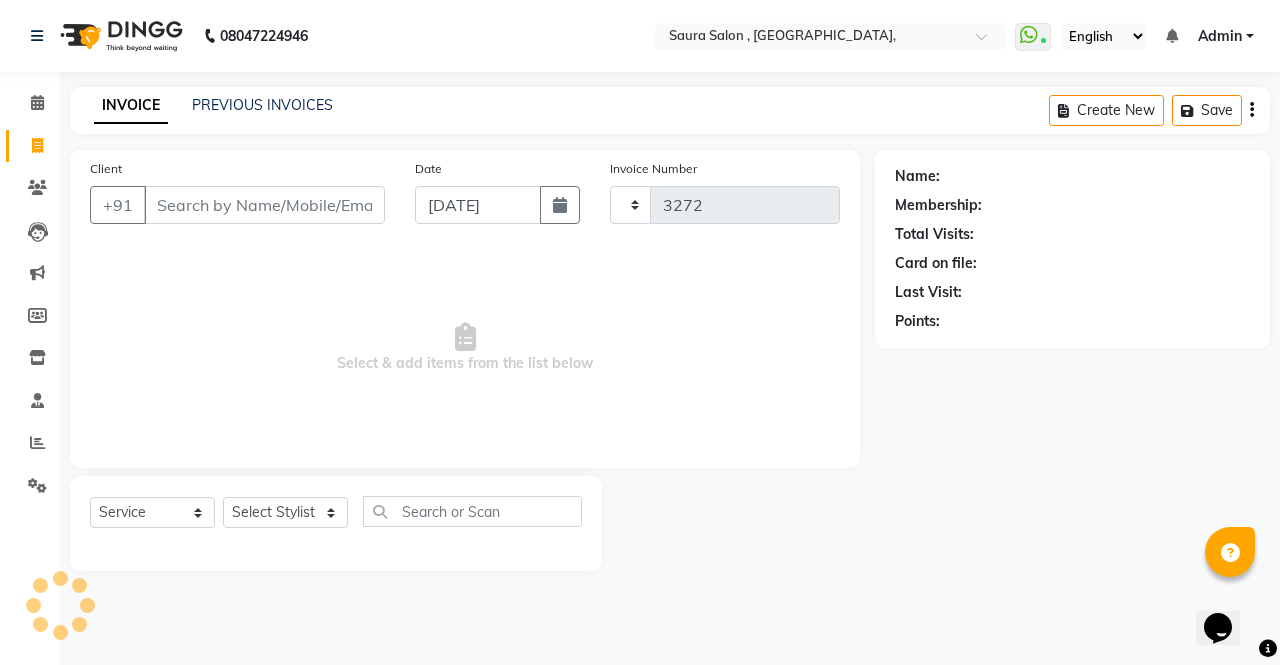 select on "6963" 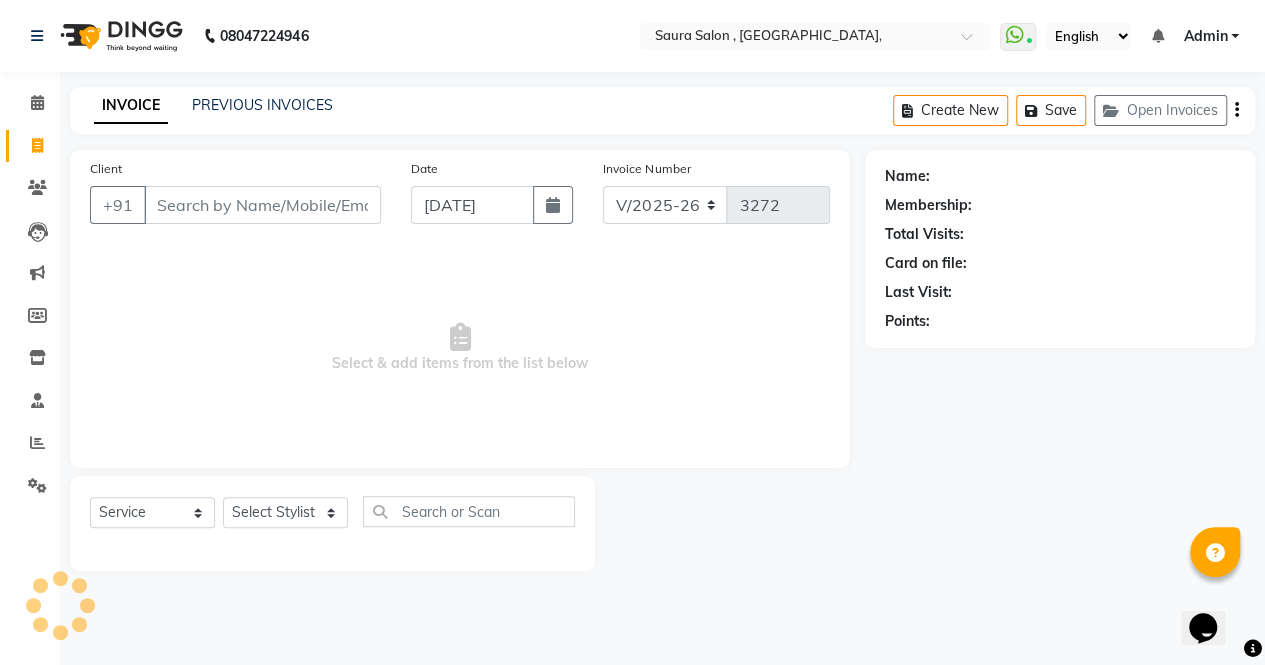 select on "57428" 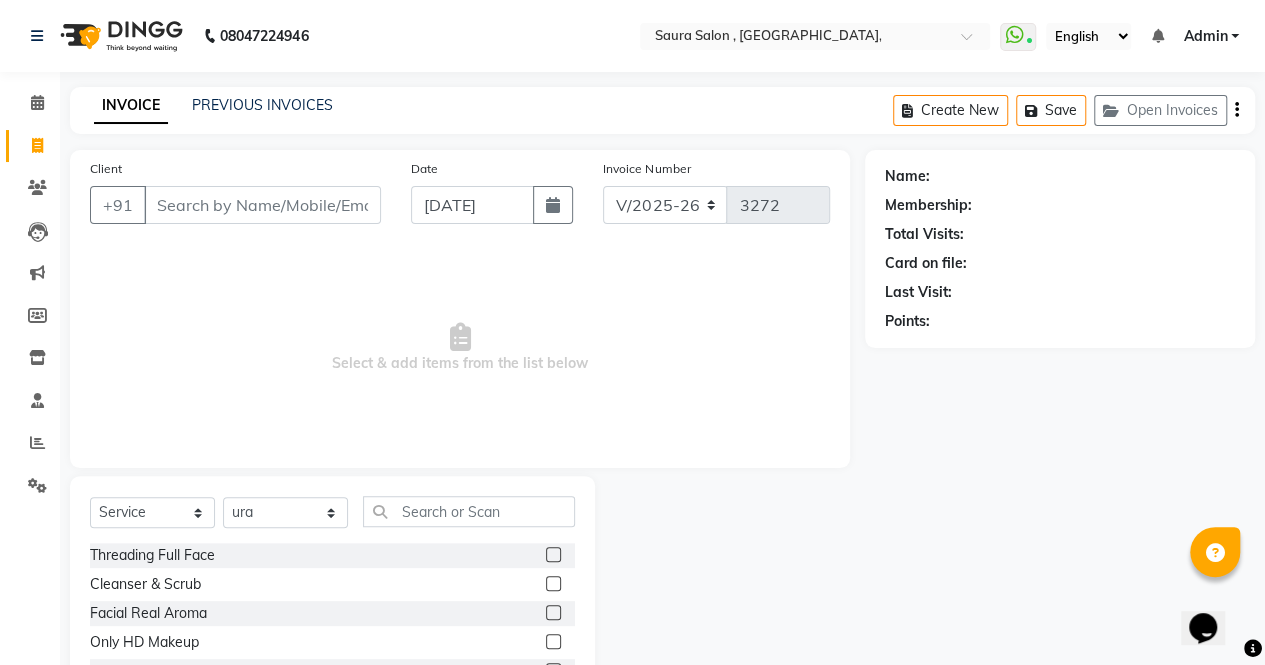 click on "Client" at bounding box center (262, 205) 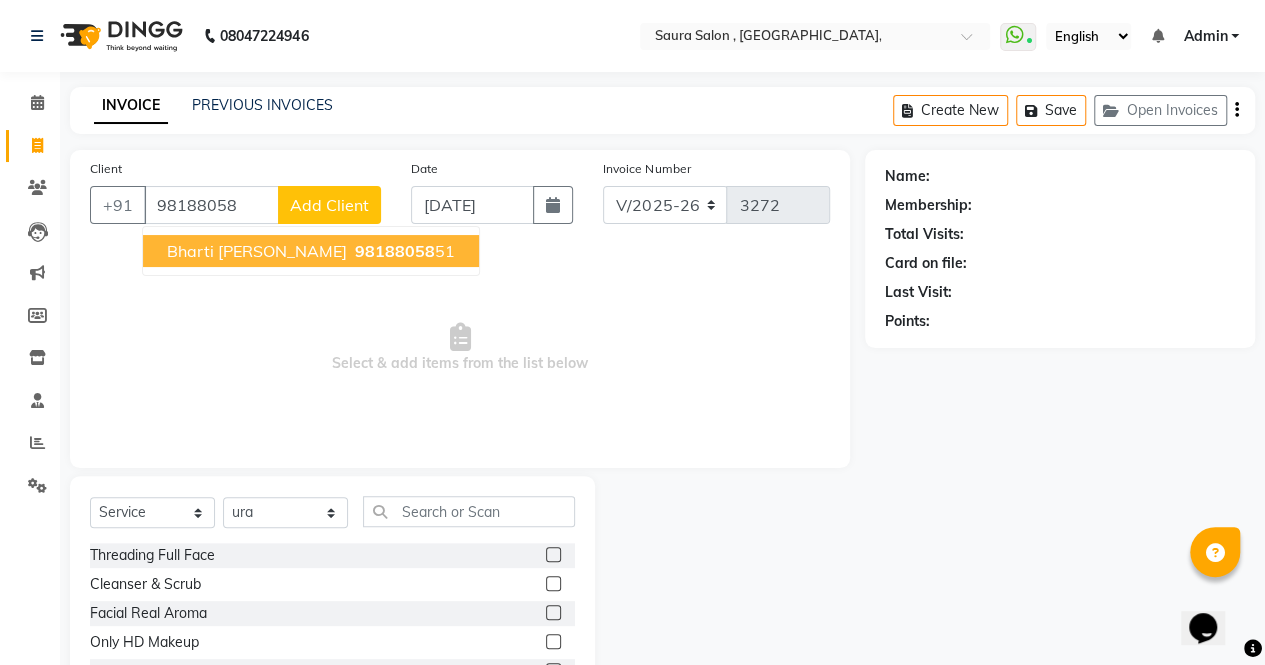 click on "bharti sakhuja" at bounding box center [257, 251] 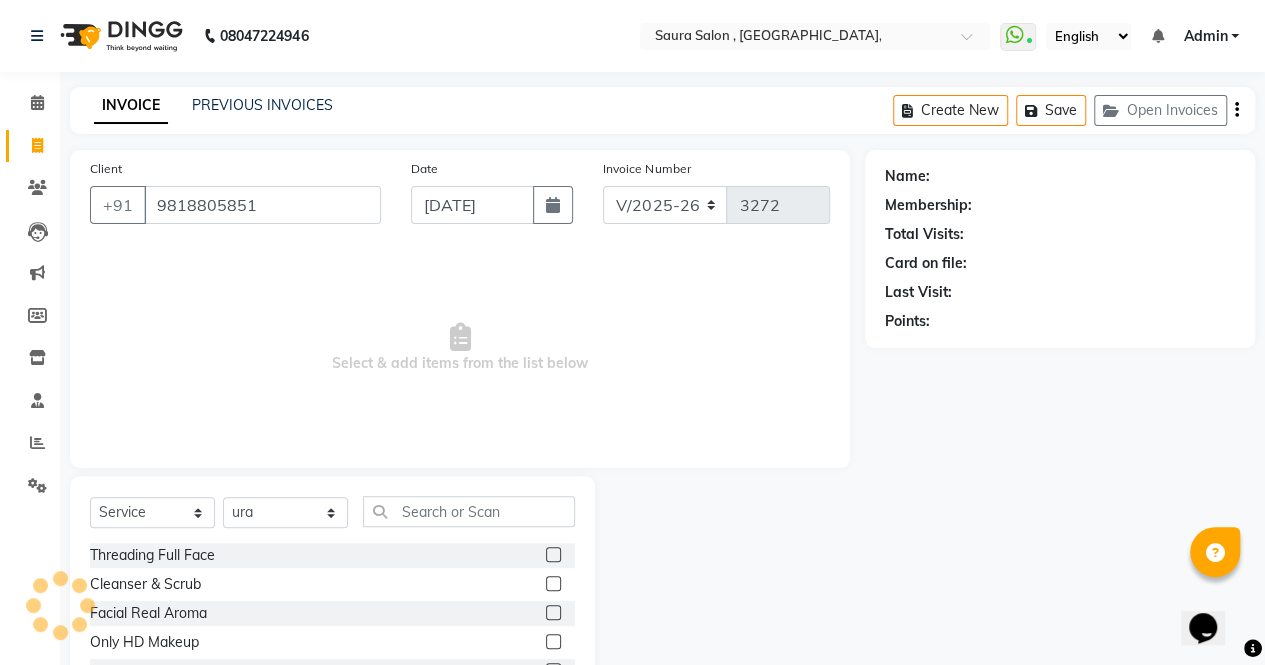 type on "9818805851" 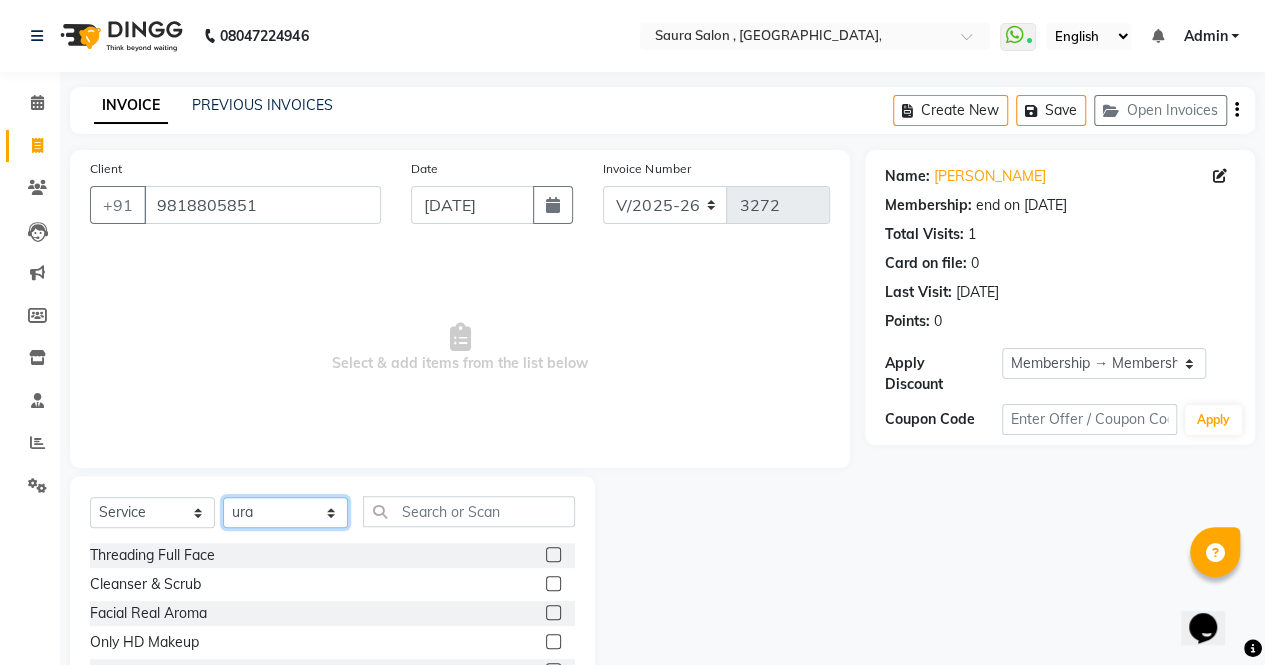 click on "Select Stylist archana  asha  [PERSON_NAME]  deepika [PERSON_NAME] [PERSON_NAME] [PERSON_NAME] khandala shanti  sona  ura usha di [PERSON_NAME]  [PERSON_NAME]" 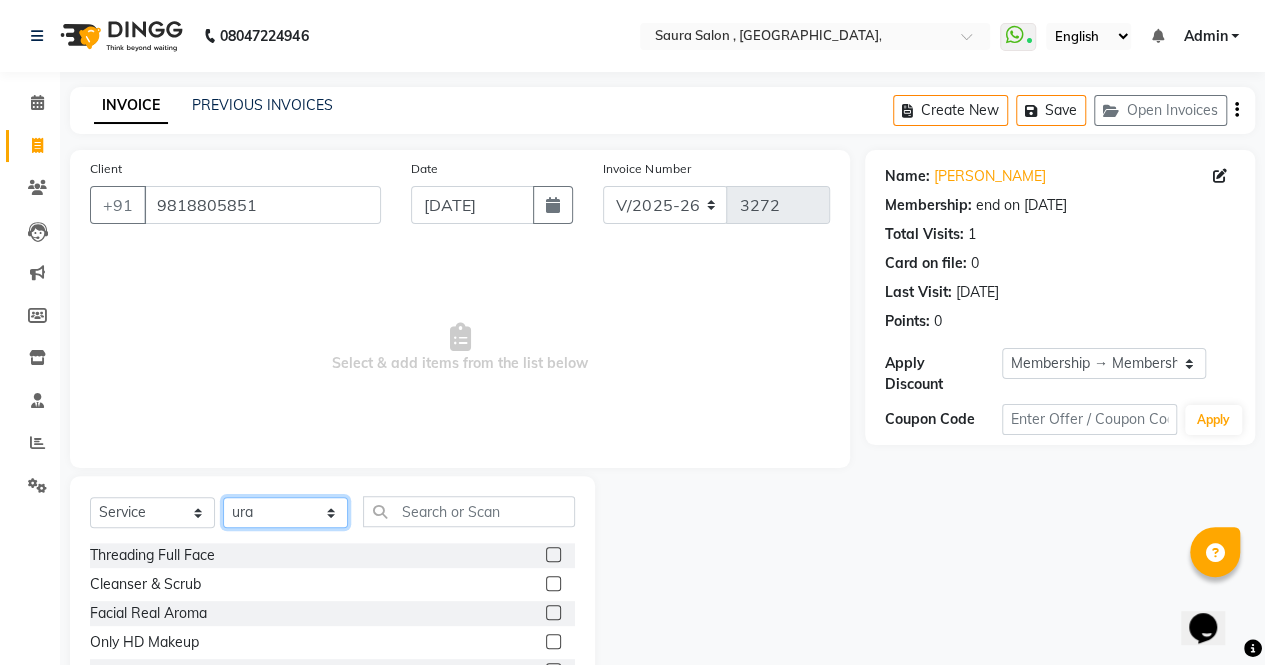 select on "56807" 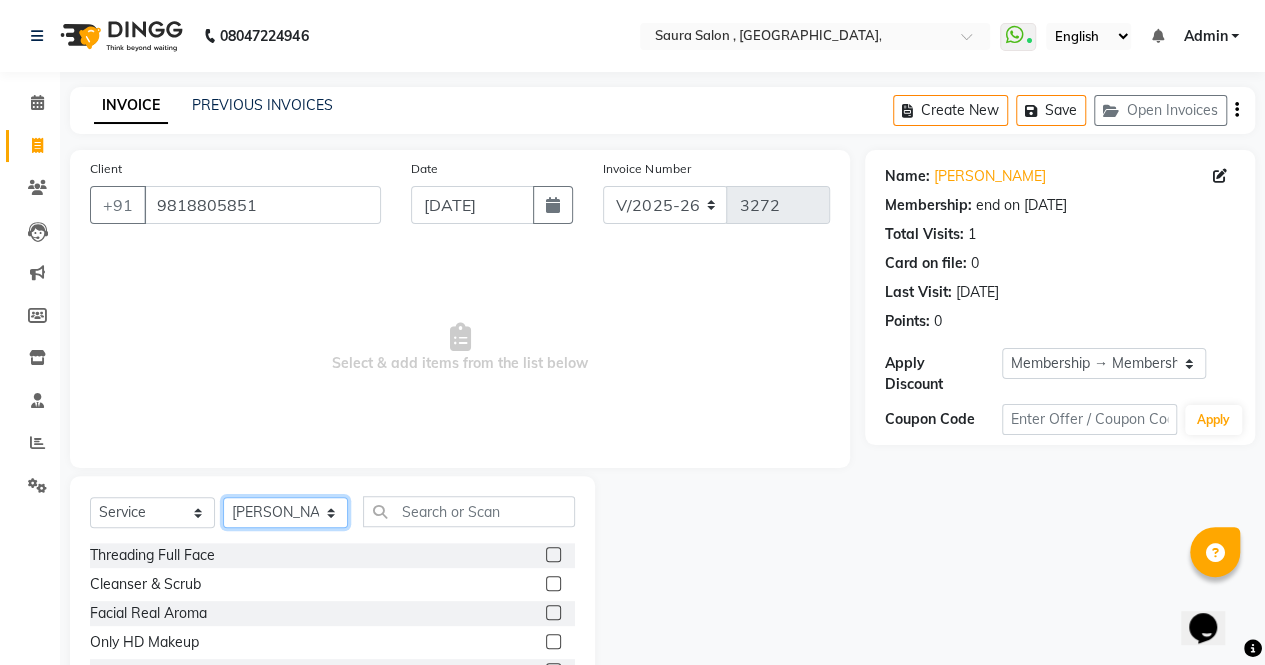 click on "Select Stylist archana  asha  [PERSON_NAME]  deepika [PERSON_NAME] [PERSON_NAME] [PERSON_NAME] khandala shanti  sona  ura usha di [PERSON_NAME]  [PERSON_NAME]" 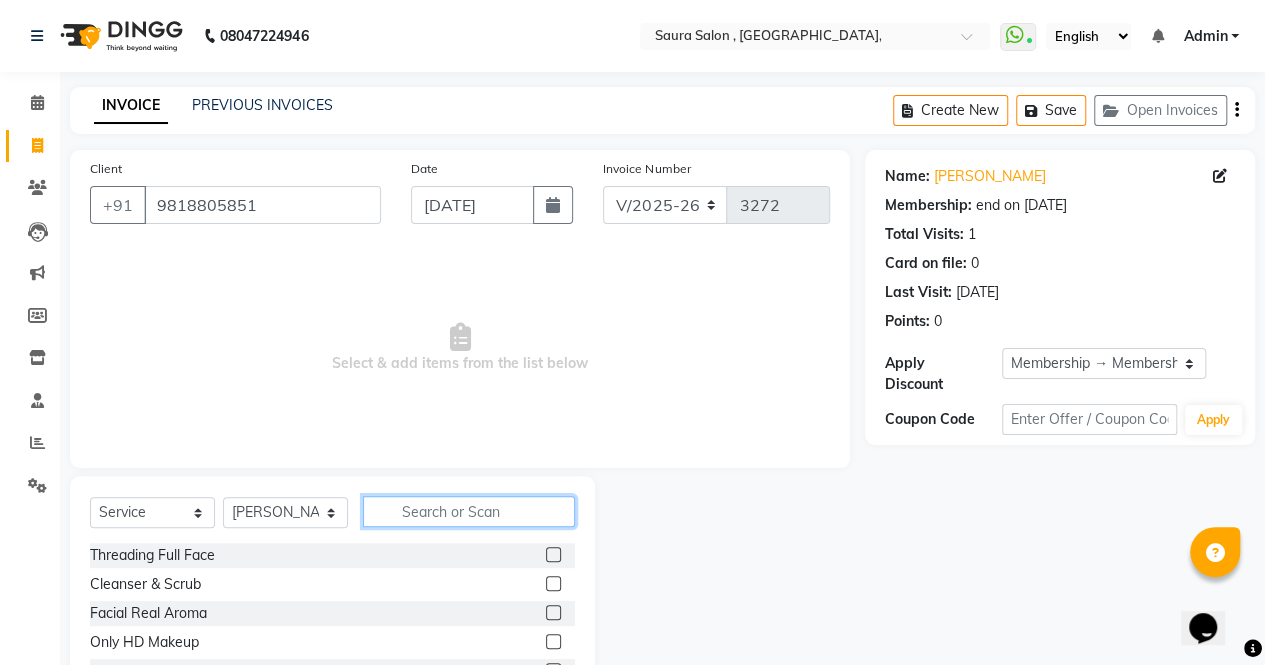 click 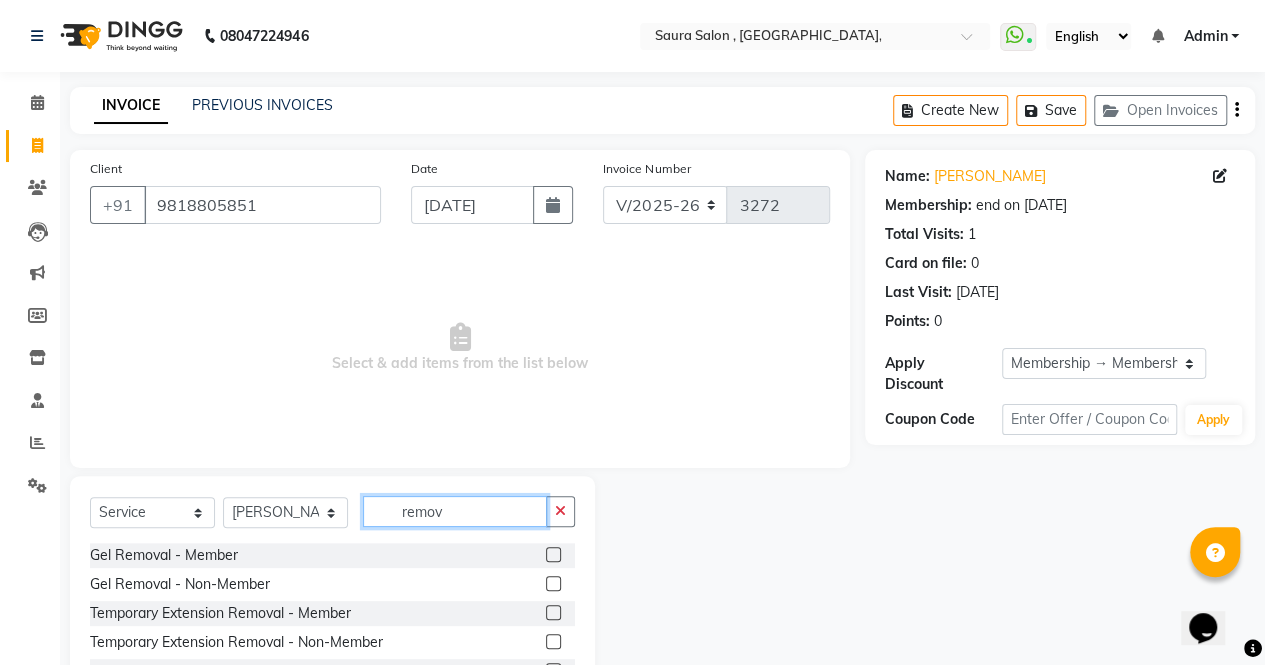 type on "remov" 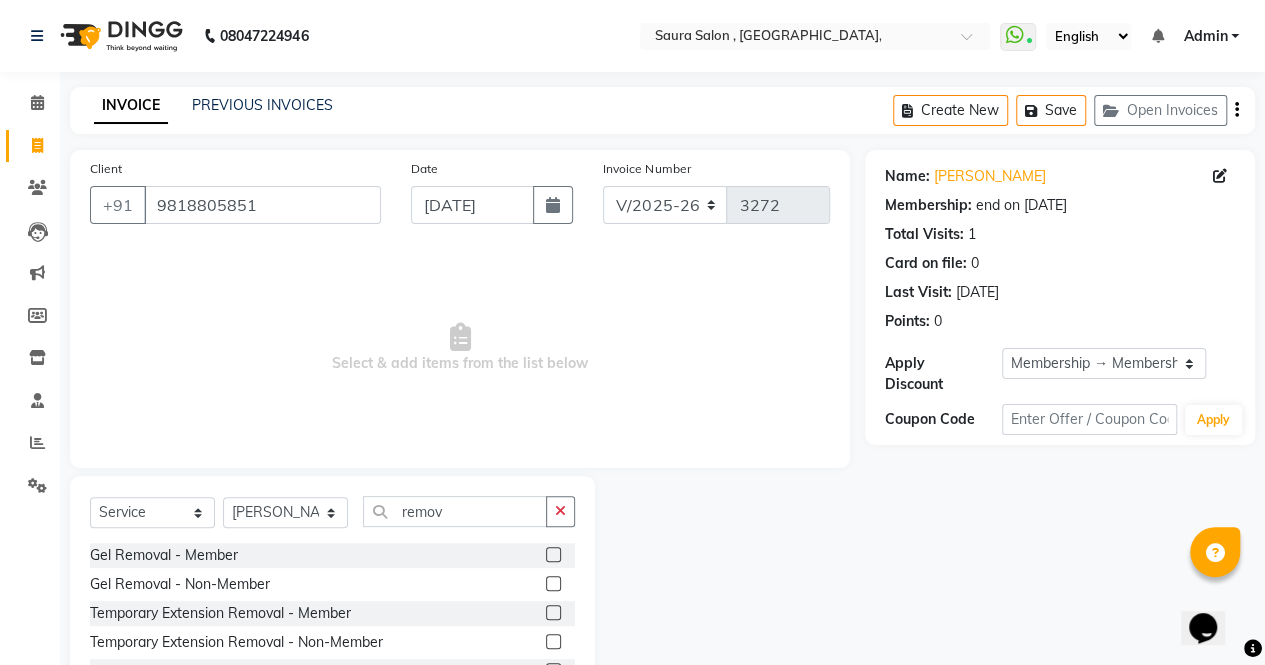 click 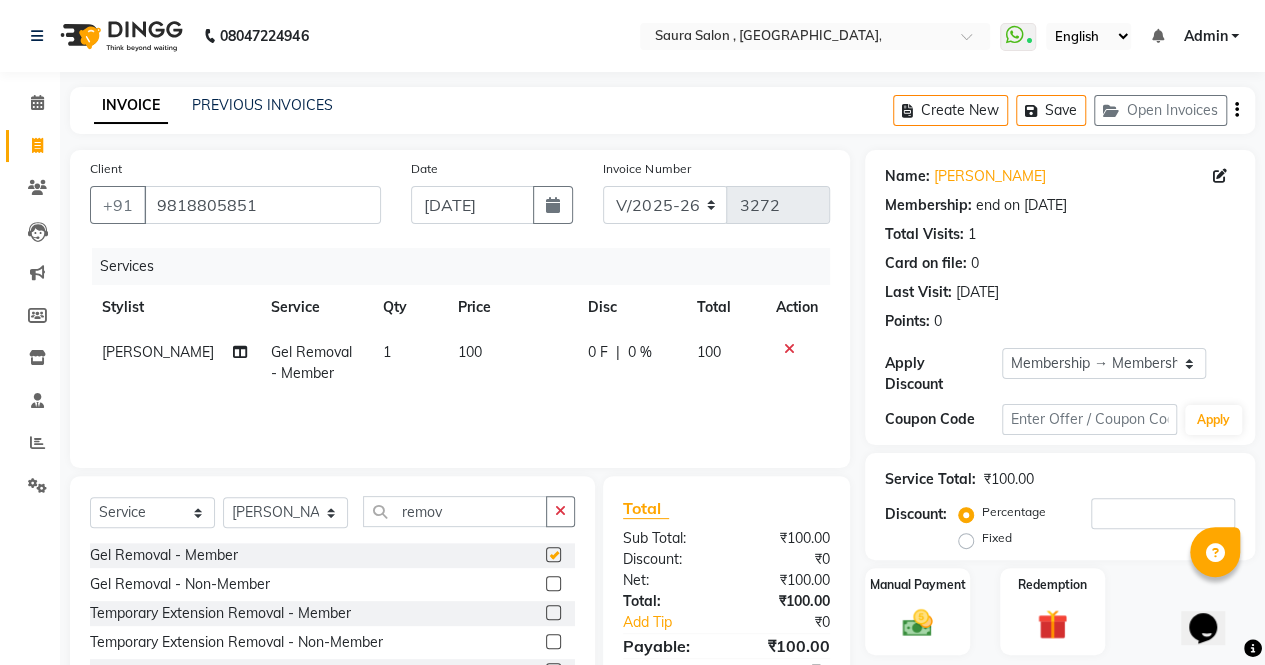 checkbox on "false" 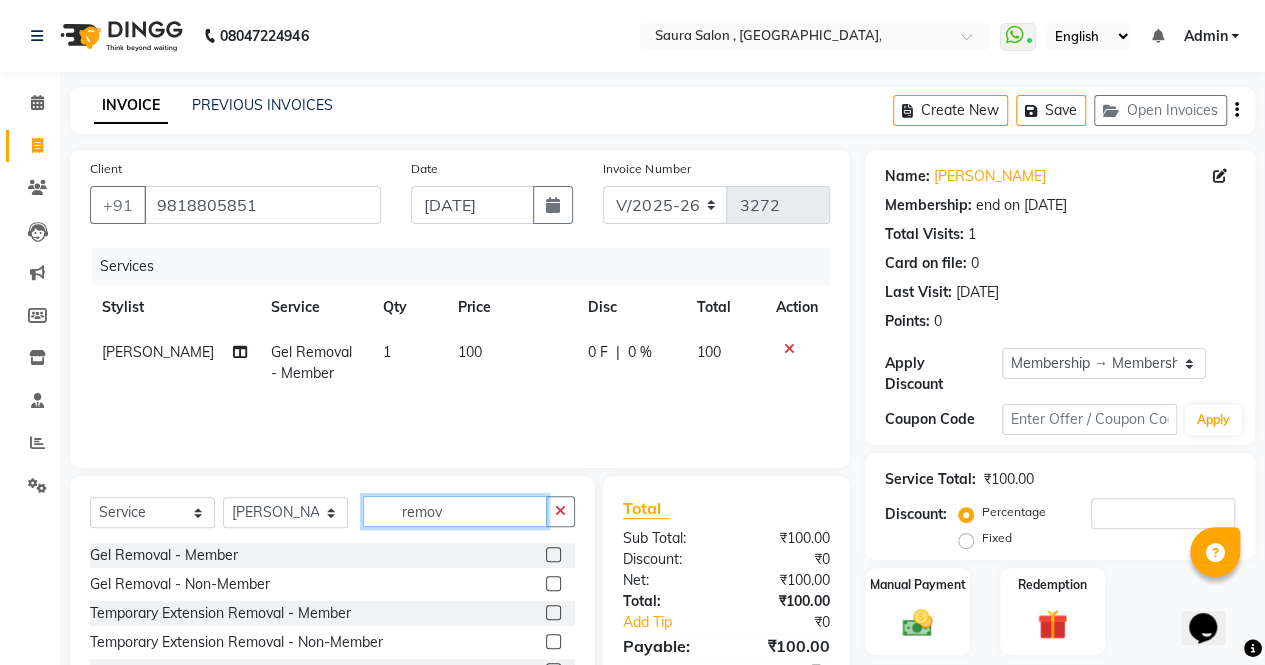 click on "remov" 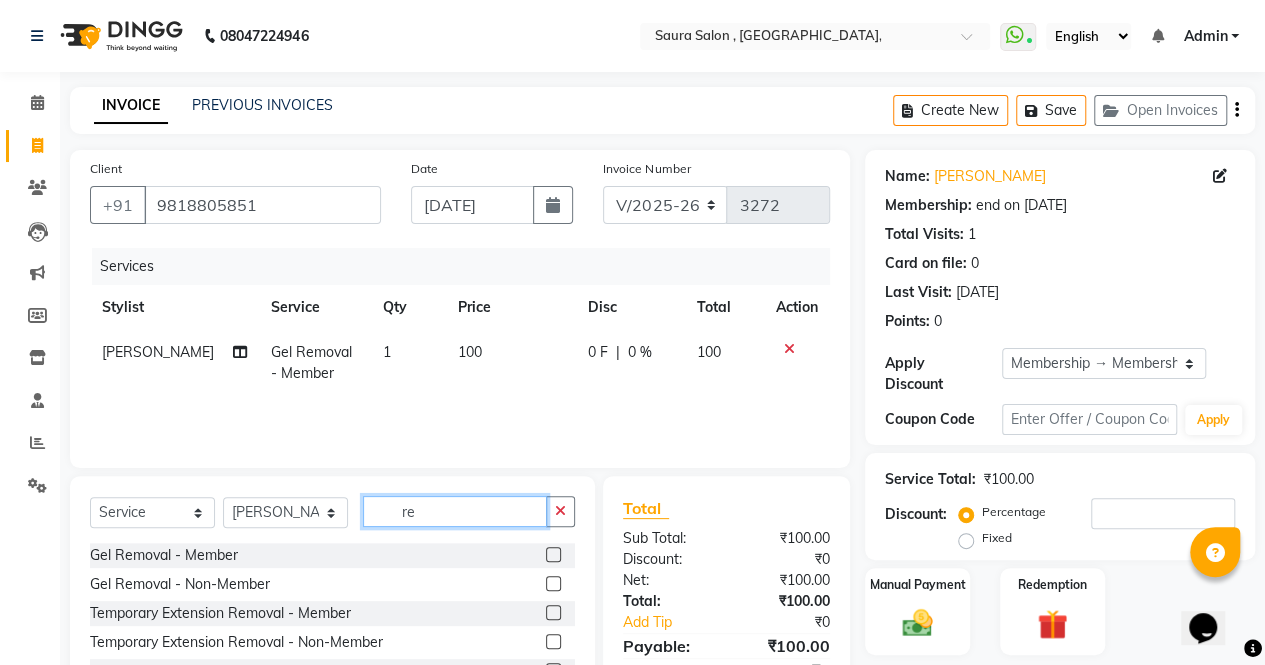 type on "r" 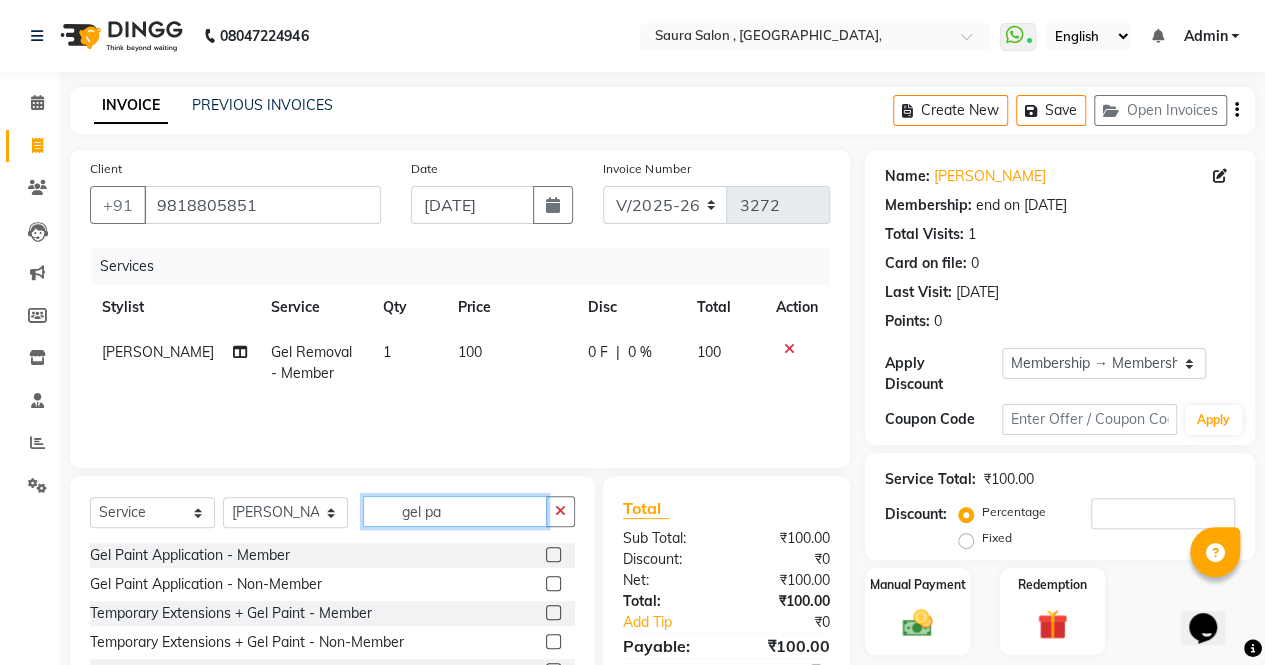 type on "gel pa" 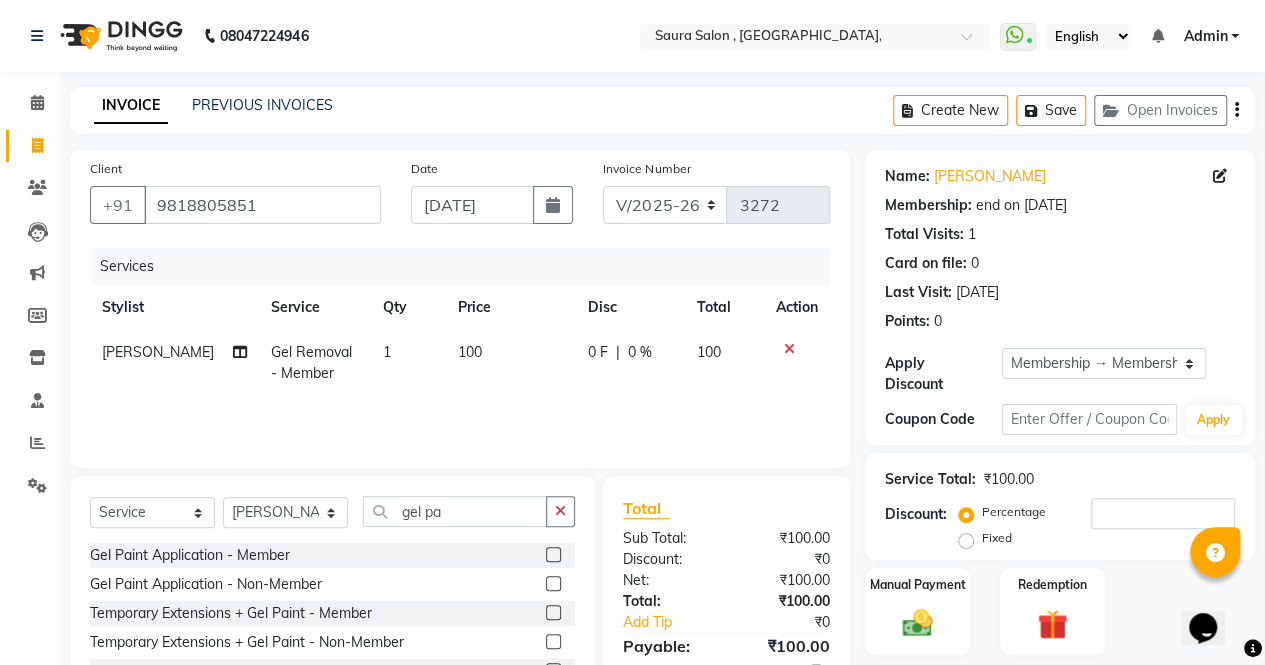 click 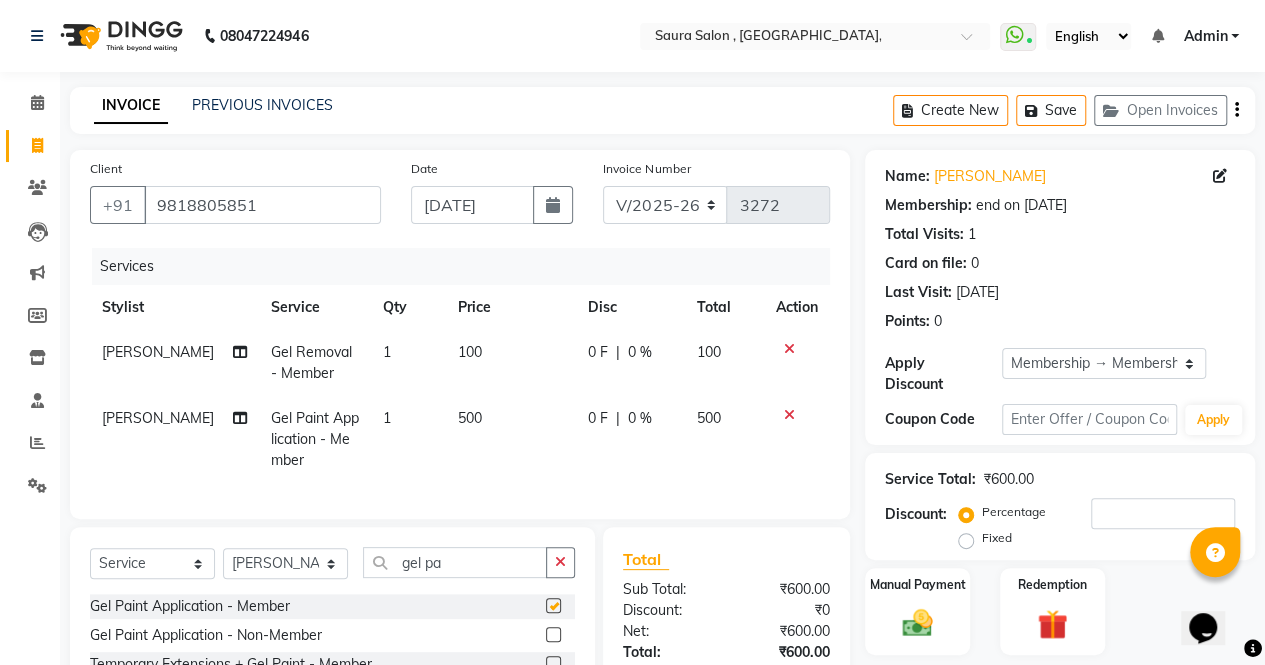checkbox on "false" 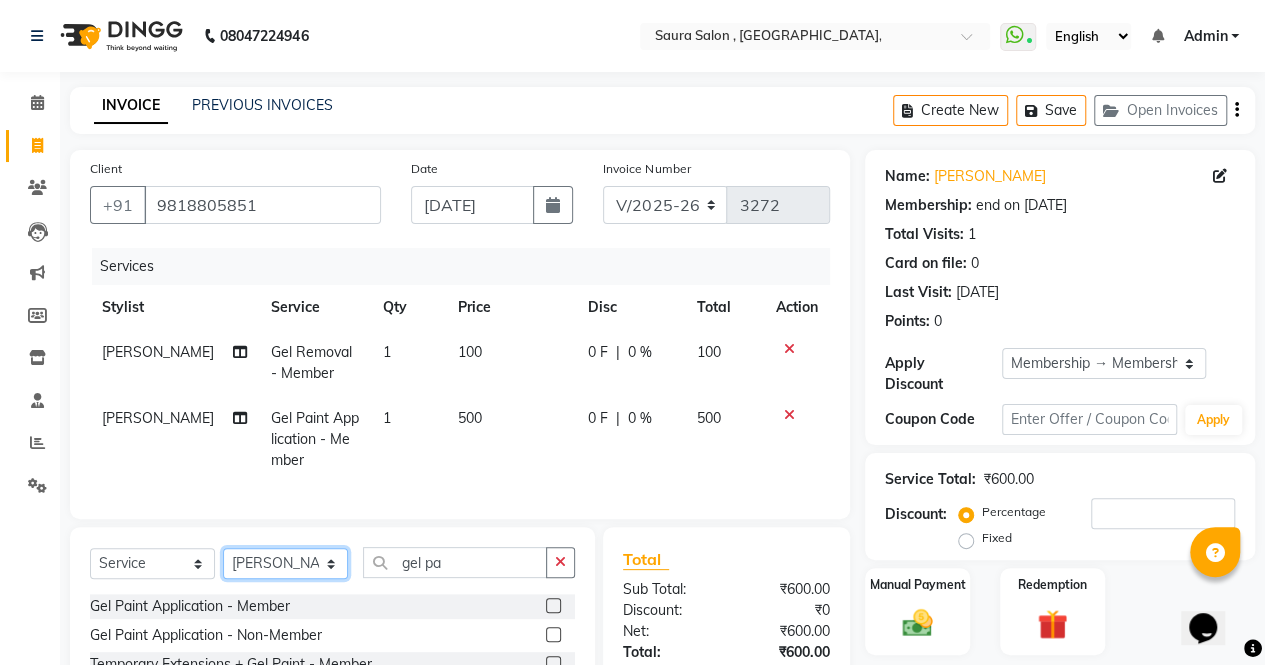 click on "Select Stylist archana  asha  [PERSON_NAME]  deepika [PERSON_NAME] [PERSON_NAME] [PERSON_NAME] khandala shanti  sona  ura usha di [PERSON_NAME]  [PERSON_NAME]" 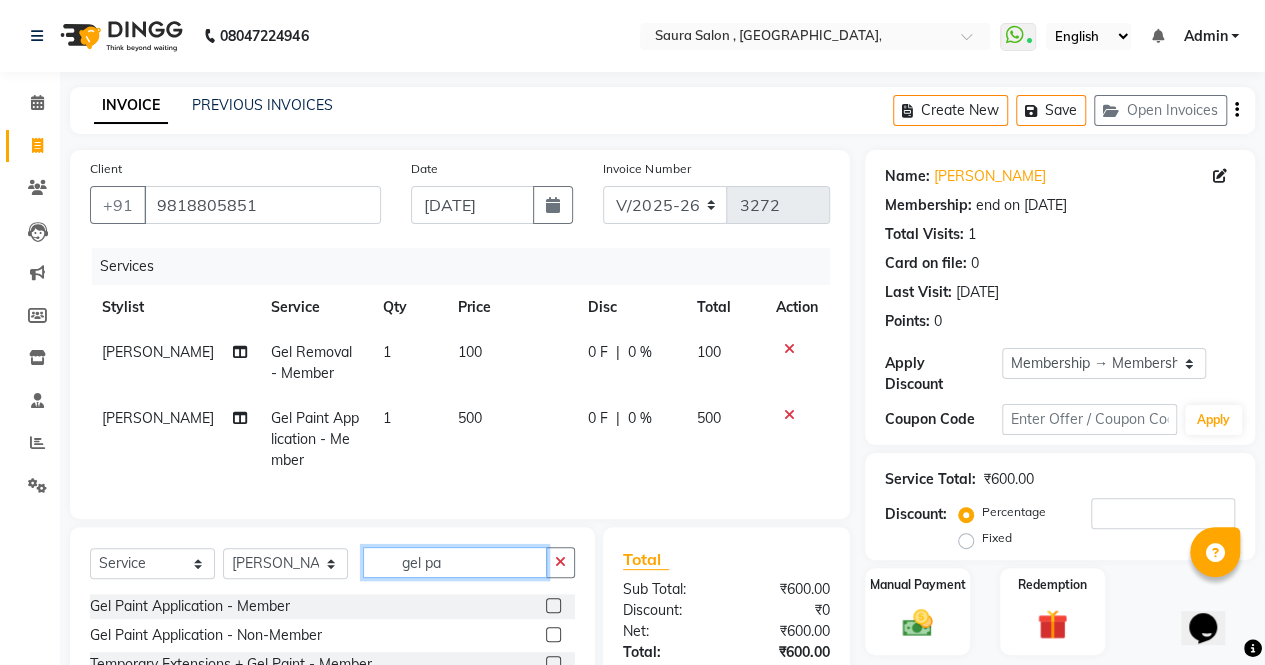 click on "gel pa" 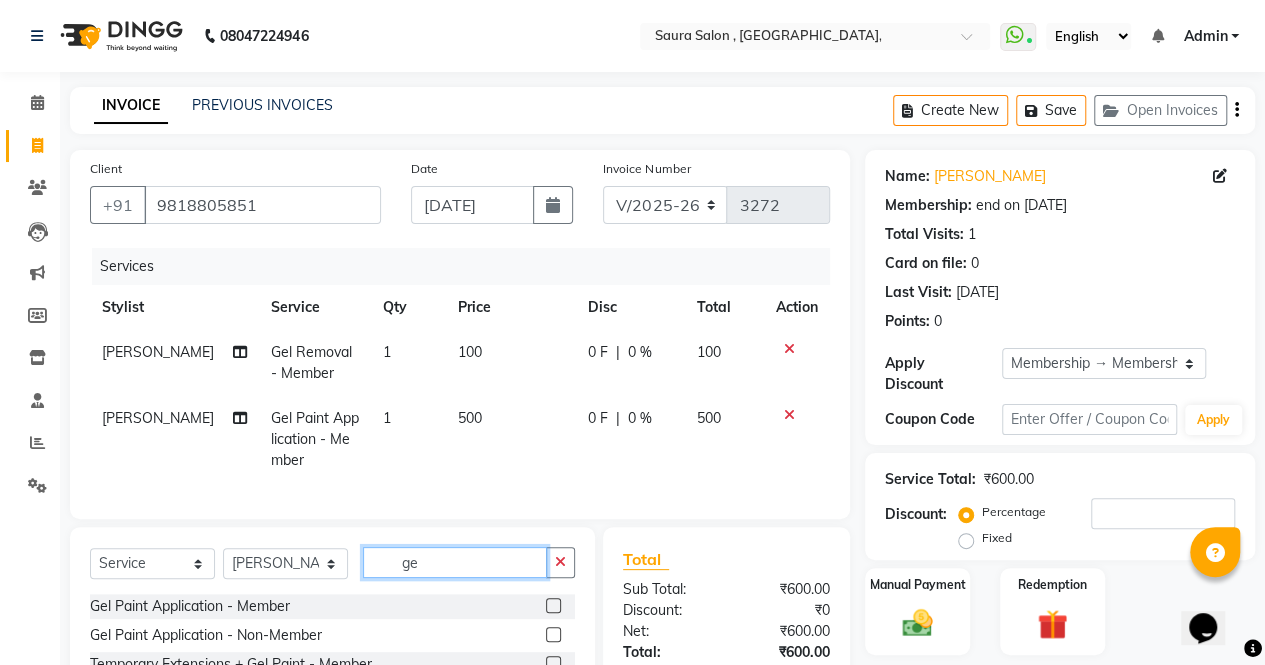 type on "g" 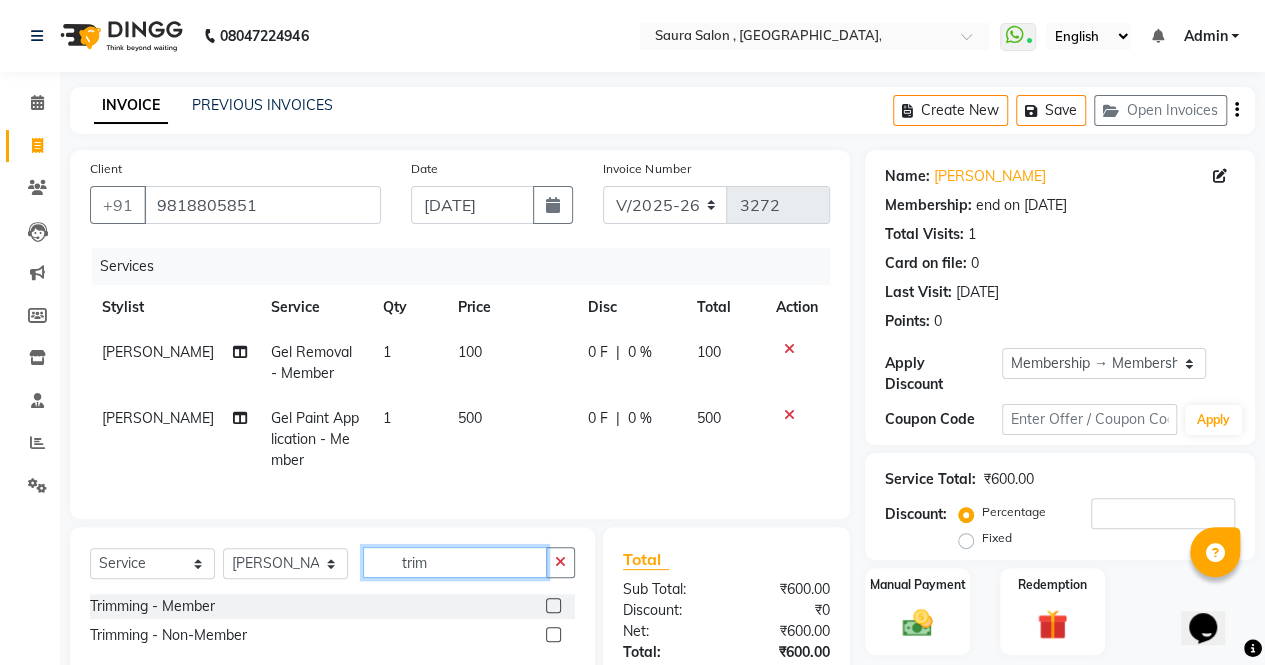 type on "trim" 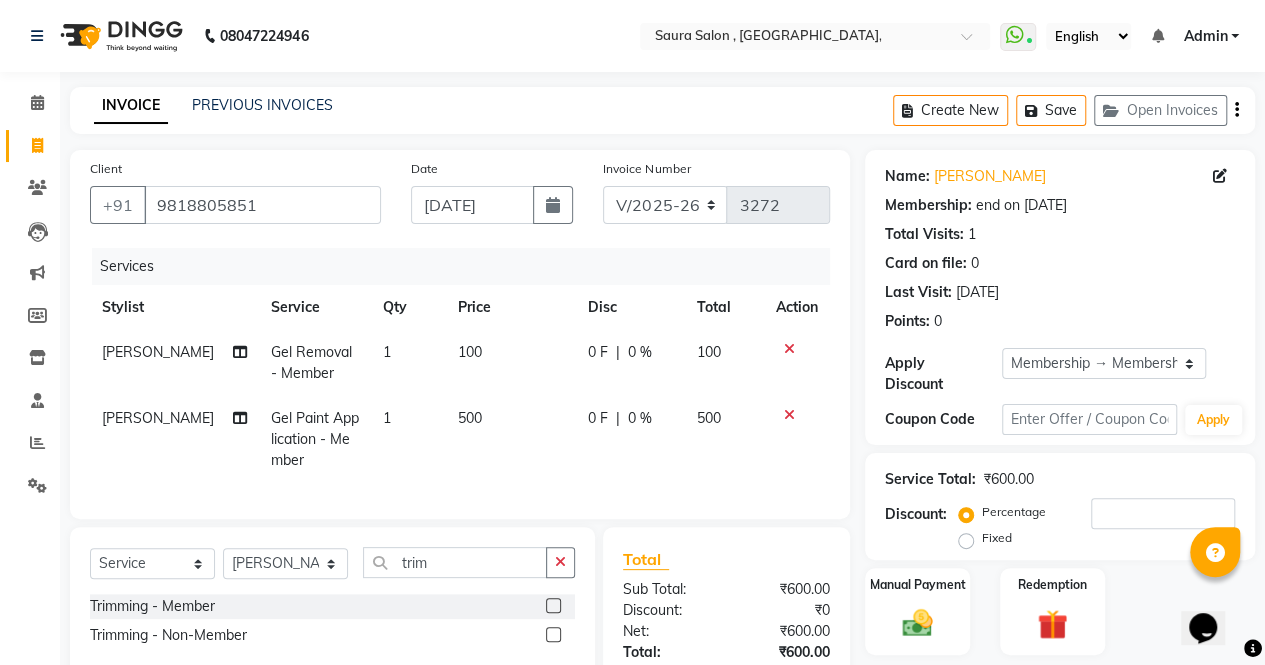 click 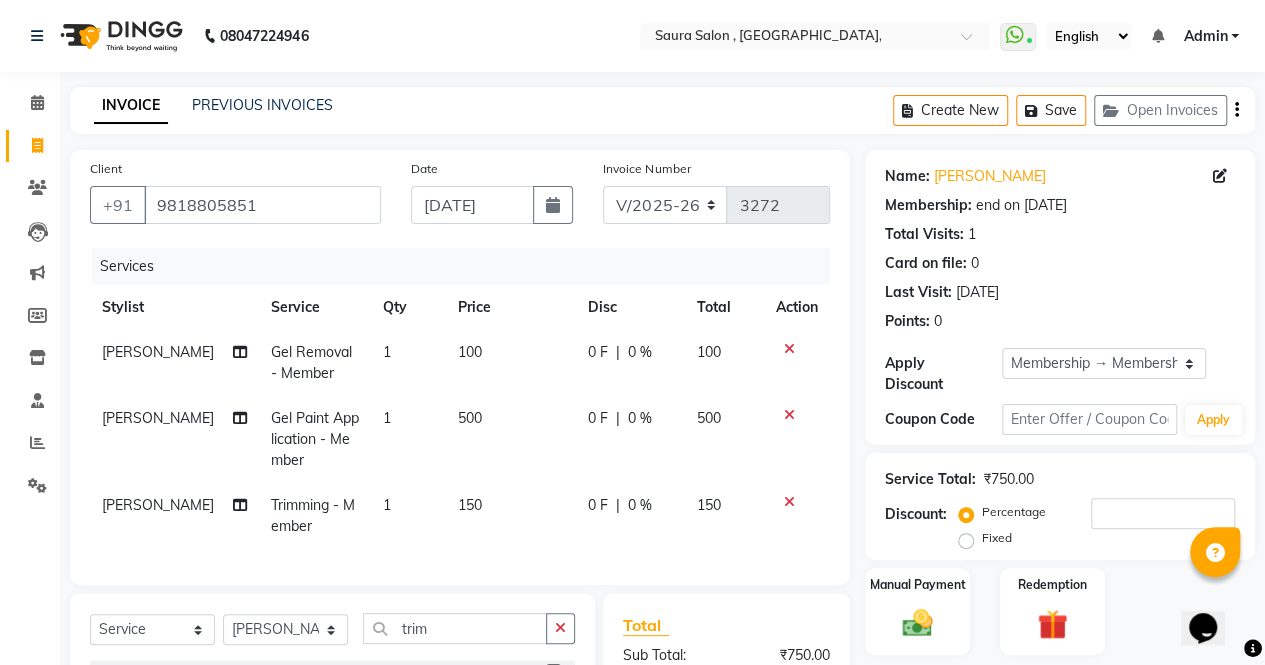 checkbox on "false" 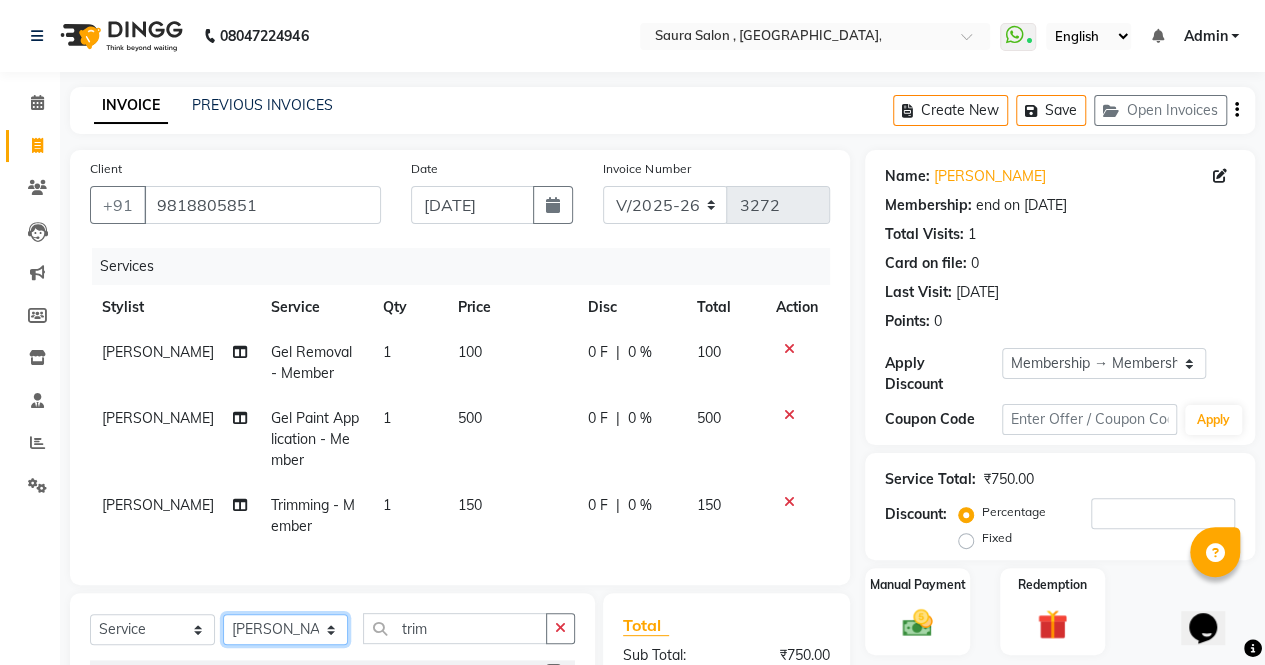 click on "Select Stylist archana  asha  [PERSON_NAME]  deepika [PERSON_NAME] [PERSON_NAME] [PERSON_NAME] khandala shanti  sona  ura usha di [PERSON_NAME]  [PERSON_NAME]" 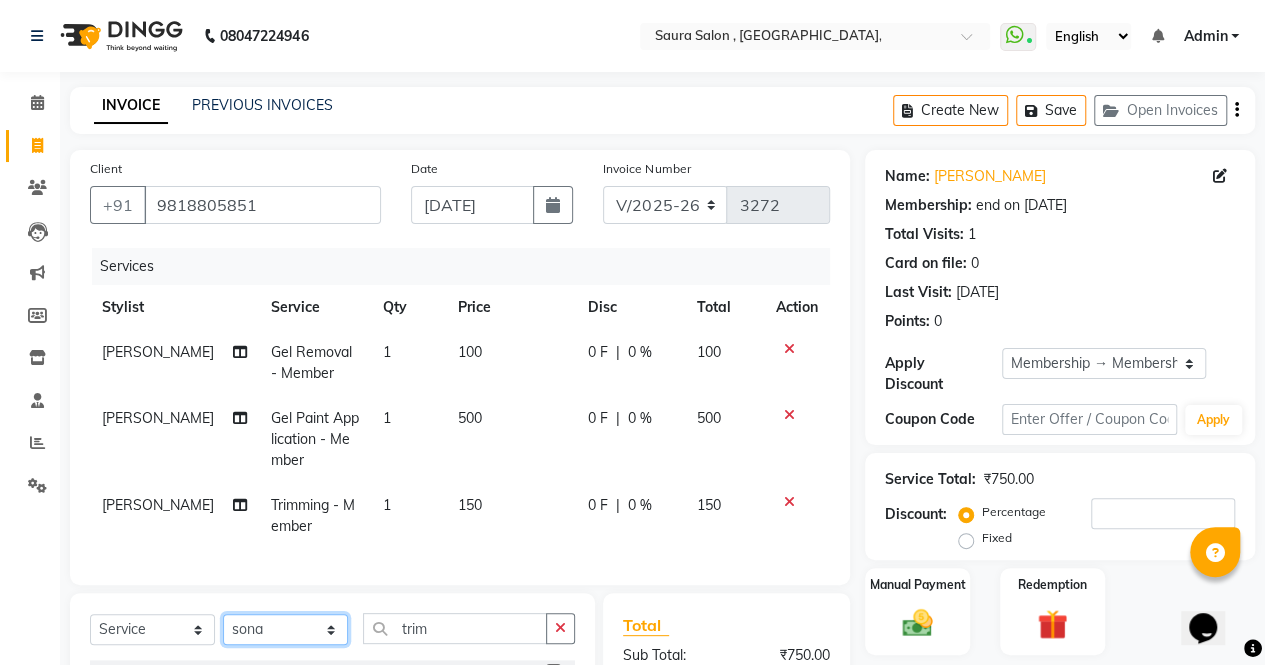 click on "Select Stylist archana  asha  [PERSON_NAME]  deepika [PERSON_NAME] [PERSON_NAME] [PERSON_NAME] khandala shanti  sona  ura usha di [PERSON_NAME]  [PERSON_NAME]" 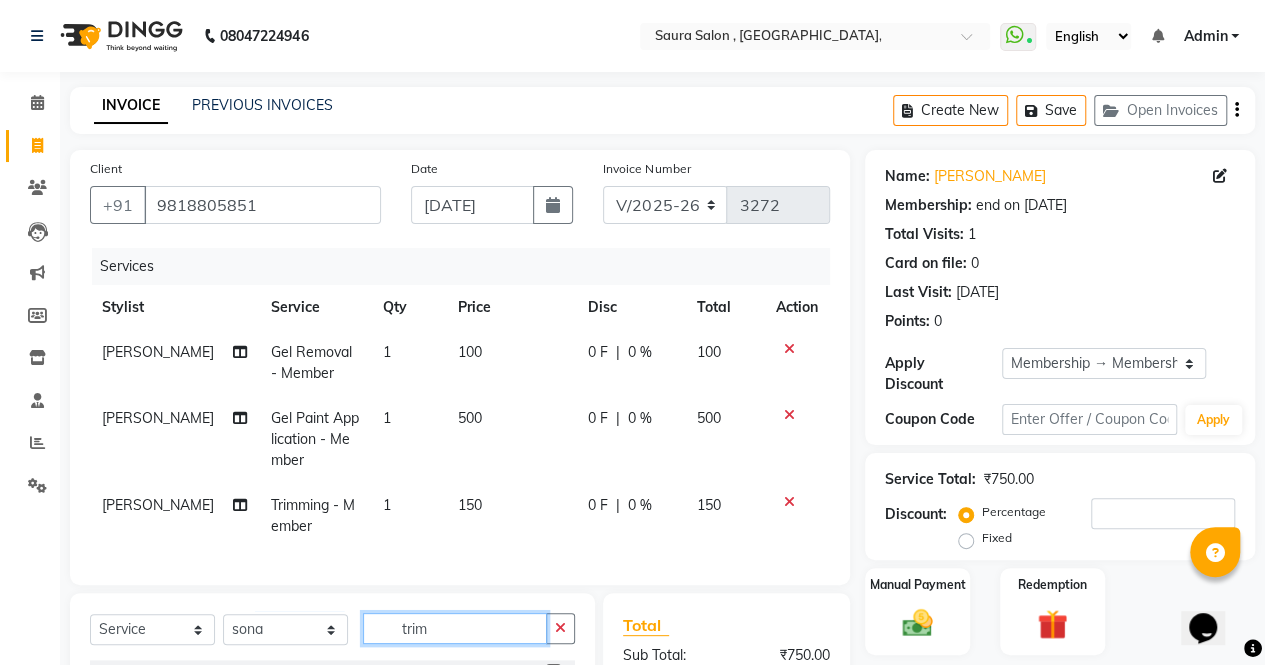 click on "trim" 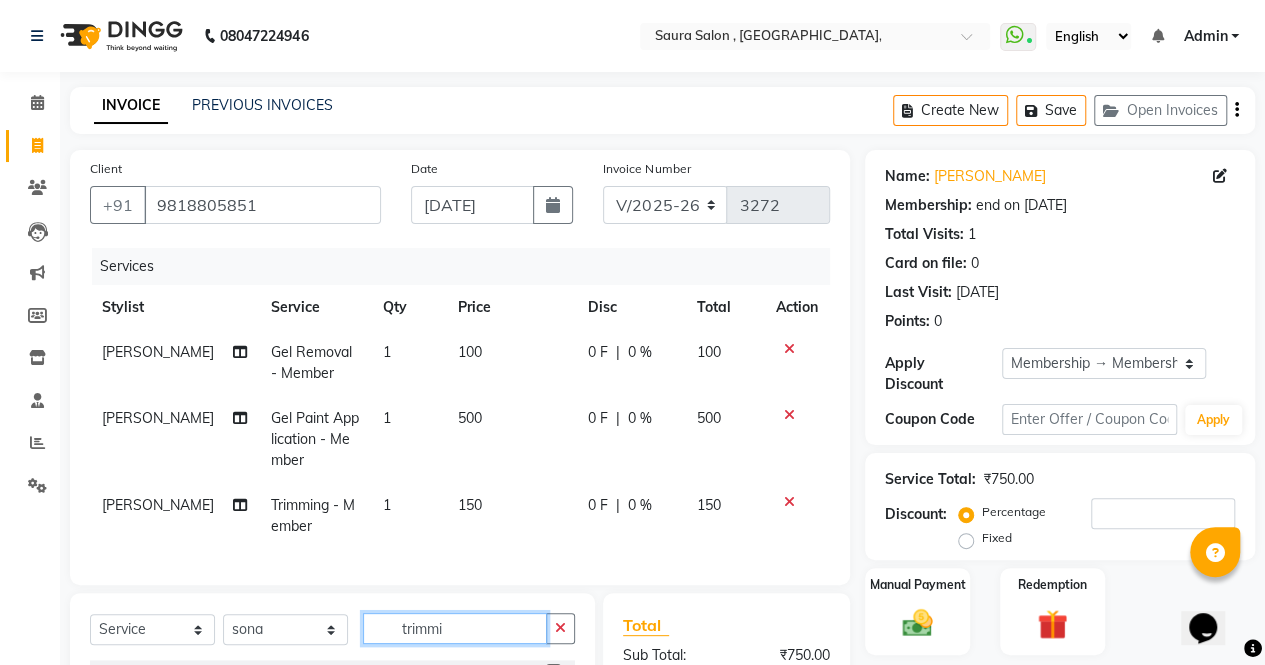 scroll, scrollTop: 224, scrollLeft: 0, axis: vertical 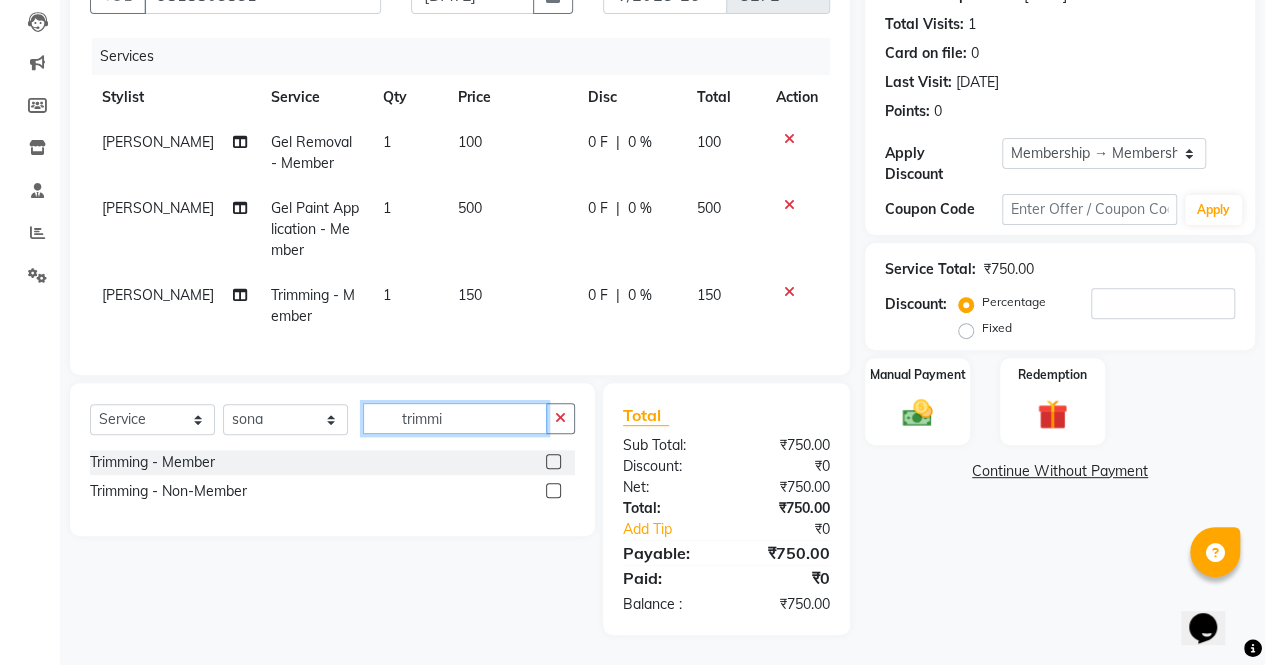 type on "trimmi" 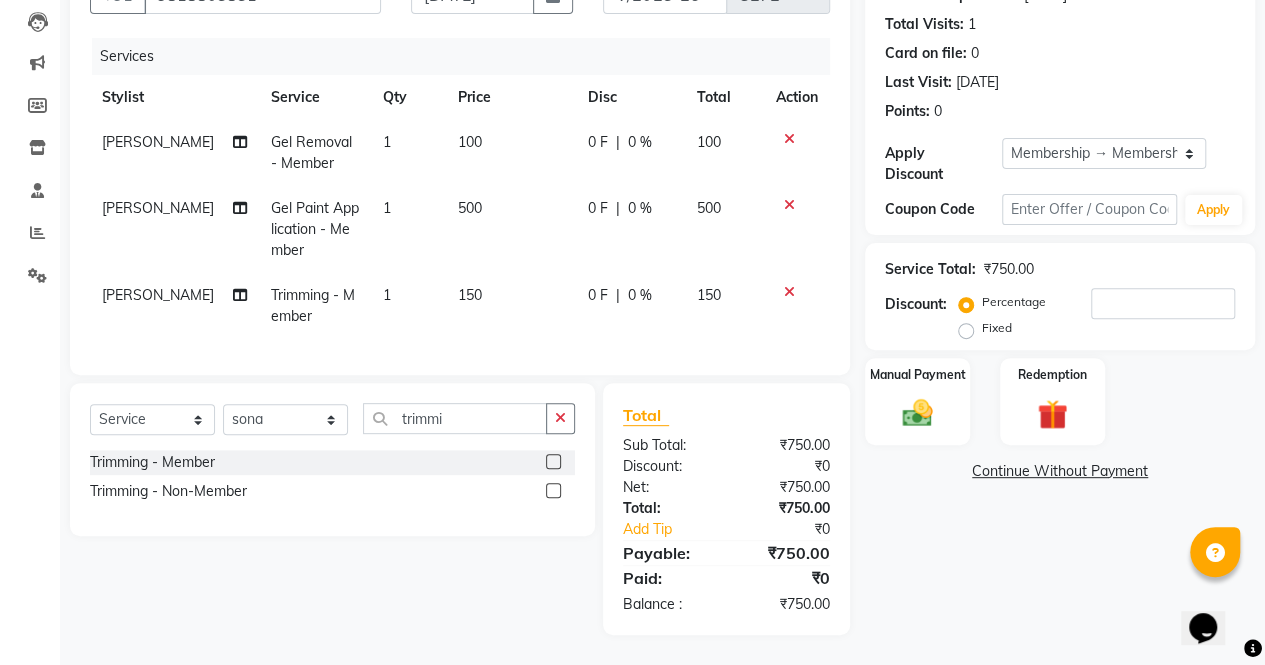 click 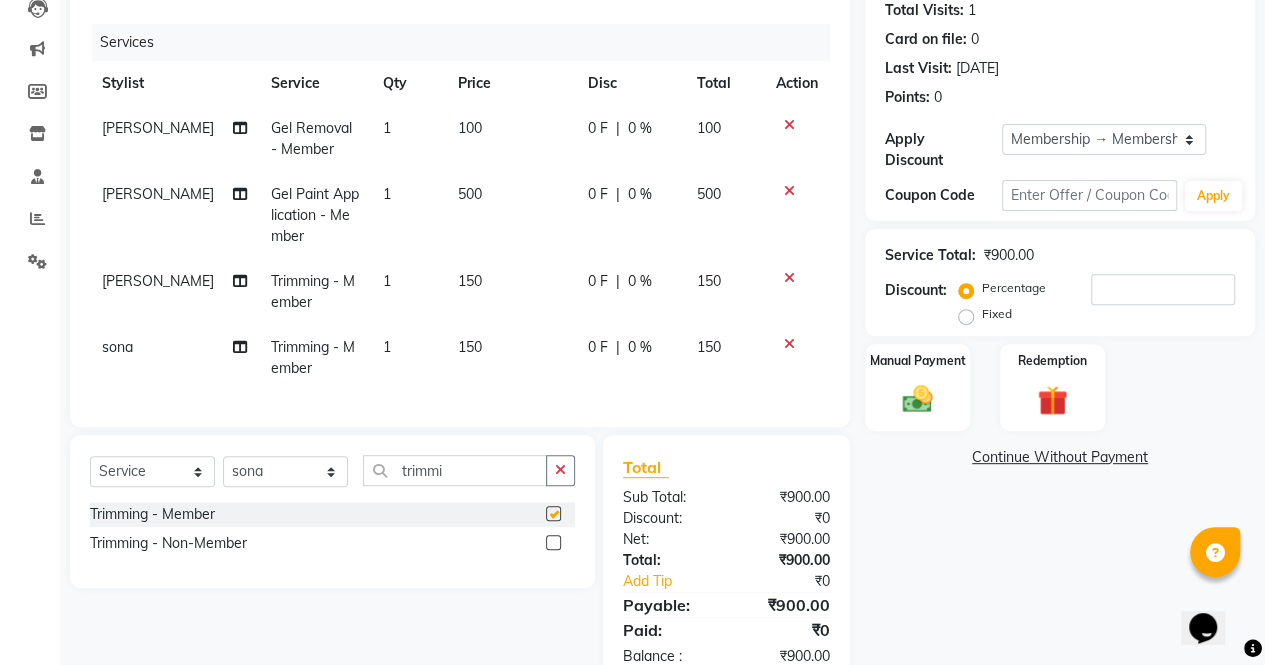 checkbox on "false" 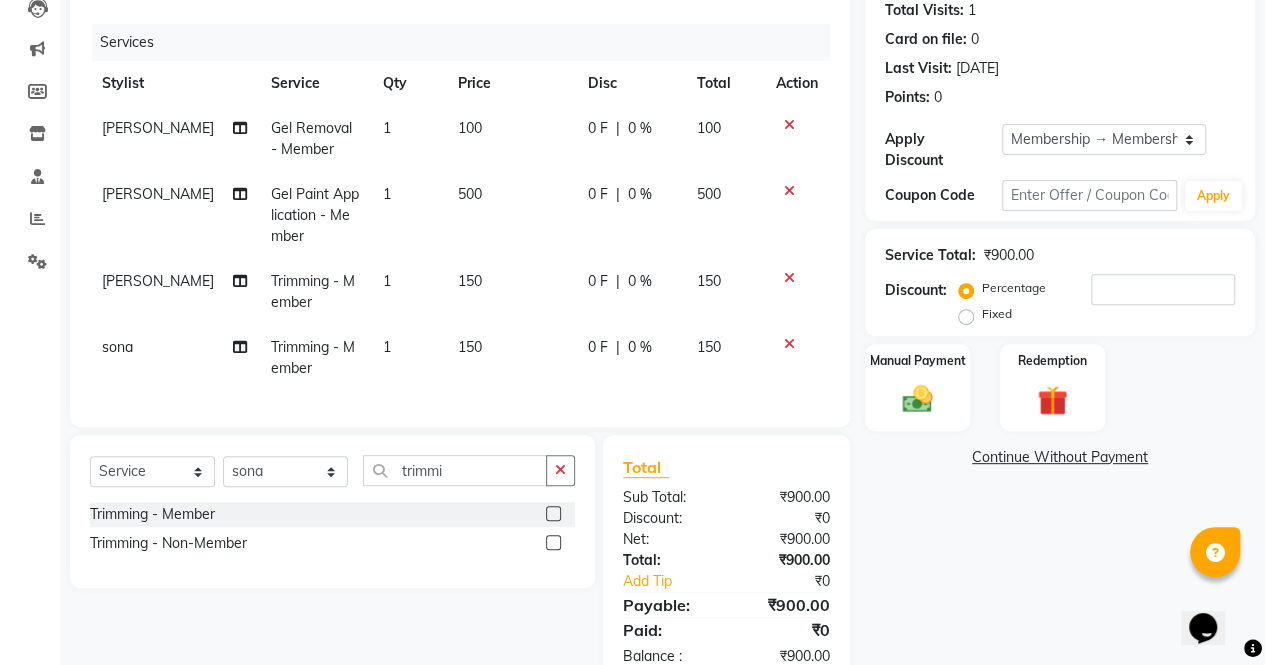 click on "500" 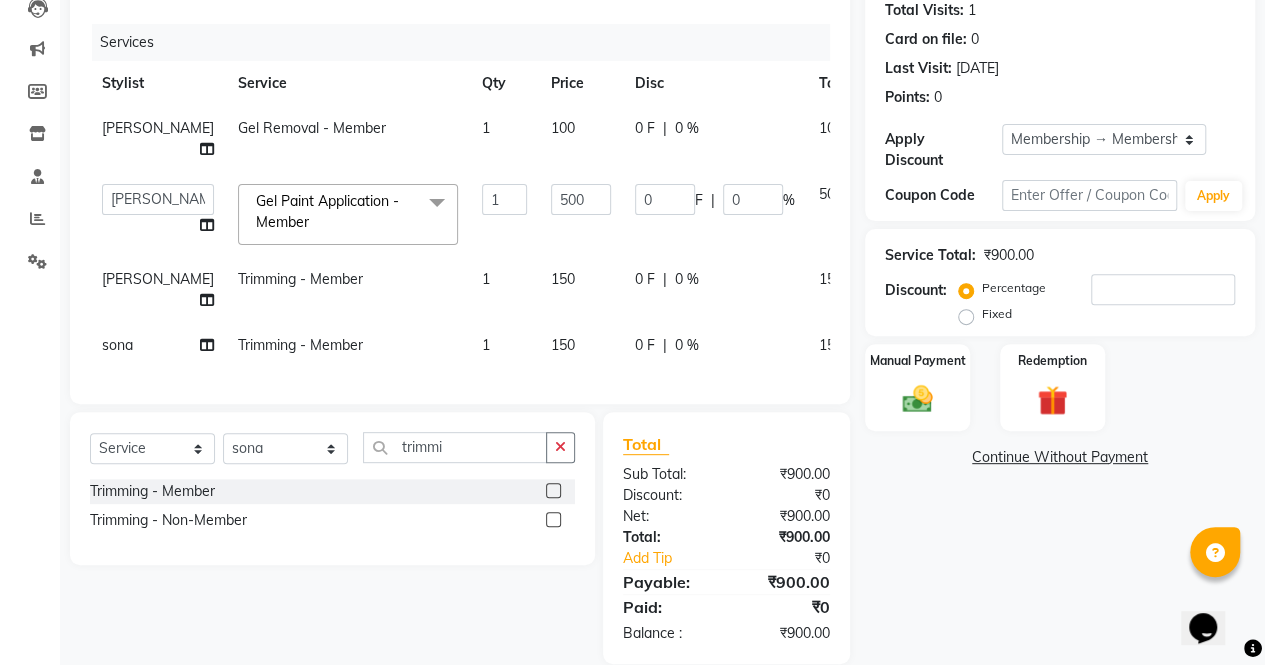 click on "1" 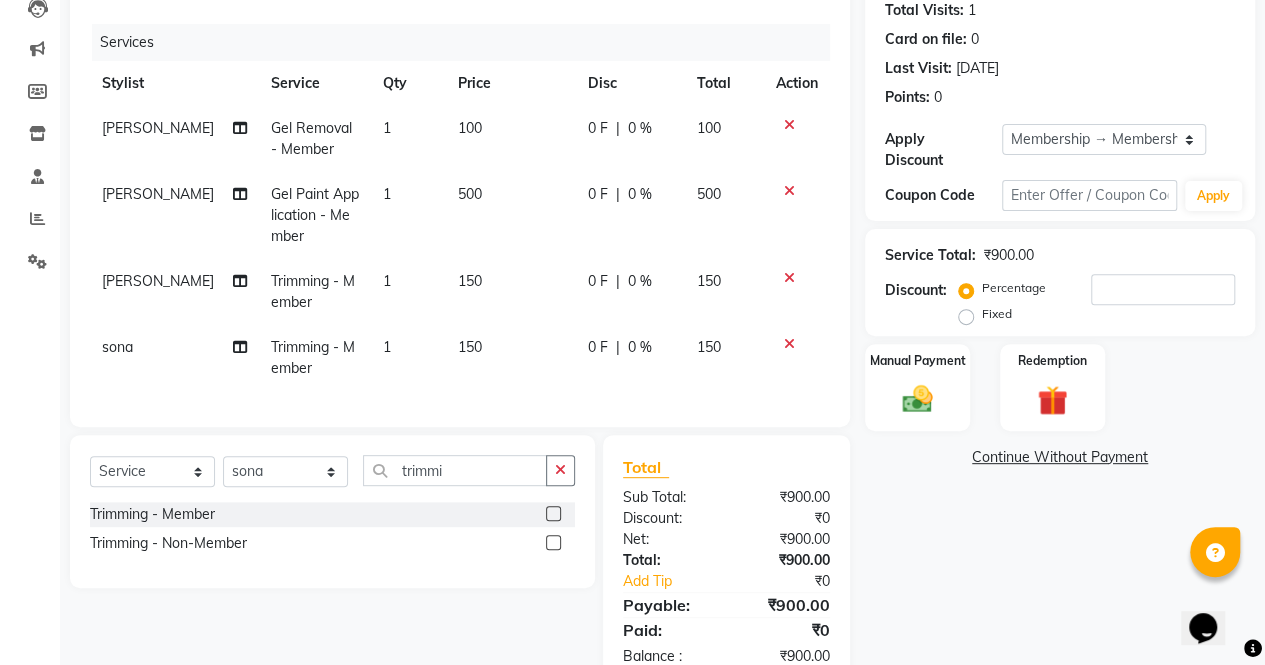 click on "500" 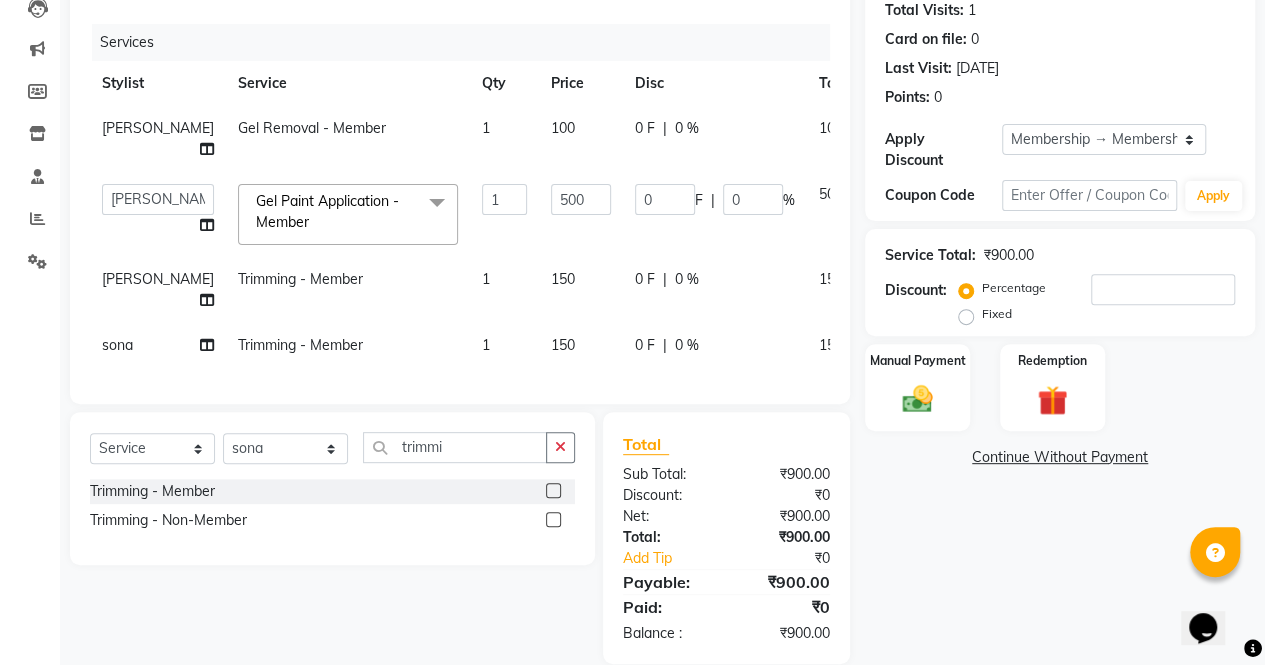 click on "500" 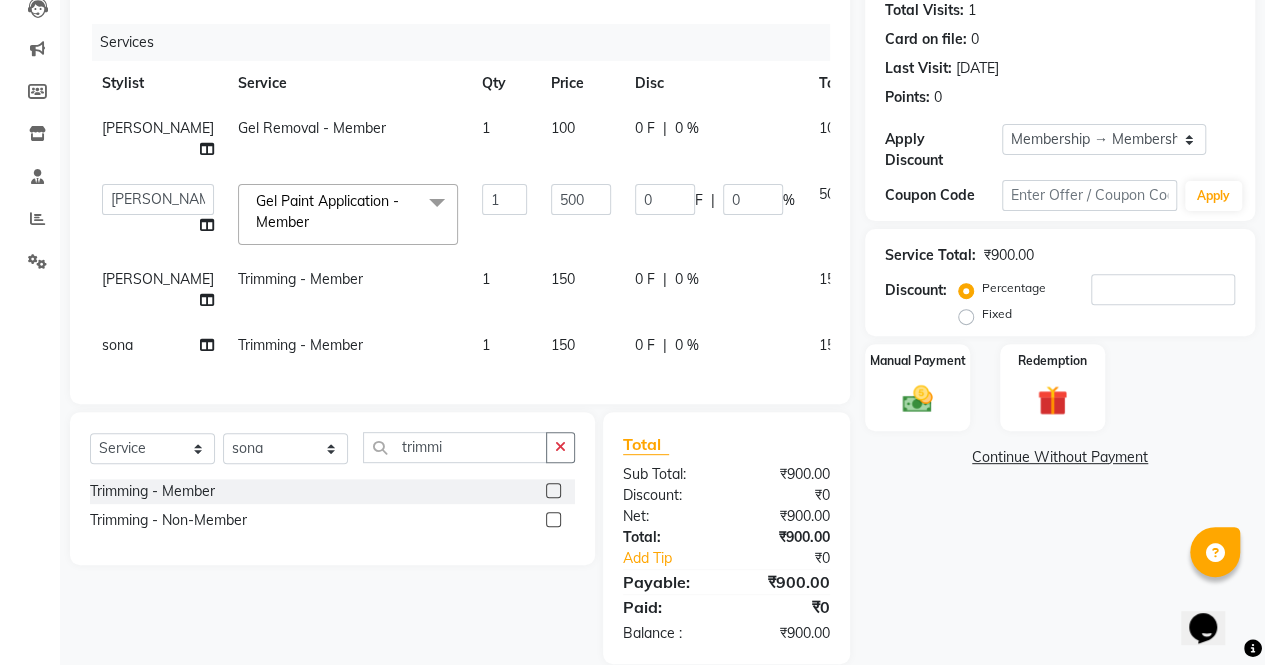 click on "500" 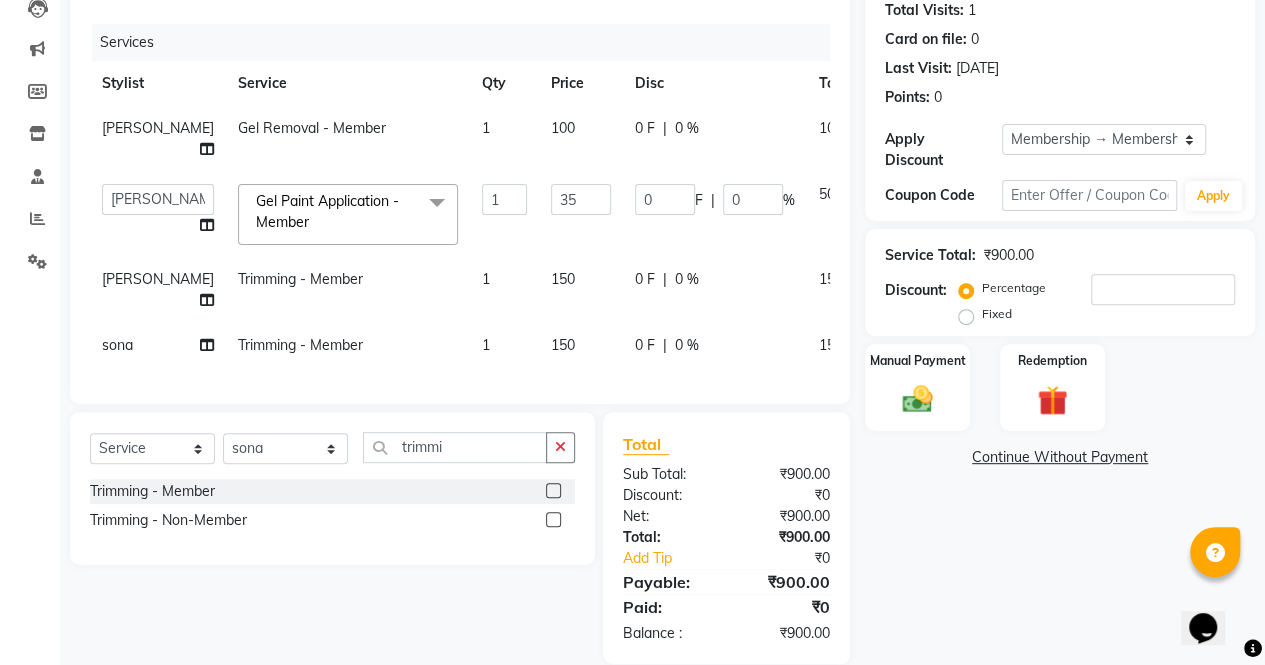 type on "350" 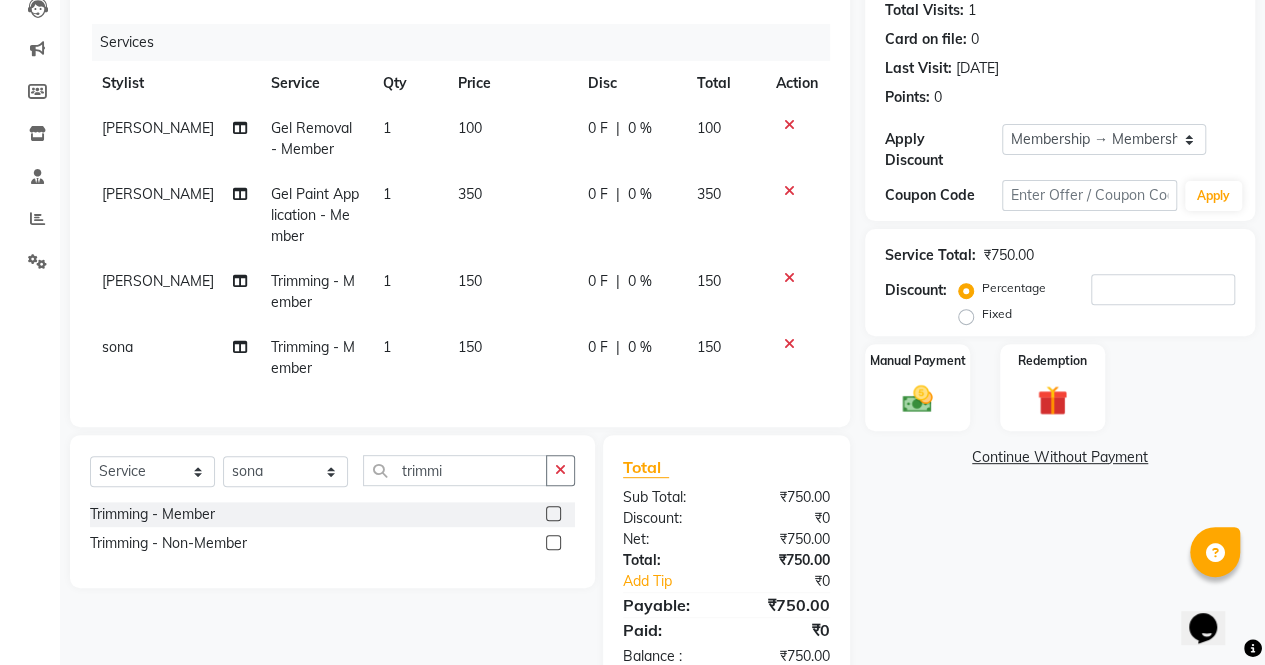 click on "Client +91 9818805851 Date 14-07-2025 Invoice Number V/2025 V/2025-26 3272 Services Stylist Service Qty Price Disc Total Action vaishali Gel Removal - Member  1 100 0 F | 0 % 100 vaishali Gel Paint Application - Member 1 350 0 F | 0 % 350 vaishali Trimming - Member 1 150 0 F | 0 % 150 sona  Trimming - Member 1 150 0 F | 0 % 150" 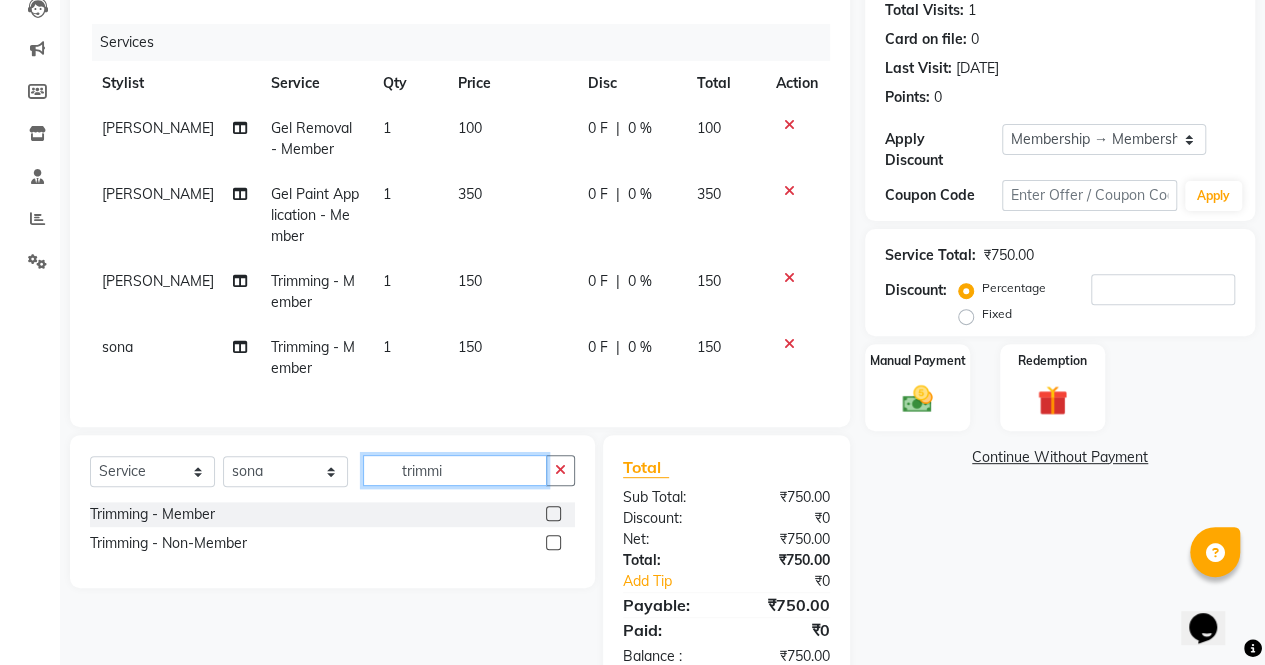 click on "trimmi" 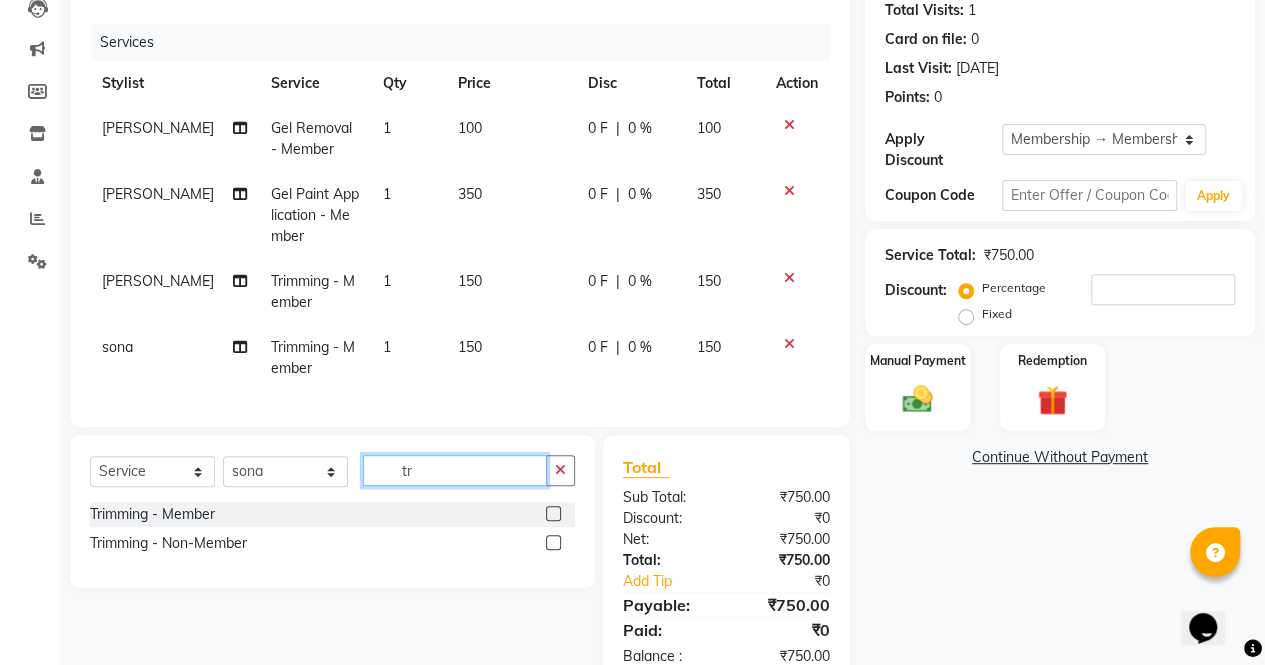 type on "t" 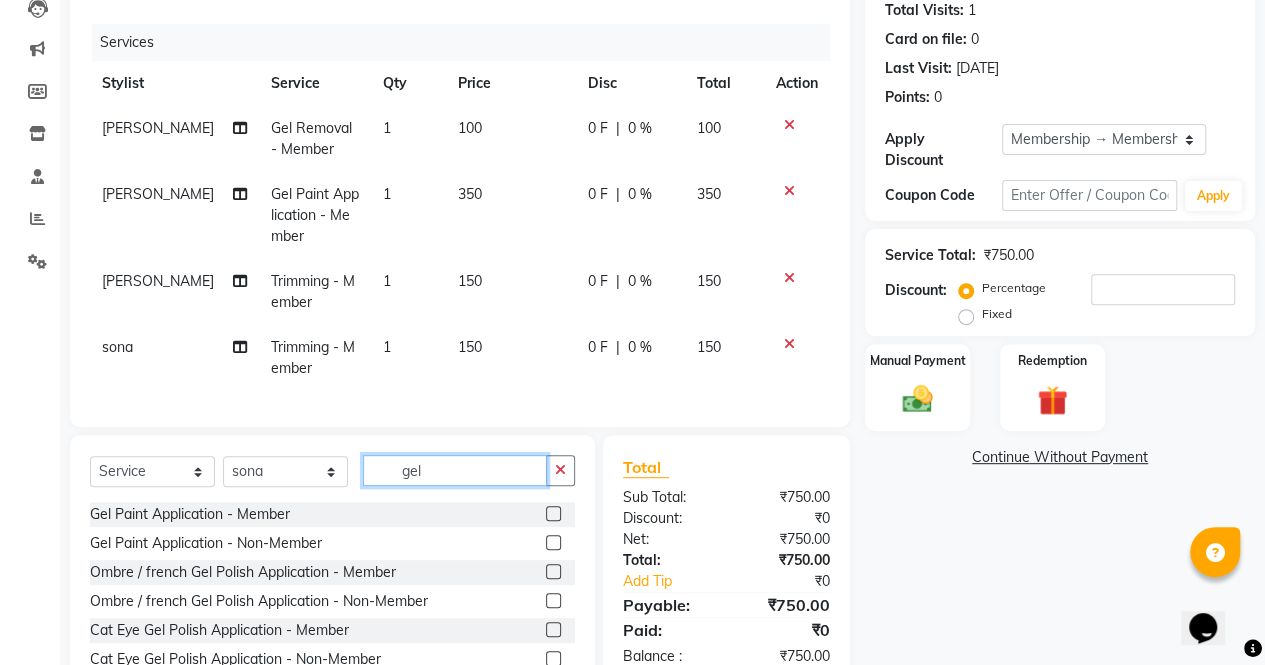 type on "gel" 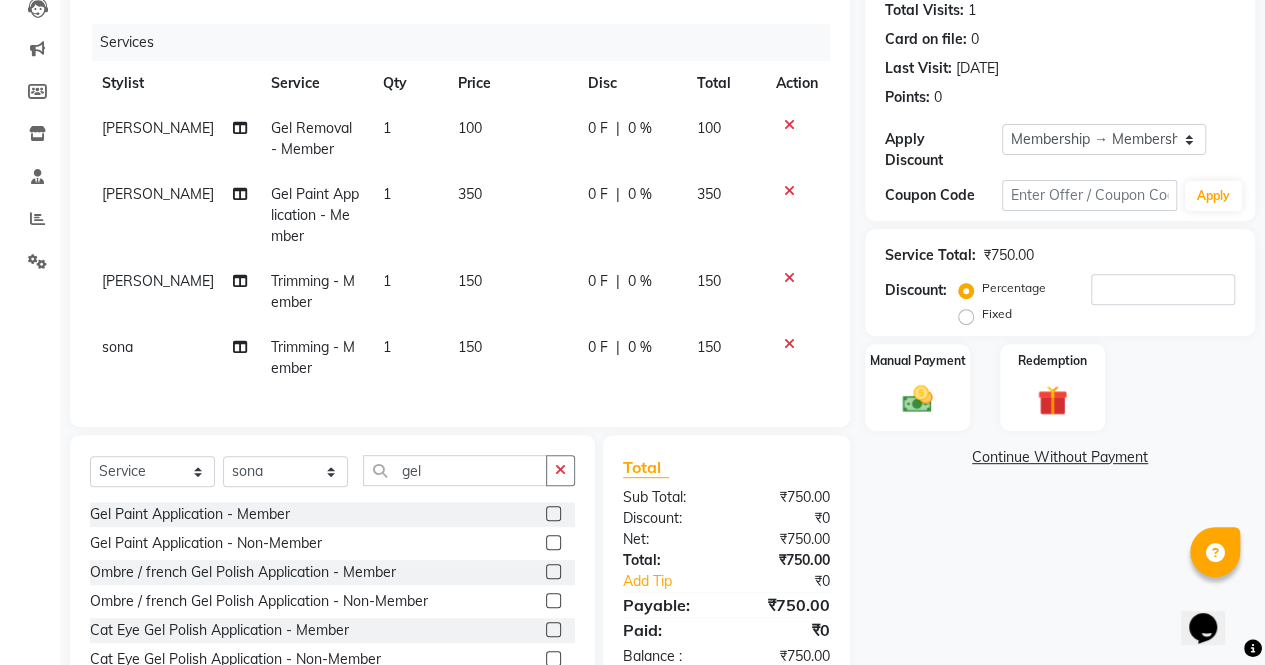 click 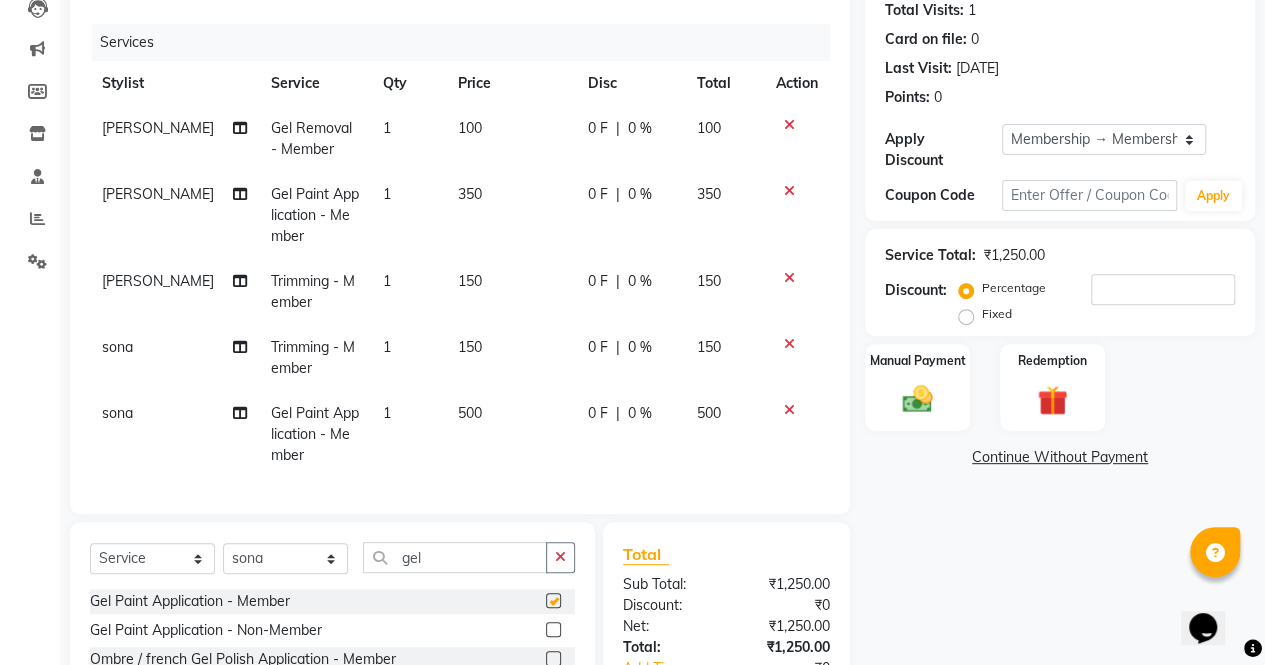 checkbox on "false" 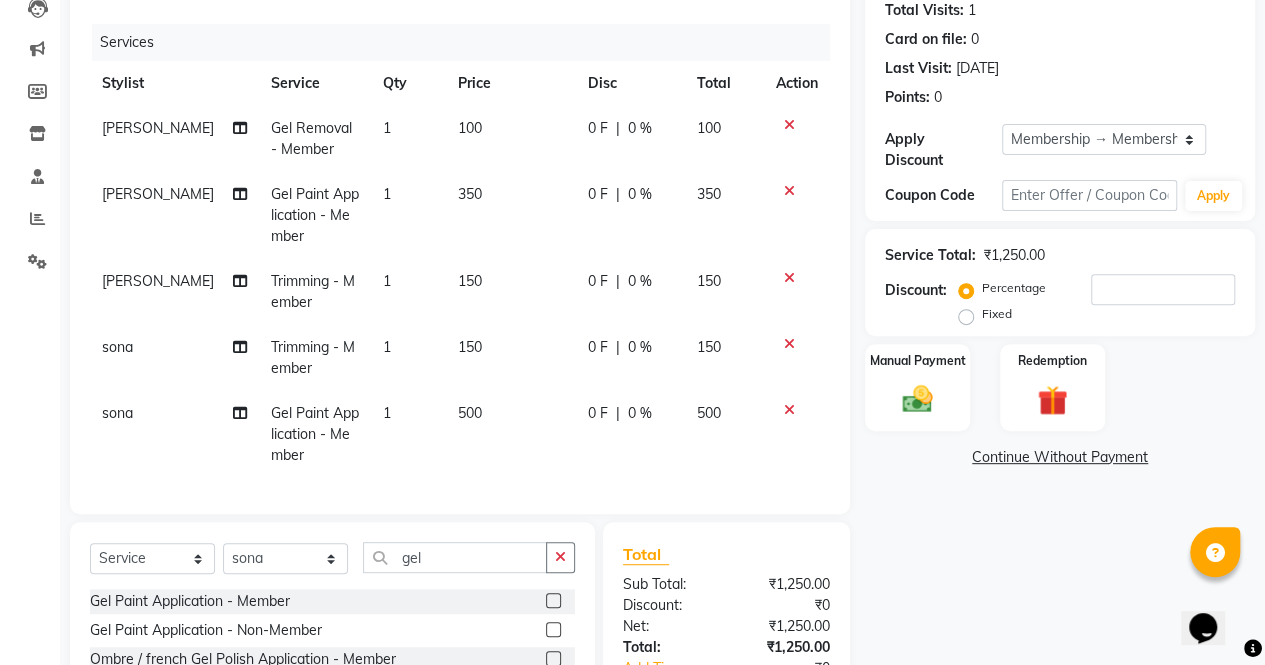 click 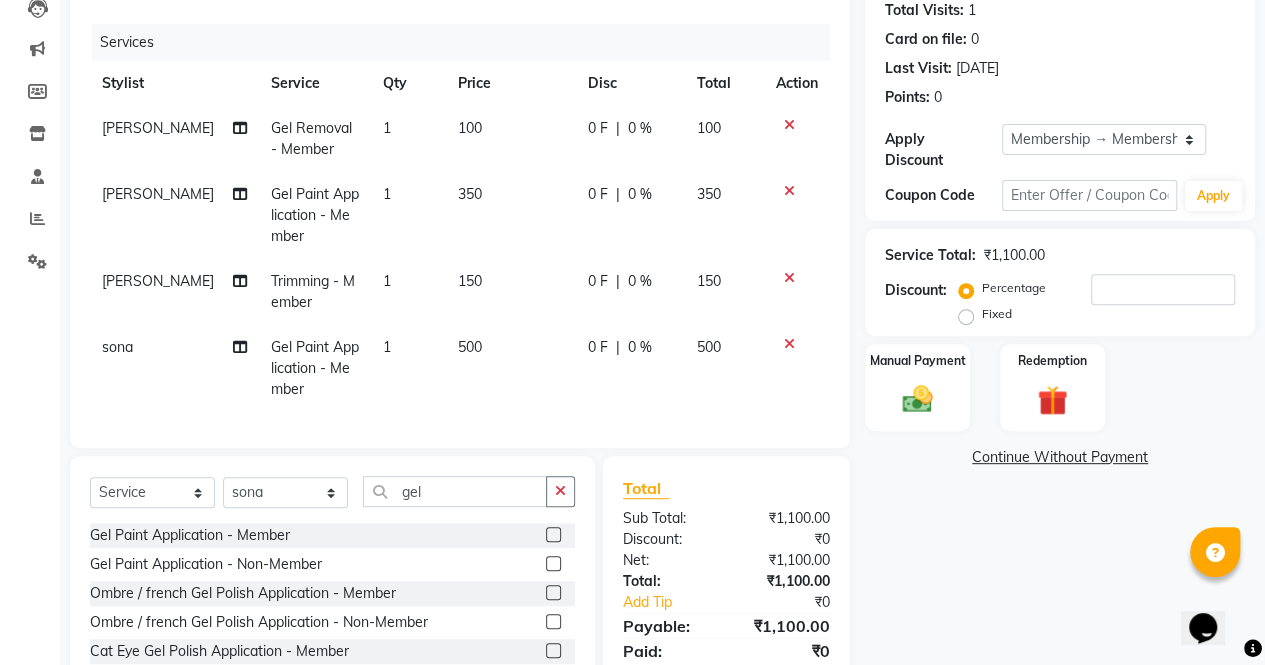 click on "500" 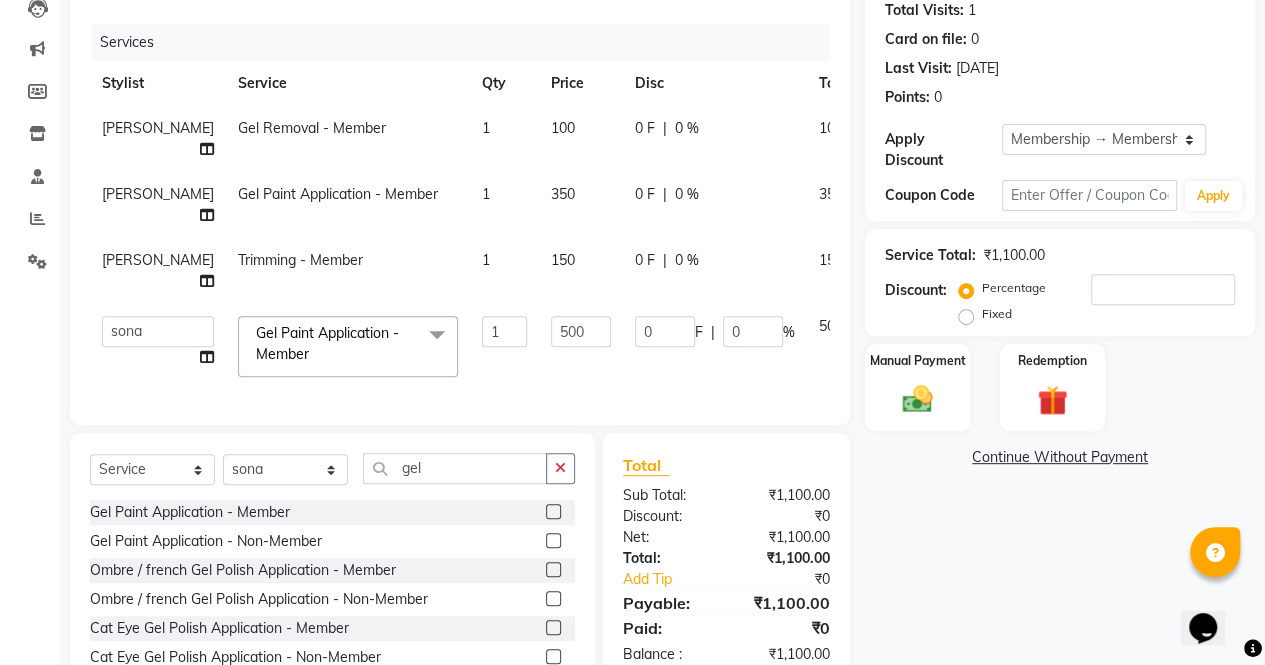 click on "1" 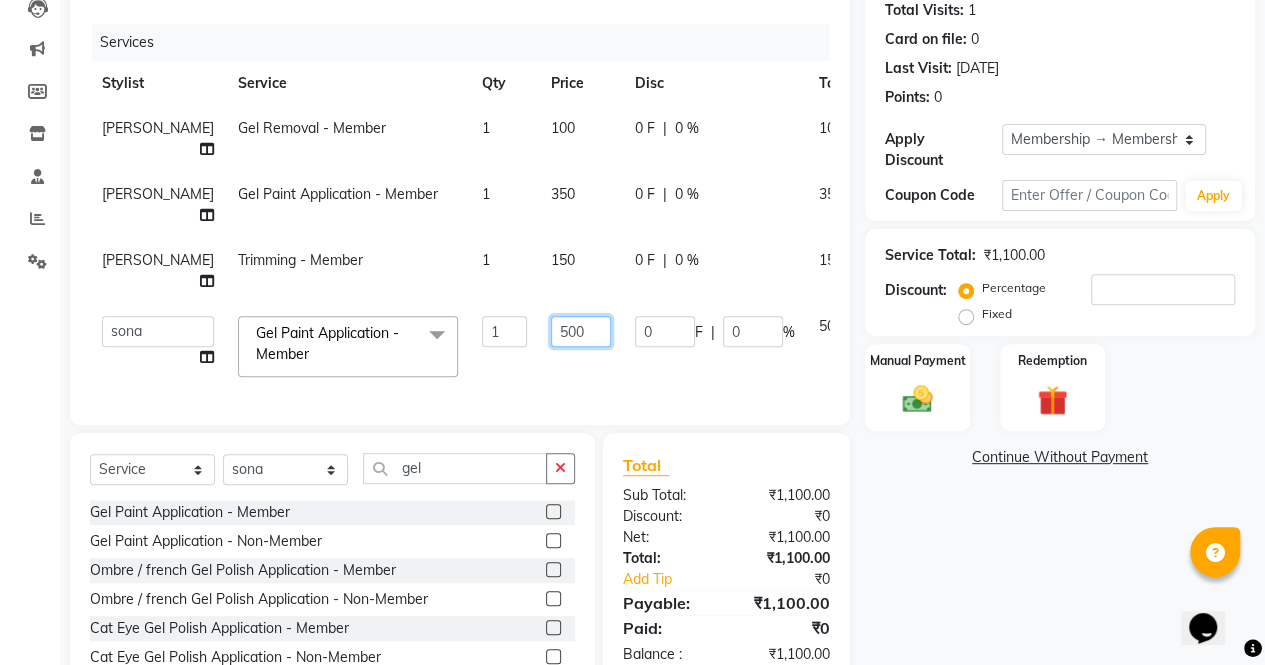 click on "500" 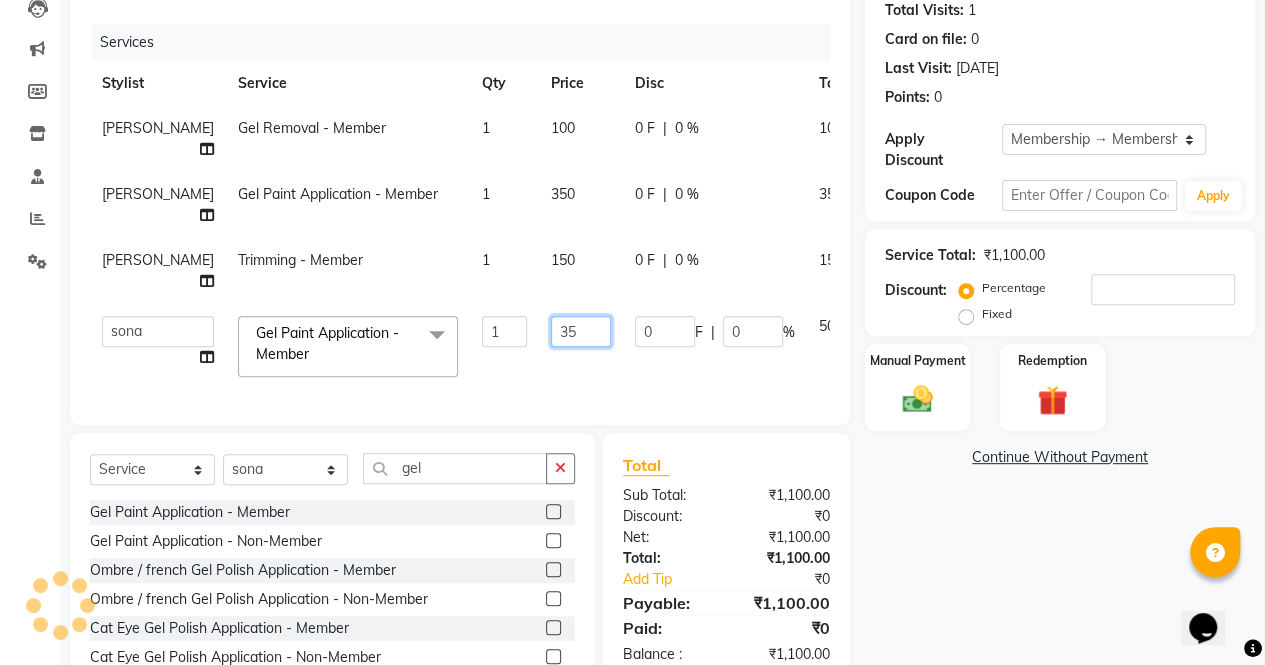 type on "350" 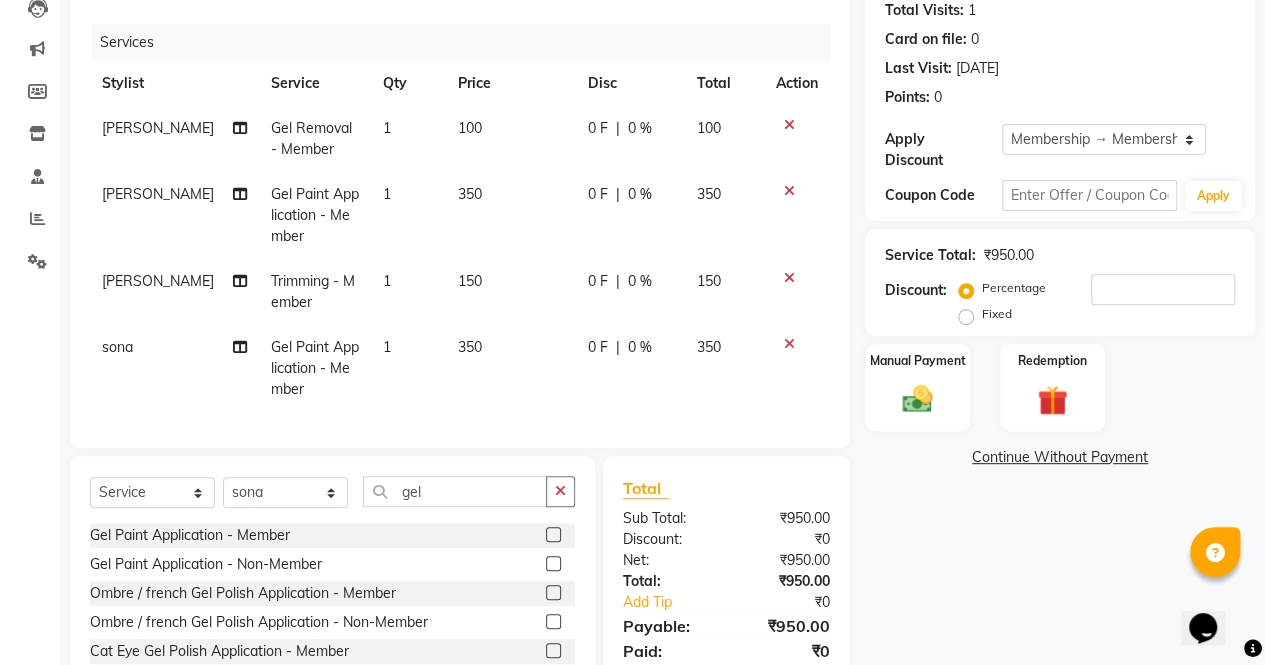 click on "Name: Bharti Sakhuja Membership: end on 08-07-2026 Total Visits:  1 Card on file:  0 Last Visit:   08-07-2025 Points:   0  Apply Discount Select Membership → Membership Coupon Code Apply Service Total:  ₹950.00  Discount:  Percentage   Fixed  Manual Payment Redemption  Continue Without Payment" 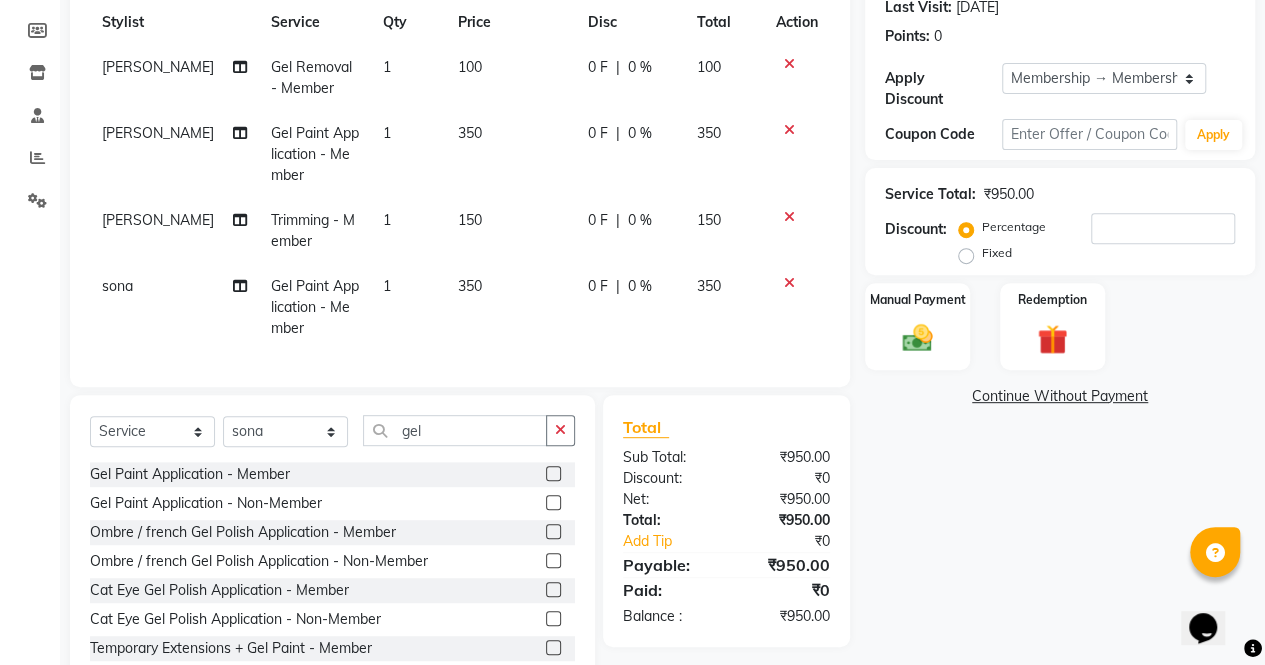 scroll, scrollTop: 302, scrollLeft: 0, axis: vertical 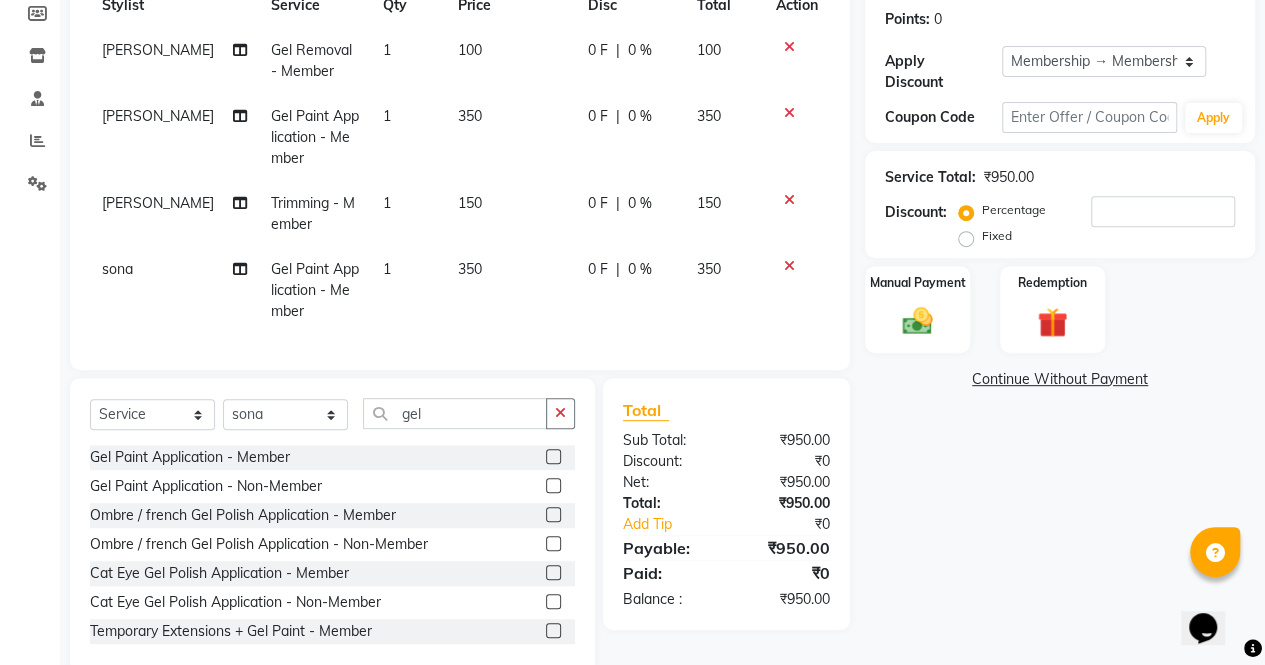 click on "Name: Bharti Sakhuja Membership: end on 08-07-2026 Total Visits:  1 Card on file:  0 Last Visit:   08-07-2025 Points:   0  Apply Discount Select Membership → Membership Coupon Code Apply Service Total:  ₹950.00  Discount:  Percentage   Fixed  Manual Payment Redemption  Continue Without Payment" 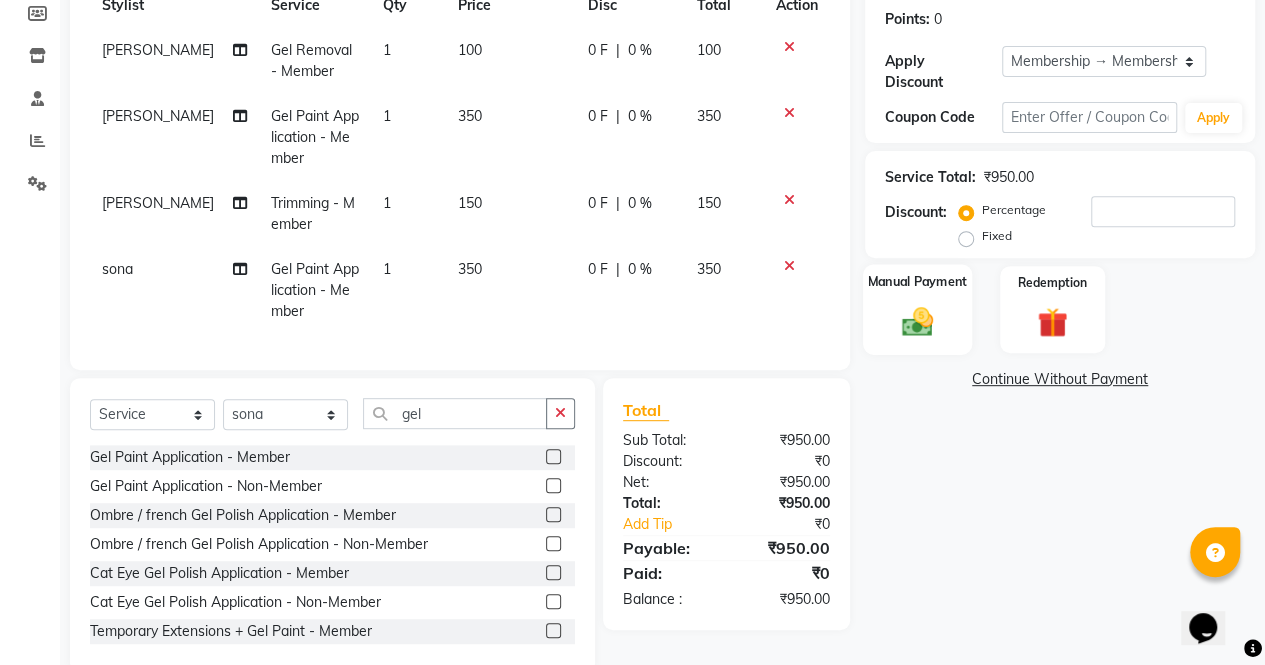 click 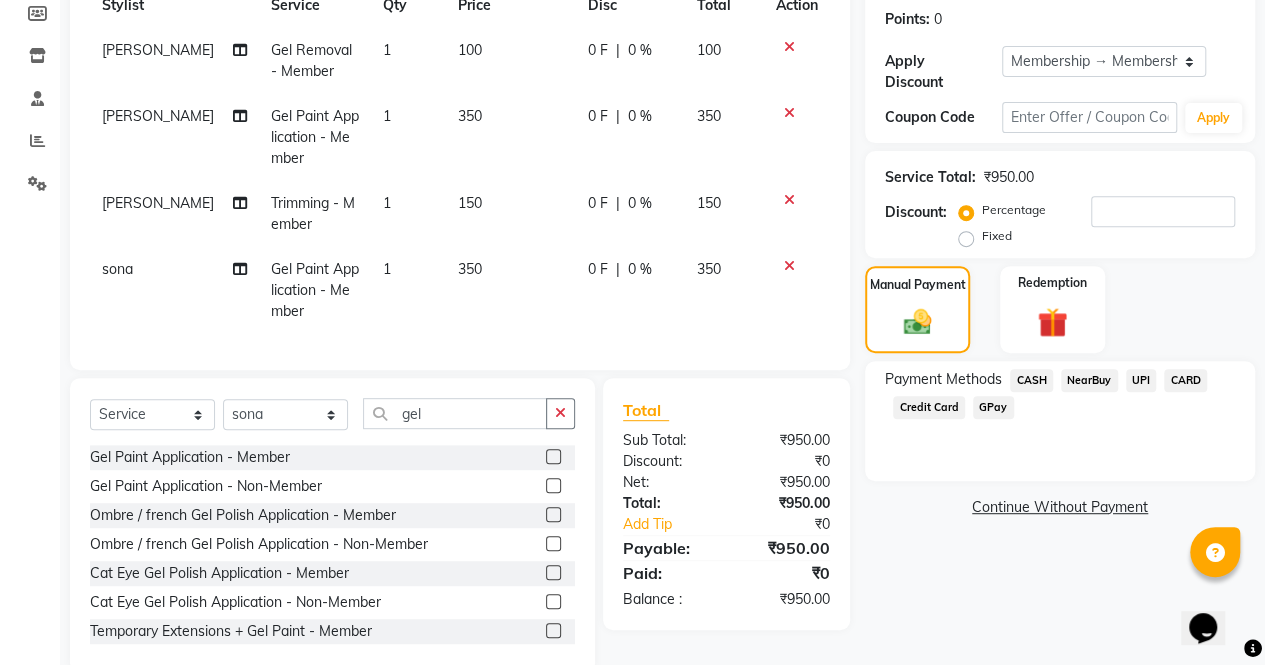 click on "UPI" 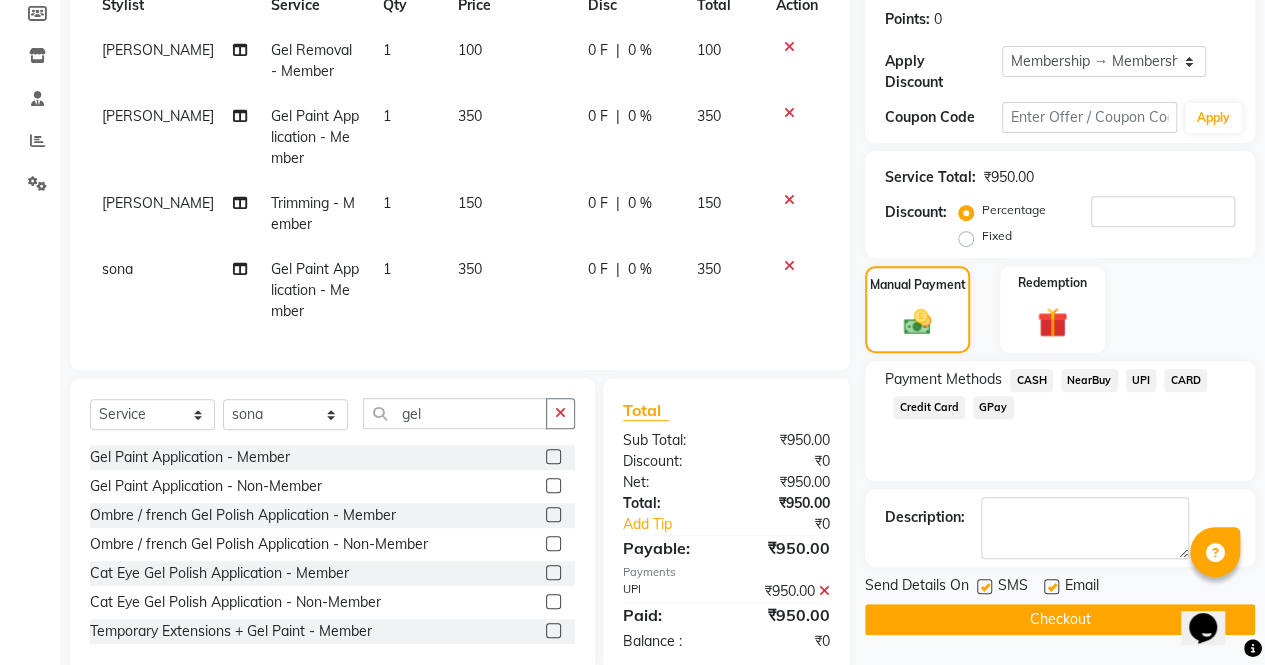 scroll, scrollTop: 354, scrollLeft: 0, axis: vertical 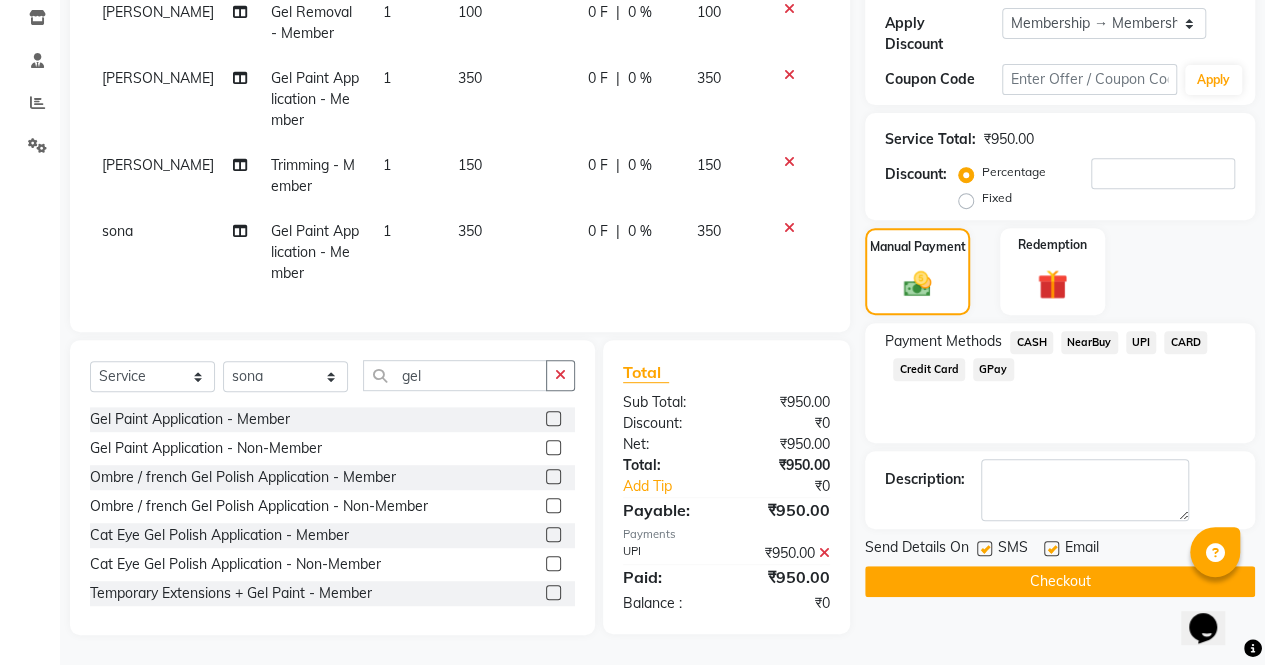 click on "Checkout" 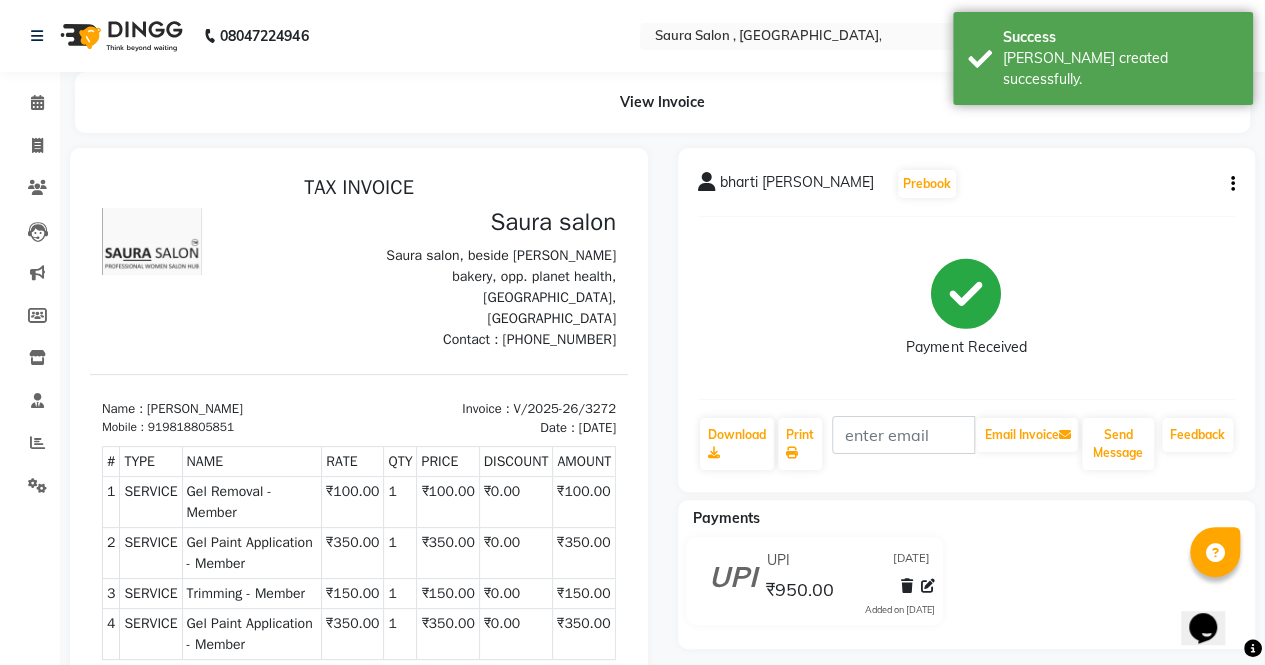 scroll, scrollTop: 0, scrollLeft: 0, axis: both 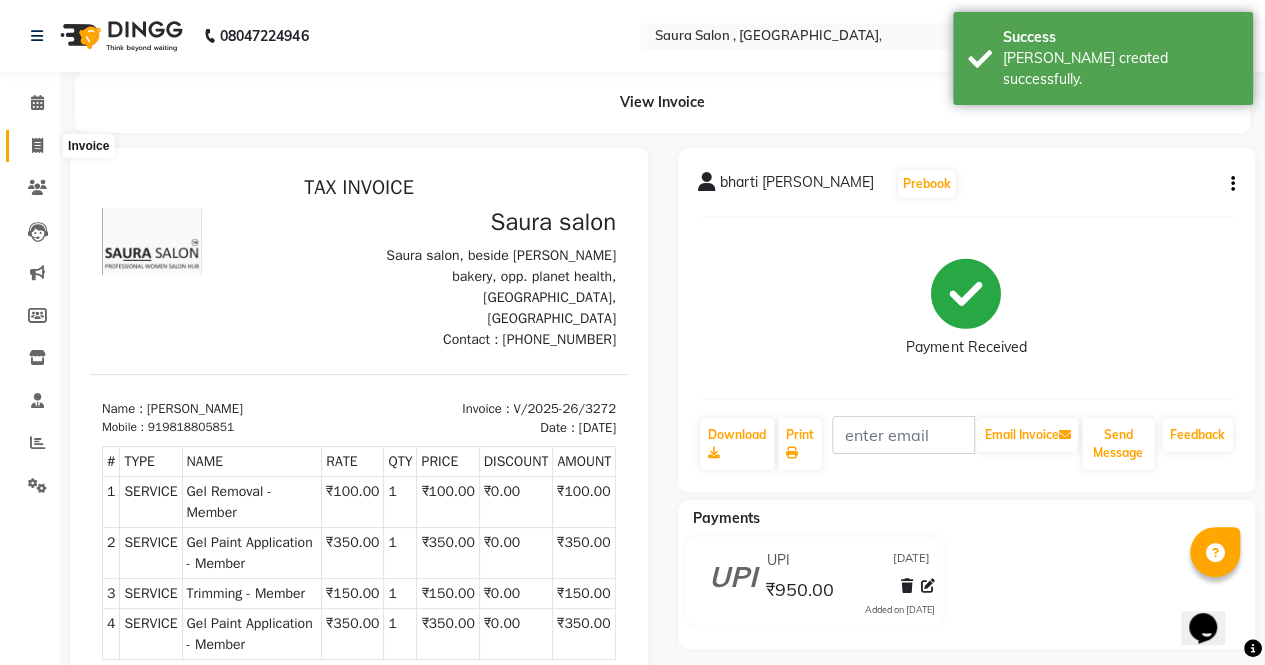 click 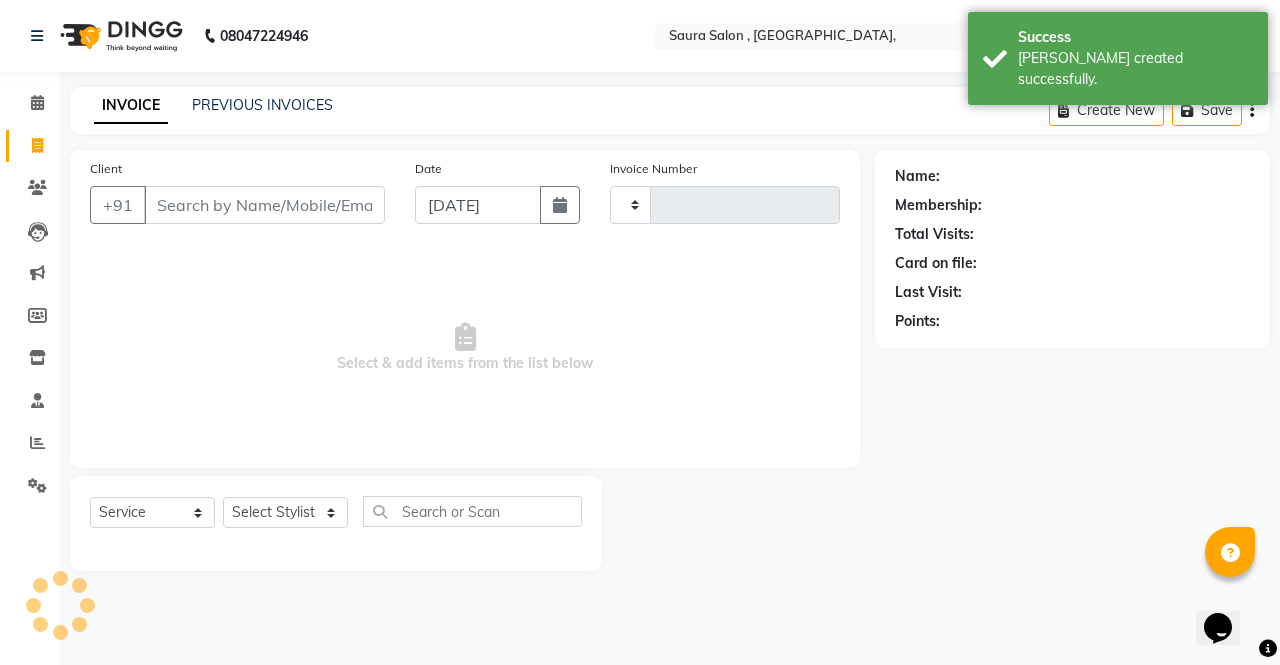 type on "3273" 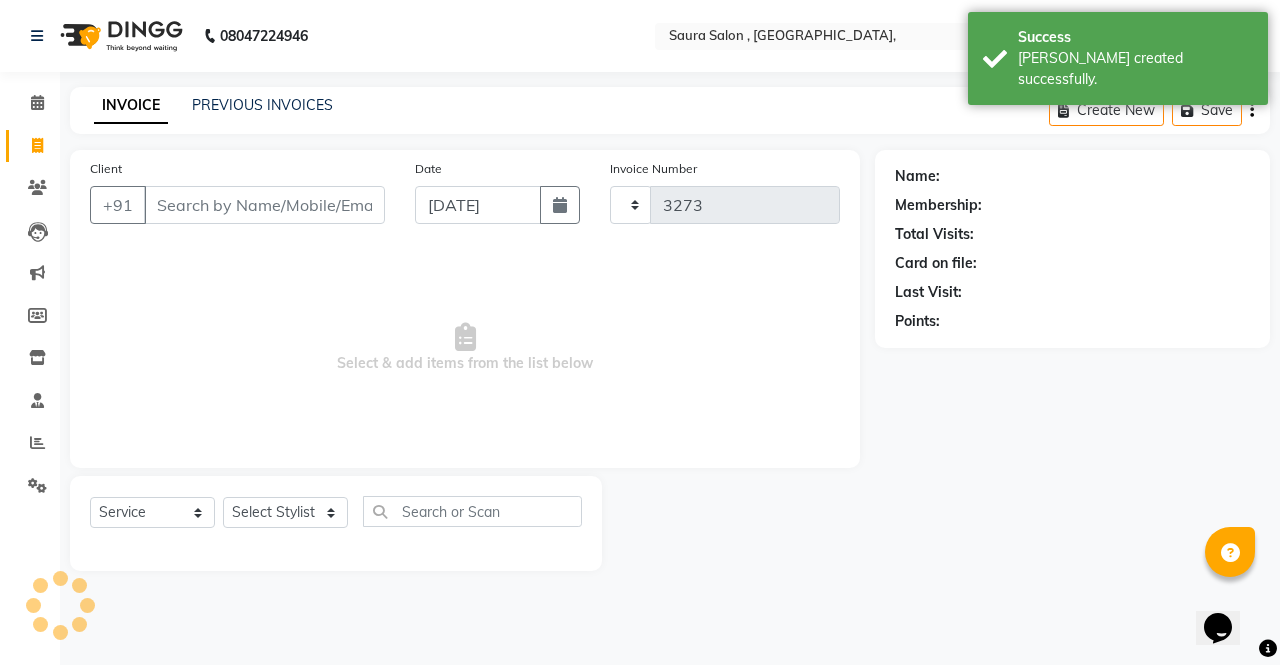 select on "6963" 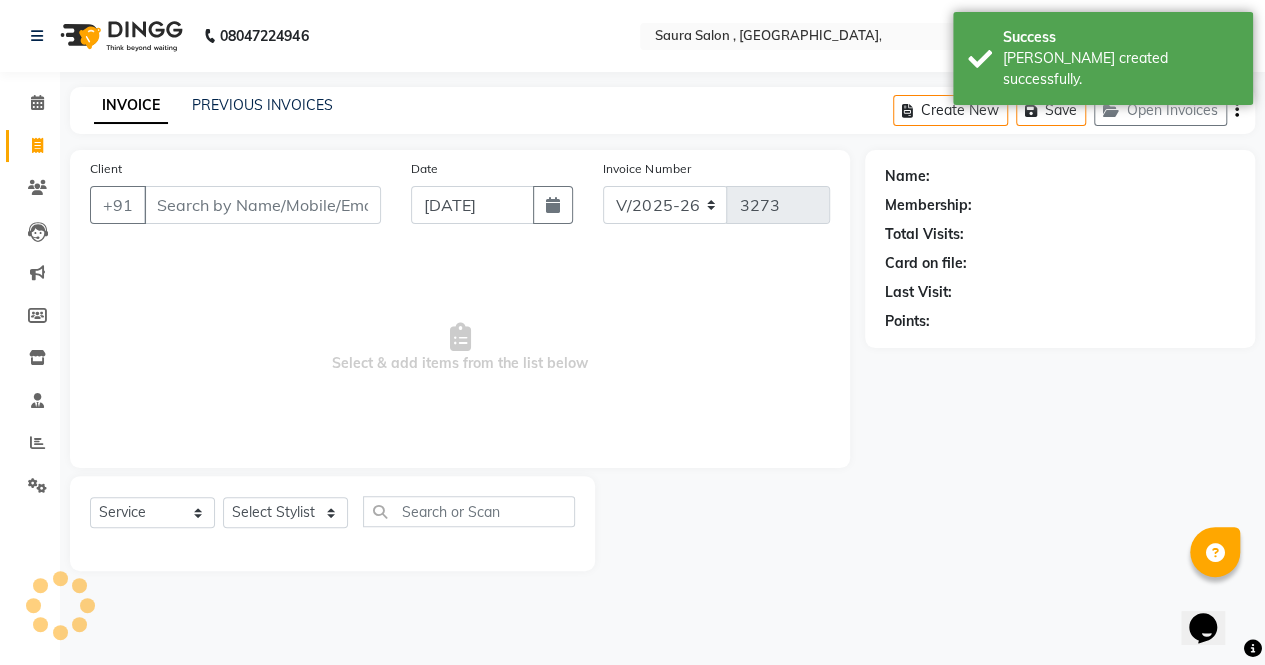 select on "57428" 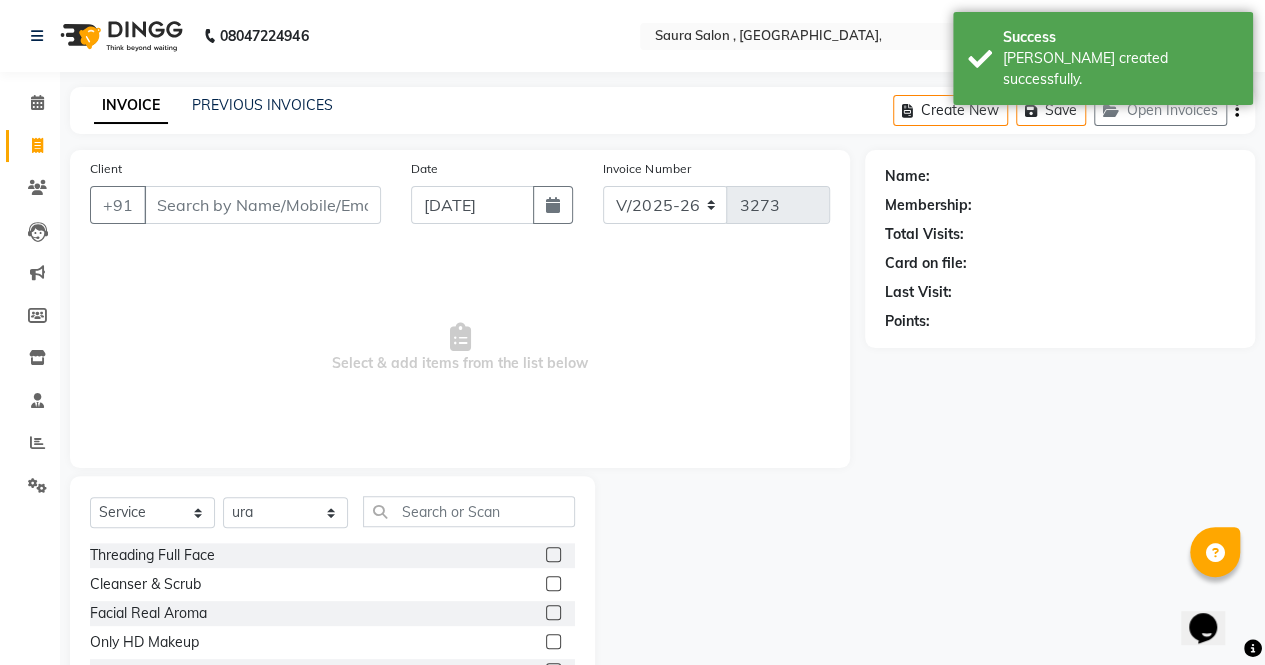 click on "Client" at bounding box center (262, 205) 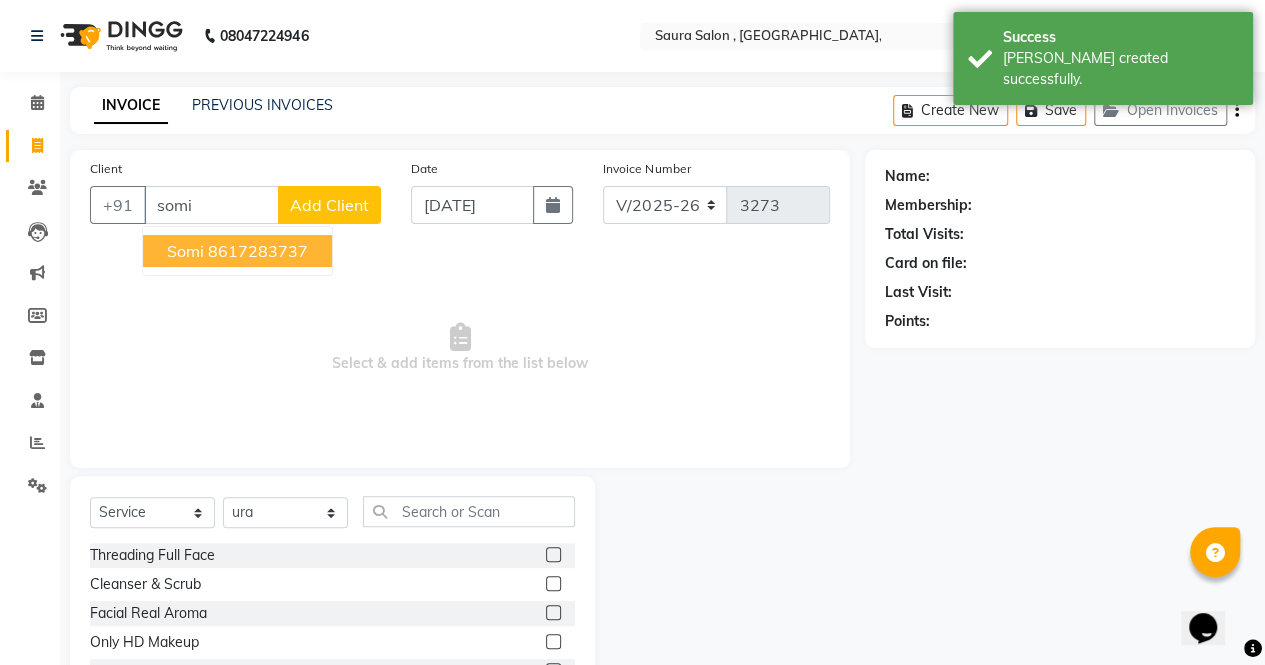 click on "8617283737" at bounding box center [258, 251] 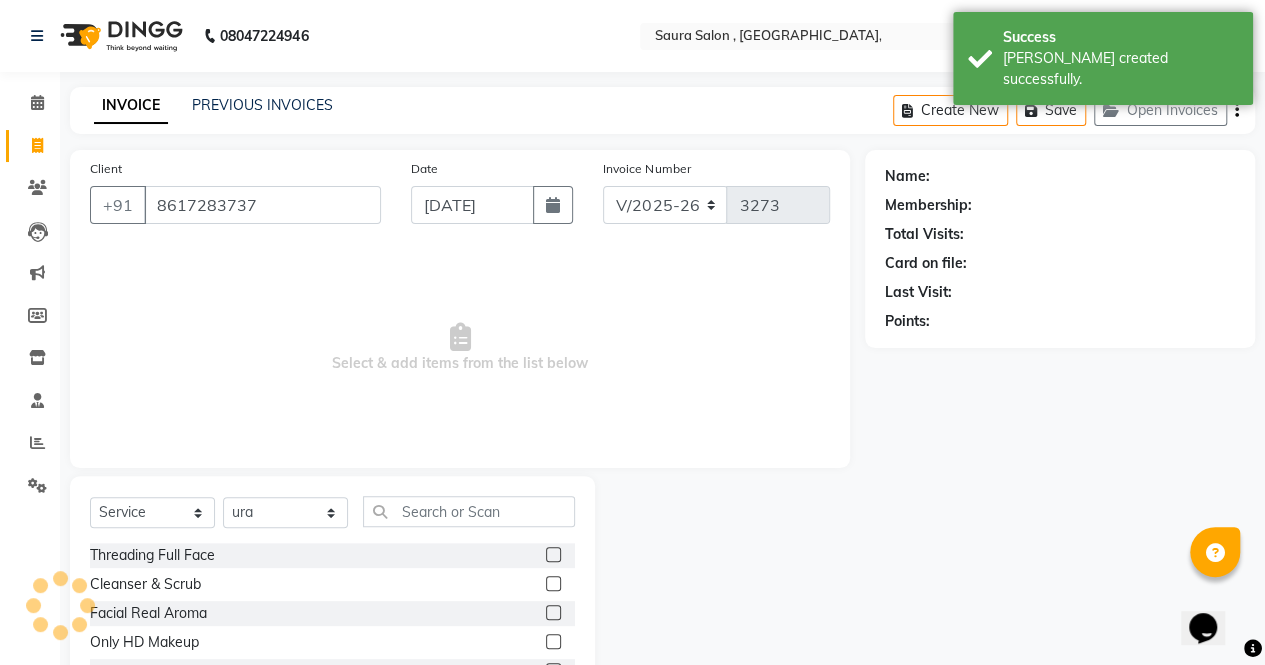 type on "8617283737" 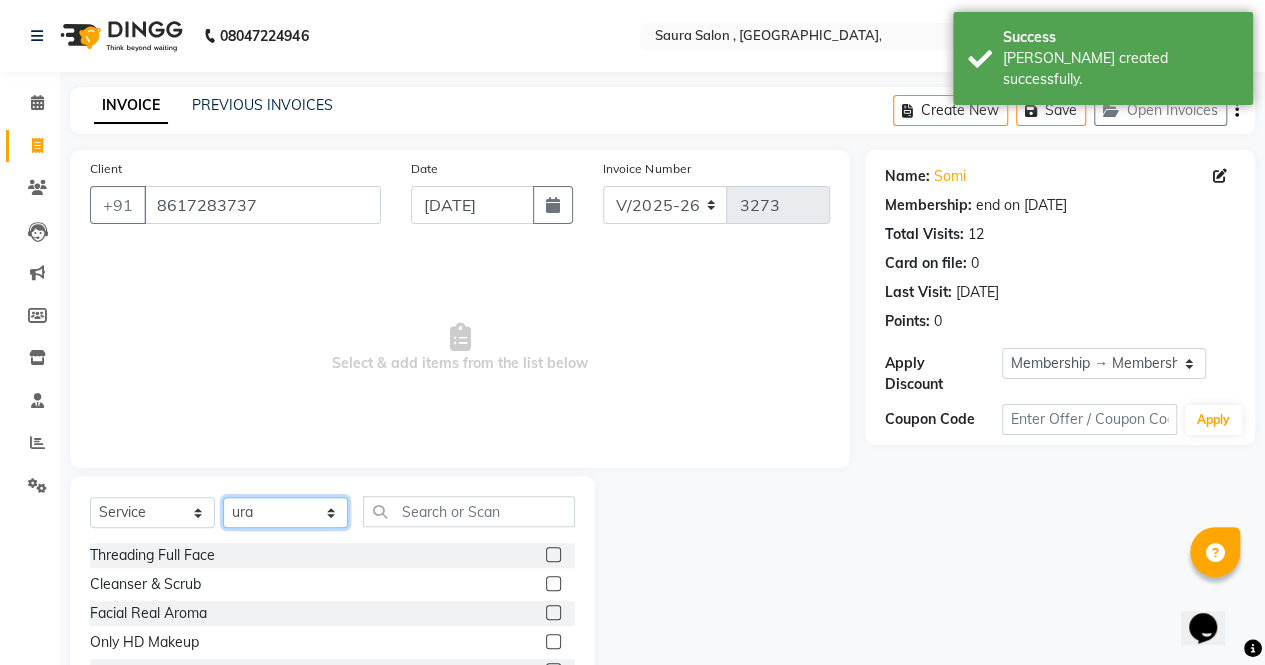 click on "Select Stylist archana  asha  [PERSON_NAME]  deepika [PERSON_NAME] [PERSON_NAME] [PERSON_NAME] khandala shanti  sona  ura usha di [PERSON_NAME]  [PERSON_NAME]" 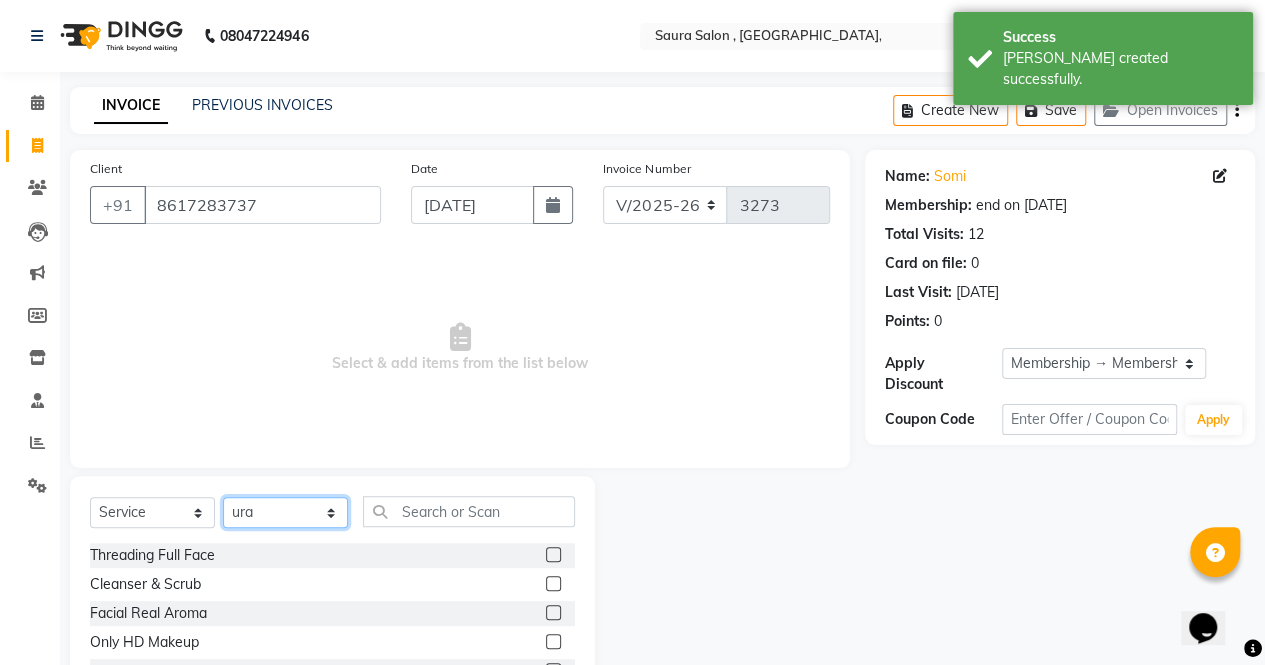 select on "56832" 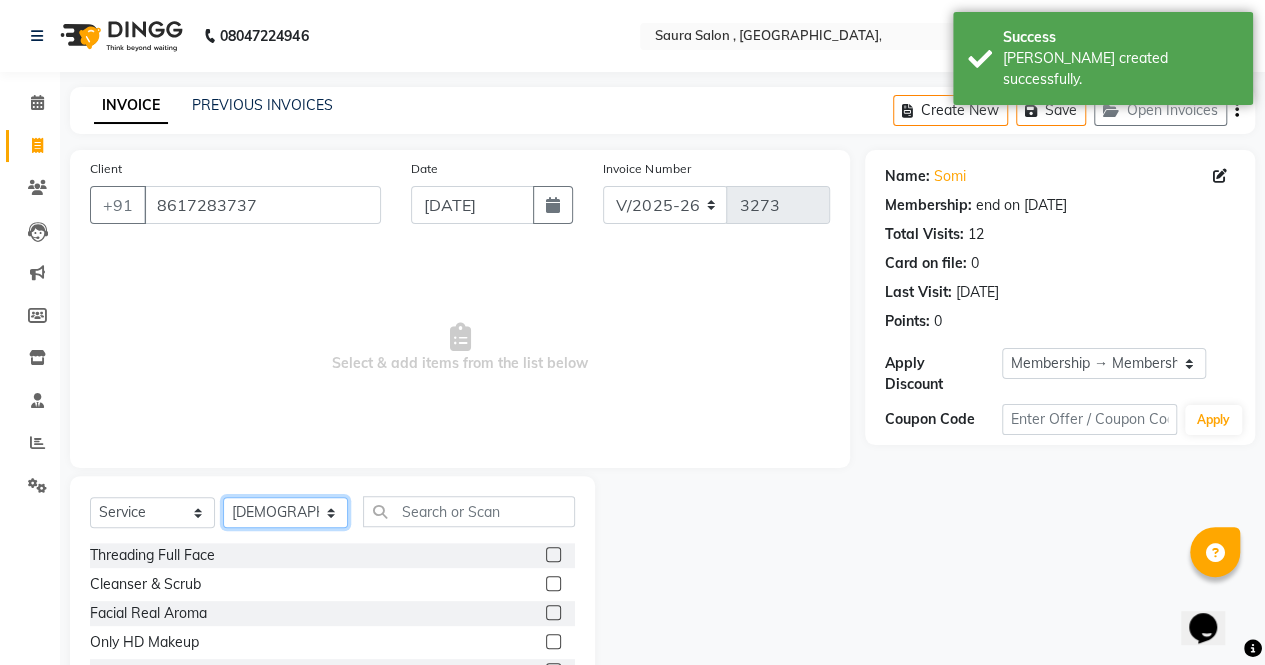 click on "Select Stylist archana  asha  [PERSON_NAME]  deepika [PERSON_NAME] [PERSON_NAME] [PERSON_NAME] khandala shanti  sona  ura usha di [PERSON_NAME]  [PERSON_NAME]" 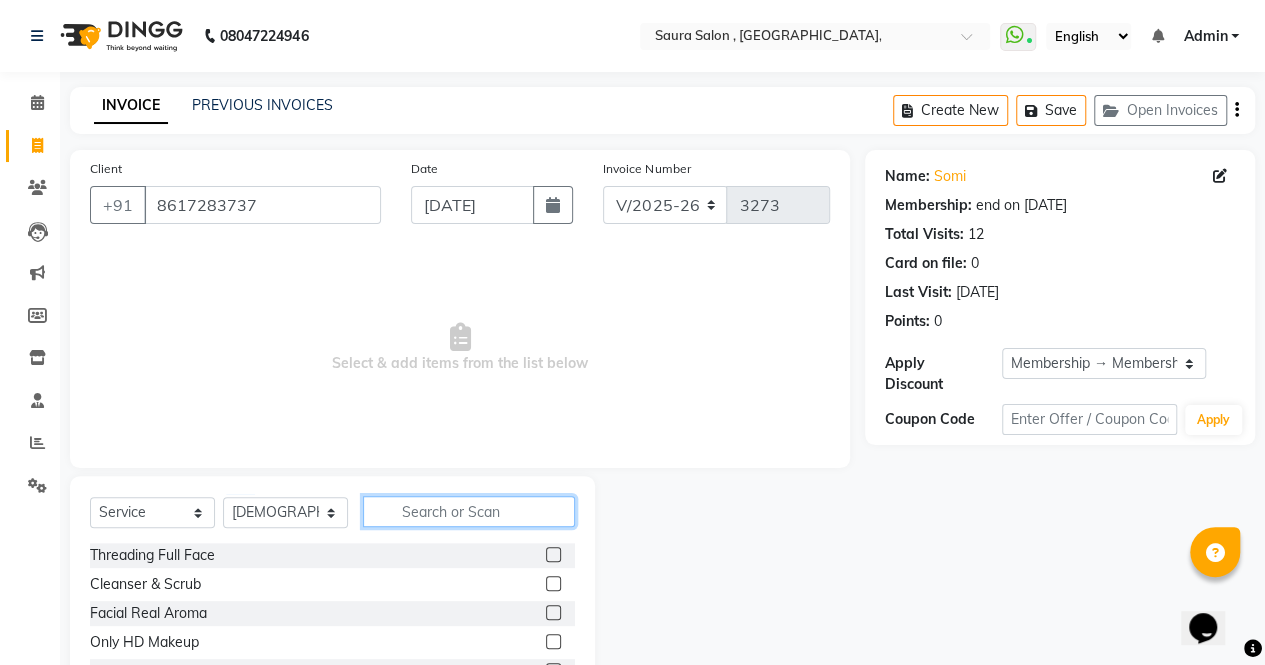 click 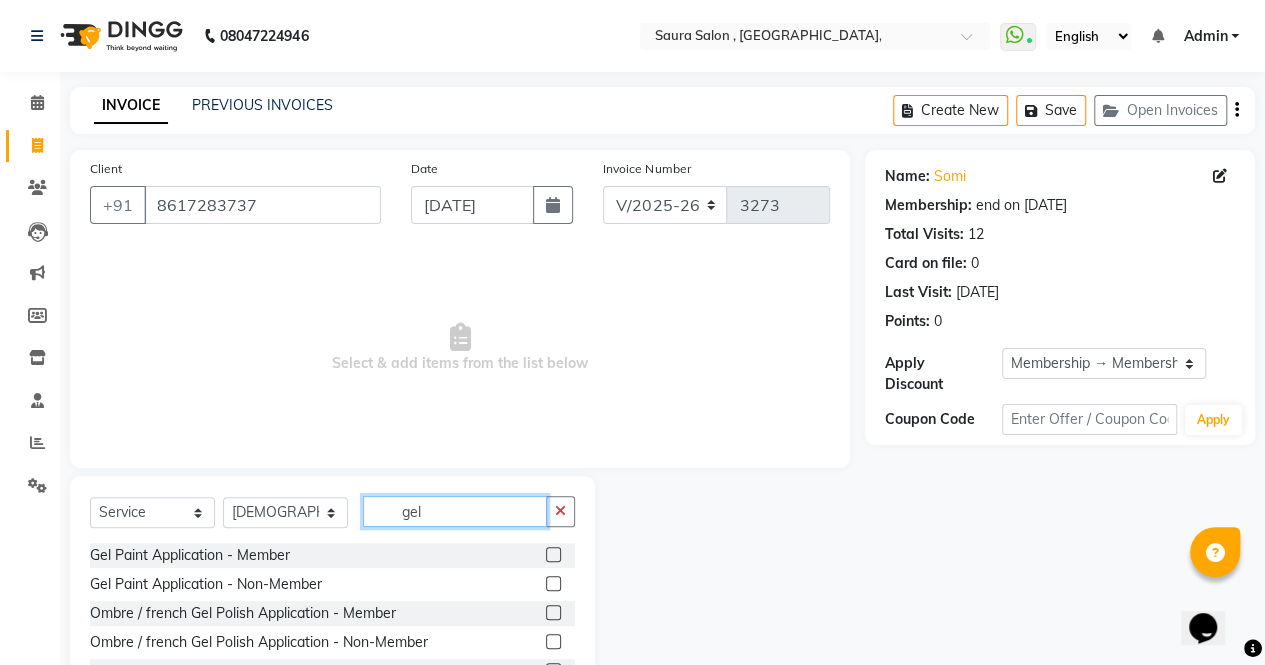 type on "gel" 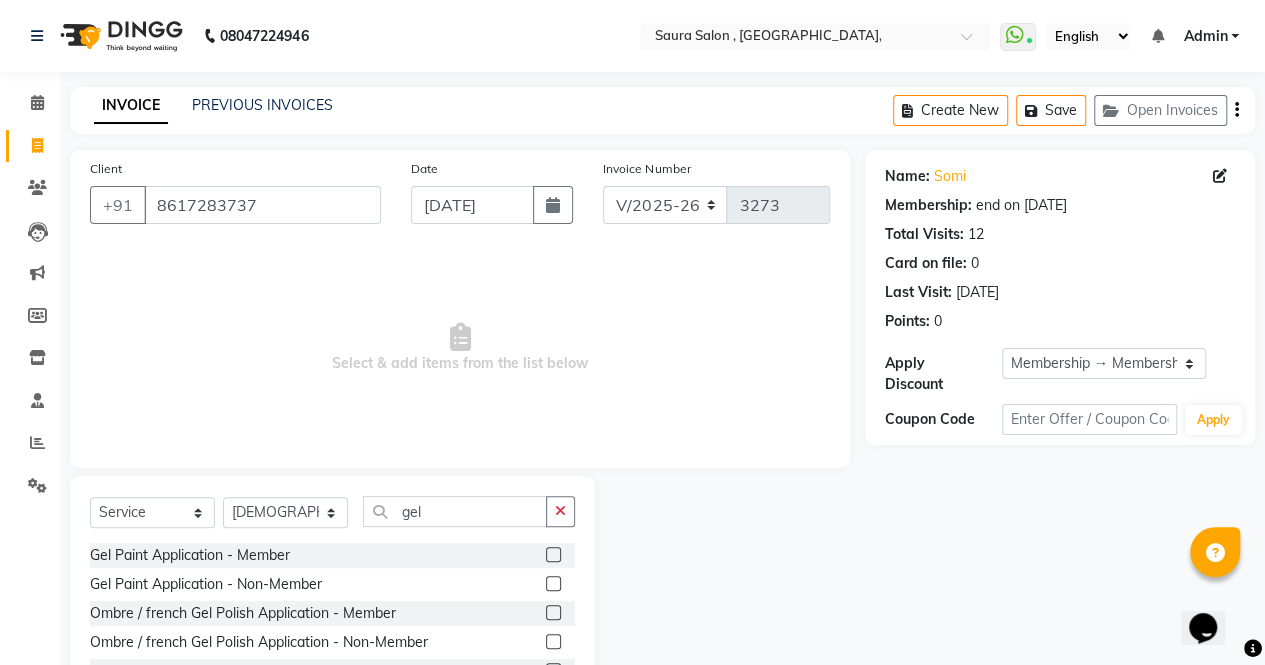 click 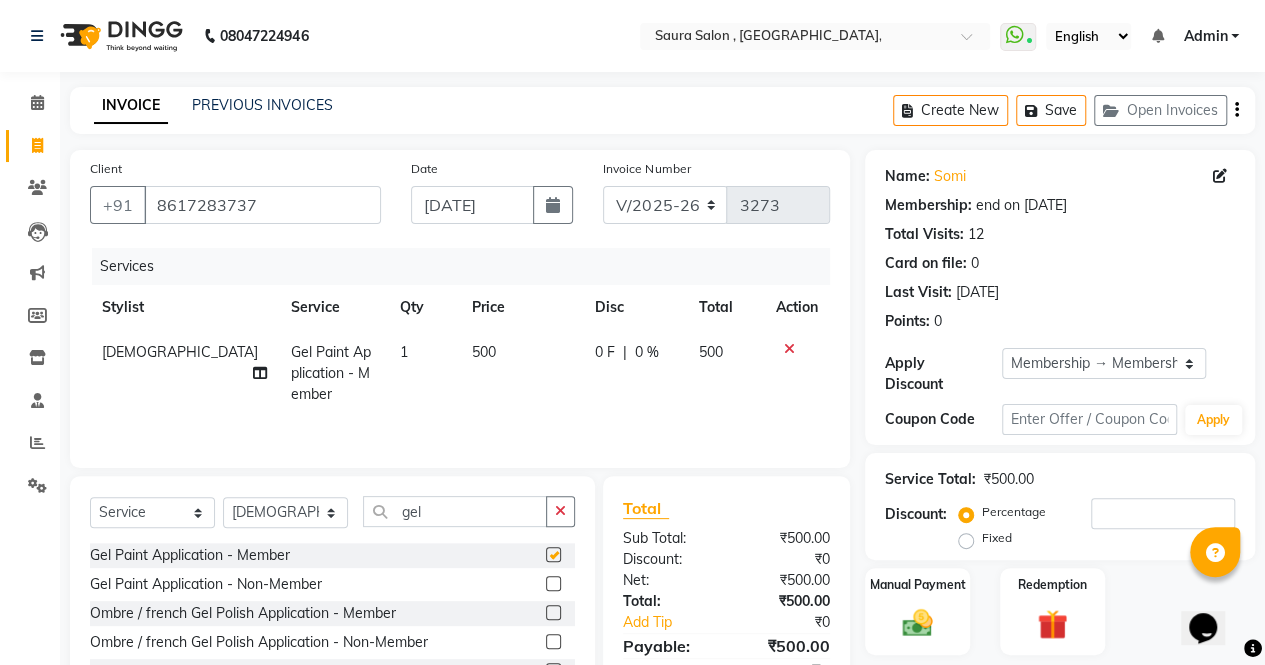 checkbox on "false" 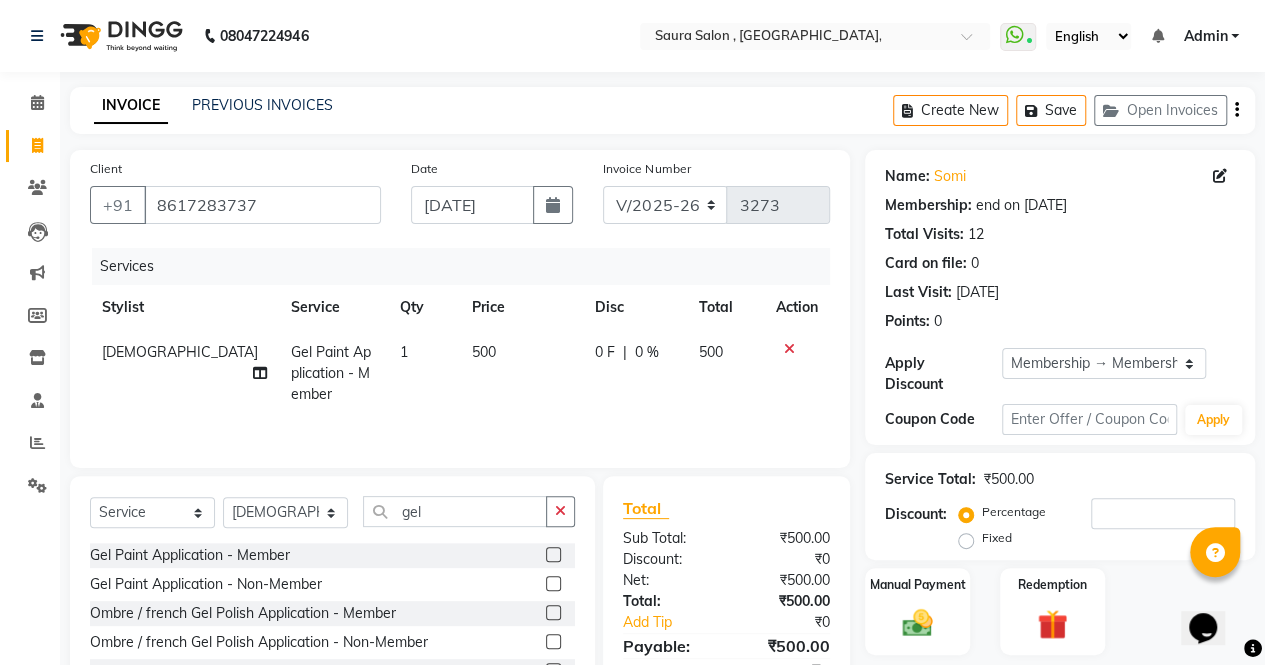 click on "500" 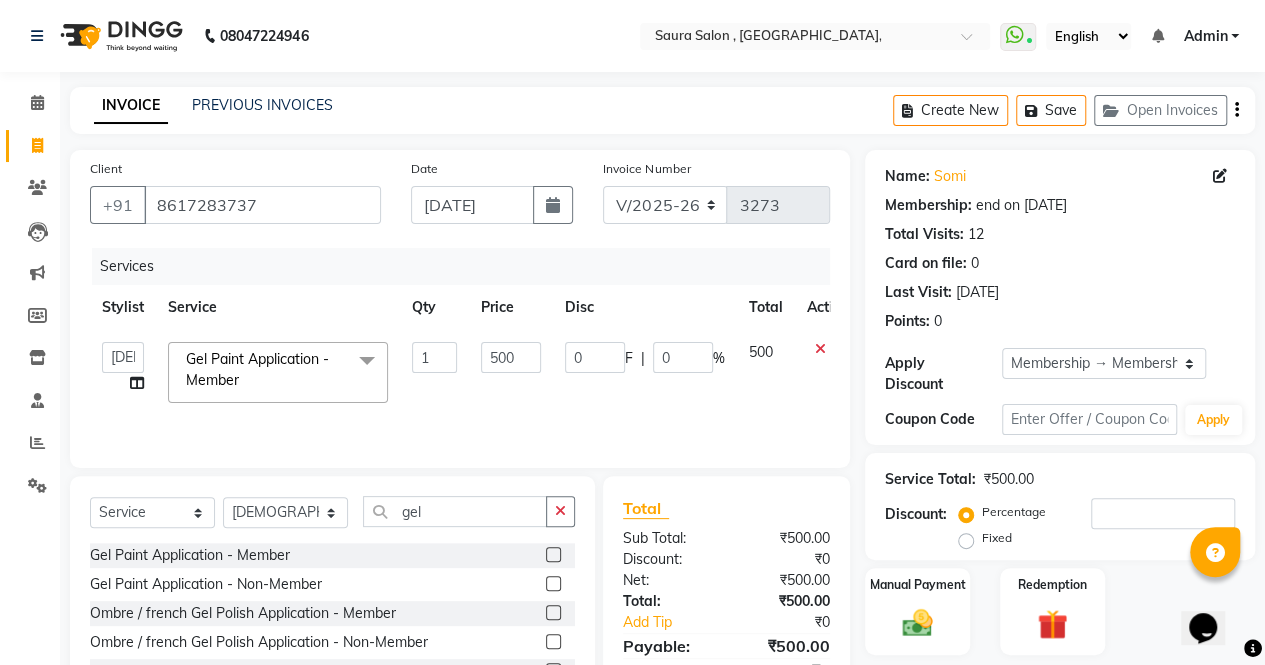 click on "1" 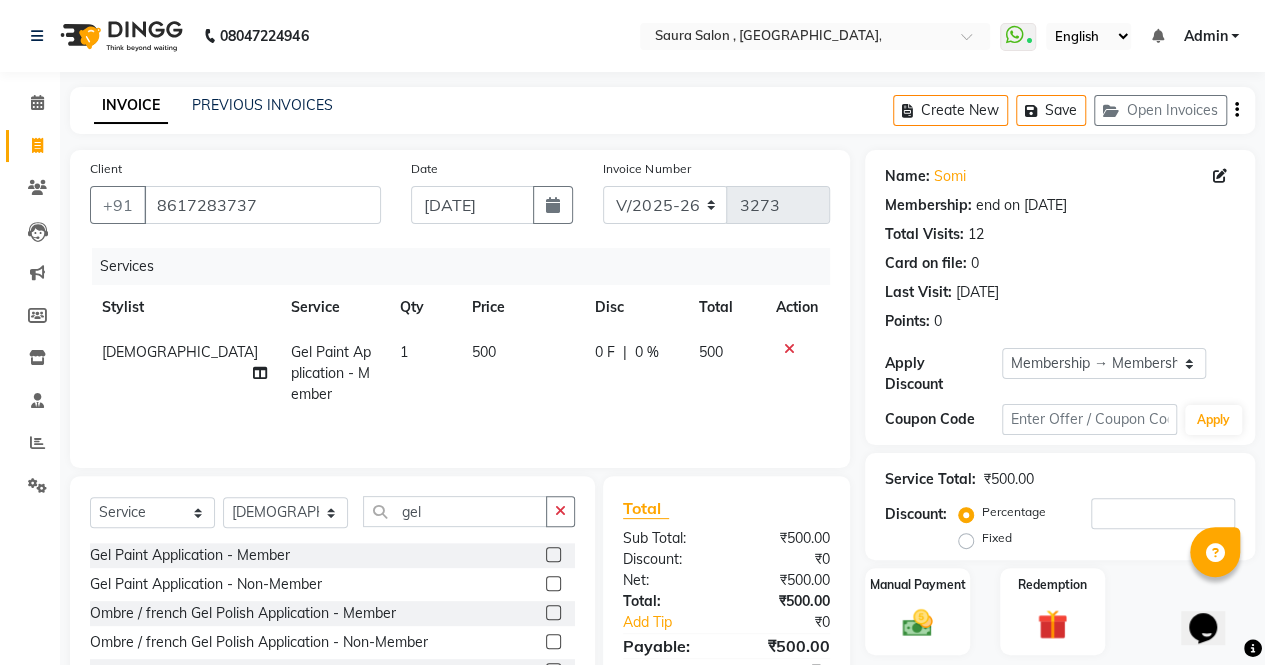 click on "500" 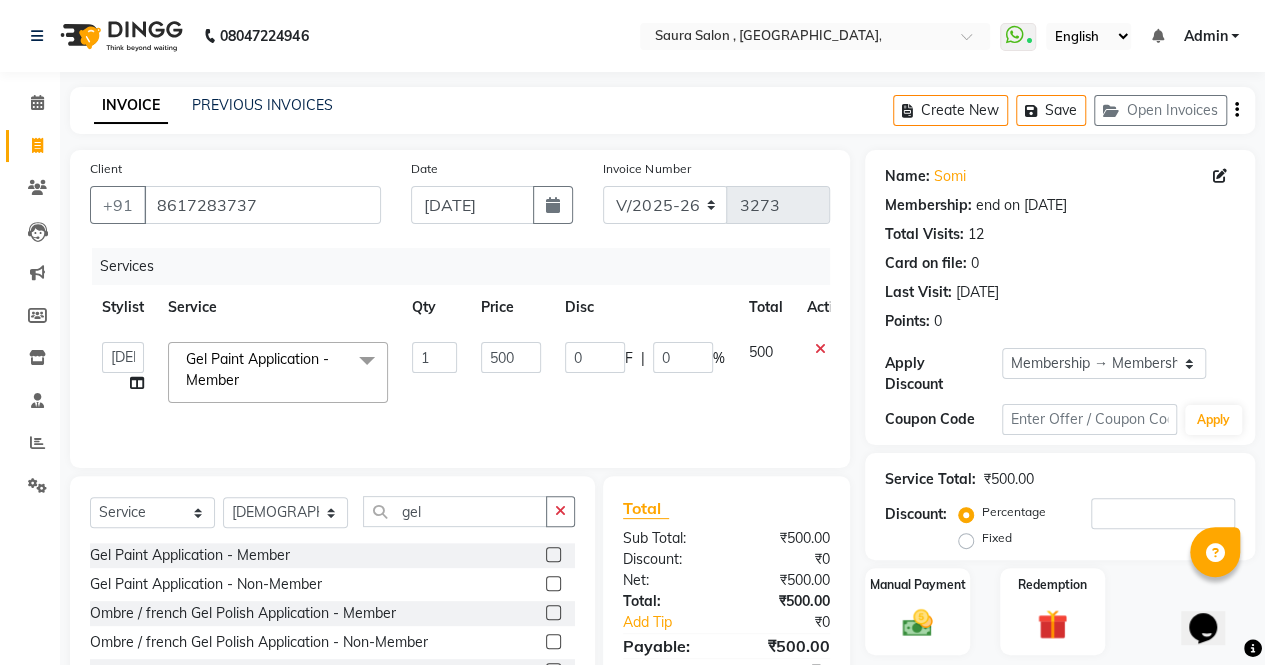 click on "500" 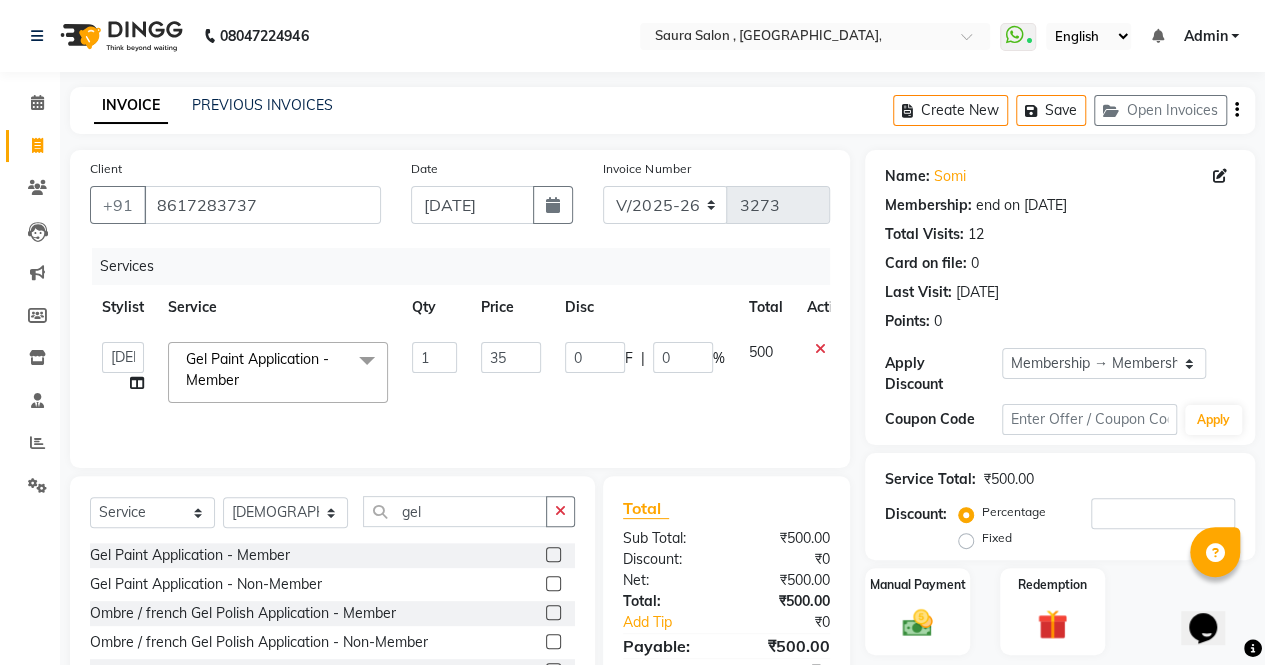 type on "350" 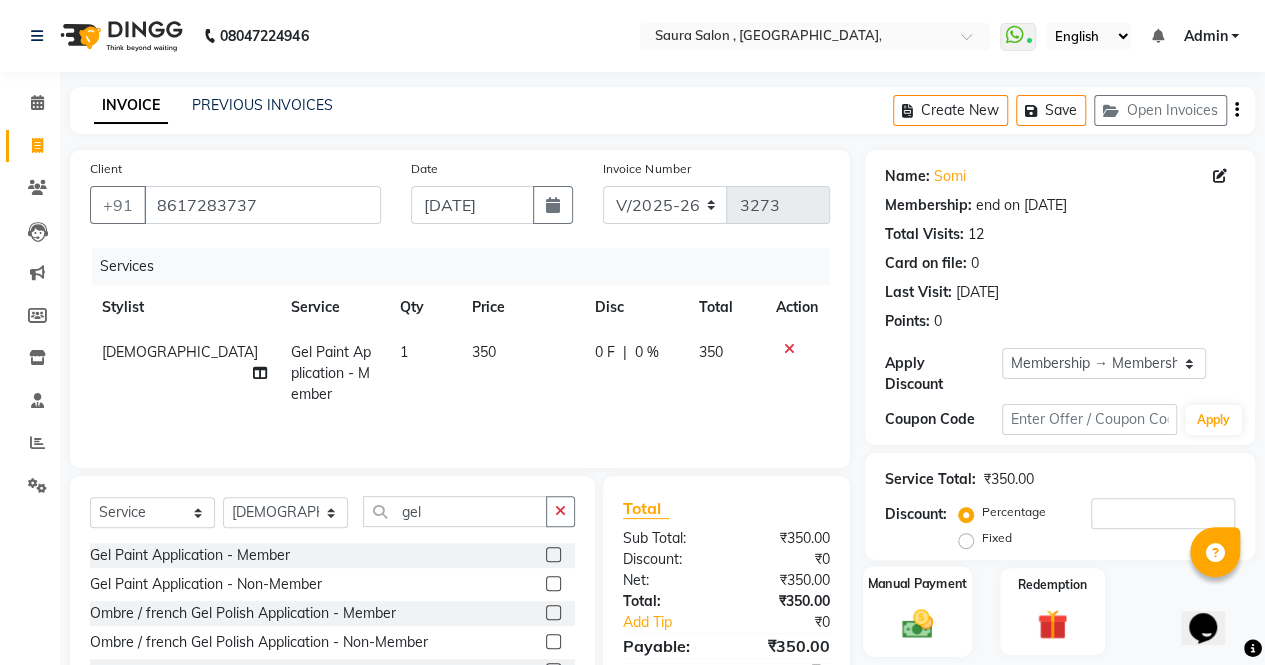 click 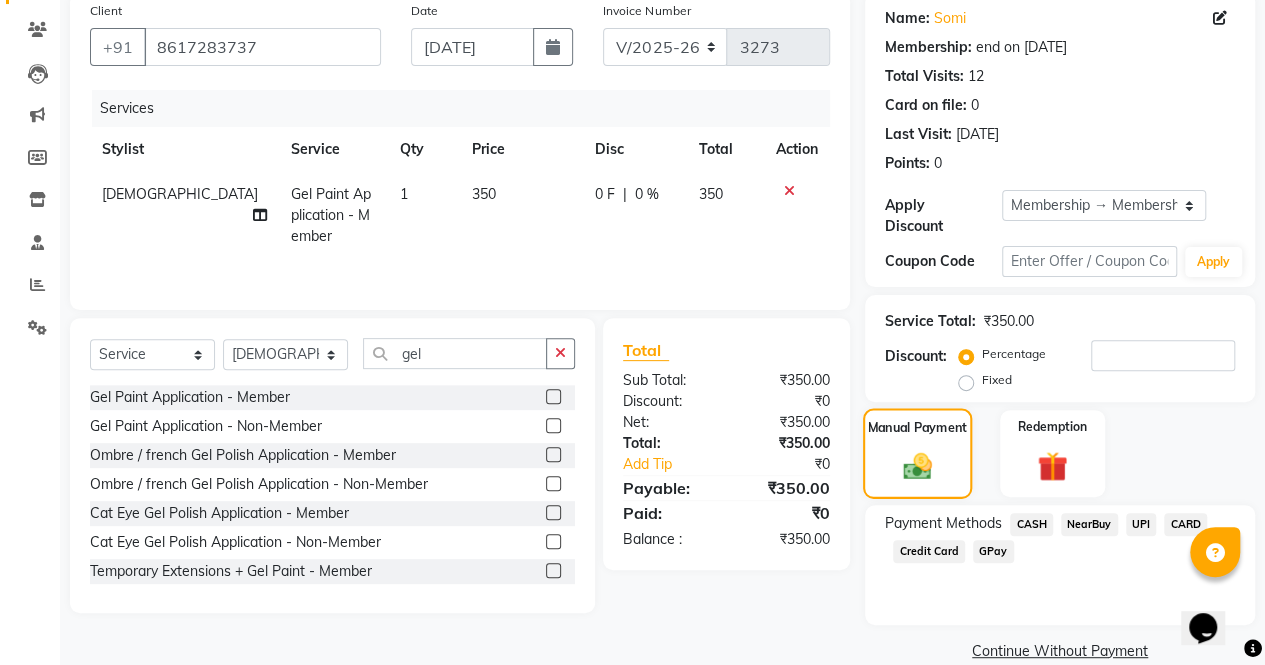 scroll, scrollTop: 188, scrollLeft: 0, axis: vertical 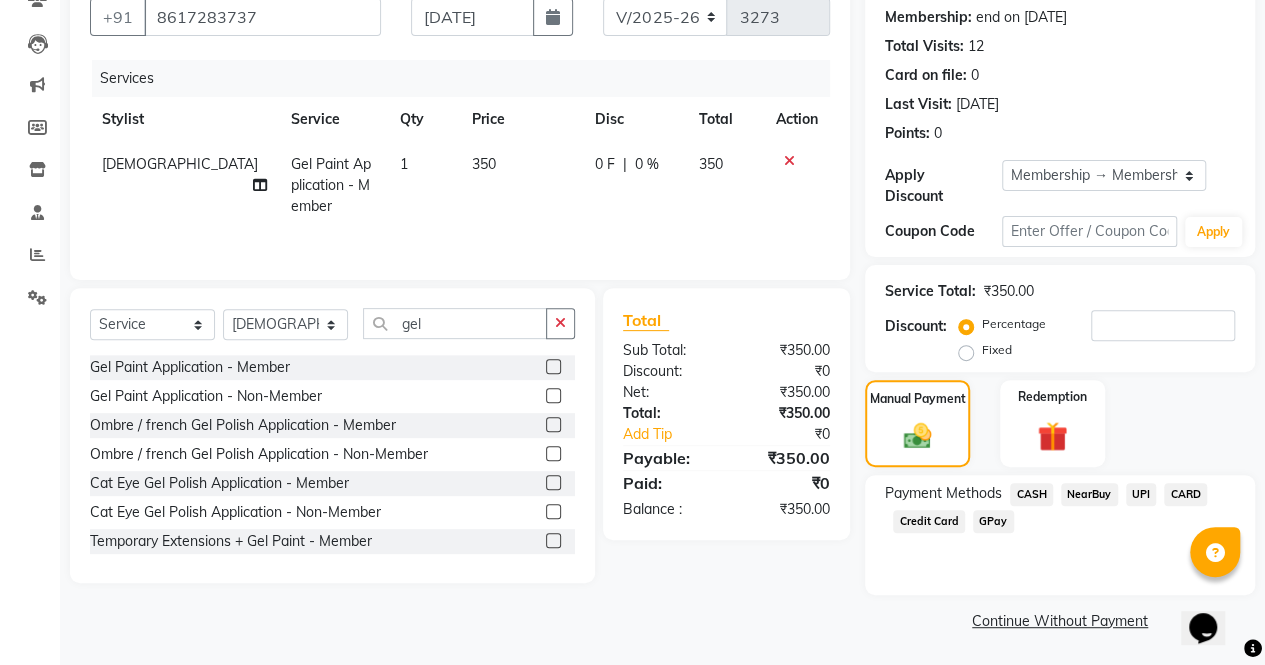 click on "CASH" 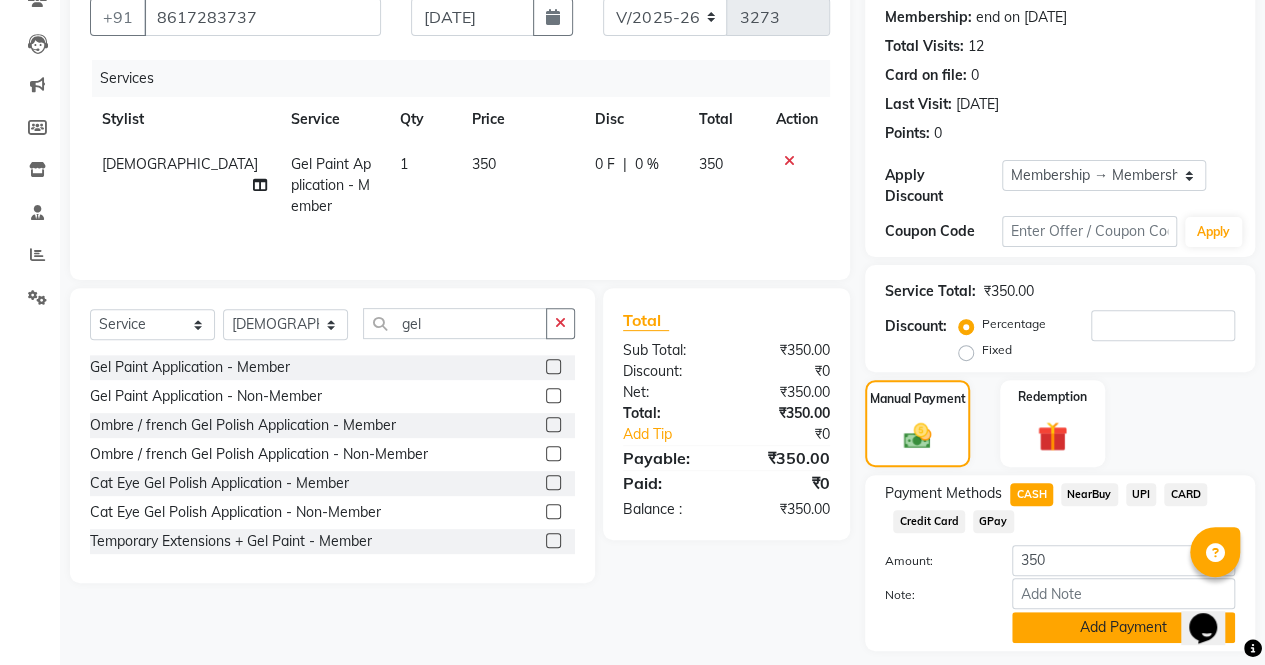 click on "Add Payment" 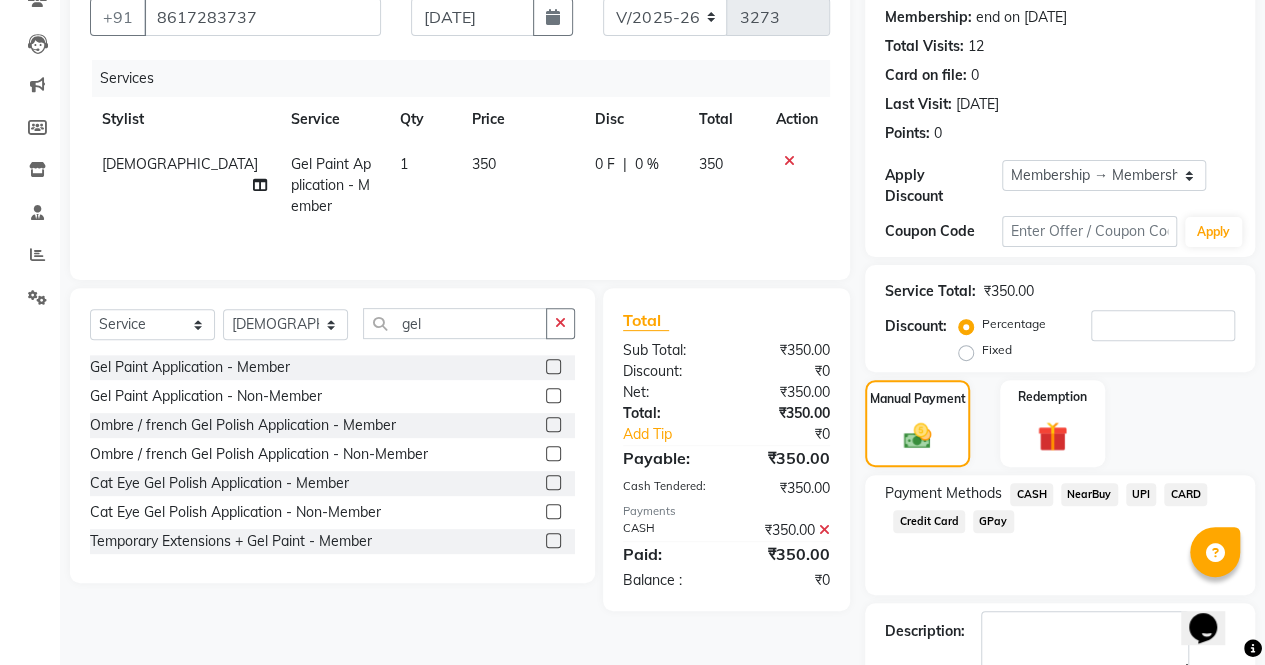 scroll, scrollTop: 300, scrollLeft: 0, axis: vertical 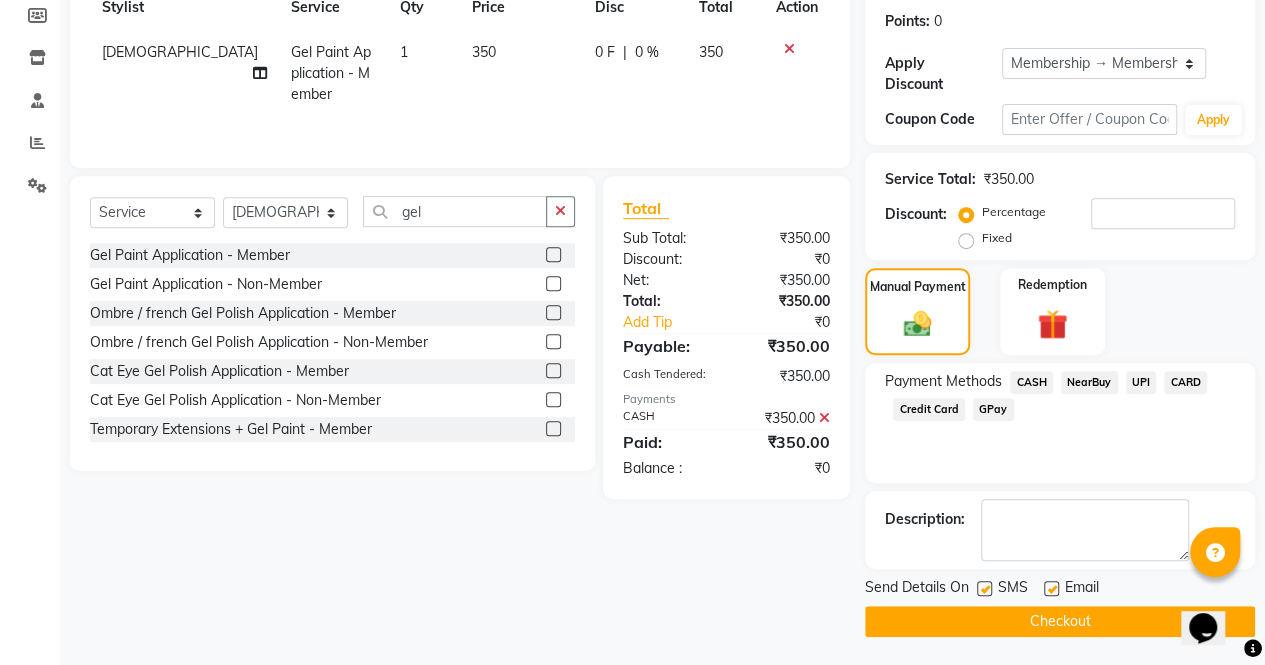 click on "Checkout" 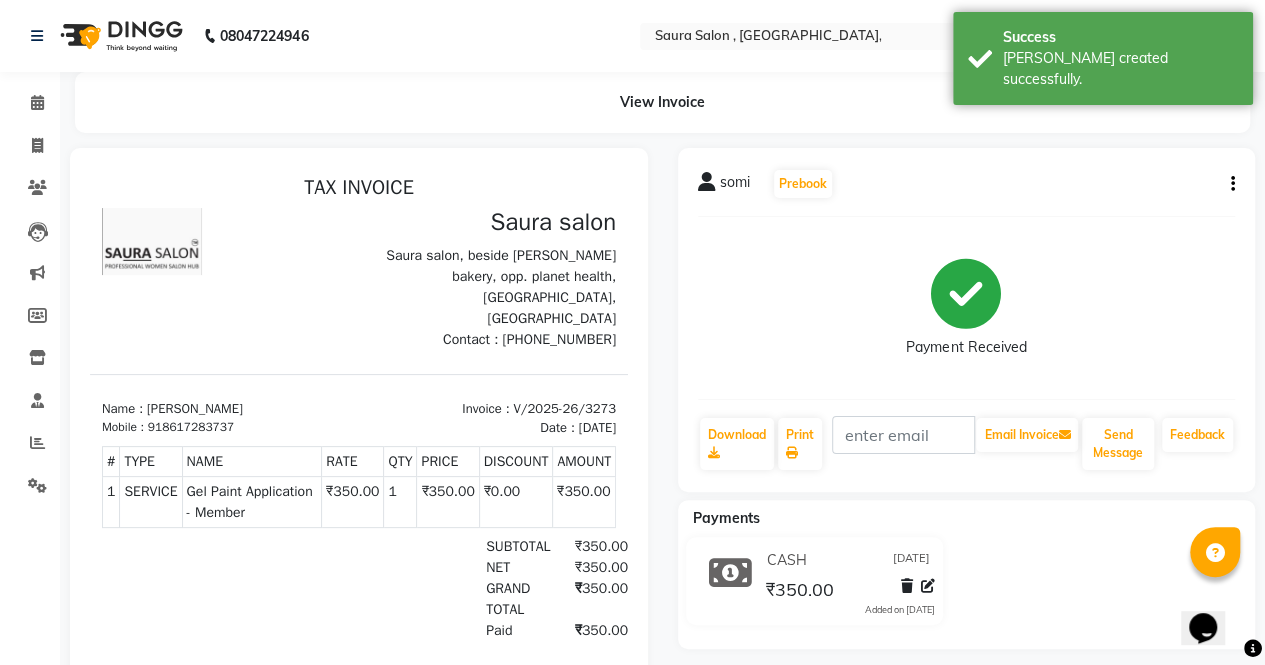scroll, scrollTop: 0, scrollLeft: 0, axis: both 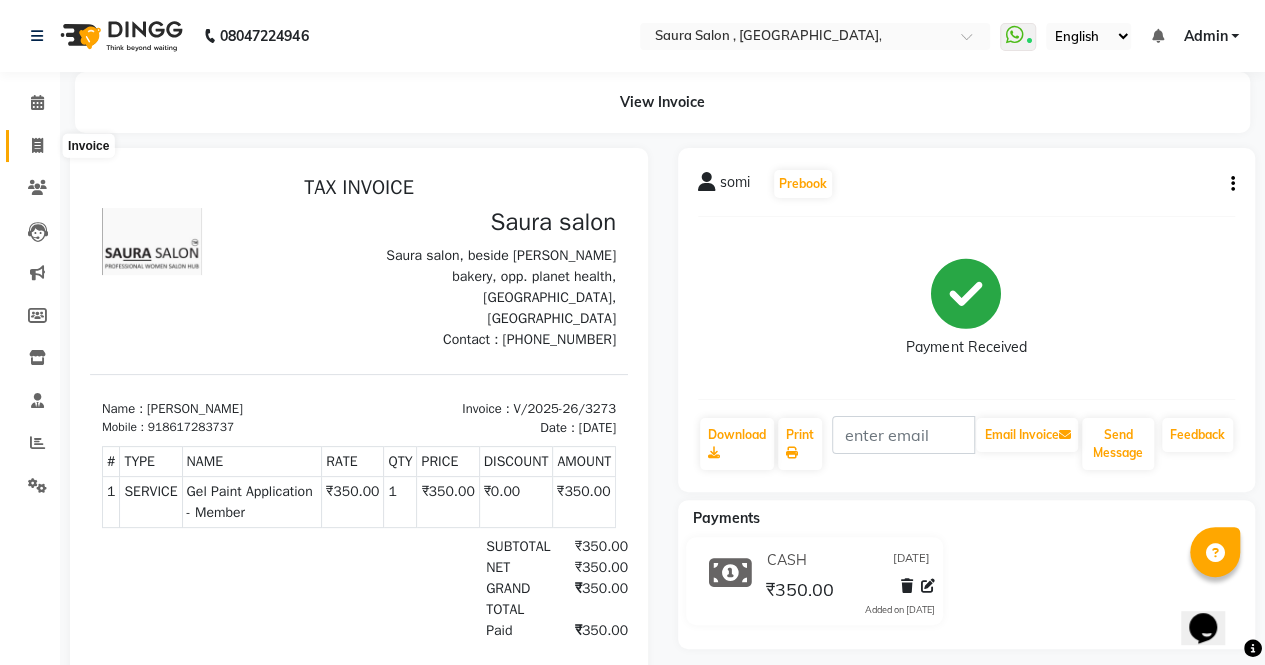 click 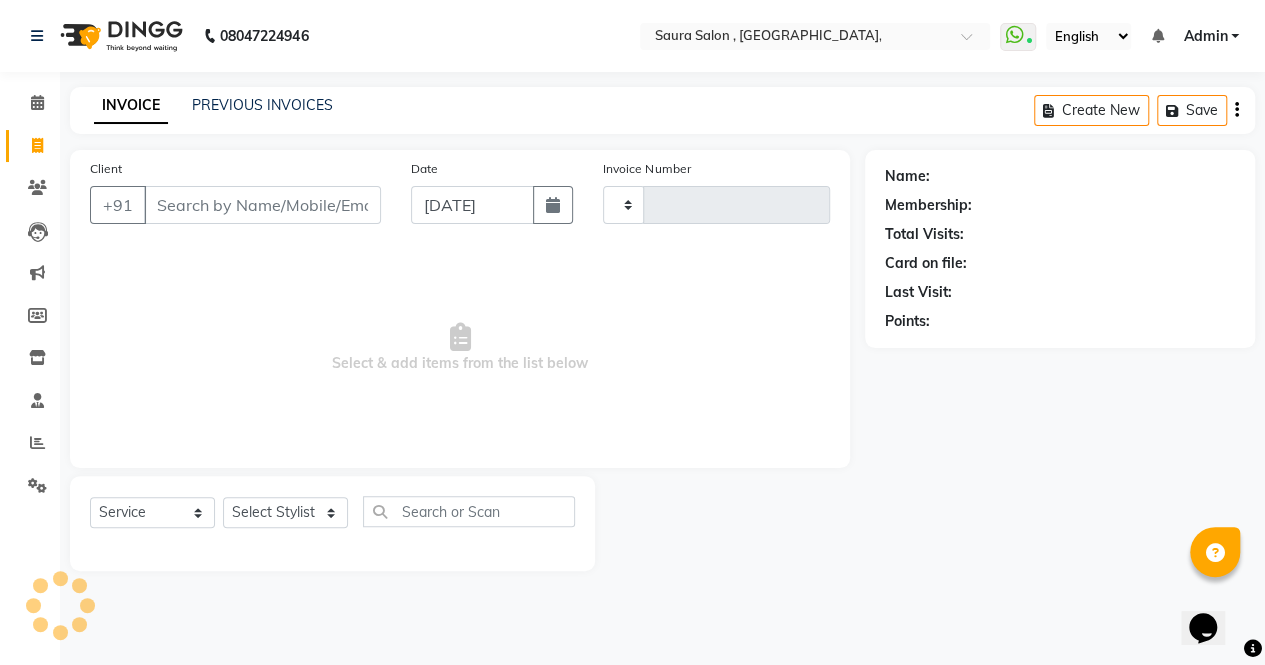 type on "3274" 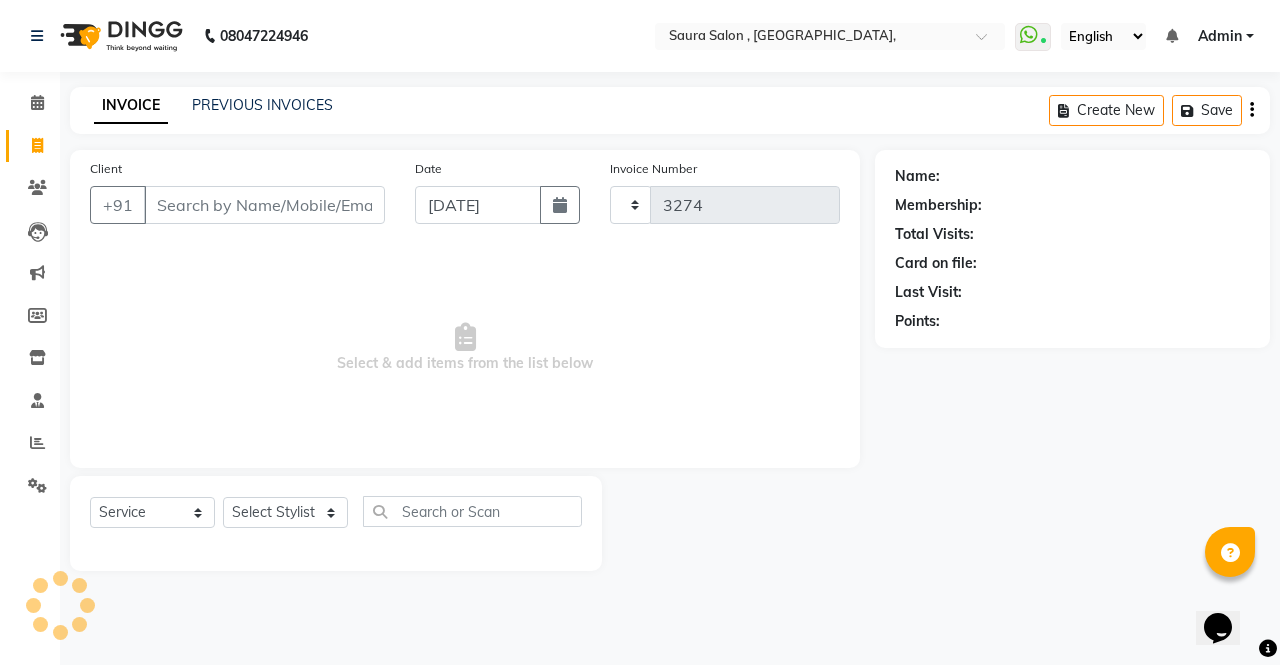 select on "6963" 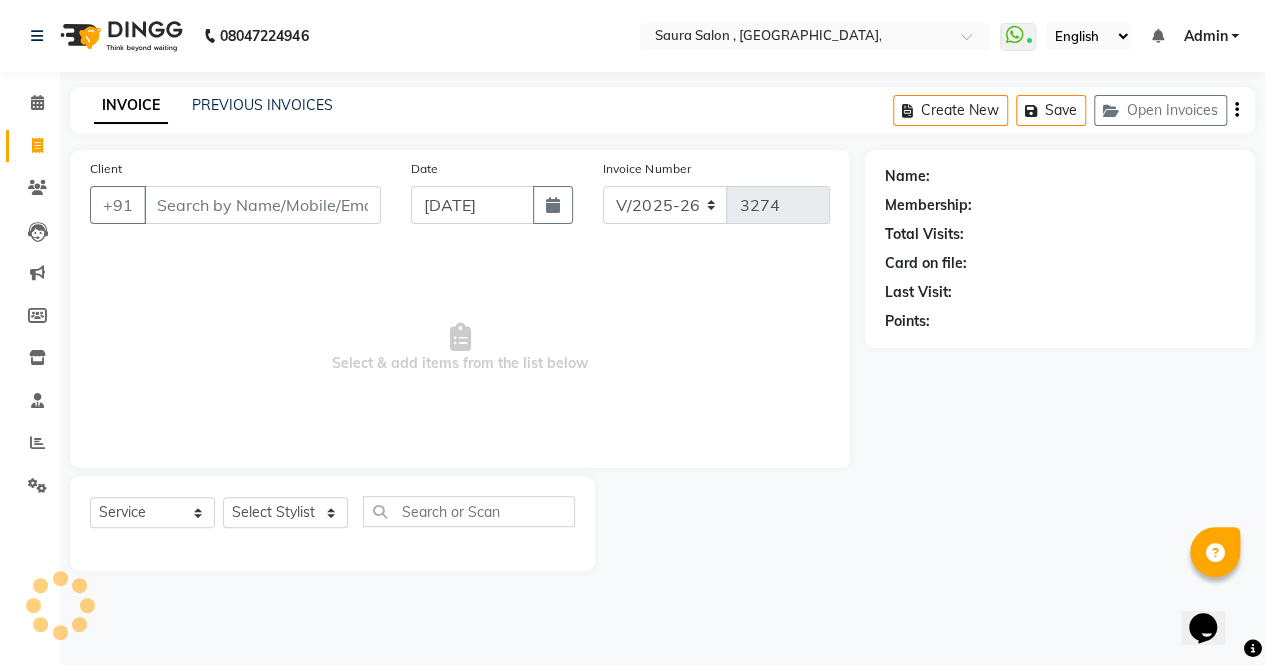 select on "57428" 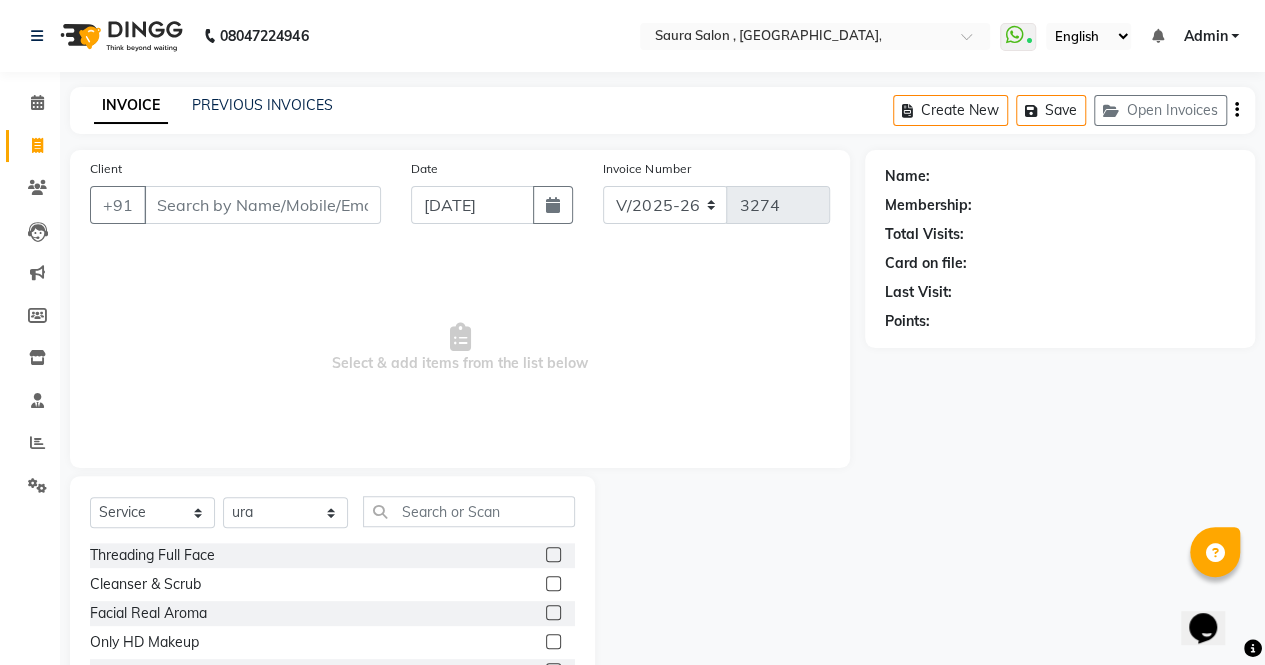 click on "Client" at bounding box center [262, 205] 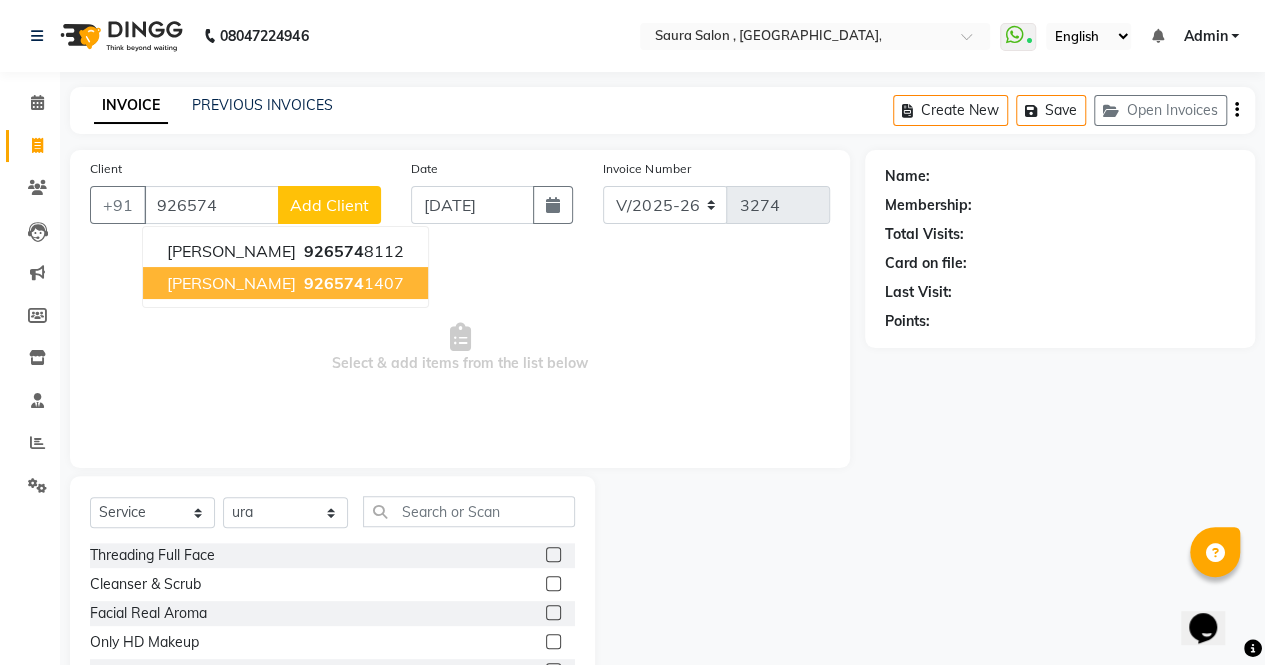 click on "khushali thakker   926574 1407" at bounding box center (285, 283) 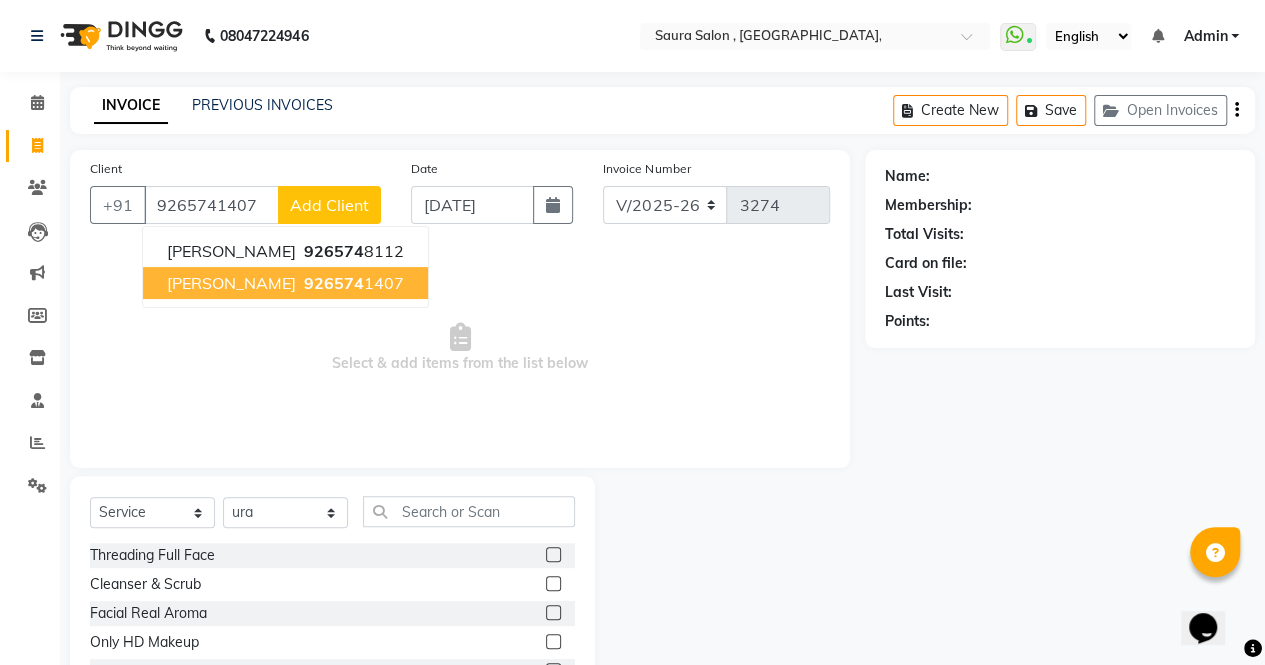 type on "9265741407" 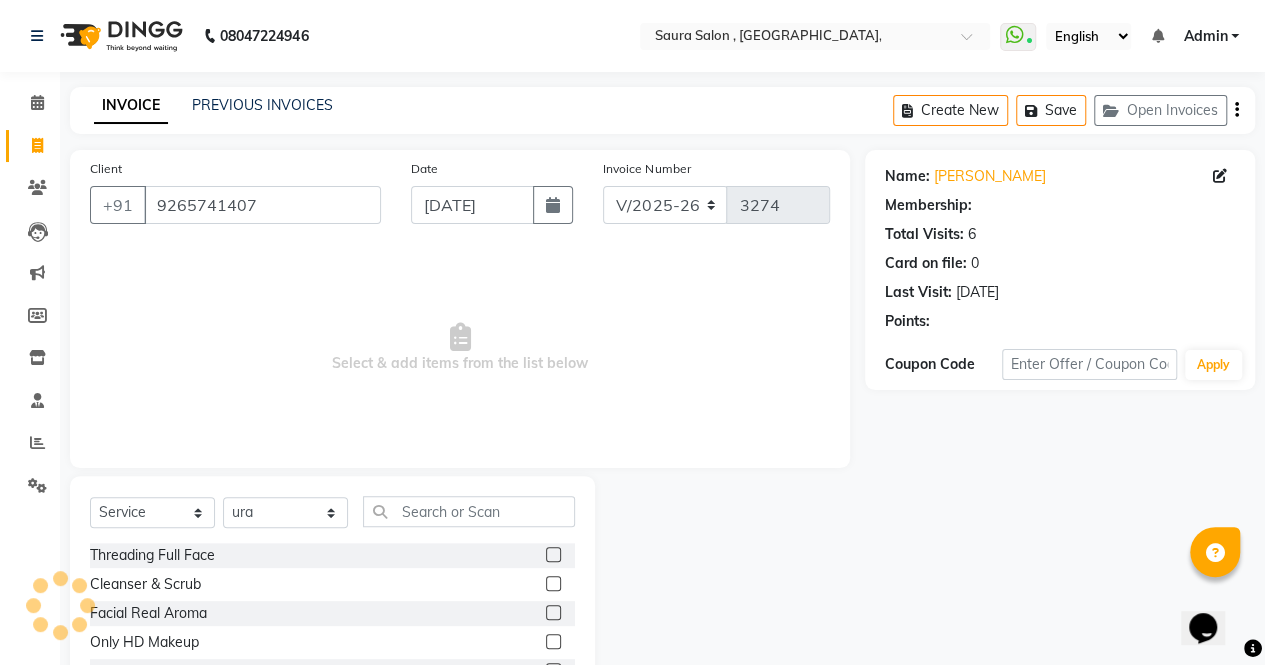 select on "1: Object" 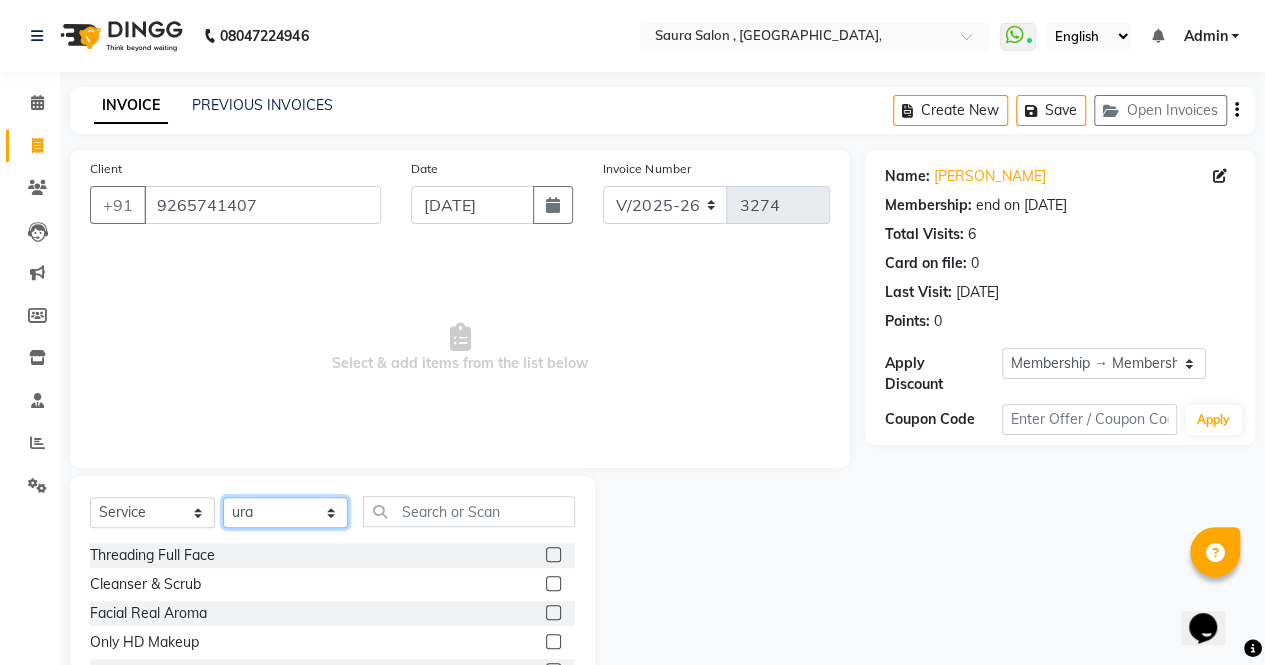 click on "Select Stylist archana  asha  [PERSON_NAME]  deepika [PERSON_NAME] [PERSON_NAME] [PERSON_NAME] khandala shanti  sona  ura usha di [PERSON_NAME]  [PERSON_NAME]" 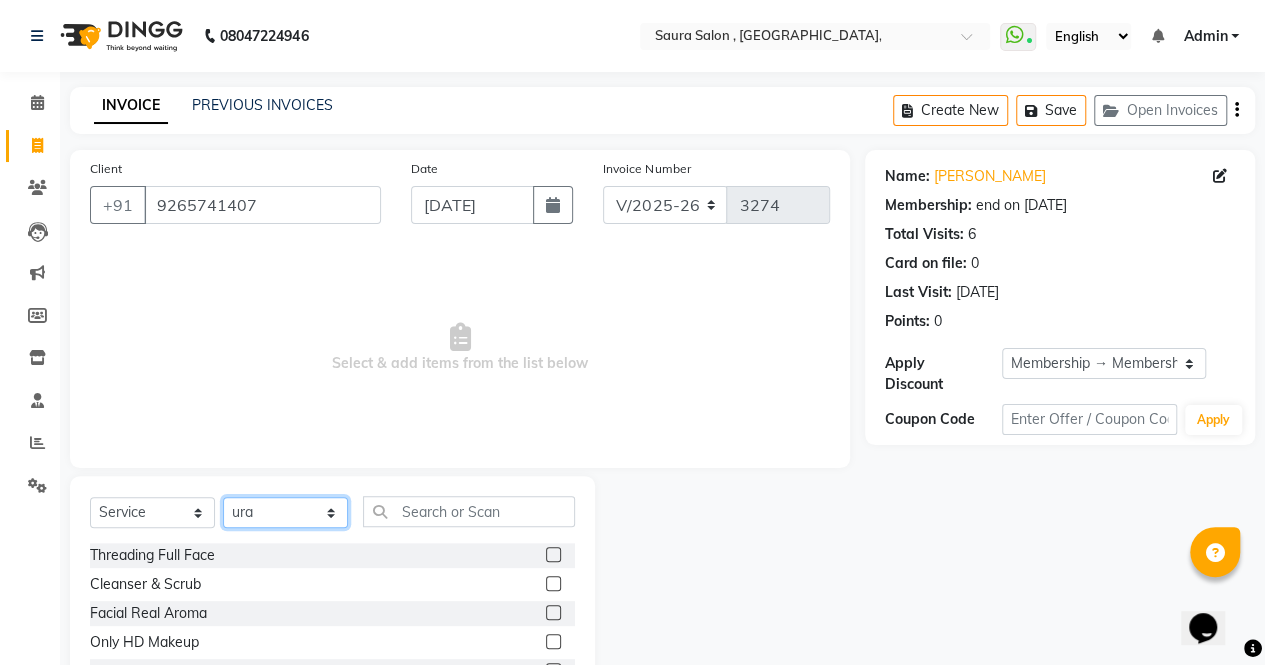 select on "72512" 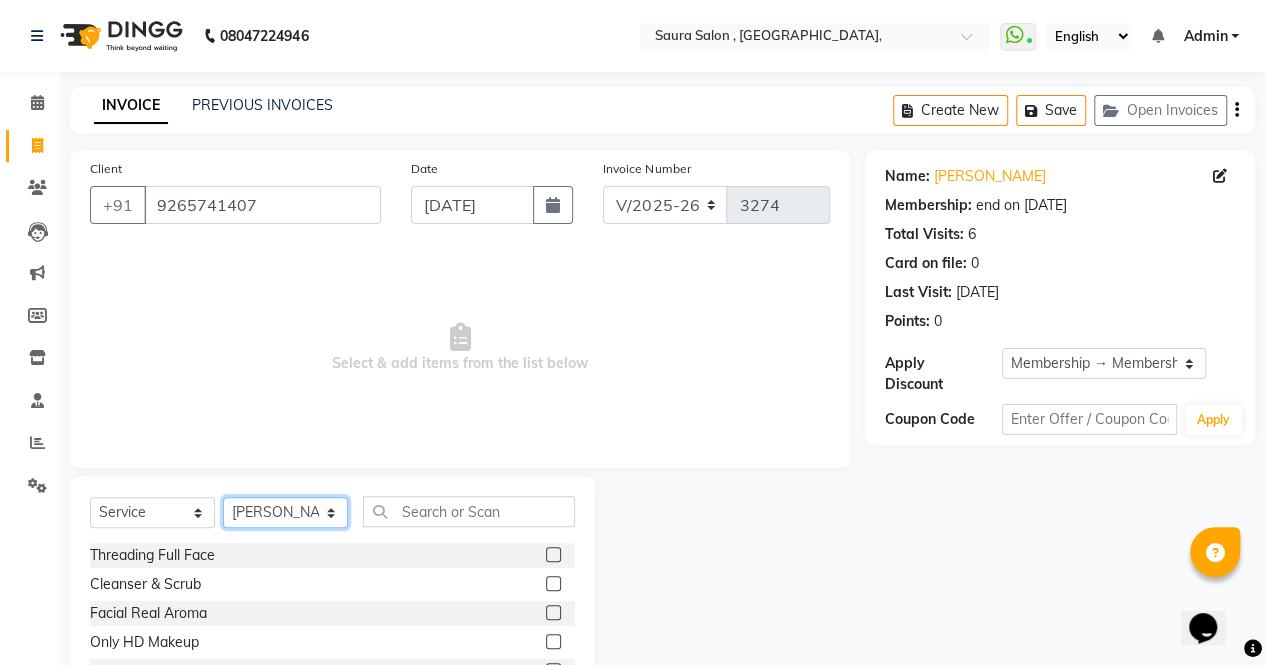 click on "Select Stylist archana  asha  [PERSON_NAME]  deepika [PERSON_NAME] [PERSON_NAME] [PERSON_NAME] khandala shanti  sona  ura usha di [PERSON_NAME]  [PERSON_NAME]" 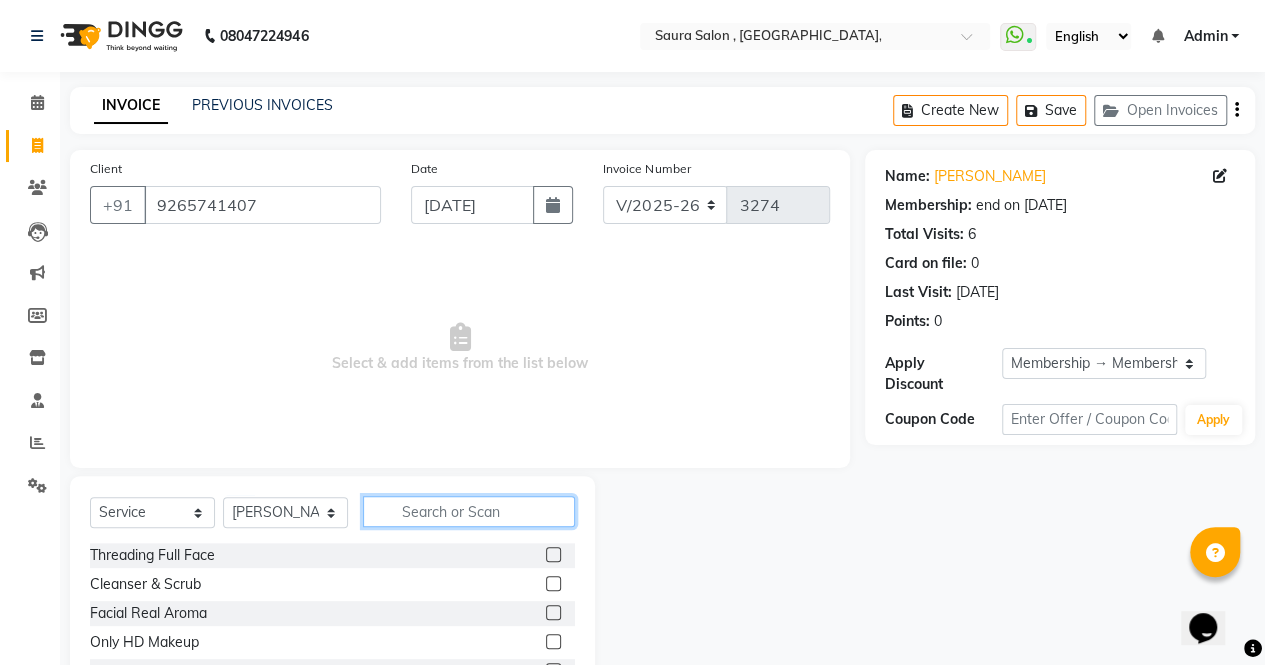 click 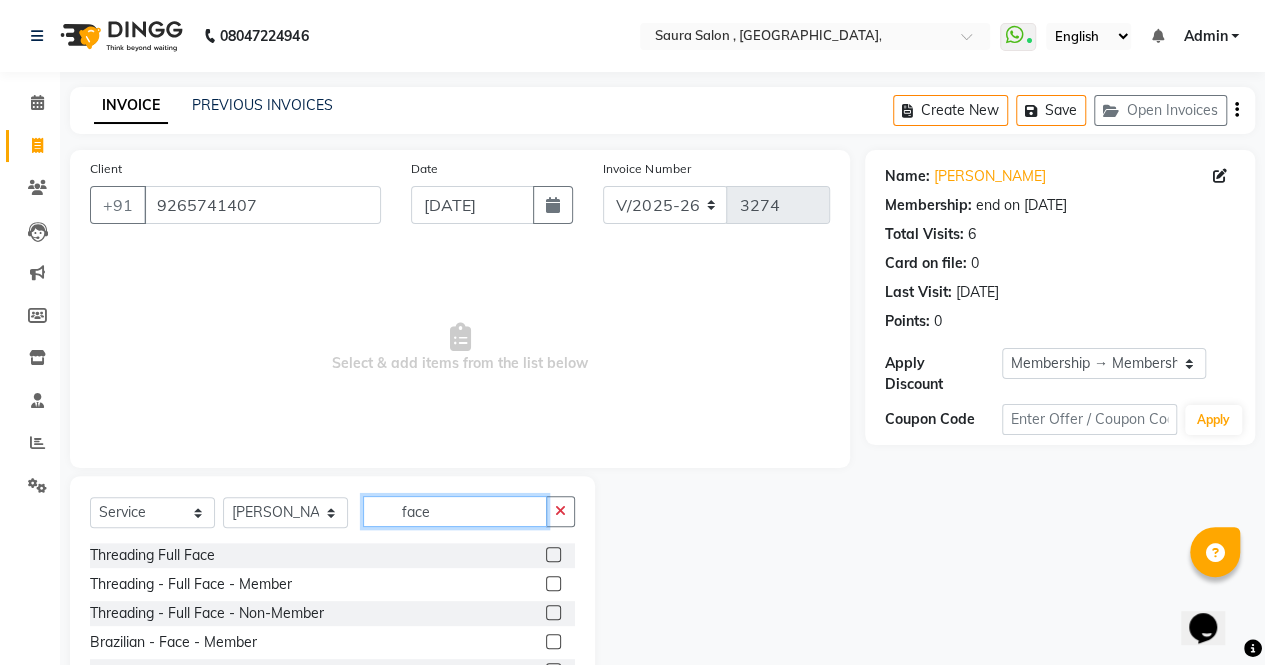 type on "face" 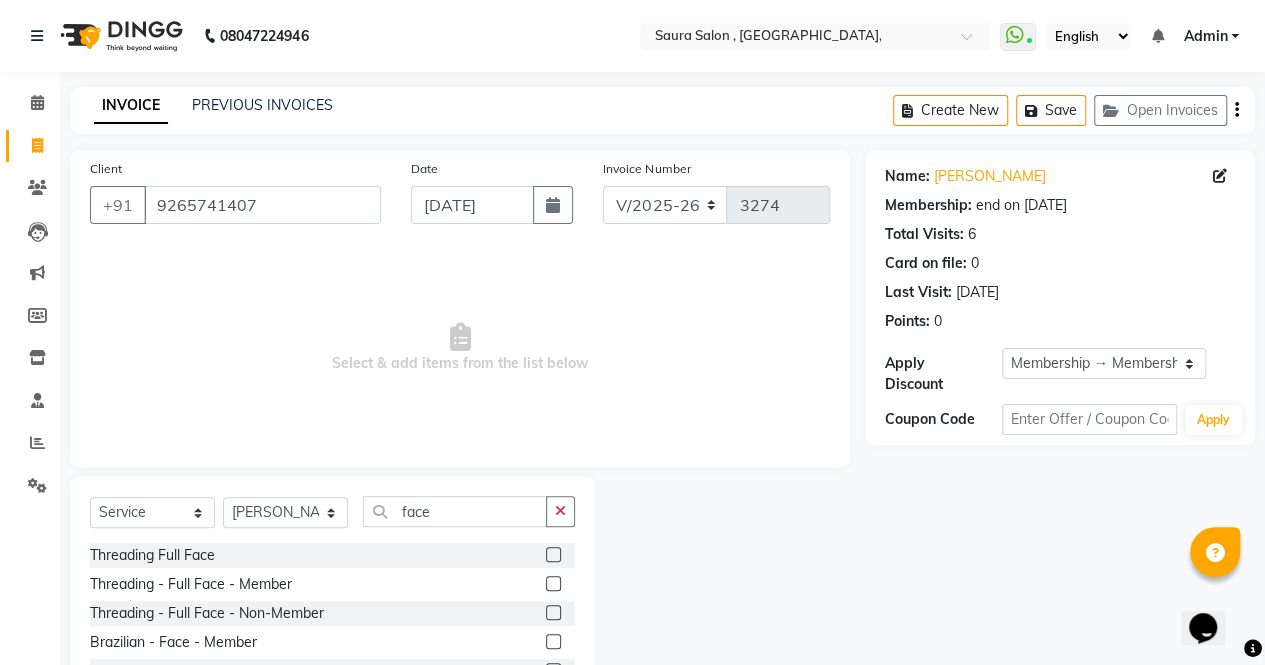 click 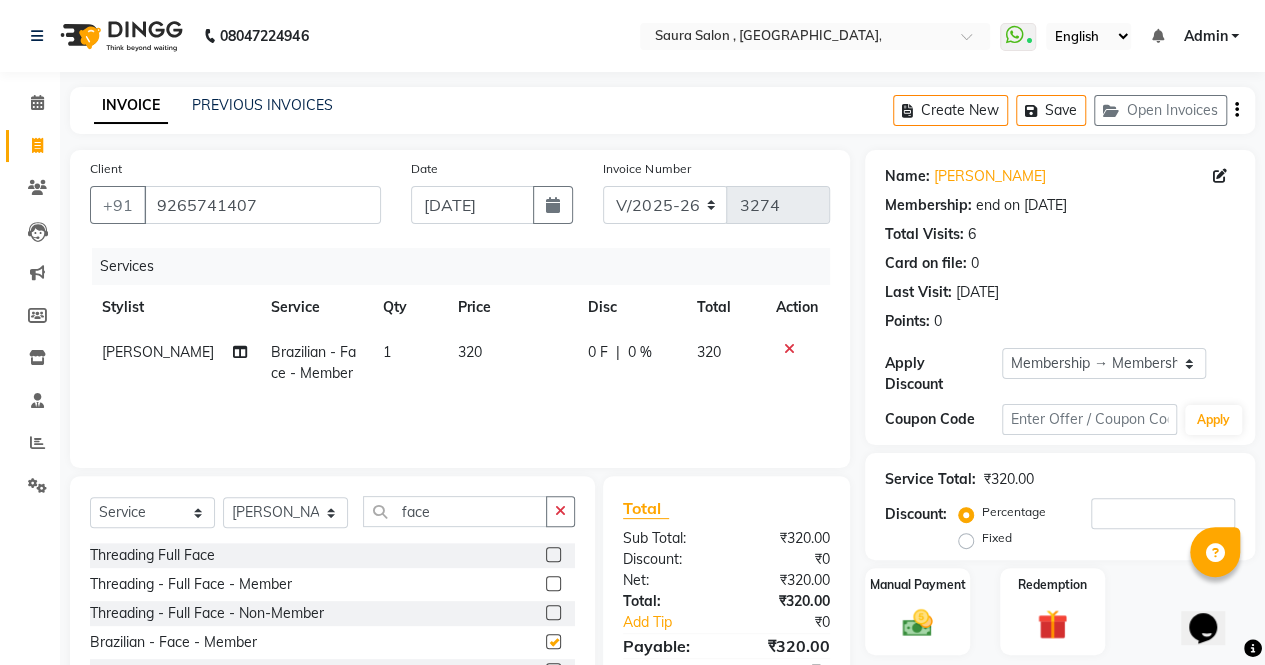 checkbox on "false" 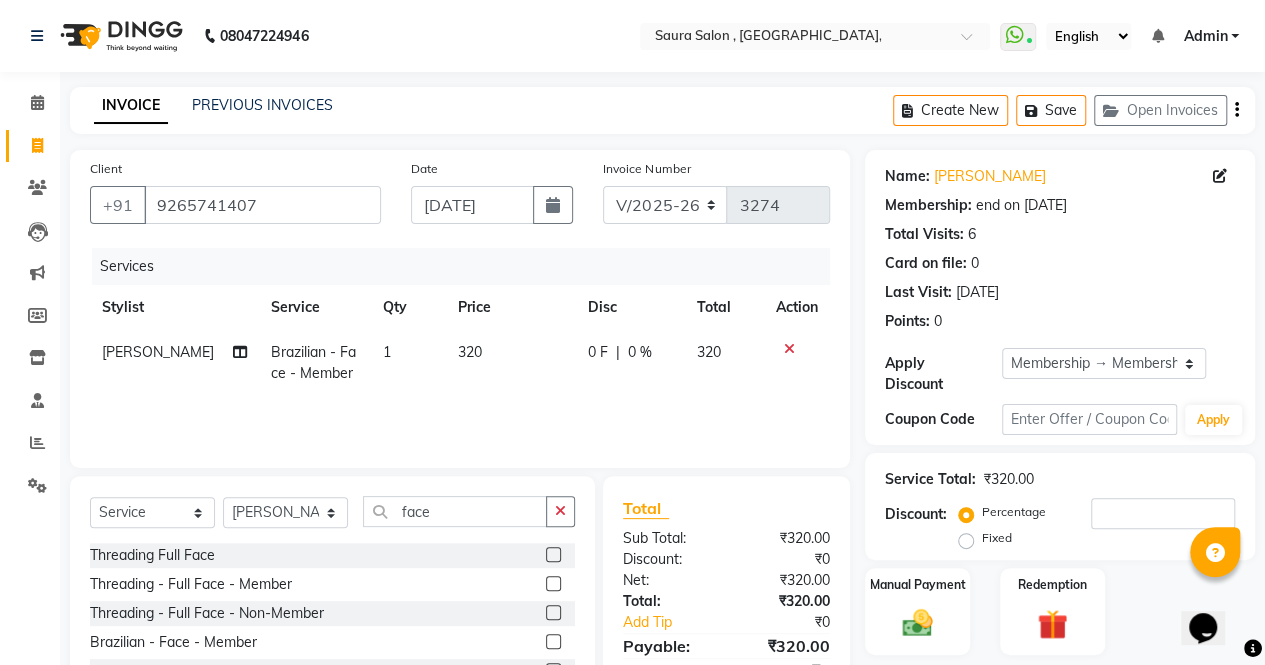 click on "320" 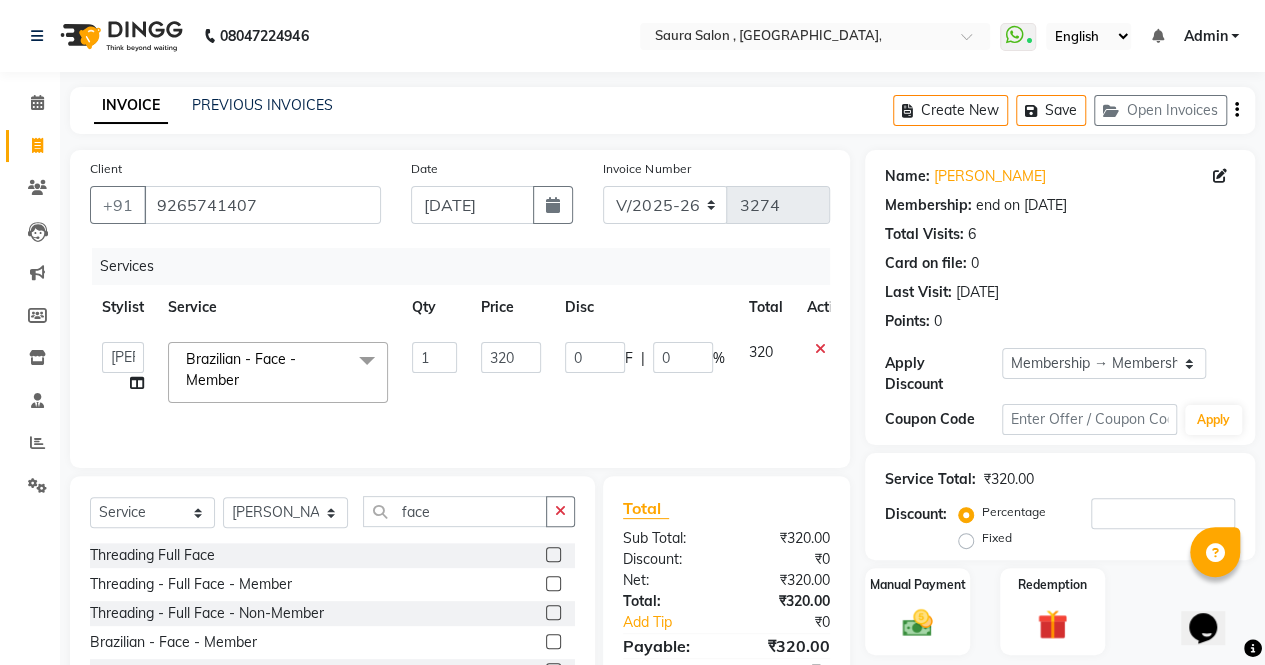 click on "1" 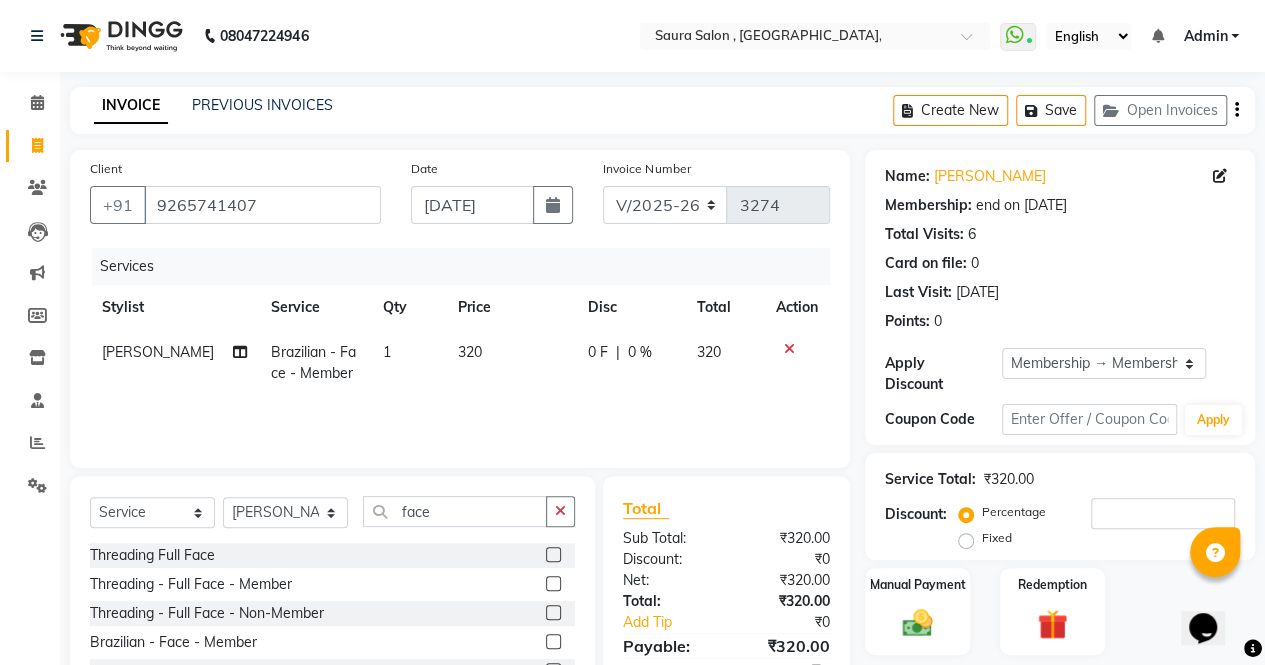 click on "320" 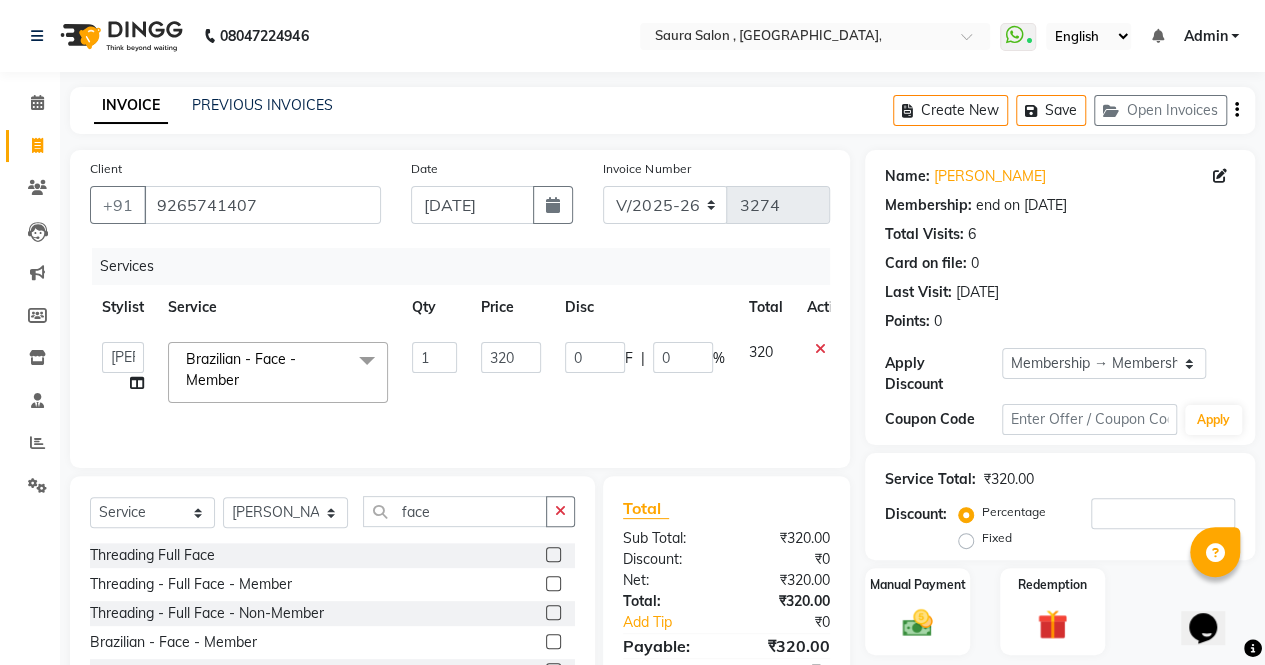 click on "320" 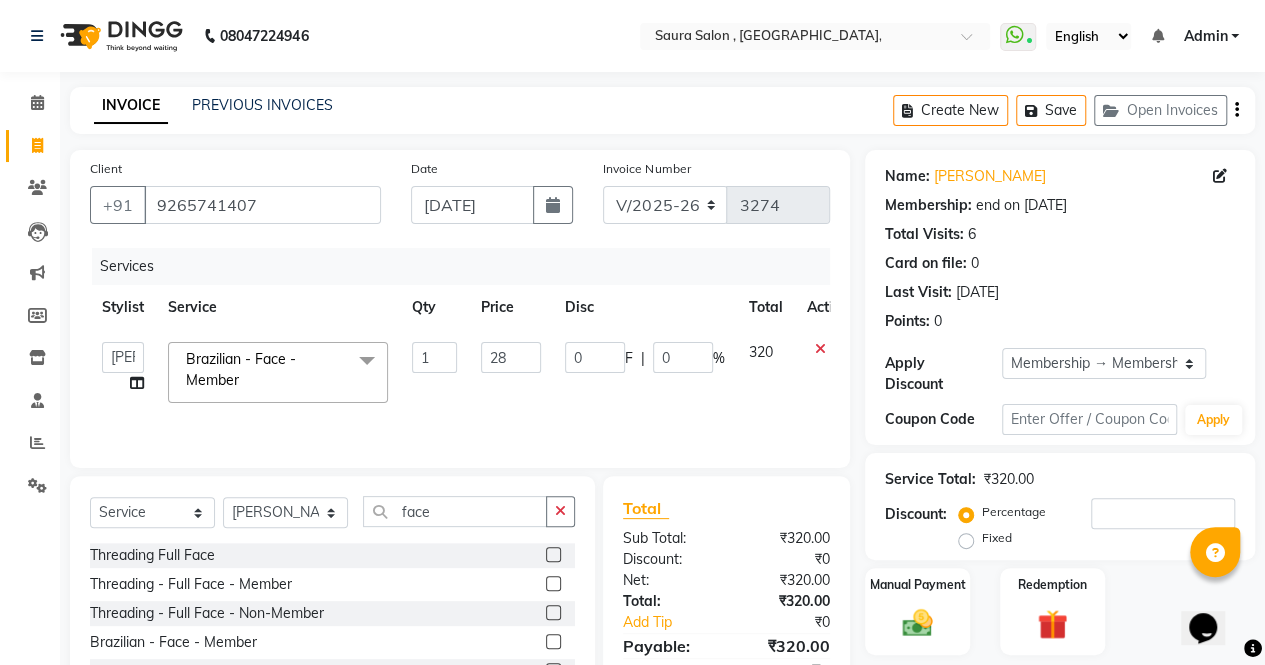 type on "280" 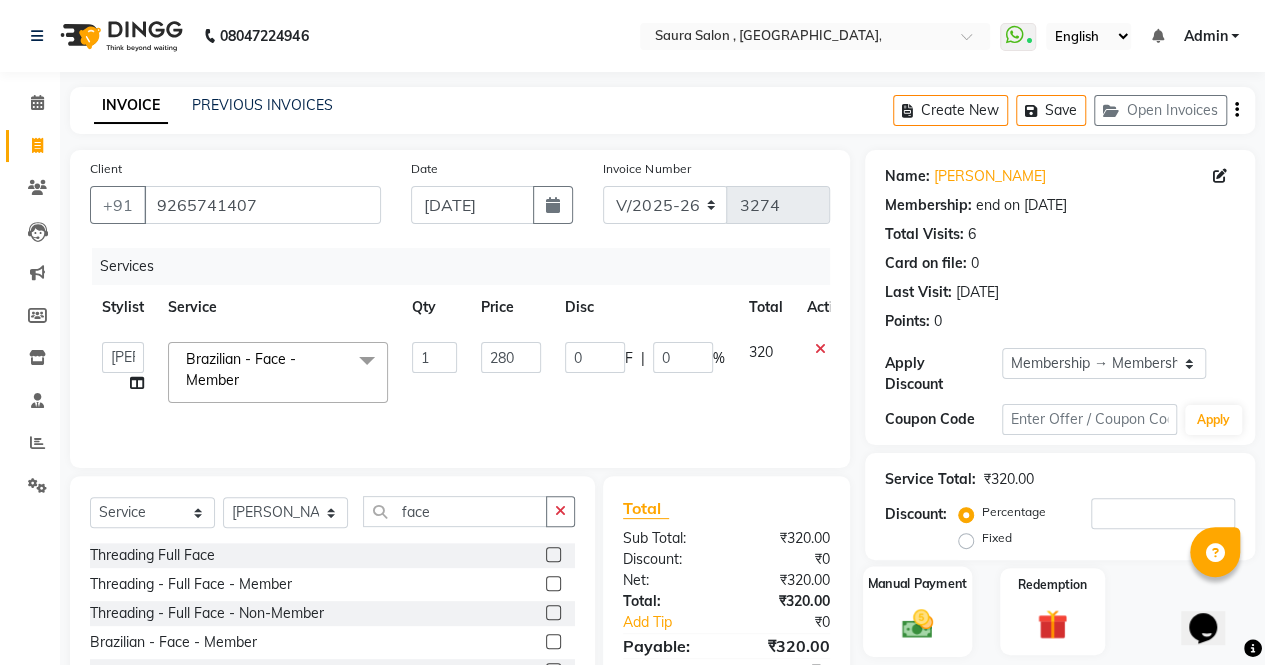 click on "Manual Payment" 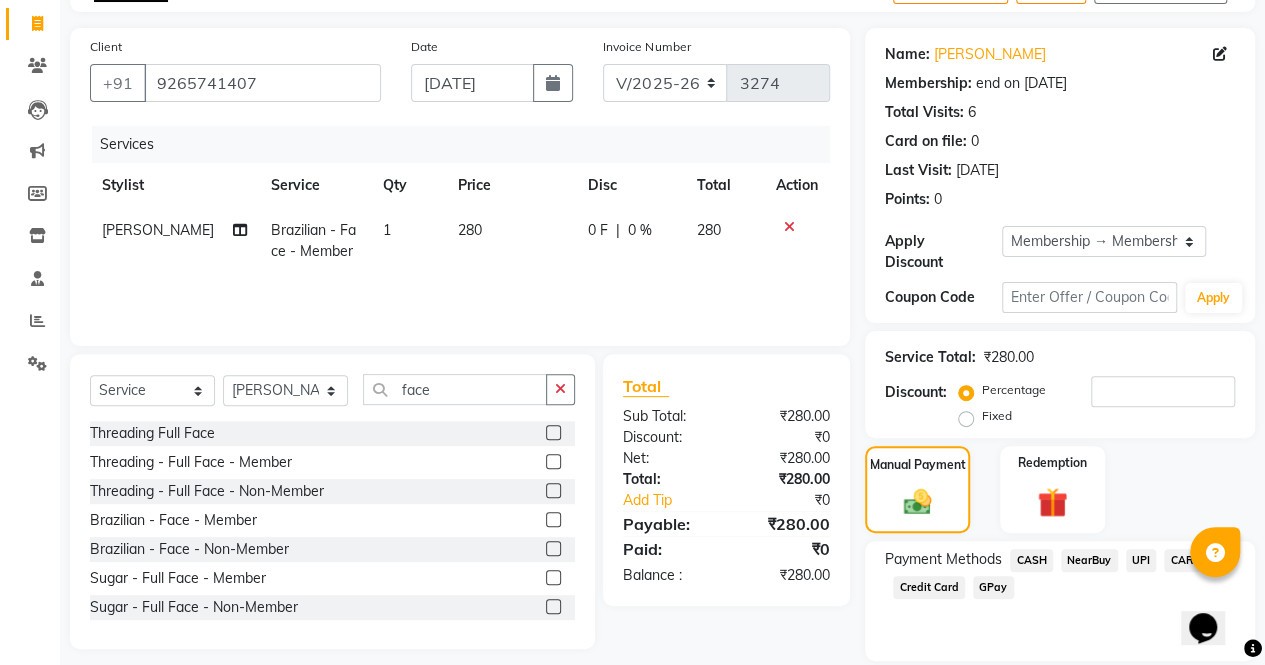 scroll, scrollTop: 188, scrollLeft: 0, axis: vertical 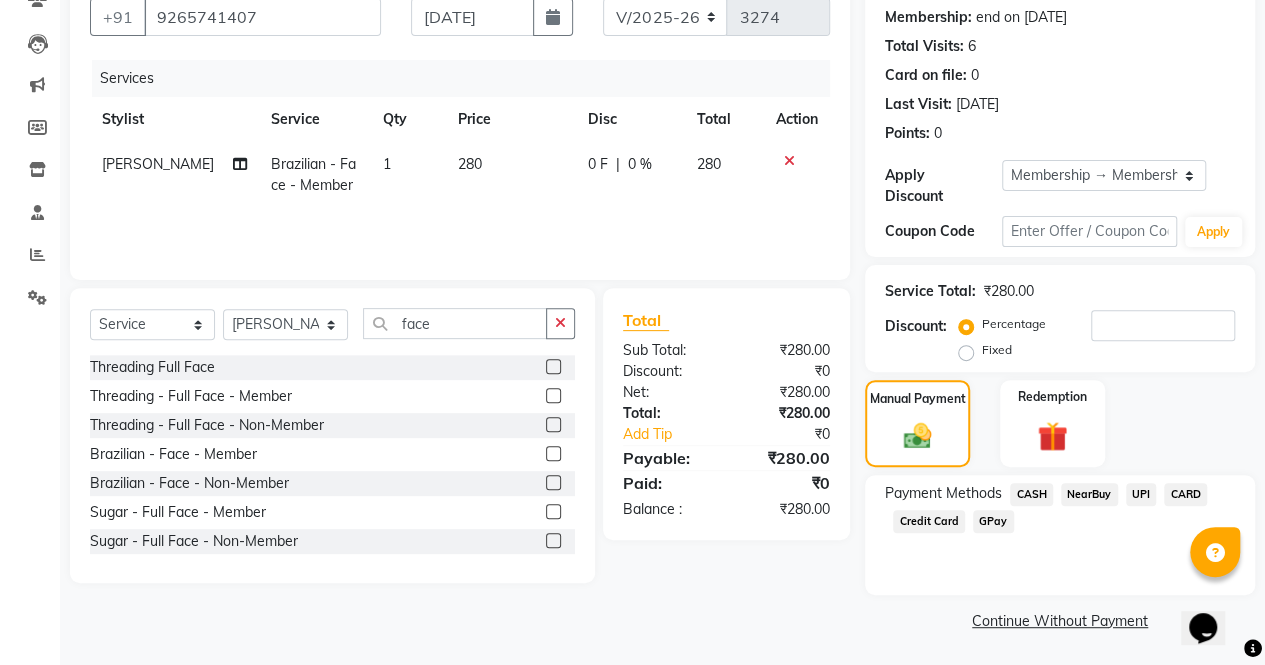 click on "UPI" 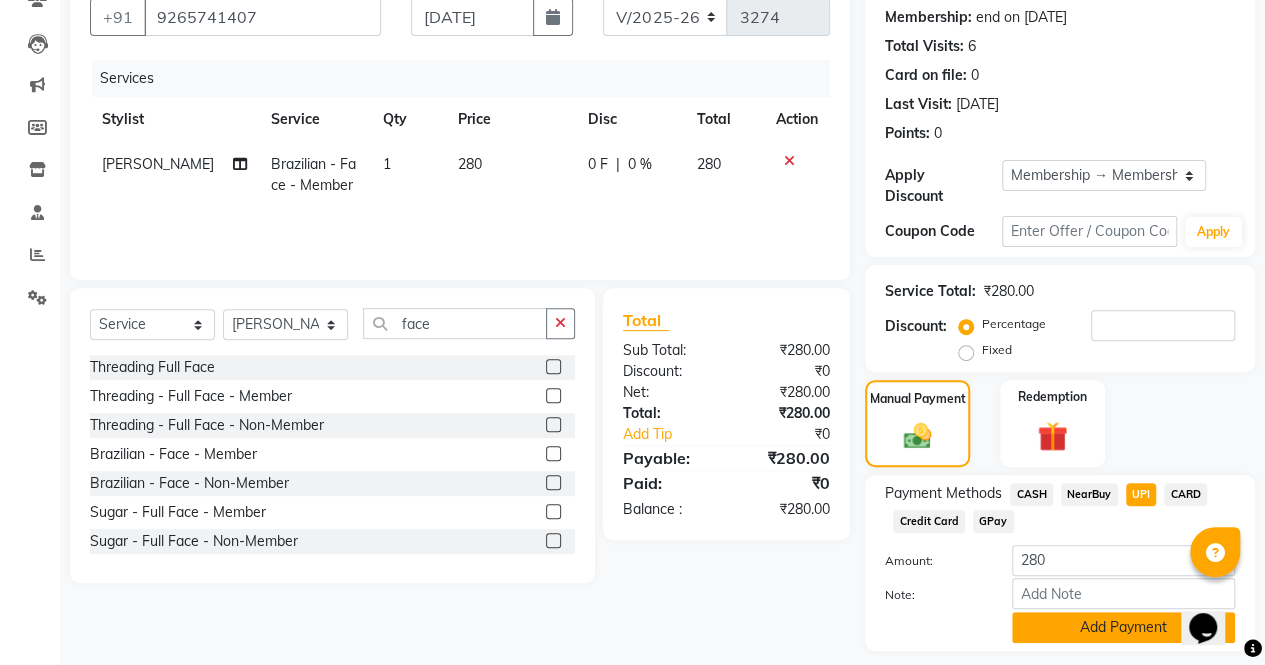 click on "Add Payment" 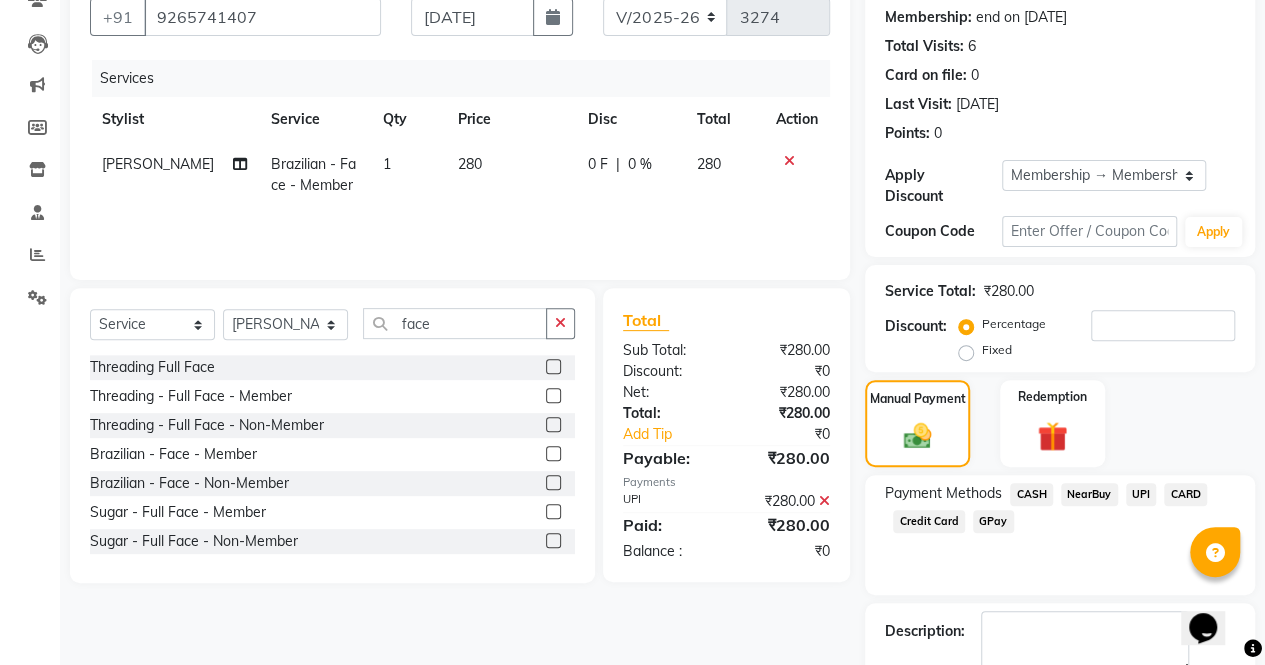 scroll, scrollTop: 300, scrollLeft: 0, axis: vertical 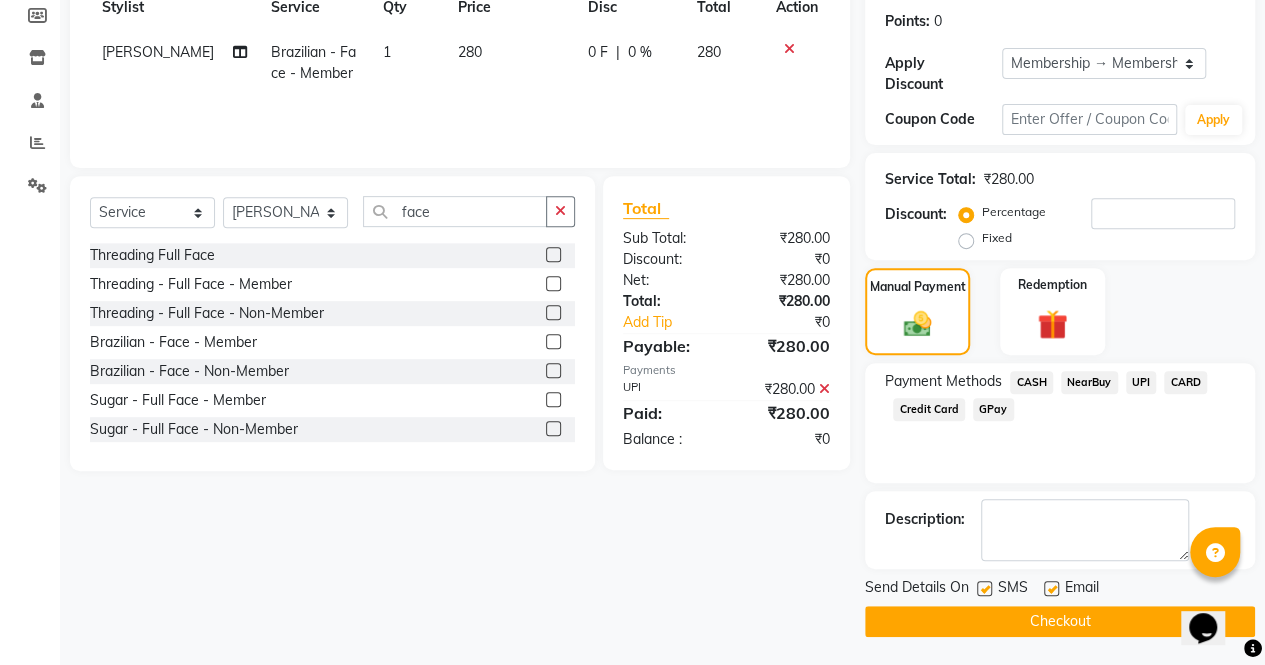 click on "Checkout" 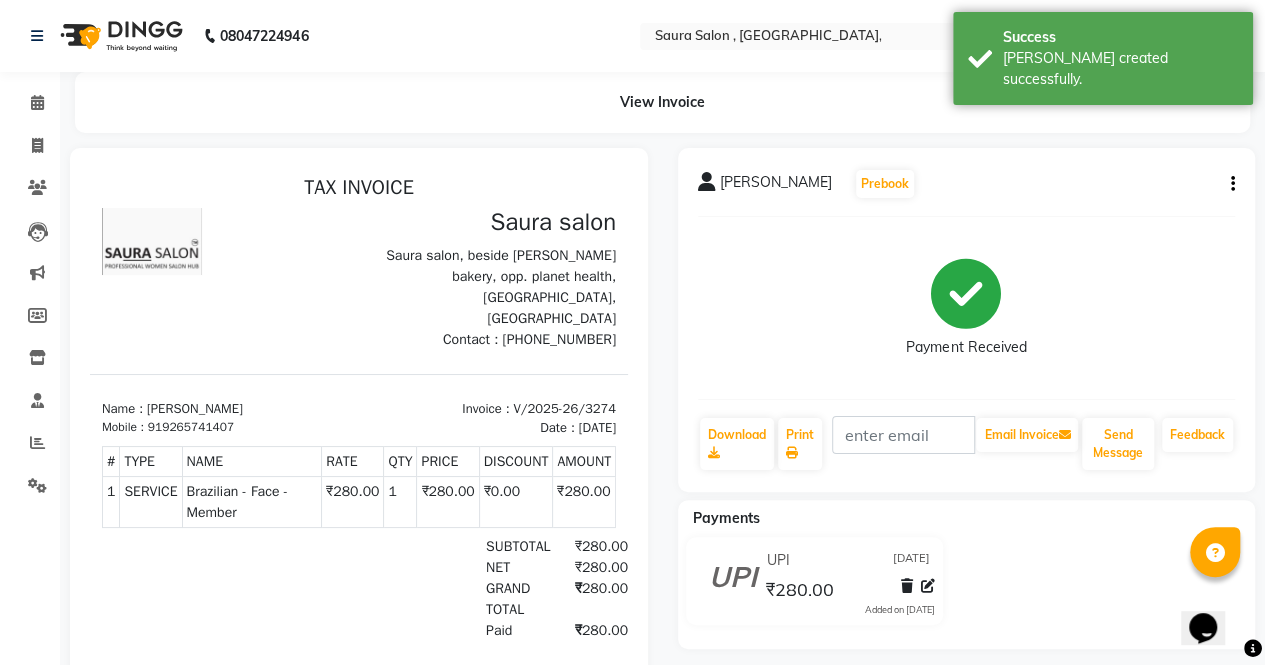 scroll, scrollTop: 0, scrollLeft: 0, axis: both 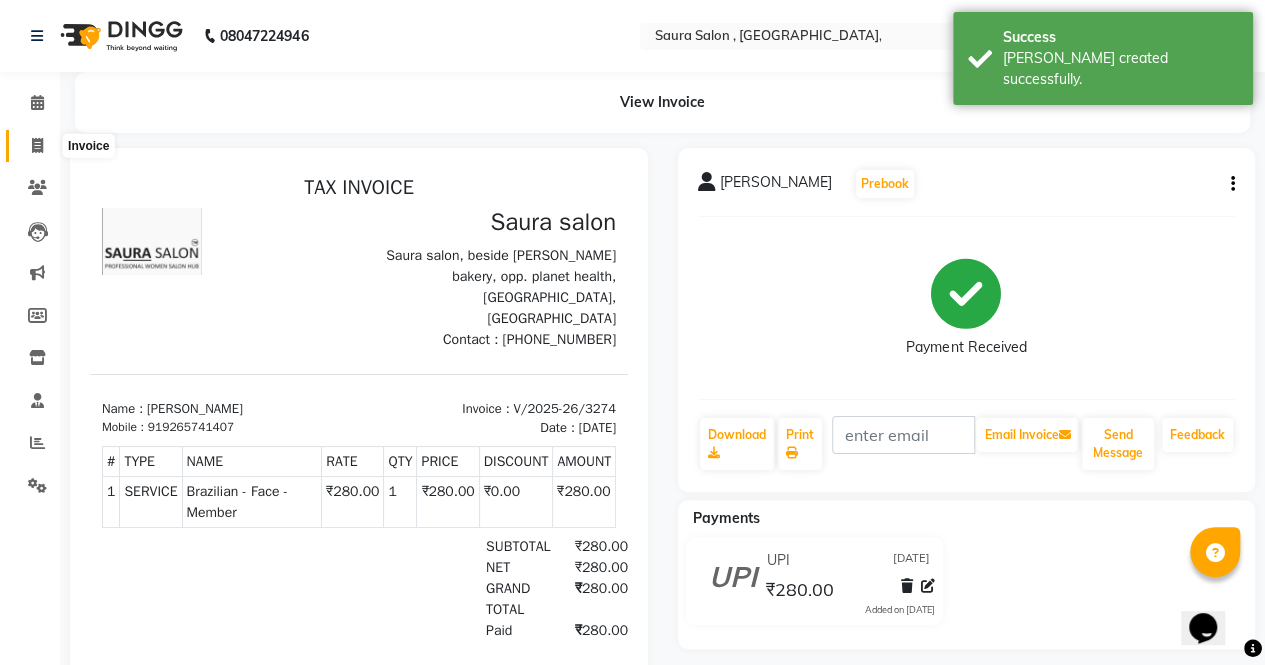 click 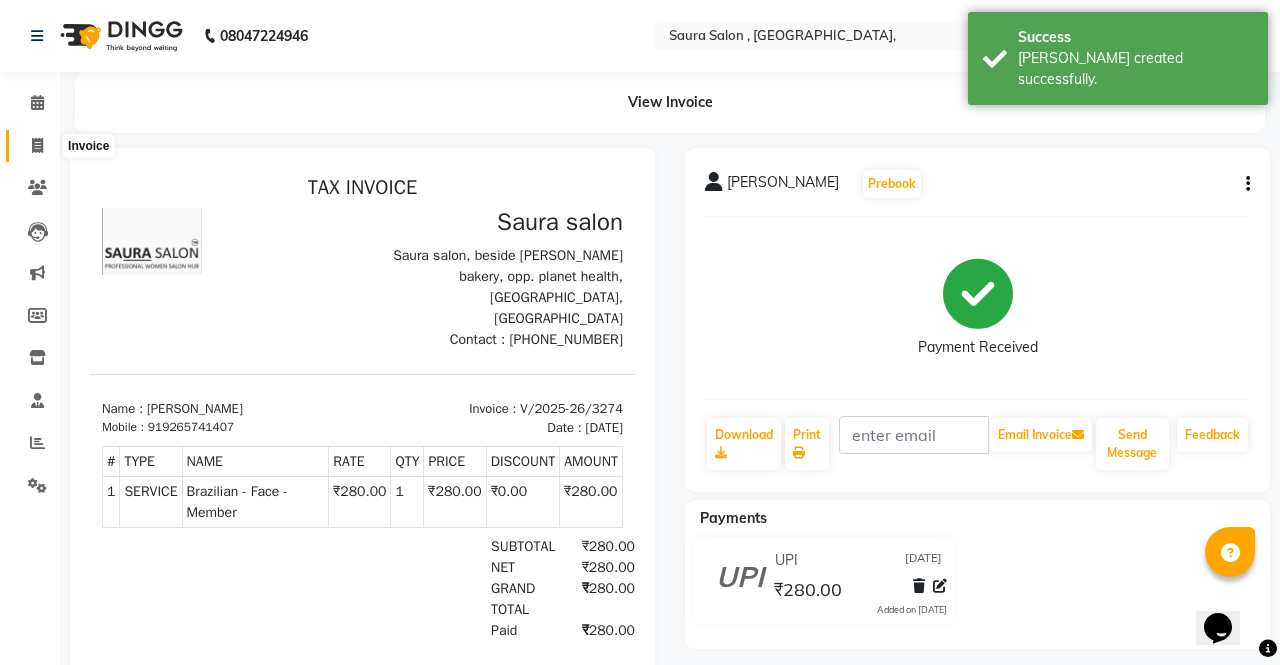 select on "6963" 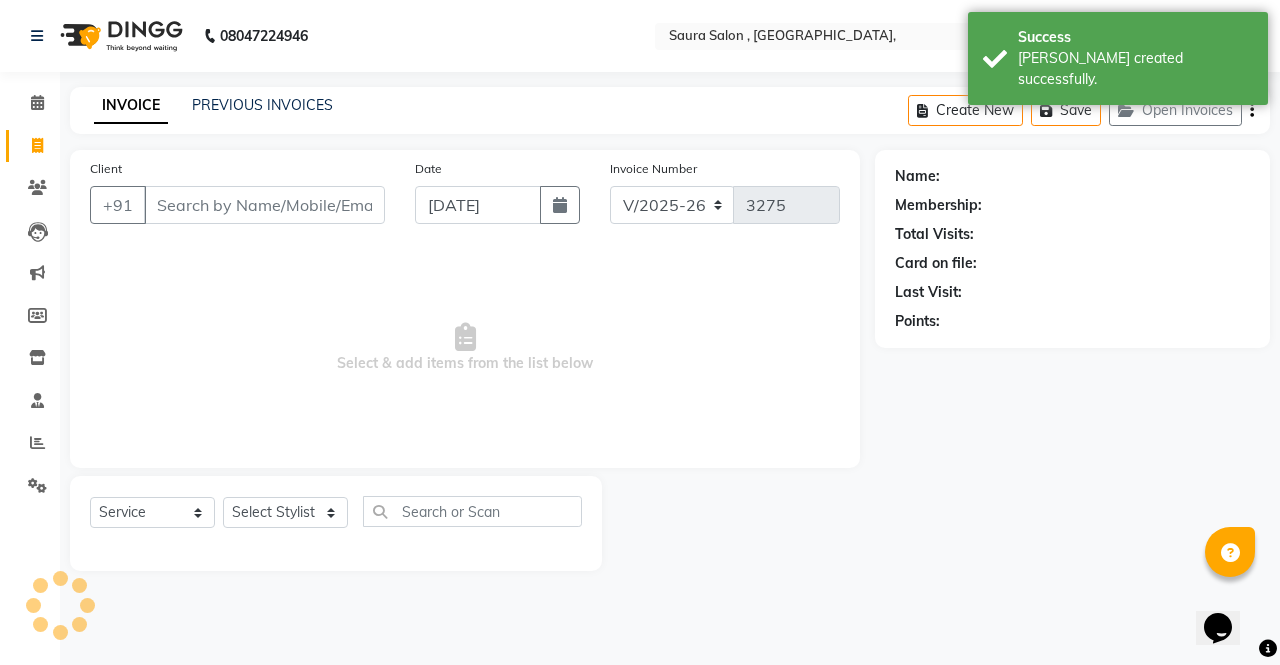 select on "57428" 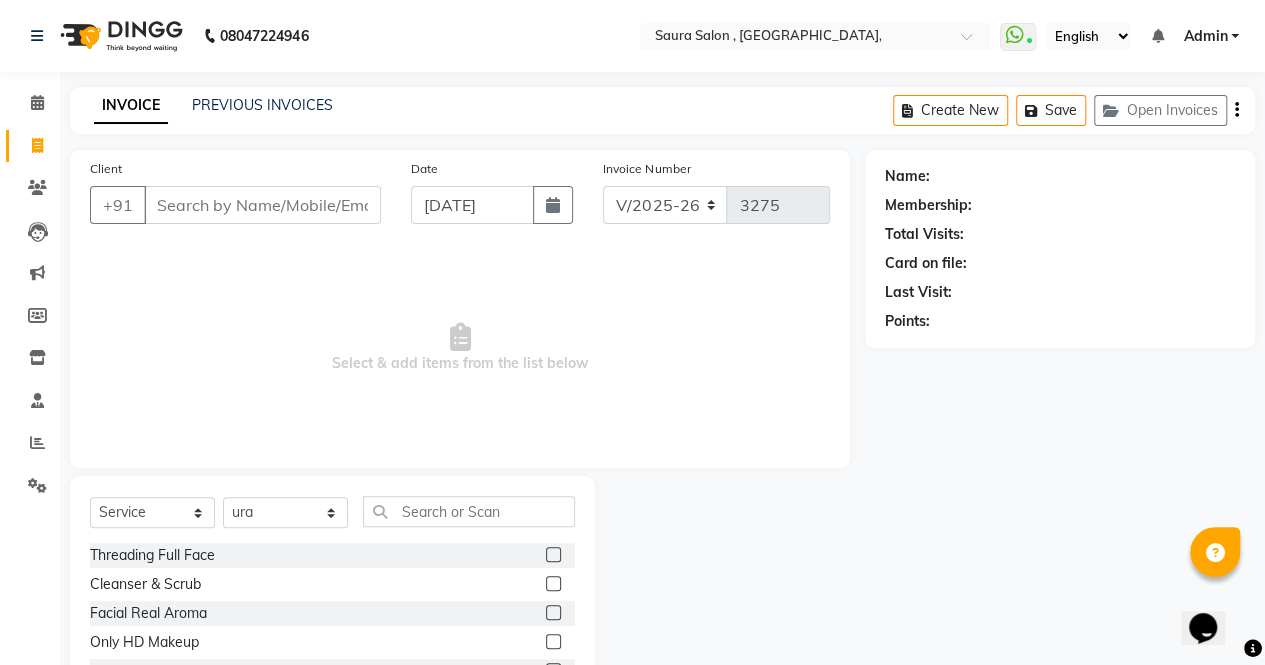 click on "PREVIOUS INVOICES" 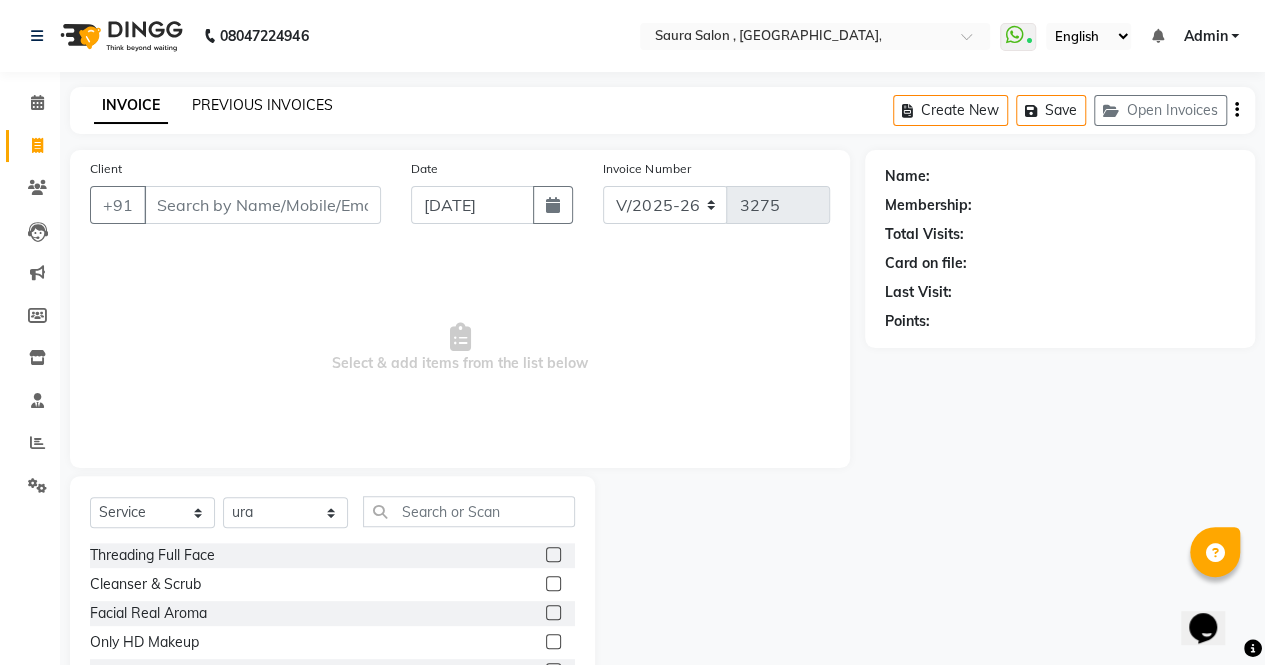 click on "PREVIOUS INVOICES" 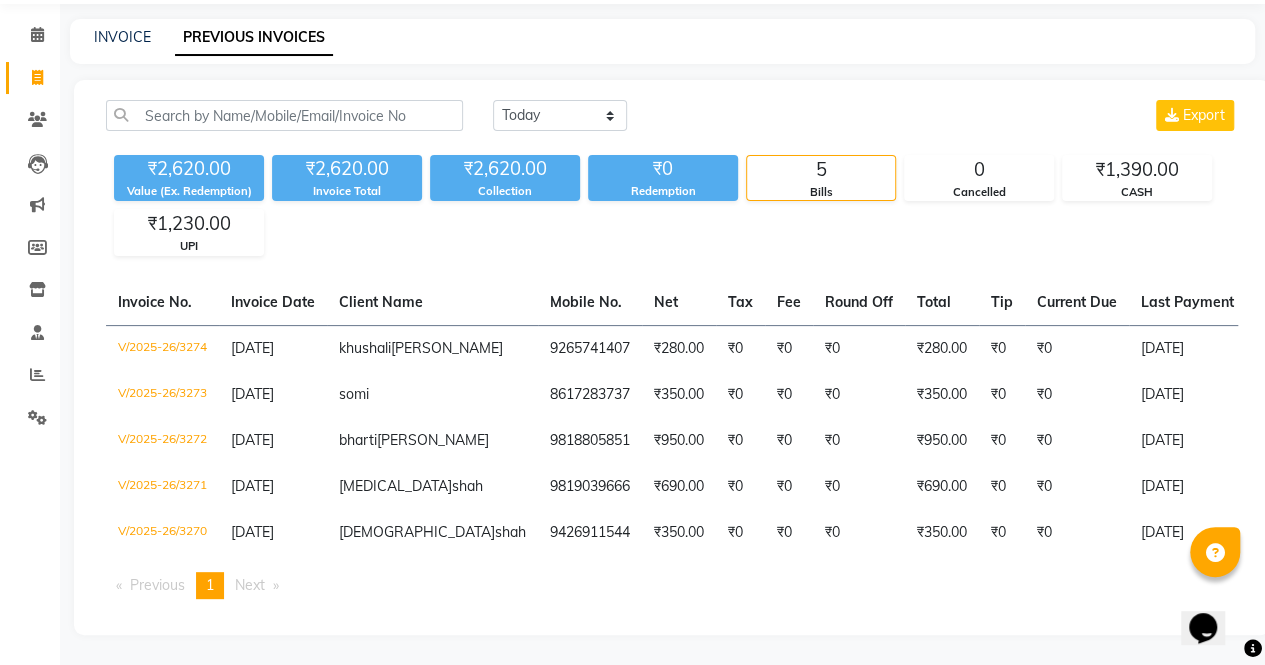 scroll, scrollTop: 119, scrollLeft: 0, axis: vertical 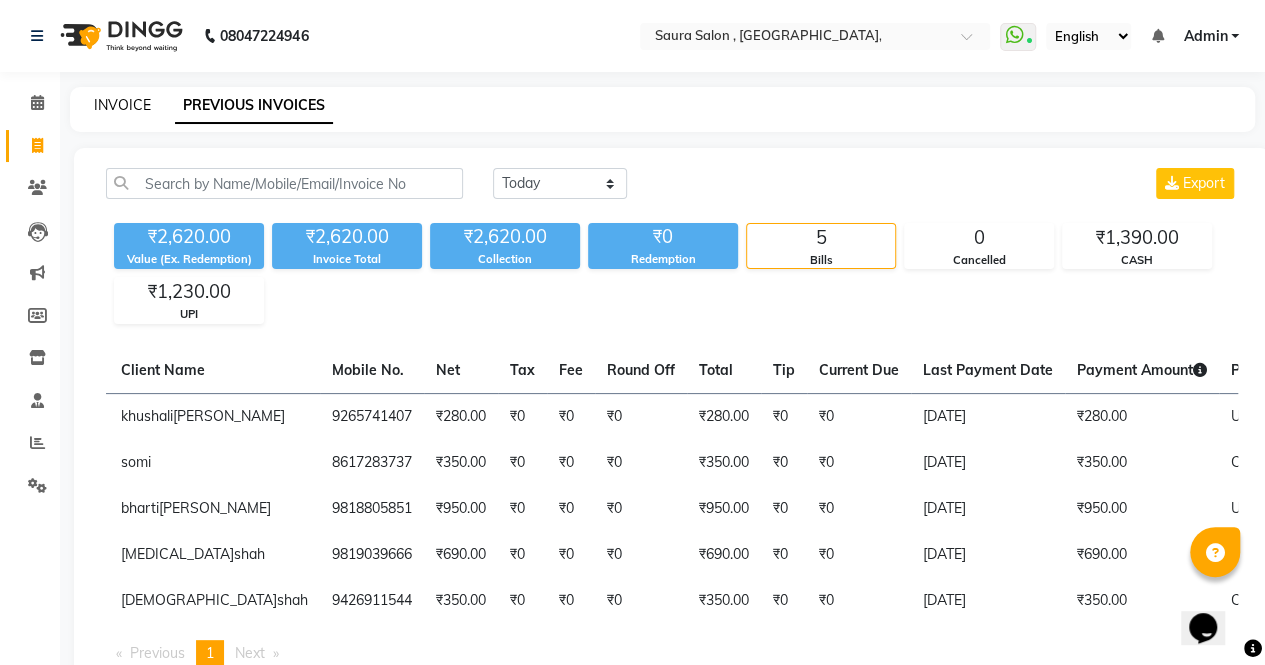 click on "INVOICE" 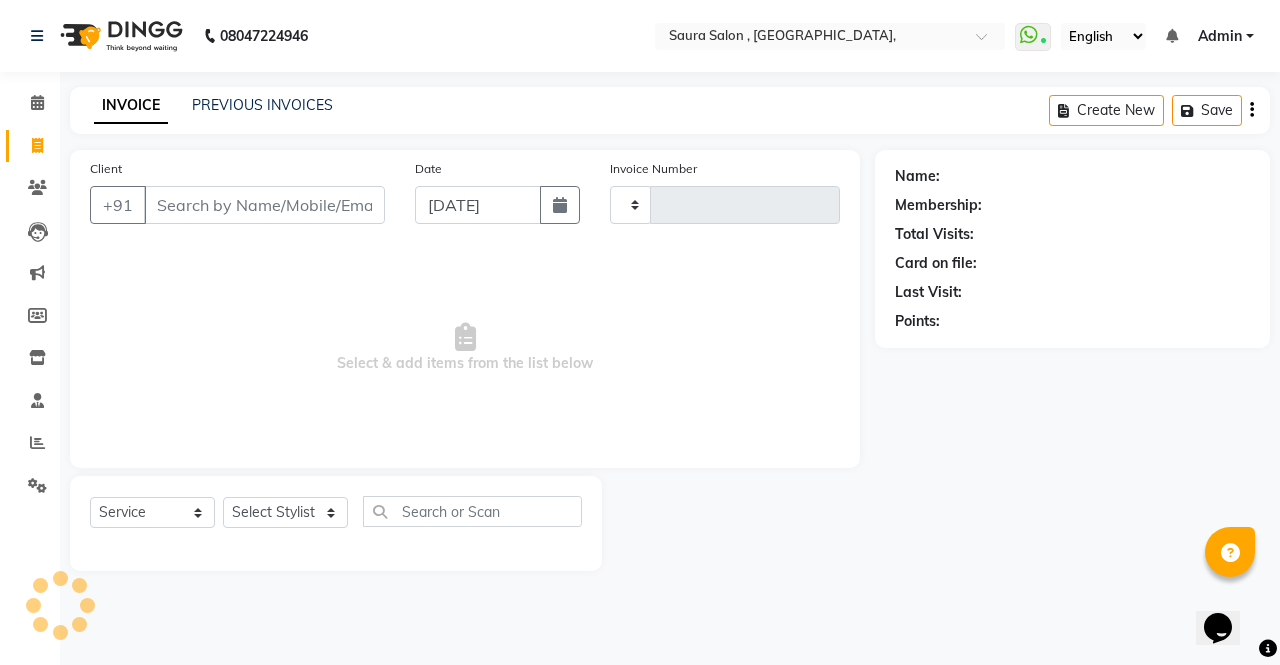 type on "3275" 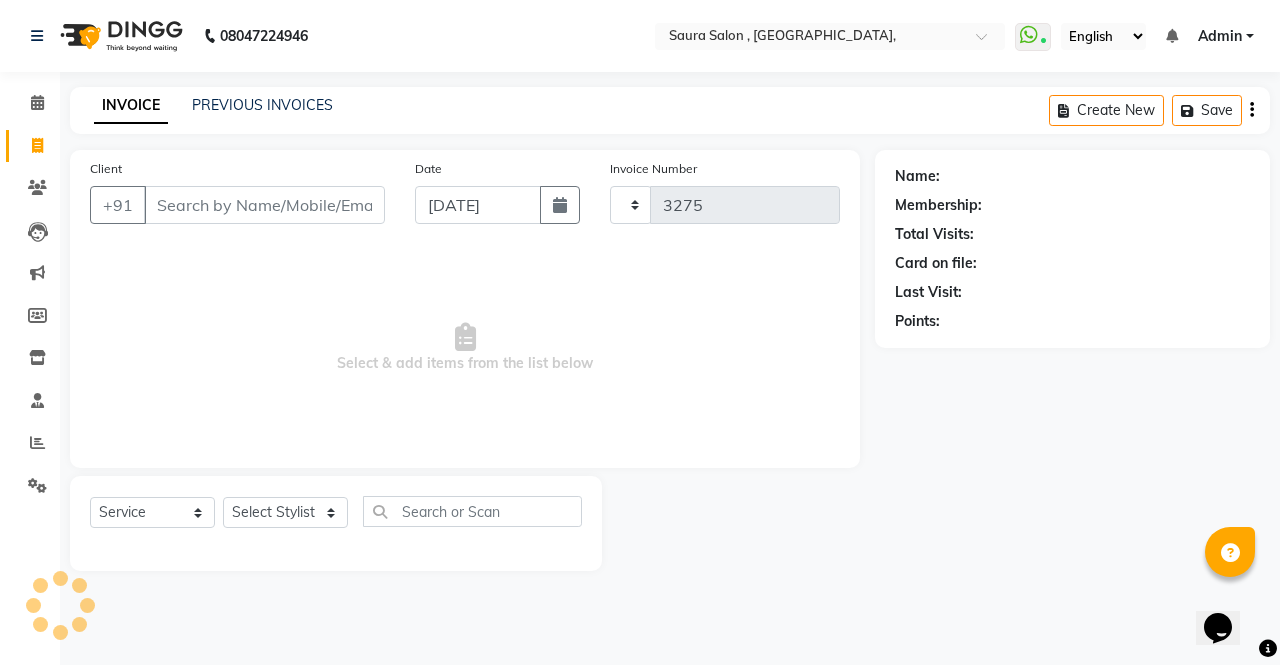 select on "6963" 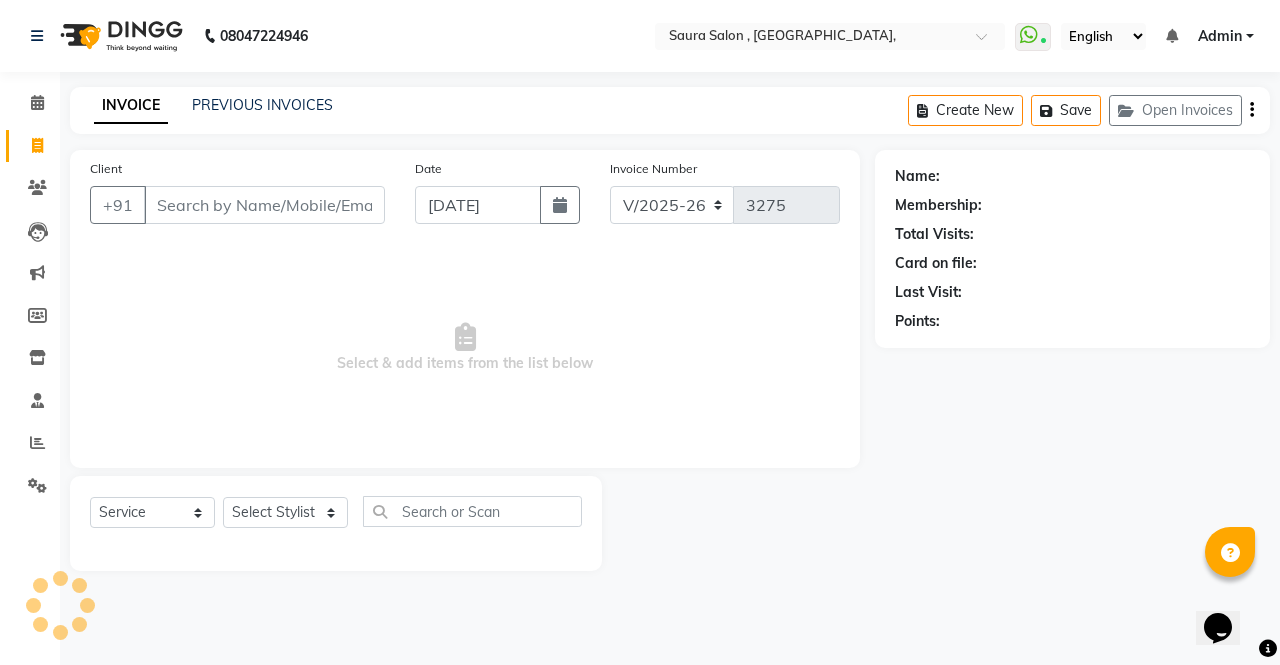 click on "Client" at bounding box center [264, 205] 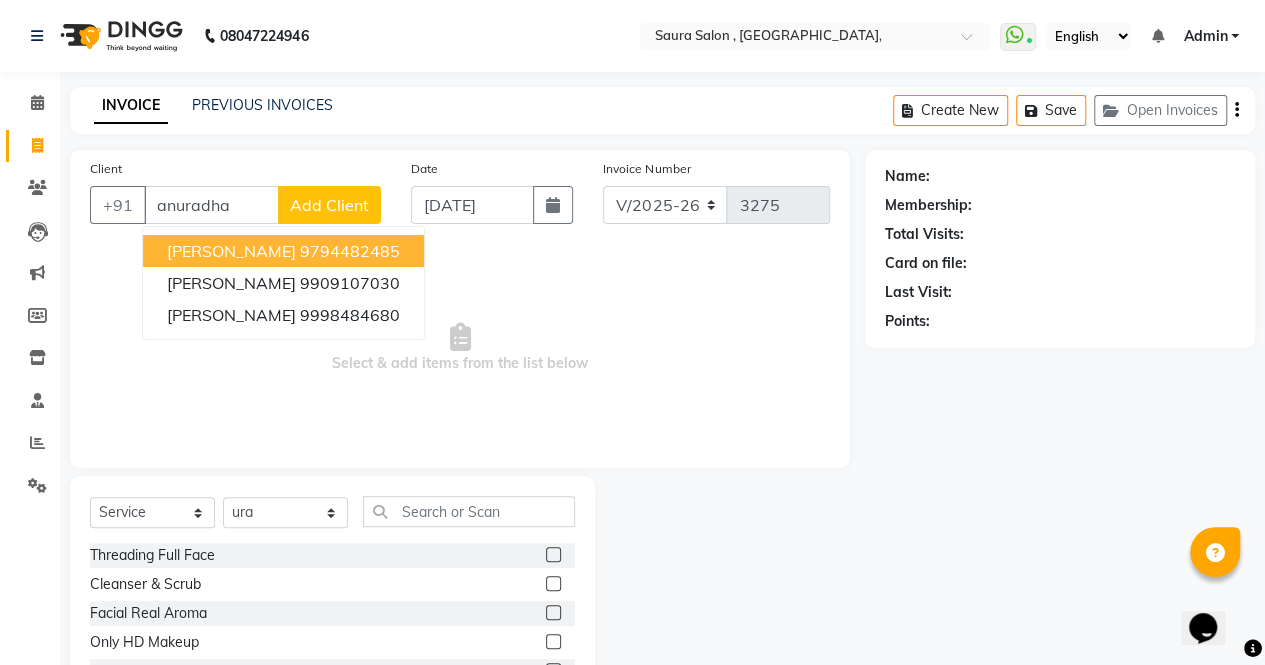 click on "anuradha singh" at bounding box center (231, 251) 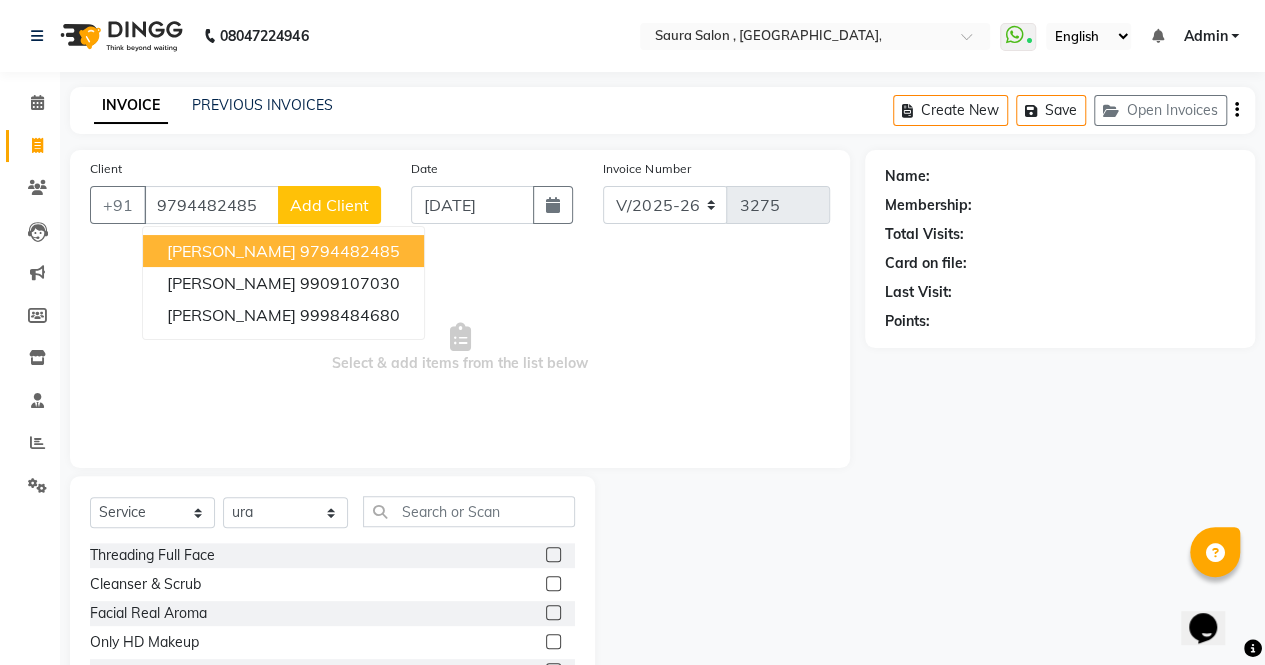 type on "9794482485" 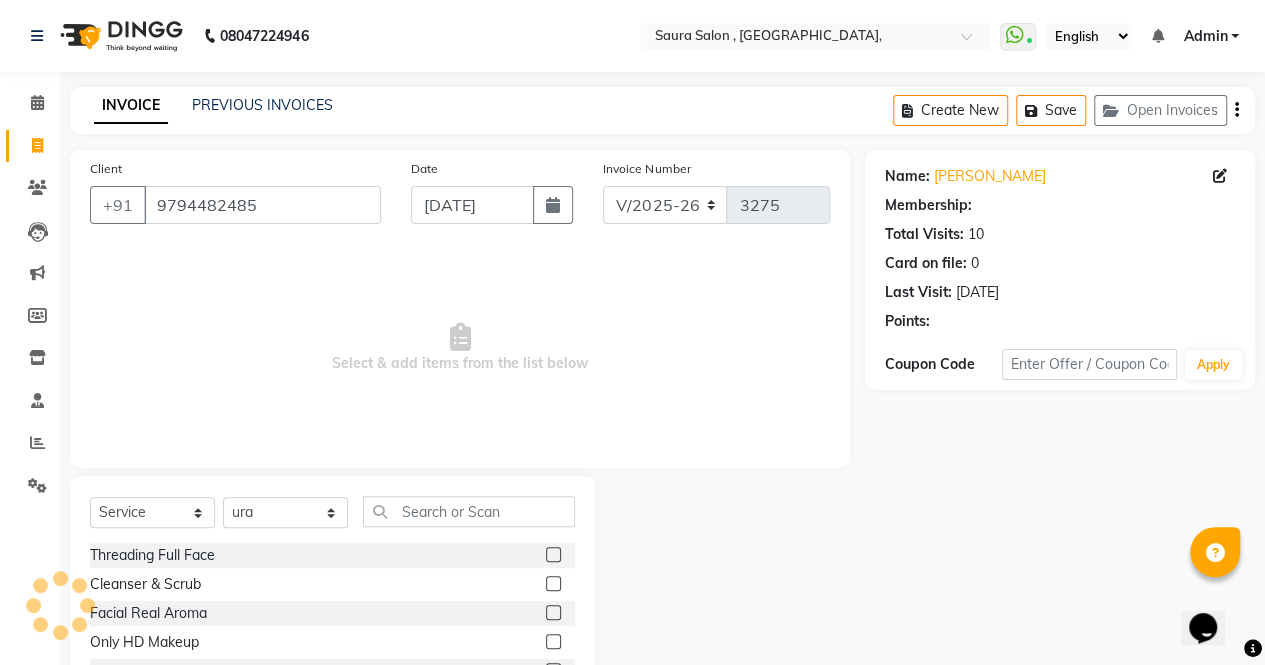select on "1: Object" 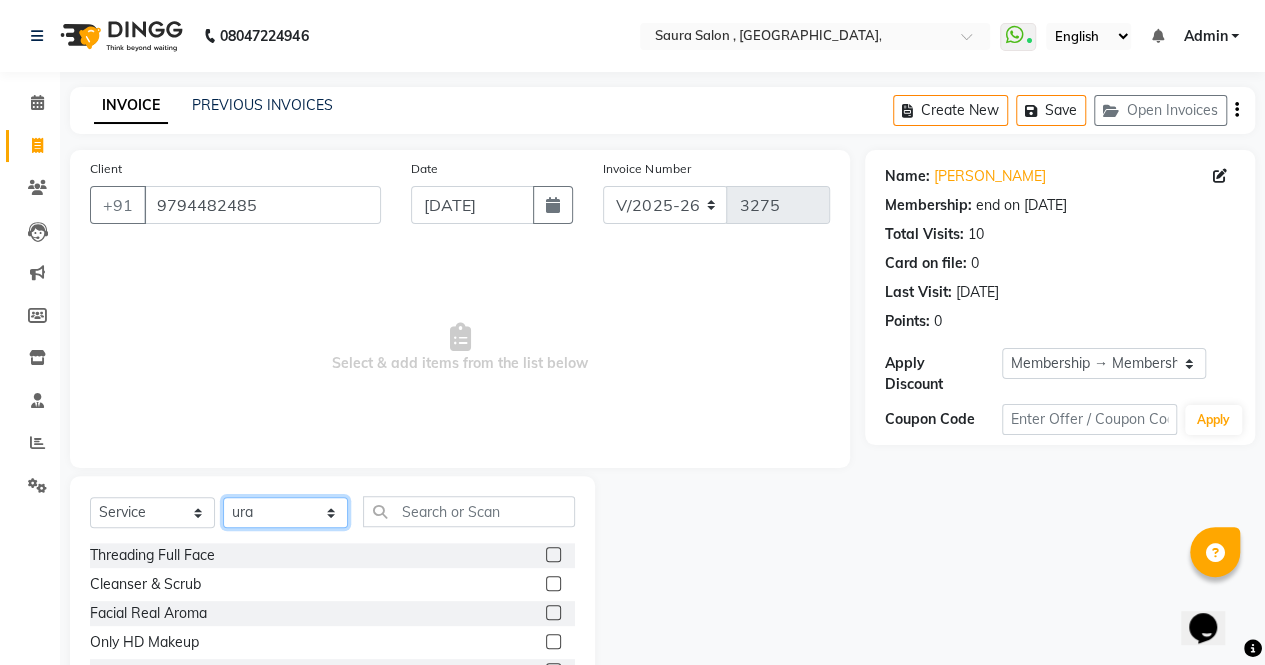 click on "Select Stylist archana  asha  [PERSON_NAME]  deepika [PERSON_NAME] [PERSON_NAME] [PERSON_NAME] khandala shanti  sona  ura usha di [PERSON_NAME]  [PERSON_NAME]" 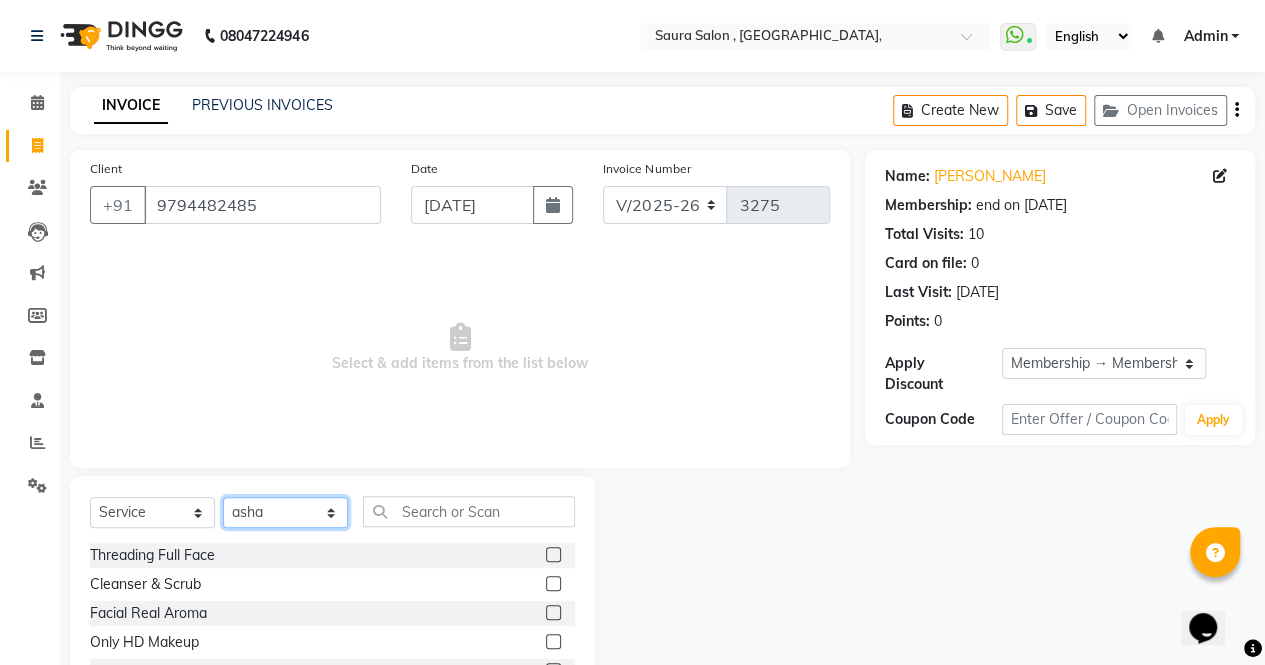 click on "Select Stylist archana  asha  [PERSON_NAME]  deepika [PERSON_NAME] [PERSON_NAME] [PERSON_NAME] khandala shanti  sona  ura usha di [PERSON_NAME]  [PERSON_NAME]" 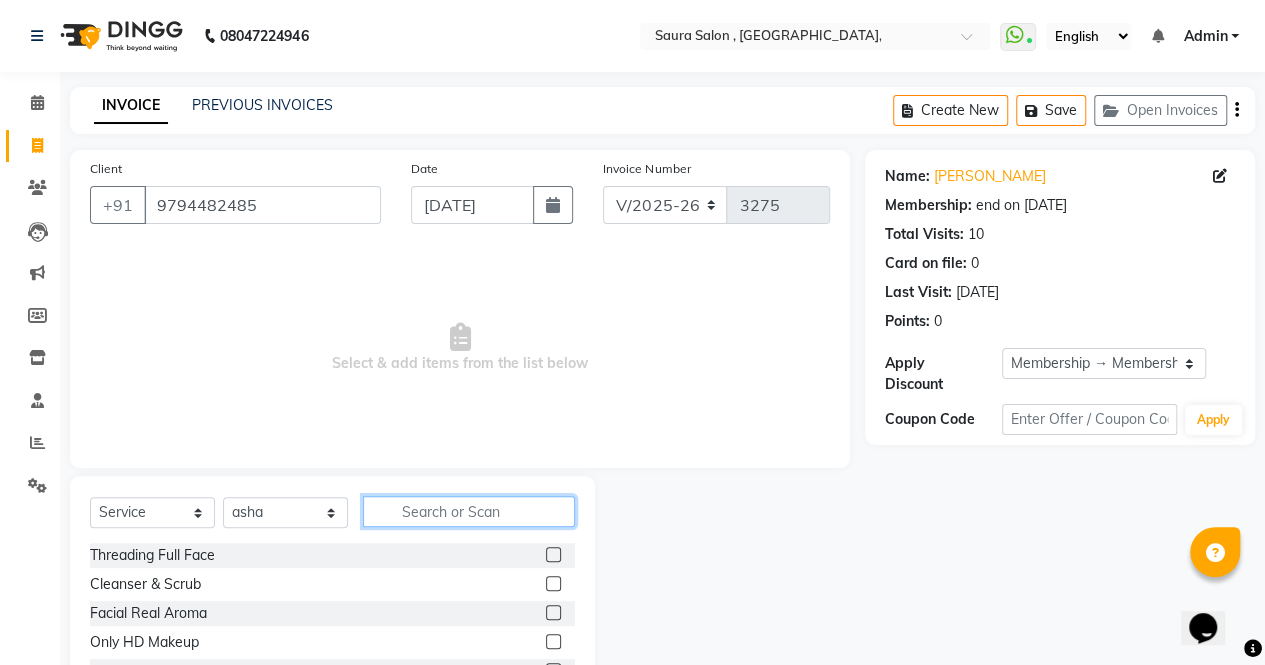 click 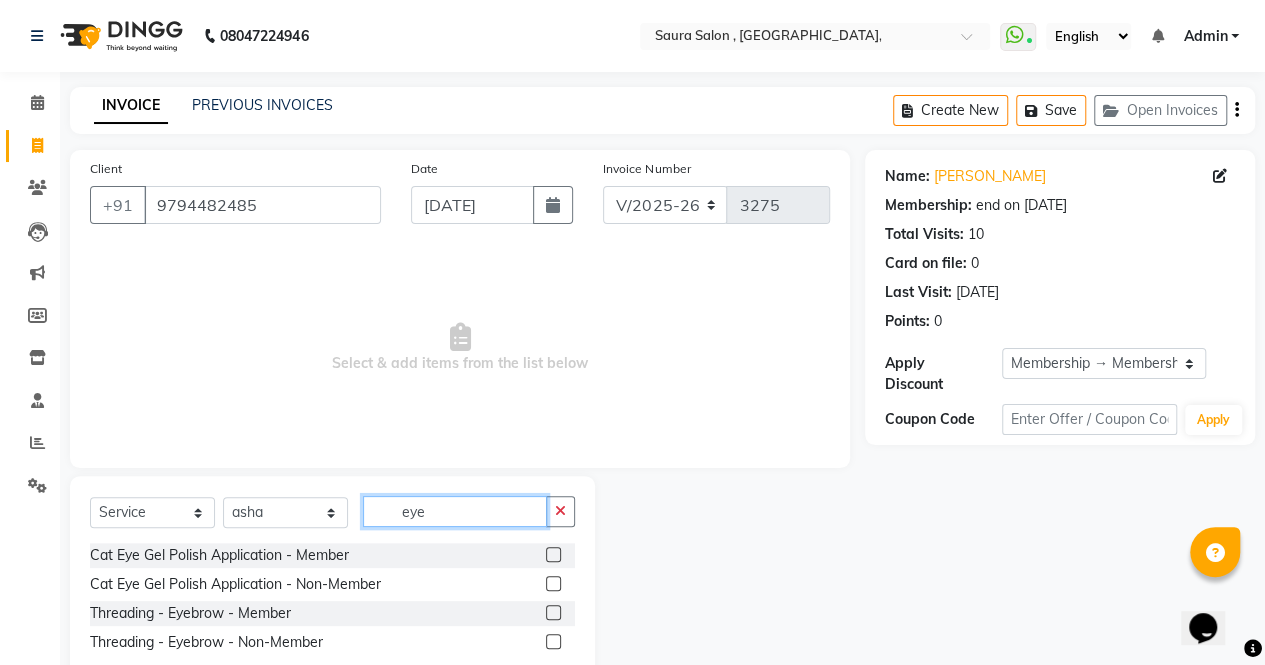 type on "eye" 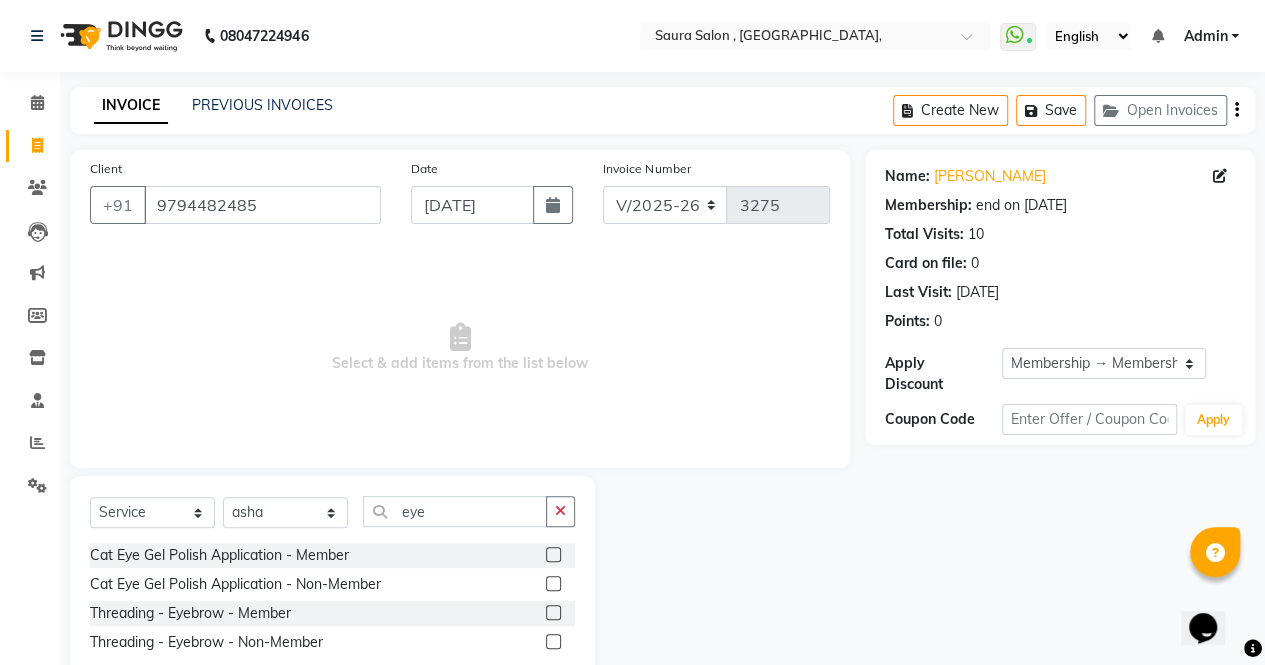 click 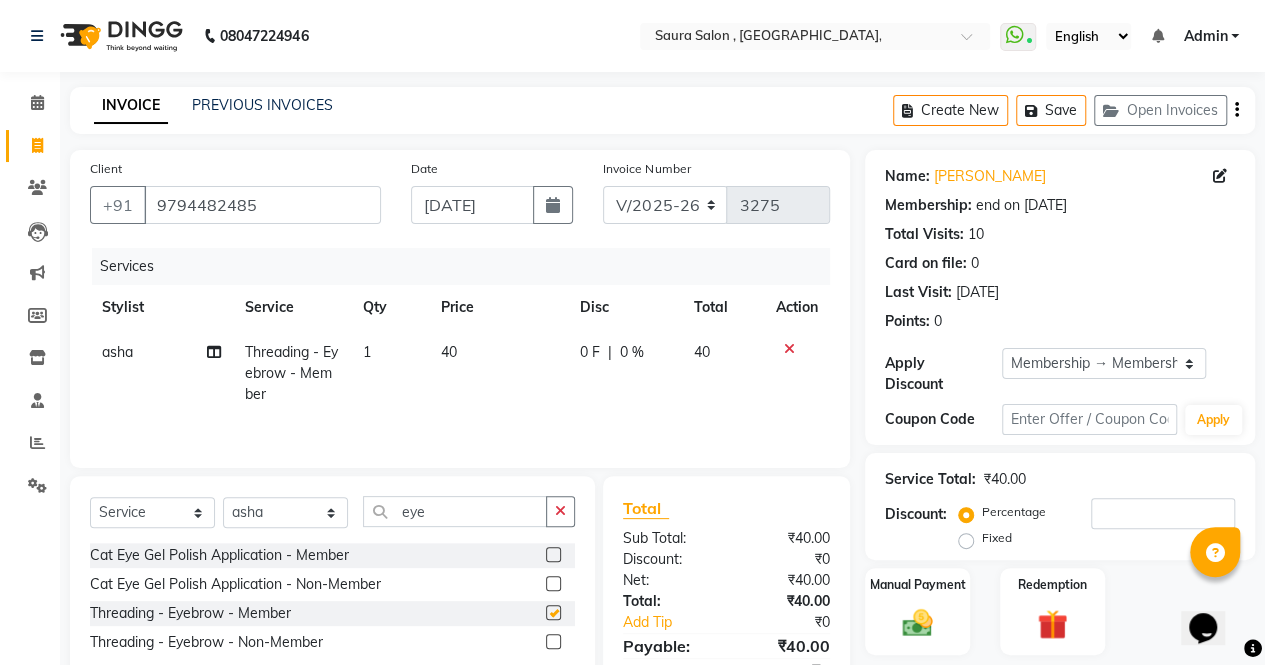 checkbox on "false" 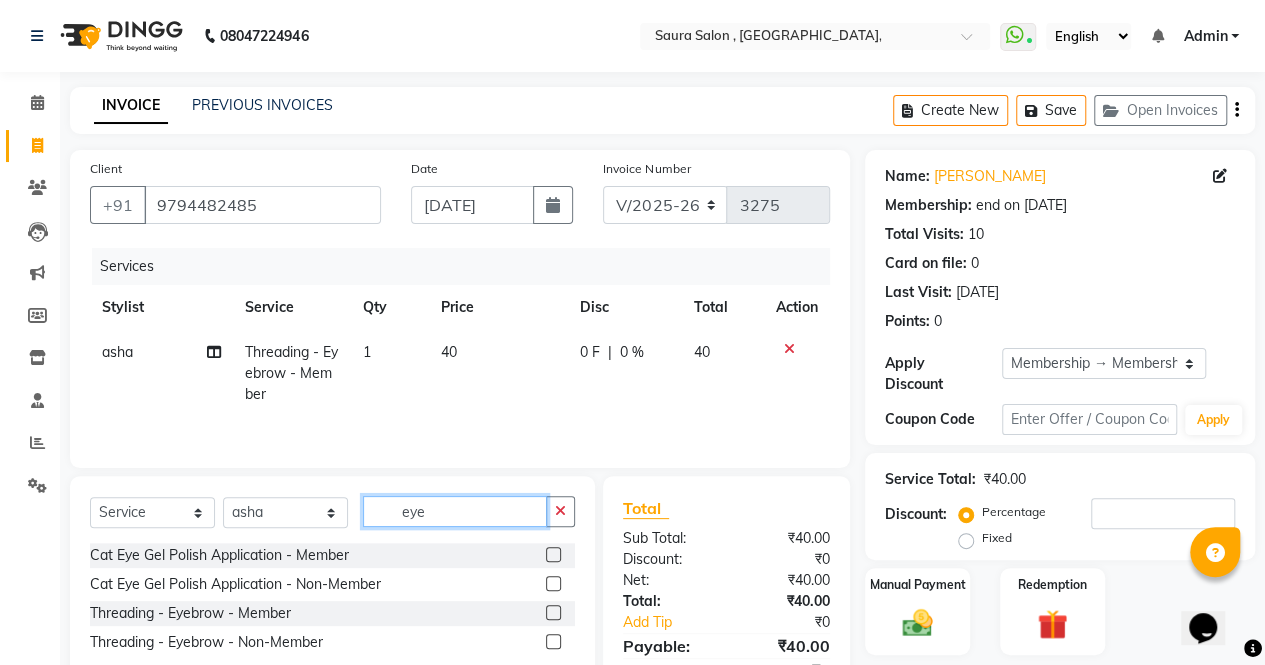 click on "eye" 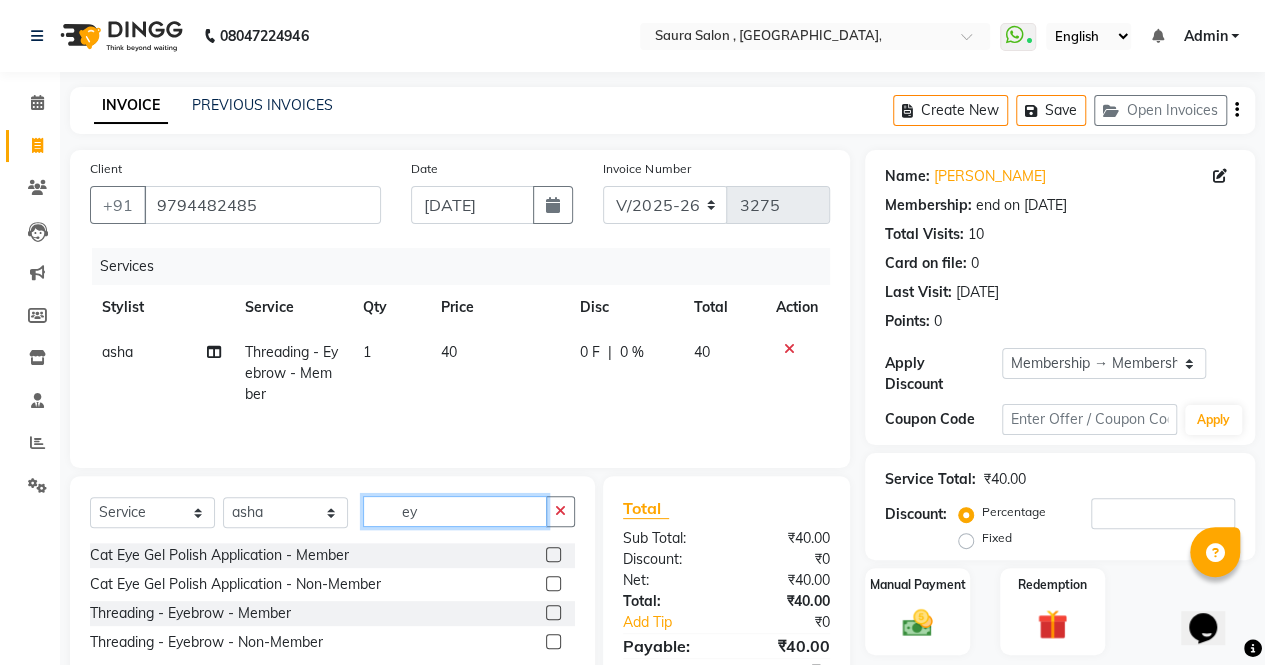 type on "e" 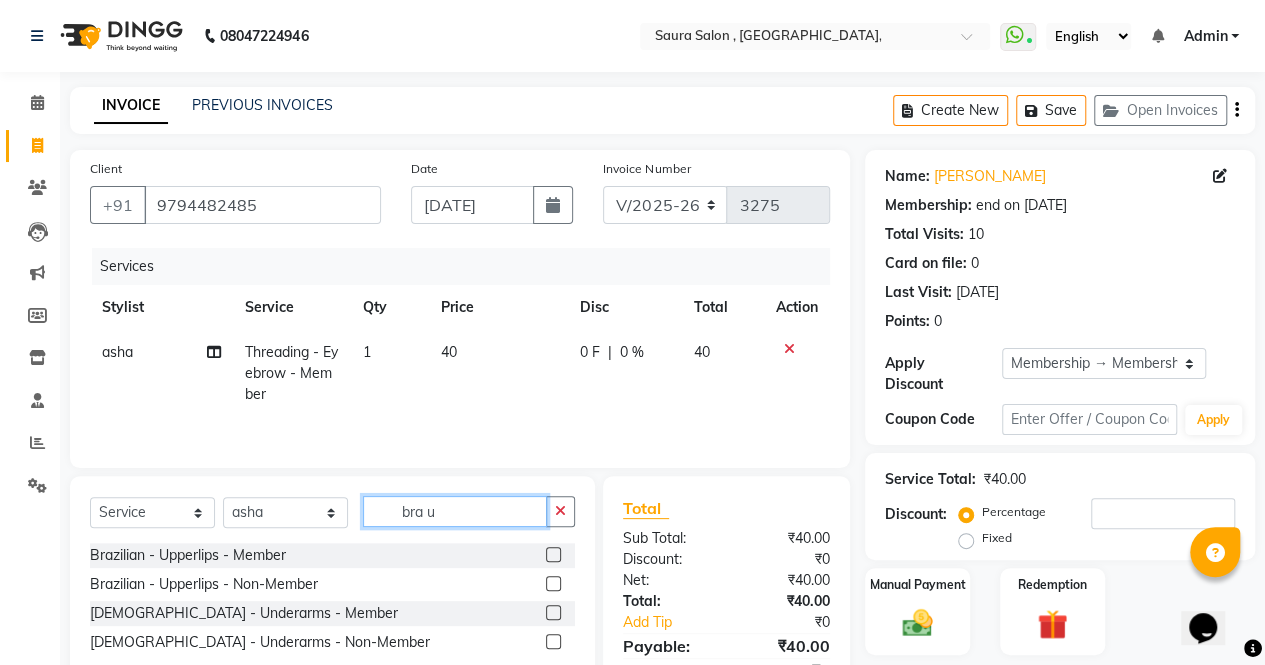 type on "bra u" 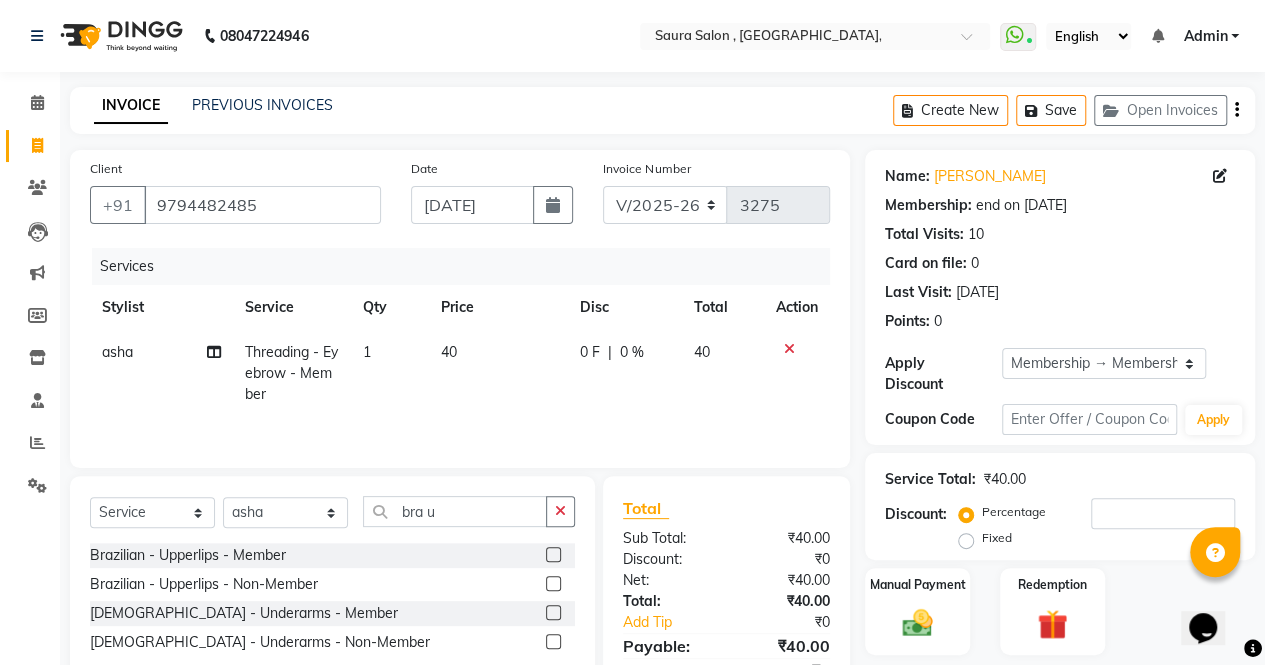 click 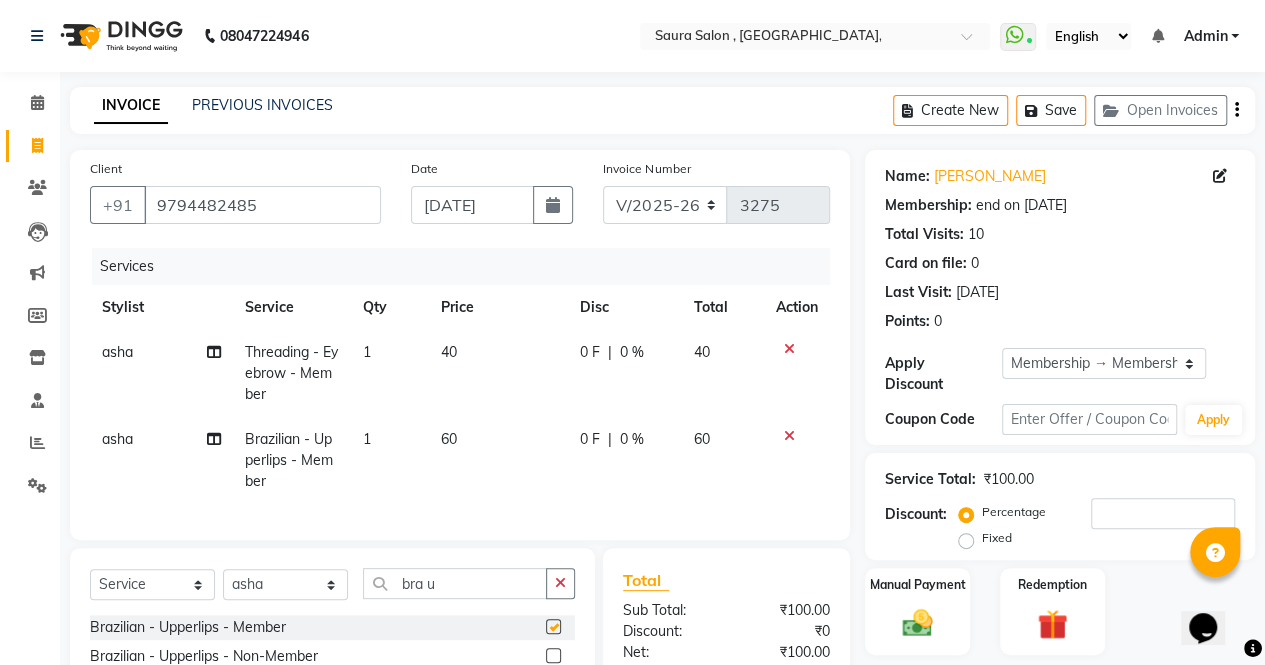 checkbox on "false" 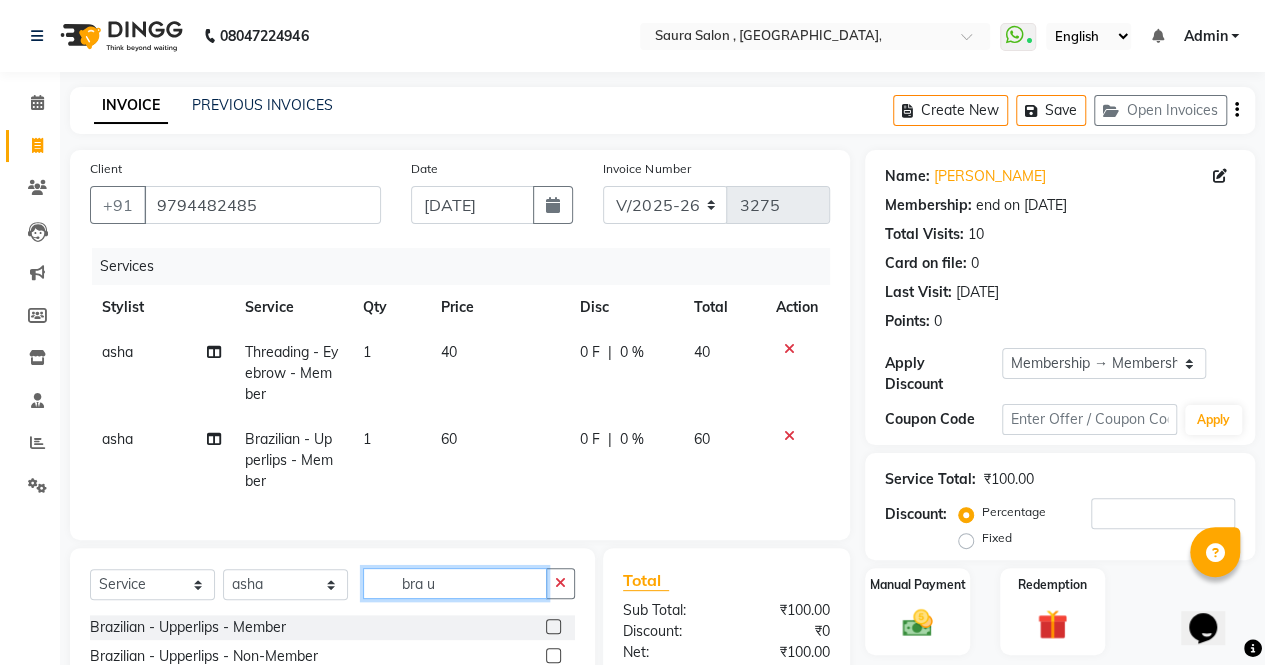 click on "bra u" 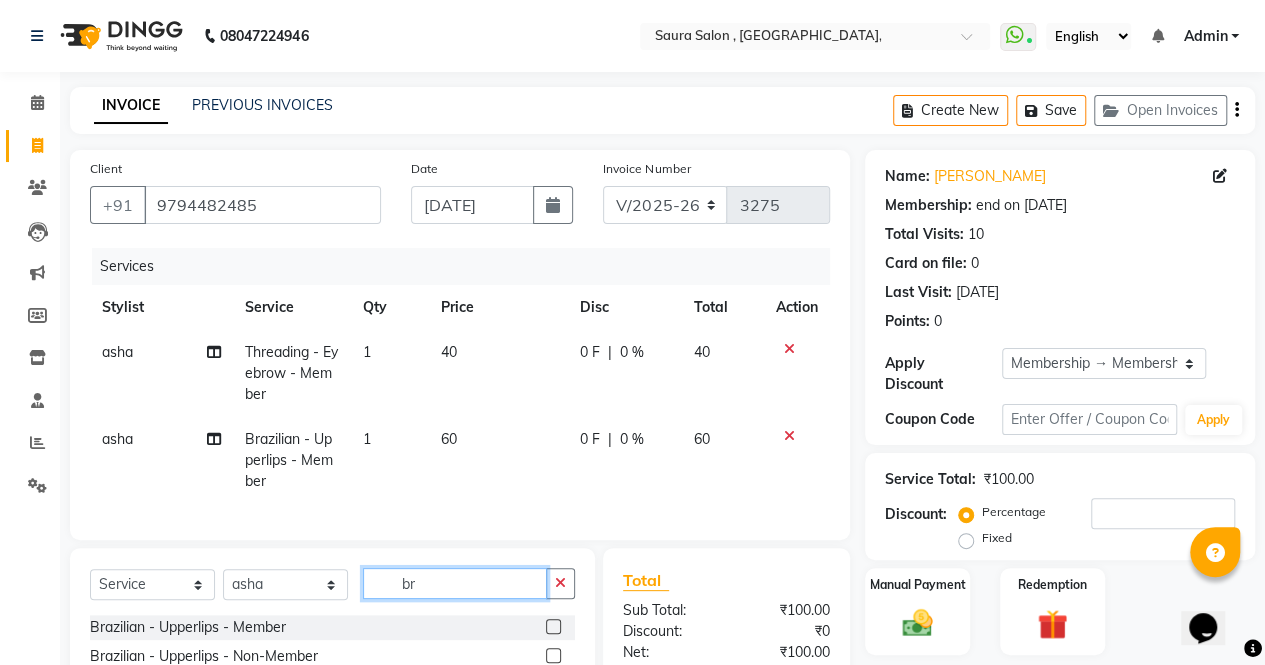 type on "b" 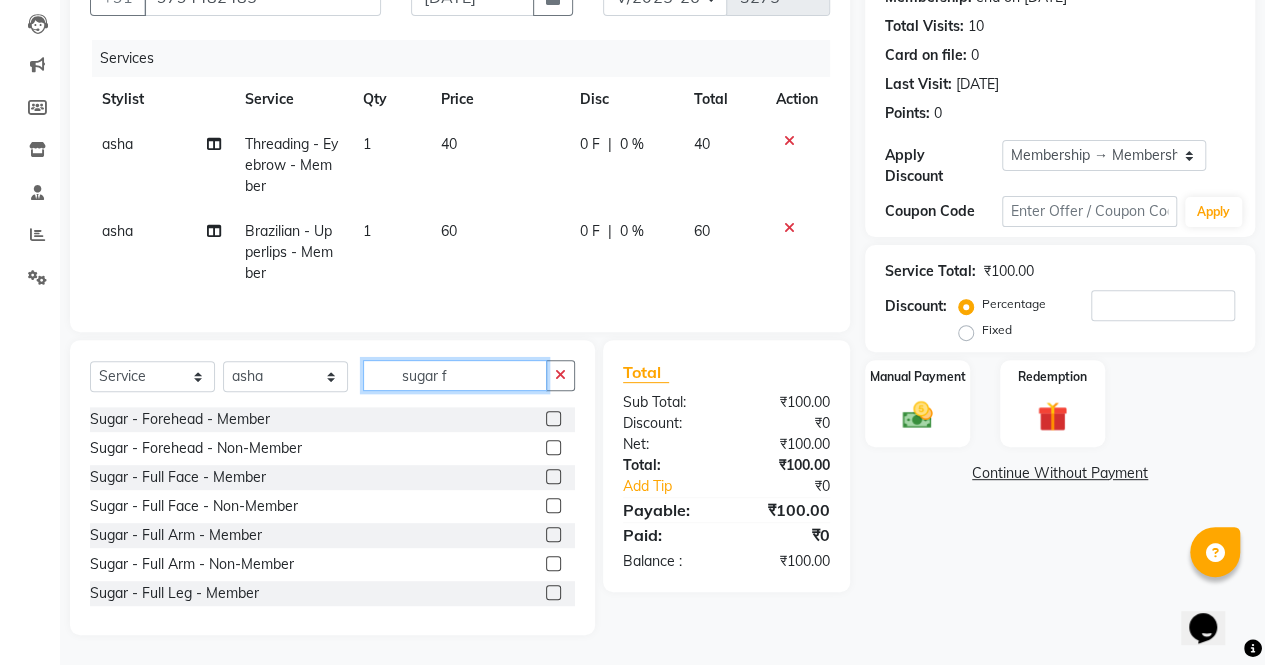 scroll, scrollTop: 222, scrollLeft: 0, axis: vertical 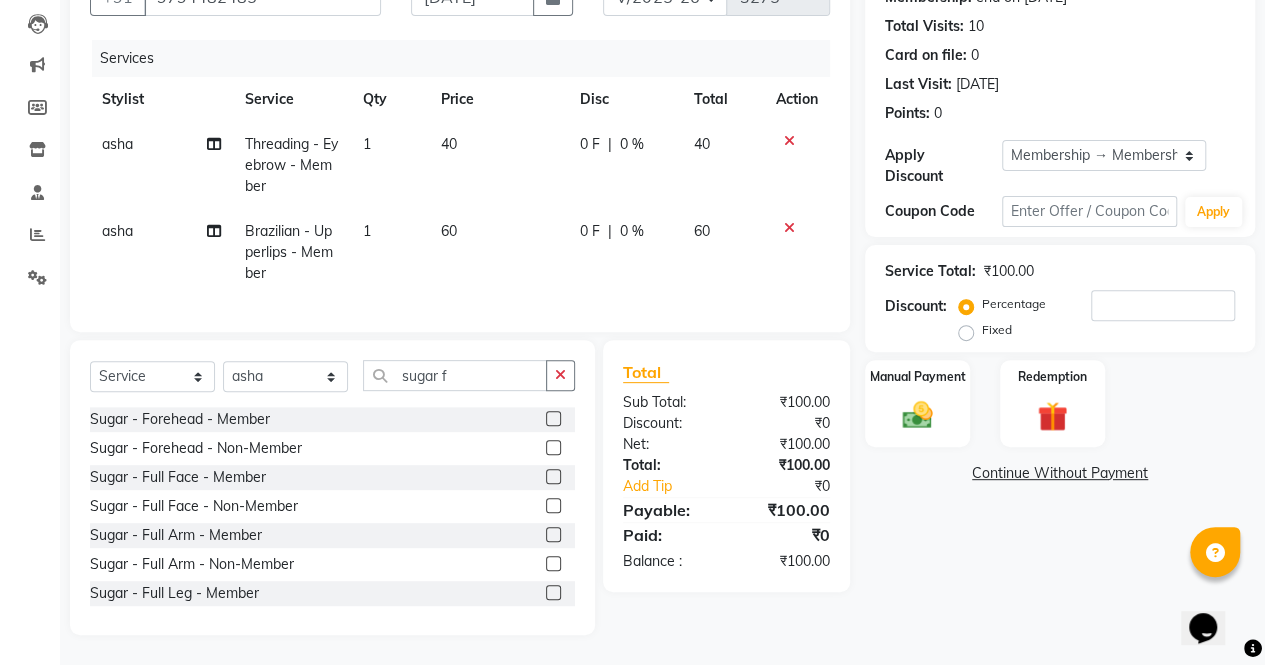 click 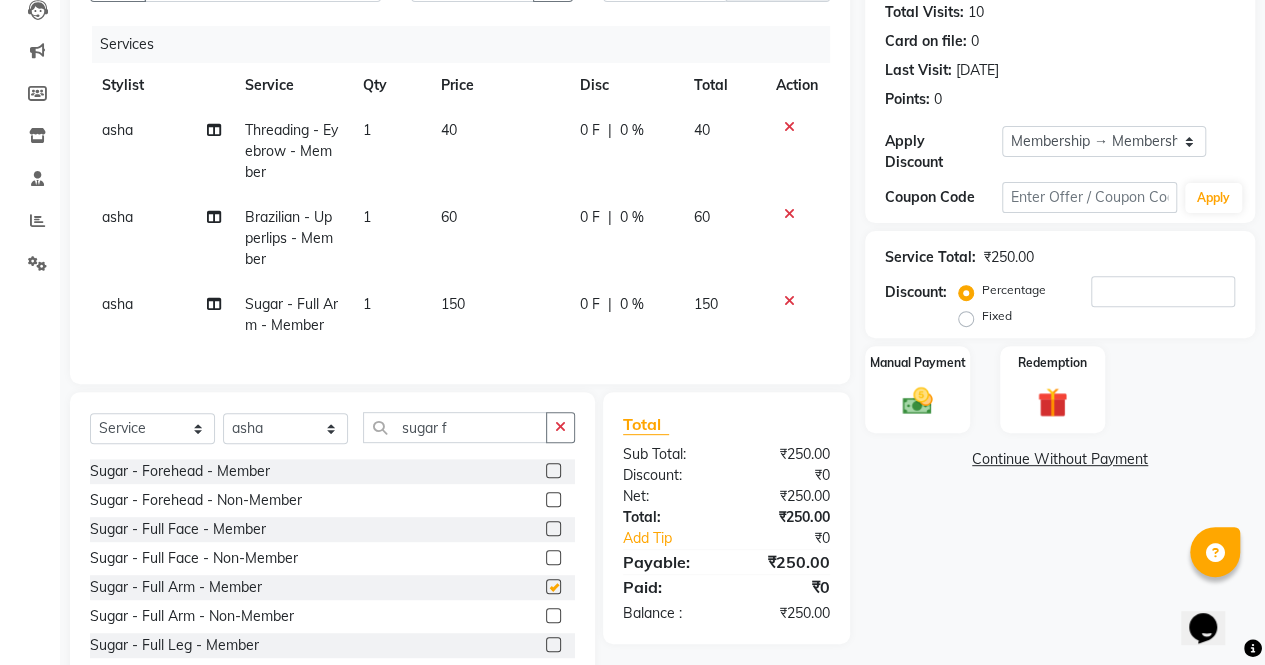 checkbox on "false" 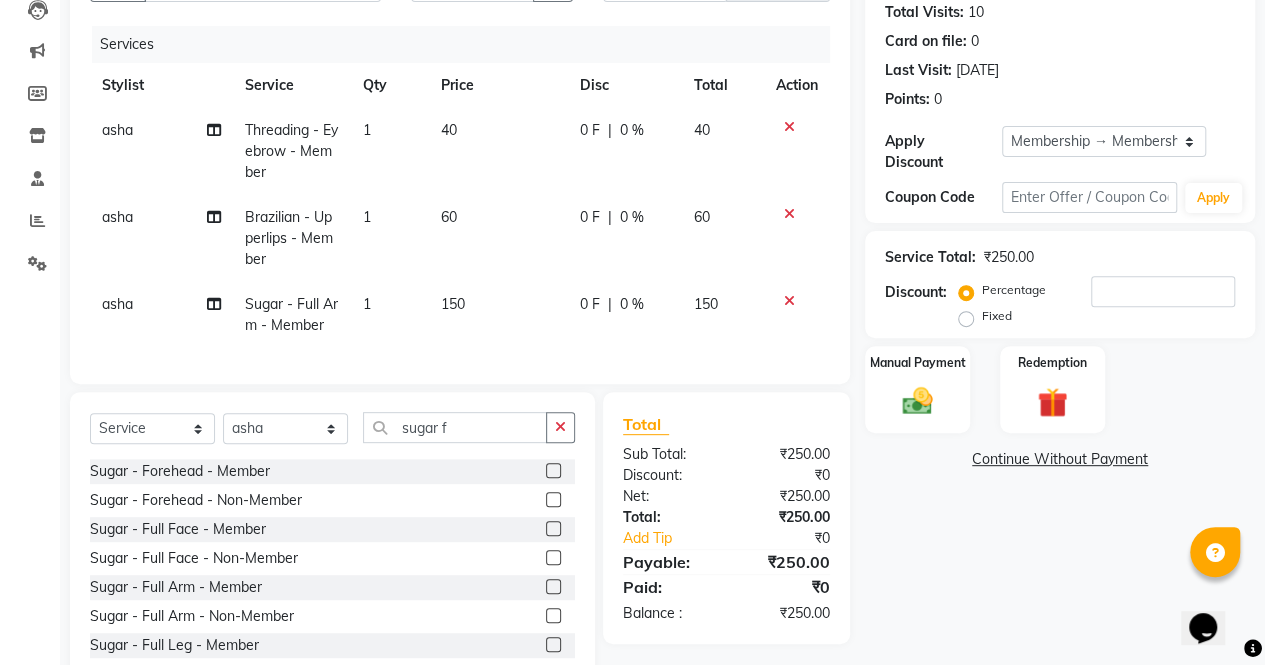 click on "150" 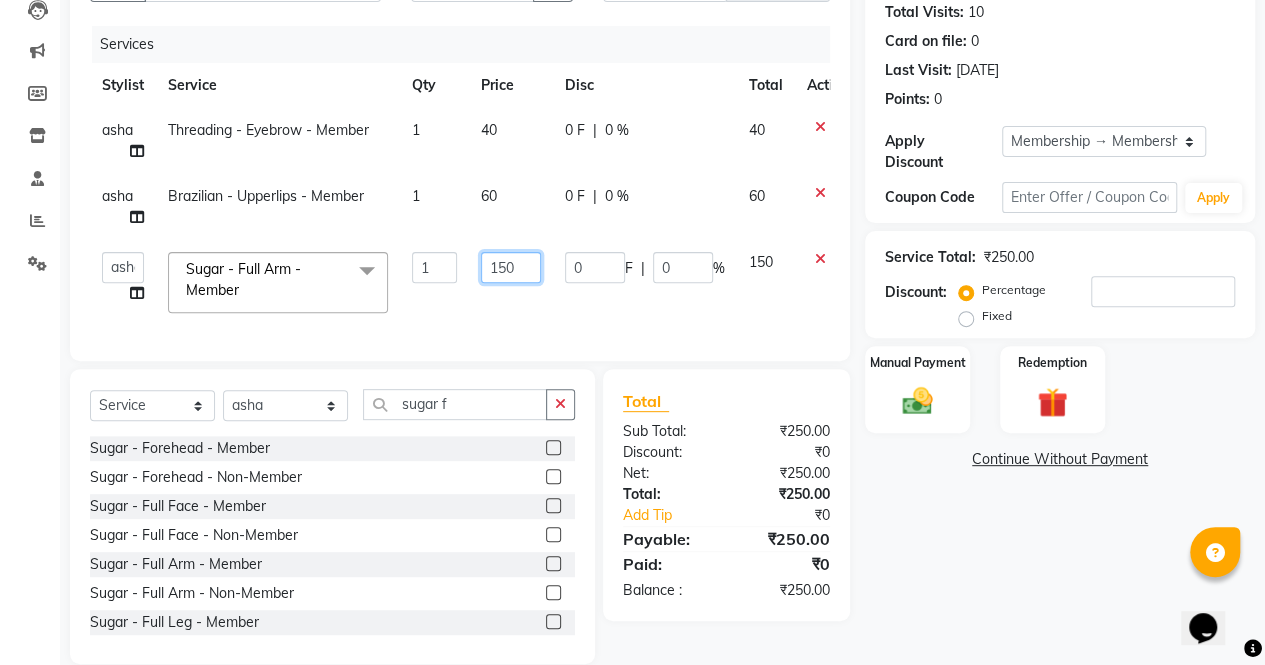 click on "150" 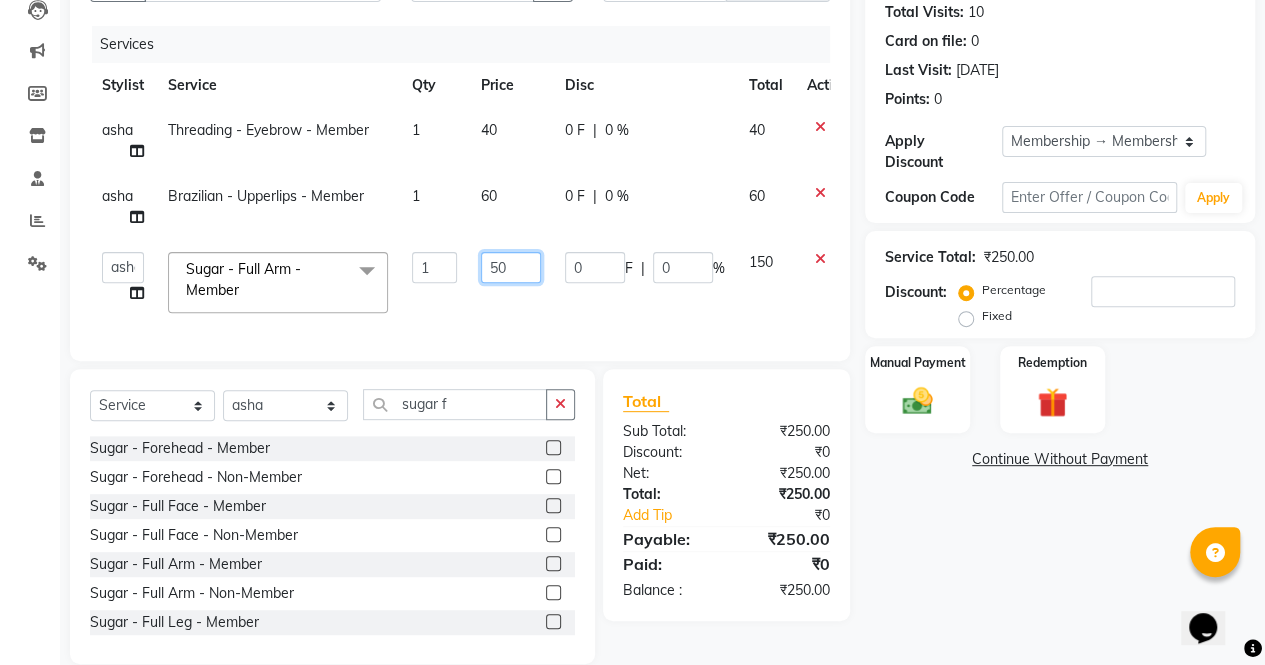 type on "350" 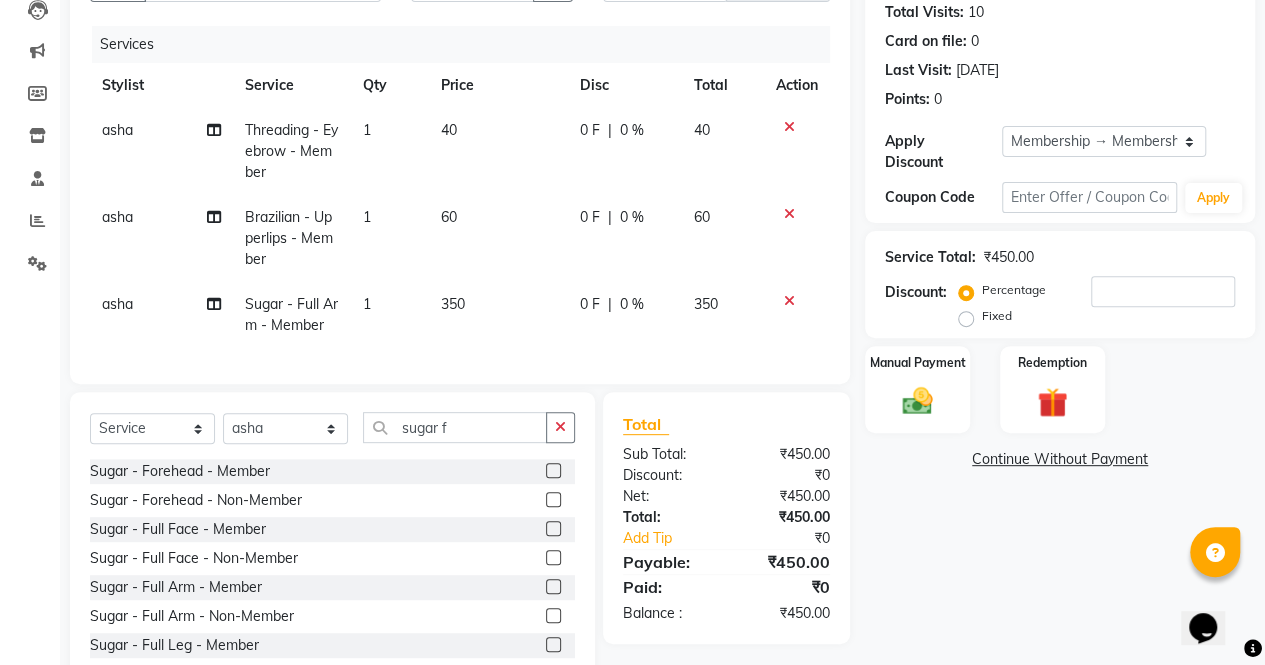 click on "Name: Anuradha Singh Membership: end on 09-01-2026 Total Visits:  10 Card on file:  0 Last Visit:   23-04-2025 Points:   0  Apply Discount Select Membership → Membership Coupon Code Apply Service Total:  ₹450.00  Discount:  Percentage   Fixed  Manual Payment Redemption  Continue Without Payment" 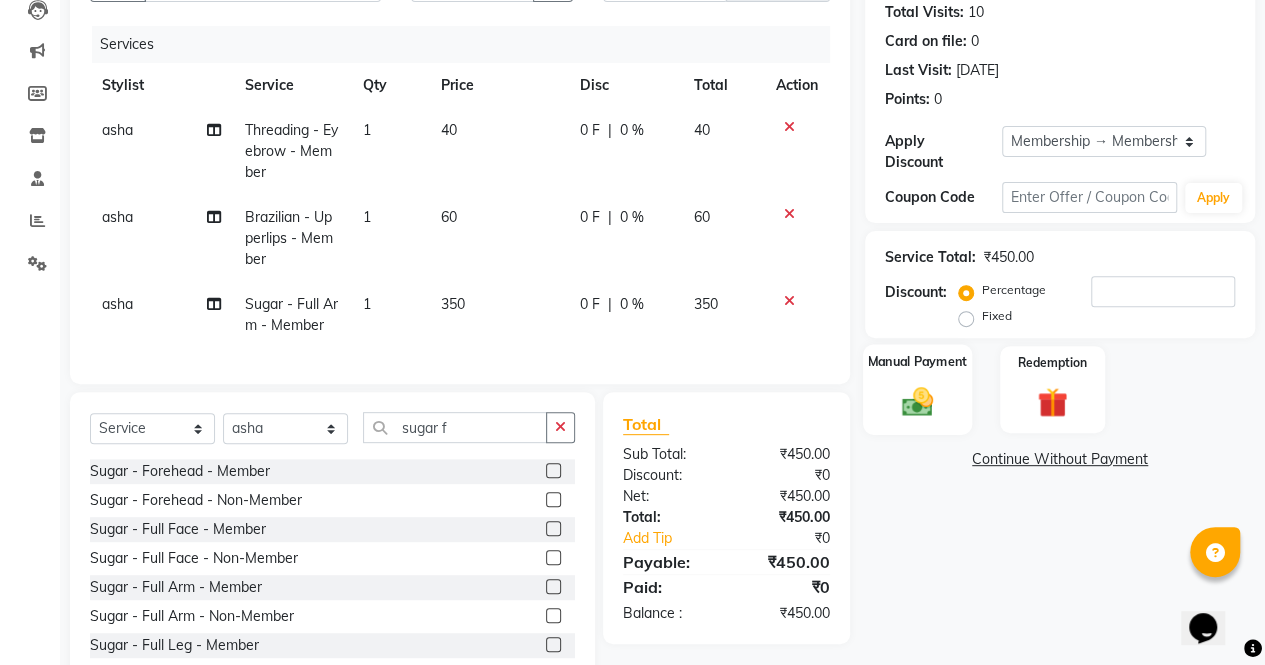 click 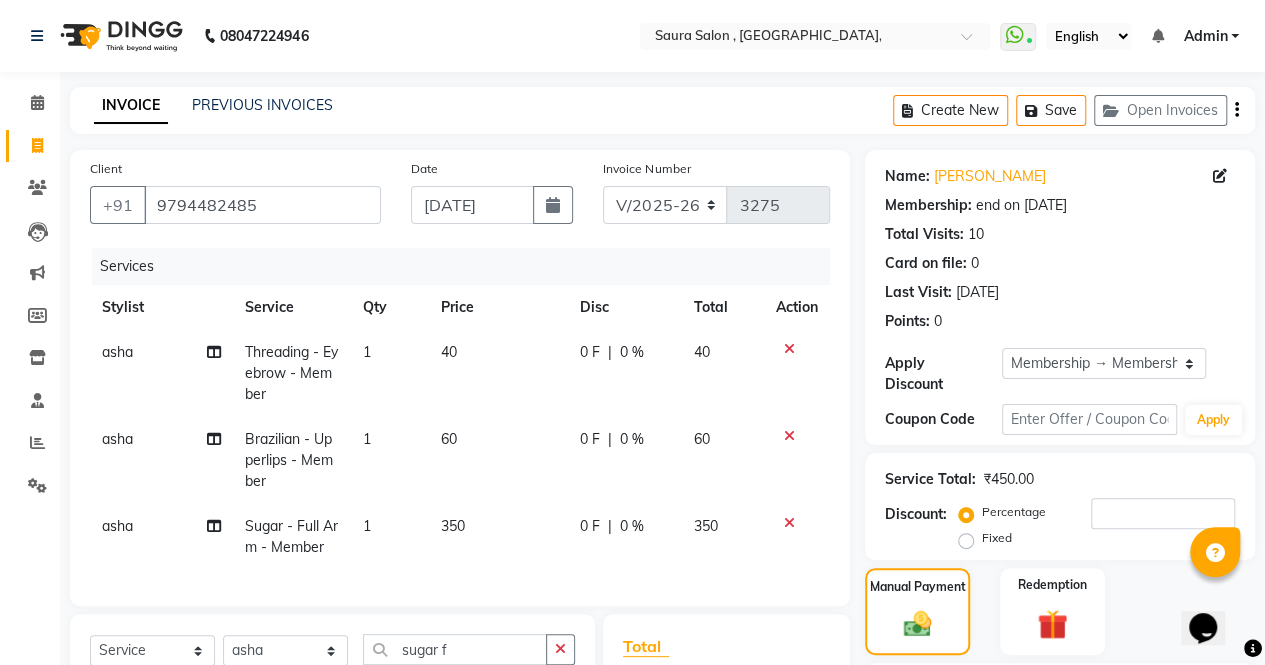 scroll, scrollTop: 288, scrollLeft: 0, axis: vertical 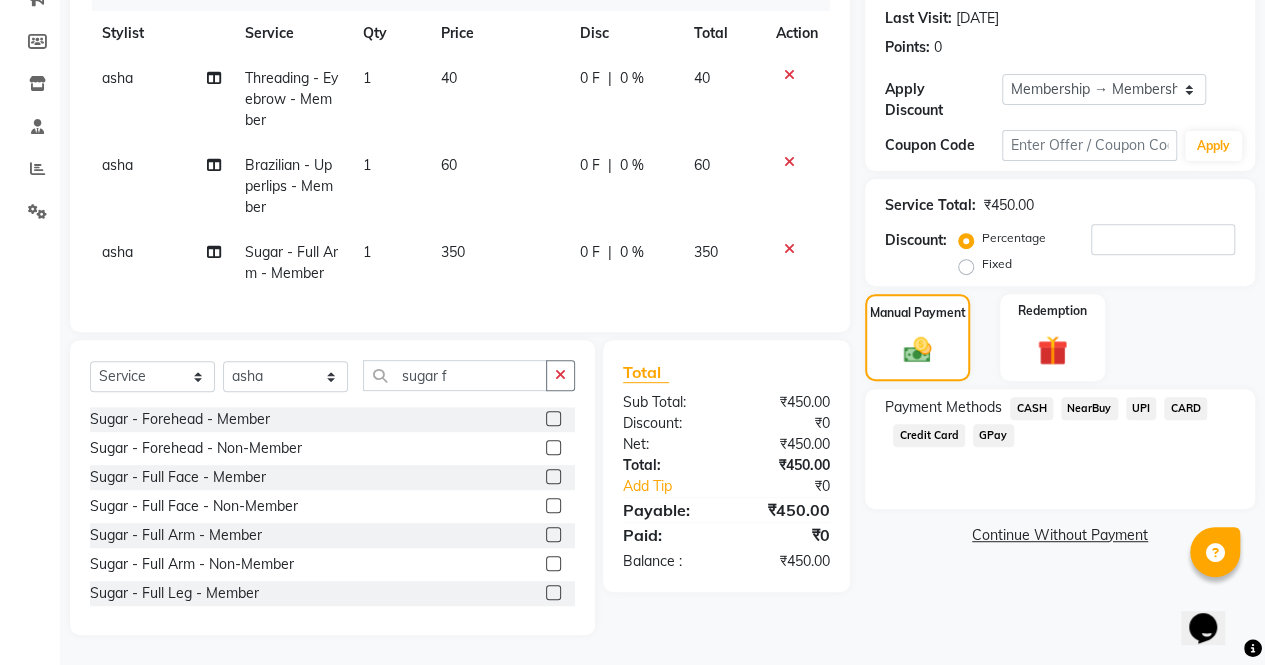 click on "CASH" 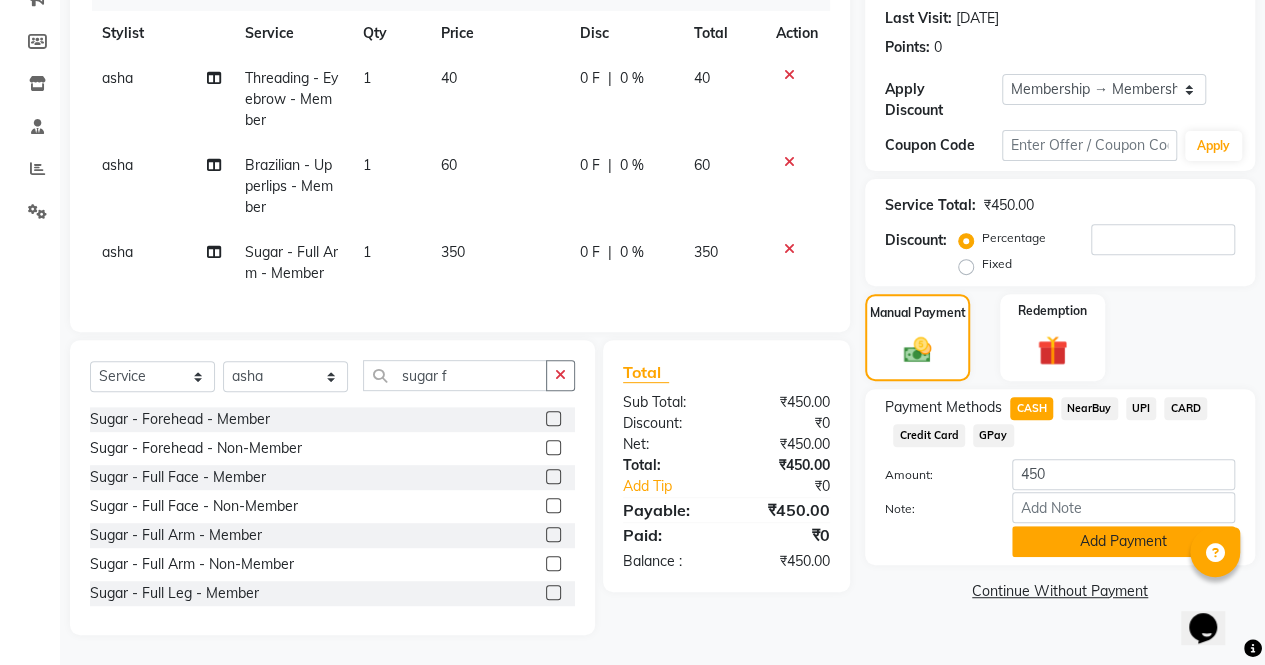 click on "Add Payment" 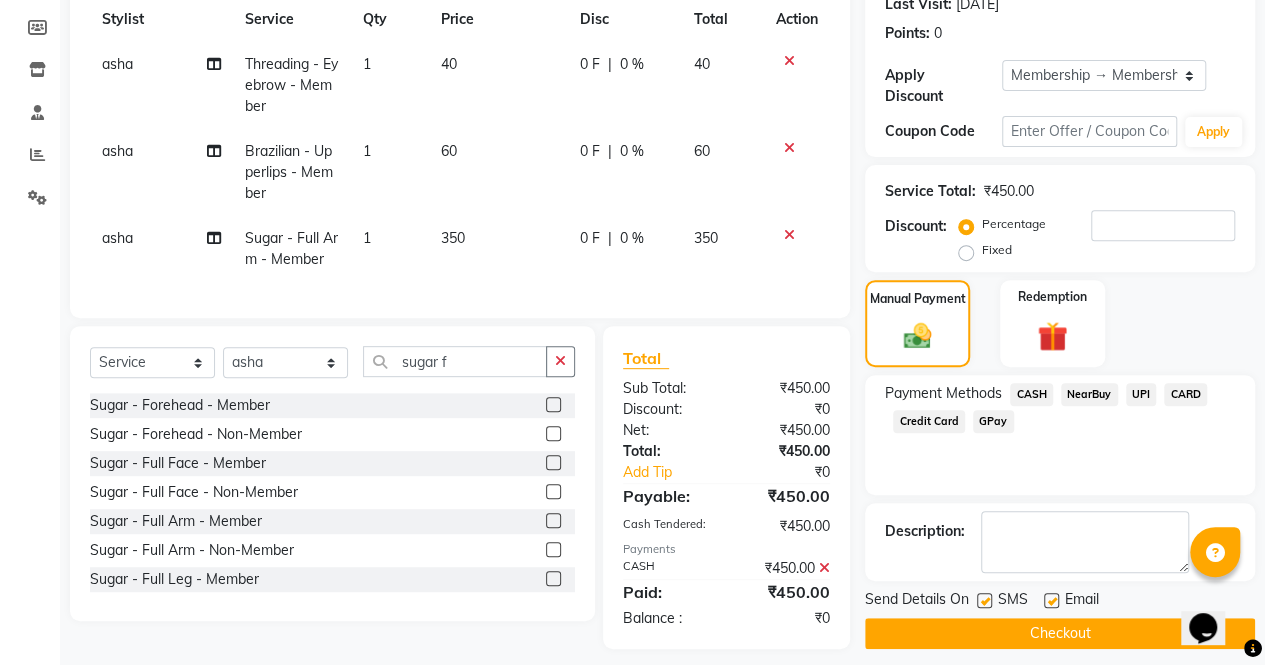 scroll, scrollTop: 315, scrollLeft: 0, axis: vertical 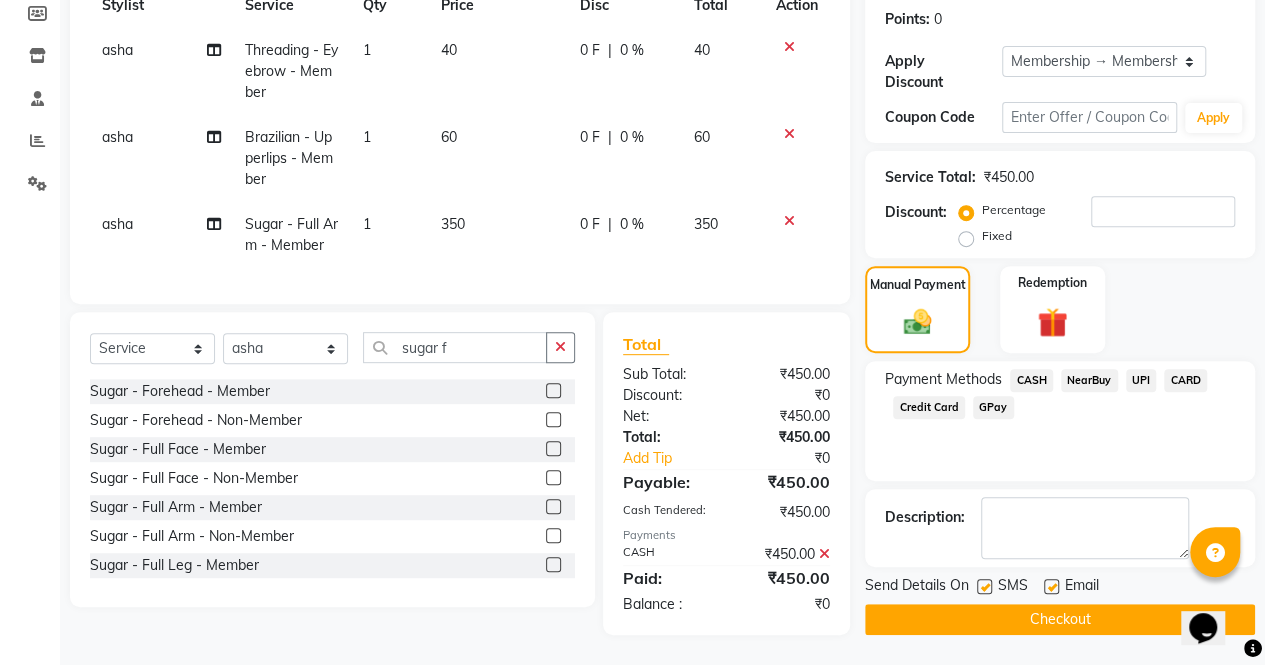 click on "Checkout" 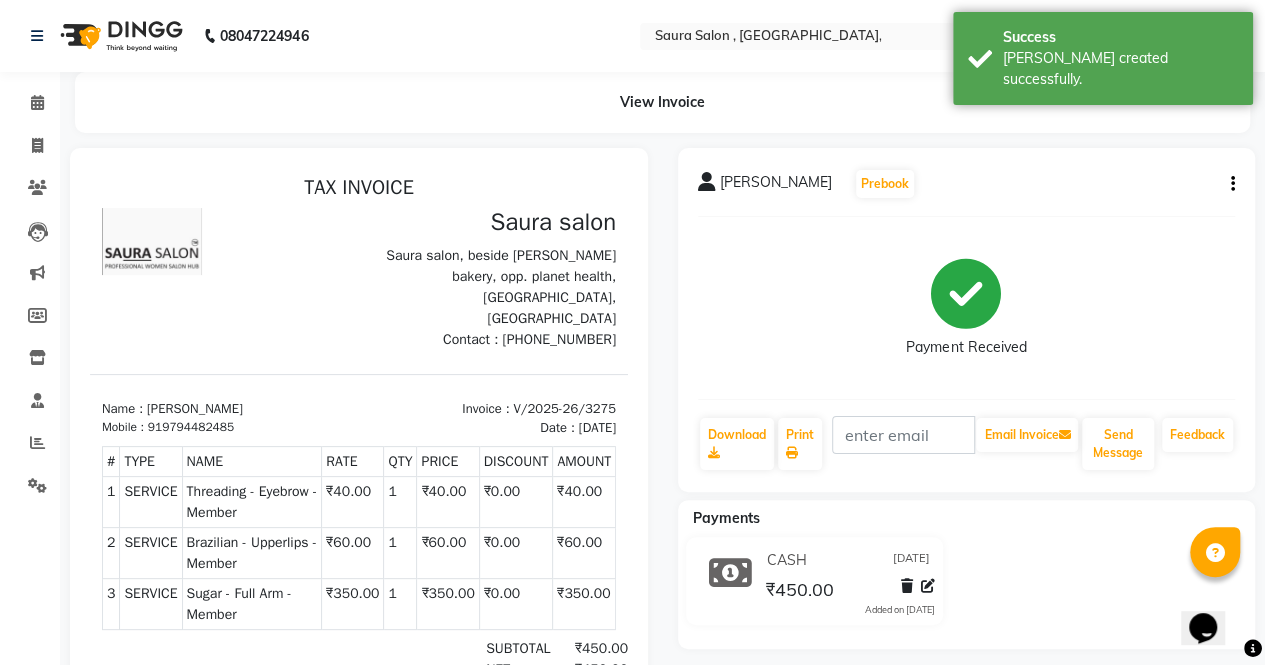 scroll, scrollTop: 0, scrollLeft: 0, axis: both 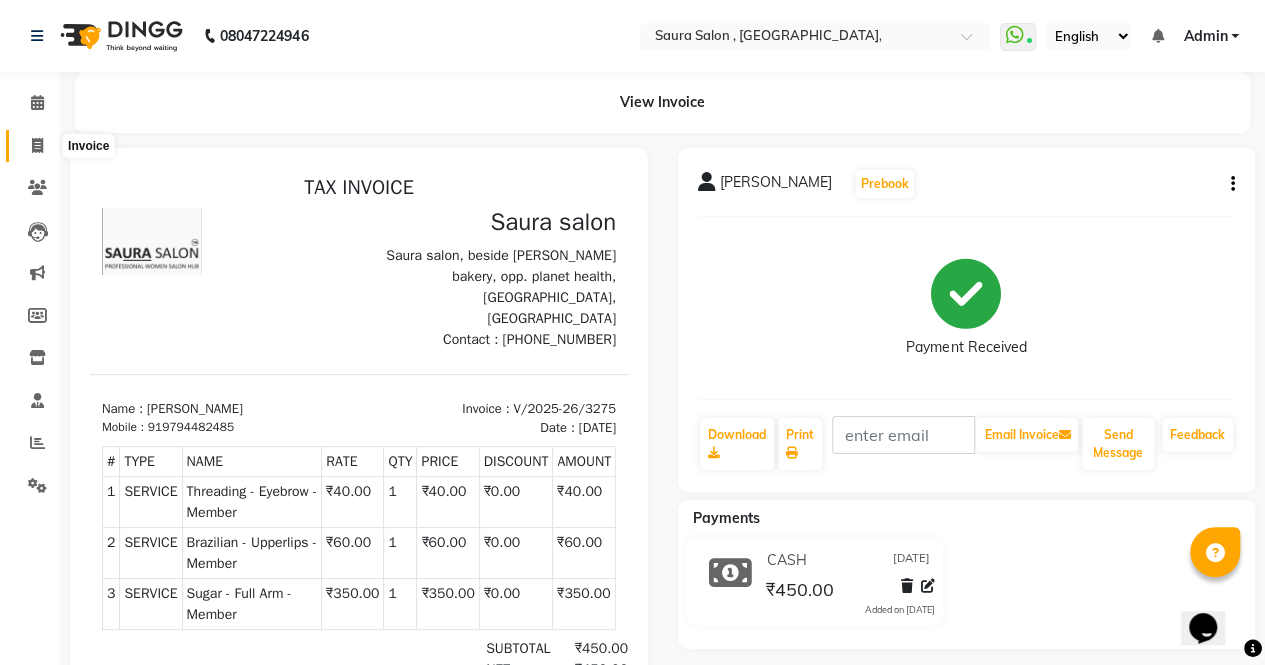 click 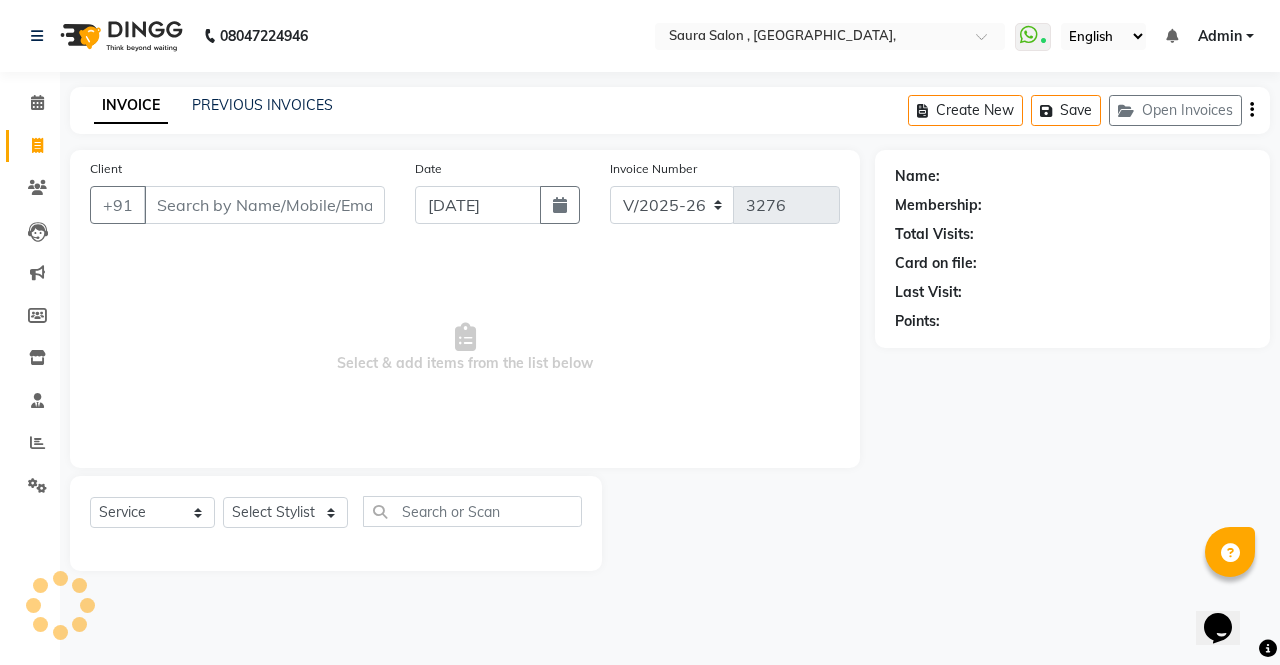 select on "57428" 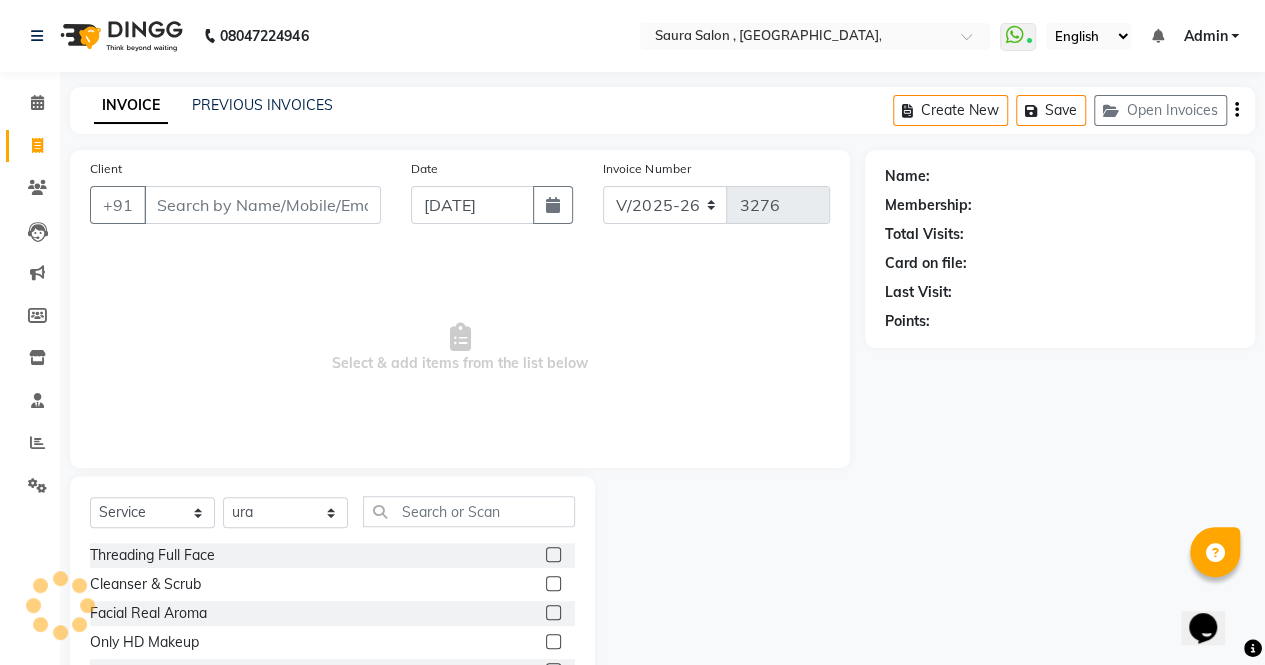 click on "Client" at bounding box center (262, 205) 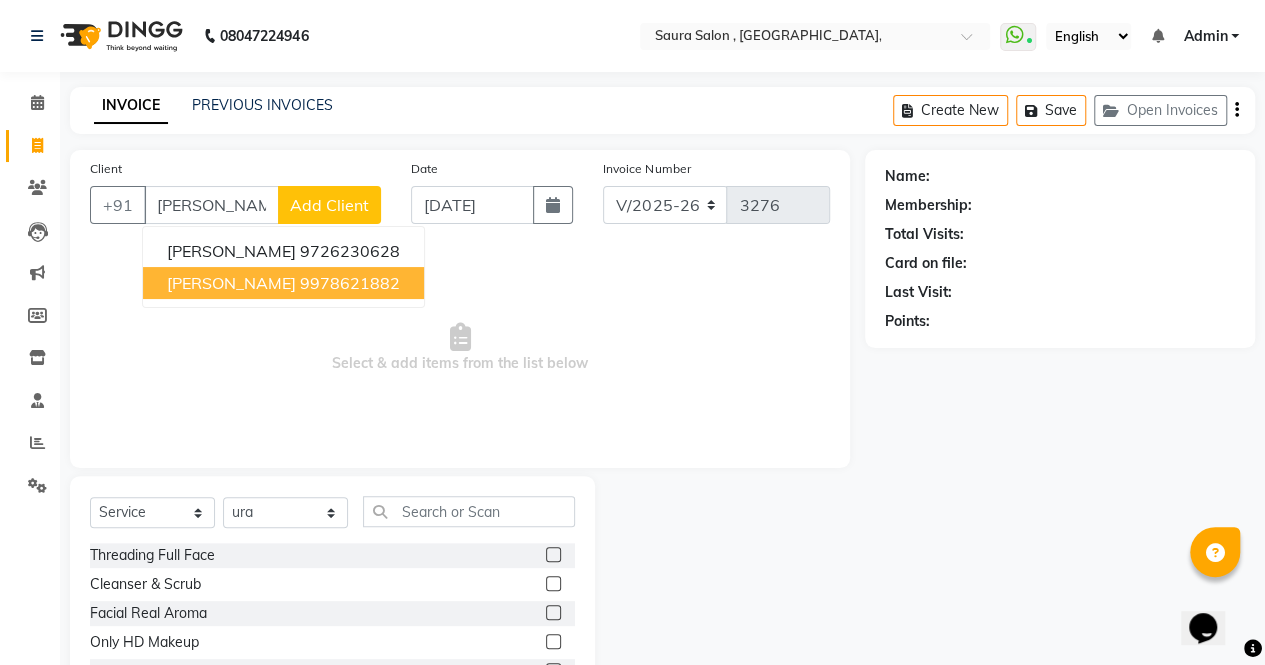 click on "9978621882" at bounding box center [350, 283] 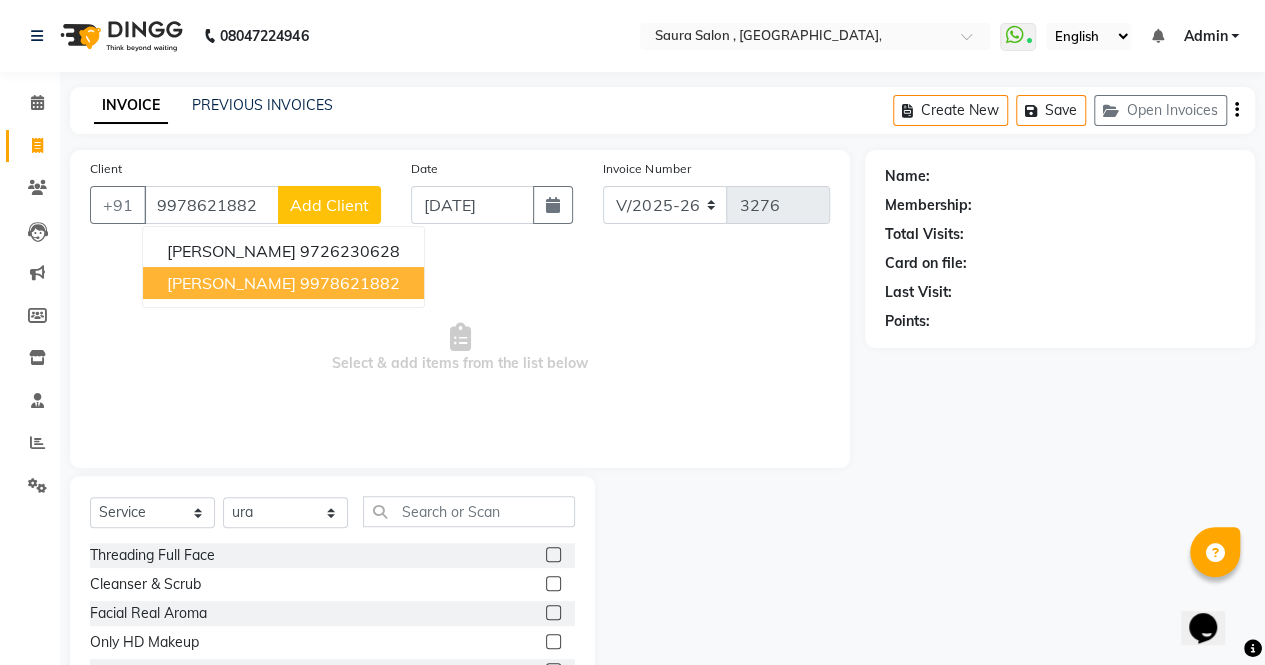 type on "9978621882" 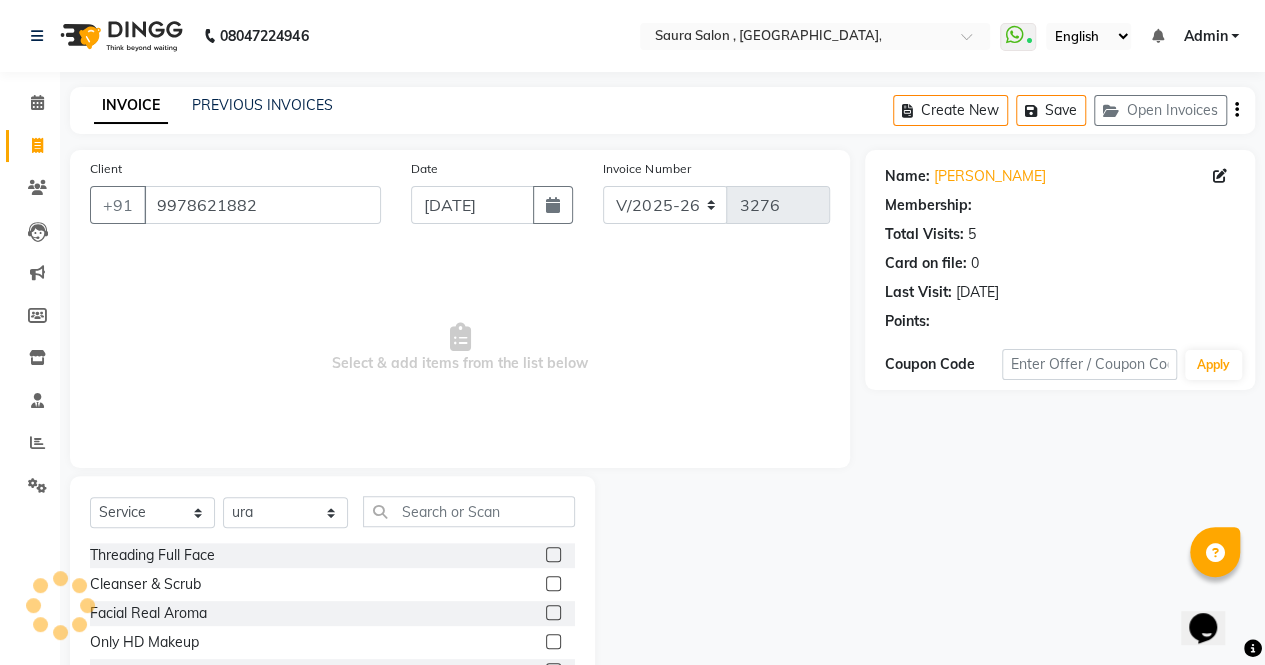 select on "1: Object" 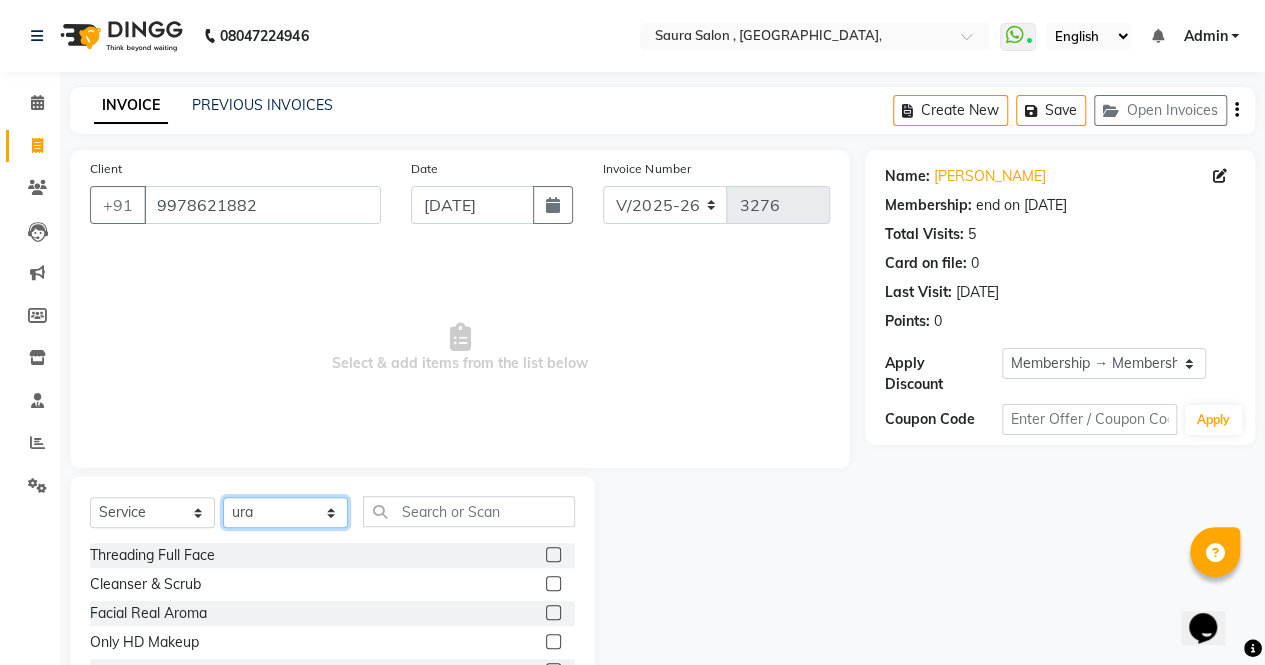 click on "Select Stylist archana  asha  [PERSON_NAME]  deepika [PERSON_NAME] [PERSON_NAME] [PERSON_NAME] khandala shanti  sona  ura usha di [PERSON_NAME]  [PERSON_NAME]" 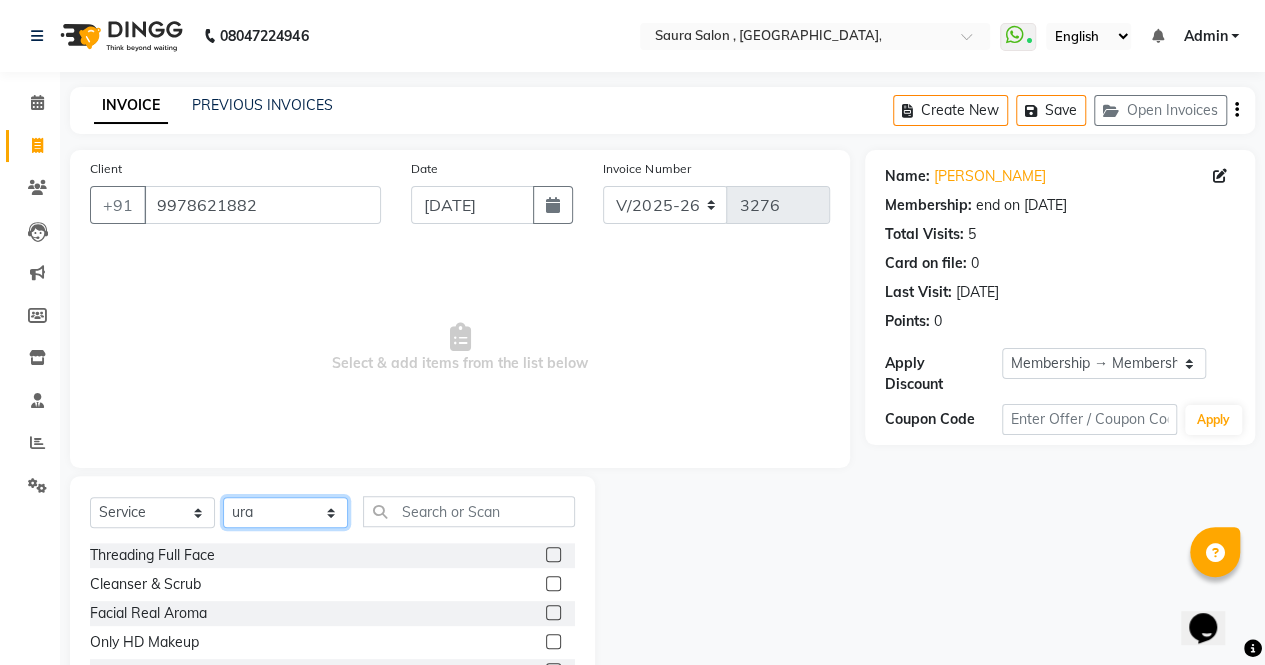 select on "76377" 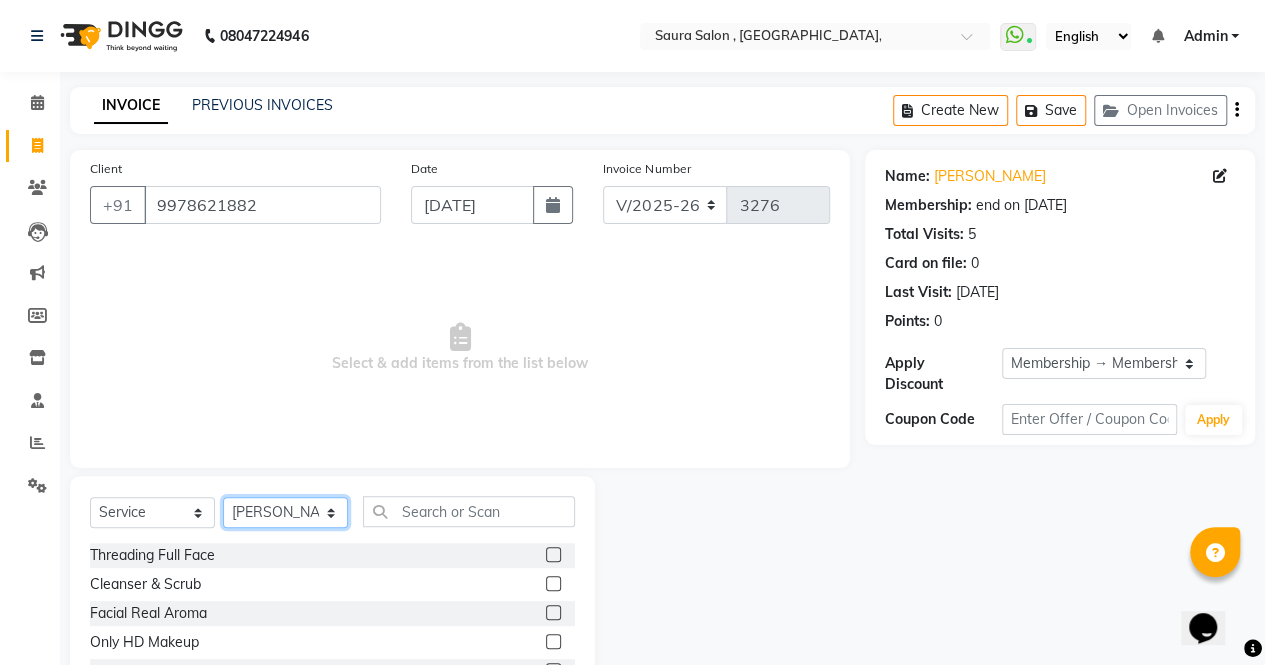 click on "Select Stylist archana  asha  [PERSON_NAME]  deepika [PERSON_NAME] [PERSON_NAME] [PERSON_NAME] khandala shanti  sona  ura usha di [PERSON_NAME]  [PERSON_NAME]" 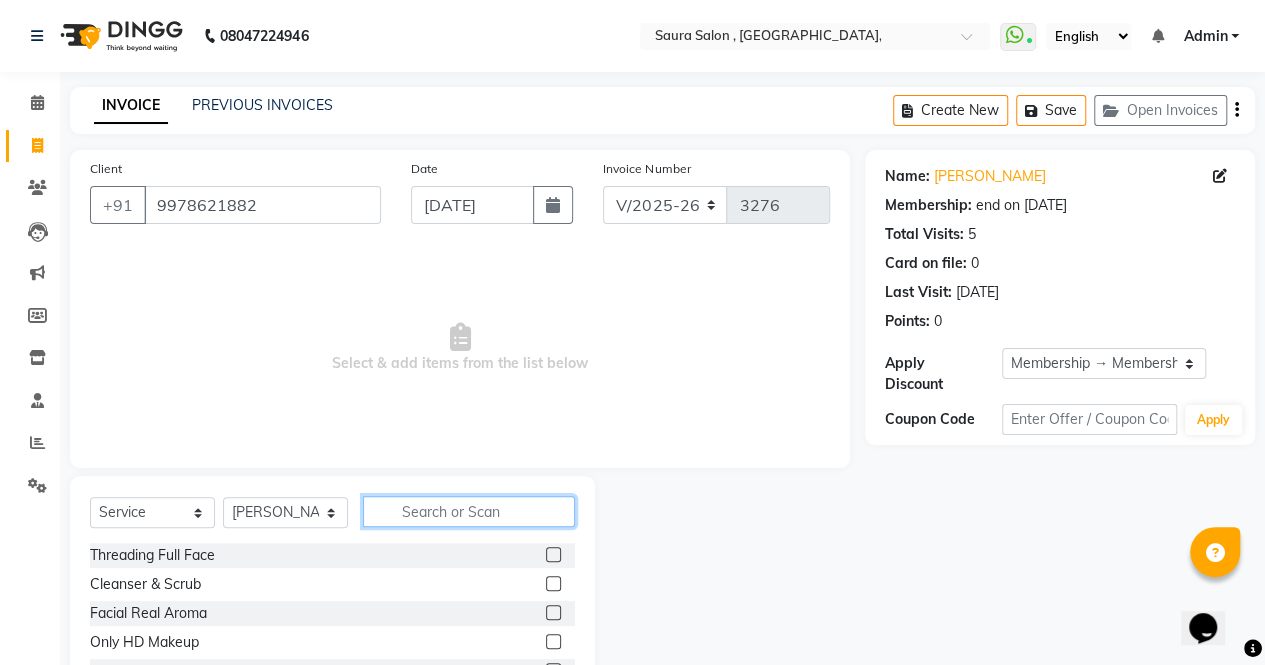 click 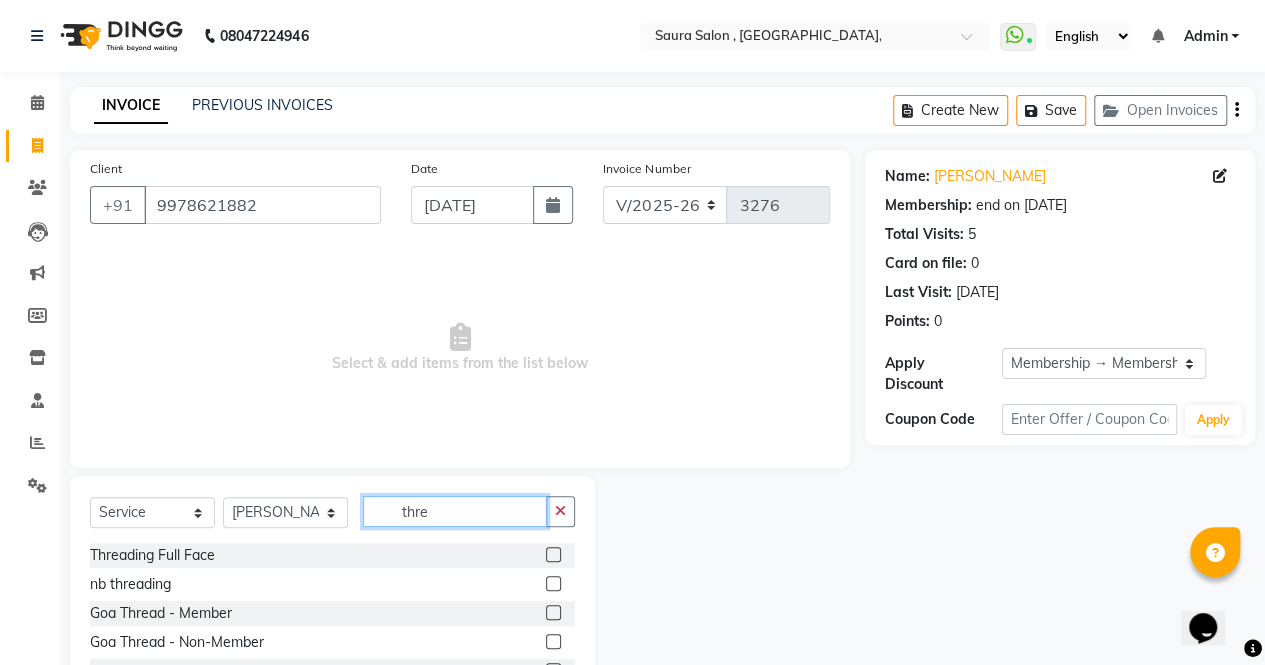 scroll, scrollTop: 135, scrollLeft: 0, axis: vertical 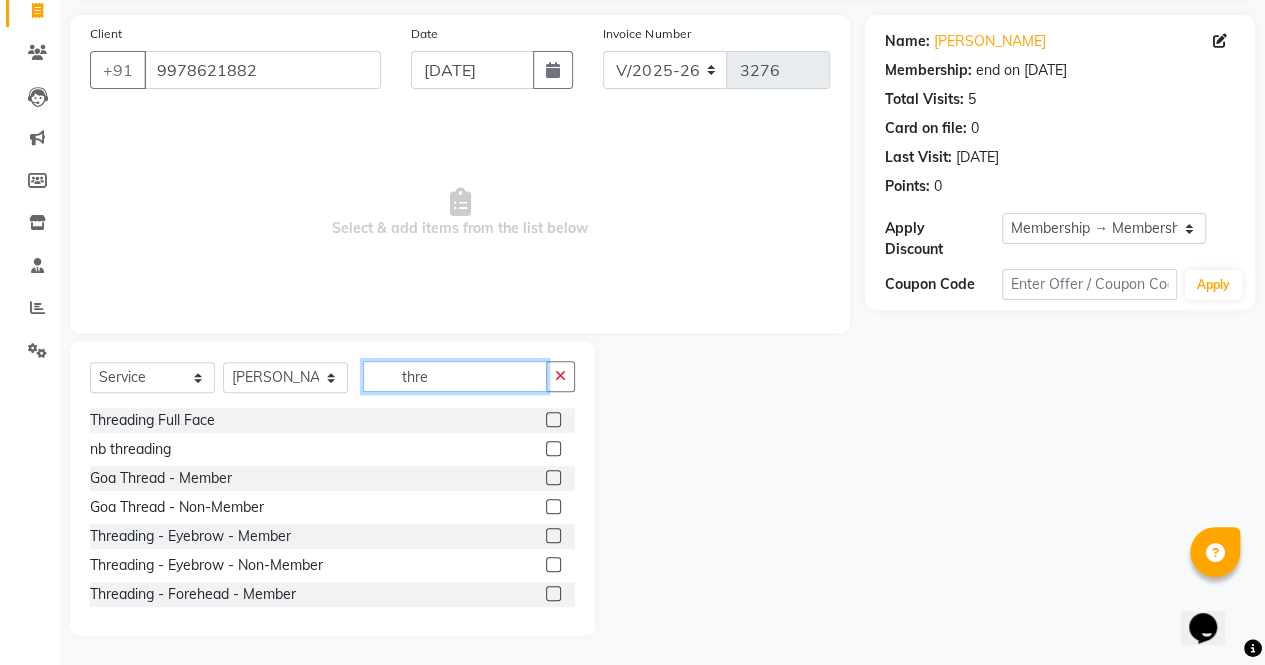 type on "thre" 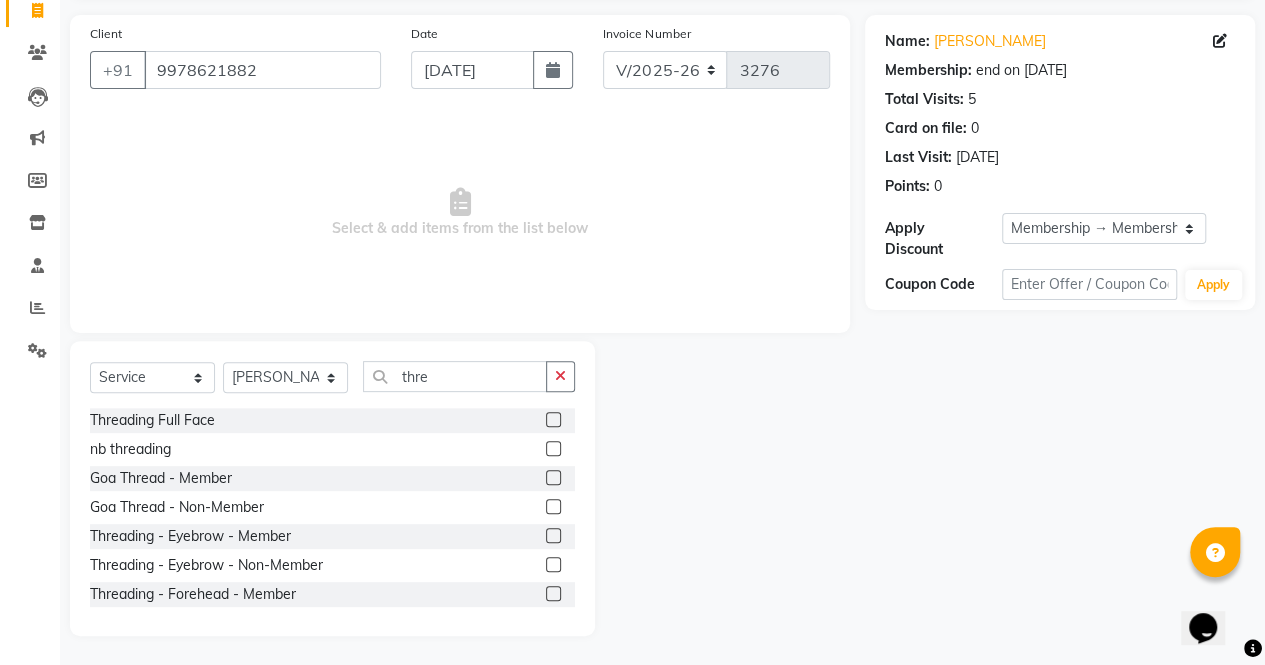 click 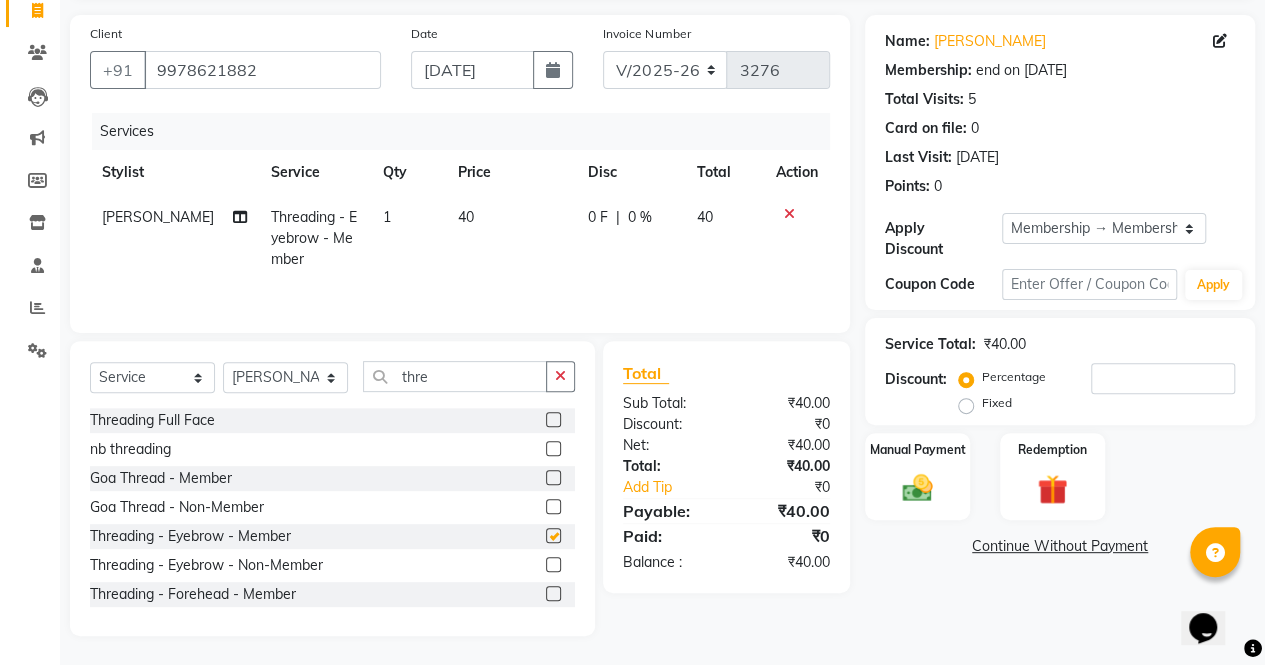 checkbox on "false" 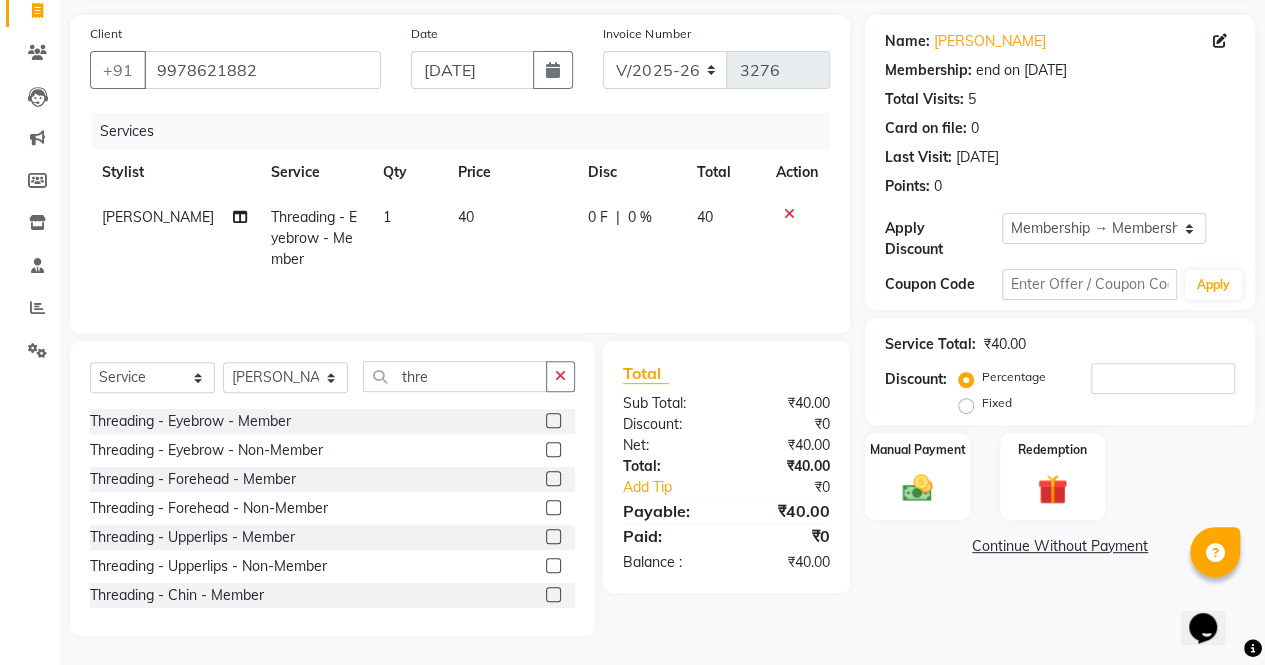 scroll, scrollTop: 116, scrollLeft: 0, axis: vertical 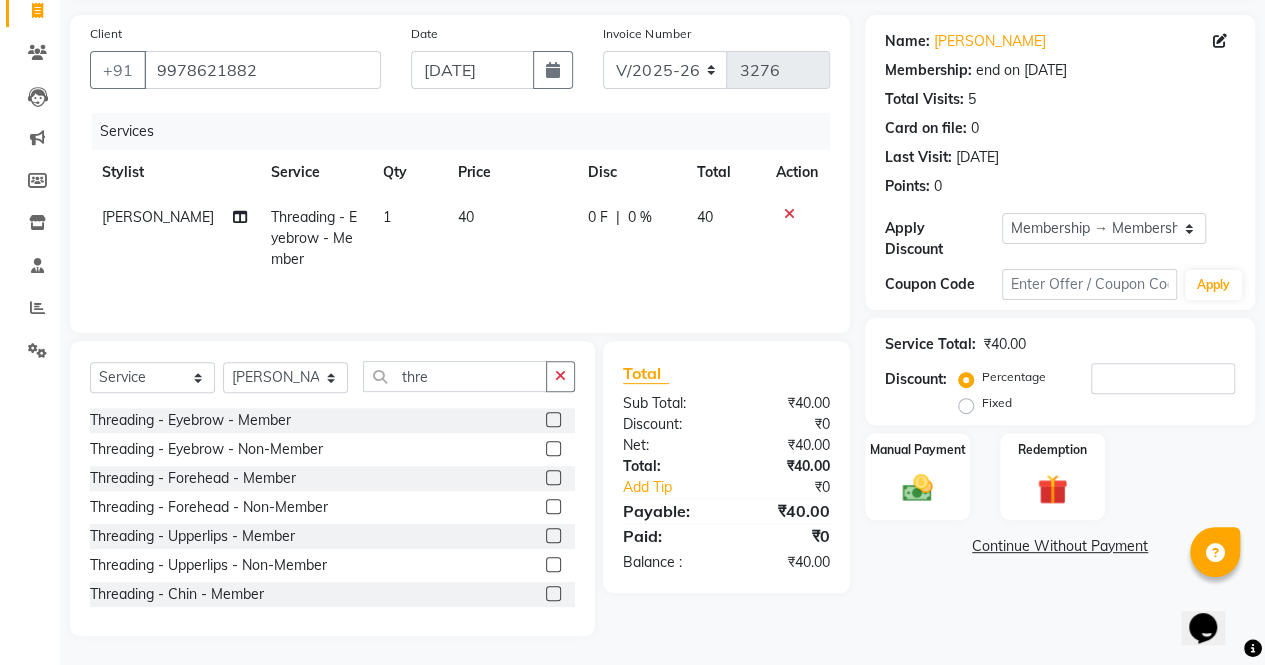 click 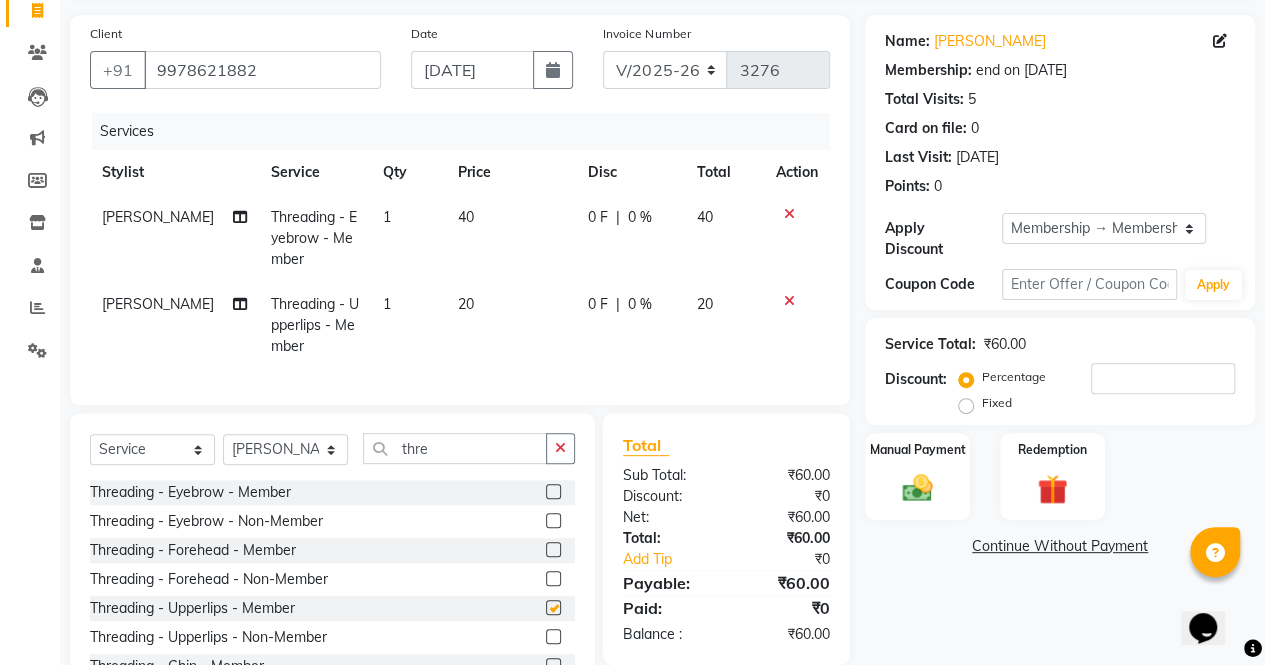 checkbox on "false" 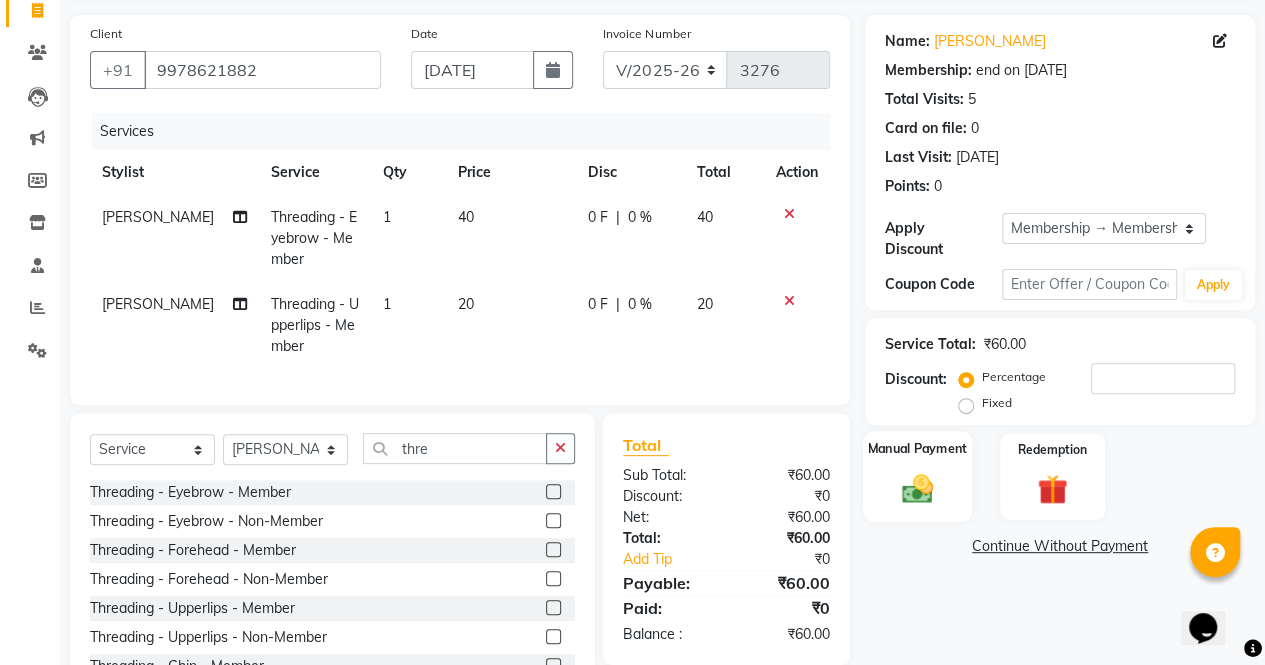 click 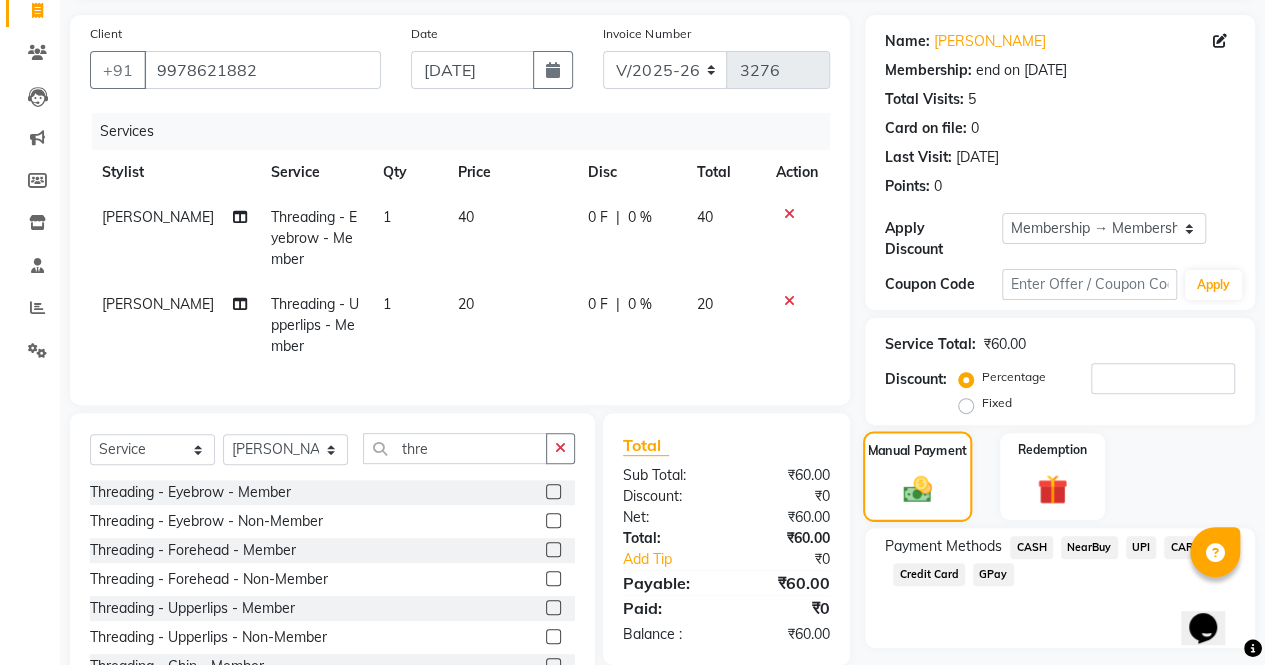 scroll, scrollTop: 222, scrollLeft: 0, axis: vertical 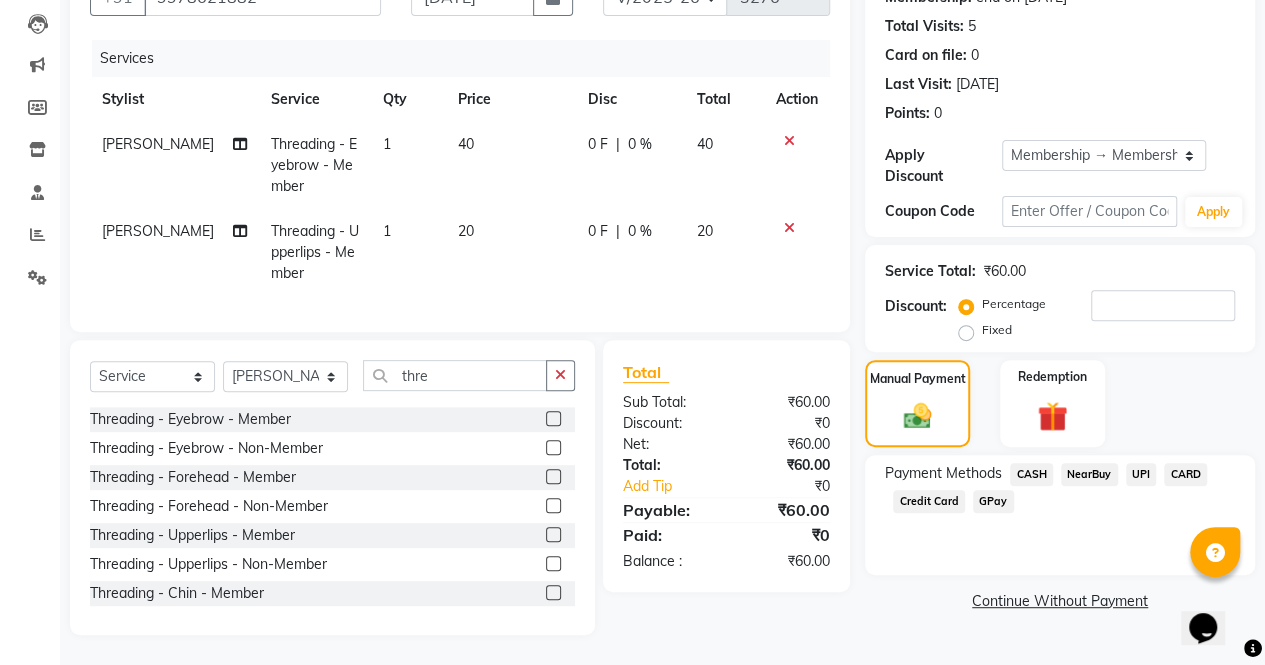 click on "UPI" 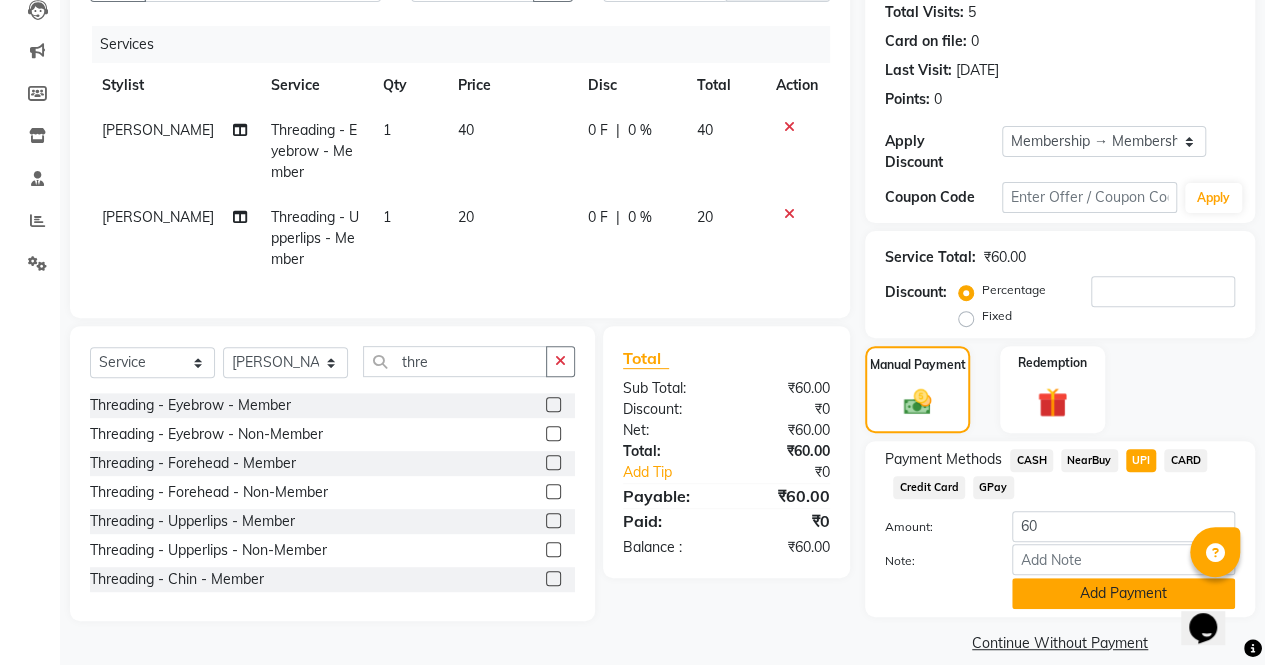 click on "Add Payment" 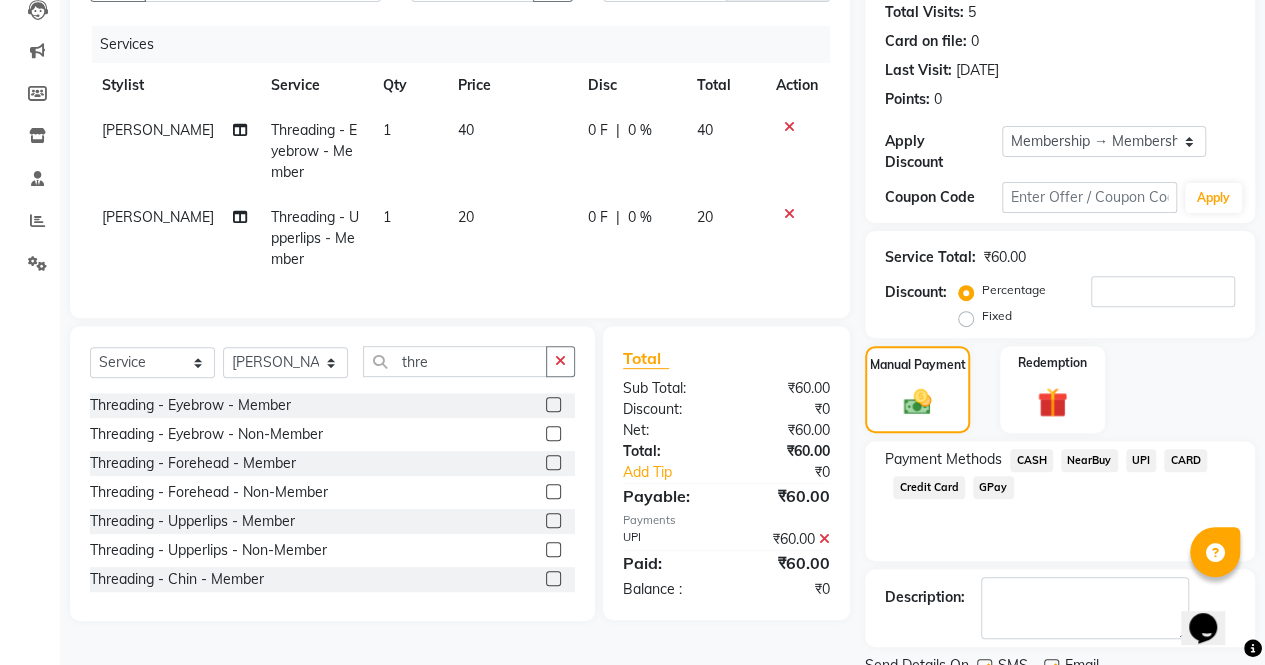 scroll, scrollTop: 300, scrollLeft: 0, axis: vertical 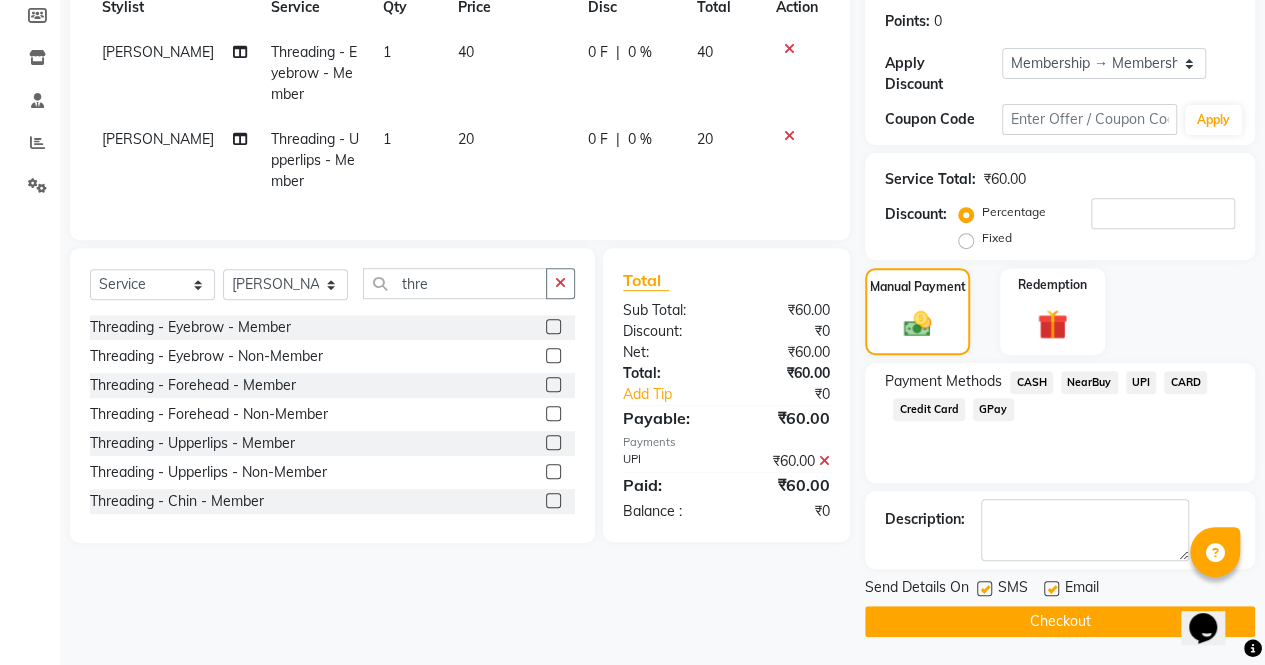 click on "Checkout" 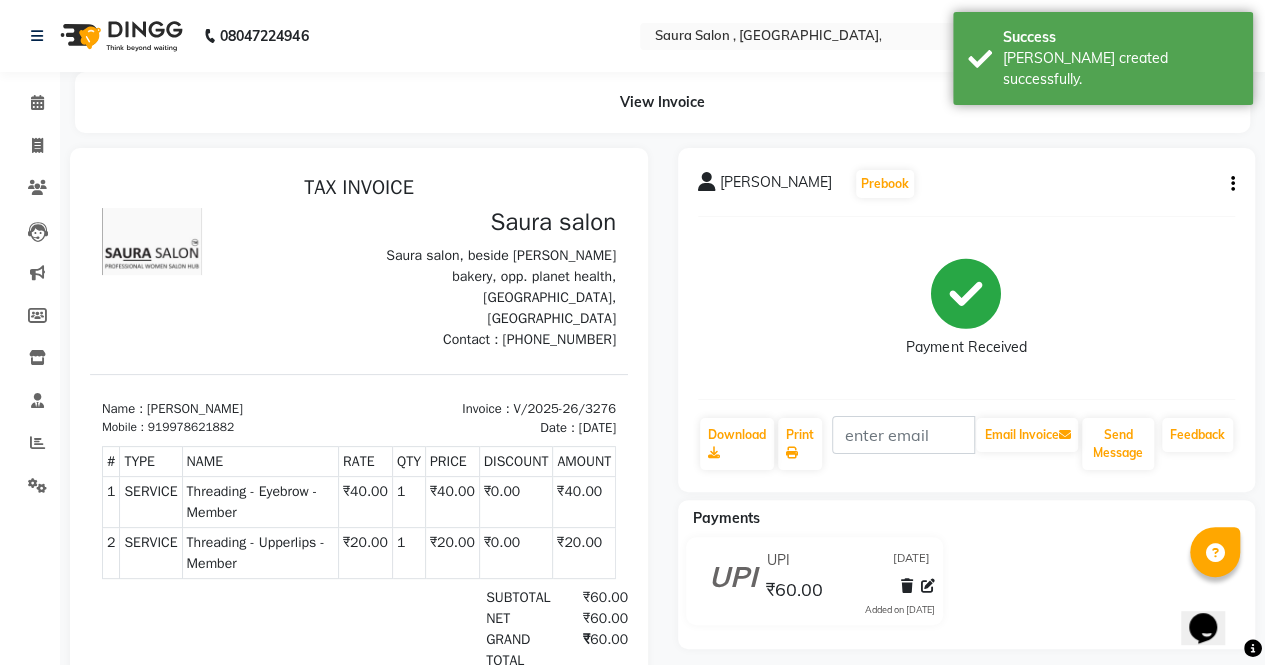 scroll, scrollTop: 1, scrollLeft: 0, axis: vertical 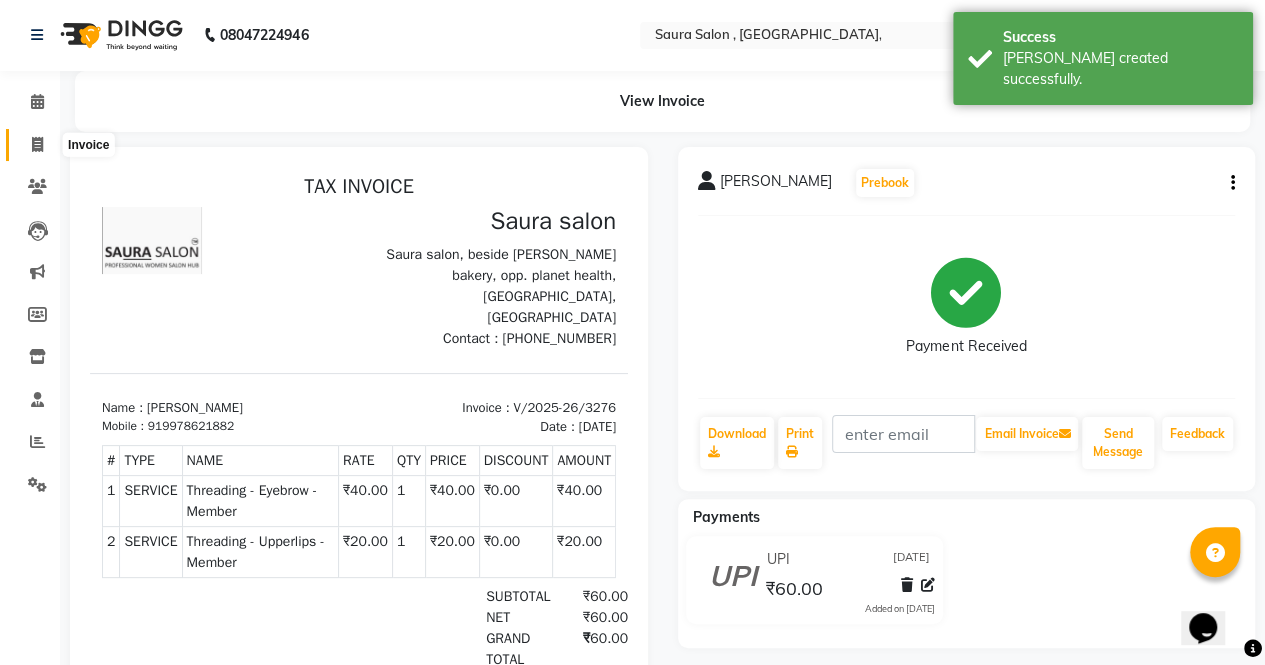 click 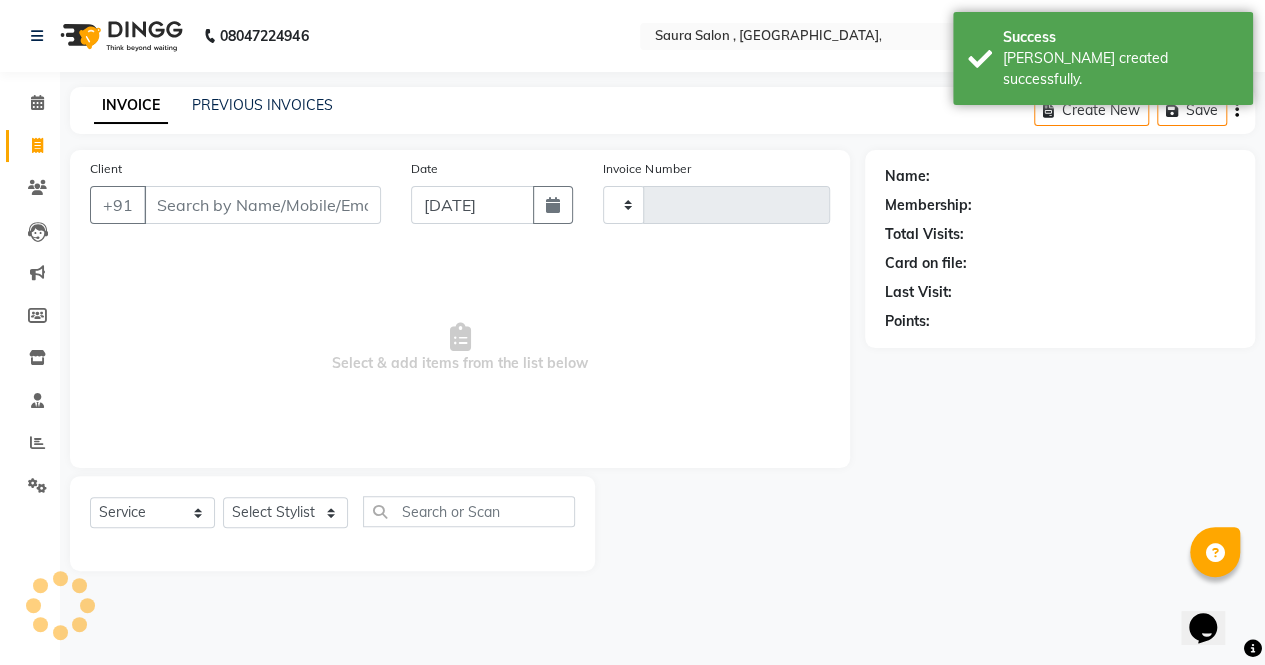 scroll, scrollTop: 0, scrollLeft: 0, axis: both 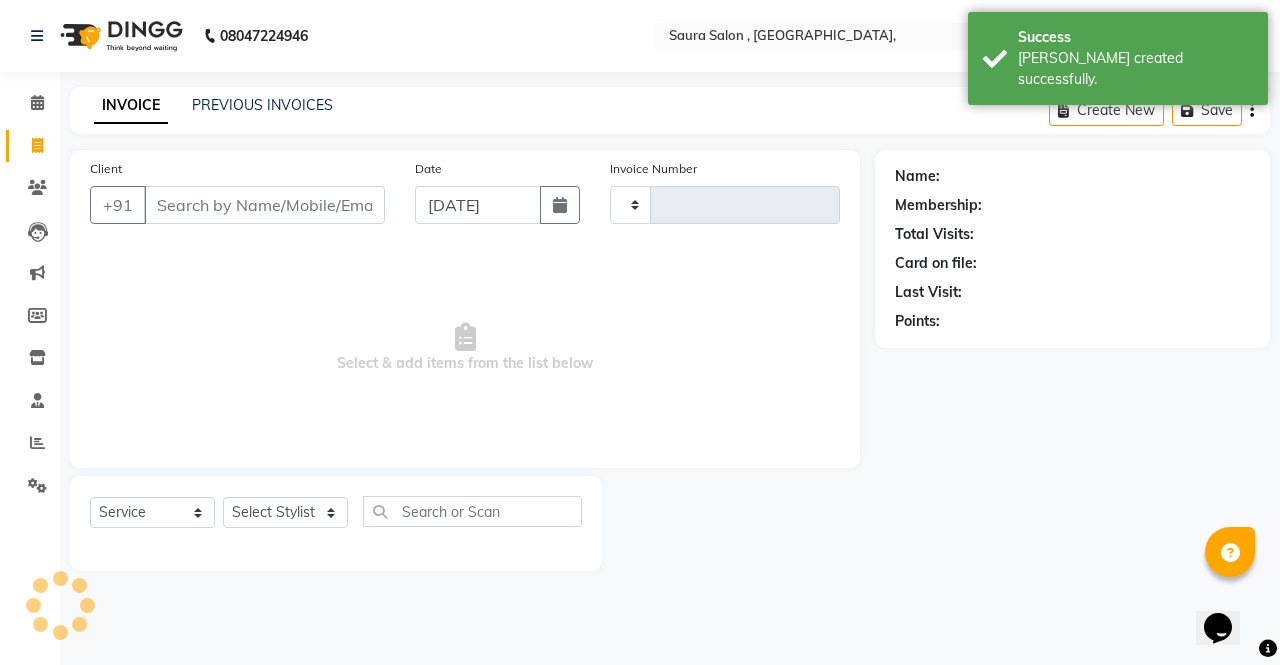 type on "3277" 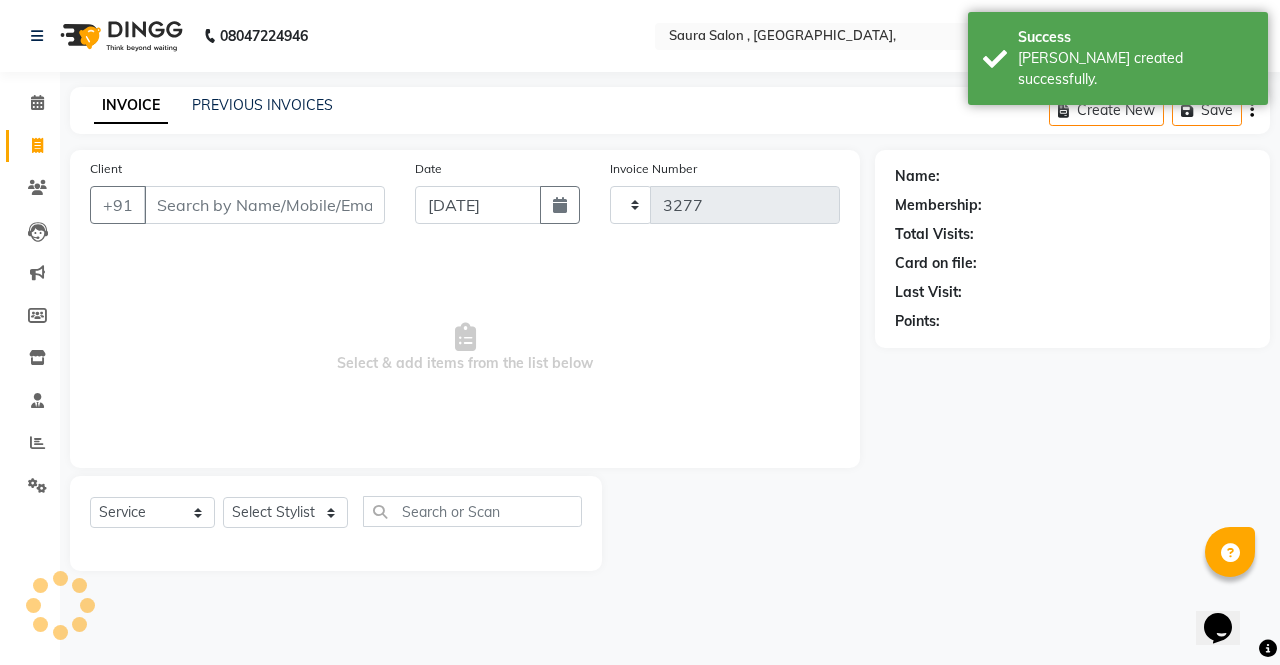select on "6963" 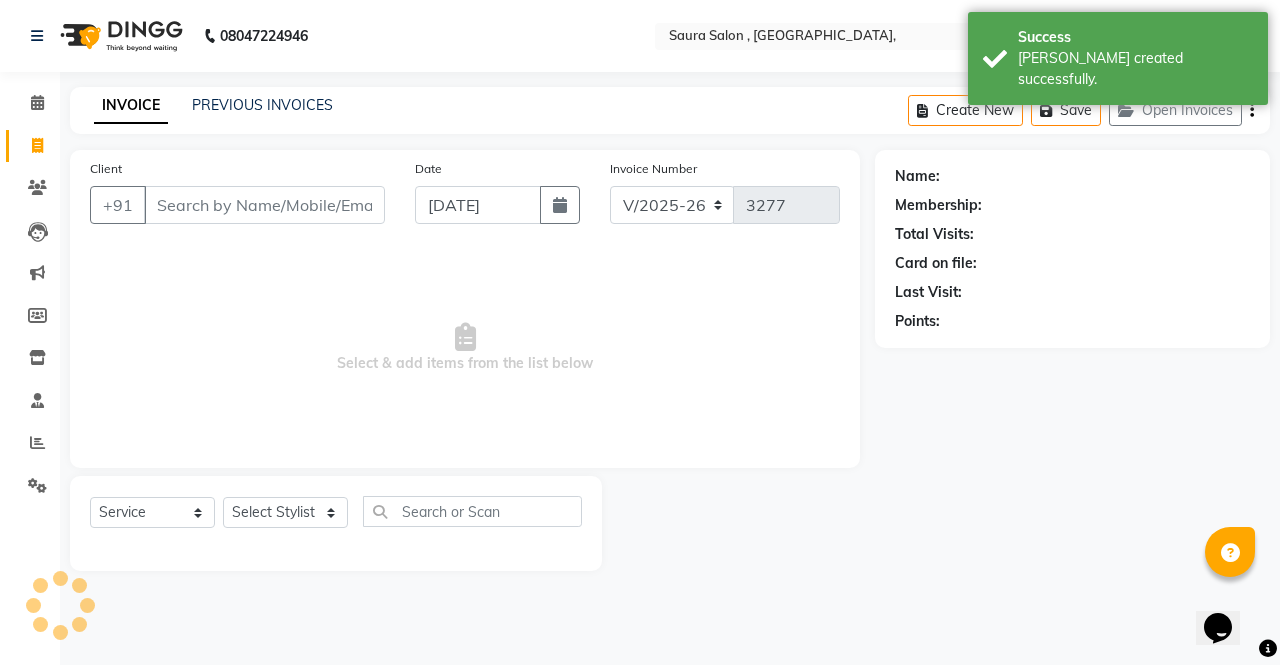 select on "57428" 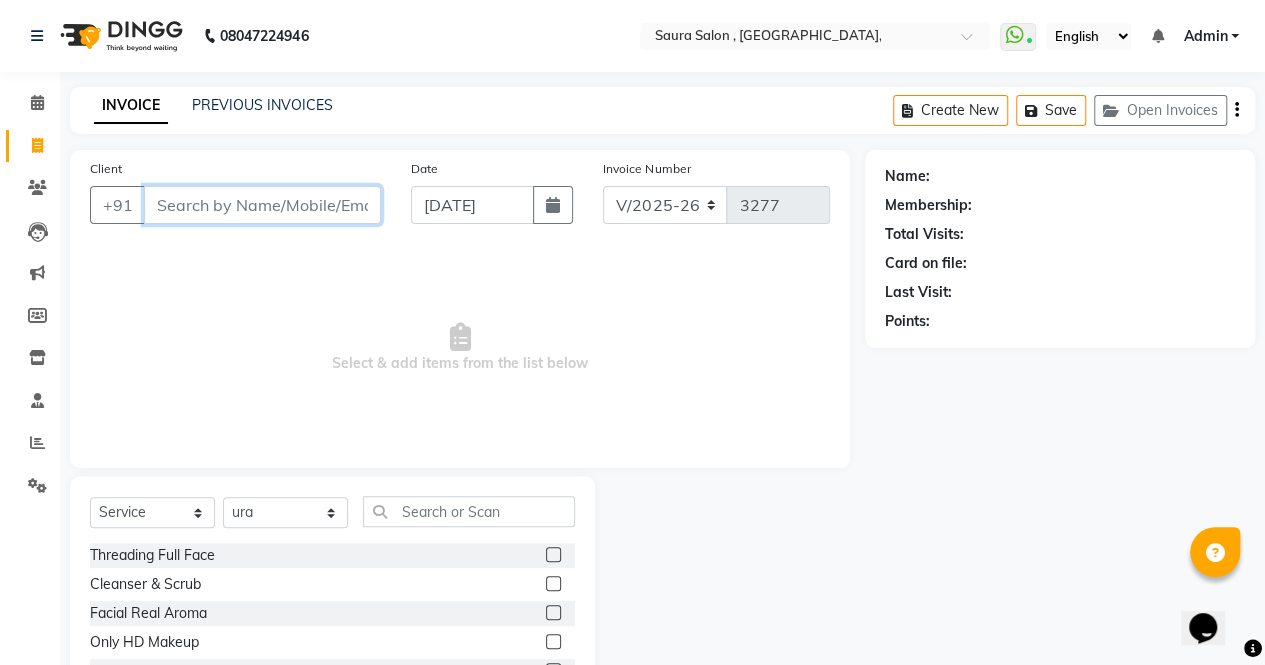 click on "Client" at bounding box center [262, 205] 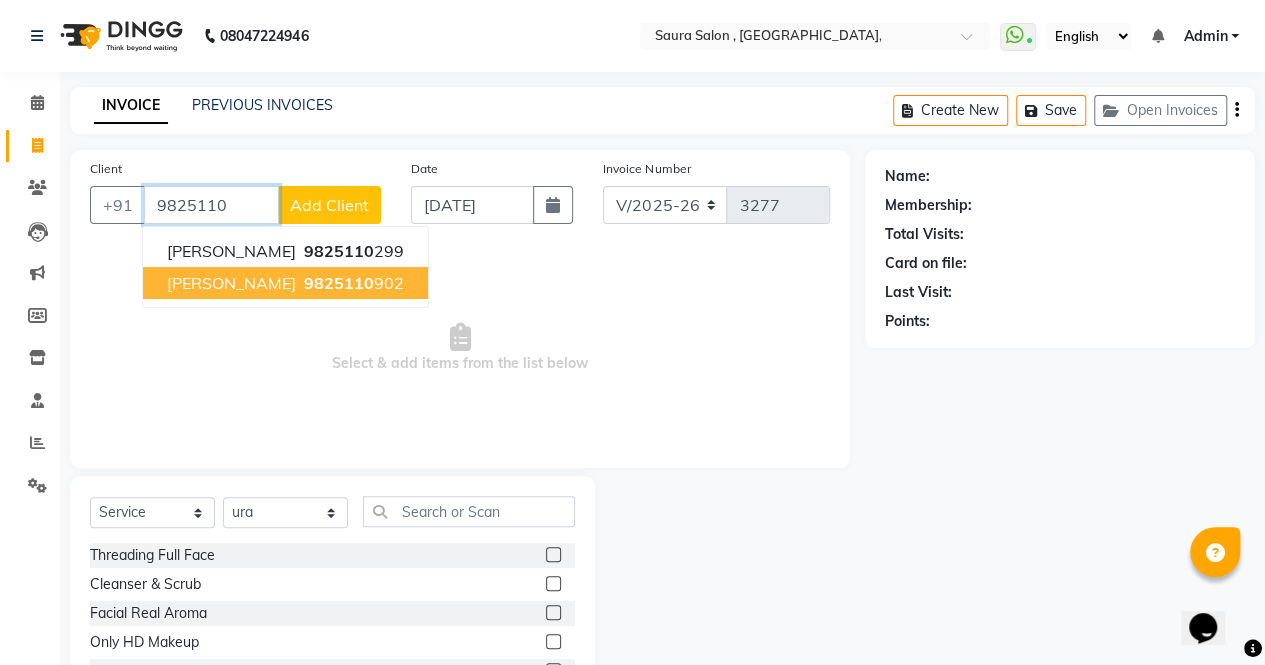 click on "[PERSON_NAME]" at bounding box center [231, 283] 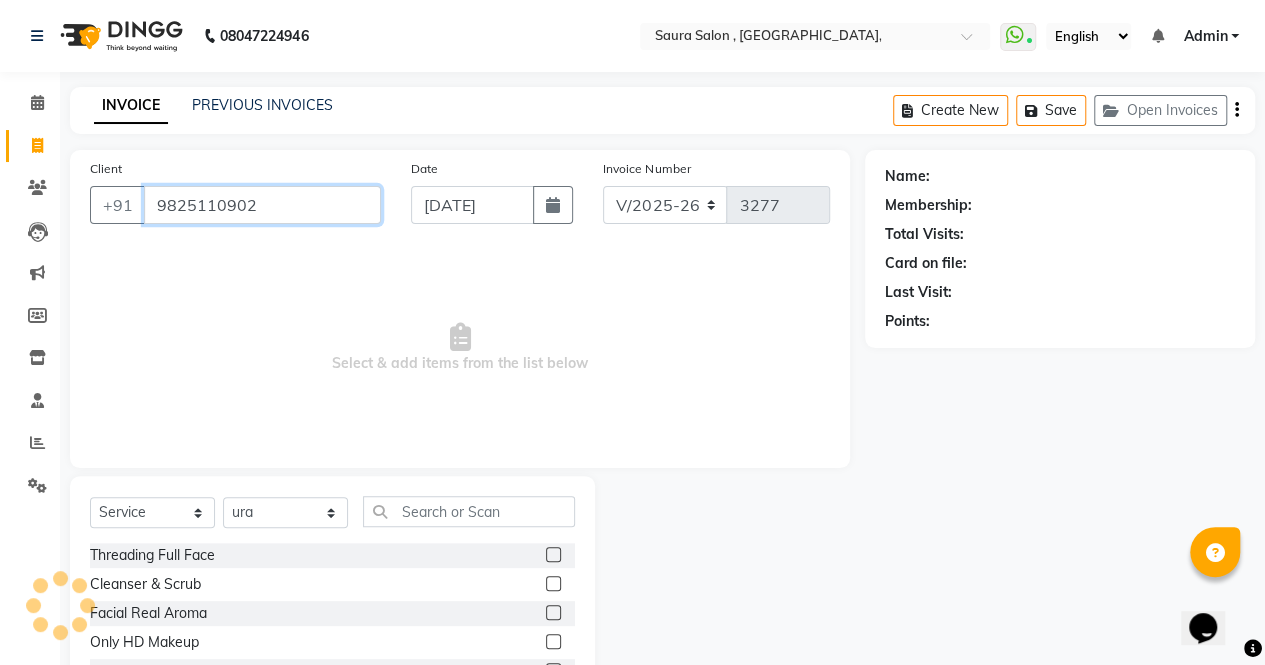 type on "9825110902" 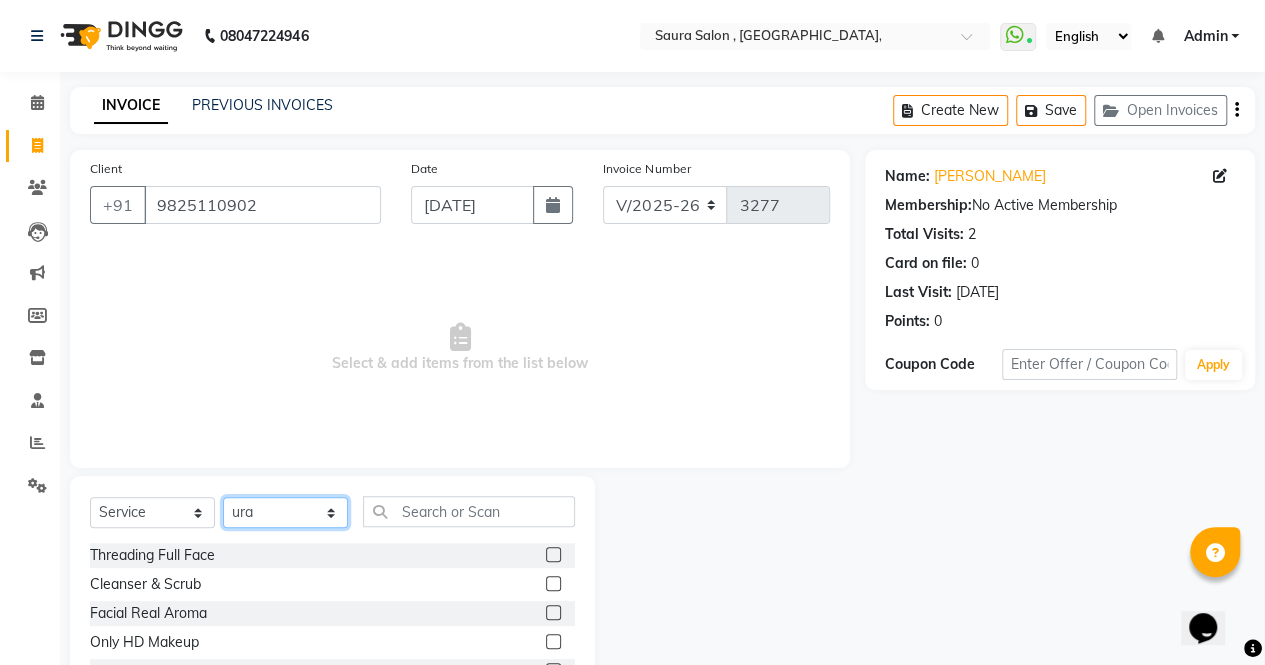 click on "Select Stylist archana  asha  [PERSON_NAME]  deepika [PERSON_NAME] [PERSON_NAME] [PERSON_NAME] khandala shanti  sona  ura usha di [PERSON_NAME]  [PERSON_NAME]" 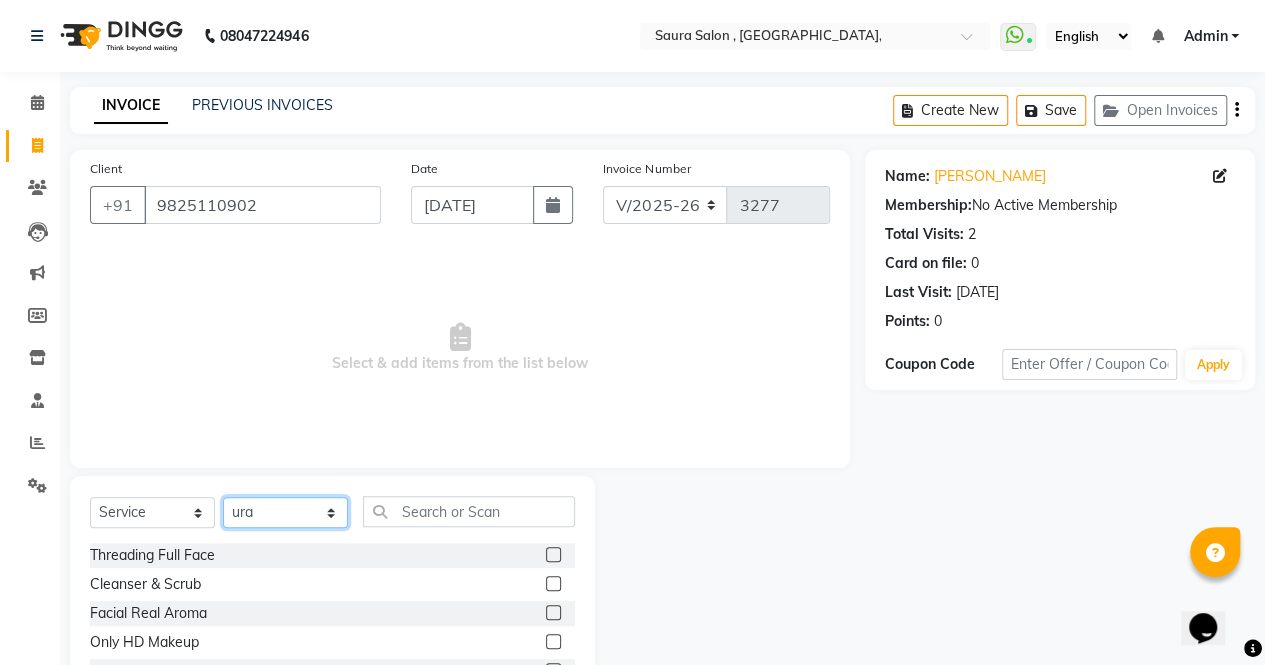 select on "82271" 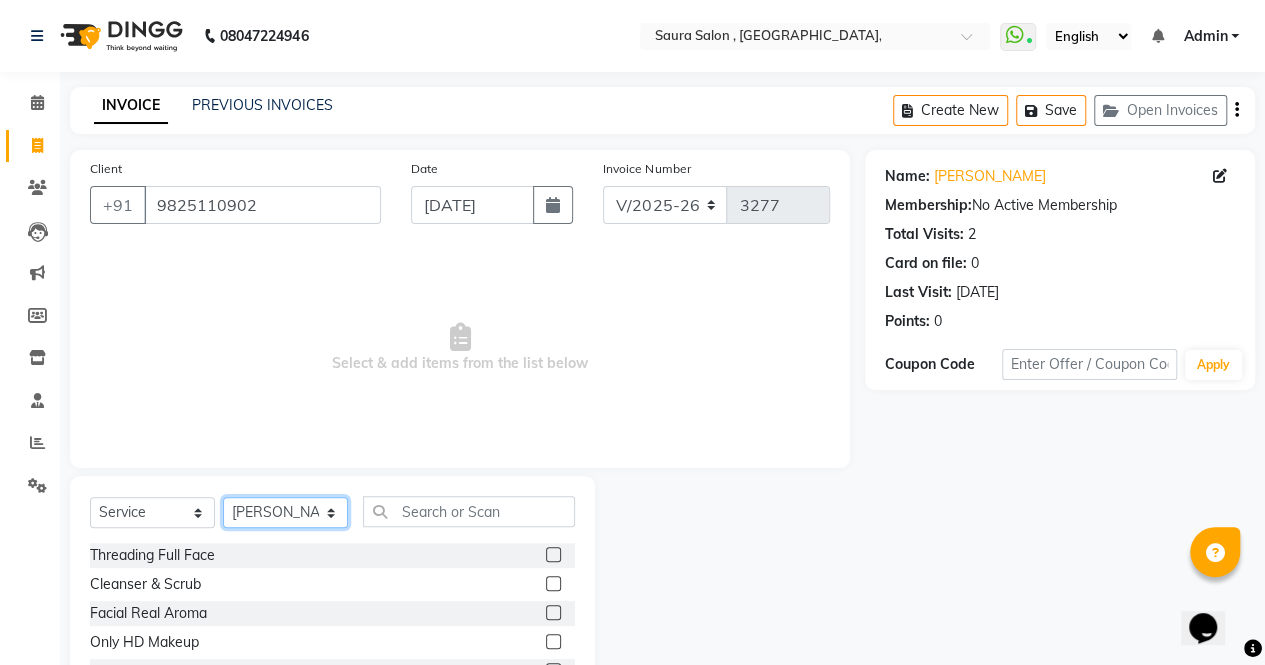 click on "Select Stylist archana  asha  [PERSON_NAME]  deepika [PERSON_NAME] [PERSON_NAME] [PERSON_NAME] khandala shanti  sona  ura usha di [PERSON_NAME]  [PERSON_NAME]" 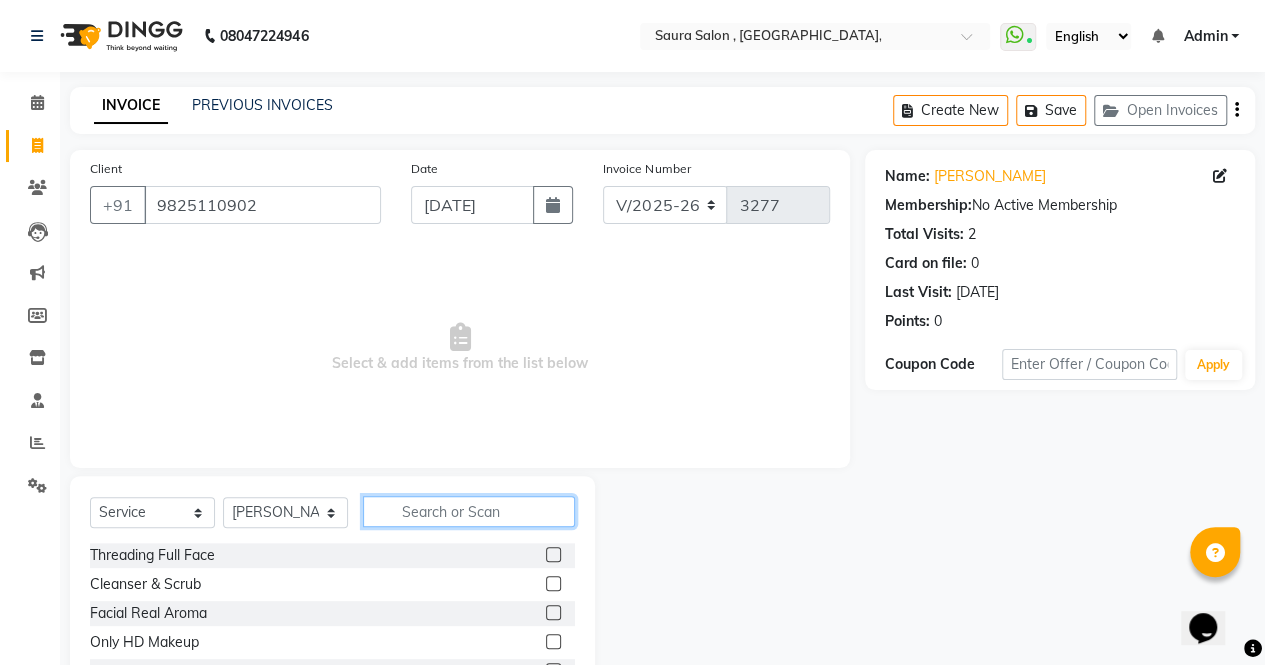 click 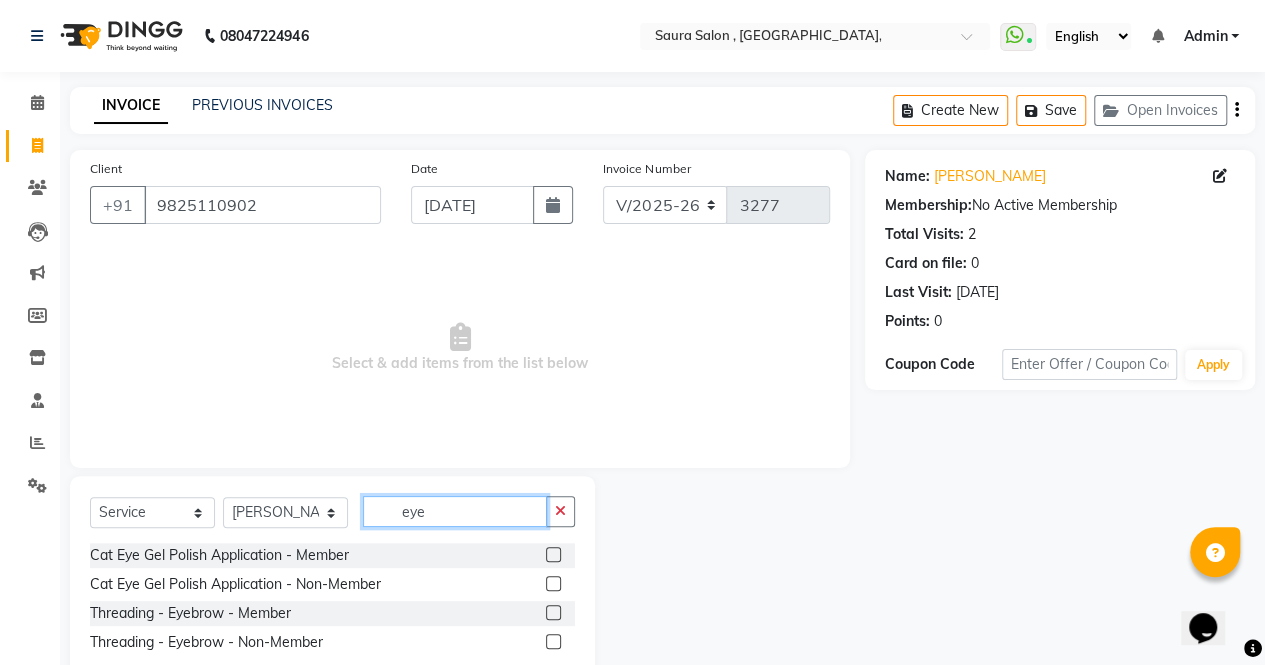 type on "eye" 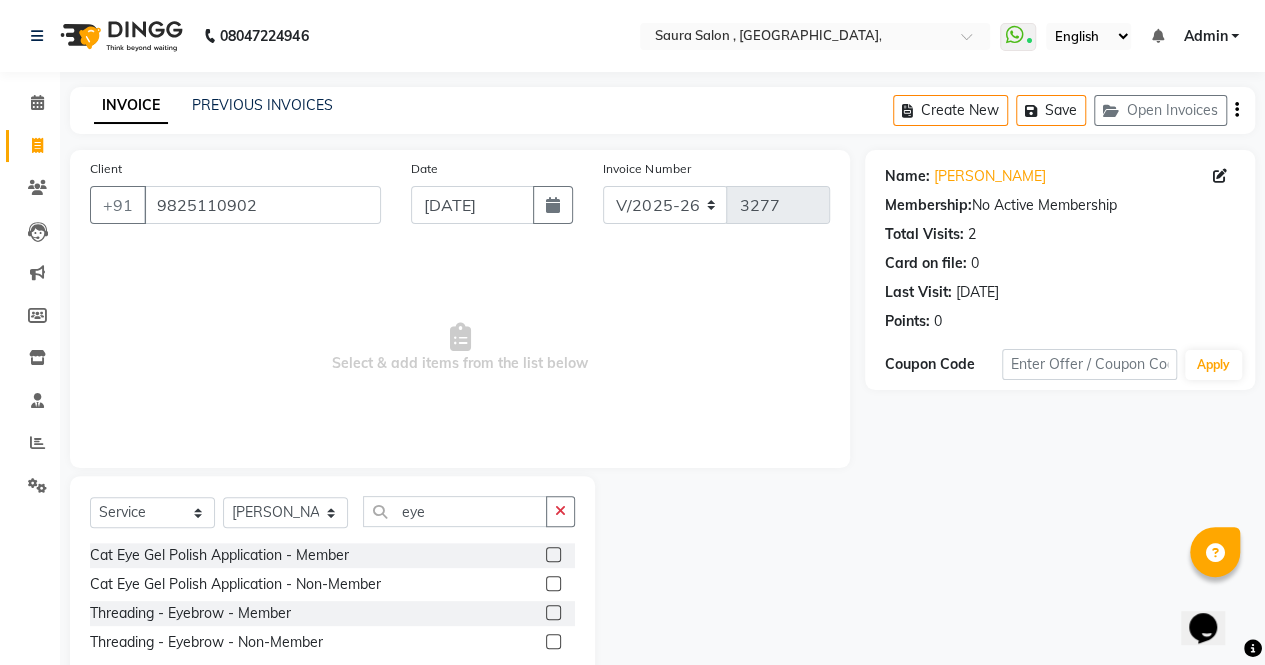 click 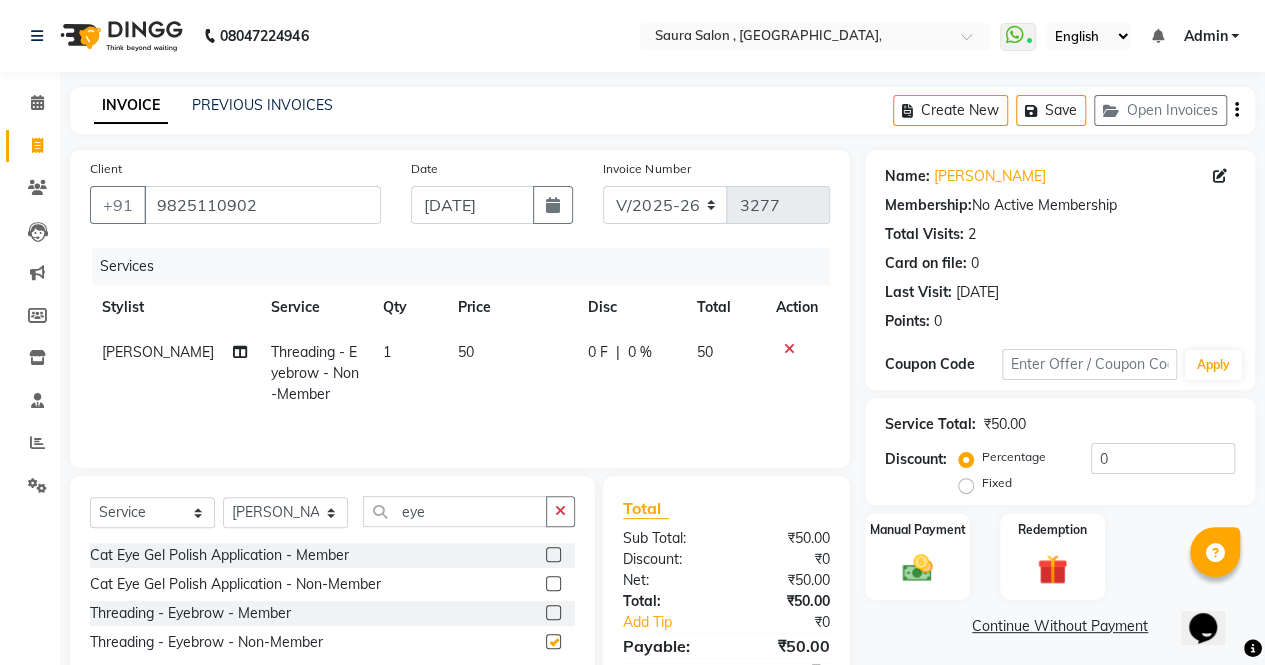 checkbox on "false" 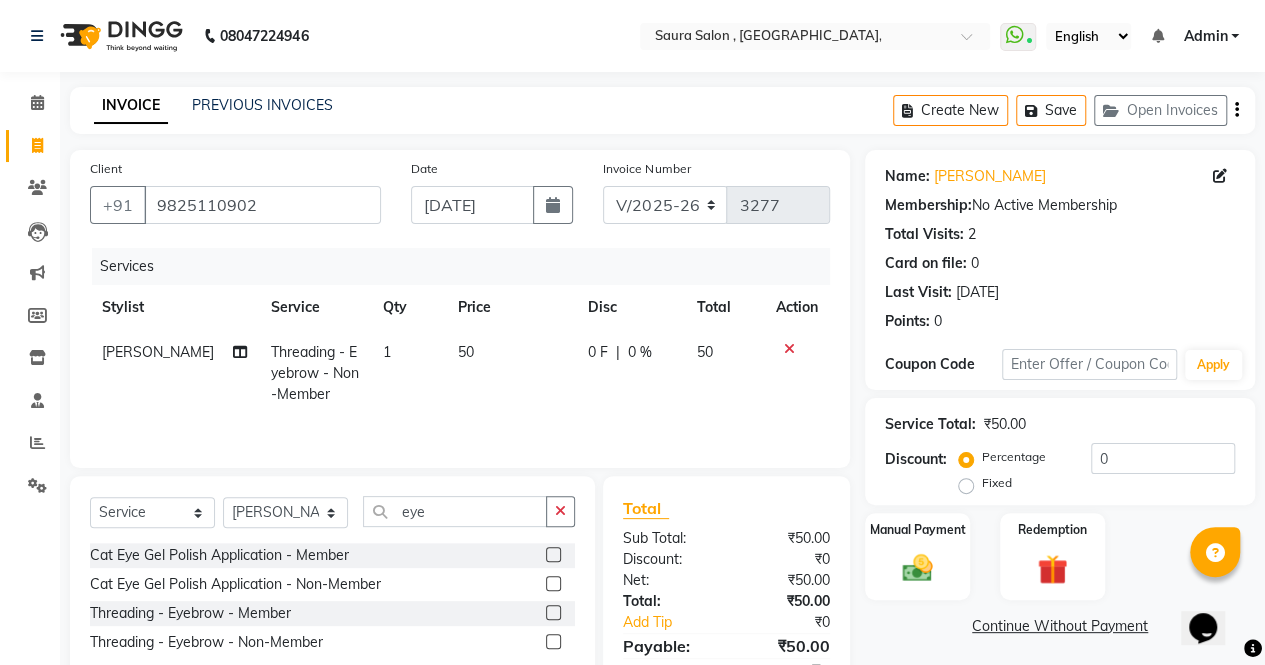scroll, scrollTop: 92, scrollLeft: 0, axis: vertical 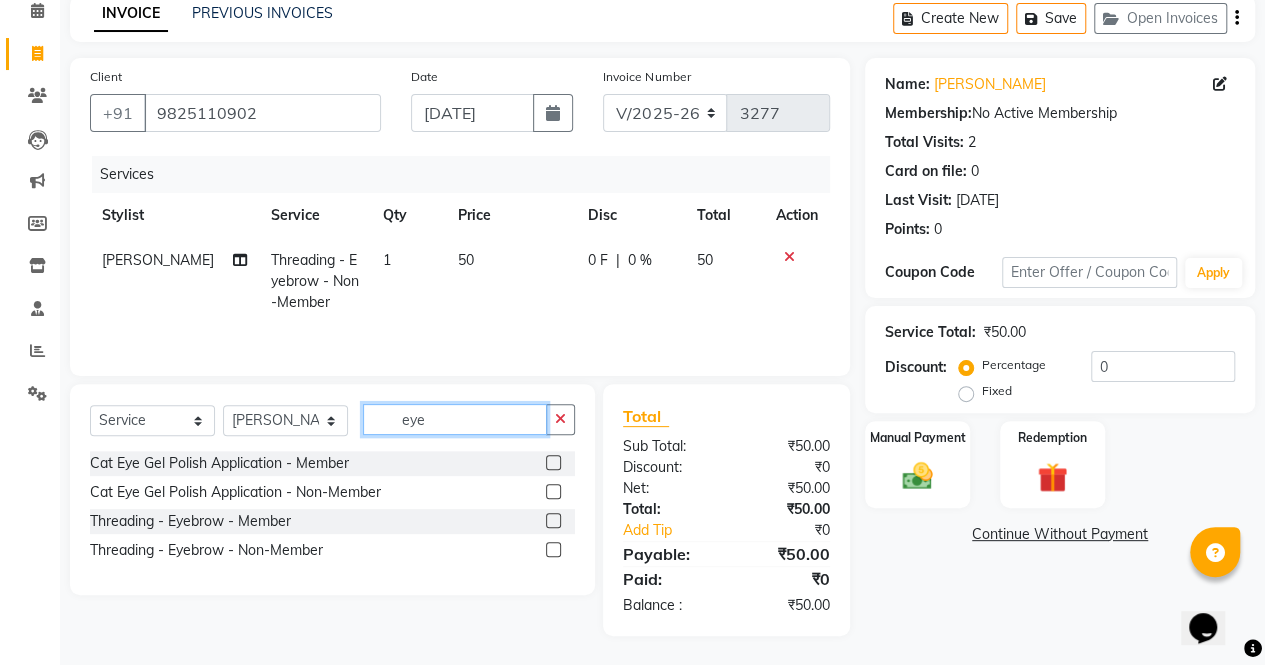 click on "eye" 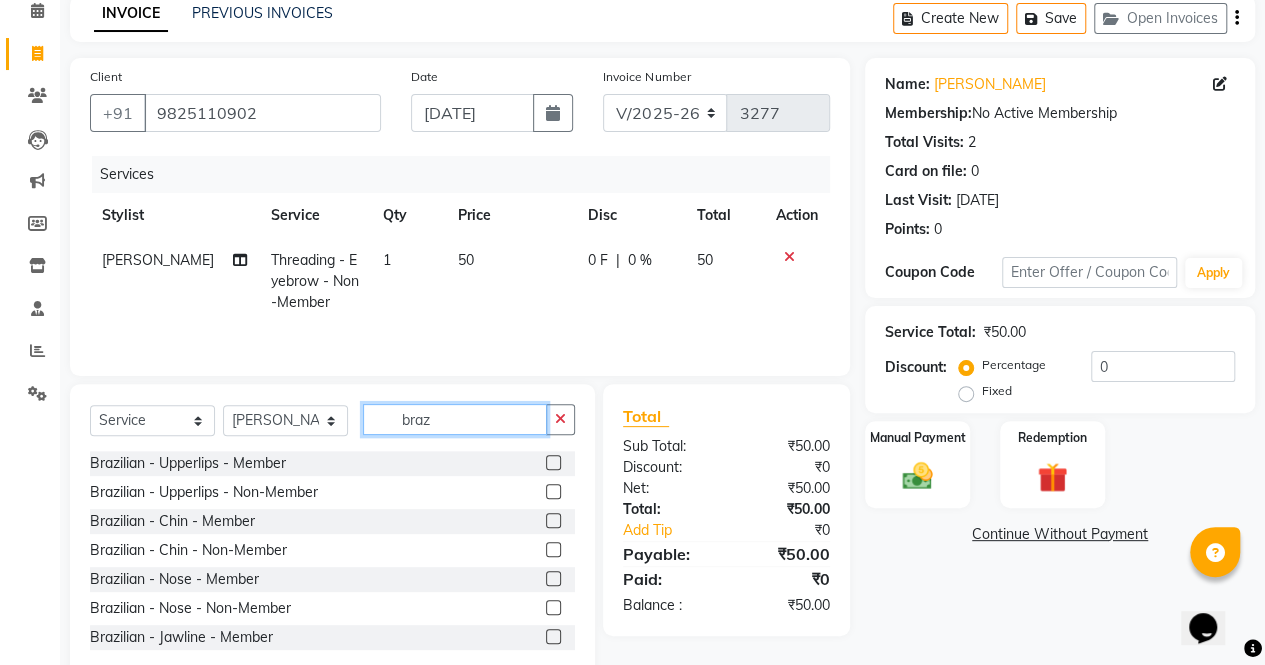 type on "braz" 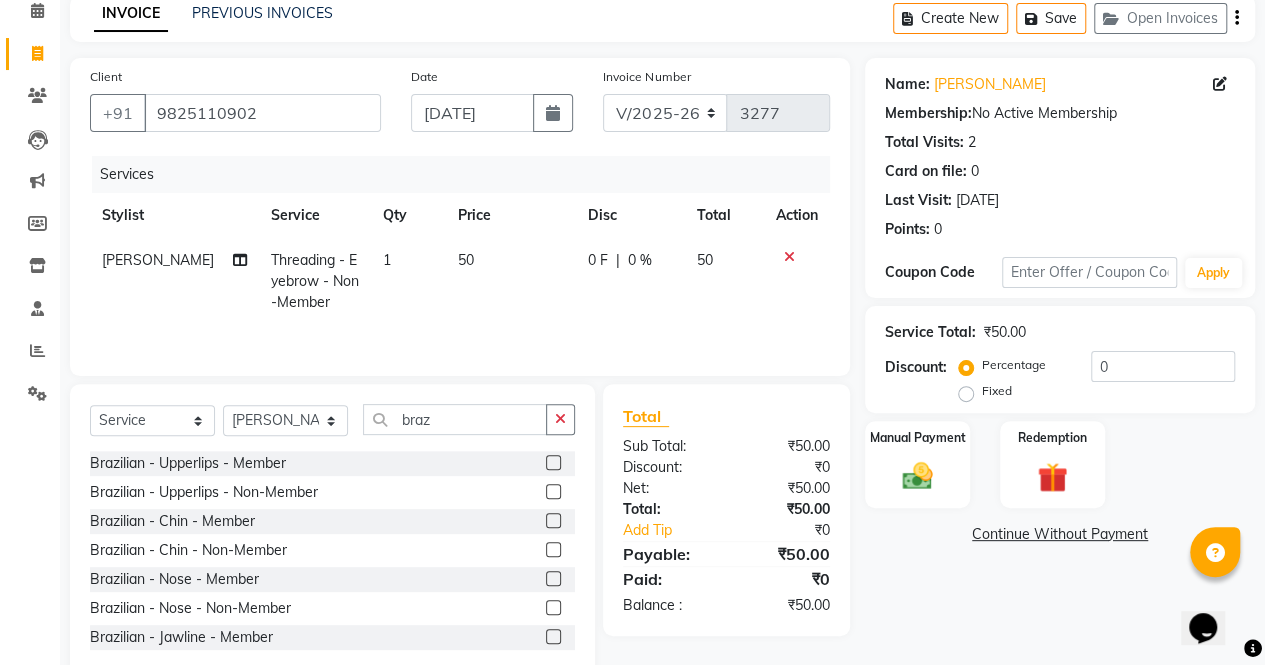 click 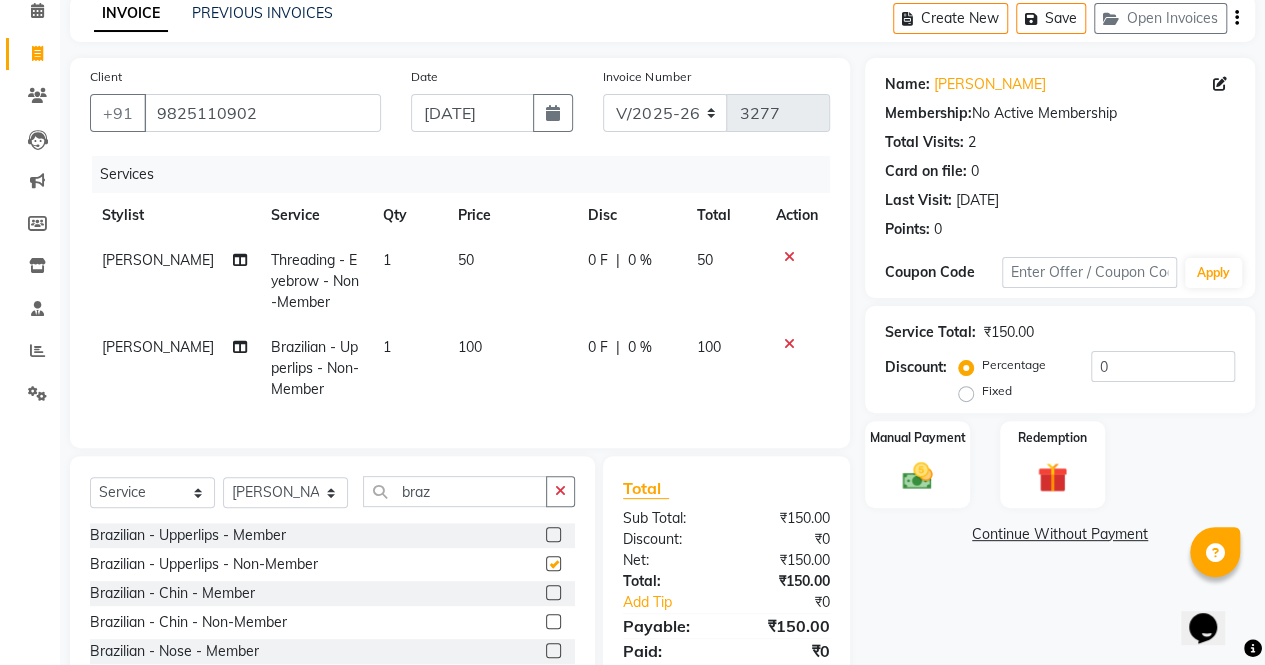 checkbox on "false" 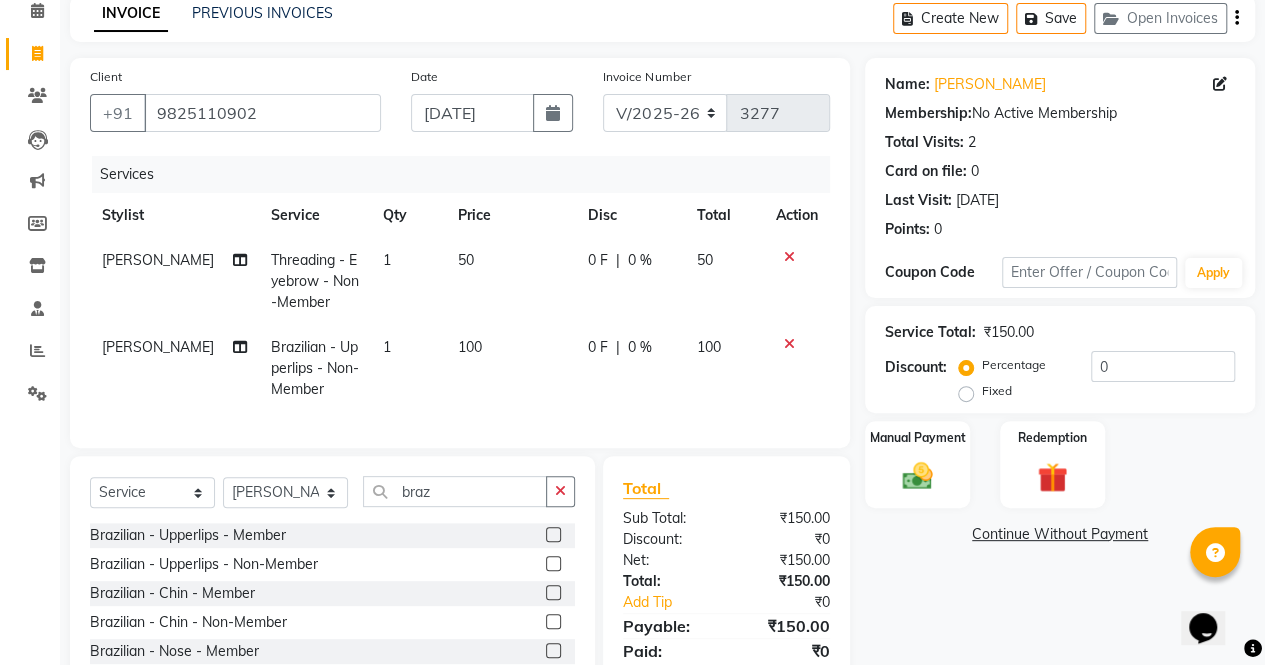 scroll, scrollTop: 222, scrollLeft: 0, axis: vertical 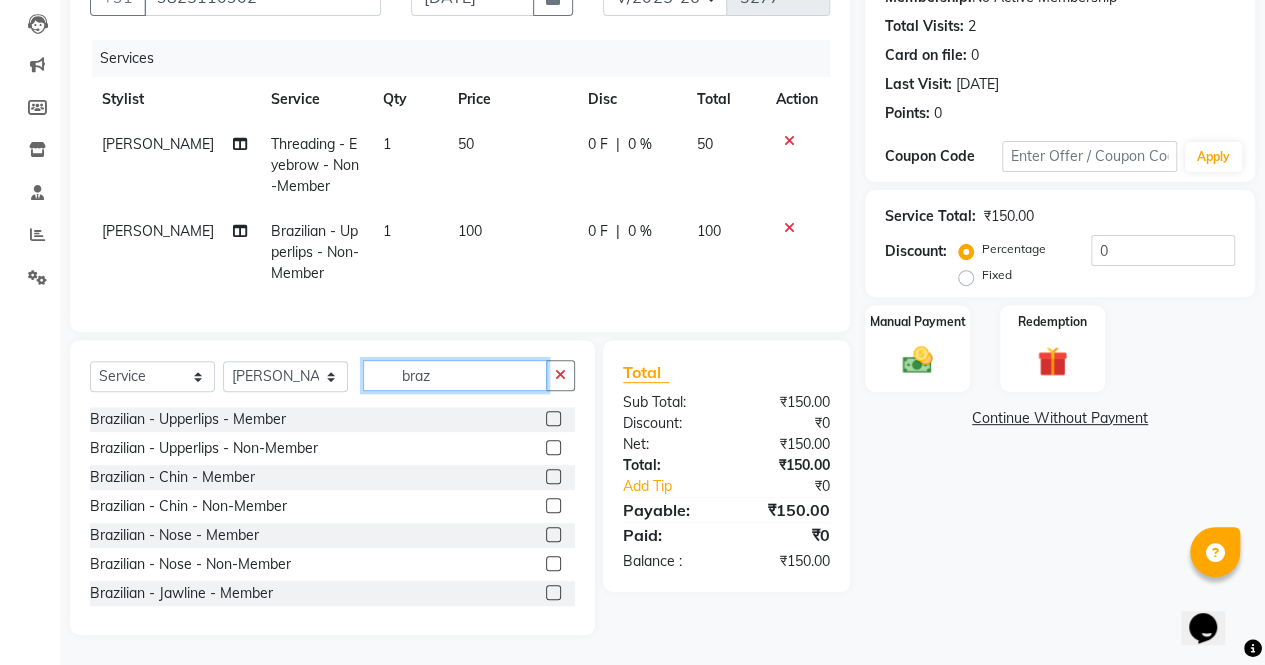 click on "braz" 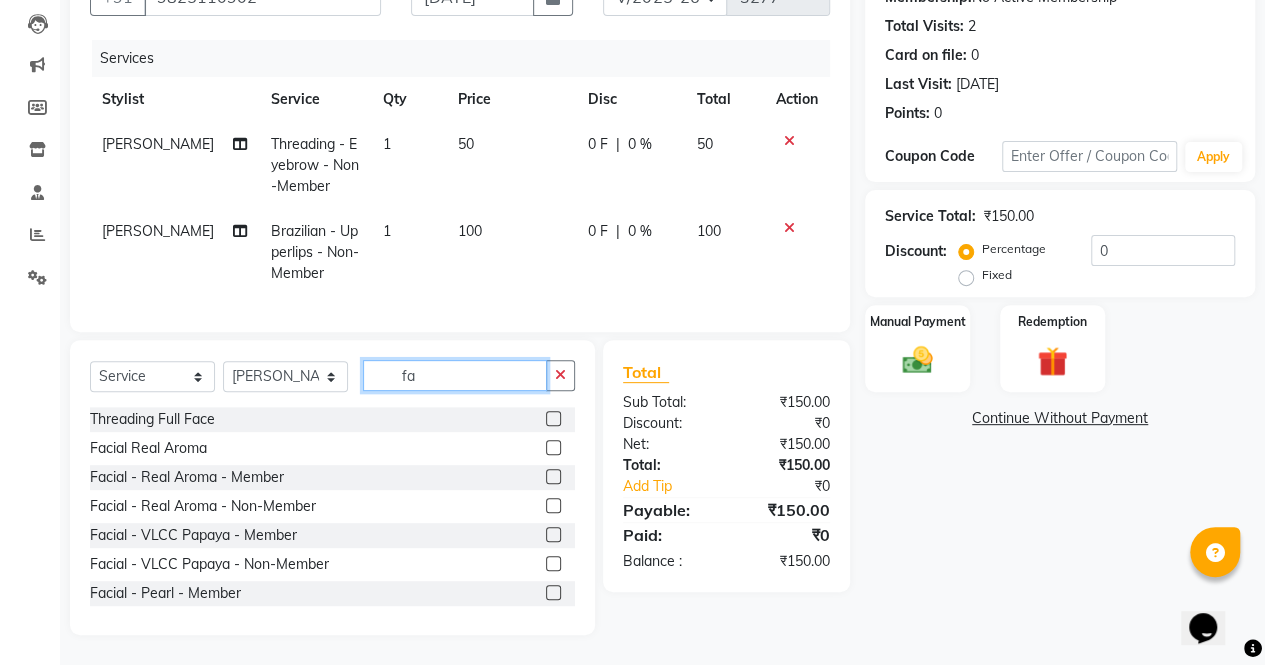 type on "f" 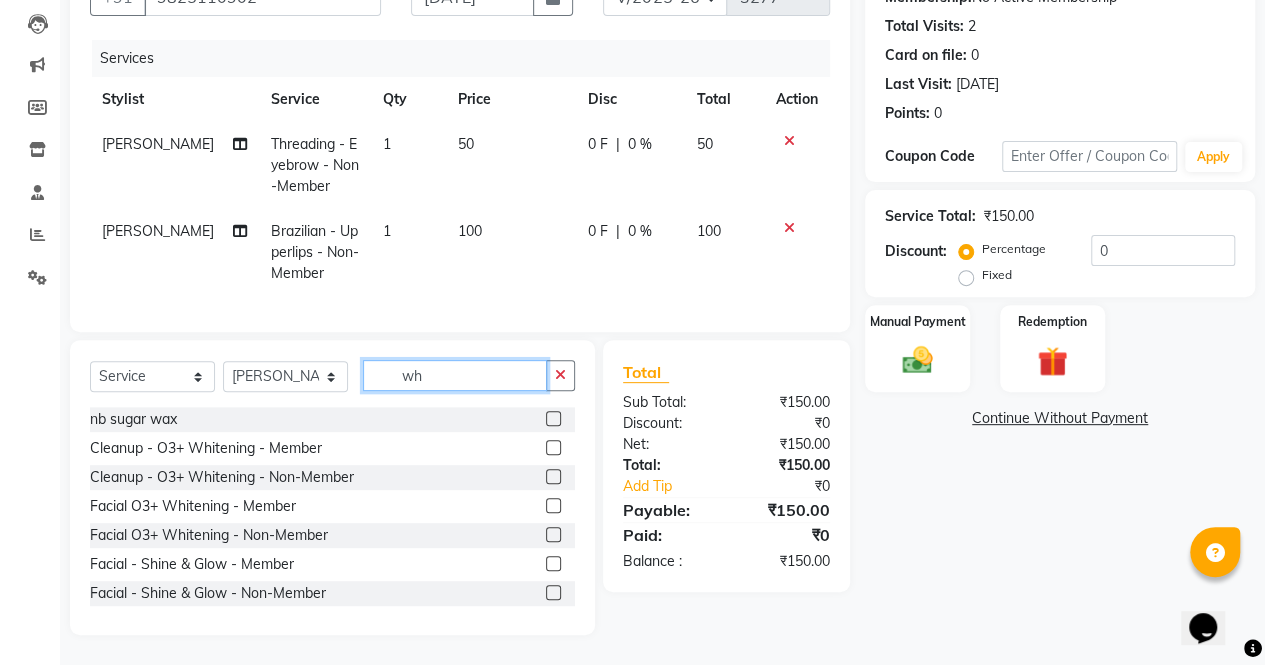 scroll, scrollTop: 178, scrollLeft: 0, axis: vertical 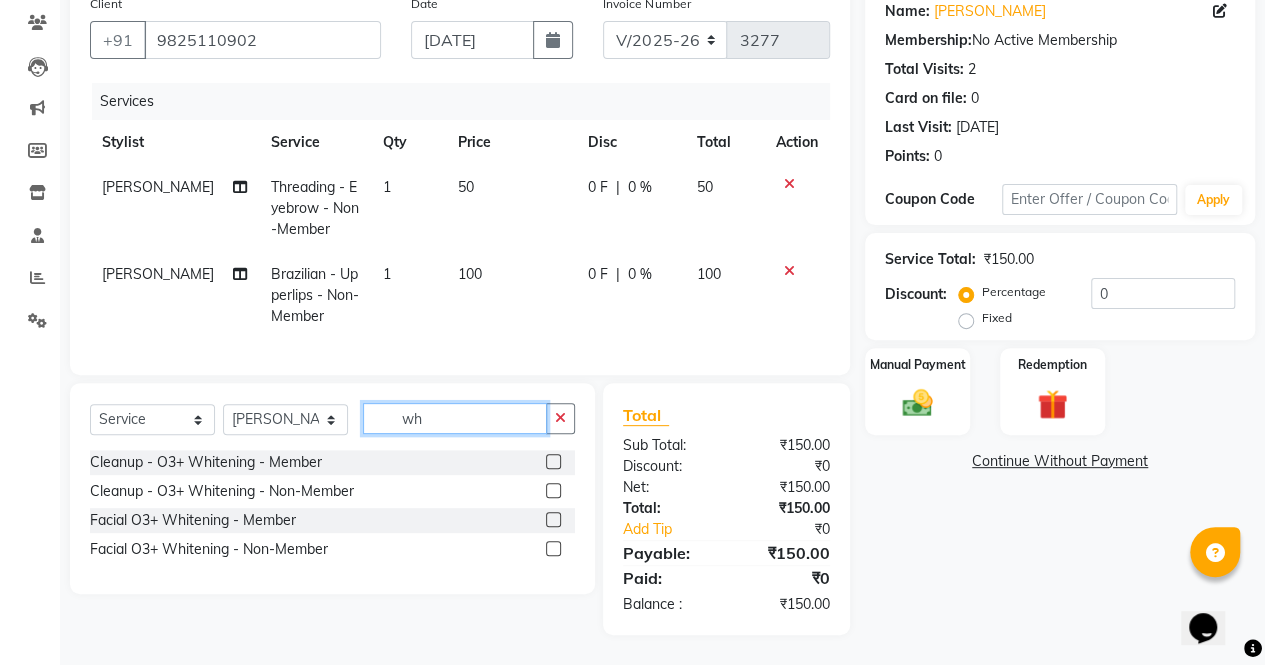 type on "wh" 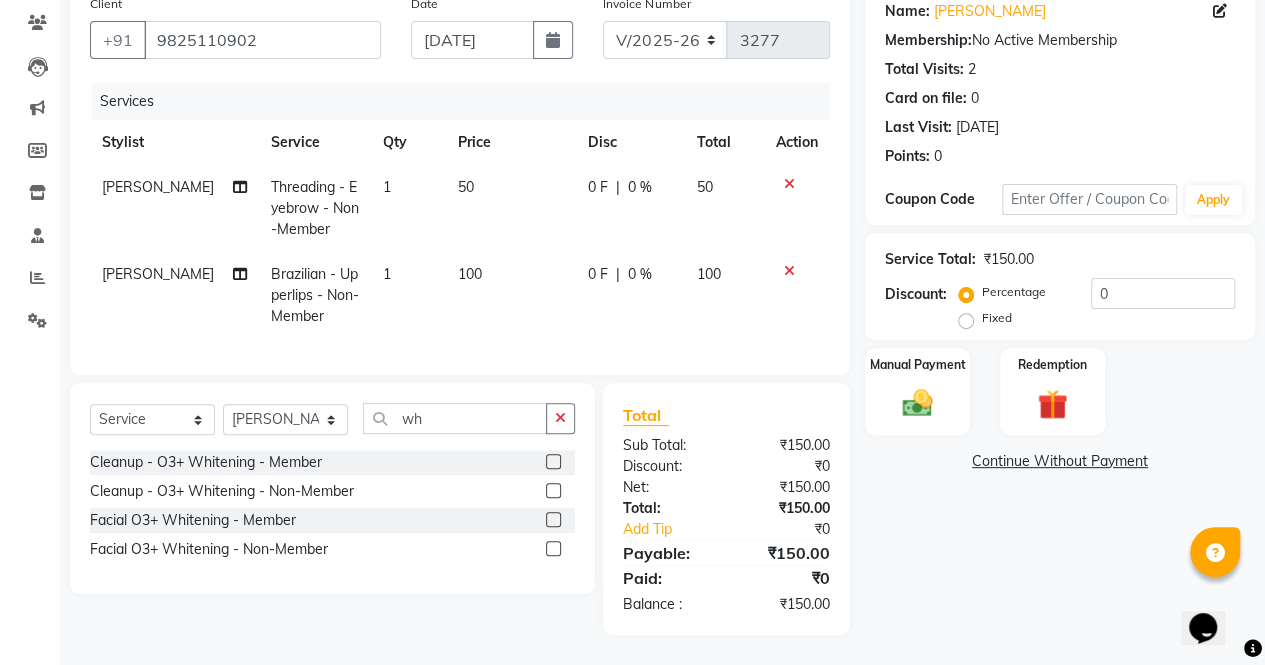 click 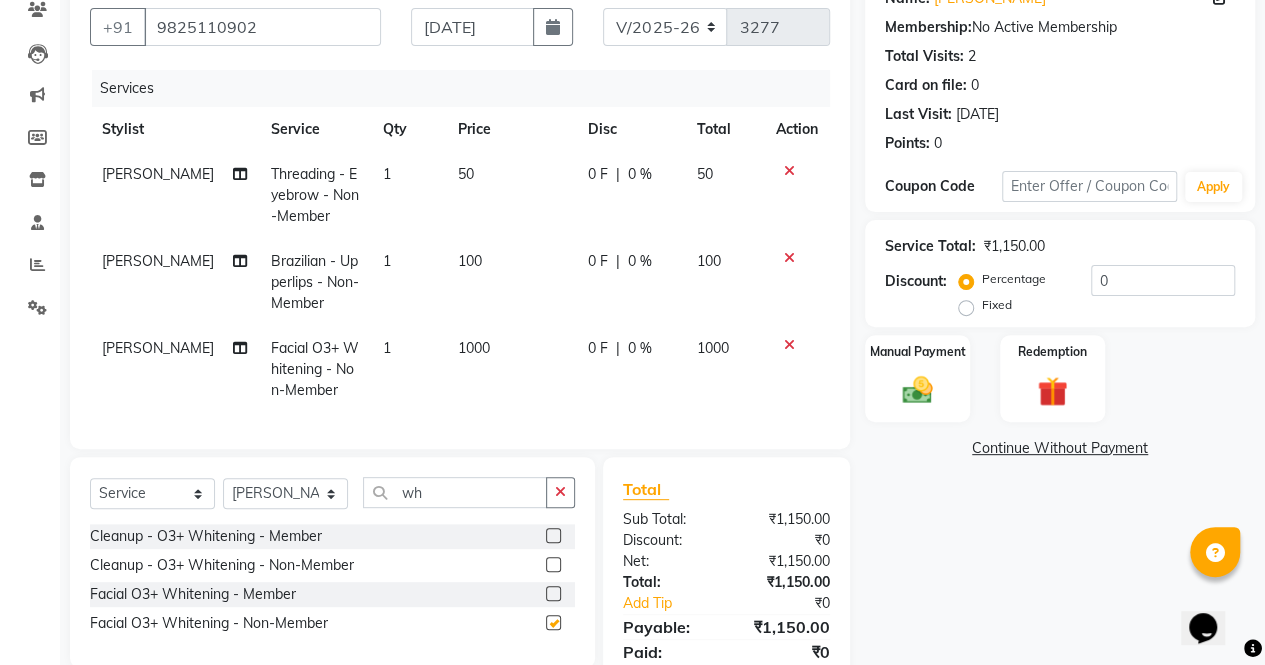 checkbox on "false" 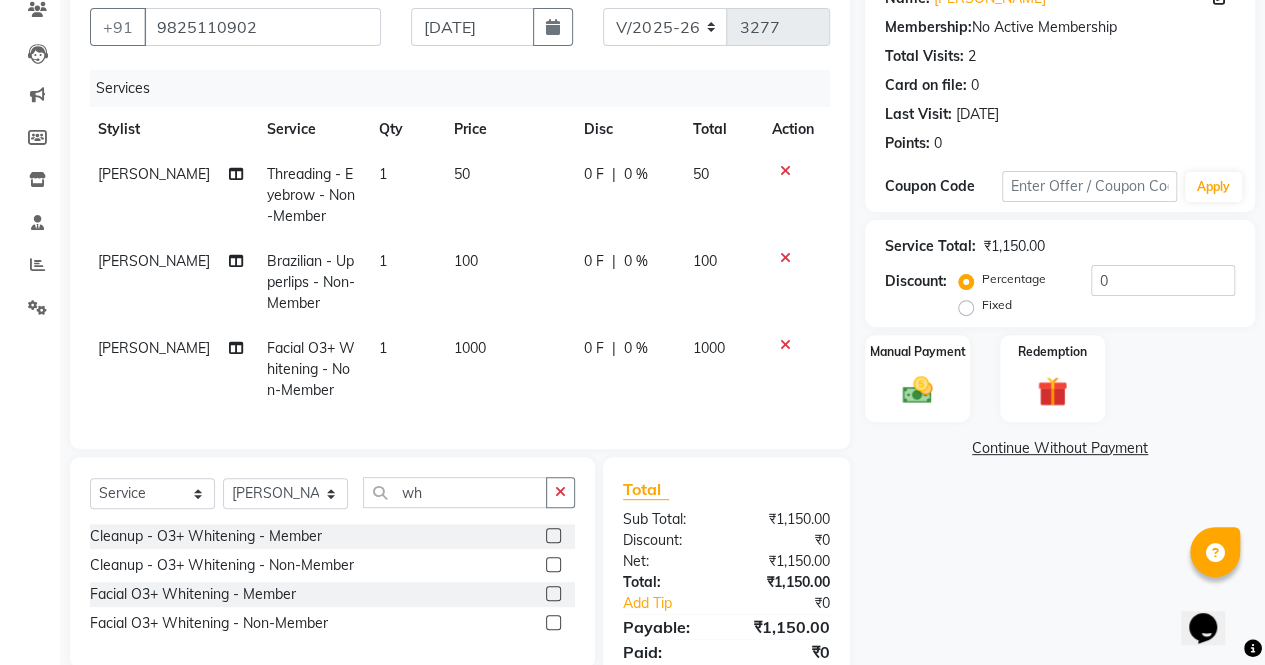 scroll, scrollTop: 0, scrollLeft: 3, axis: horizontal 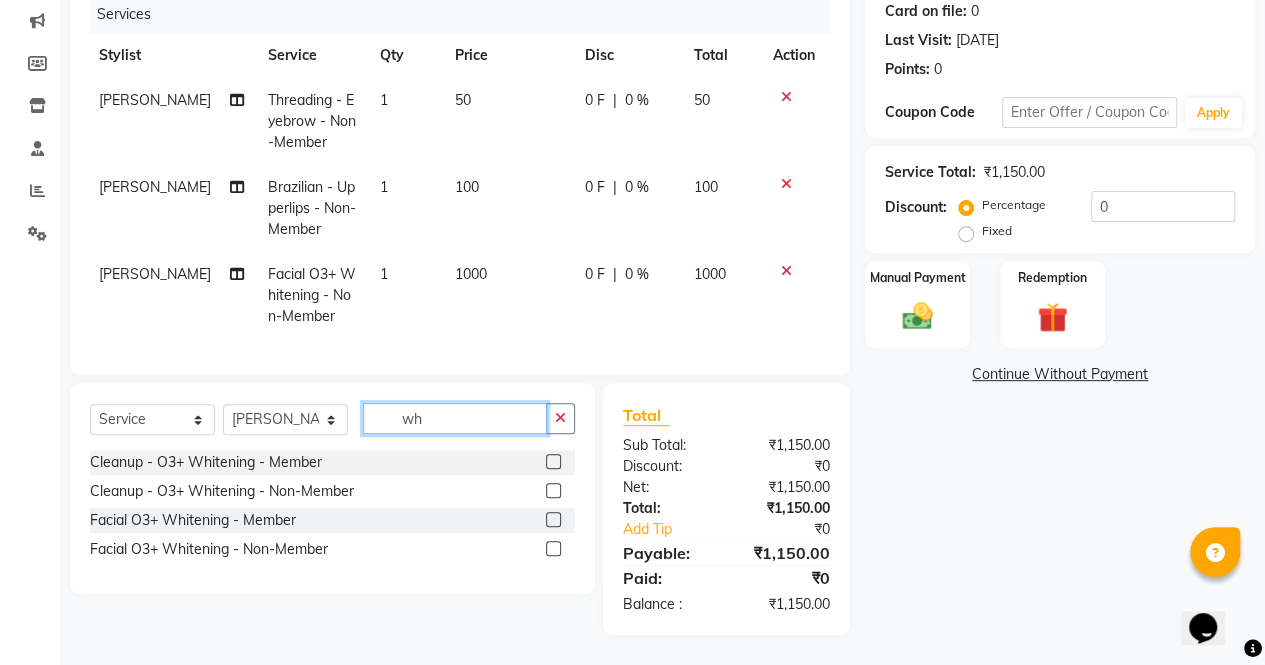 click on "wh" 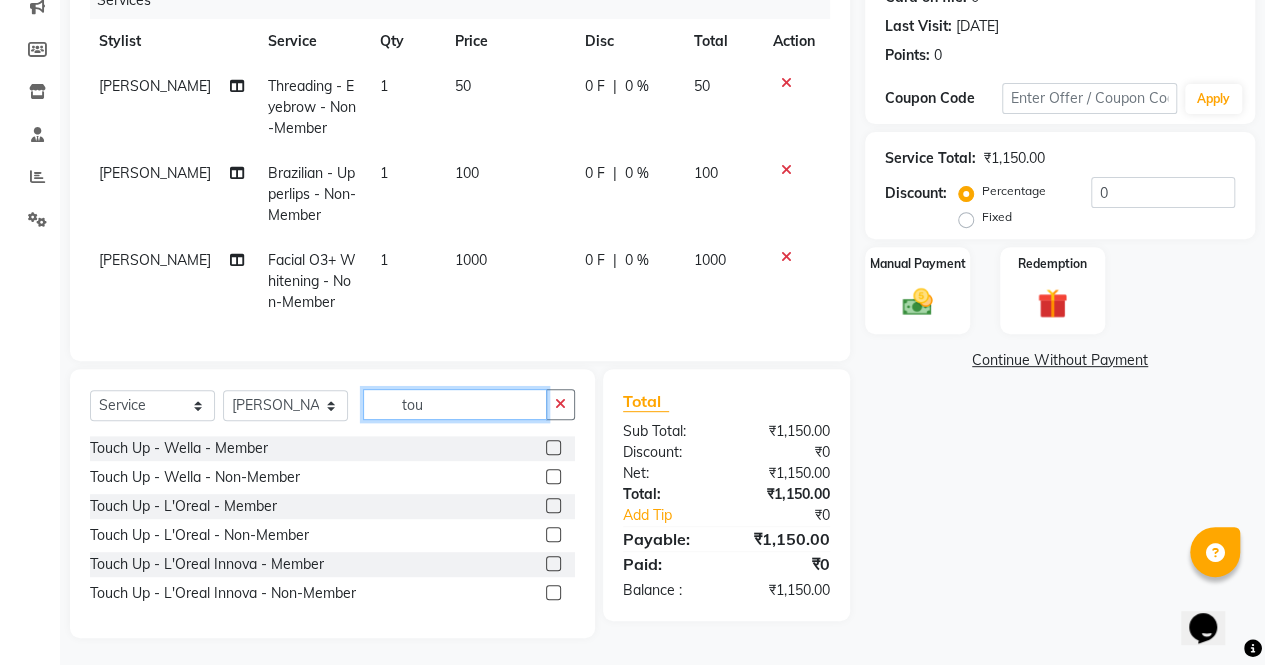 type on "tou" 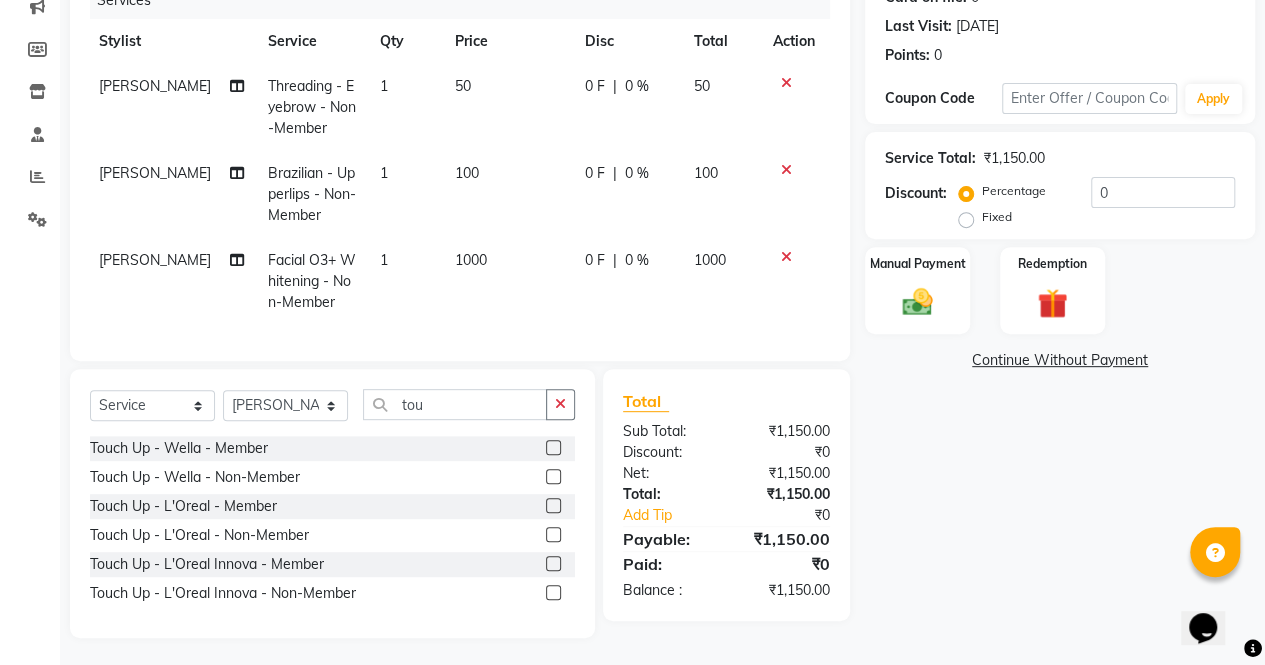 click 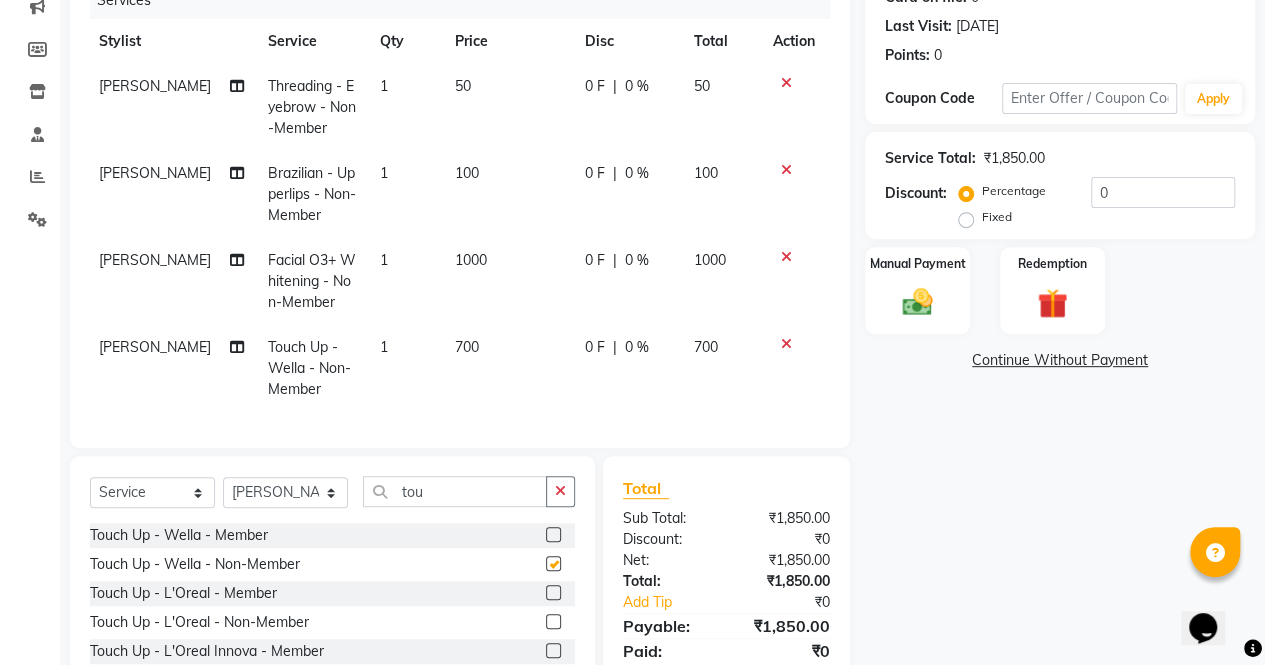 checkbox on "false" 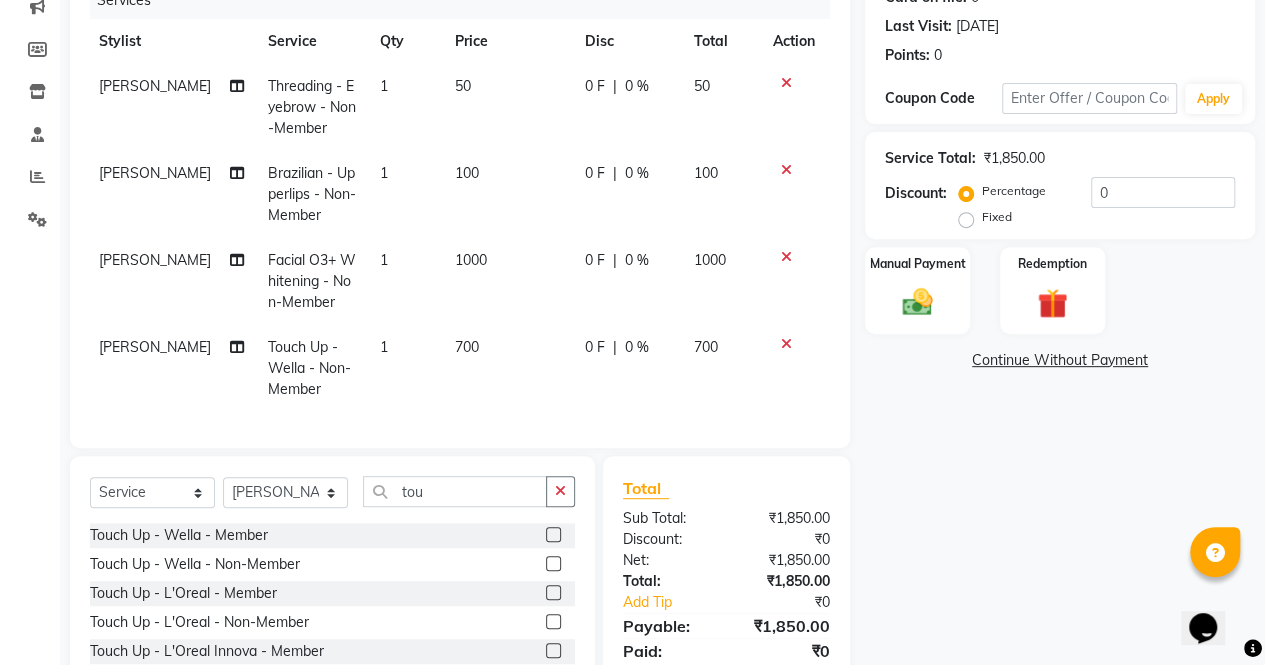 scroll, scrollTop: 370, scrollLeft: 0, axis: vertical 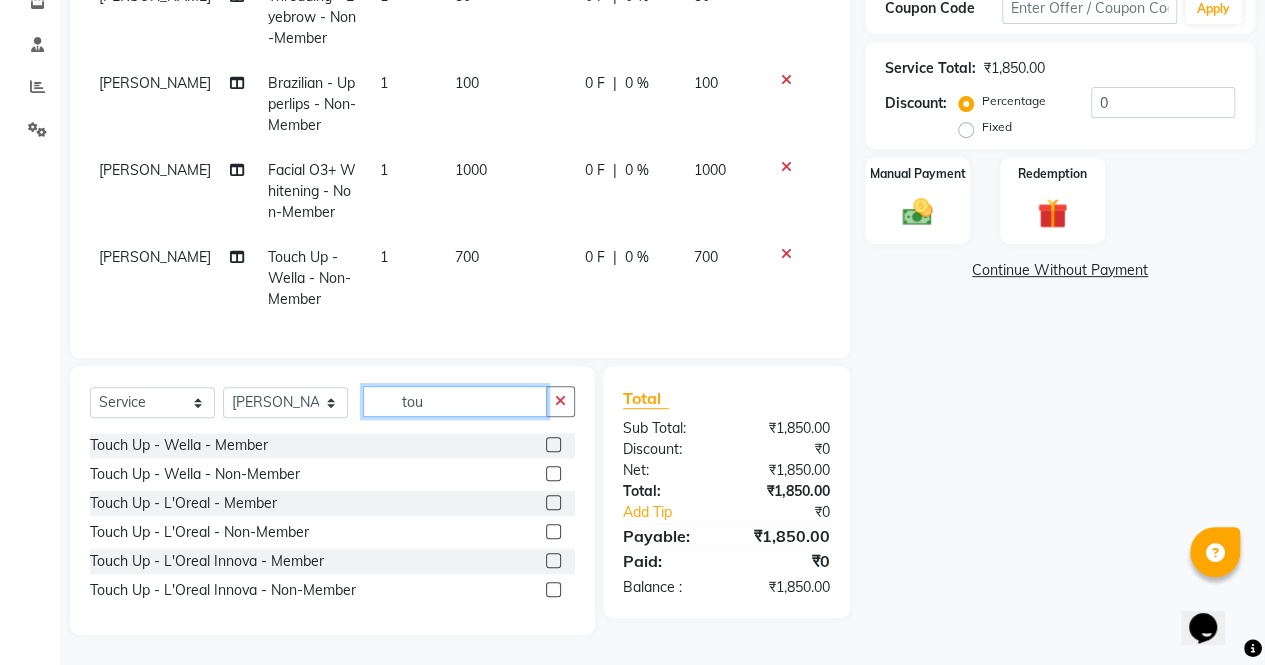 click on "tou" 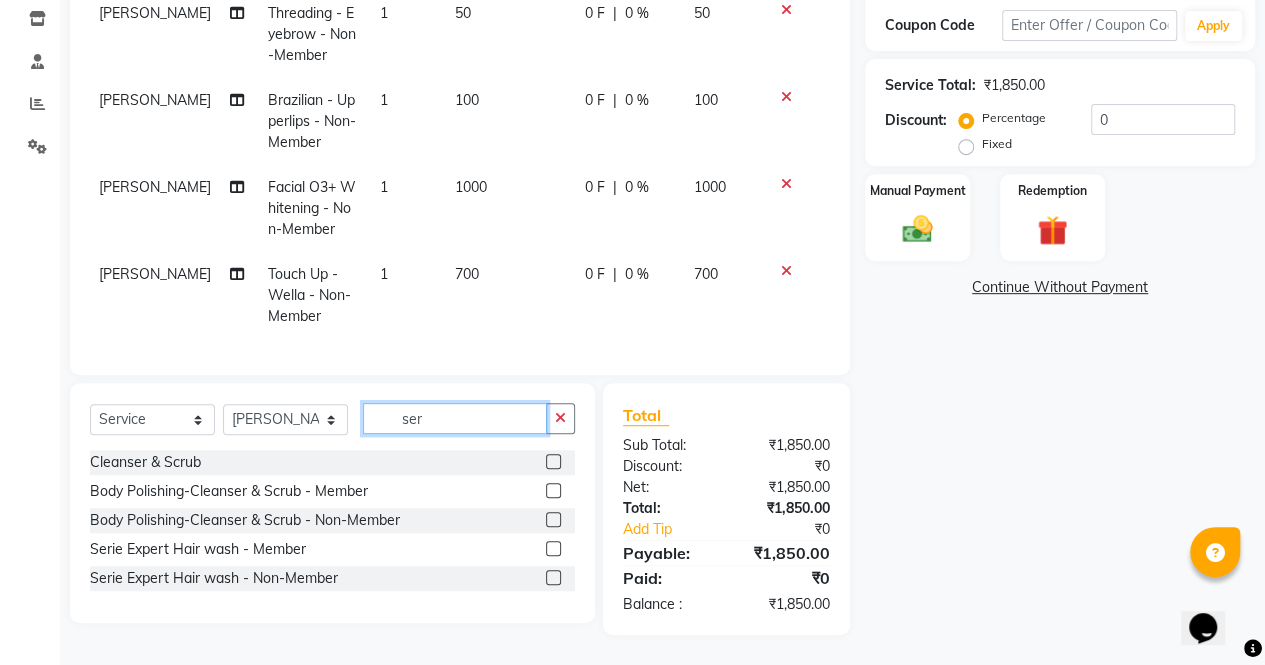 scroll, scrollTop: 352, scrollLeft: 0, axis: vertical 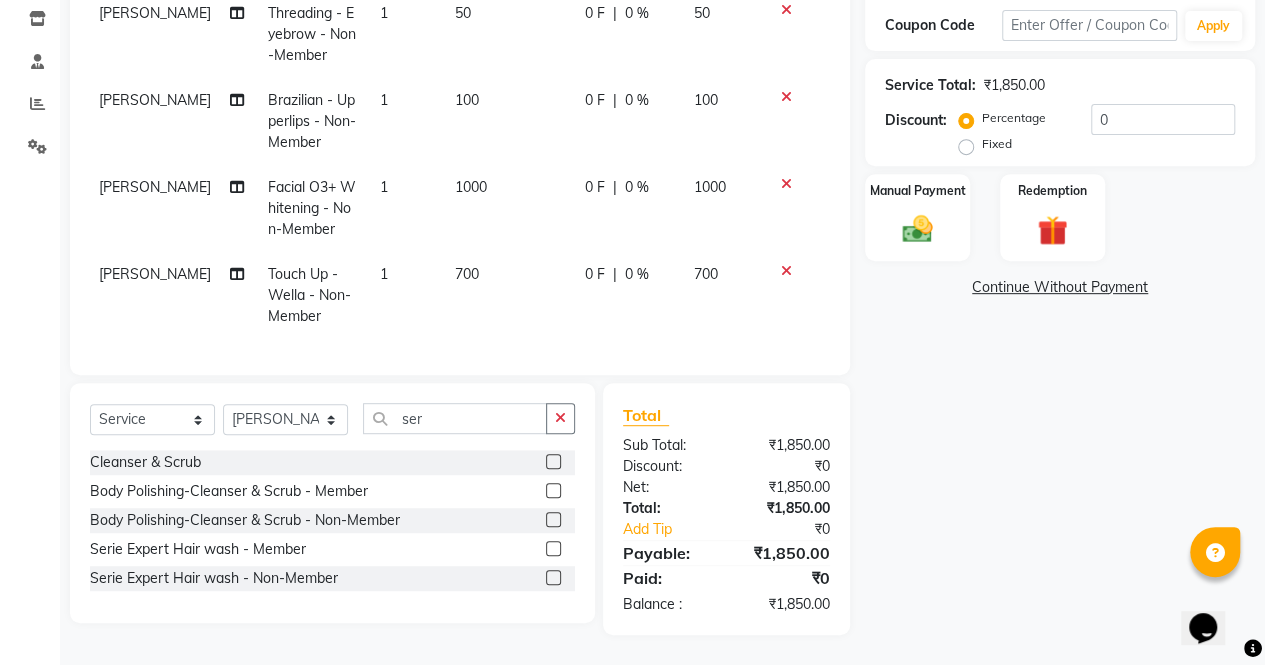 click 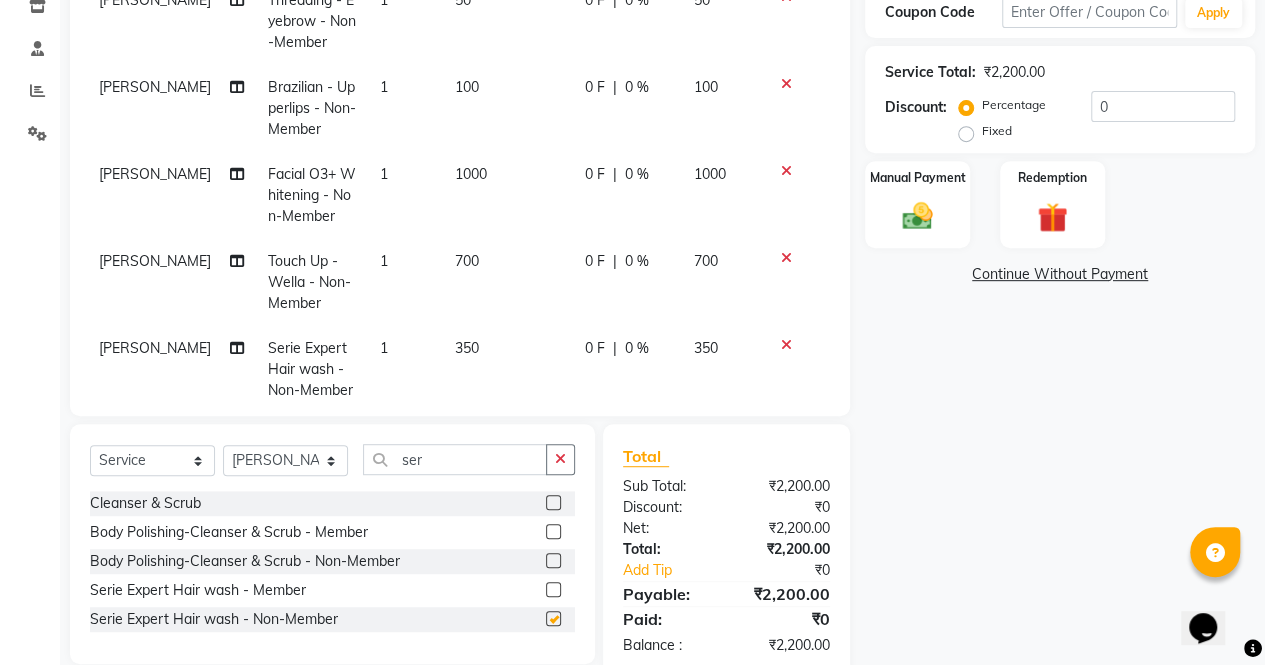 checkbox on "false" 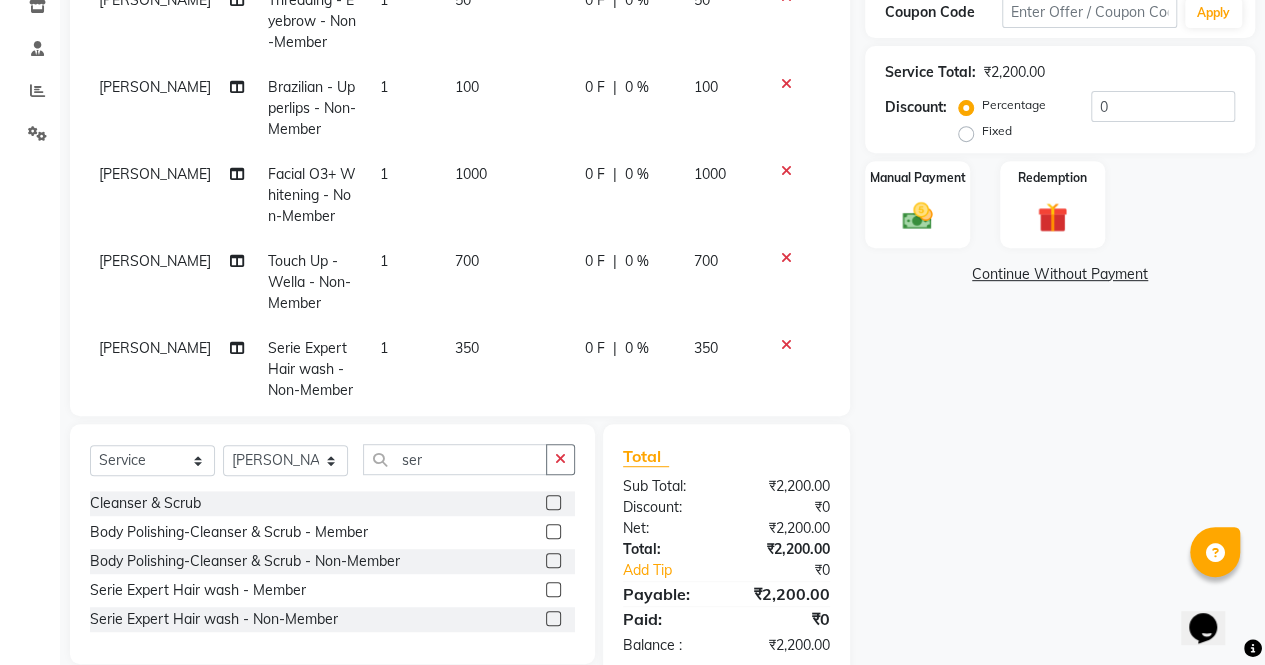 scroll, scrollTop: 48, scrollLeft: 0, axis: vertical 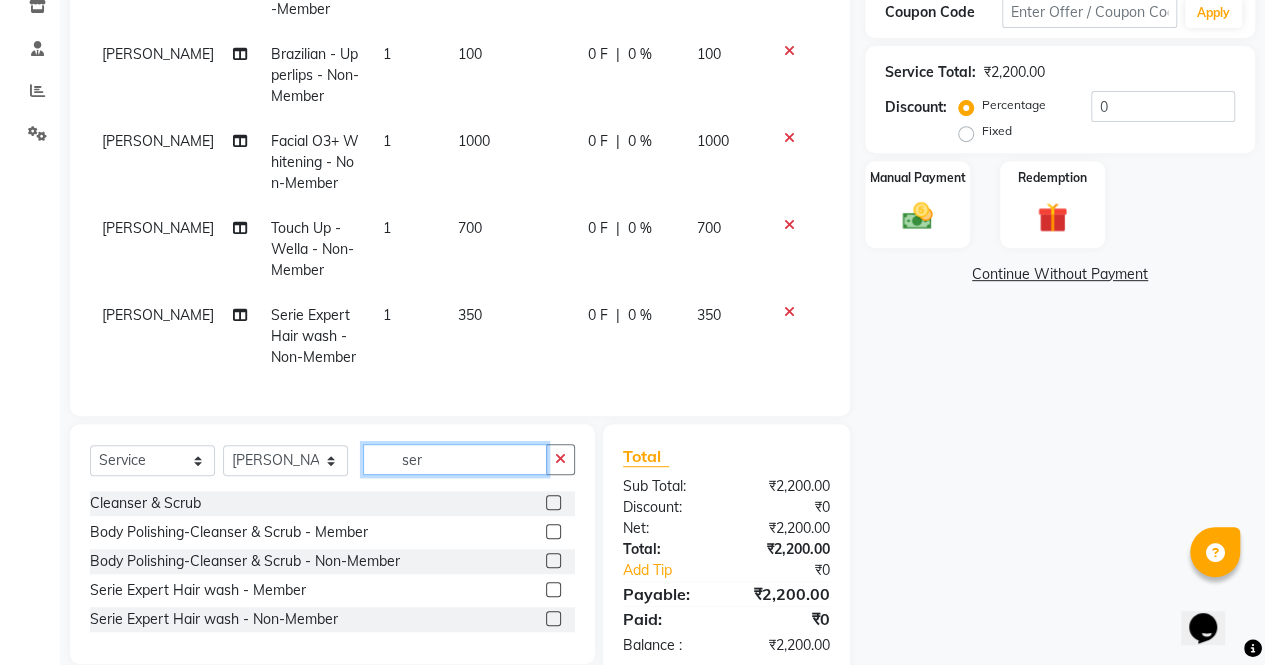 click on "ser" 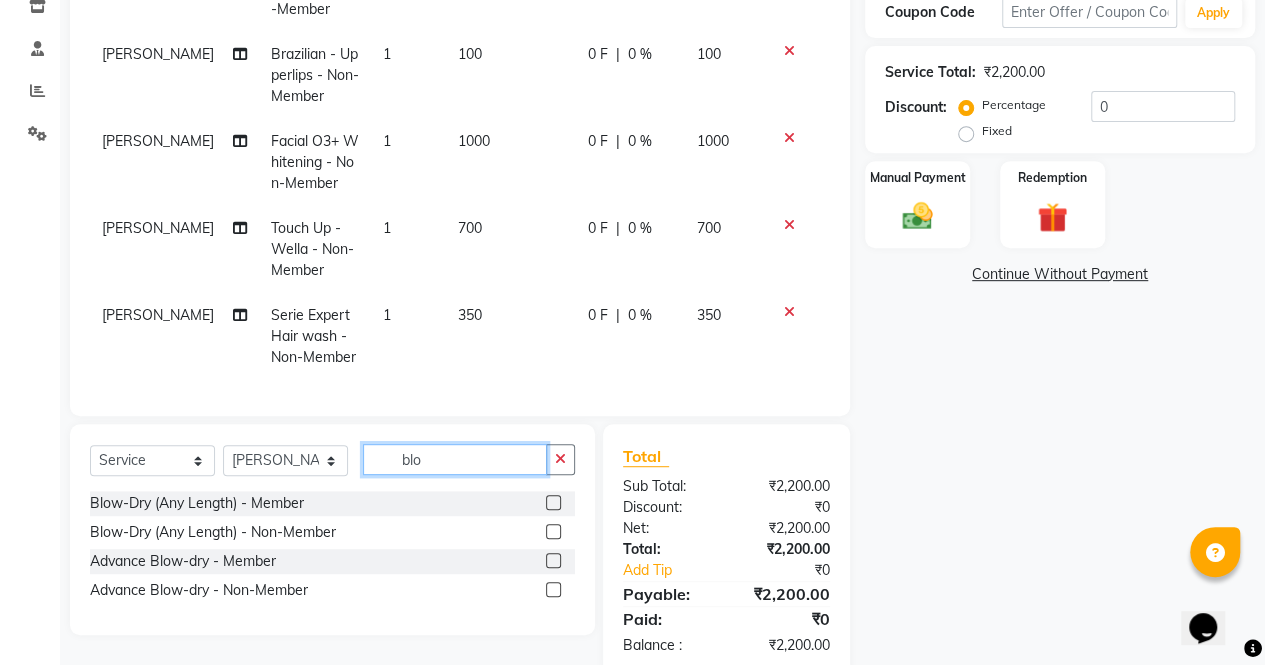 type on "blo" 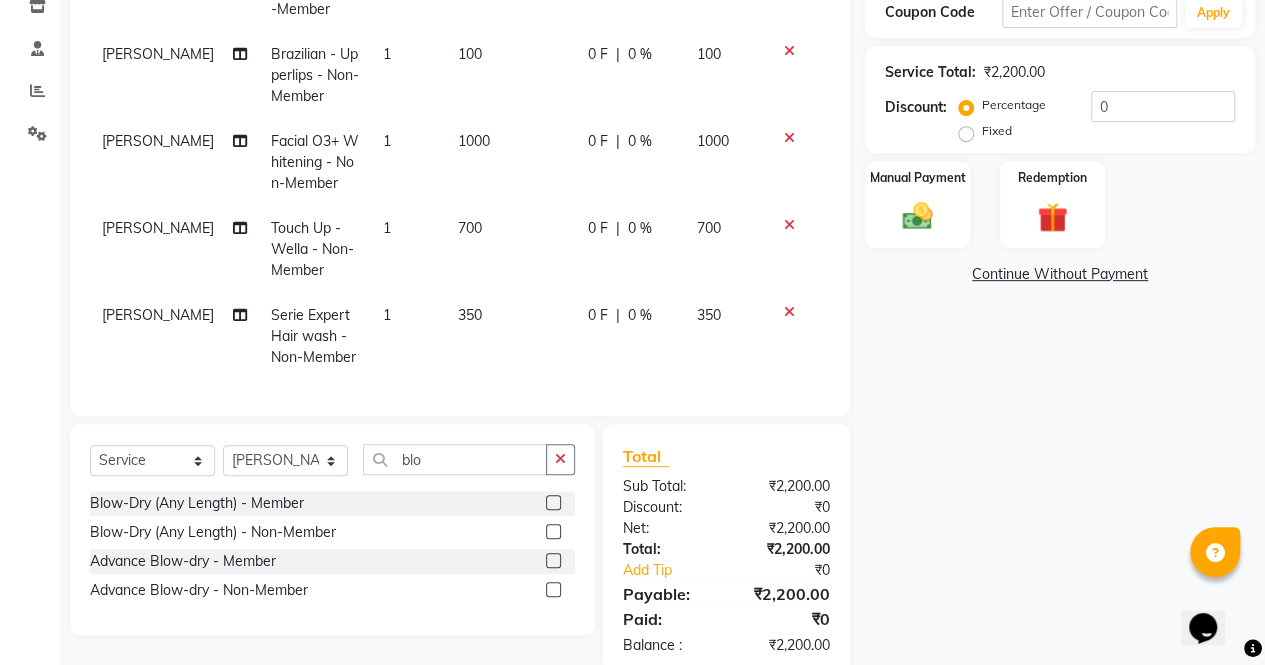 click 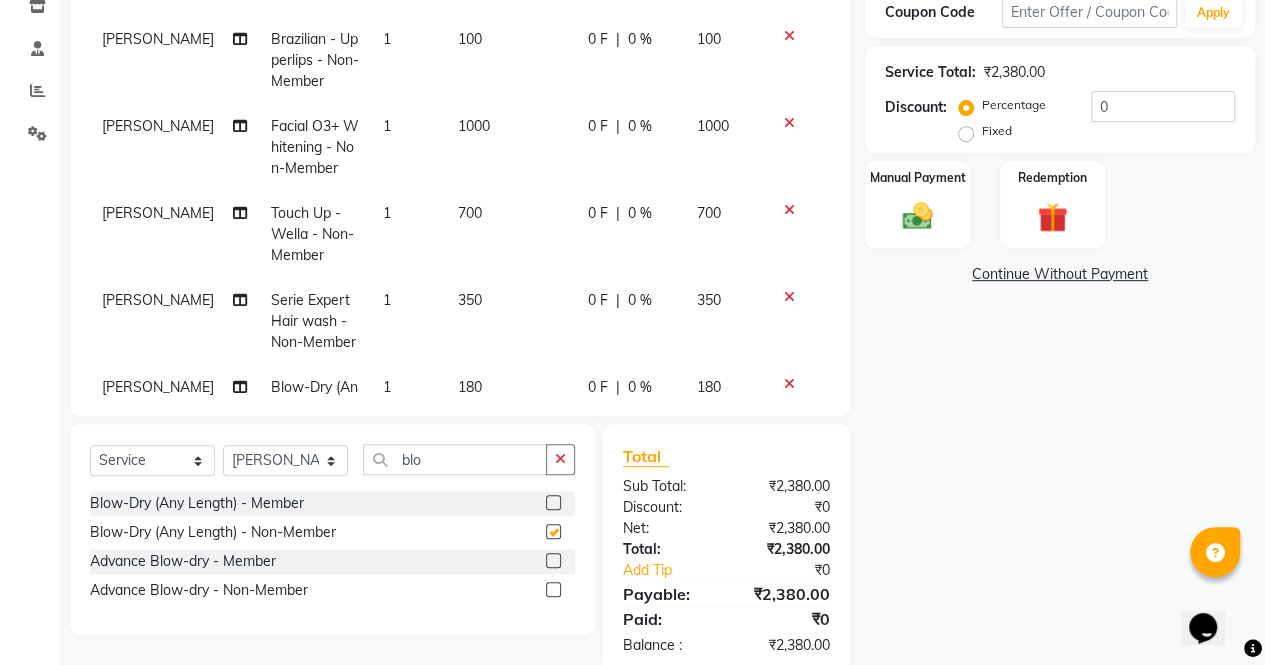 checkbox on "false" 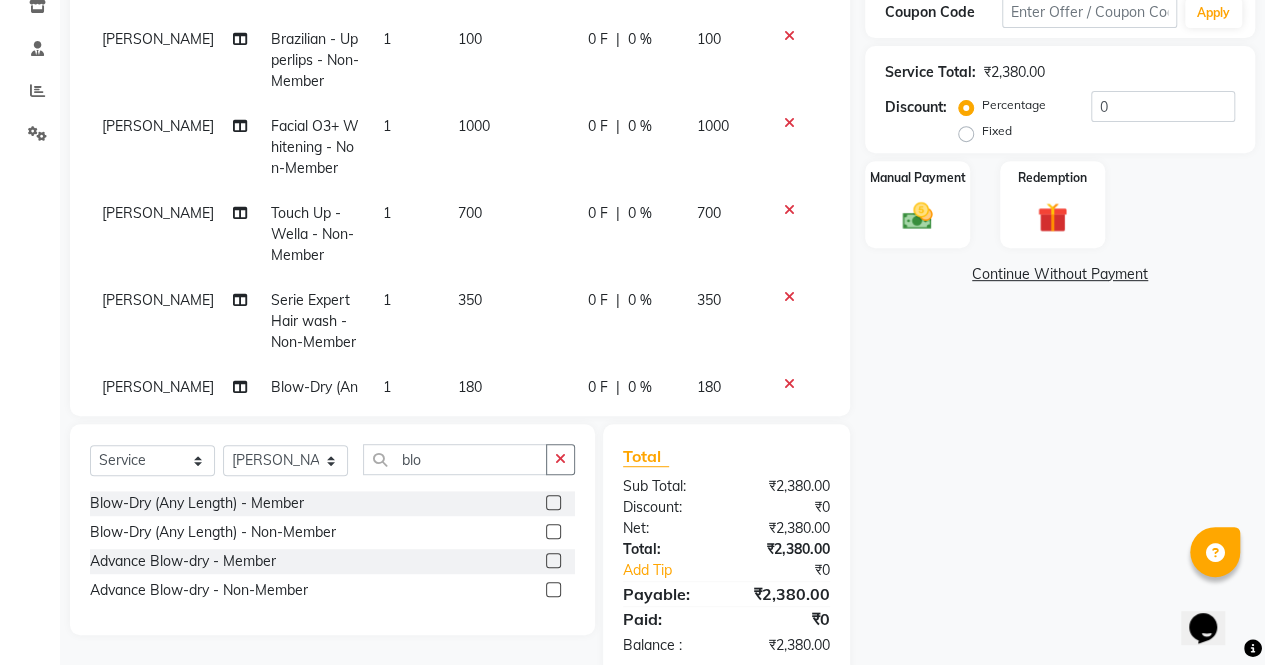 scroll, scrollTop: 135, scrollLeft: 0, axis: vertical 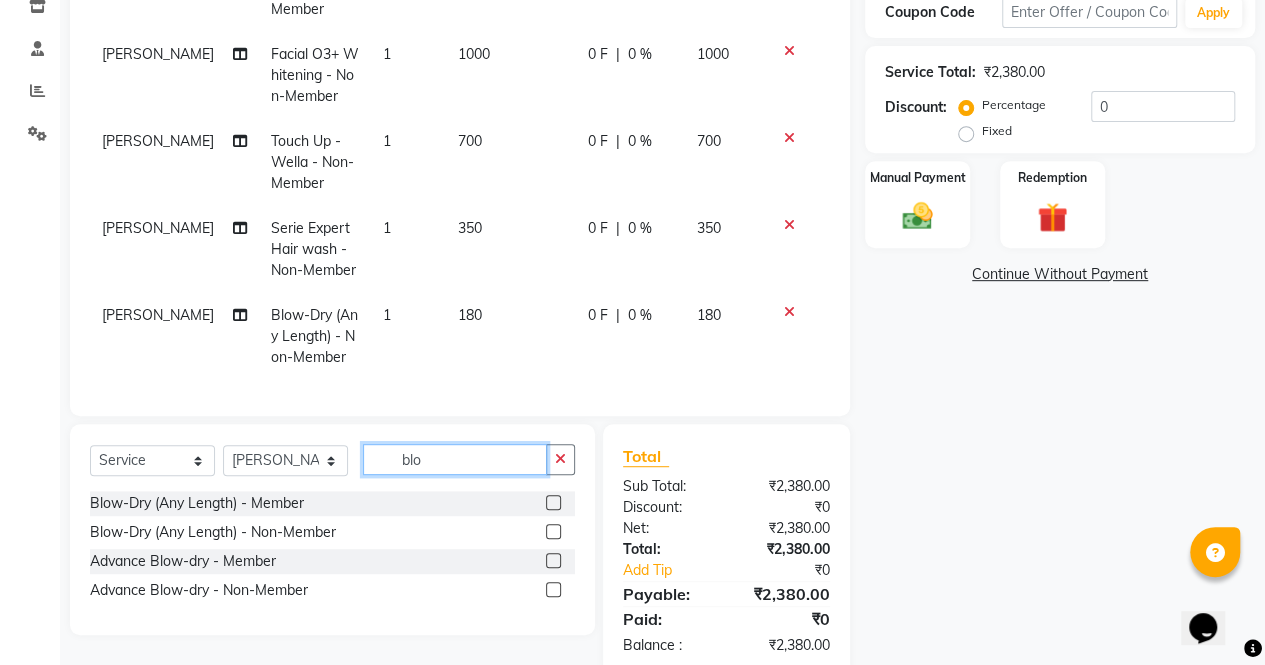click on "blo" 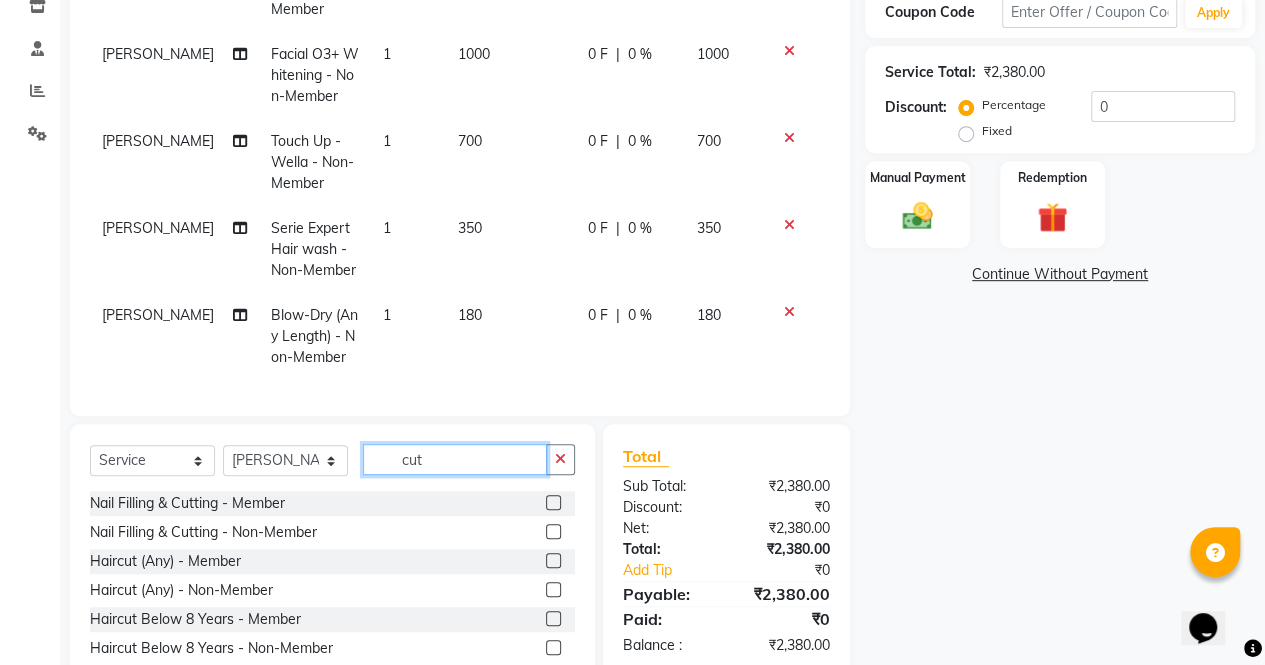 type on "cut" 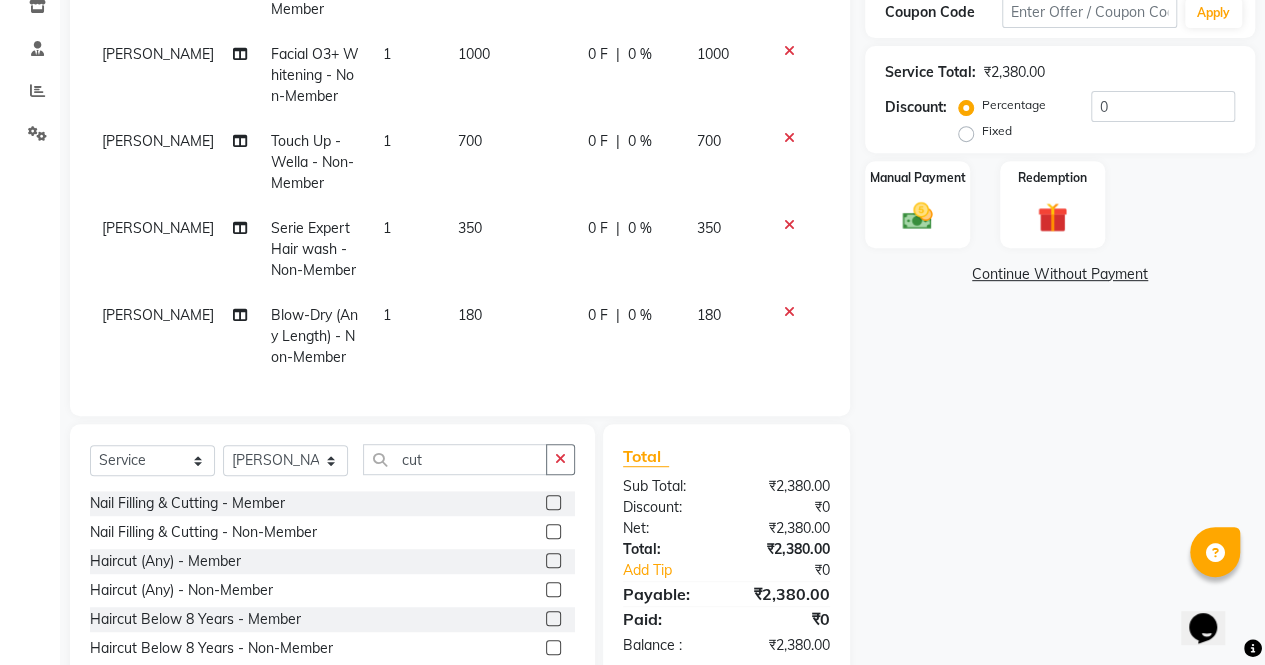 click 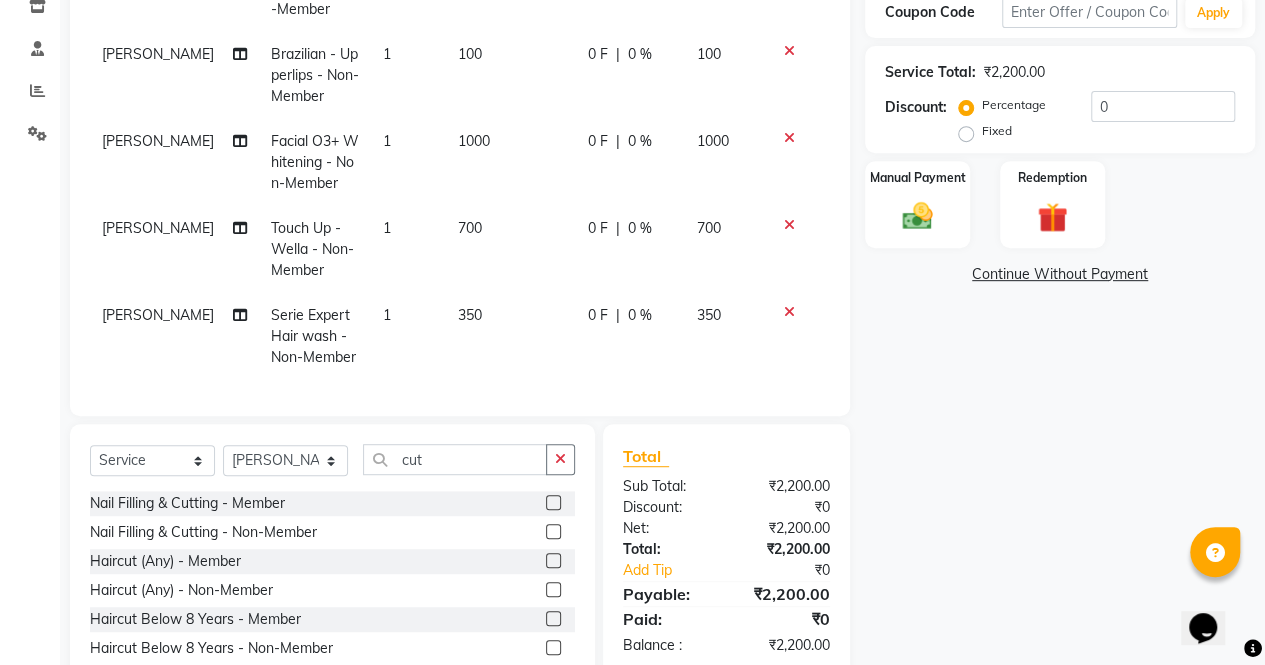 scroll, scrollTop: 48, scrollLeft: 0, axis: vertical 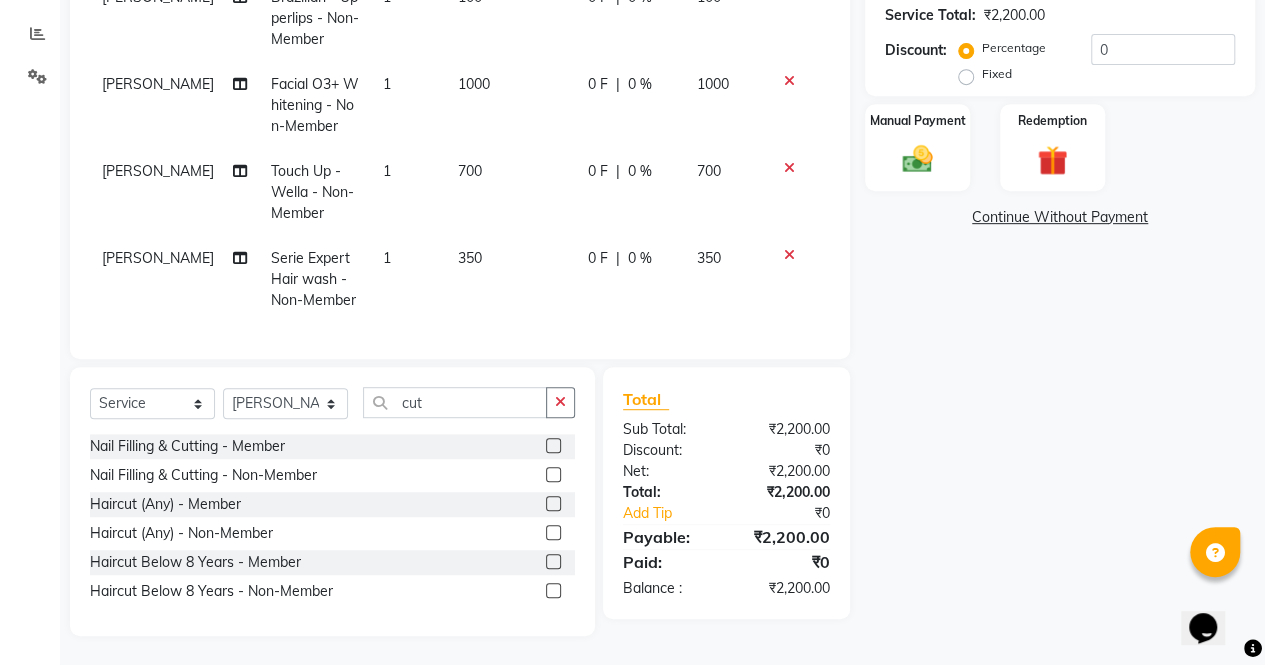 click 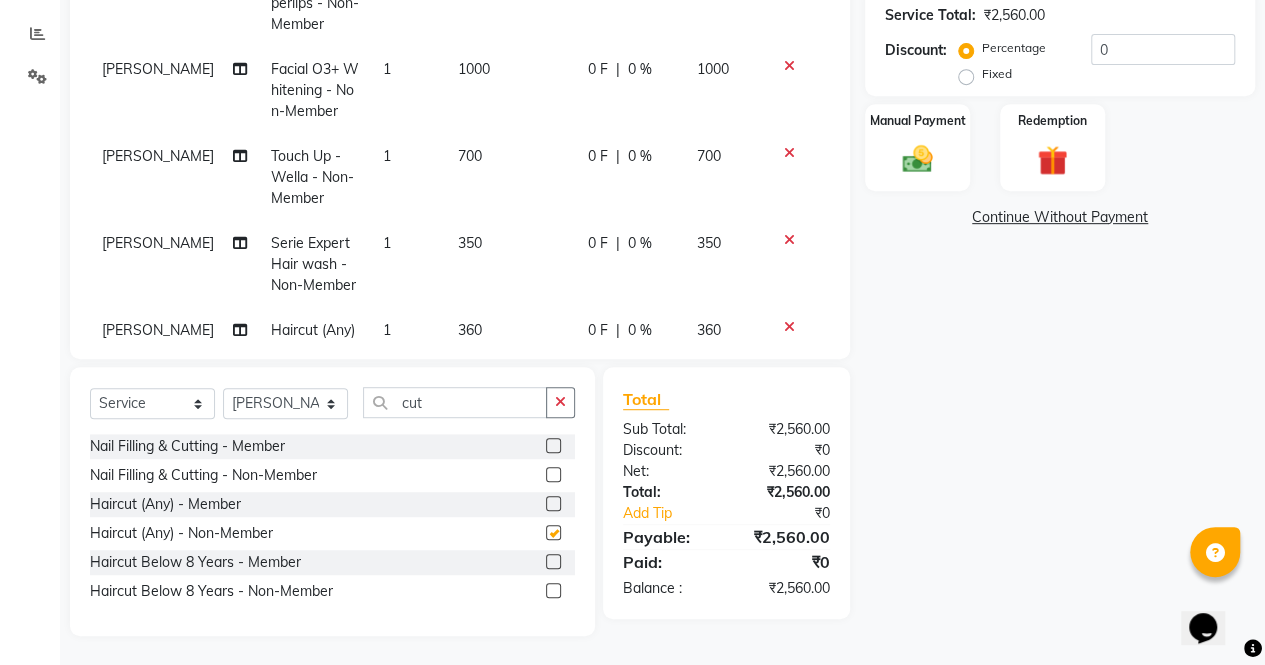 scroll, scrollTop: 135, scrollLeft: 0, axis: vertical 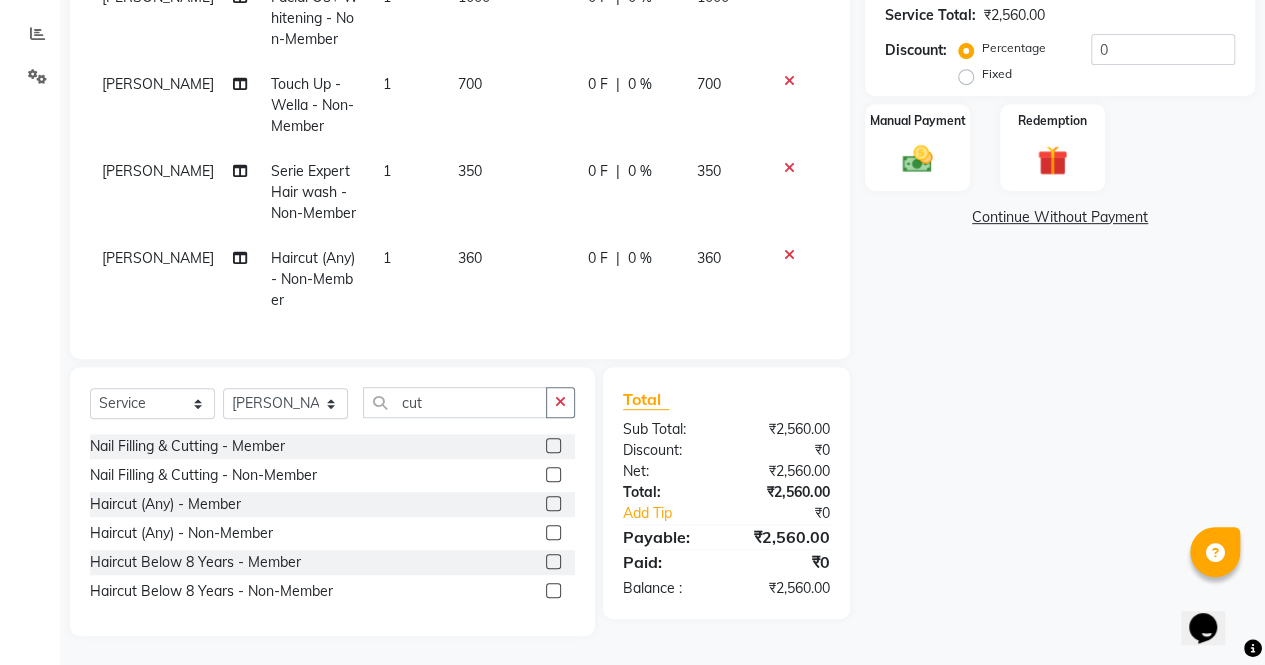 checkbox on "false" 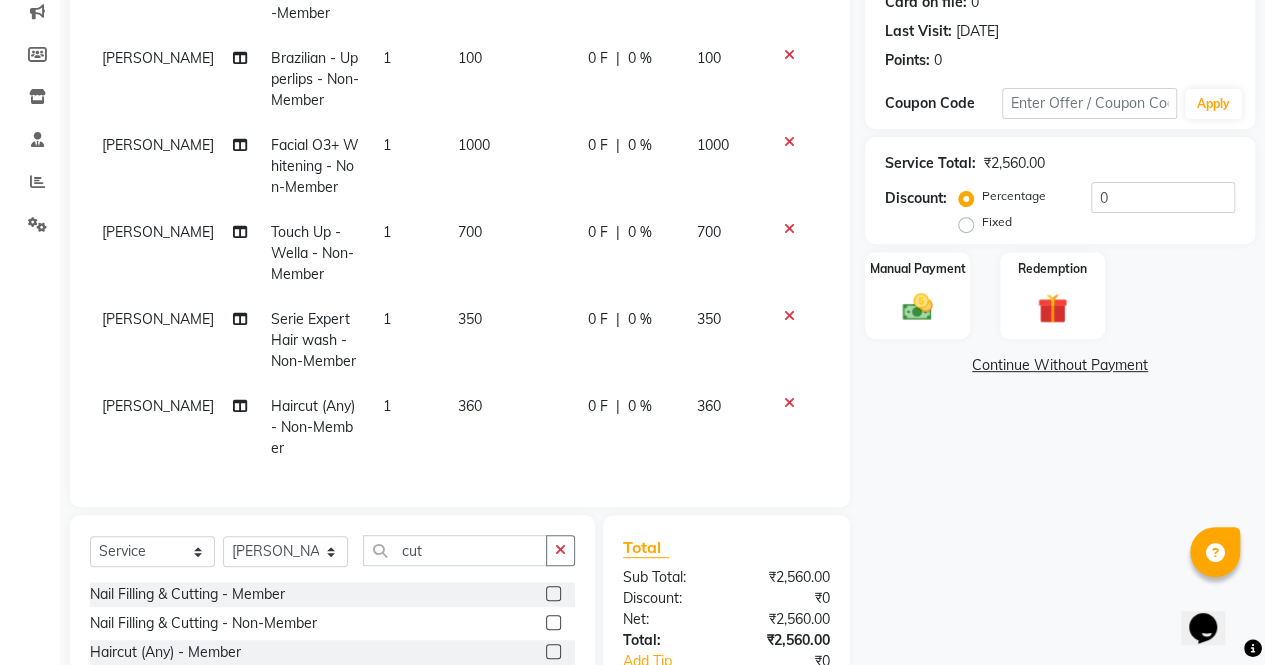 scroll, scrollTop: 249, scrollLeft: 0, axis: vertical 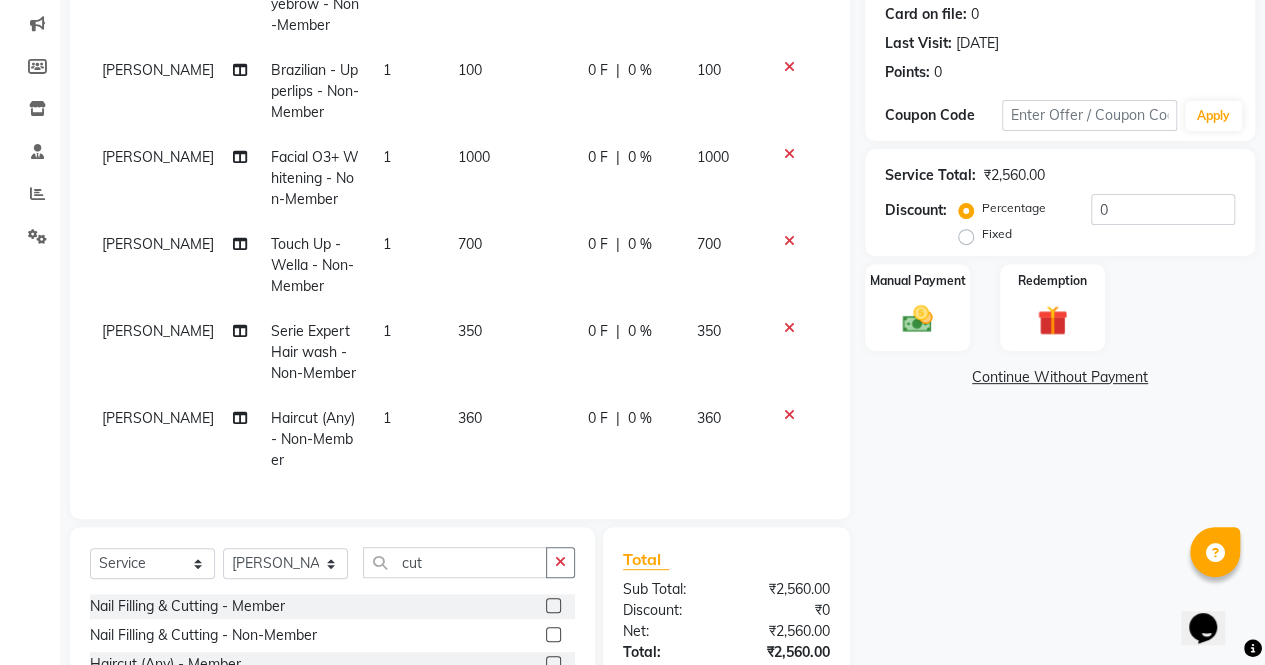 click on "700" 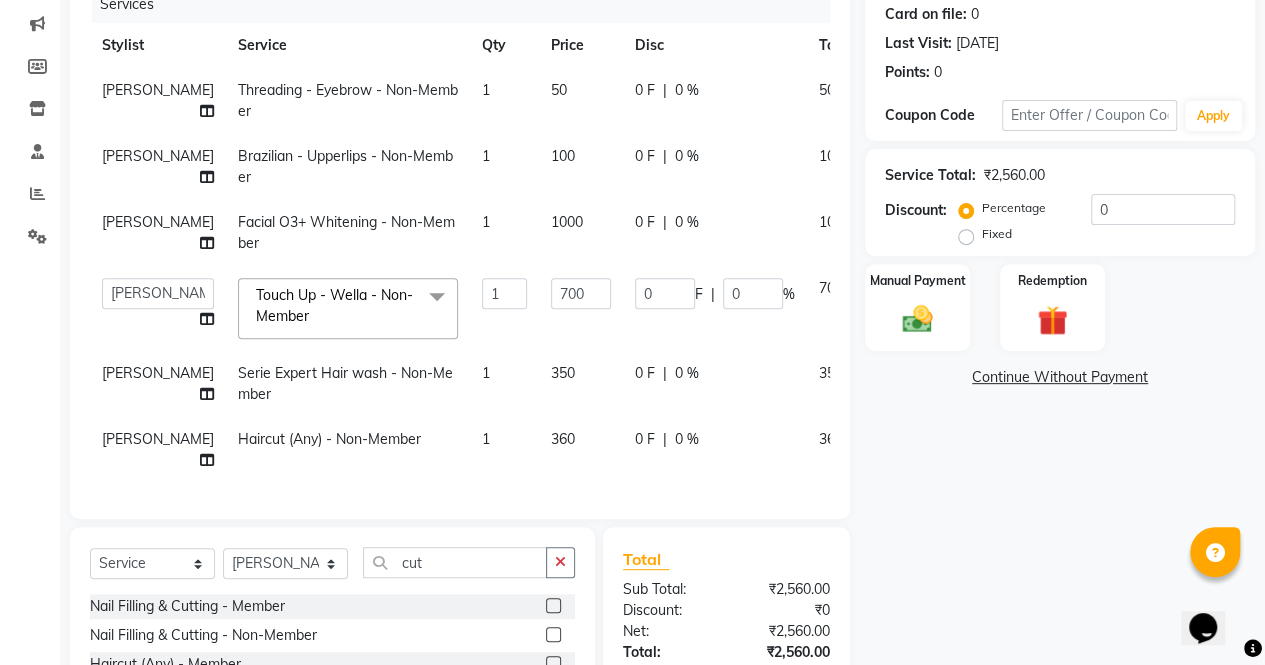 scroll, scrollTop: 132, scrollLeft: 0, axis: vertical 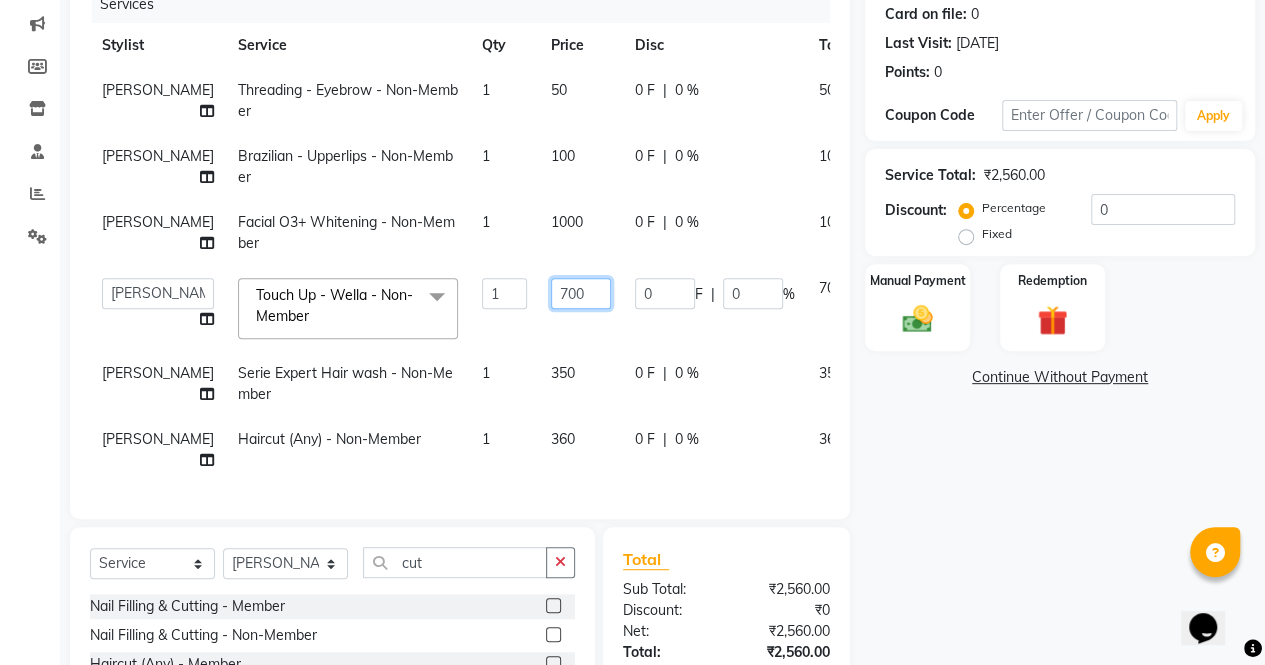 click on "700" 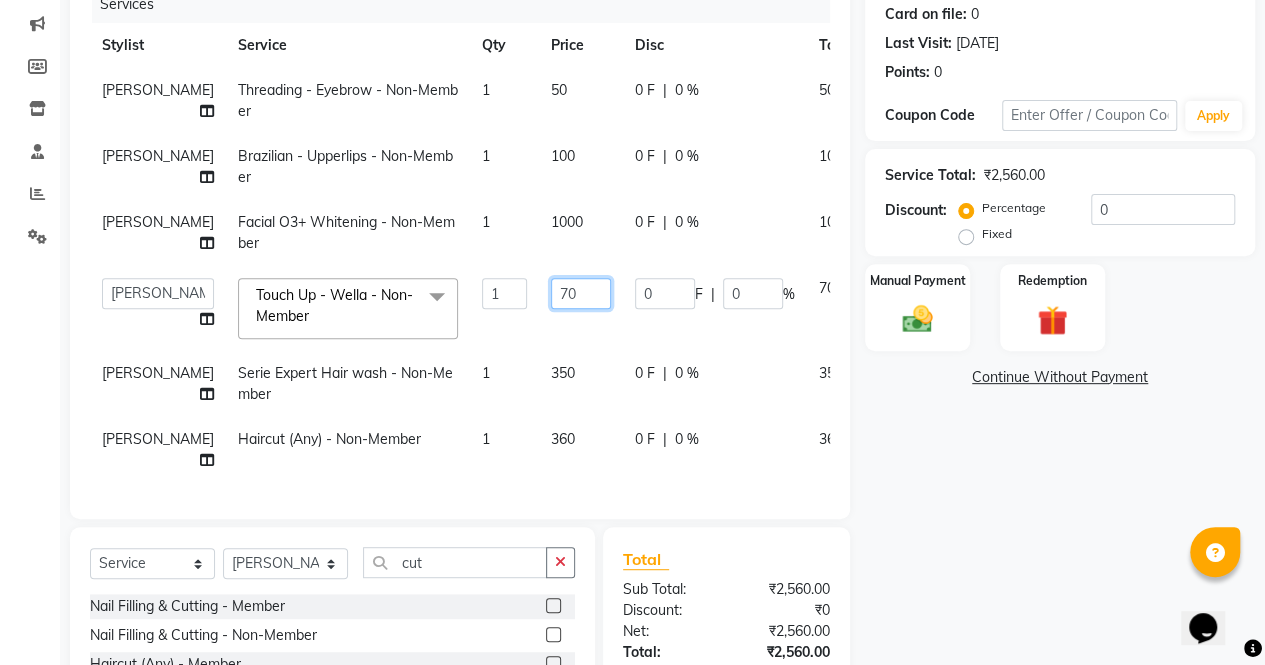 type on "7" 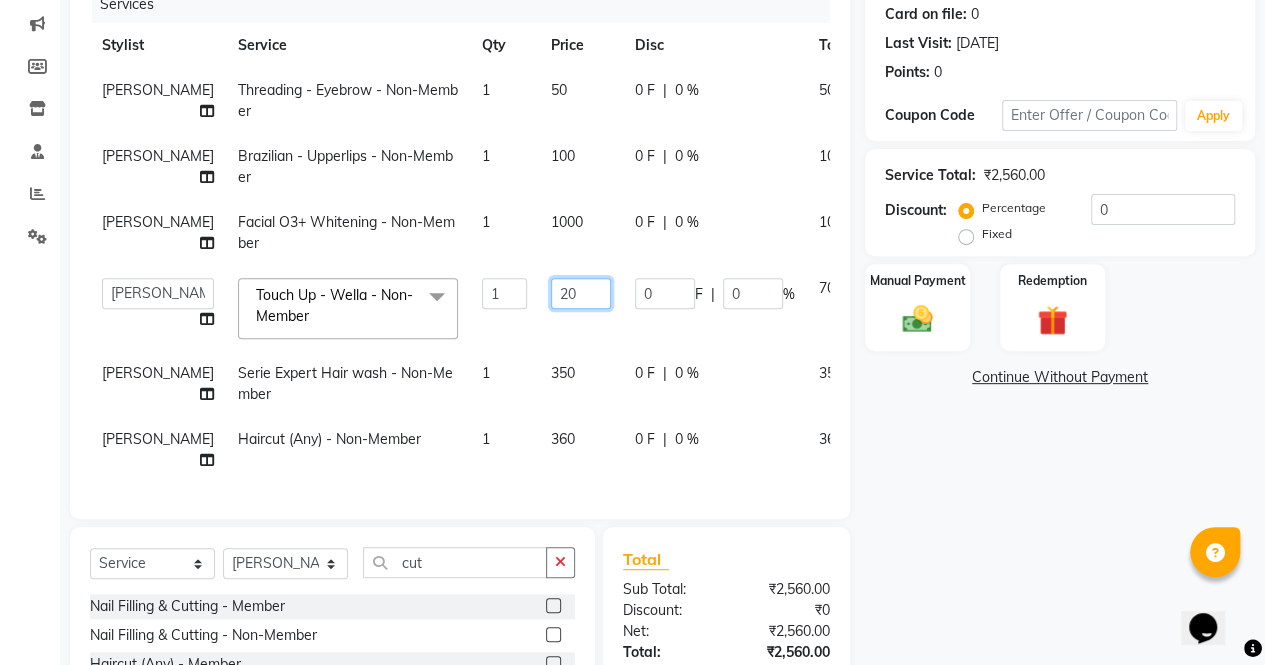 type on "200" 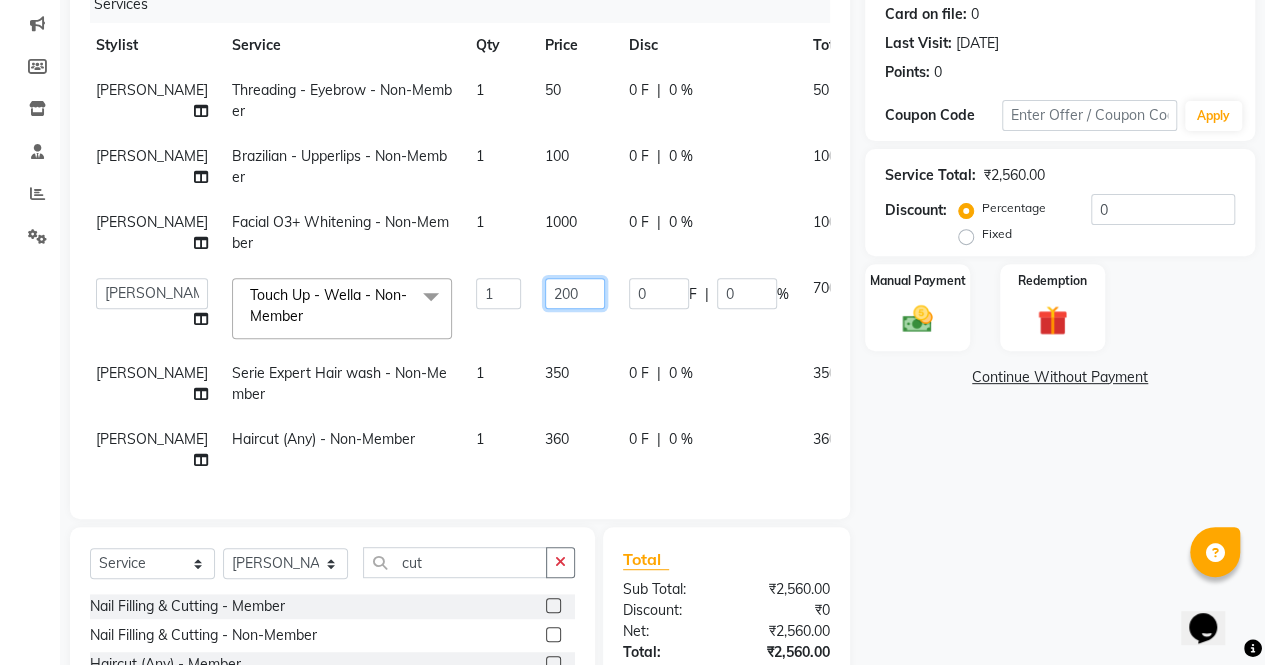 scroll, scrollTop: 132, scrollLeft: 0, axis: vertical 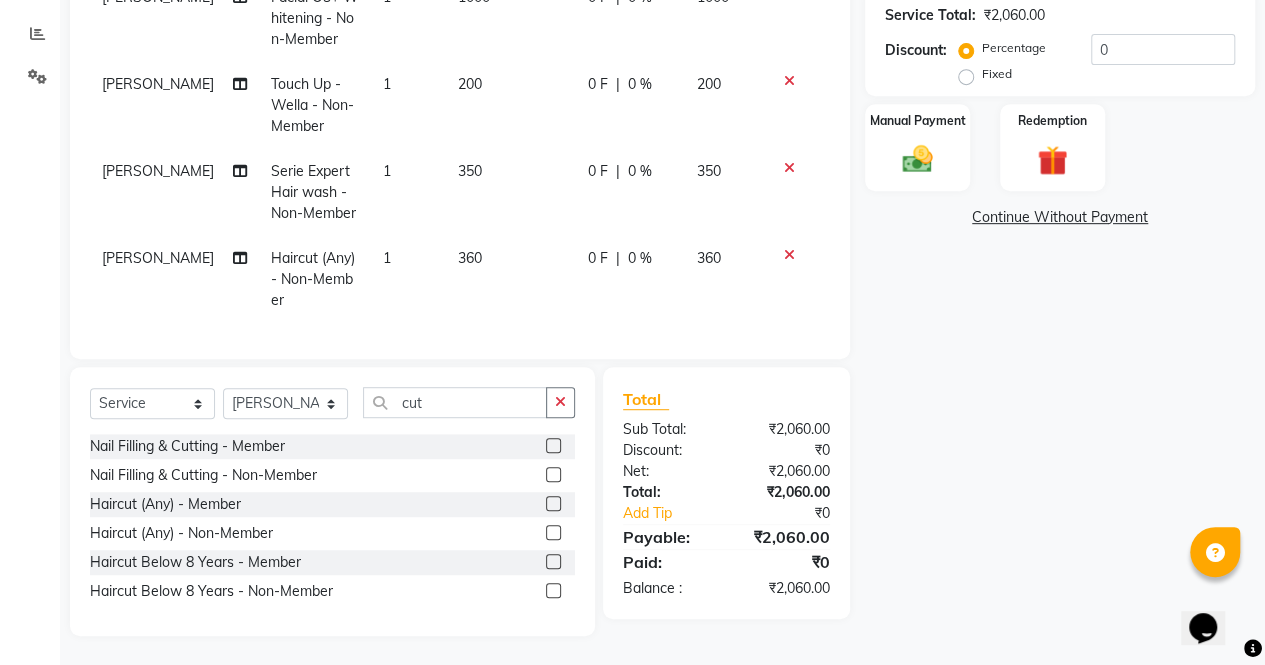 click on "Name: Soniya Panchal Membership:  No Active Membership  Total Visits:  2 Card on file:  0 Last Visit:   18-04-2025 Points:   0  Coupon Code Apply Service Total:  ₹2,060.00  Discount:  Percentage   Fixed  0 Manual Payment Redemption  Continue Without Payment" 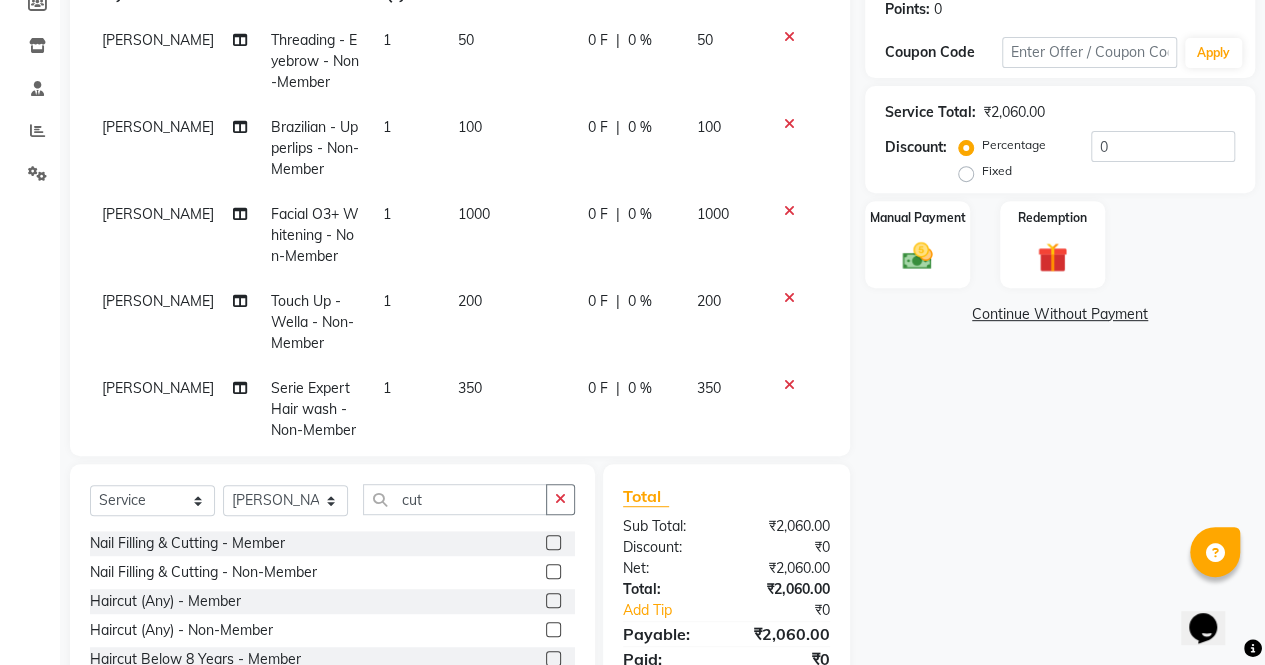 scroll, scrollTop: 335, scrollLeft: 0, axis: vertical 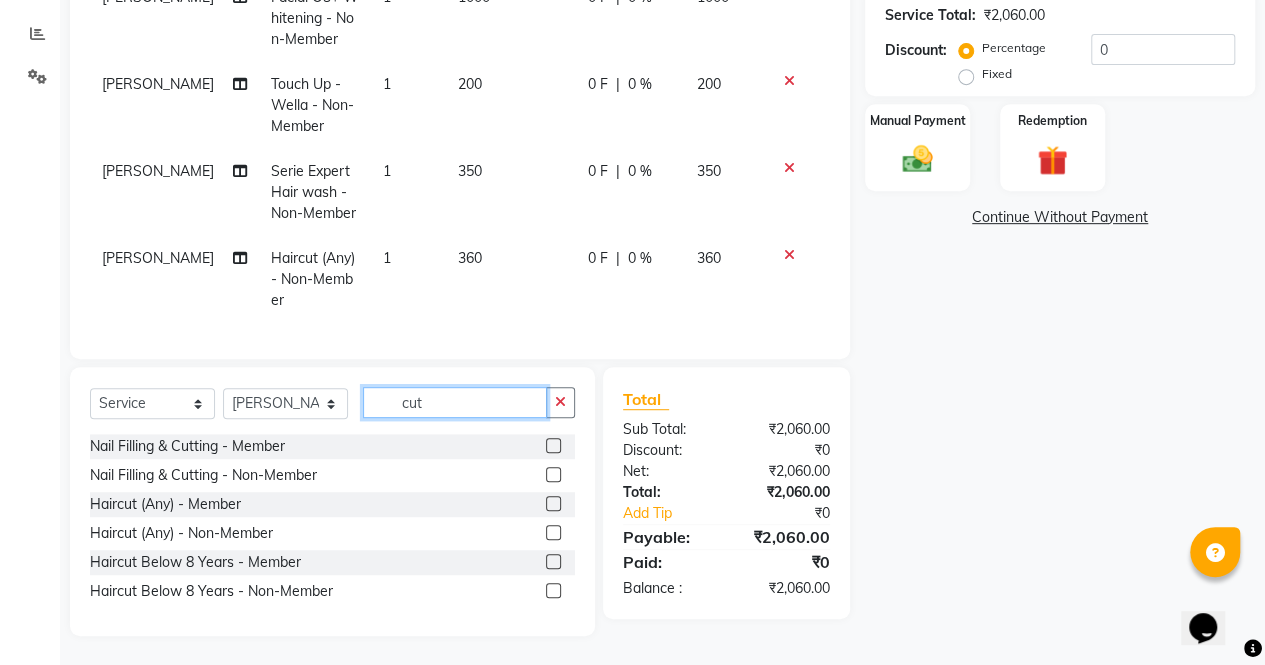 click on "cut" 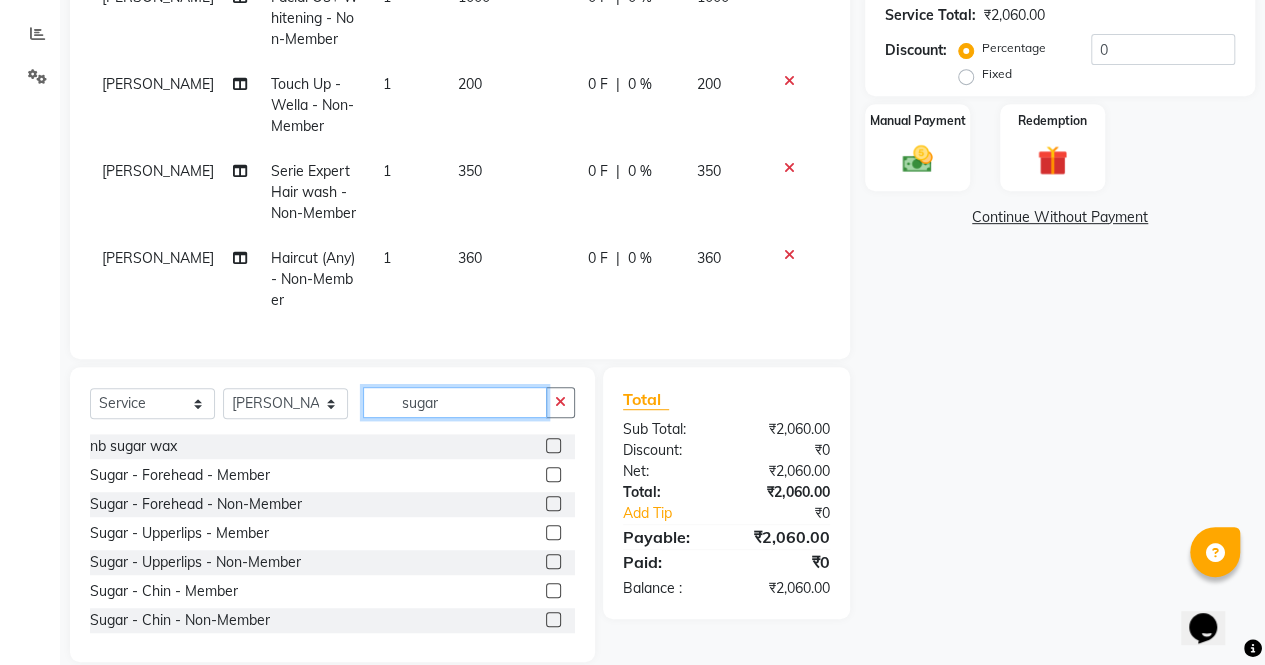 scroll, scrollTop: 435, scrollLeft: 0, axis: vertical 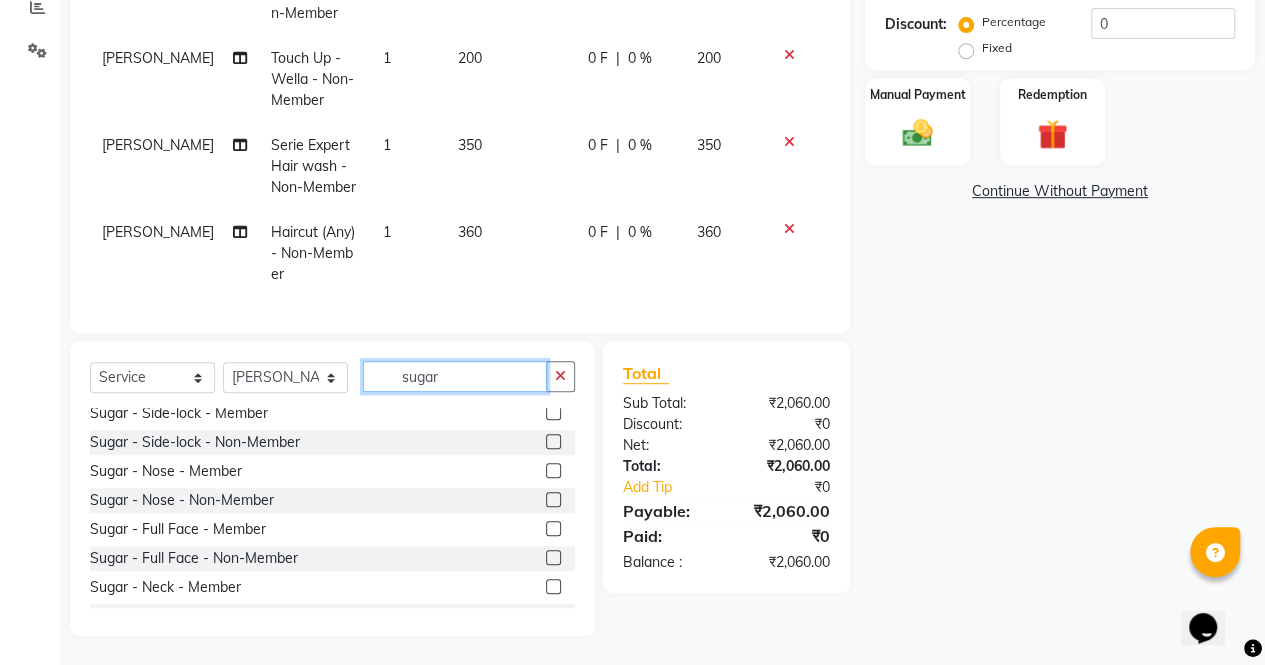 type on "sugar" 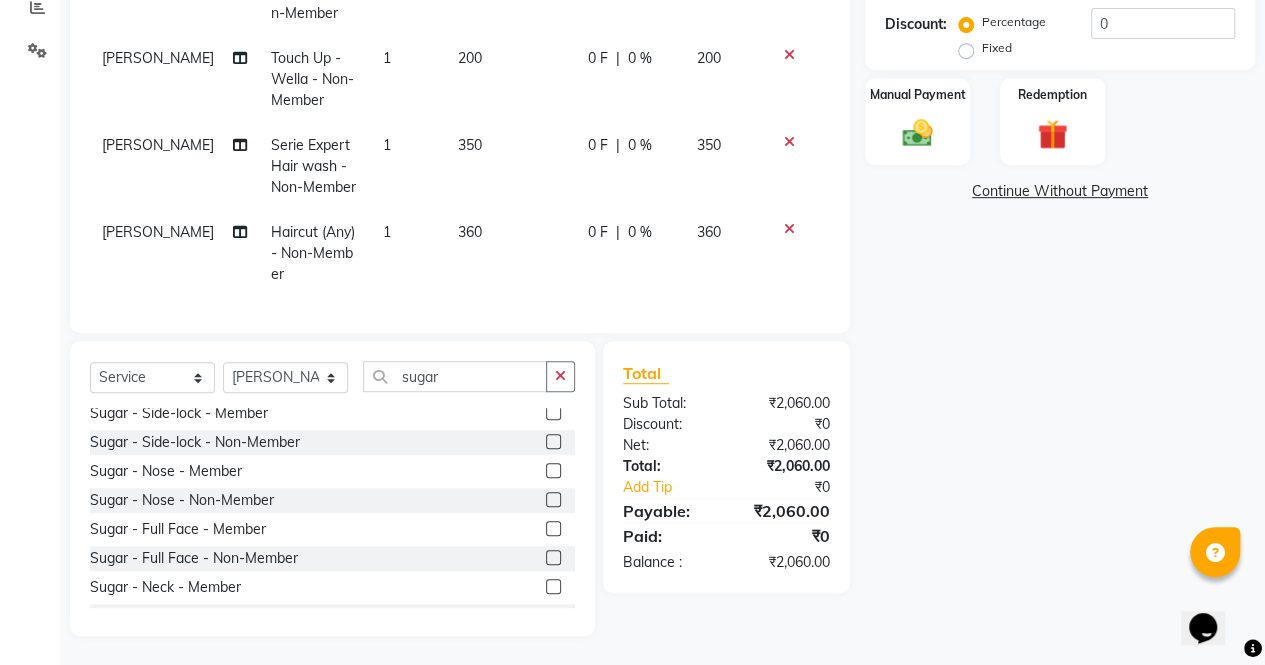 click on "Name: Soniya Panchal Membership:  No Active Membership  Total Visits:  2 Card on file:  0 Last Visit:   18-04-2025 Points:   0  Coupon Code Apply Service Total:  ₹2,060.00  Discount:  Percentage   Fixed  0 Manual Payment Redemption  Continue Without Payment" 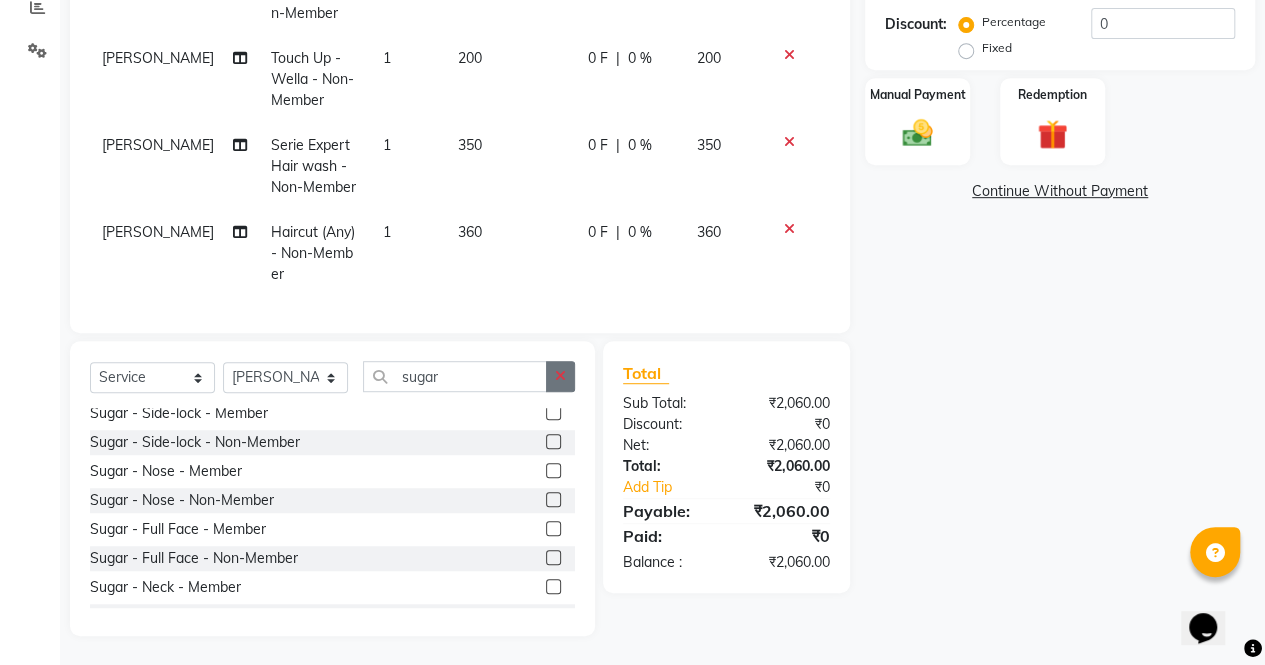click 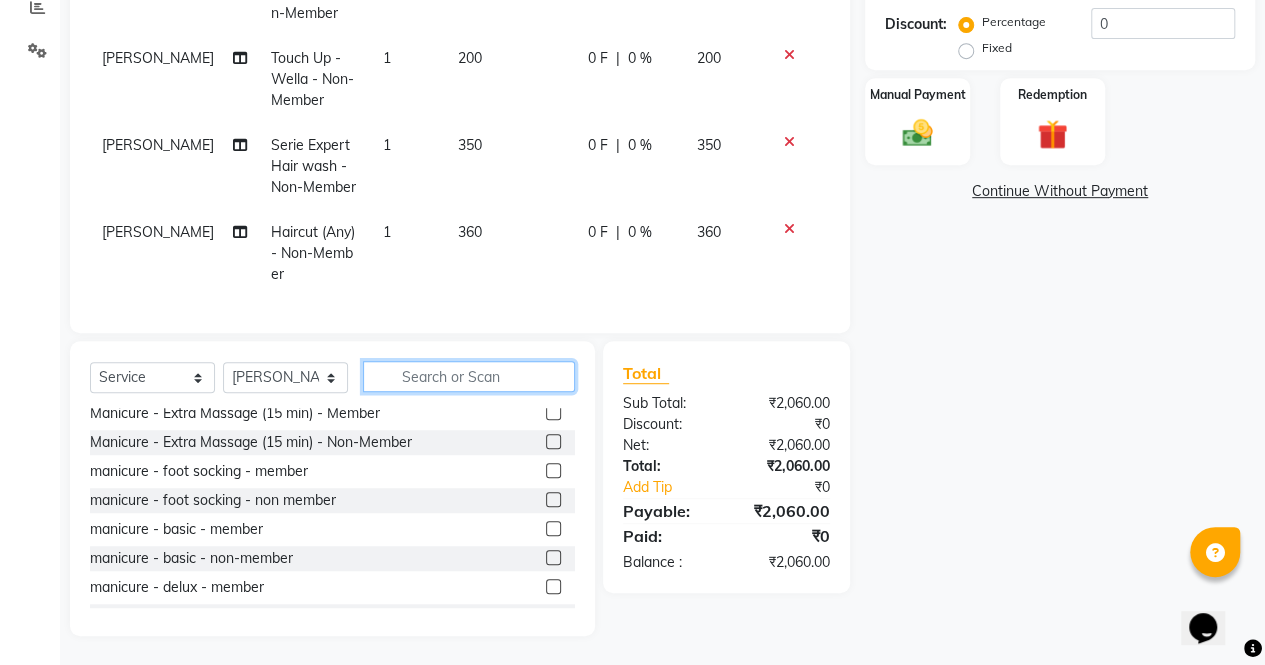 scroll, scrollTop: 0, scrollLeft: 0, axis: both 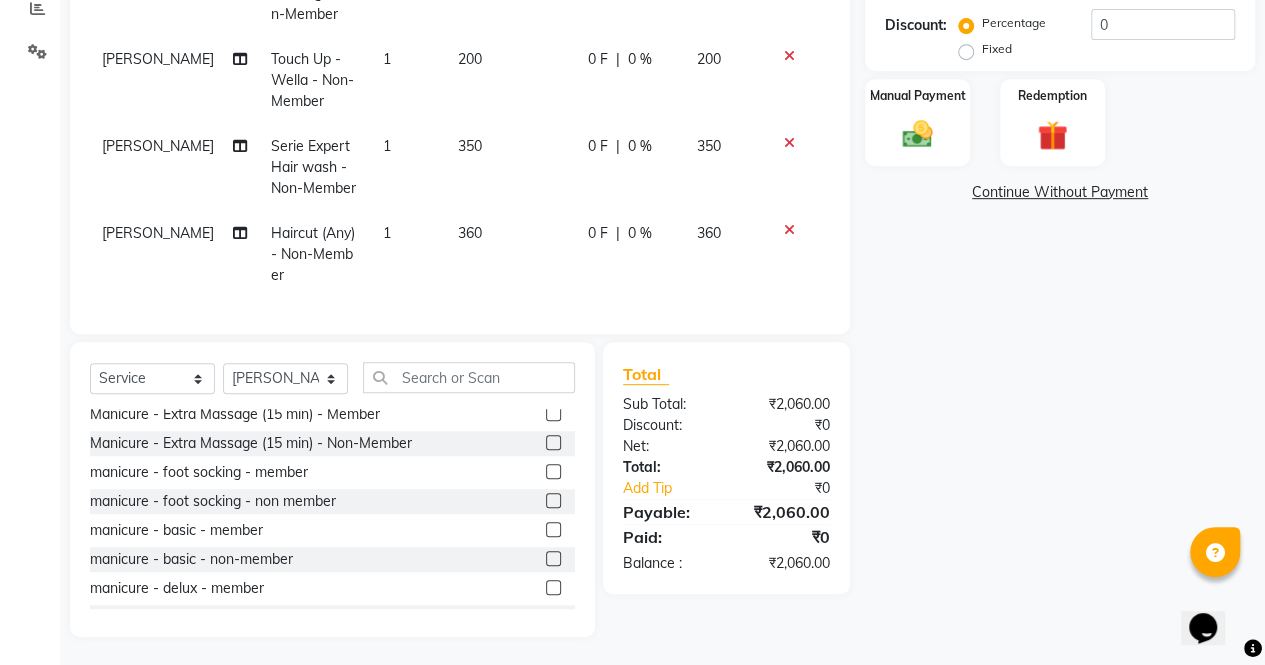 click on "Name: Soniya Panchal Membership:  No Active Membership  Total Visits:  2 Card on file:  0 Last Visit:   18-04-2025 Points:   0  Coupon Code Apply Service Total:  ₹2,060.00  Discount:  Percentage   Fixed  0 Manual Payment Redemption  Continue Without Payment" 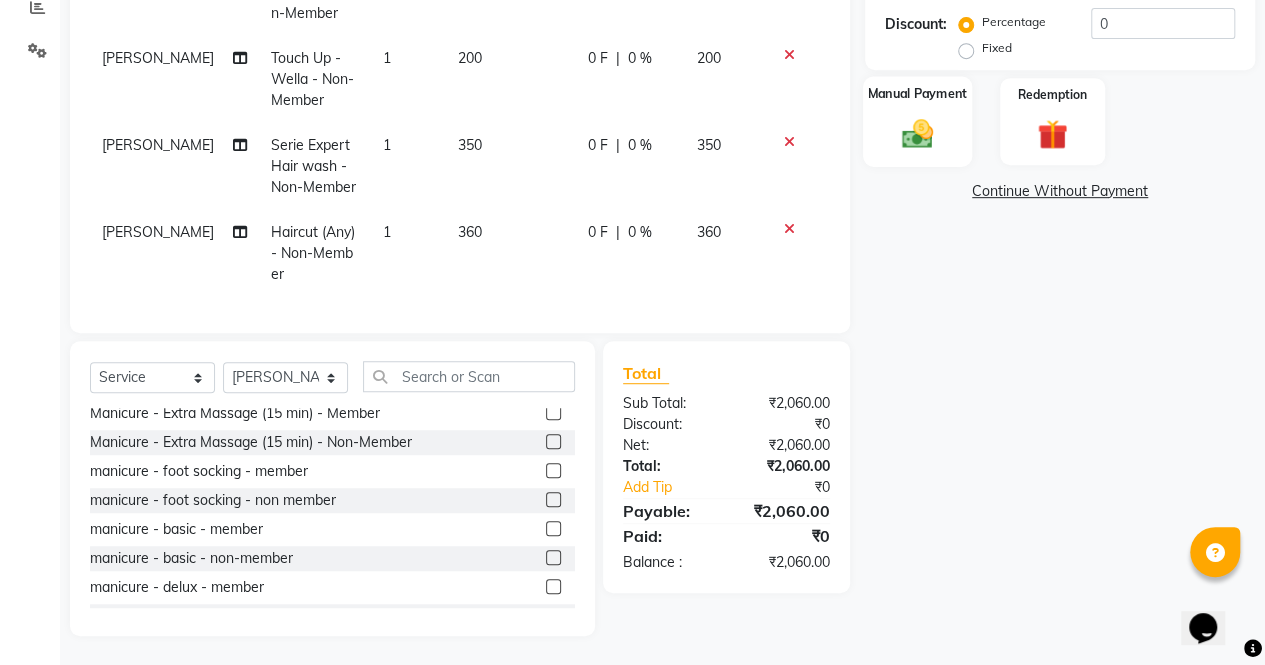 click on "Manual Payment" 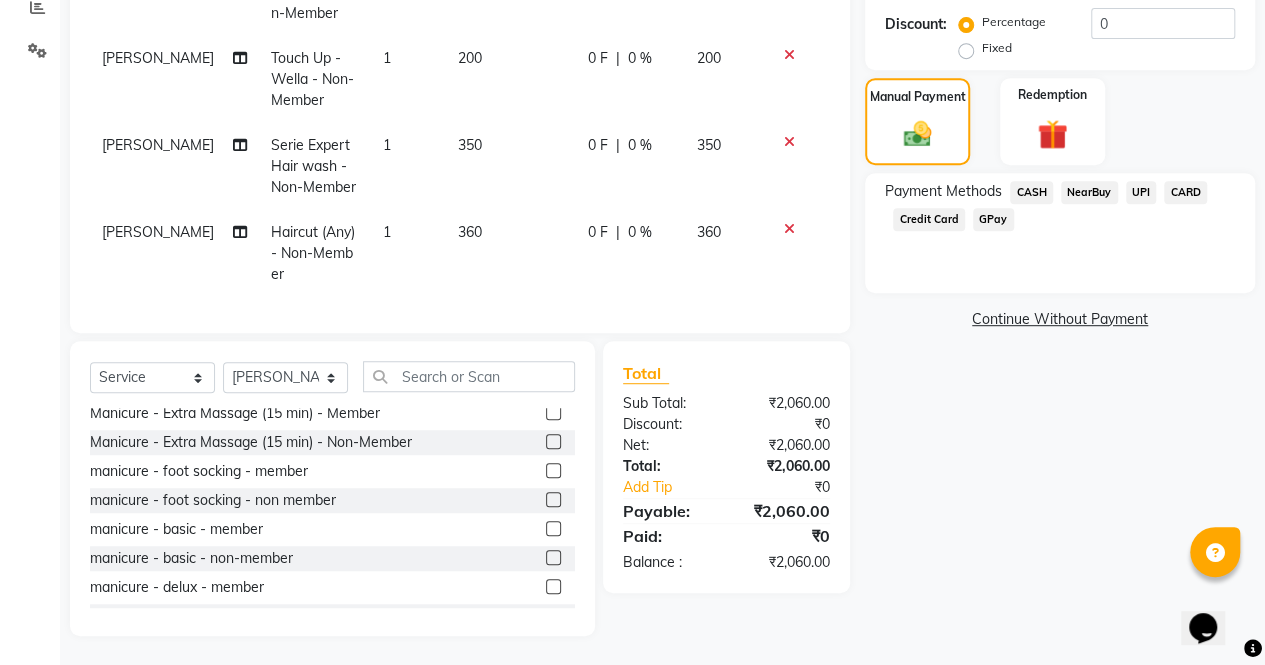 scroll, scrollTop: 0, scrollLeft: 0, axis: both 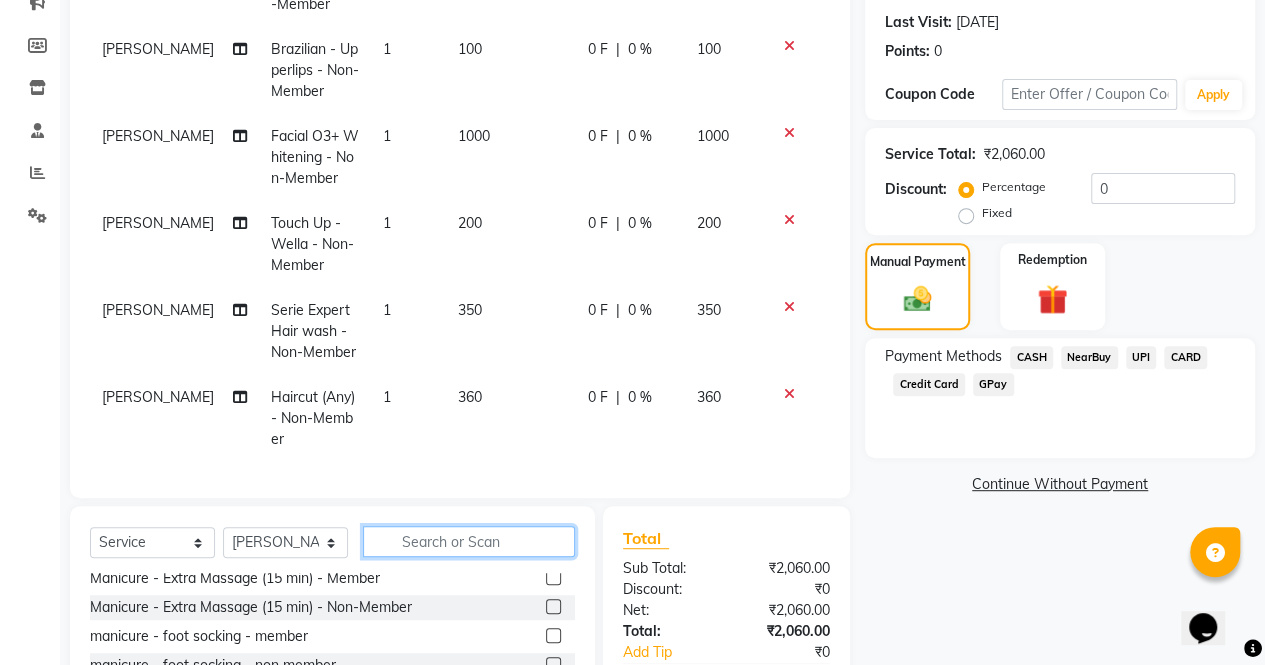 click 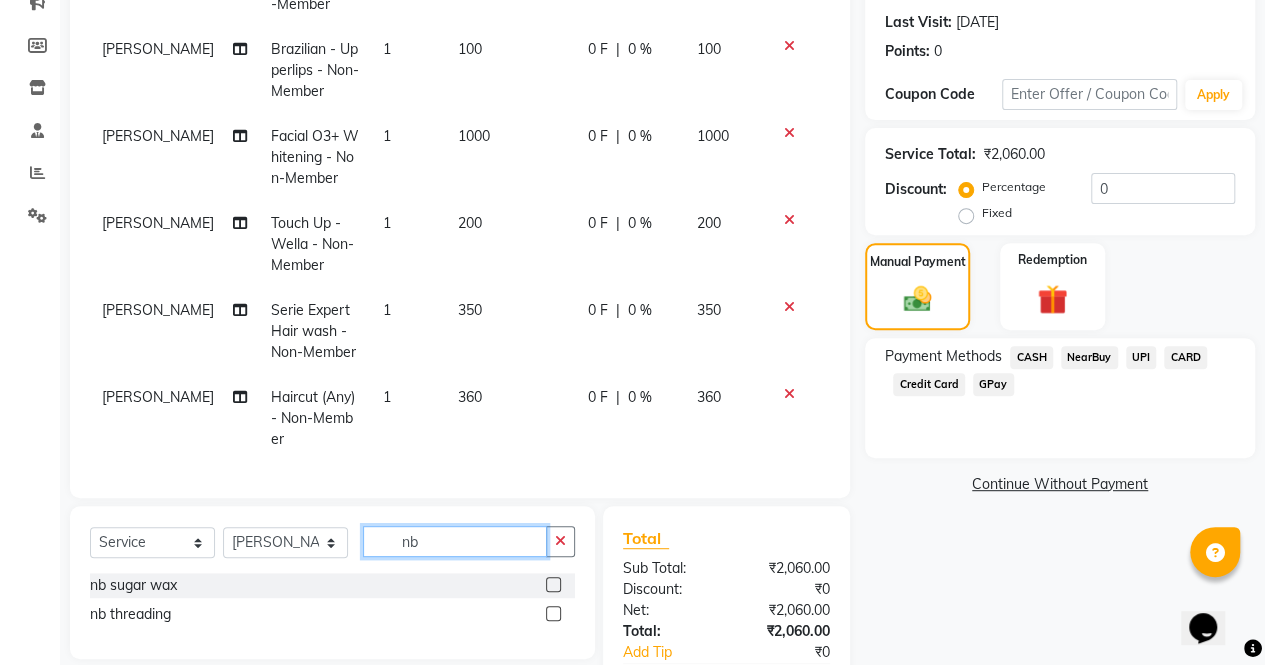 scroll, scrollTop: 0, scrollLeft: 0, axis: both 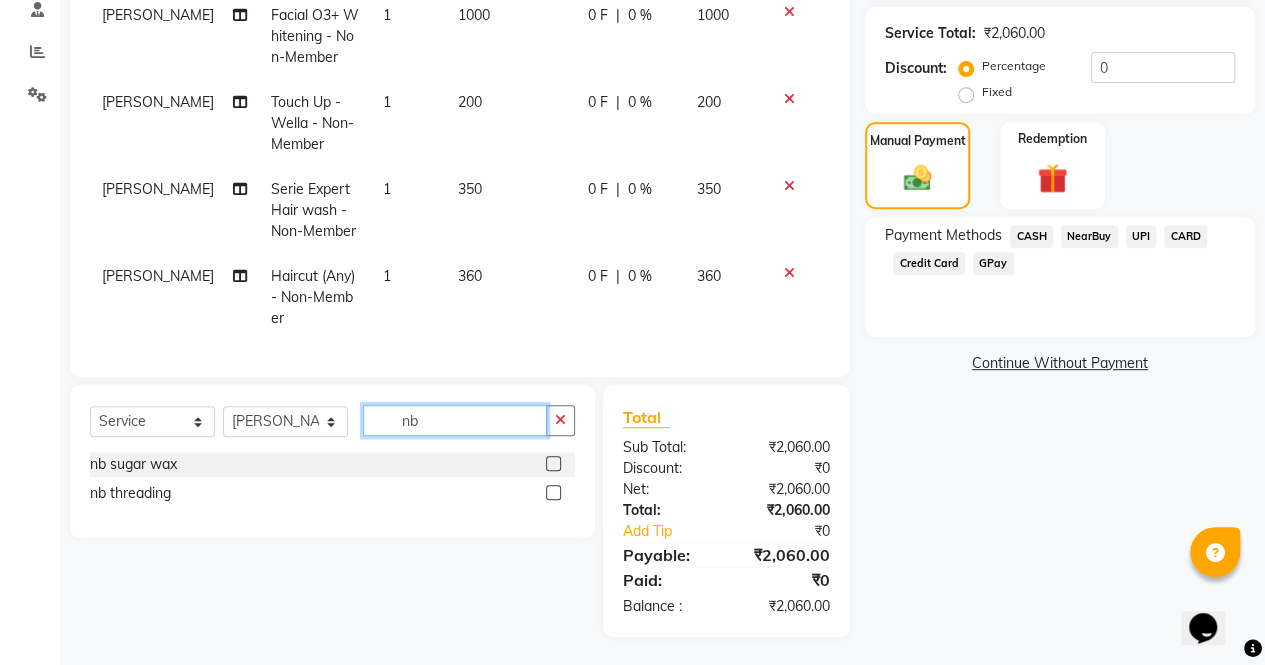 type on "nb" 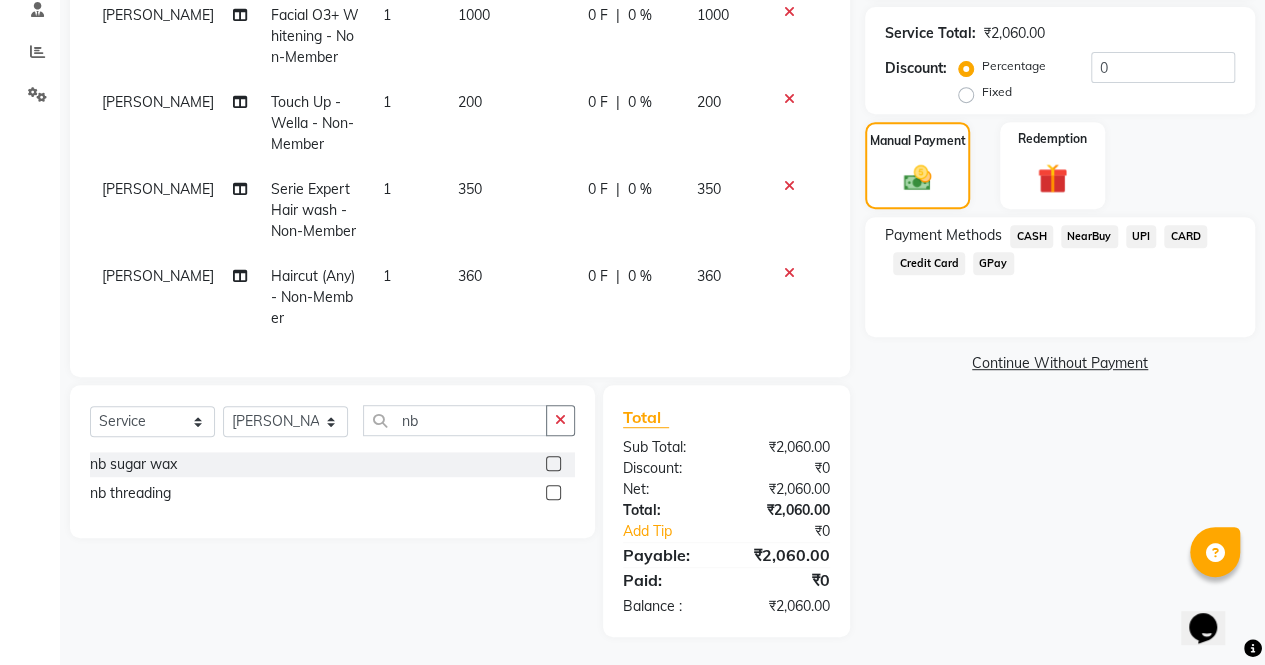 click 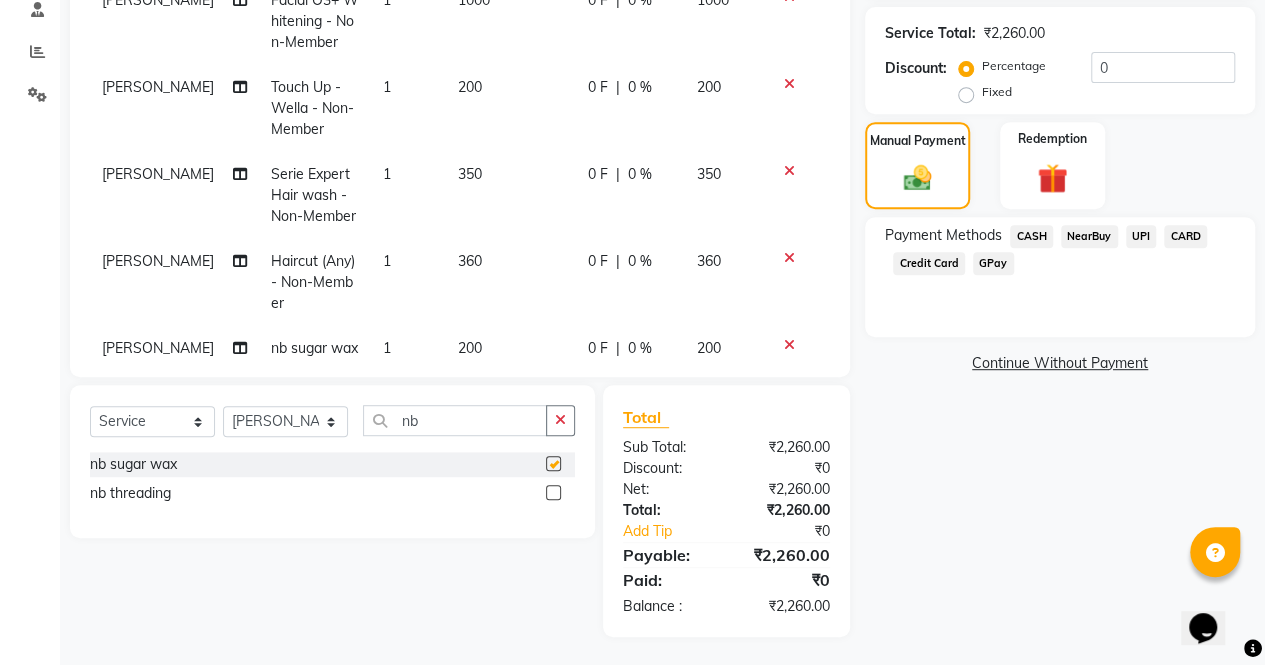 checkbox on "false" 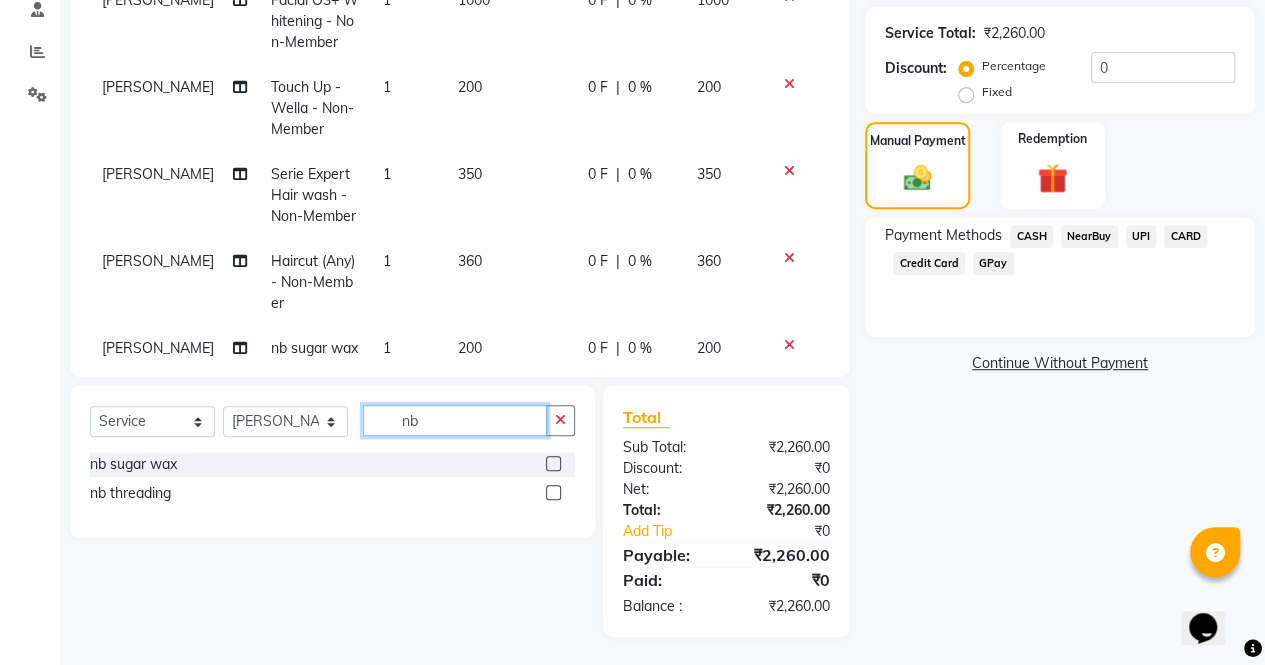 click on "nb" 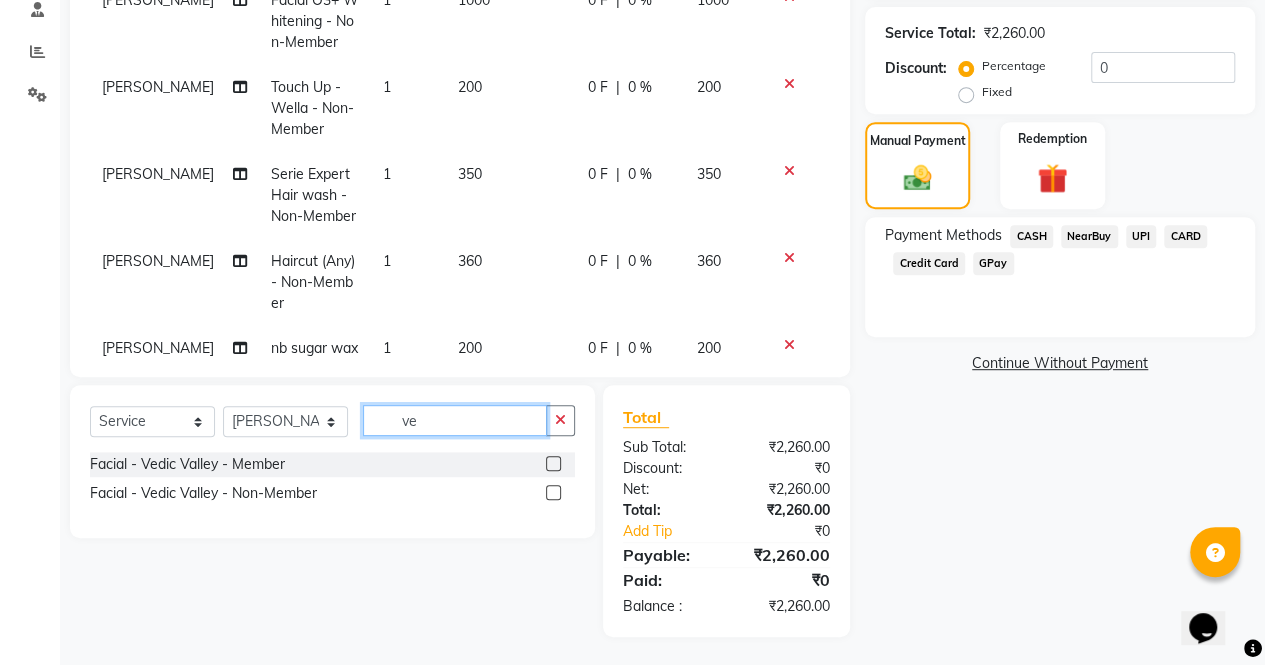 type on "v" 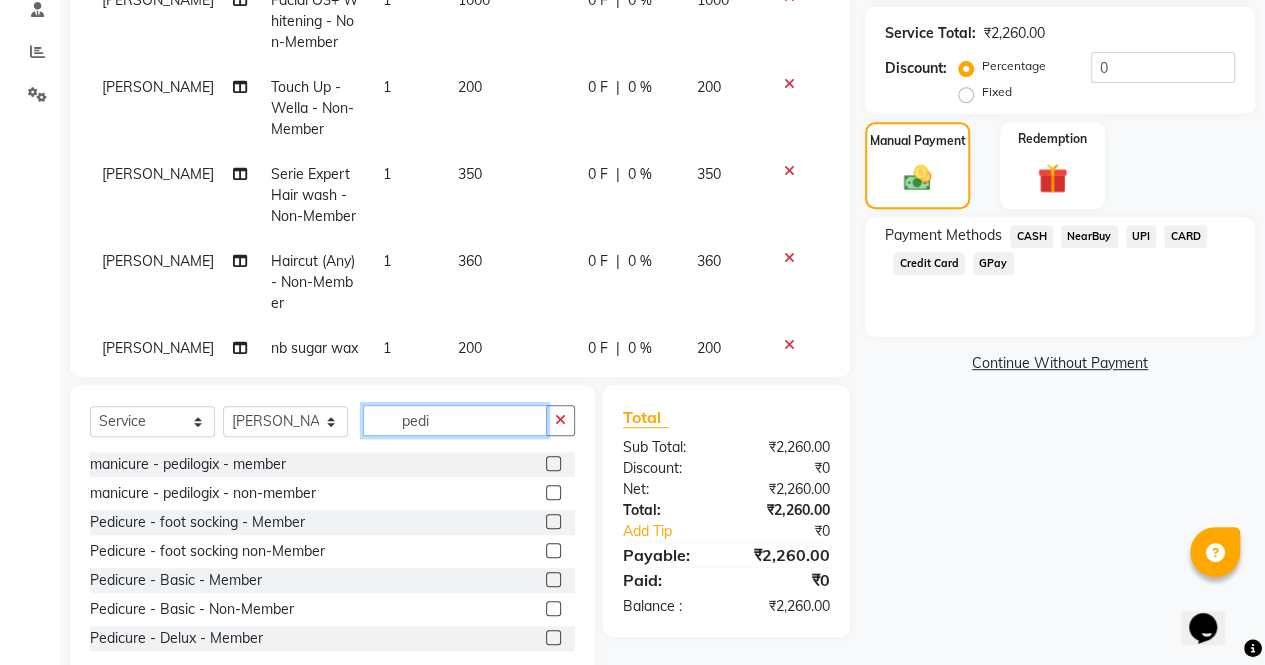 type on "pedi" 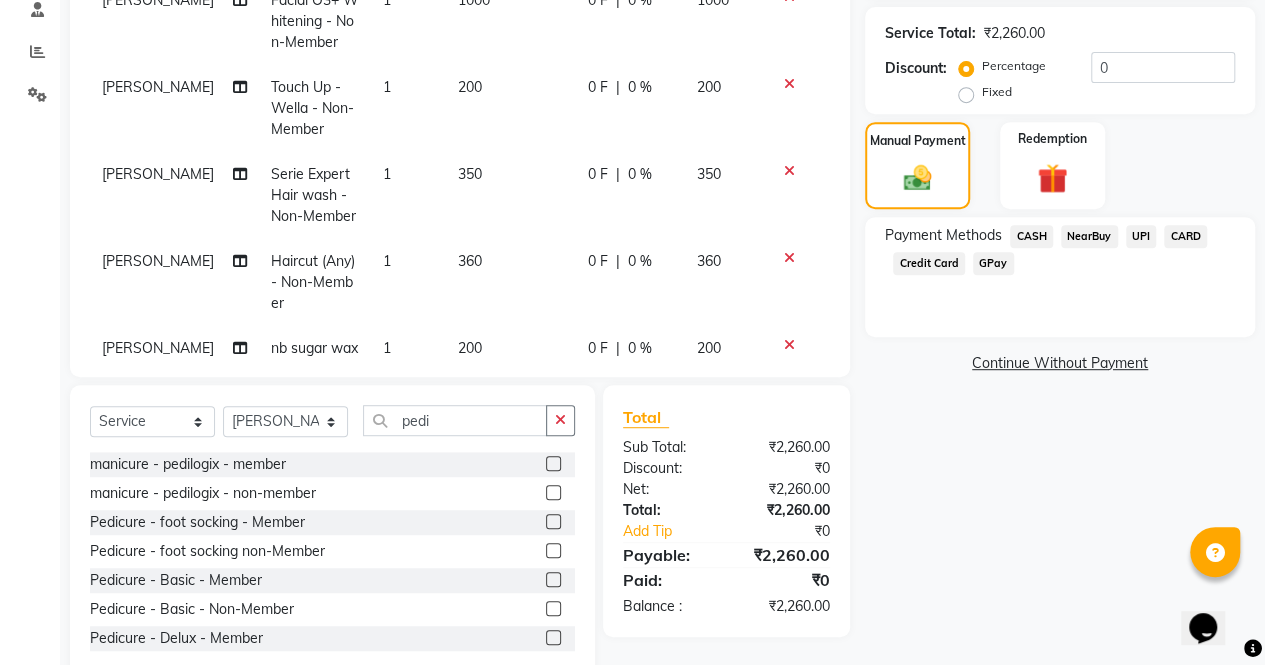 click 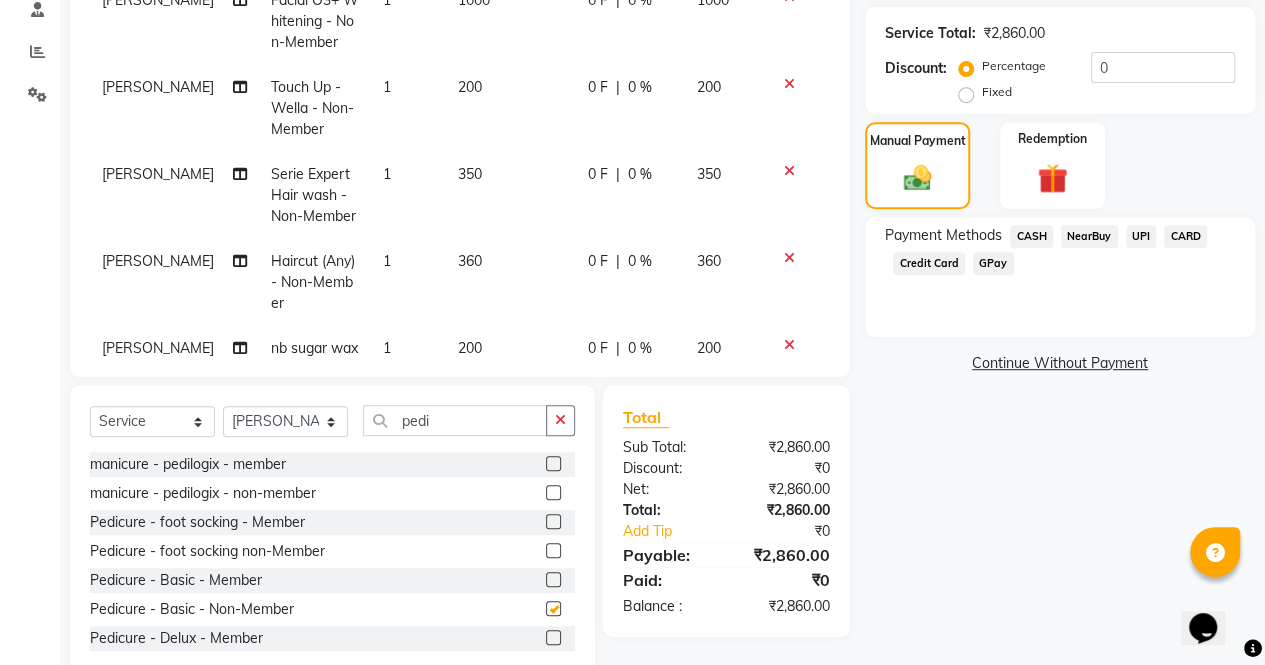 checkbox on "false" 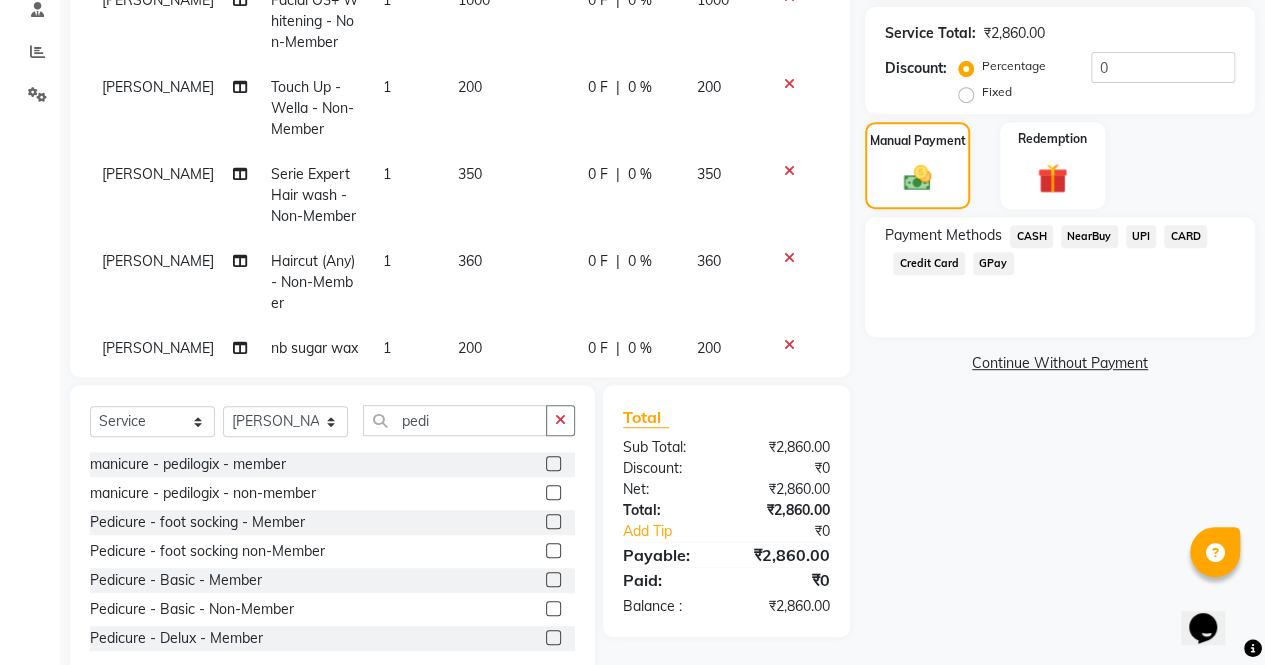 scroll, scrollTop: 288, scrollLeft: 0, axis: vertical 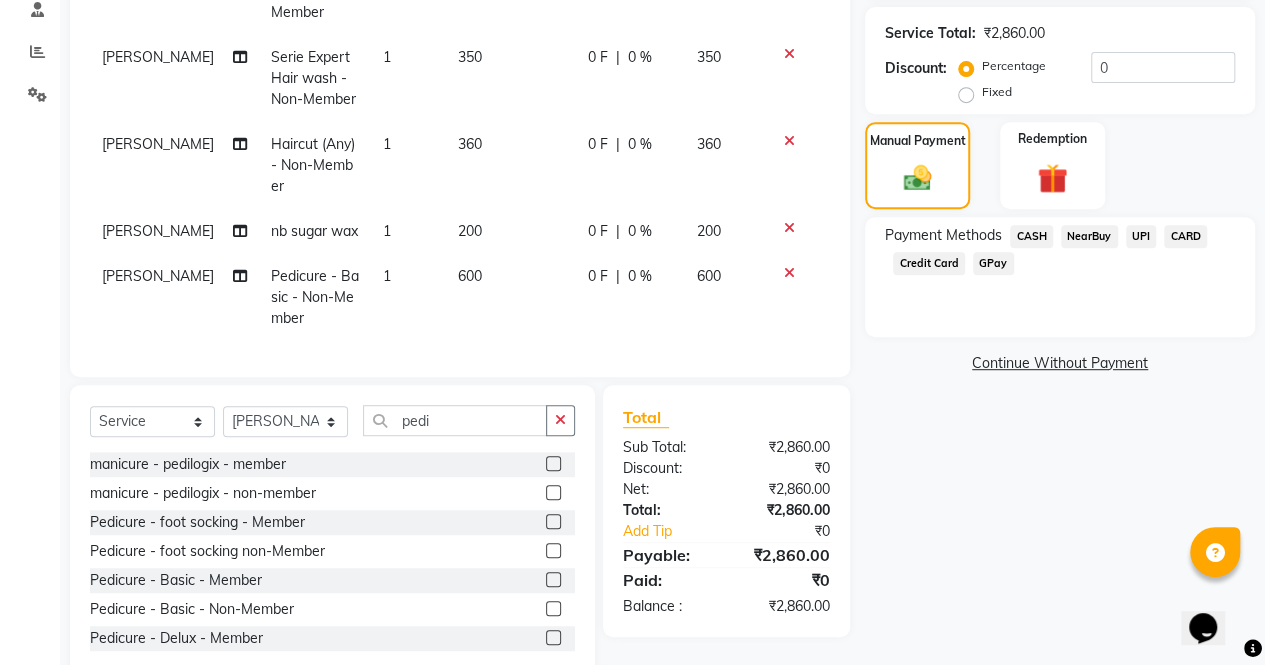 click on "600" 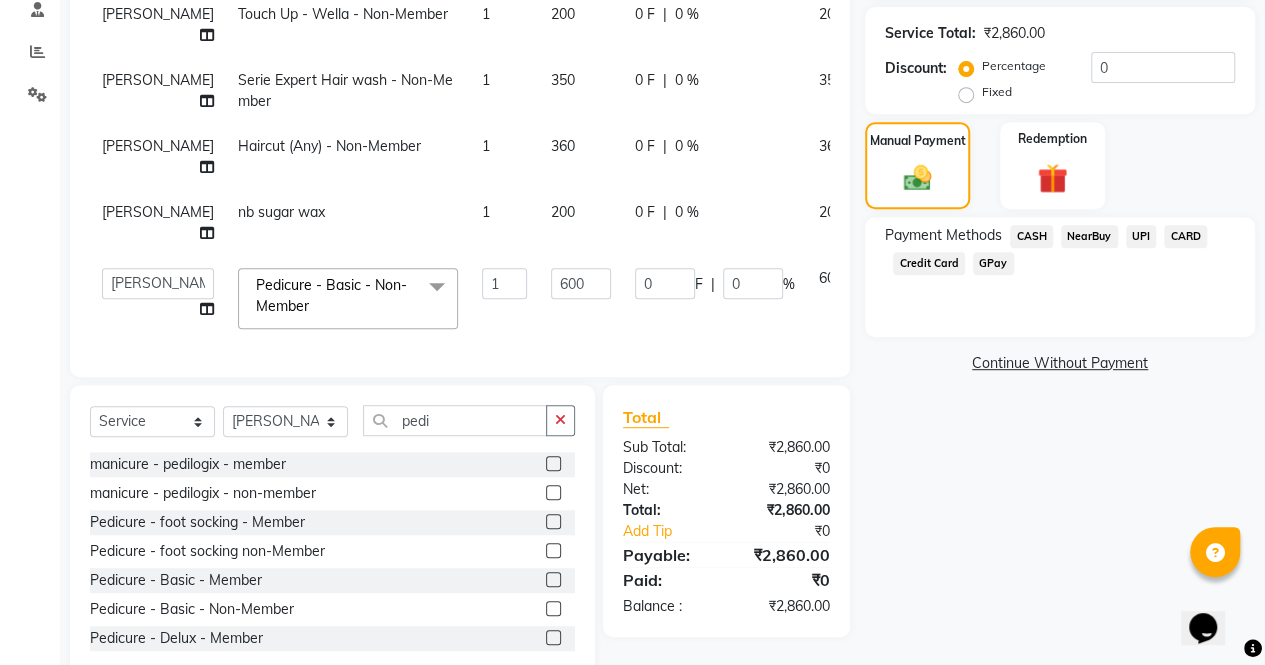 scroll, scrollTop: 306, scrollLeft: 0, axis: vertical 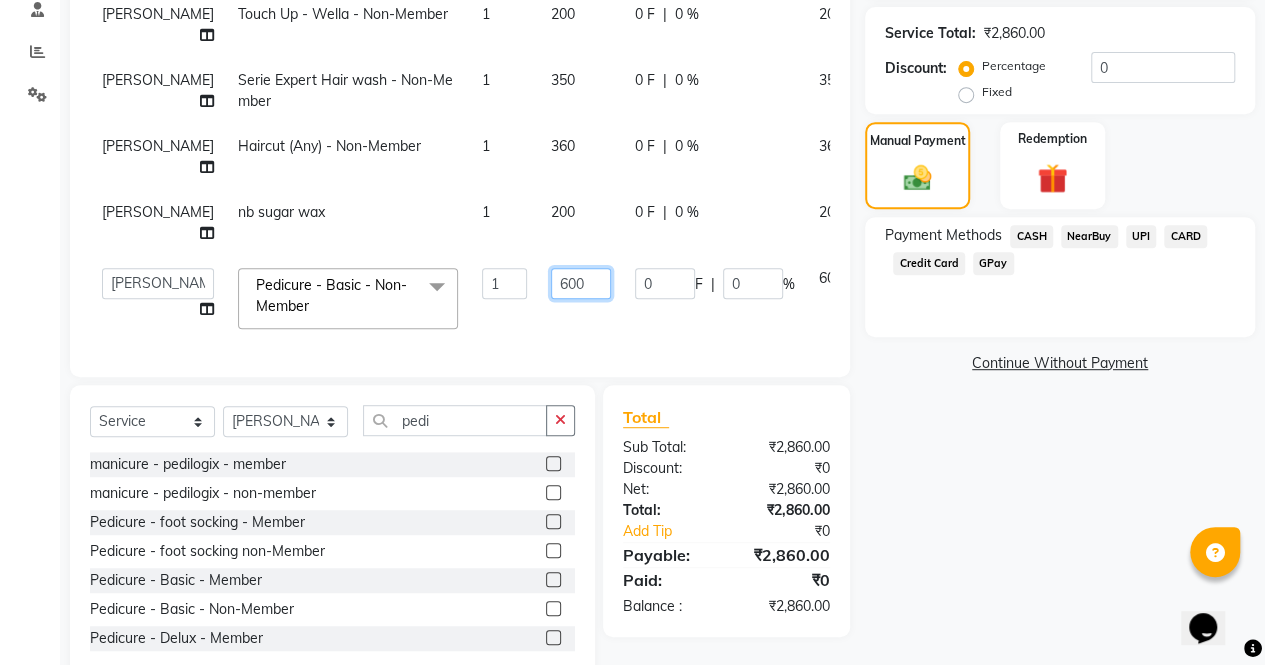 click on "600" 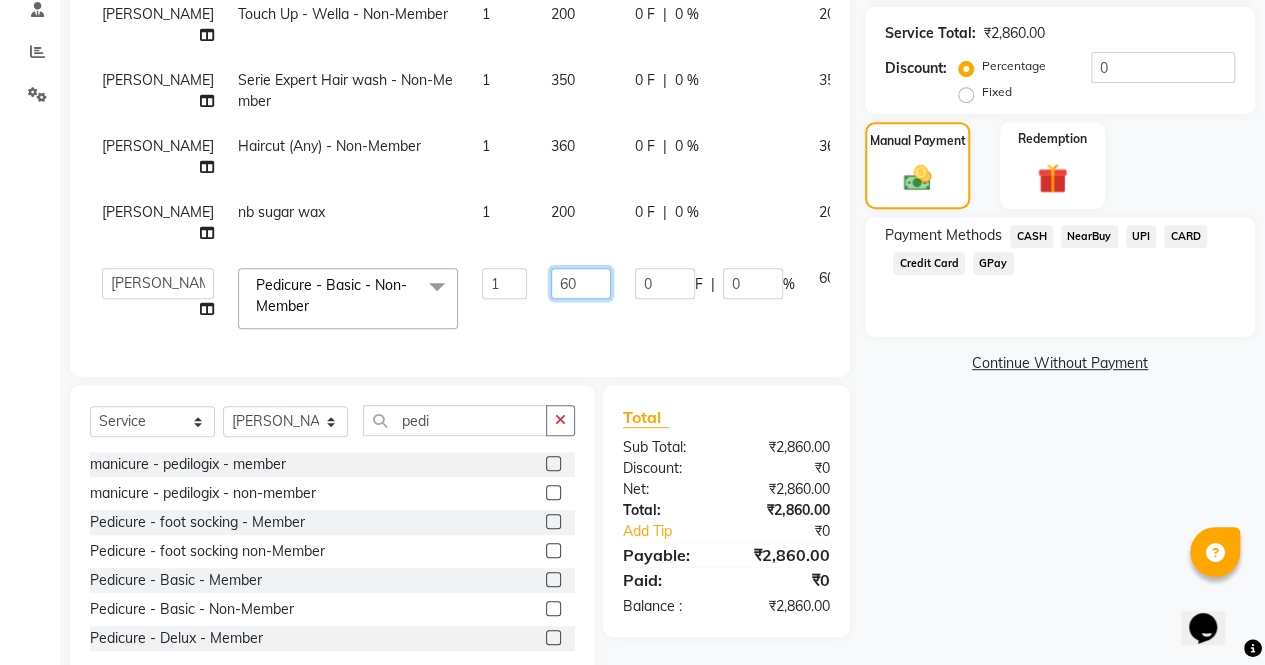 type on "6" 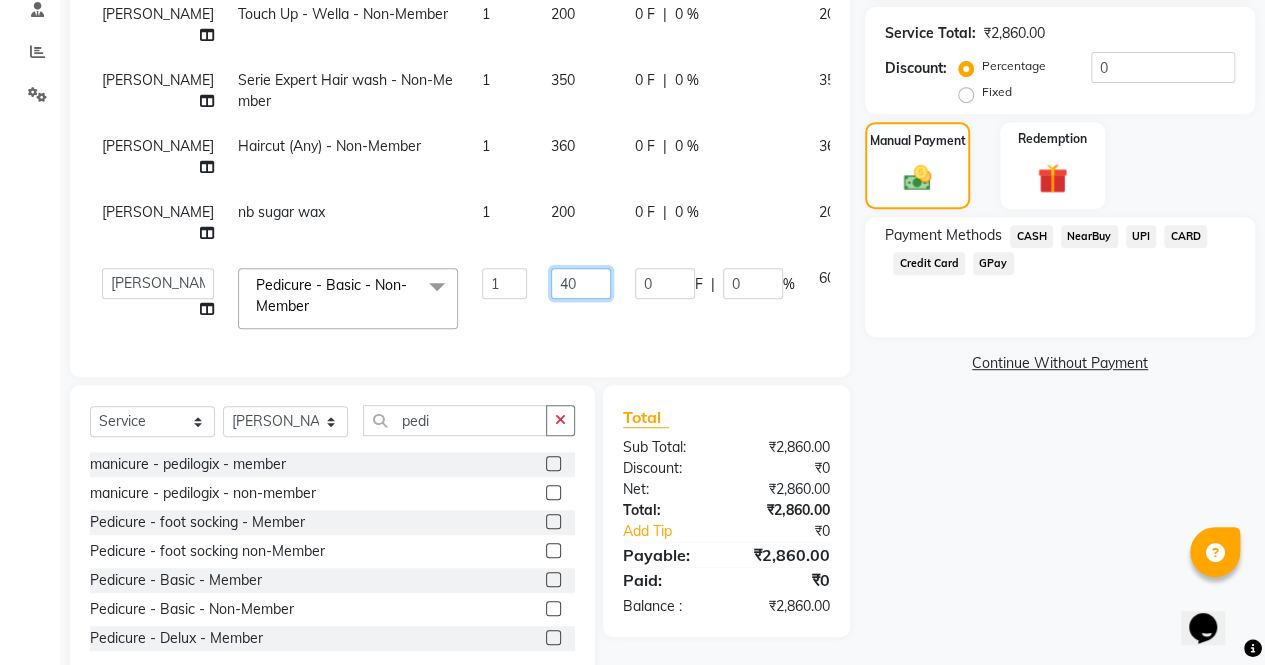 type on "400" 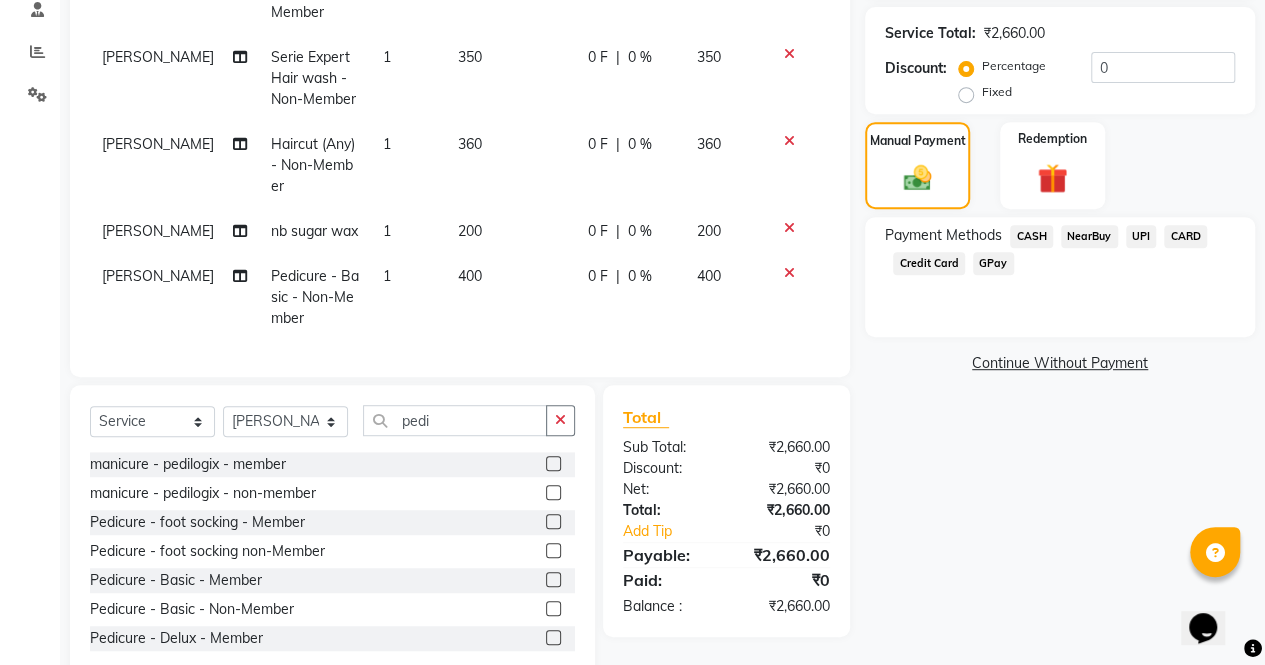 scroll, scrollTop: 288, scrollLeft: 0, axis: vertical 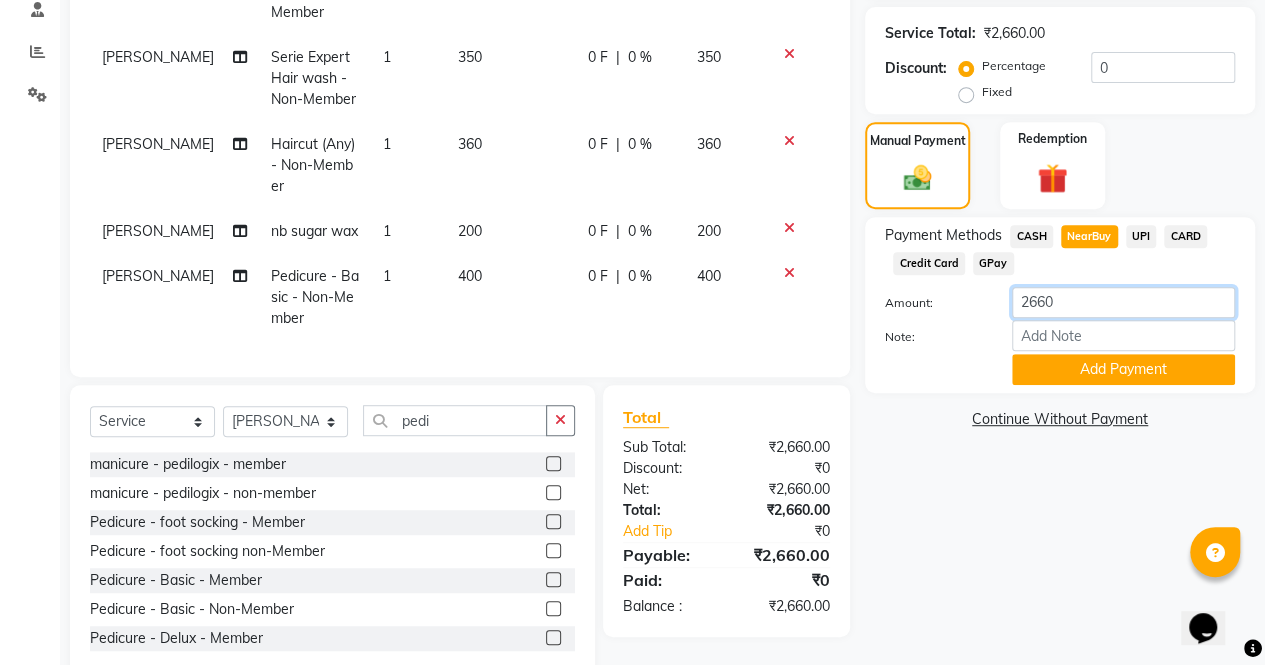 click on "2660" 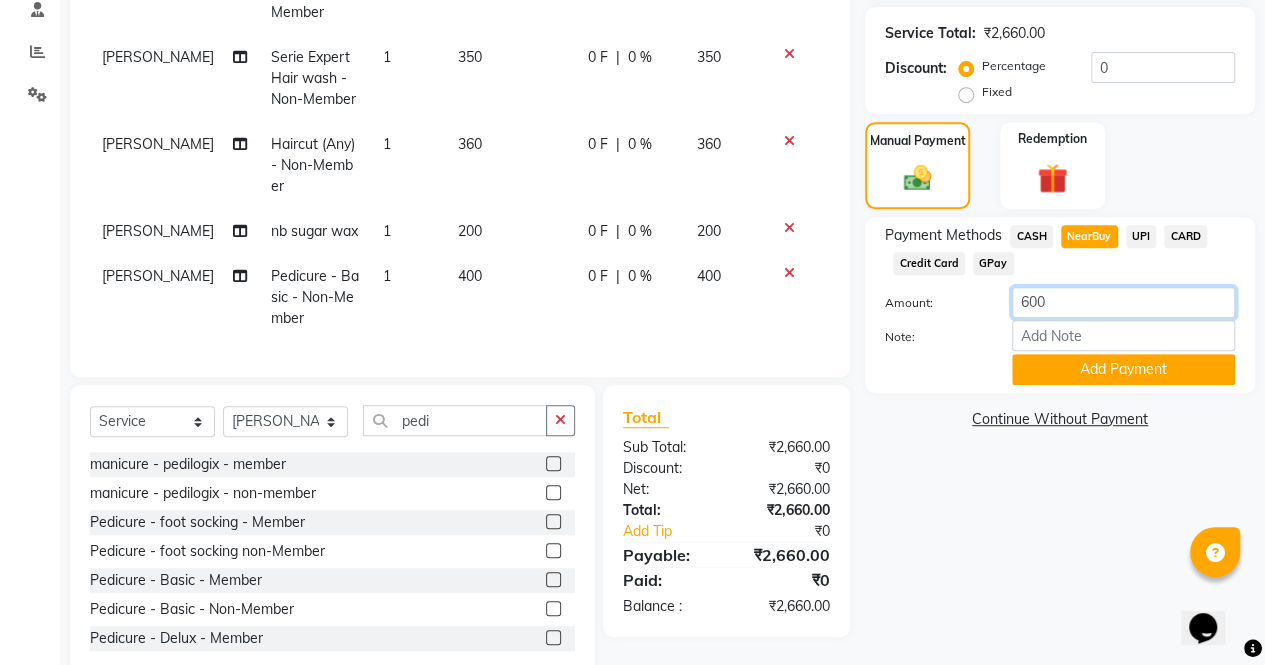 type on "600" 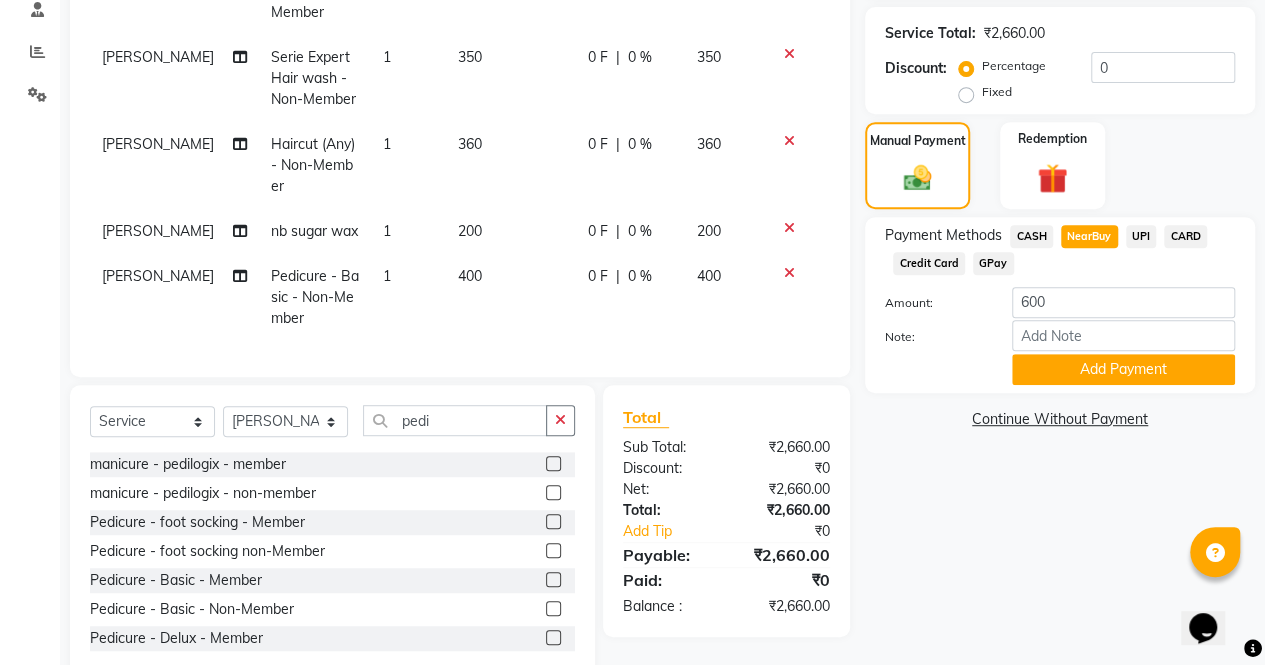 click on "Name: Soniya Panchal Membership:  No Active Membership  Total Visits:  2 Card on file:  0 Last Visit:   18-04-2025 Points:   0  Coupon Code Apply Service Total:  ₹2,660.00  Discount:  Percentage   Fixed  0 Manual Payment Redemption Payment Methods  CASH   NearBuy   UPI   CARD   Credit Card   GPay  Amount: 600 Note: Add Payment  Continue Without Payment" 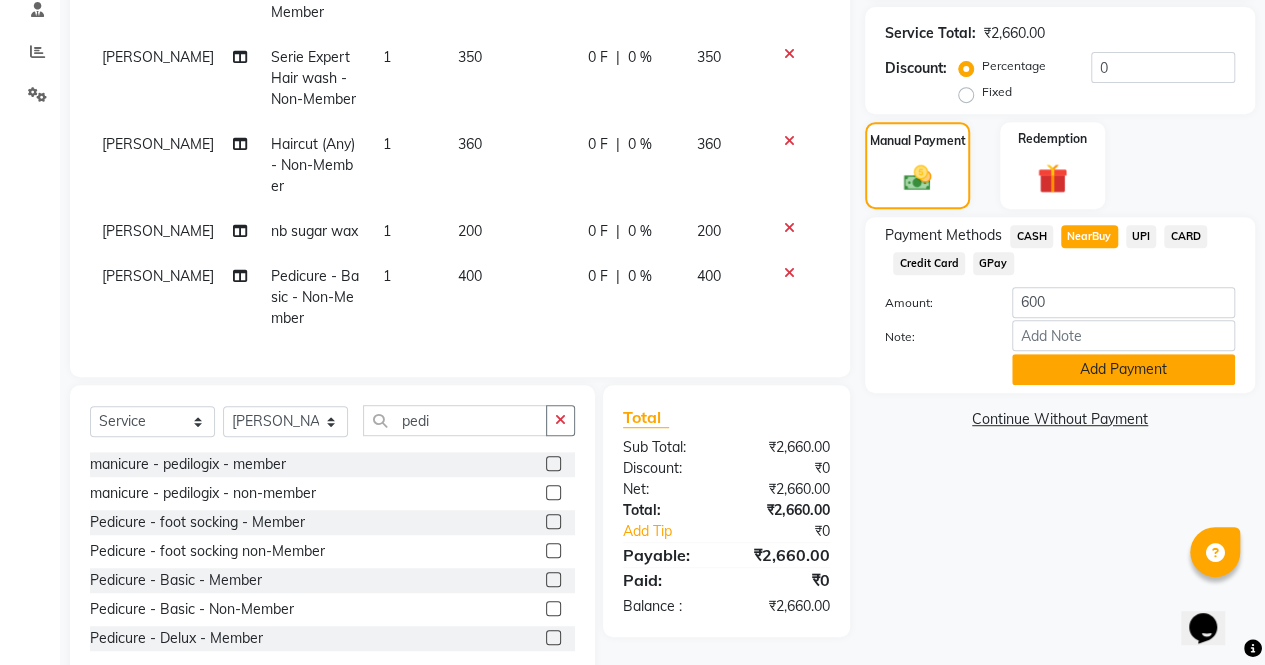 click on "Add Payment" 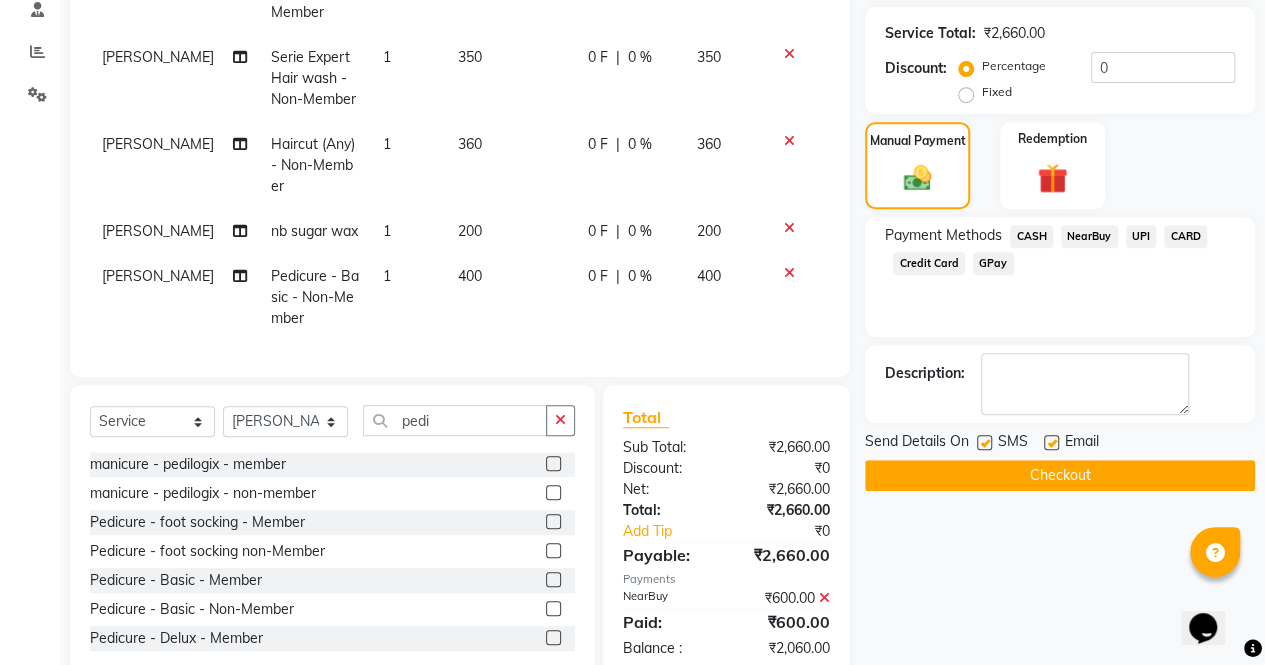 click on "CASH" 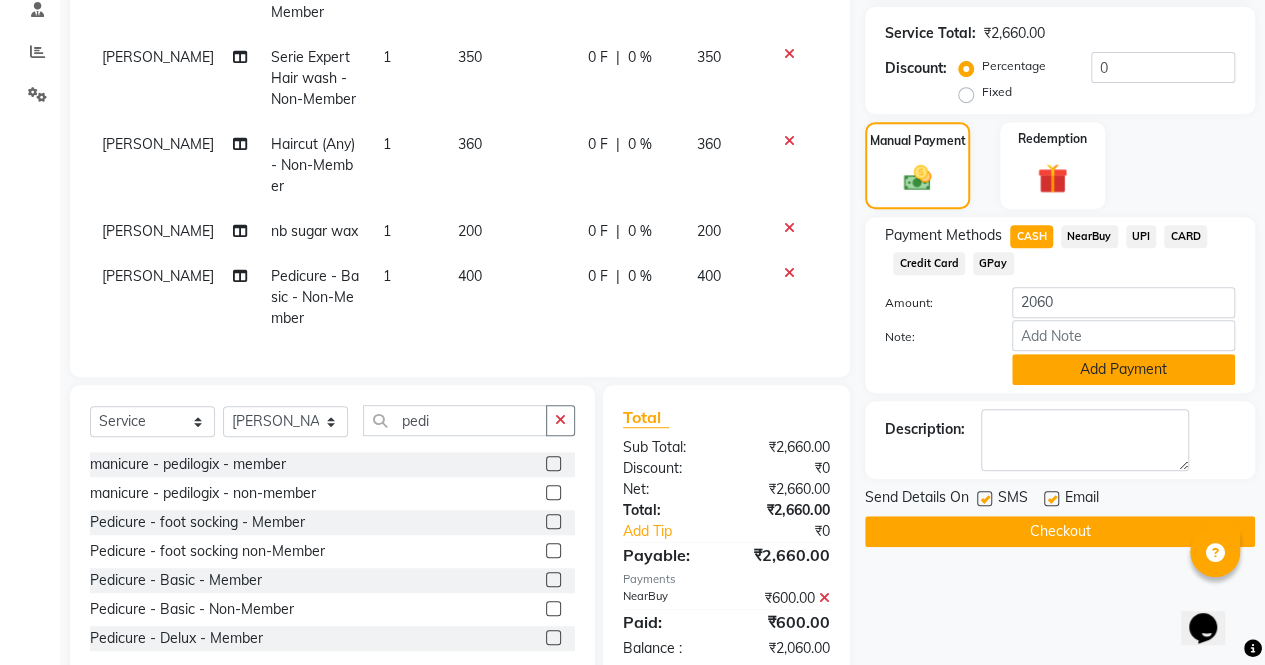 click on "Add Payment" 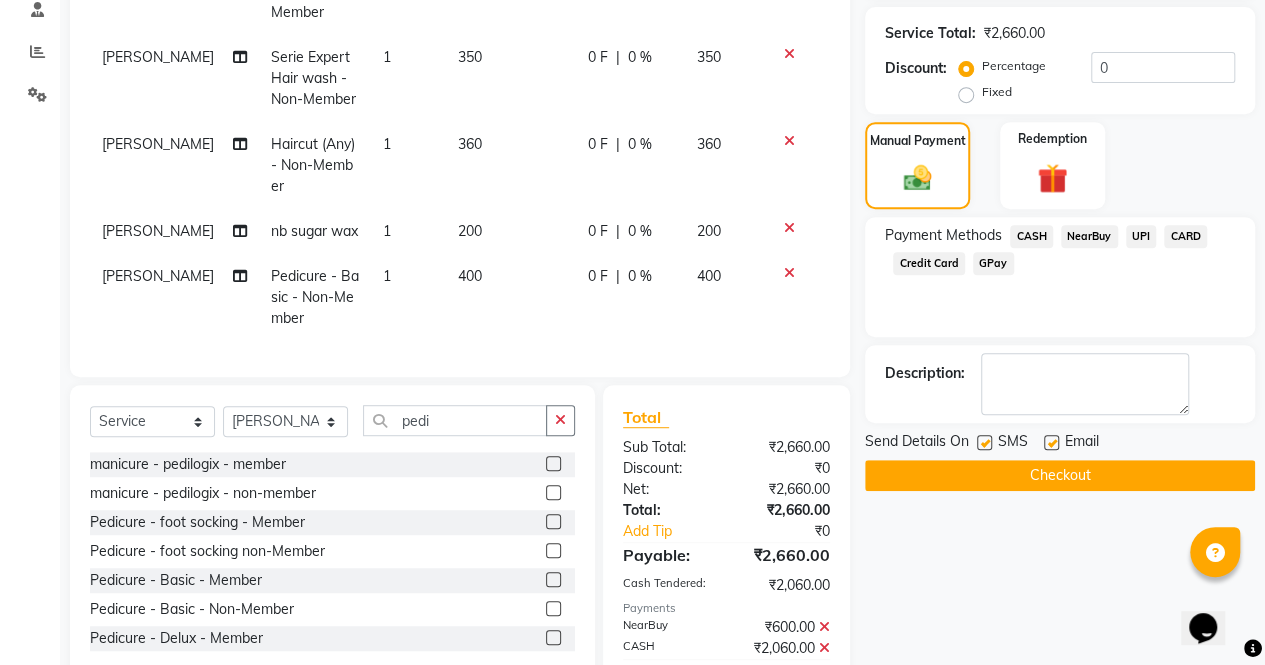 click 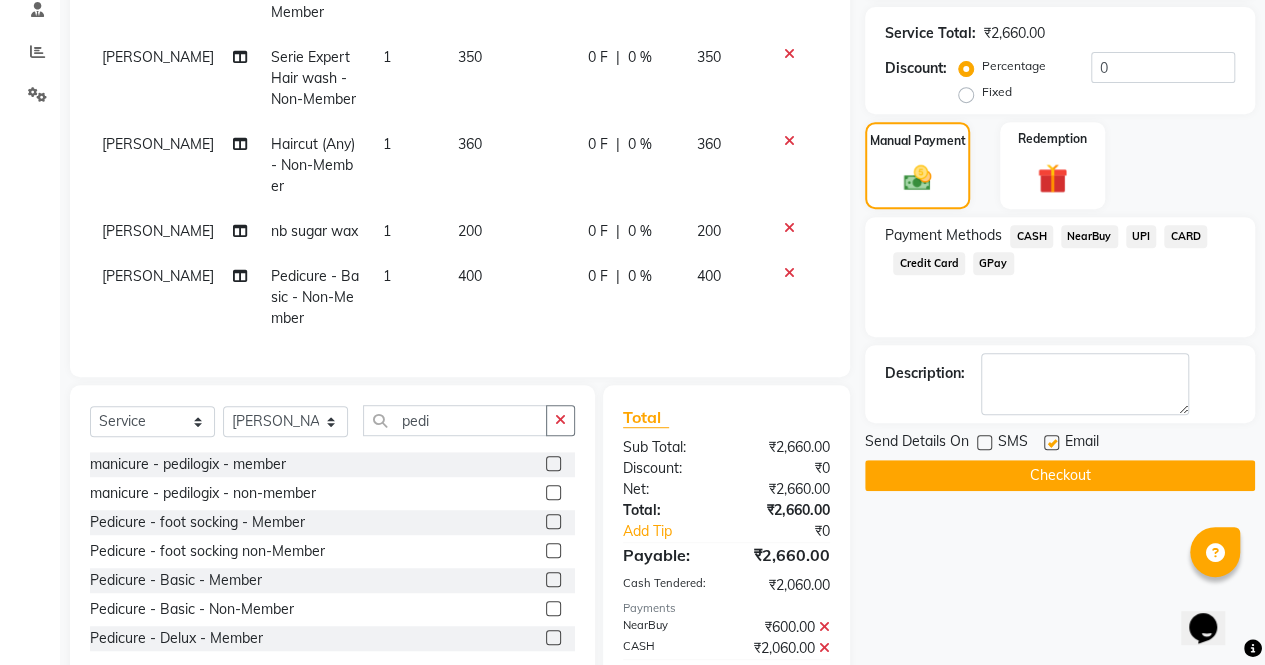 click 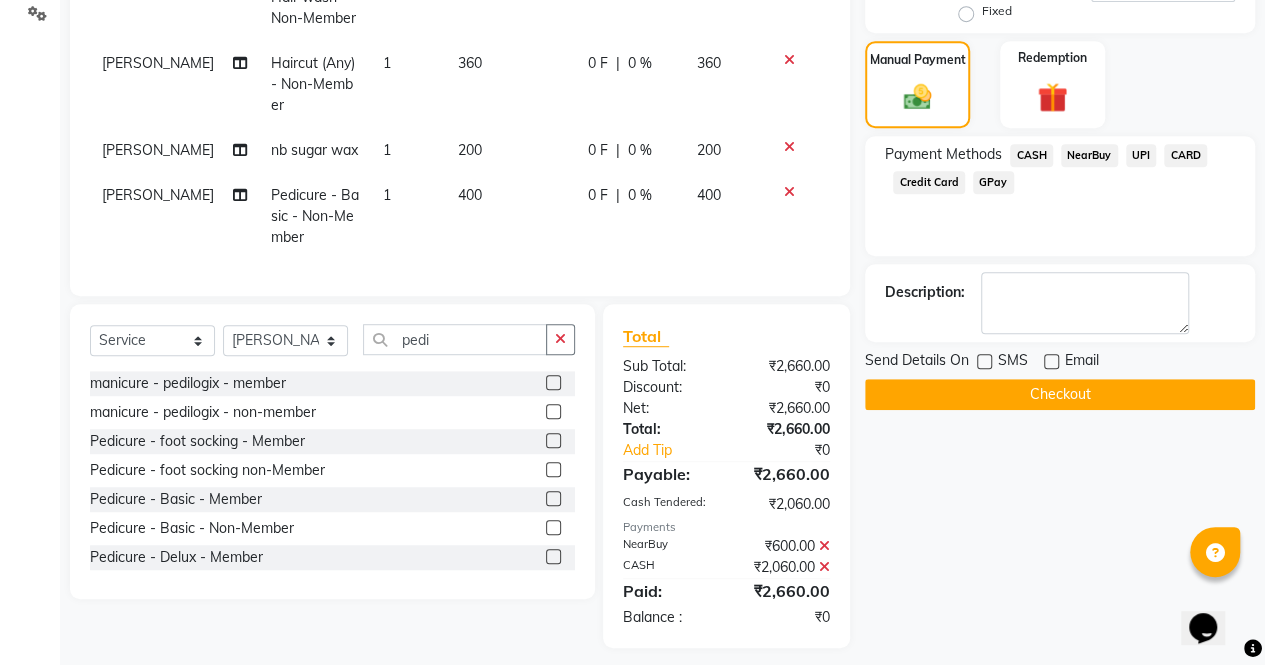 scroll, scrollTop: 483, scrollLeft: 0, axis: vertical 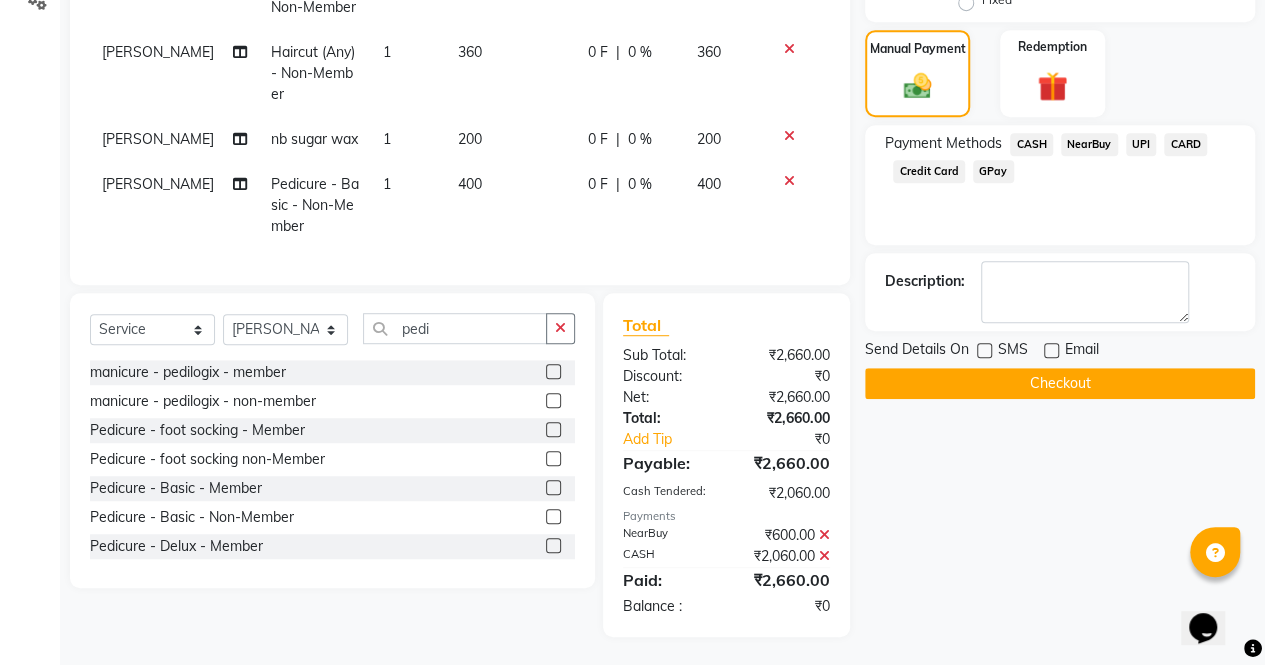 click on "Checkout" 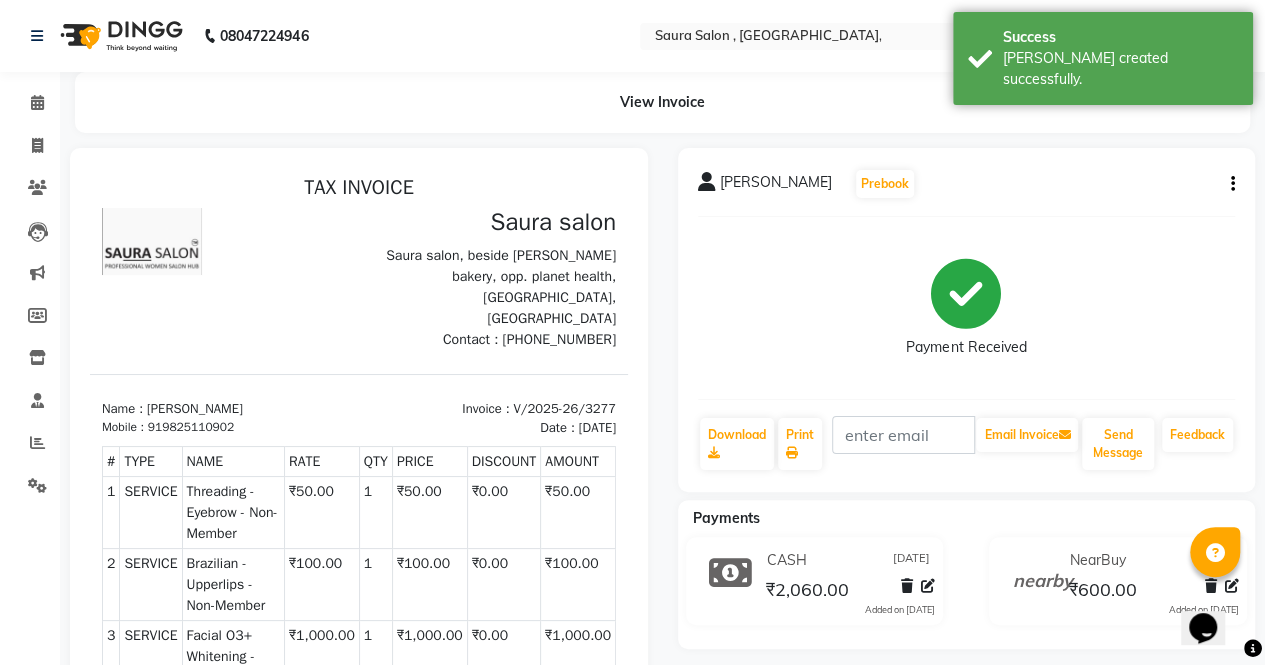 scroll, scrollTop: 0, scrollLeft: 0, axis: both 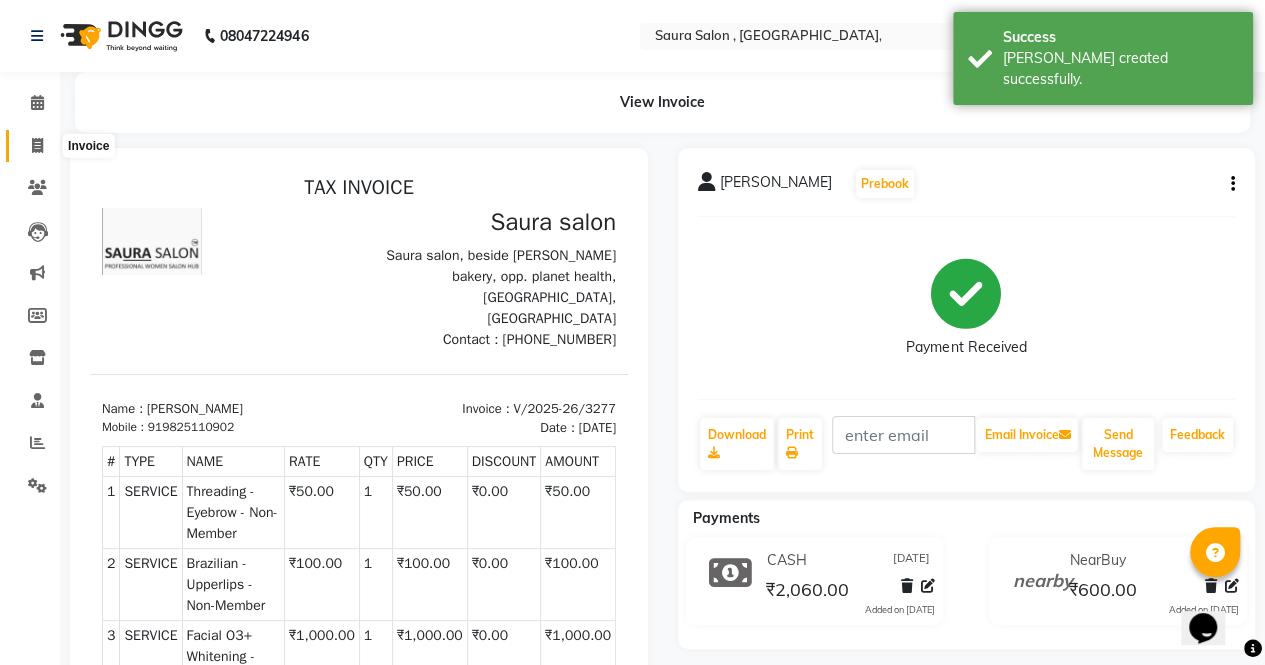 click 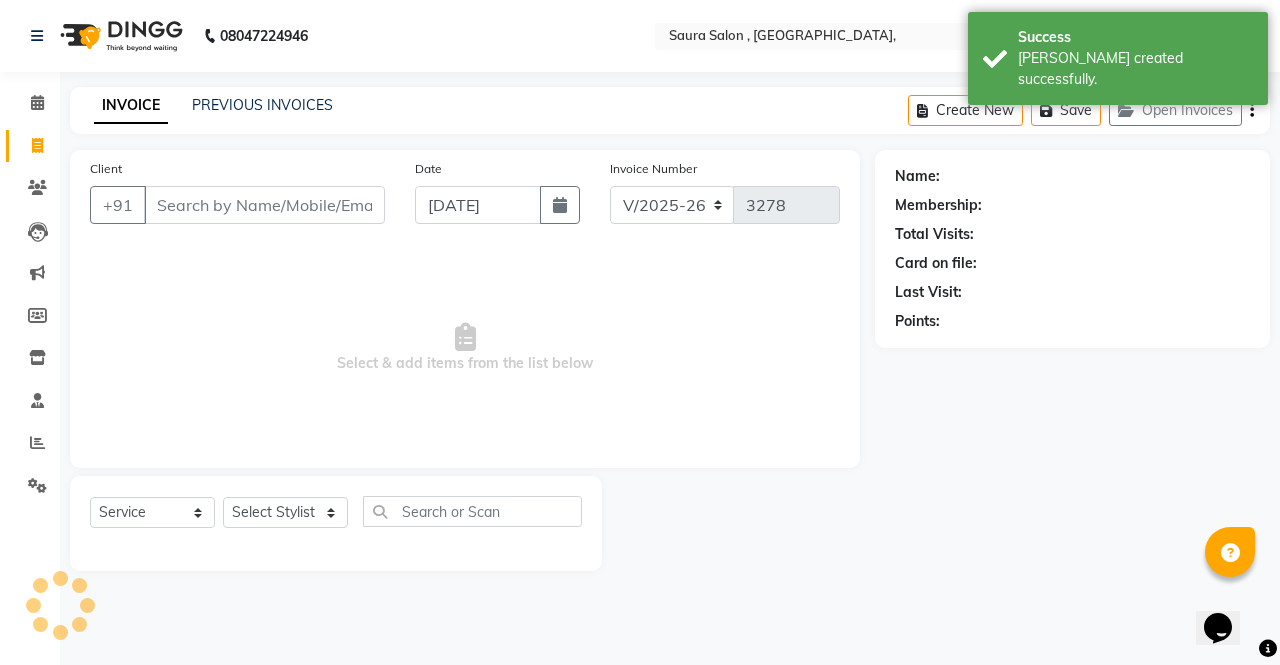 select on "57428" 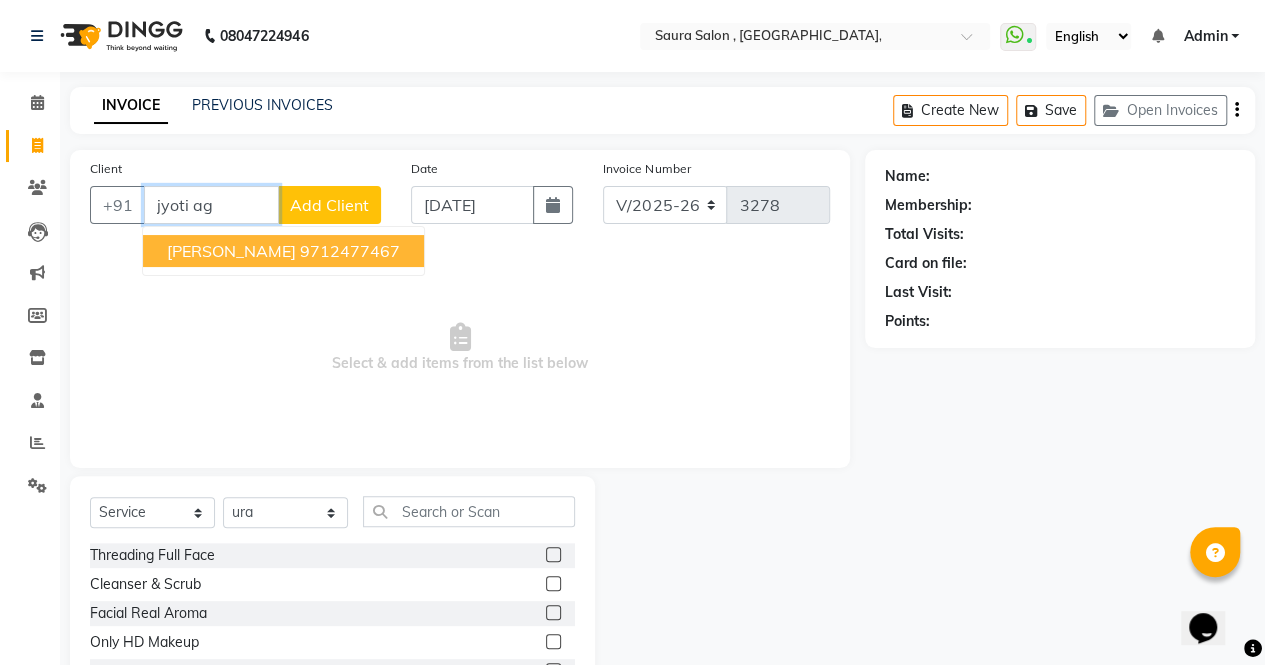 click on "jyoti agrawal" at bounding box center (231, 251) 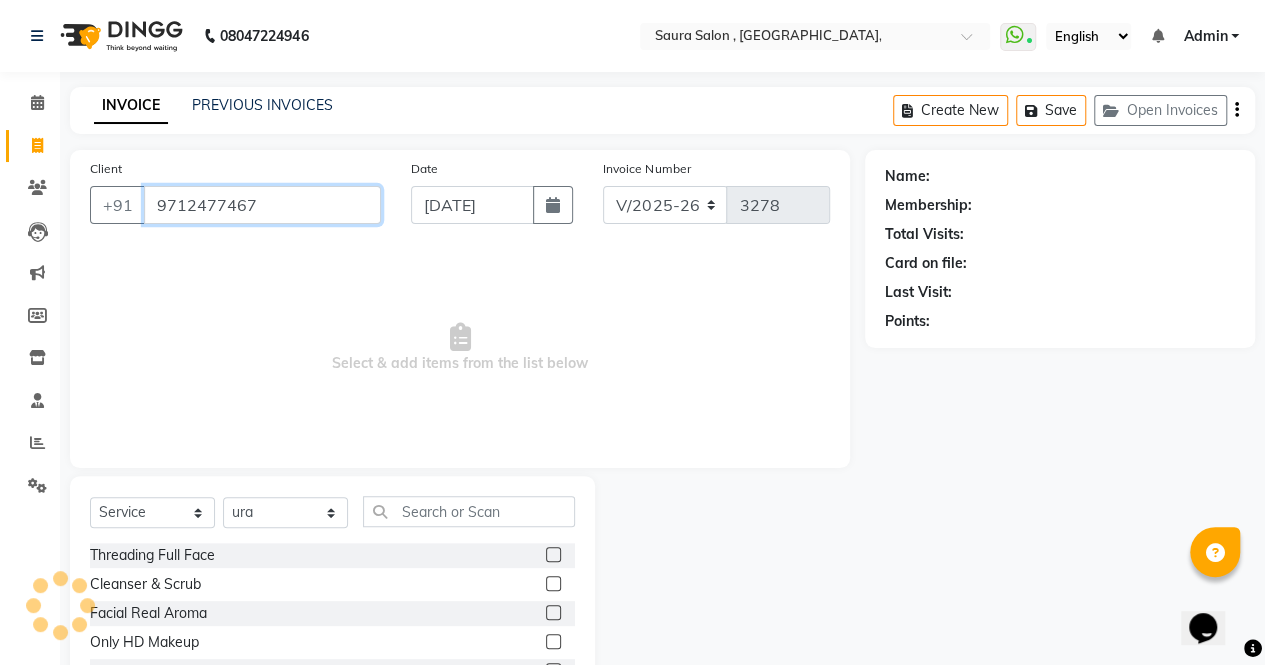 type on "9712477467" 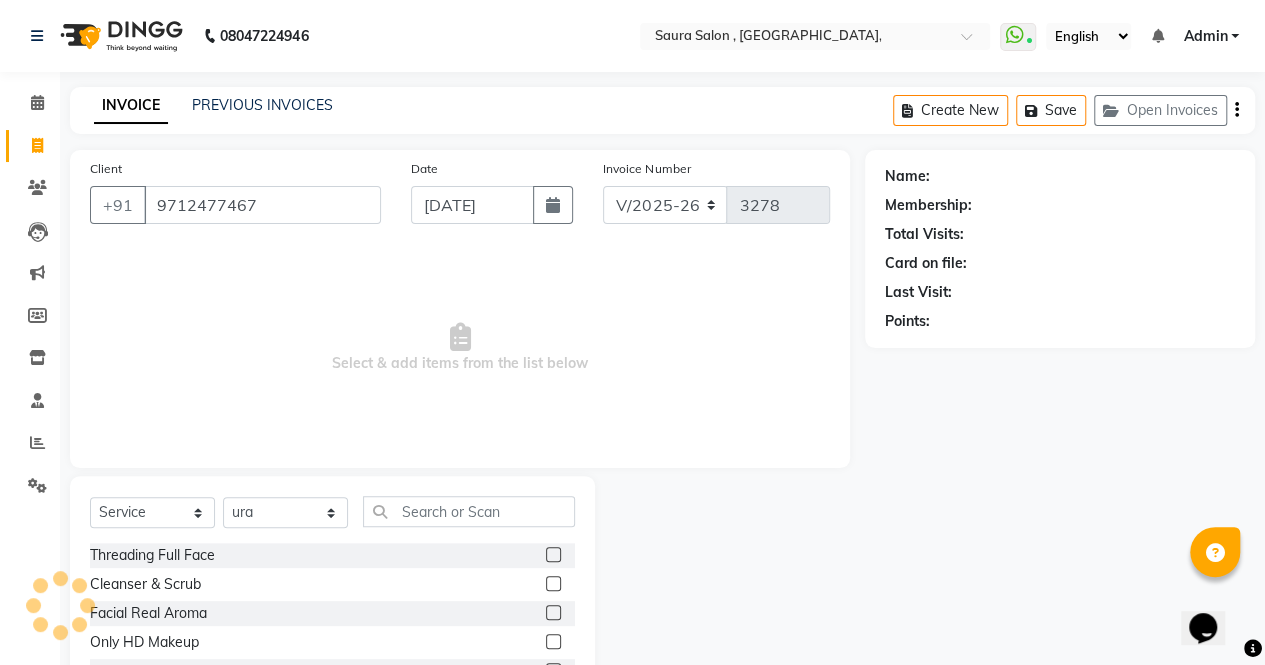 select on "1: Object" 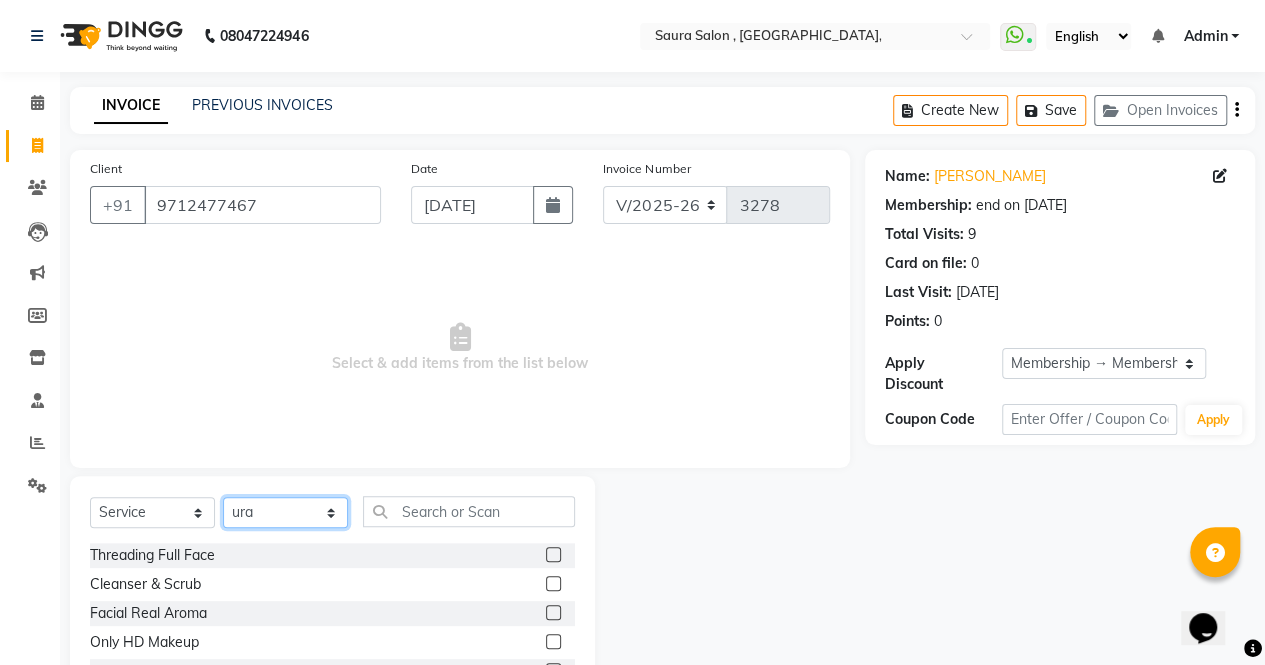 click on "Select Stylist archana  asha  [PERSON_NAME]  deepika [PERSON_NAME] [PERSON_NAME] [PERSON_NAME] khandala shanti  sona  ura usha di [PERSON_NAME]  [PERSON_NAME]" 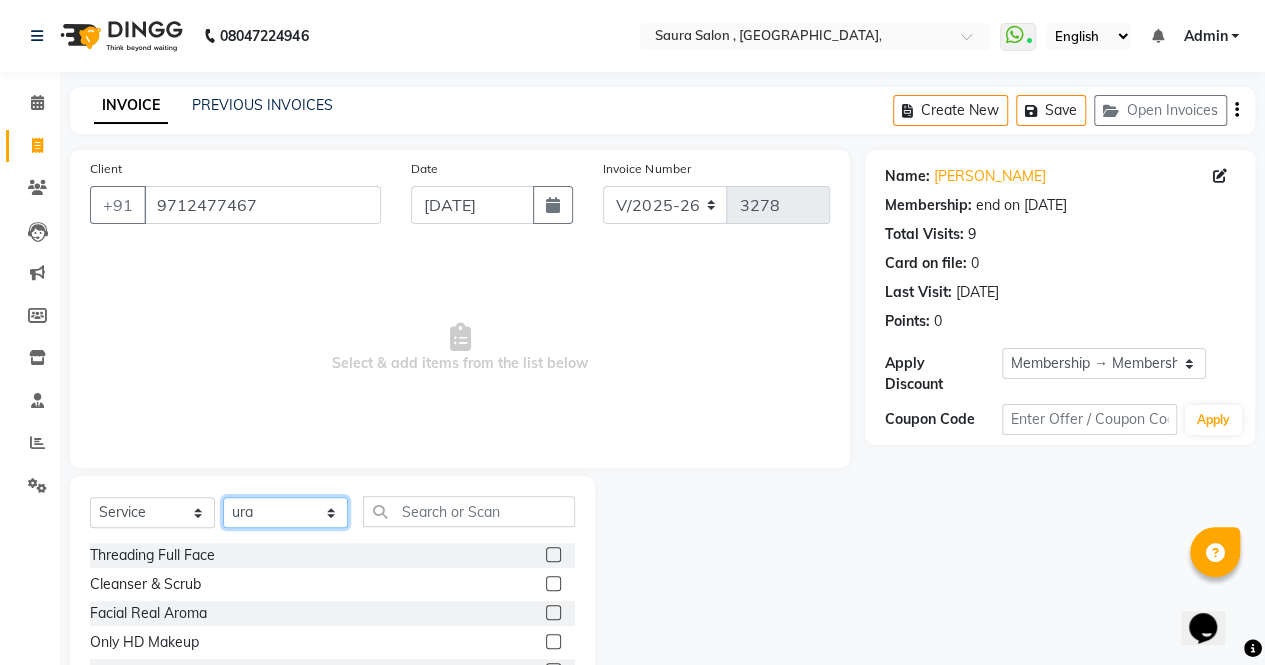 select on "56840" 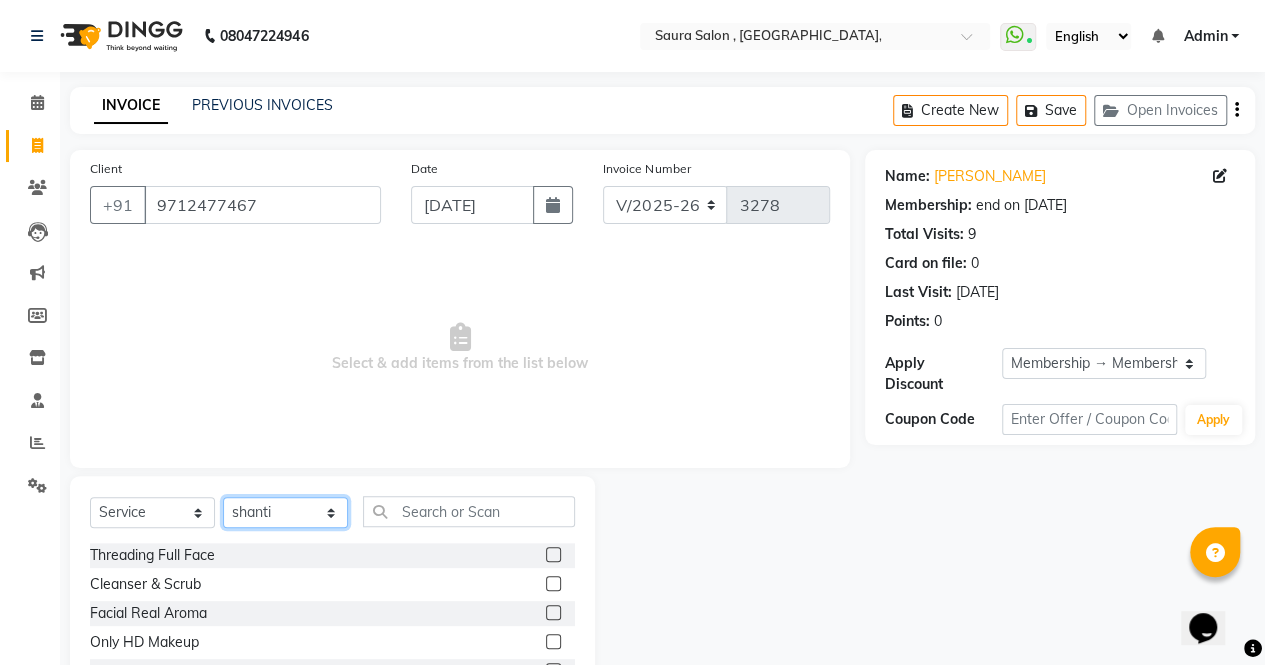 click on "Select Stylist archana  asha  [PERSON_NAME]  deepika [PERSON_NAME] [PERSON_NAME] [PERSON_NAME] khandala shanti  sona  ura usha di [PERSON_NAME]  [PERSON_NAME]" 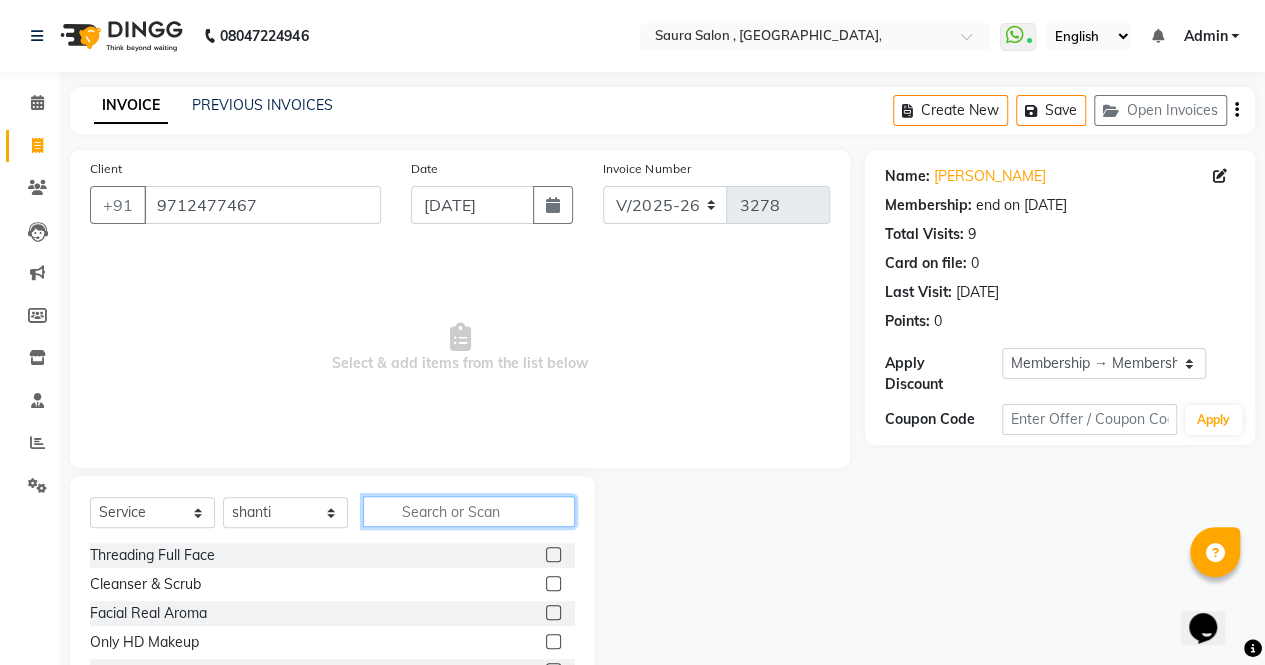 click 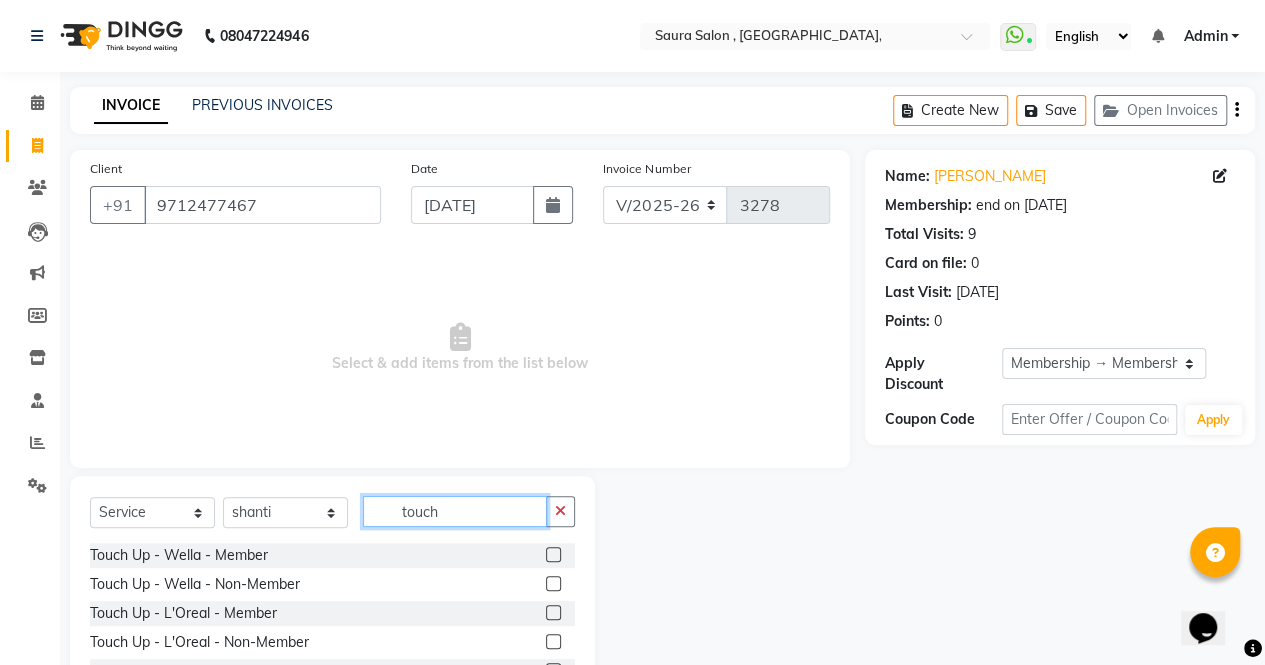 type on "touch" 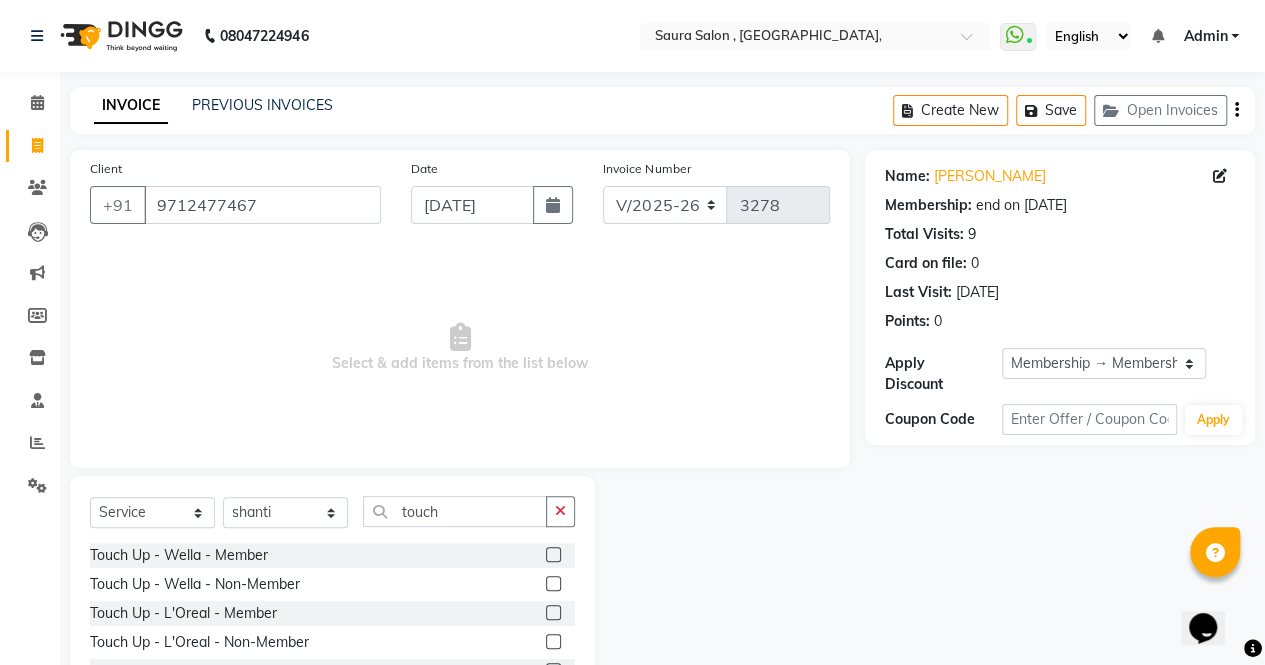 click 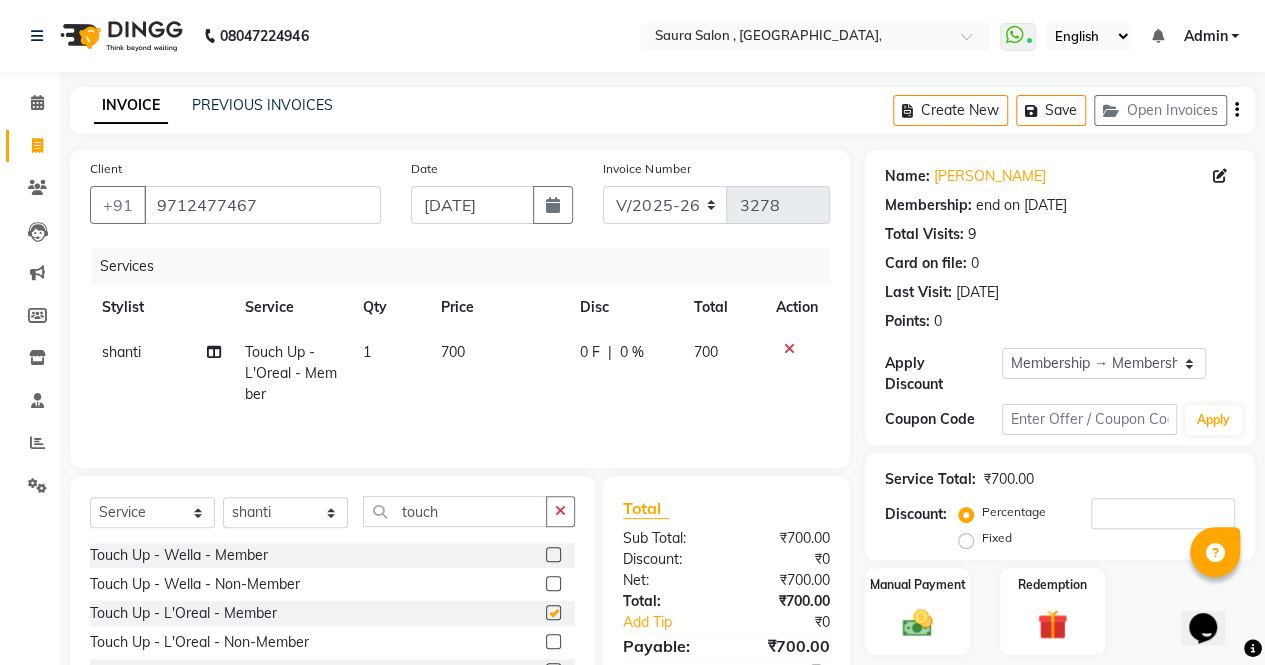 checkbox on "false" 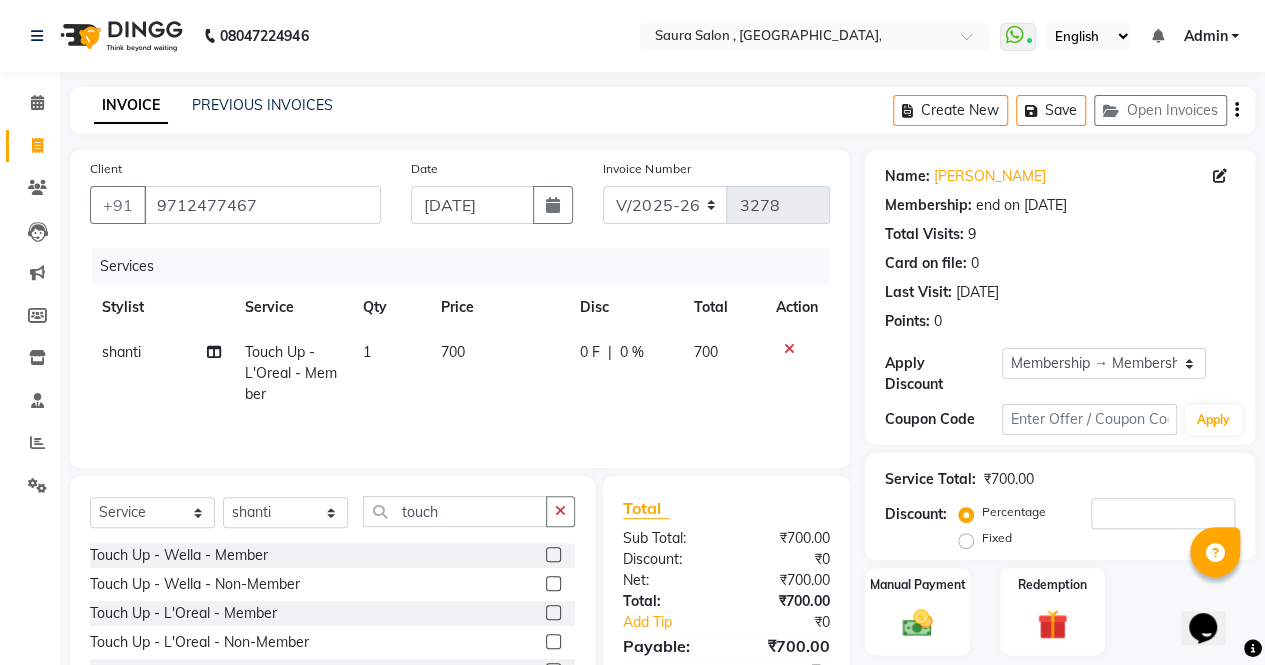 click on "700" 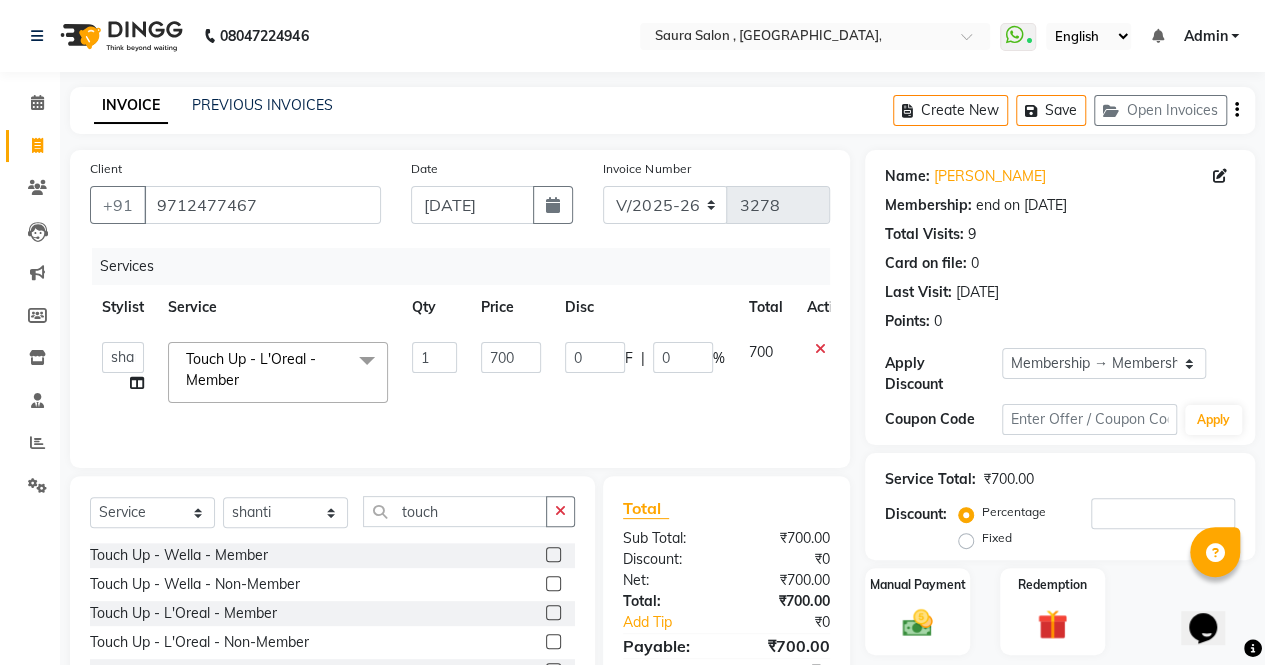 click on "1" 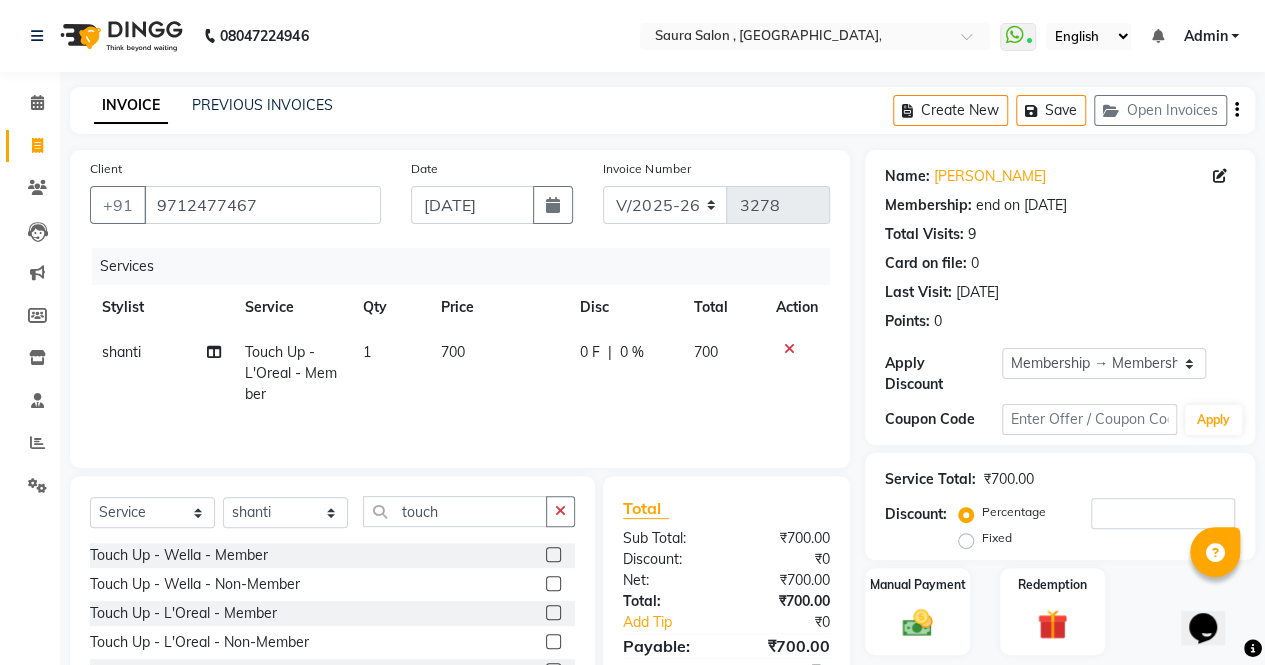 click on "700" 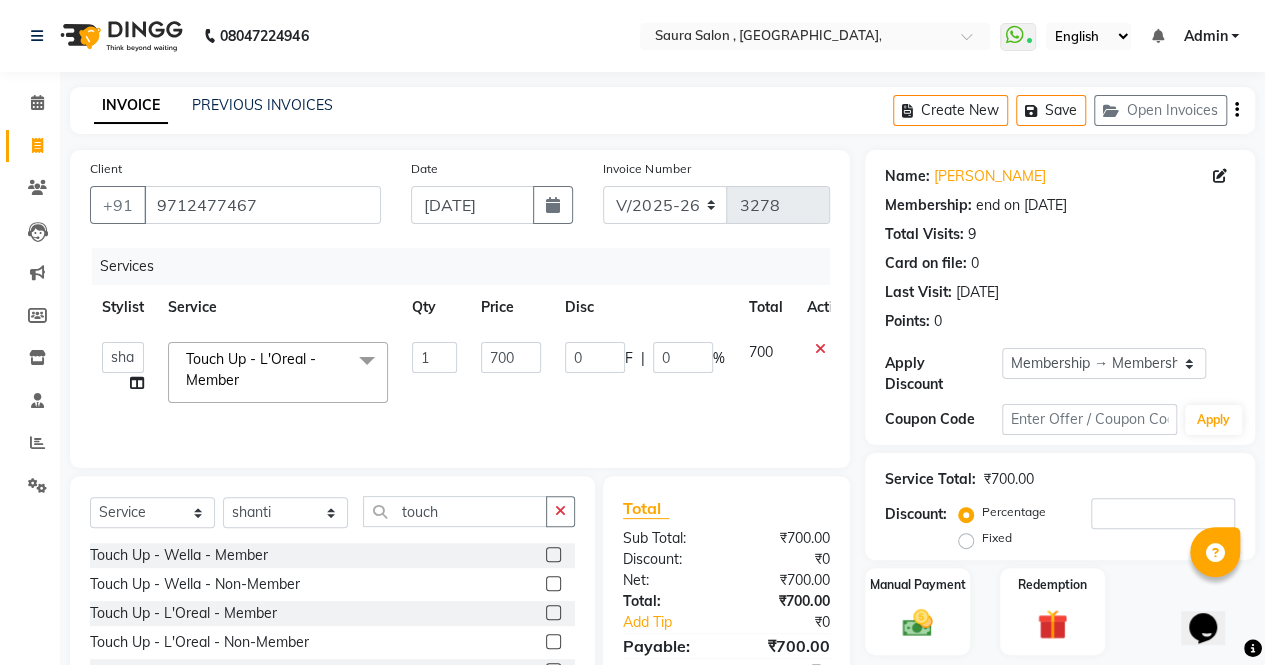 click on "700" 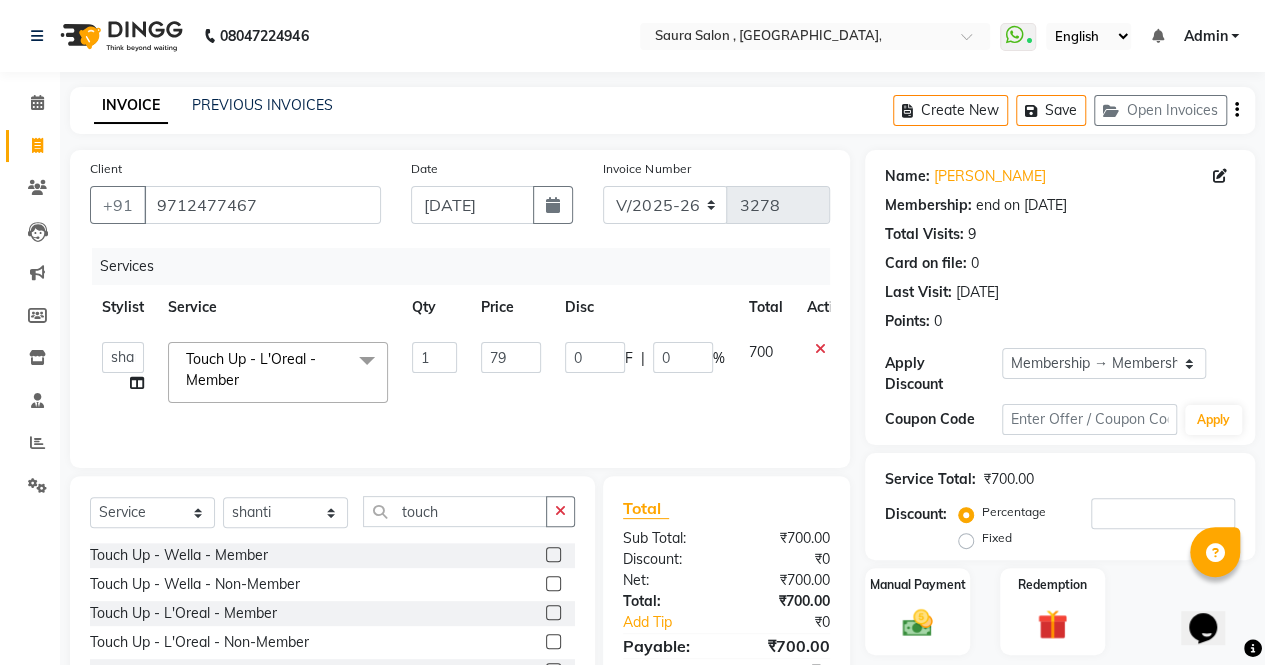 type on "793" 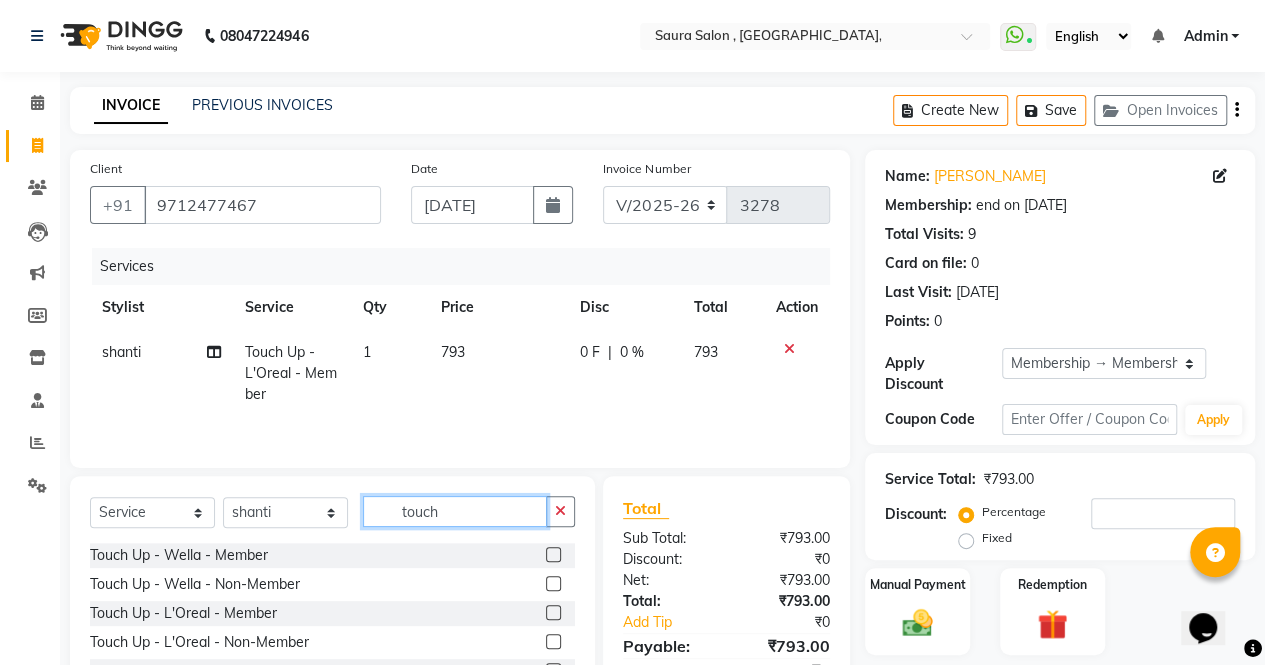 click on "touch" 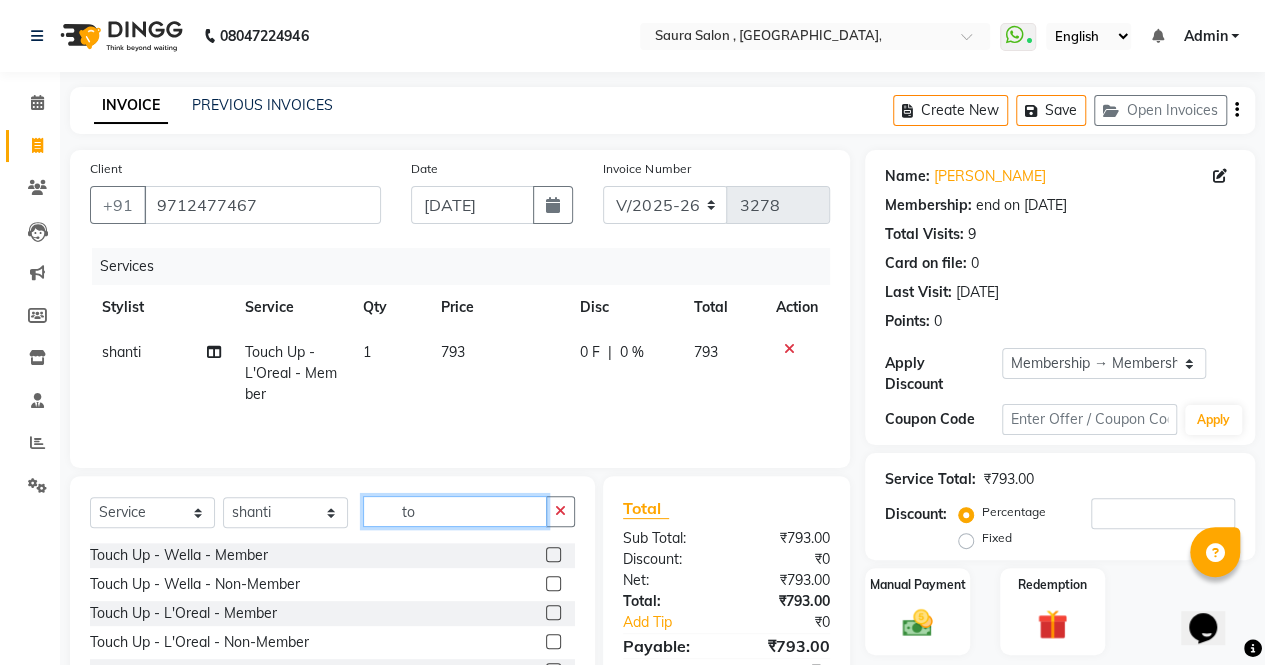 type on "t" 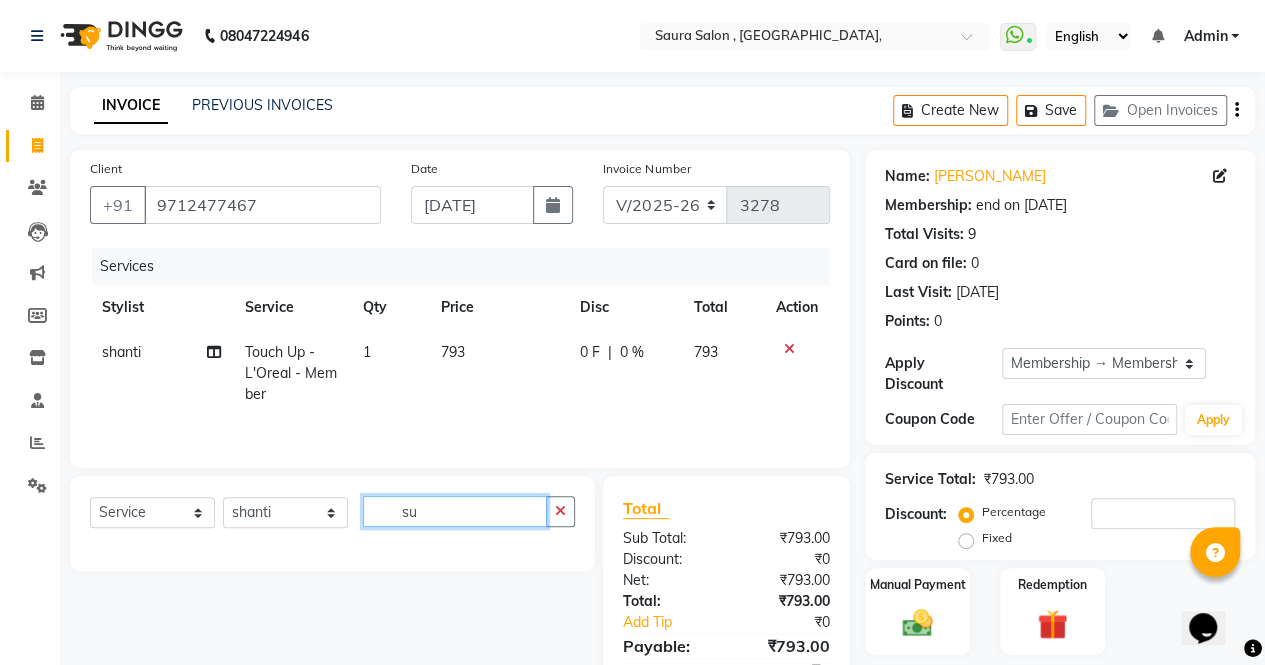 type on "s" 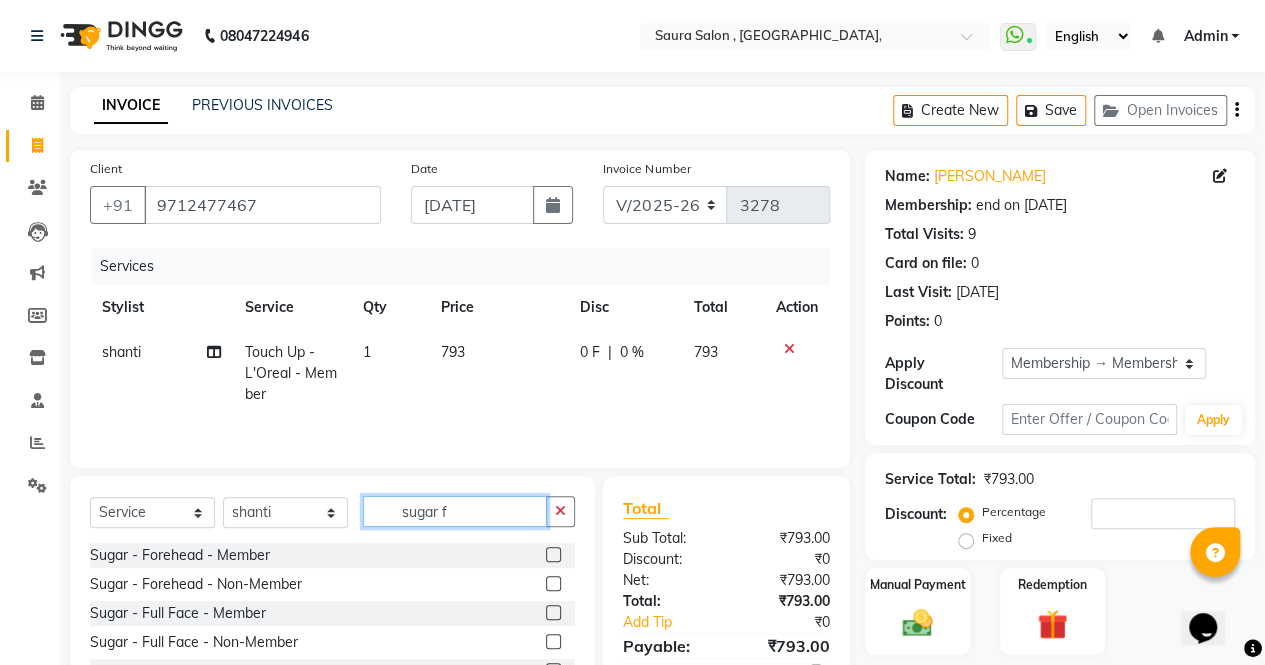 scroll, scrollTop: 135, scrollLeft: 0, axis: vertical 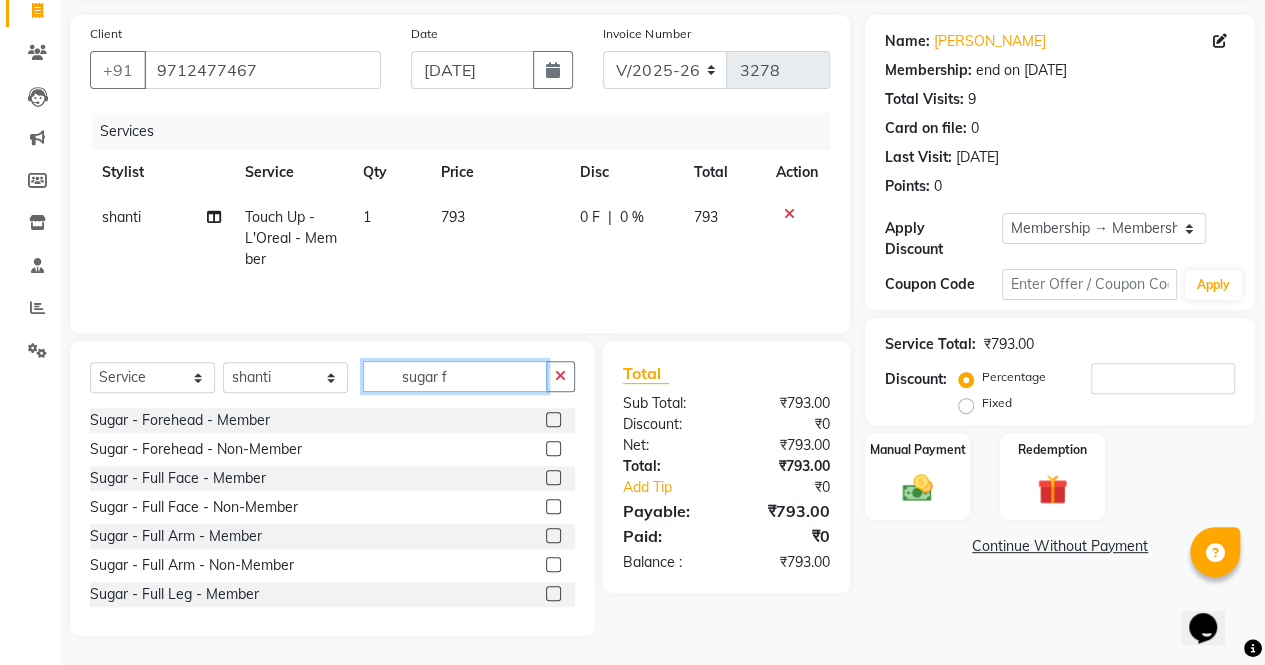 type on "sugar f" 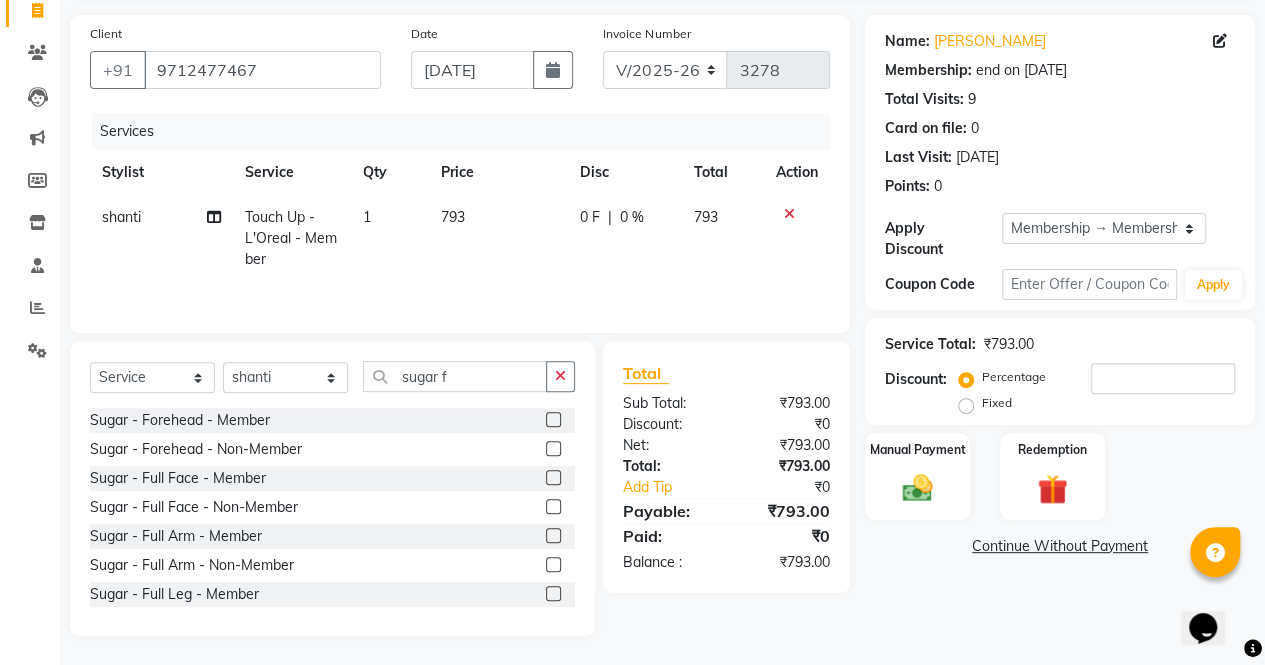 click 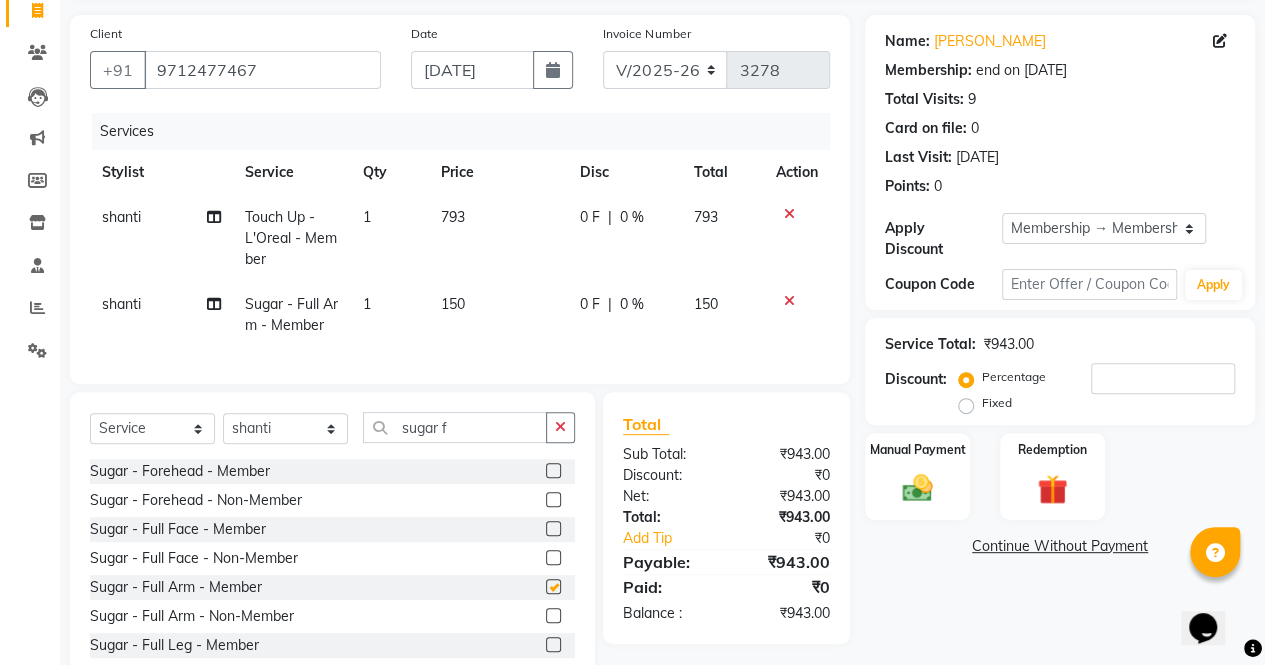 checkbox on "false" 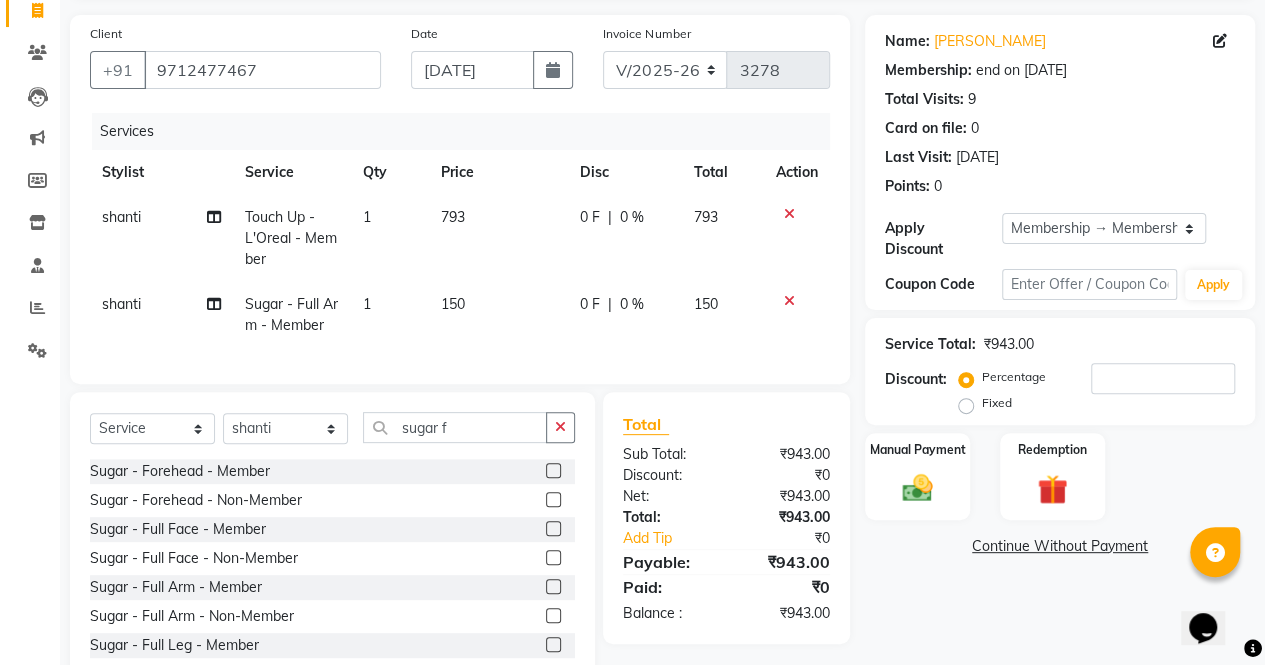 click on "150" 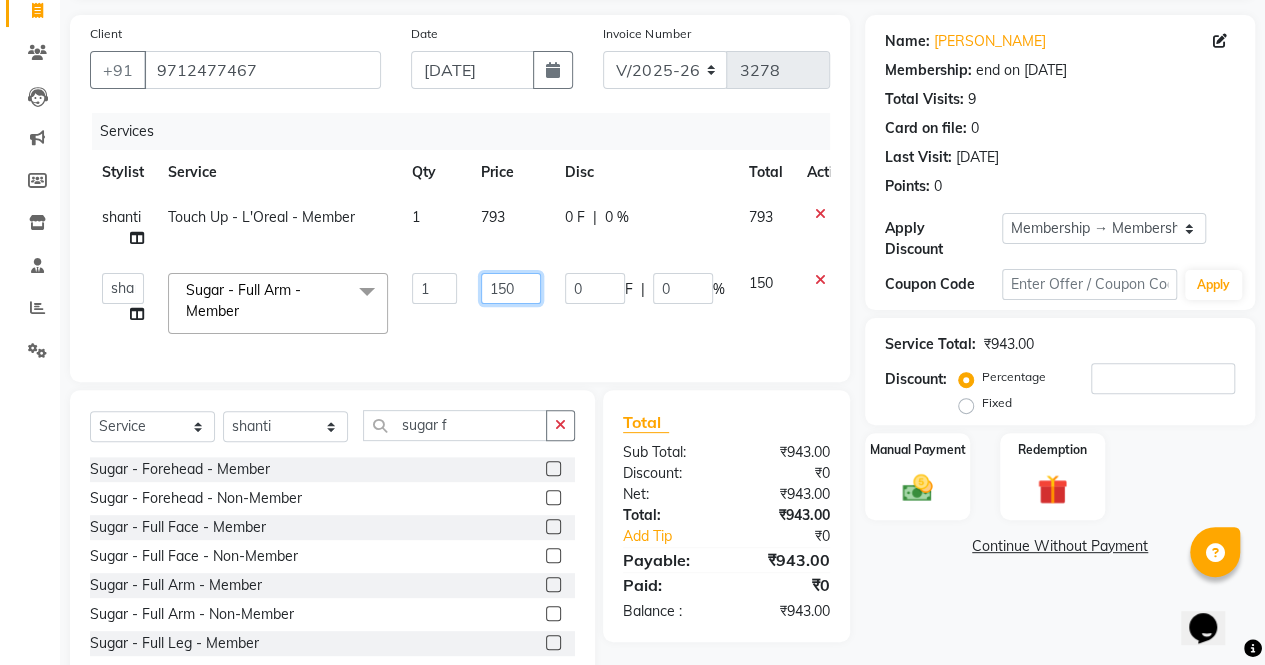 click on "150" 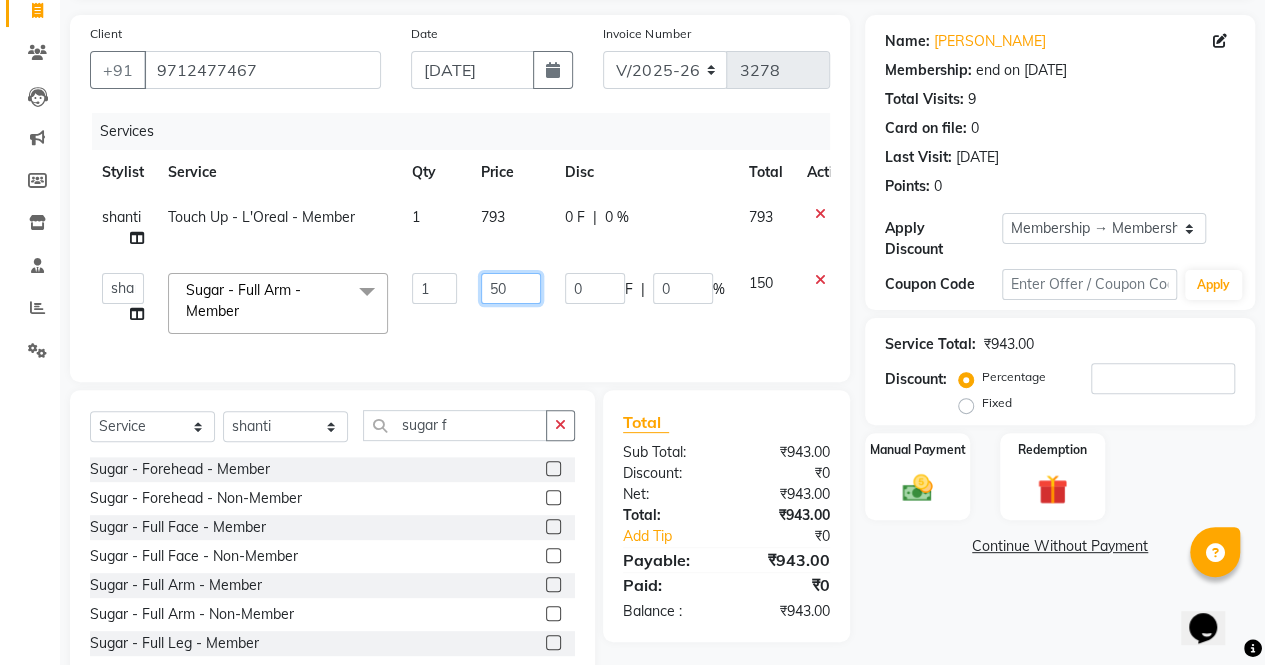 type on "350" 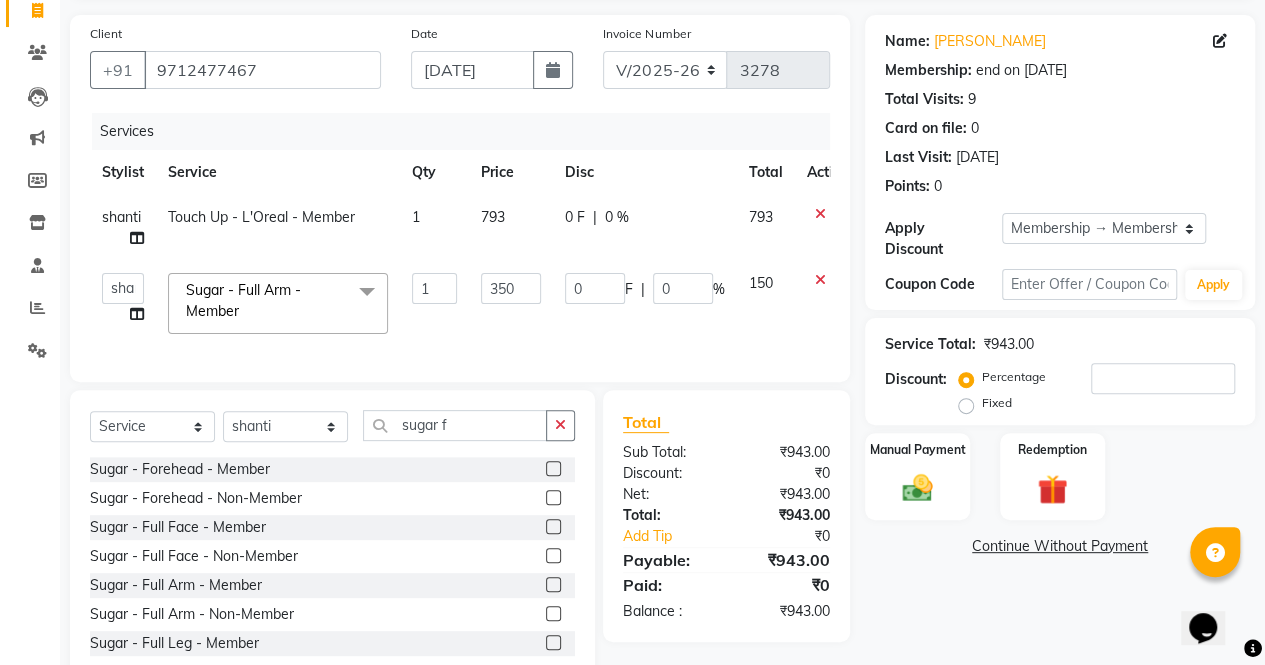 click on "Select  Service  Product  Membership  Package Voucher Prepaid Gift Card  Select Stylist archana  asha  chetna  deepika prajapati jagruti payal riddhi khandala shanti  sona  ura usha di vaishali vaishnavi  vidhi  sugar f Sugar - Forehead - Member  Sugar - Forehead - Non-Member  Sugar - Full Face - Member  Sugar - Full Face - Non-Member  Sugar - Full Arm - Member  Sugar - Full Arm - Non-Member  Sugar - Full Leg - Member  Sugar - Full Leg - Non-Member  Sugar - Half Hand - Member  Sugar - Half Hand - Non-Member  Sugar - Half Leg - Member  Sugar - Half Leg - Non-Member  Sugar - Feet - Member  Sugar - Feet - Non-Member  Sugar - Half Front - Member  Sugar - Half Front - Non-Member  Sugar - Full Front - Member  Sugar - Full Front - Non-Member  Sugar - Half Back - Member  Sugar - Half Back - Non-Member  Sugar - Full Back - Member  Sugar - Full Back - Non-Member  Sugar - Full Body - Member  Sugar - Full Body - Non-Member" 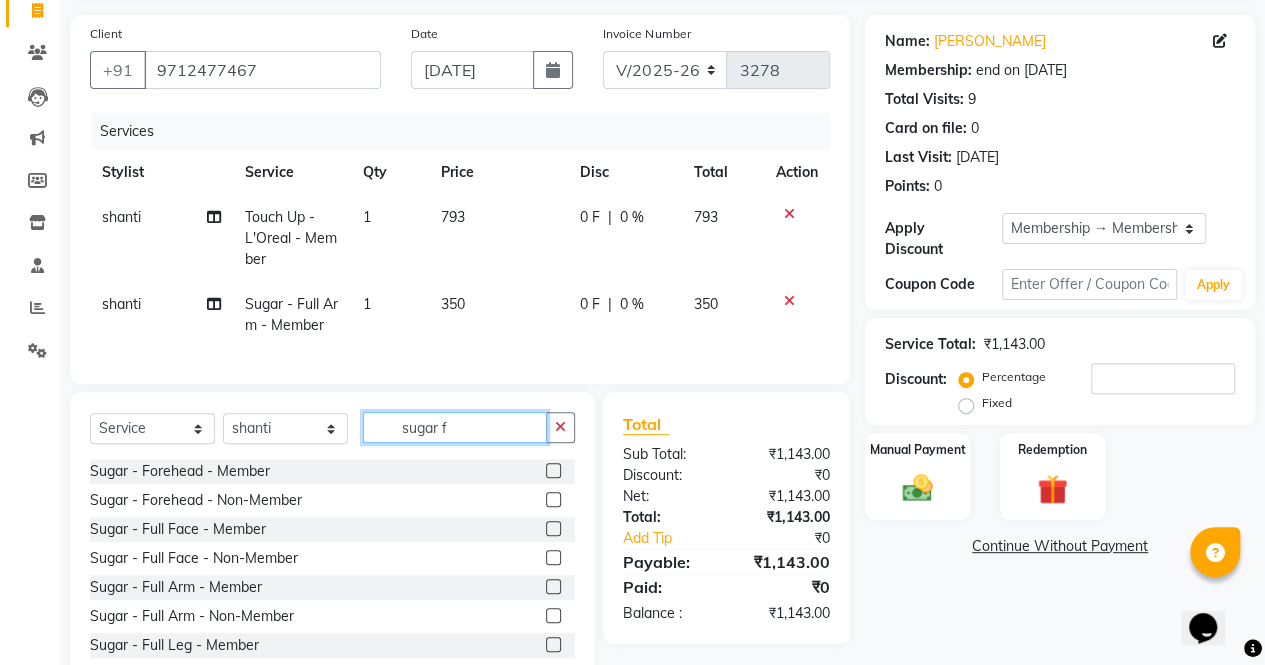 click on "sugar f" 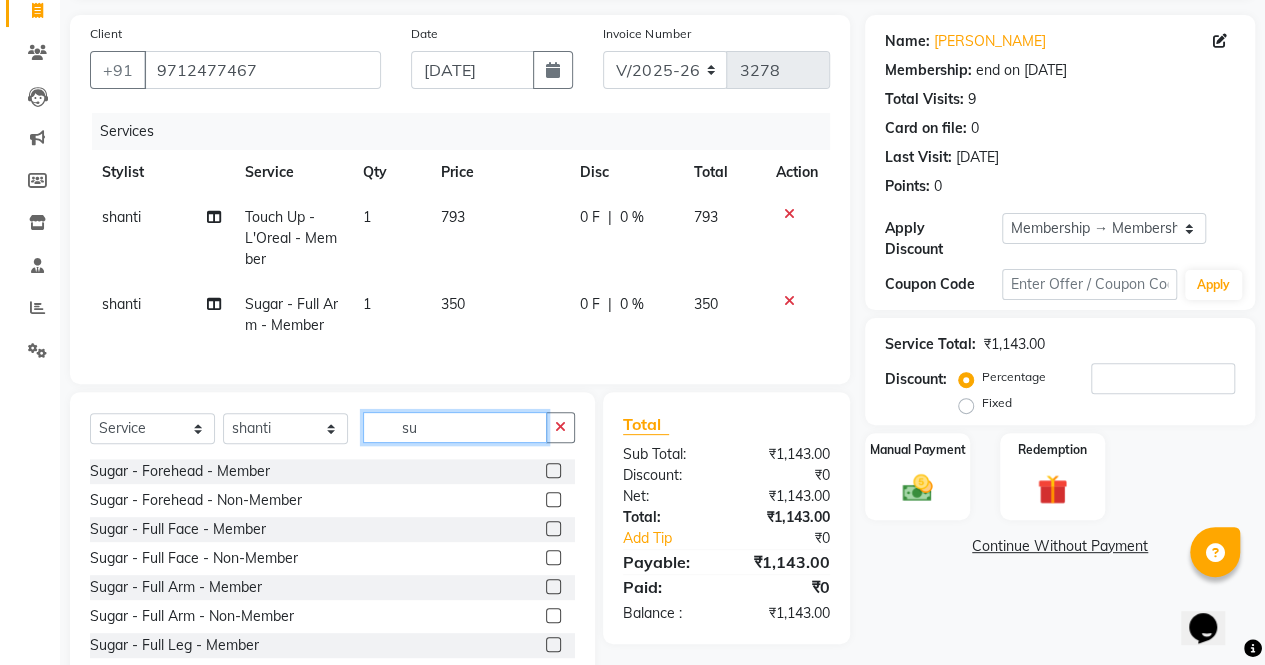 type on "s" 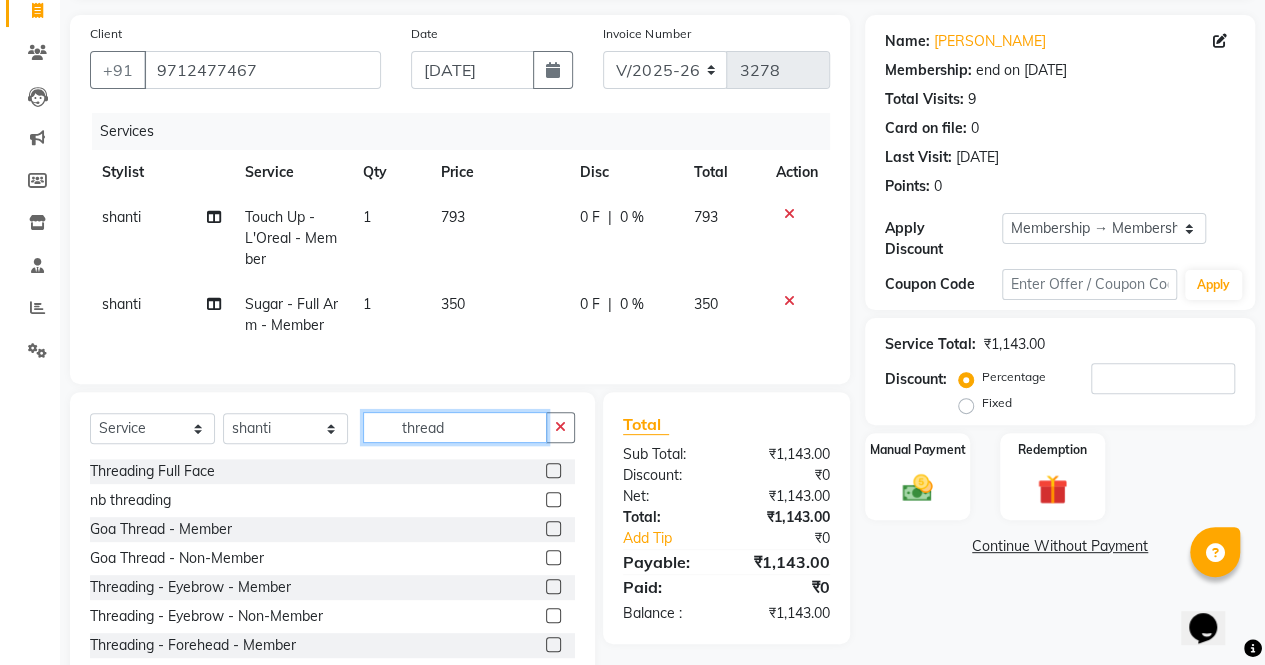 scroll, scrollTop: 201, scrollLeft: 0, axis: vertical 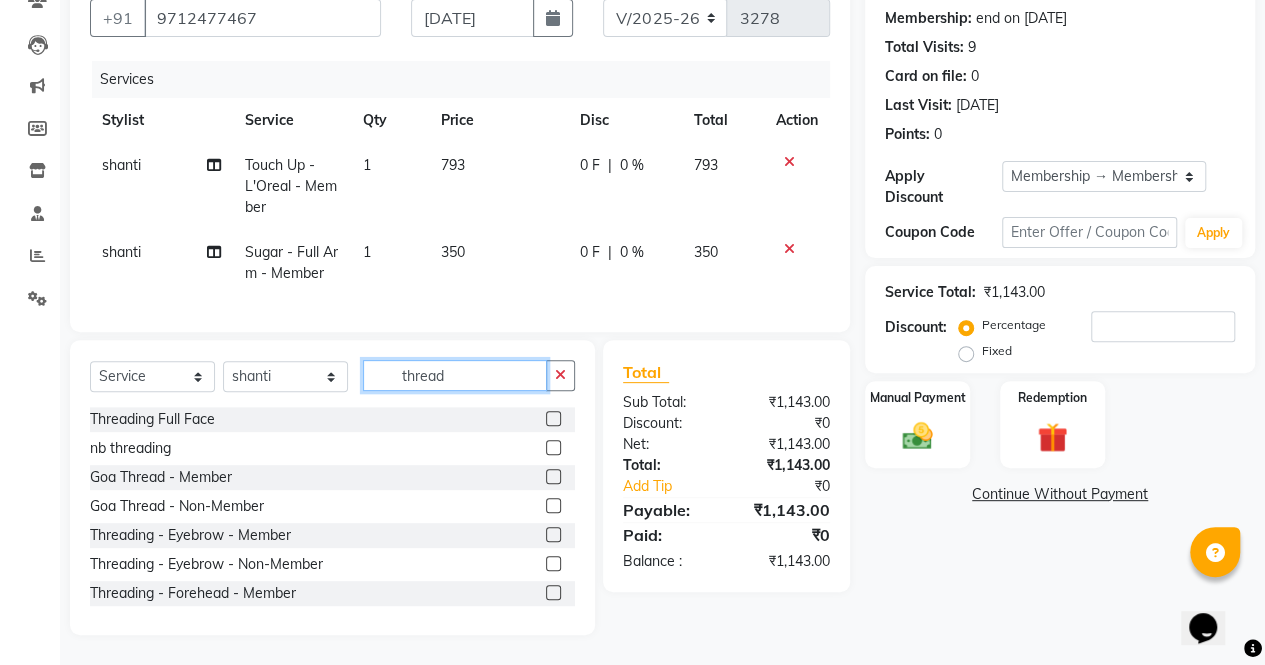 type on "thread" 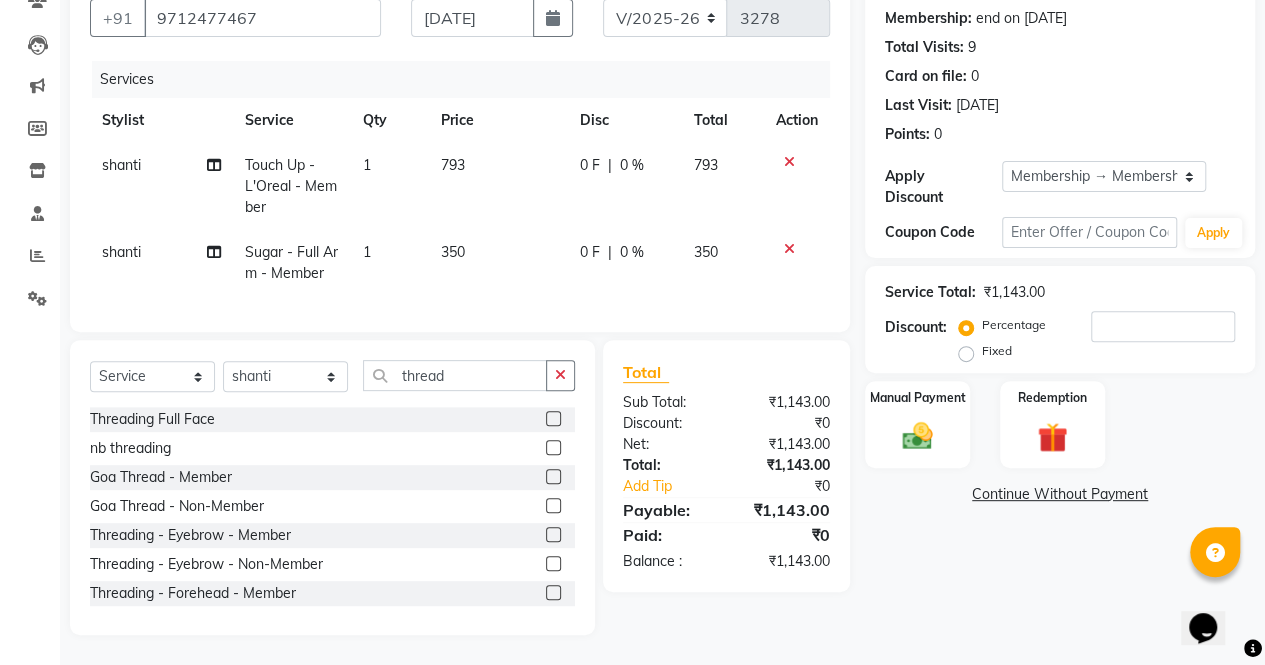 click 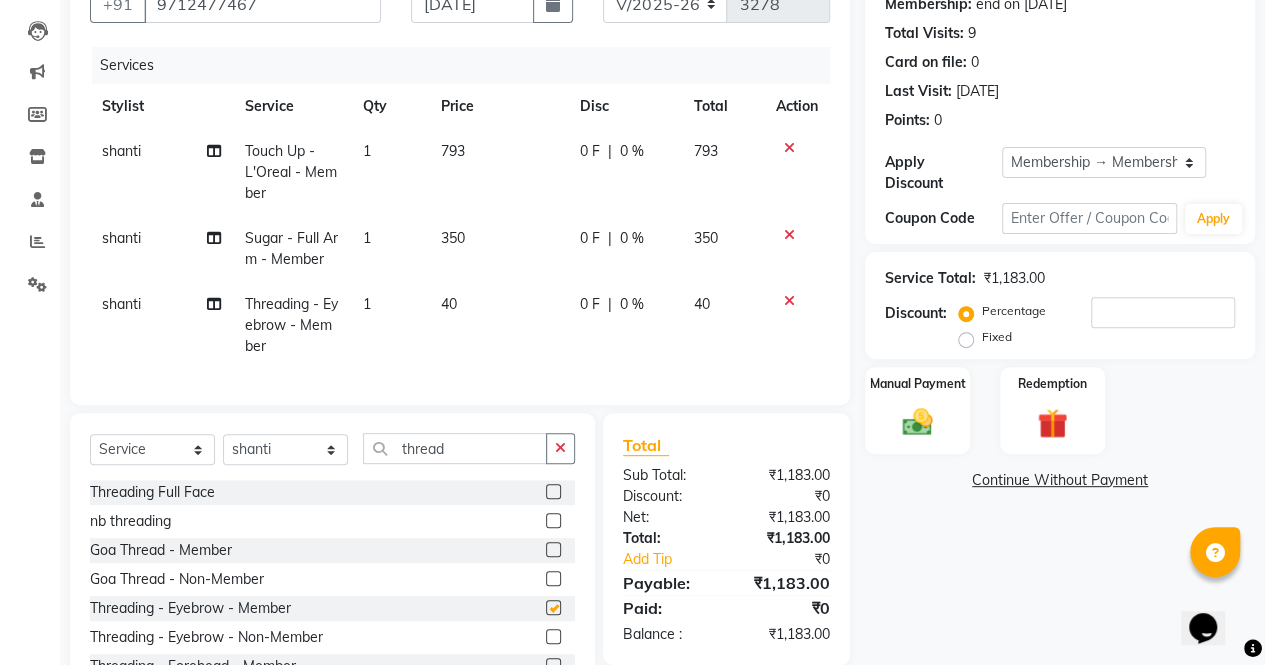 checkbox on "false" 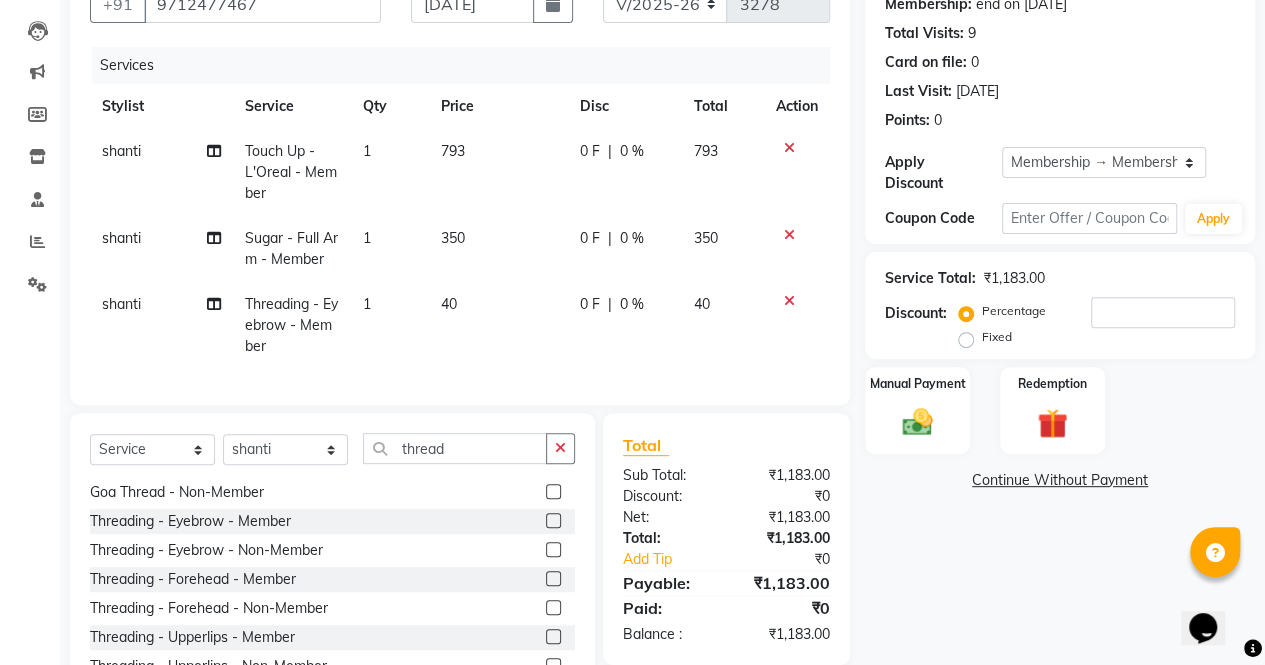scroll, scrollTop: 102, scrollLeft: 0, axis: vertical 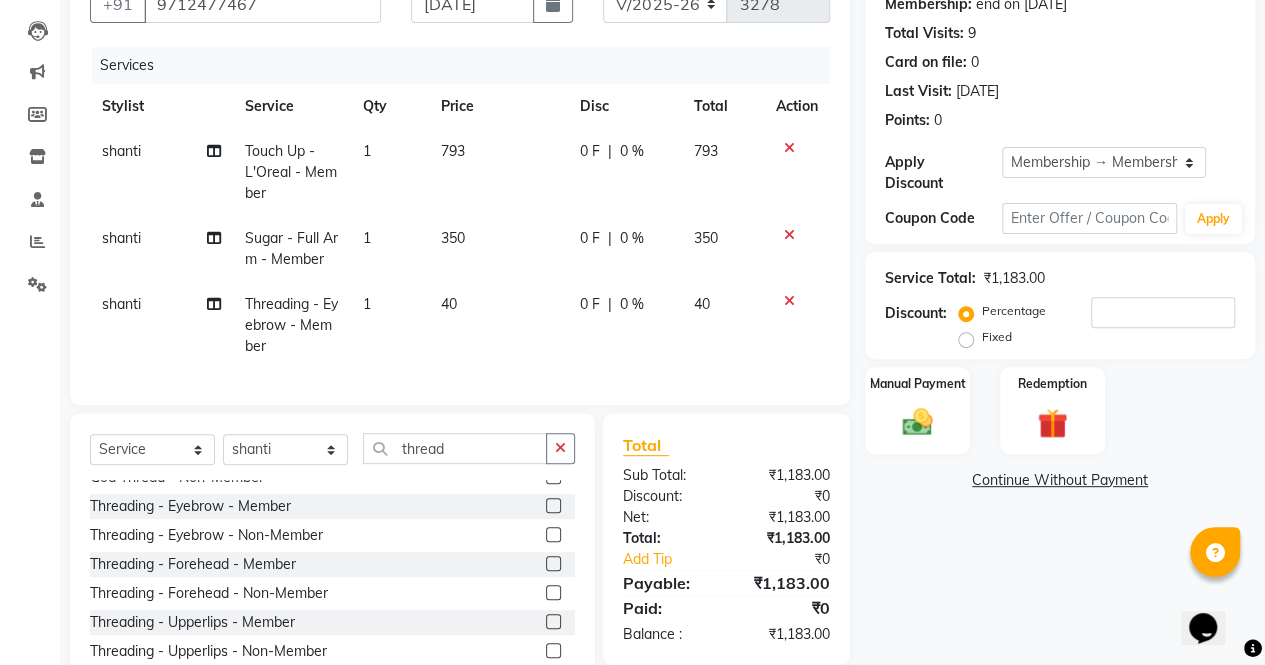 click 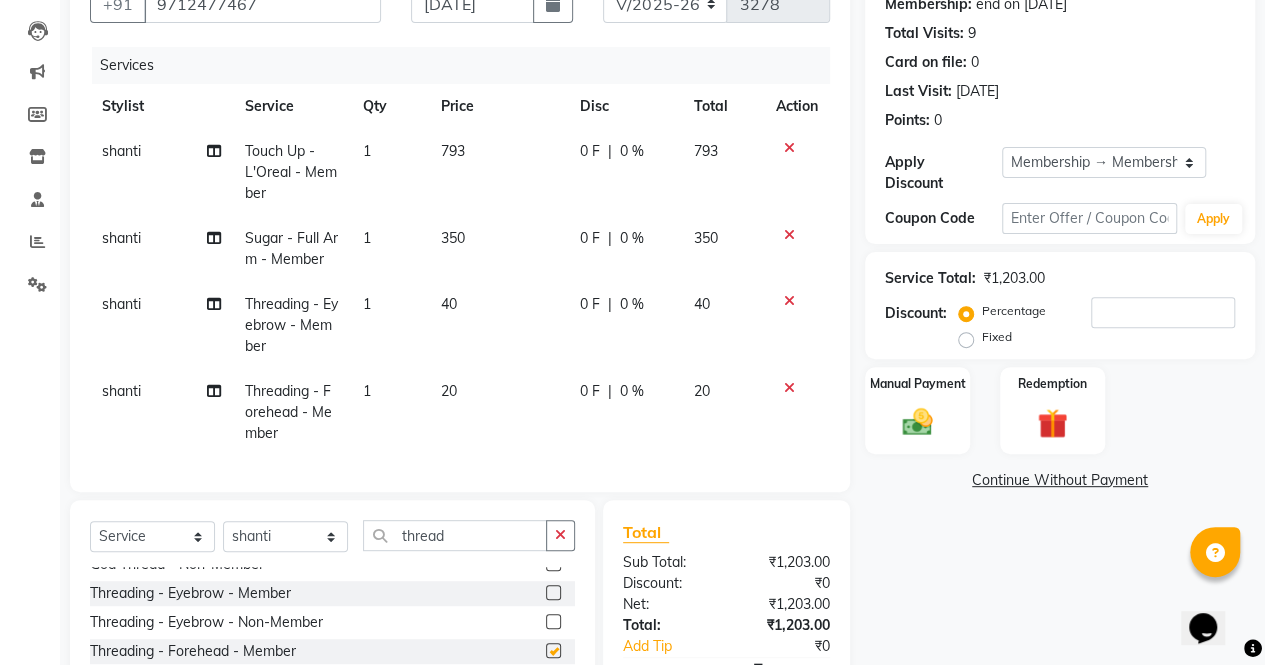 checkbox on "false" 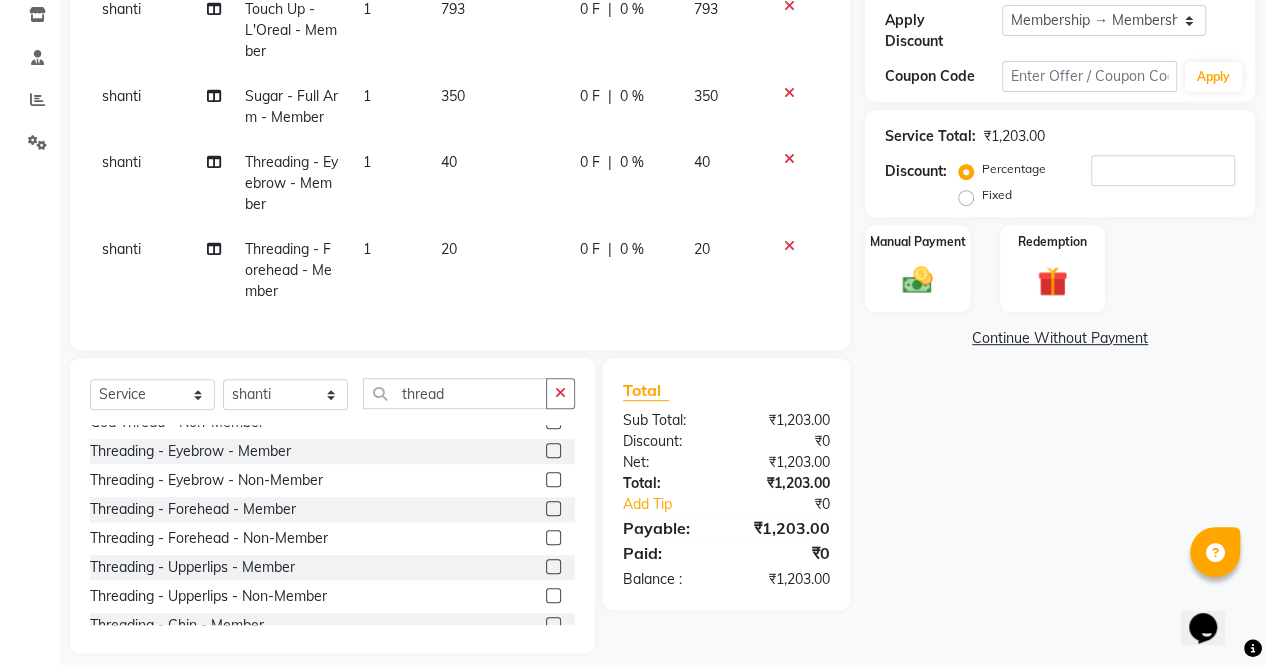 scroll, scrollTop: 375, scrollLeft: 0, axis: vertical 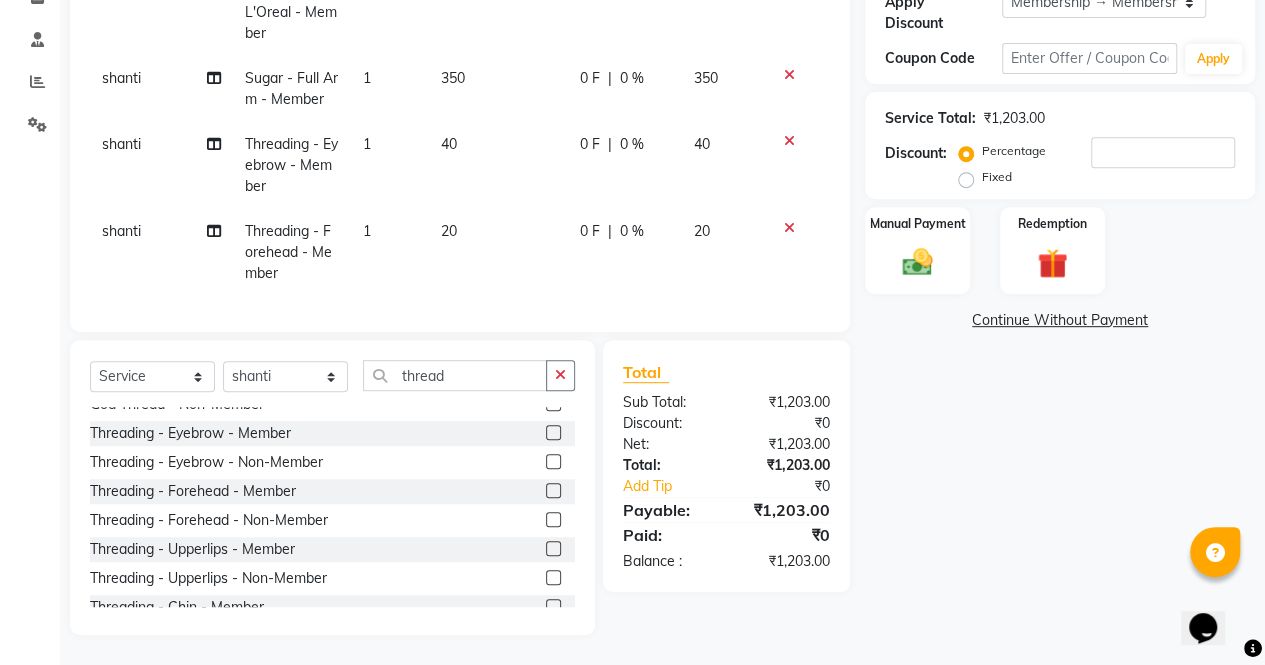 click 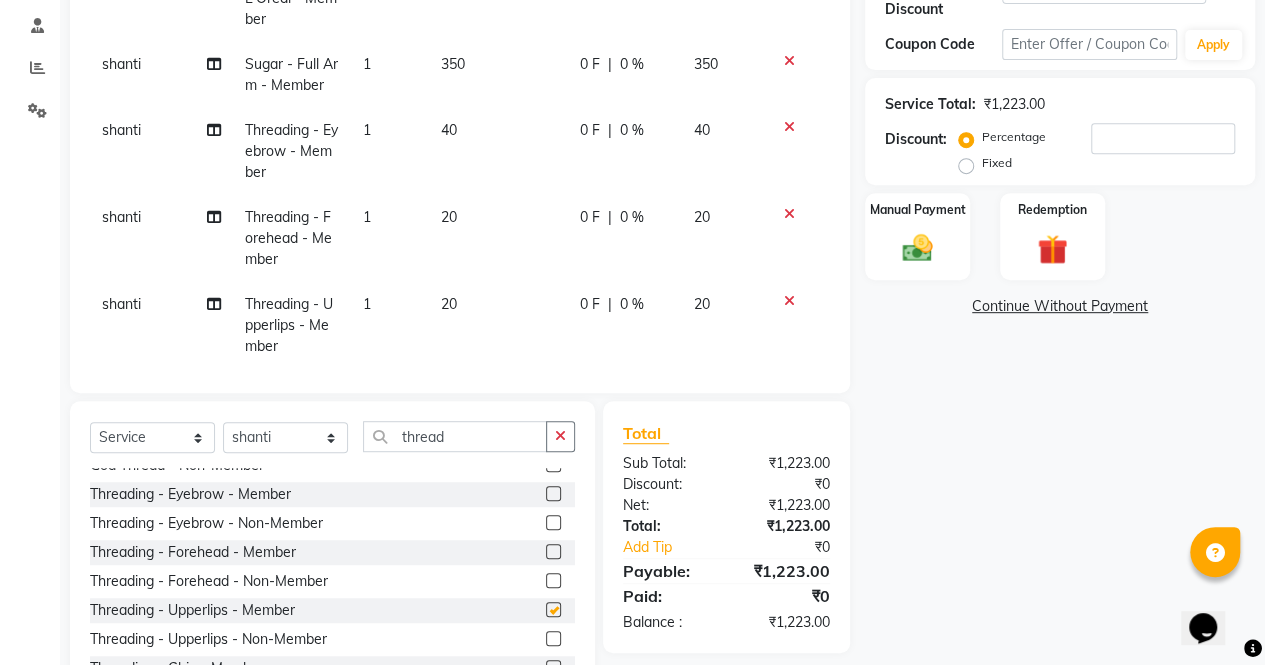 checkbox on "false" 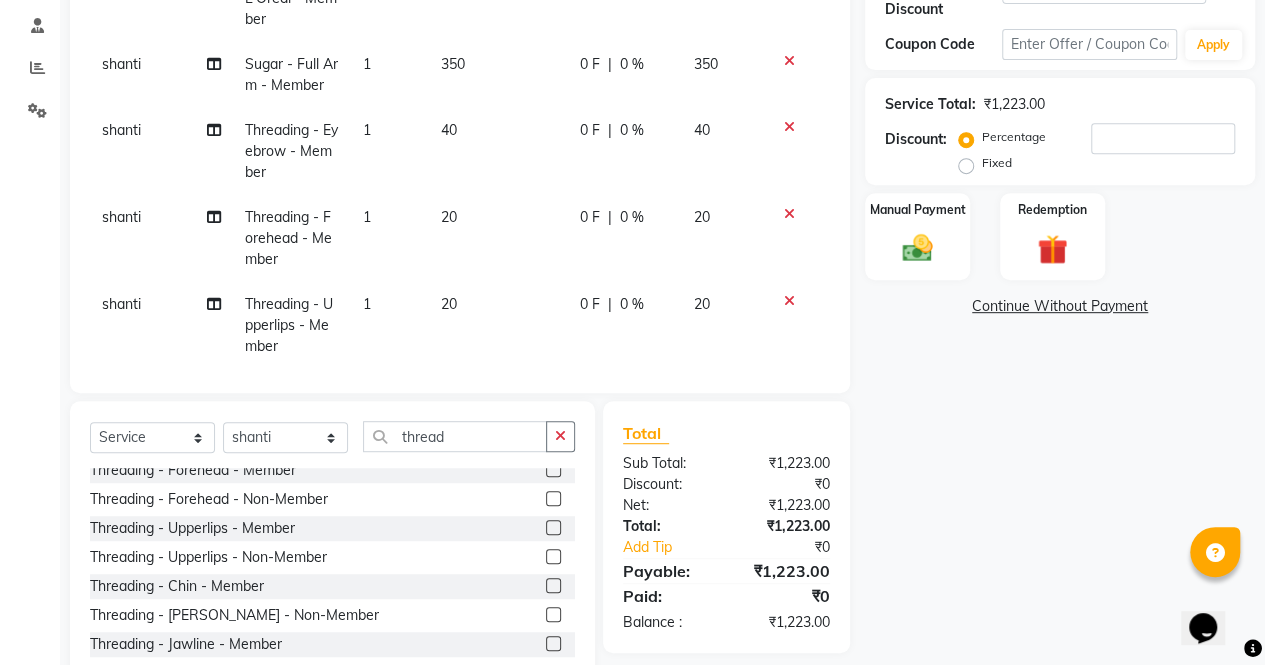 scroll, scrollTop: 197, scrollLeft: 0, axis: vertical 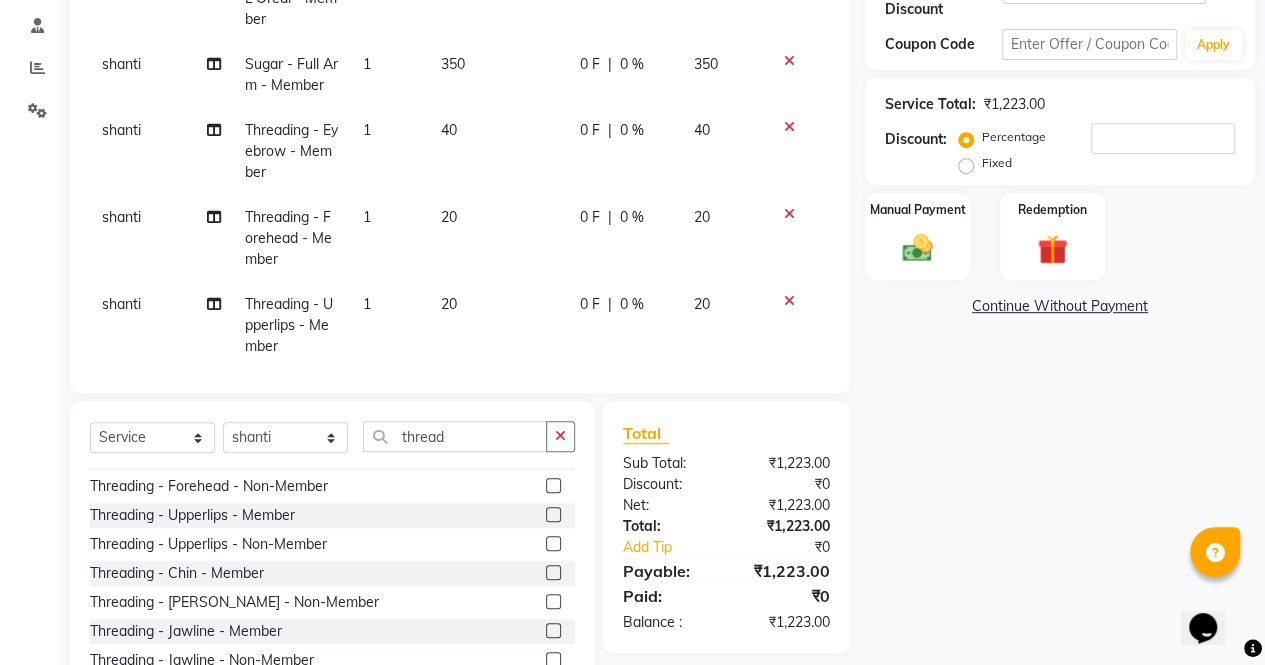 click 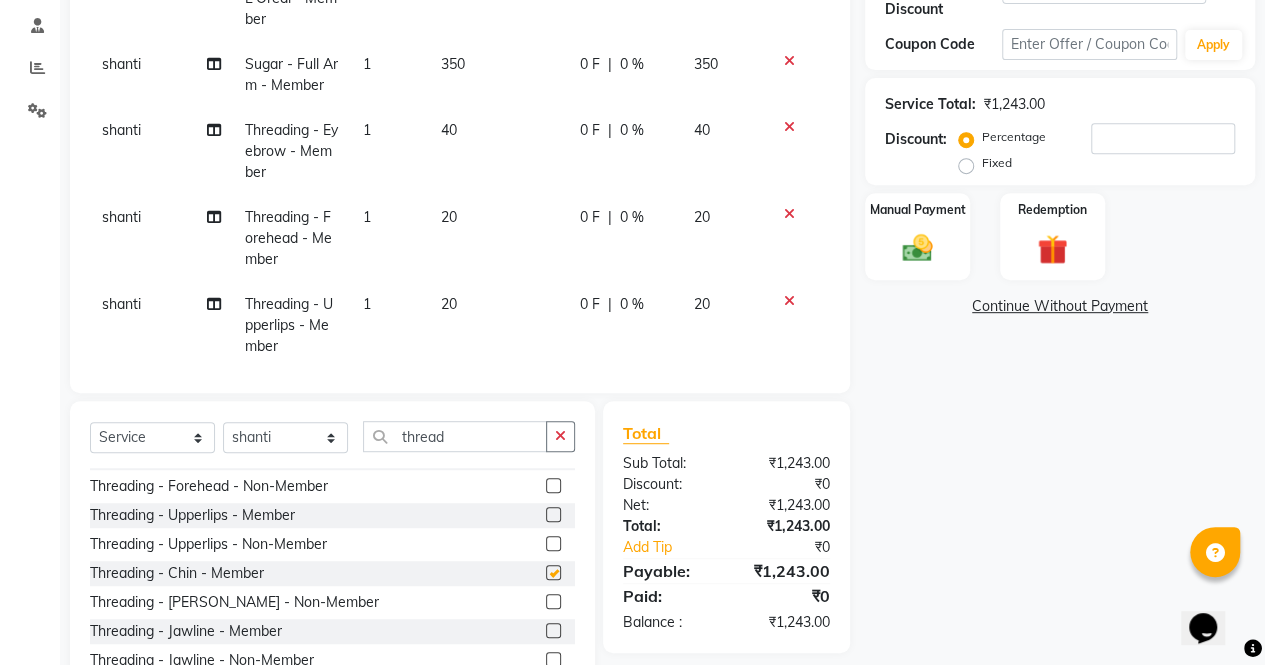 checkbox on "false" 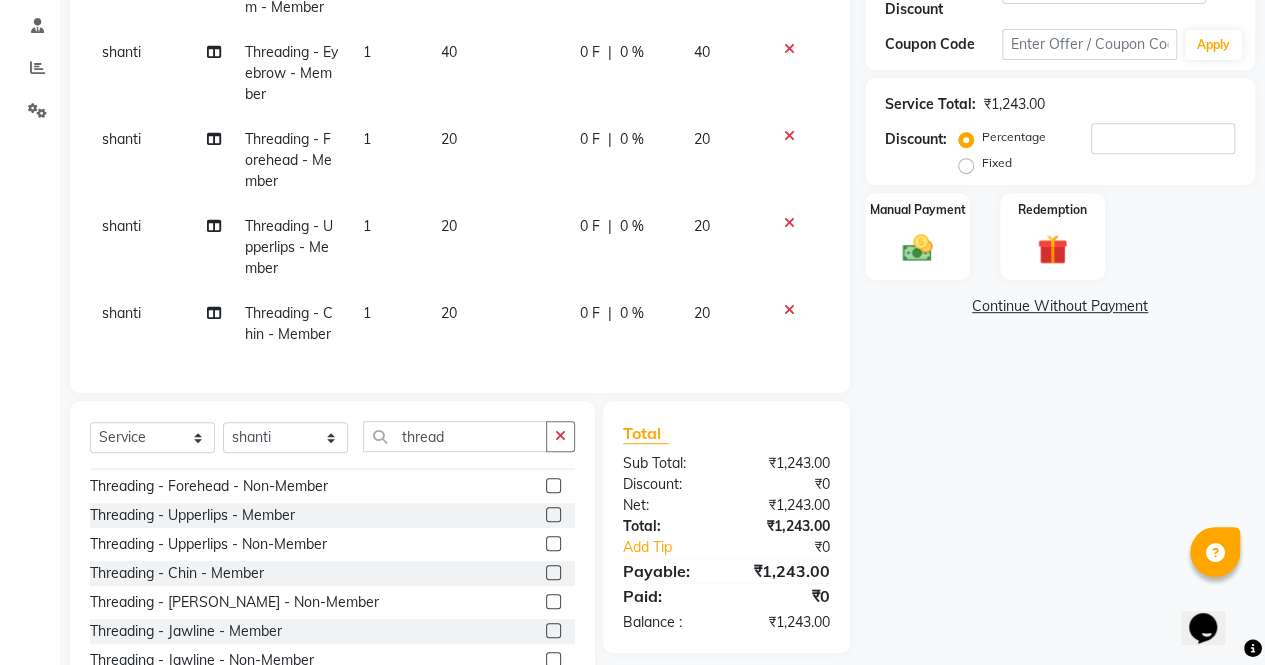 scroll, scrollTop: 0, scrollLeft: 0, axis: both 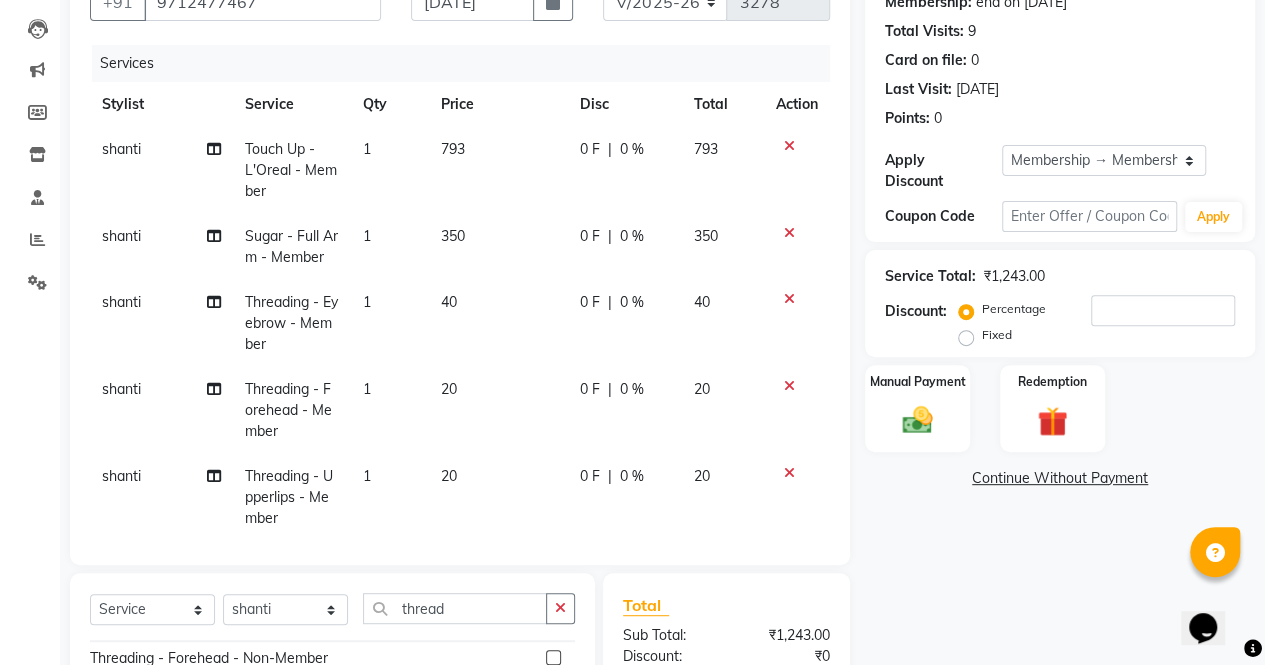 click on "Name: Jyoti Agrawal Membership: end on 30-06-2026 Total Visits:  9 Card on file:  0 Last Visit:   30-06-2025 Points:   0  Apply Discount Select Membership → Membership Coupon Code Apply Service Total:  ₹1,243.00  Discount:  Percentage   Fixed  Manual Payment Redemption  Continue Without Payment" 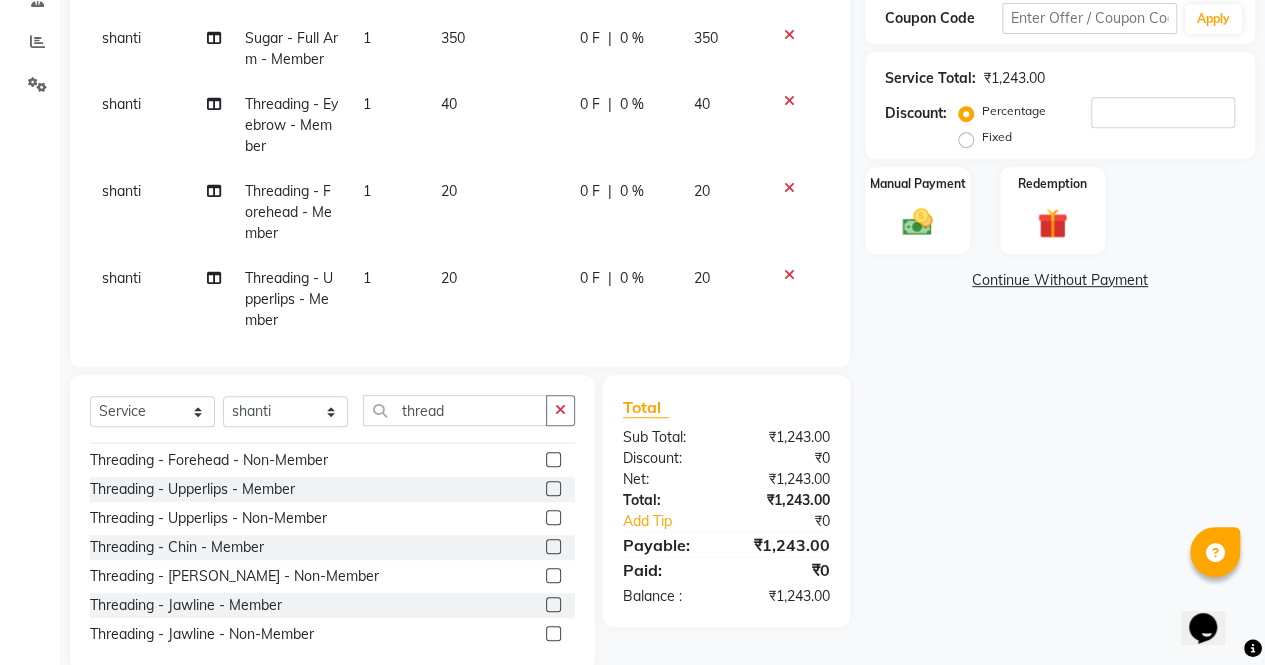 scroll, scrollTop: 435, scrollLeft: 0, axis: vertical 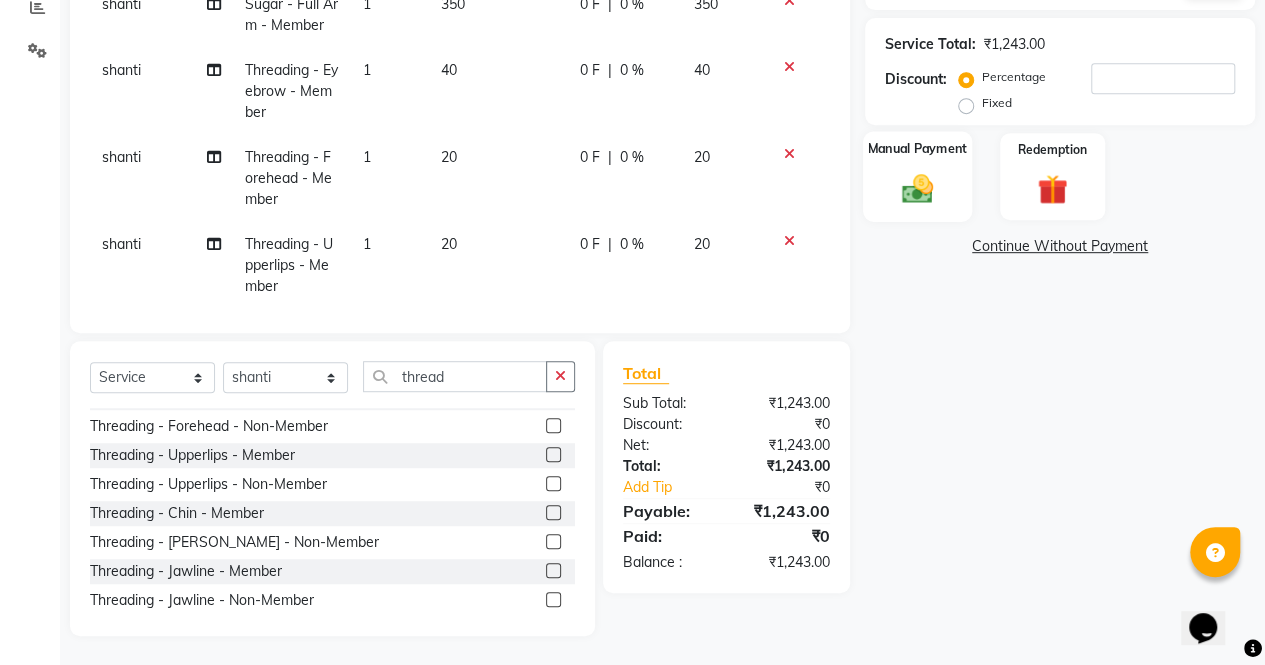 click on "Manual Payment" 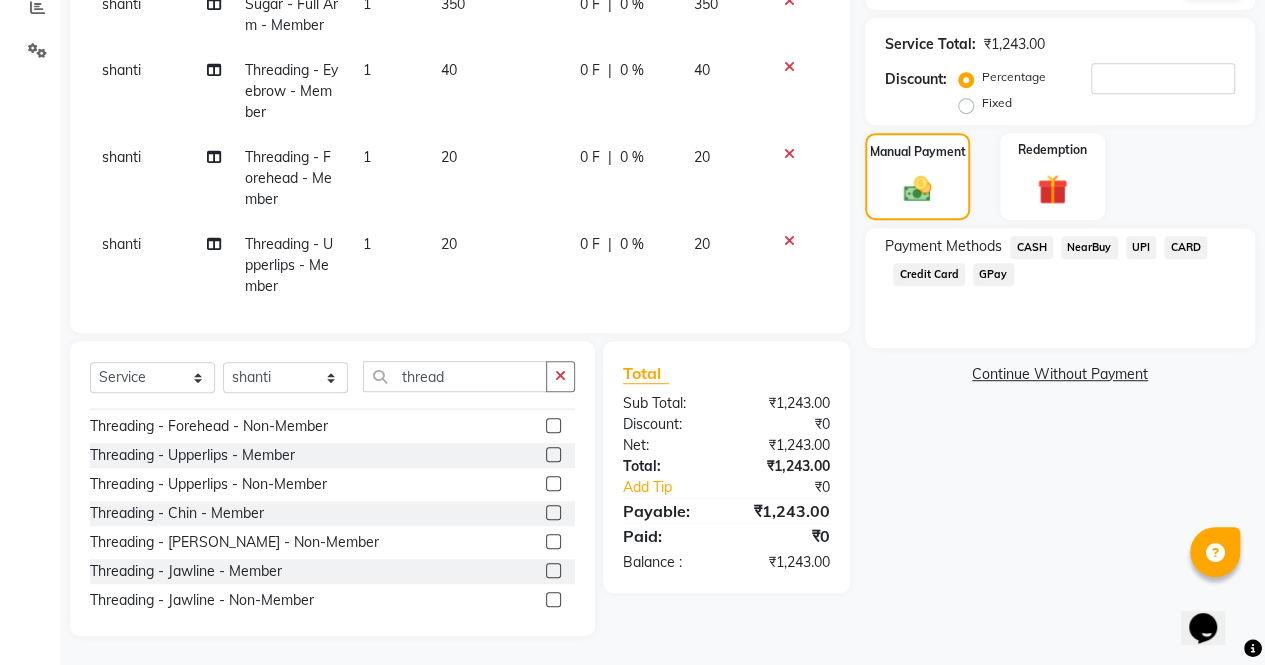click on "CASH" 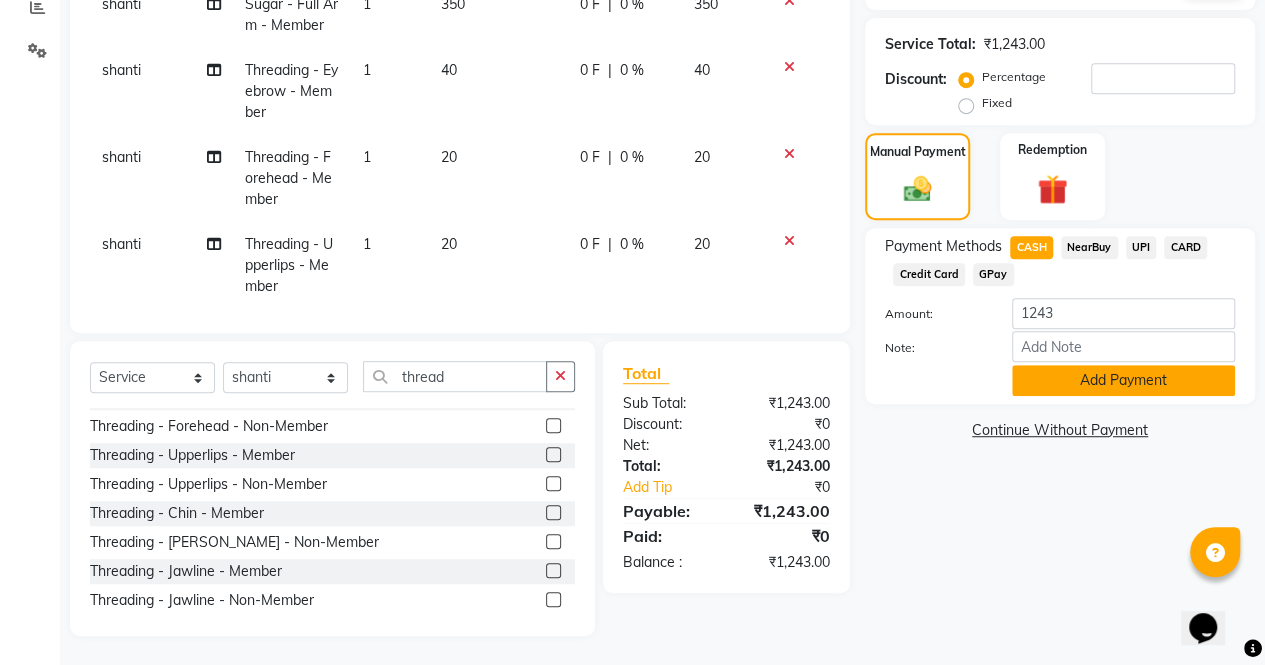 click on "Add Payment" 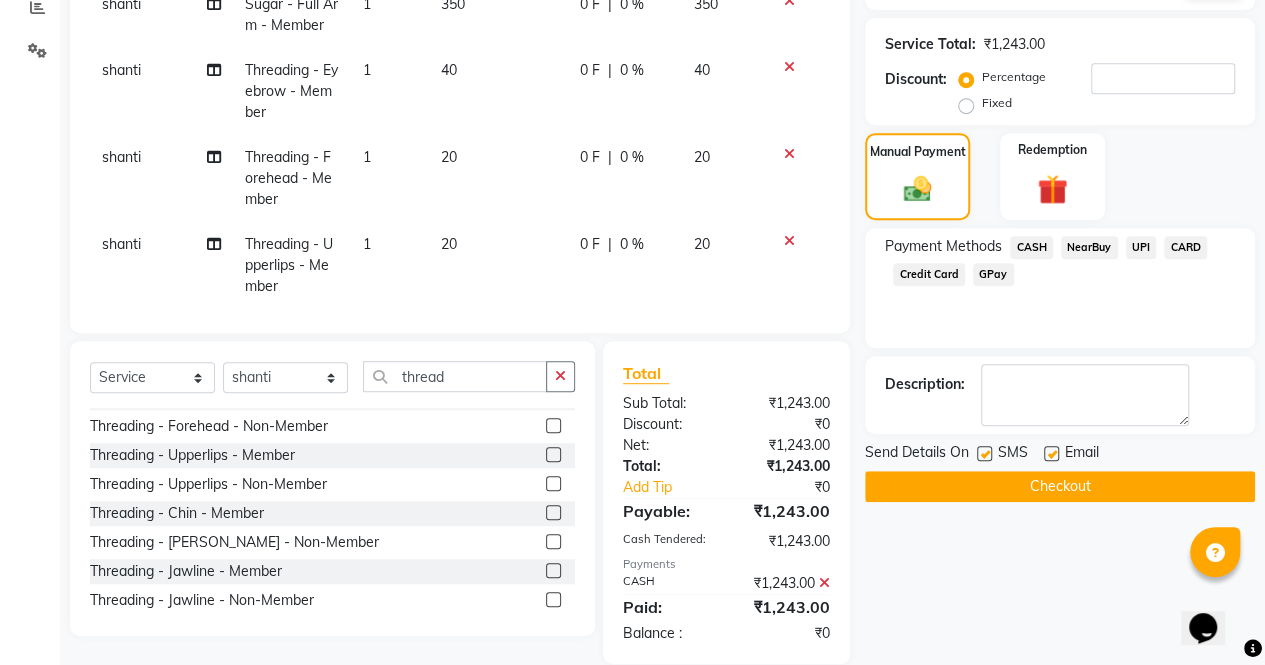 scroll, scrollTop: 462, scrollLeft: 0, axis: vertical 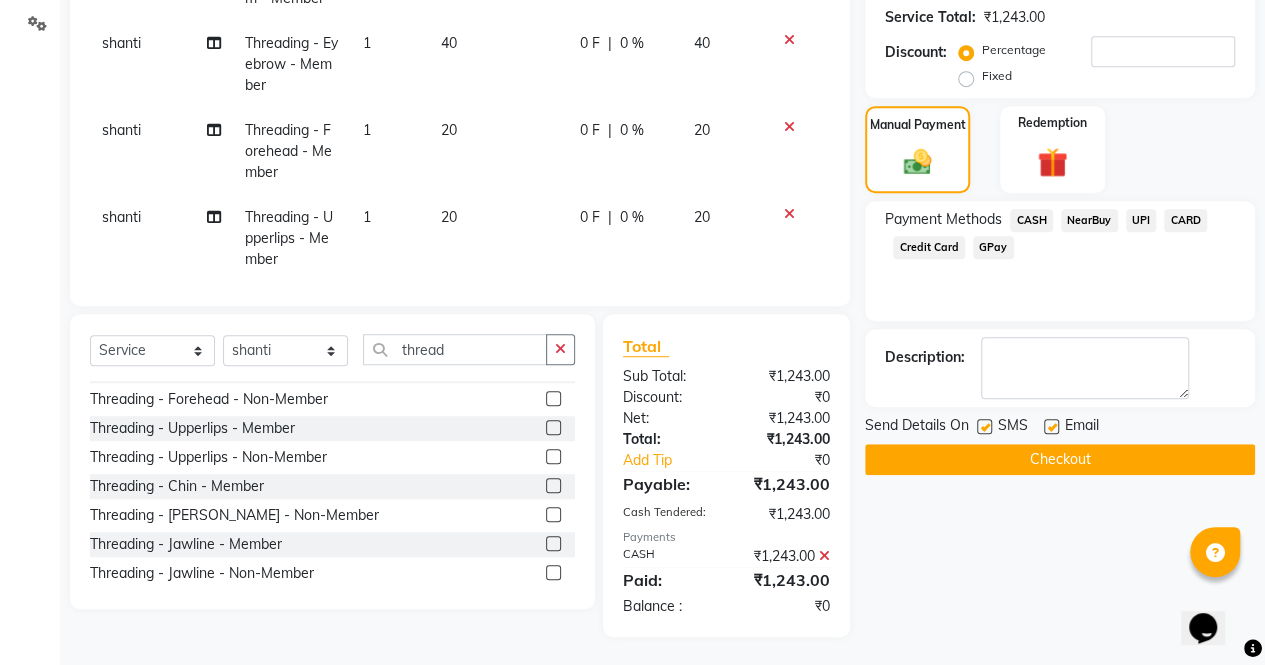click on "Checkout" 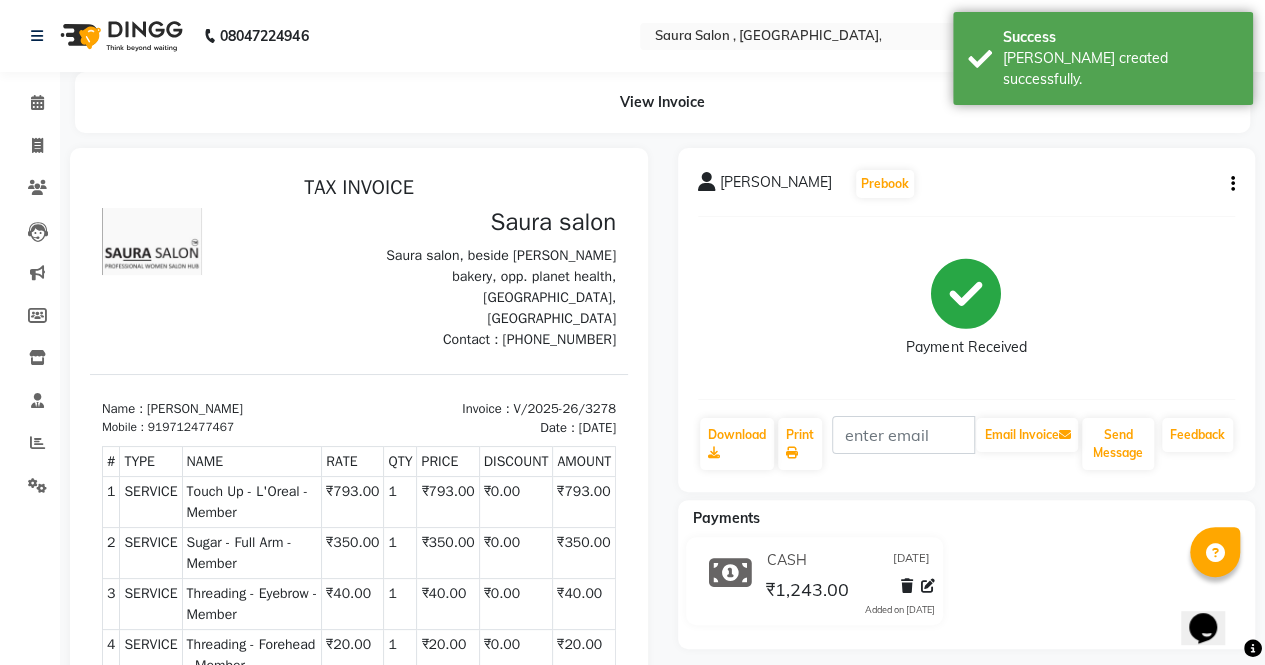 scroll, scrollTop: 0, scrollLeft: 0, axis: both 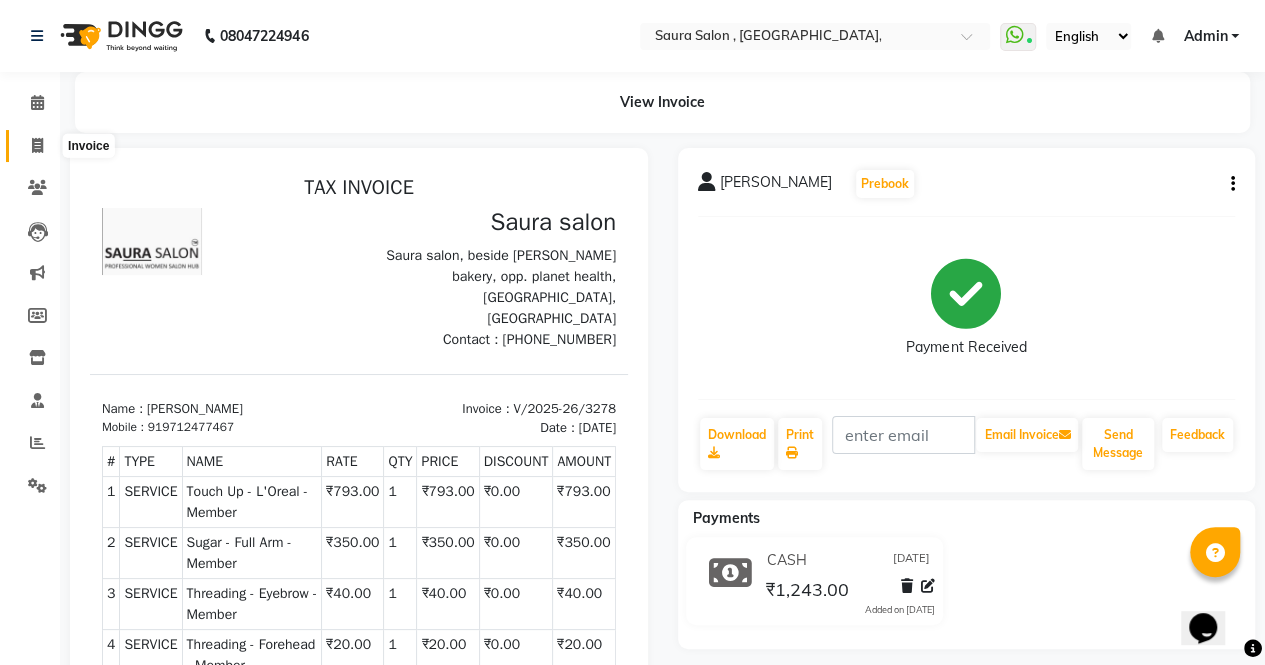 click 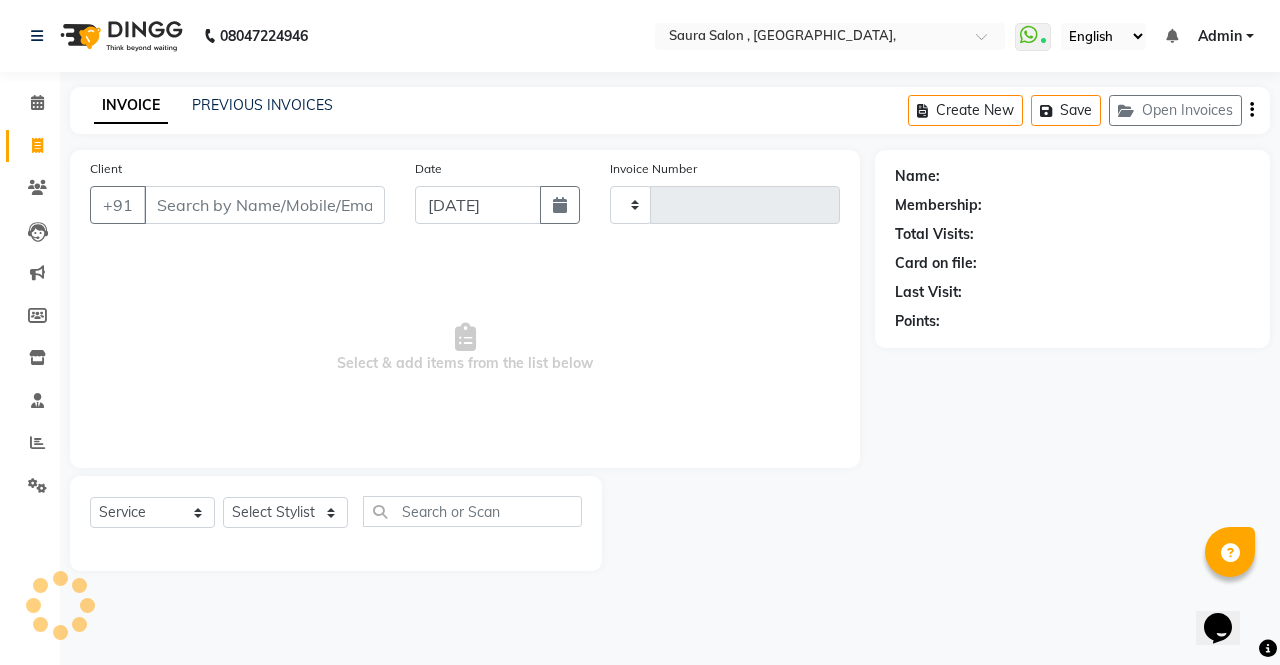 type on "3279" 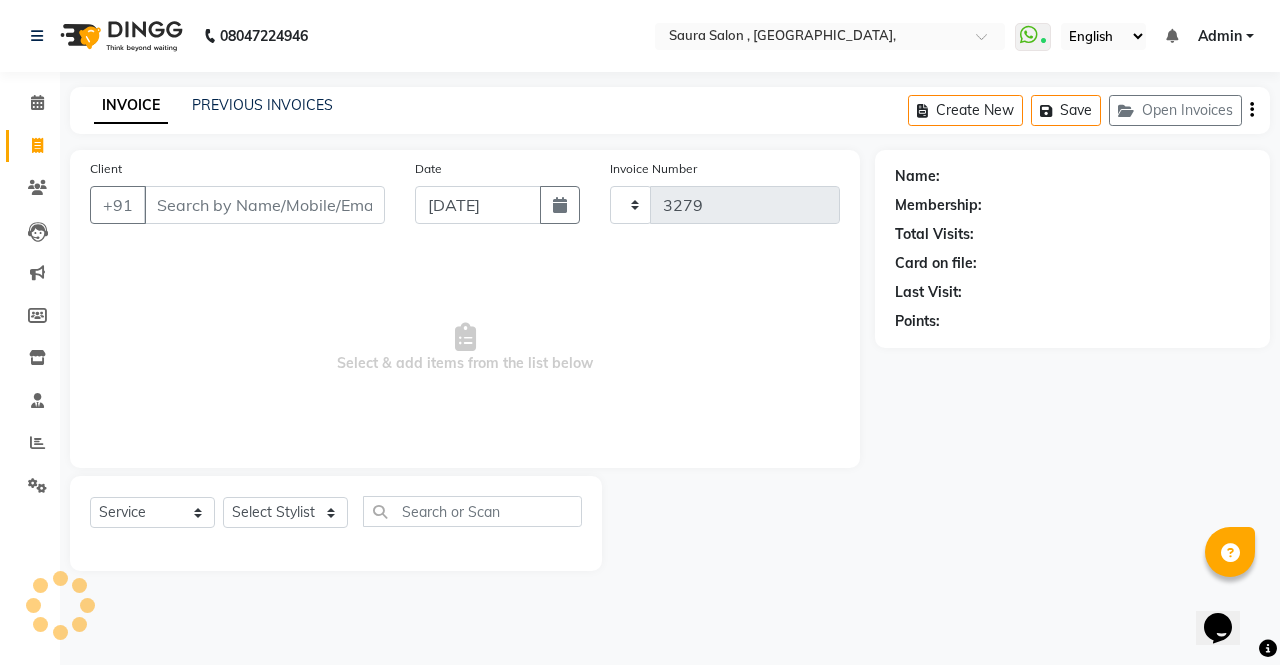 select on "6963" 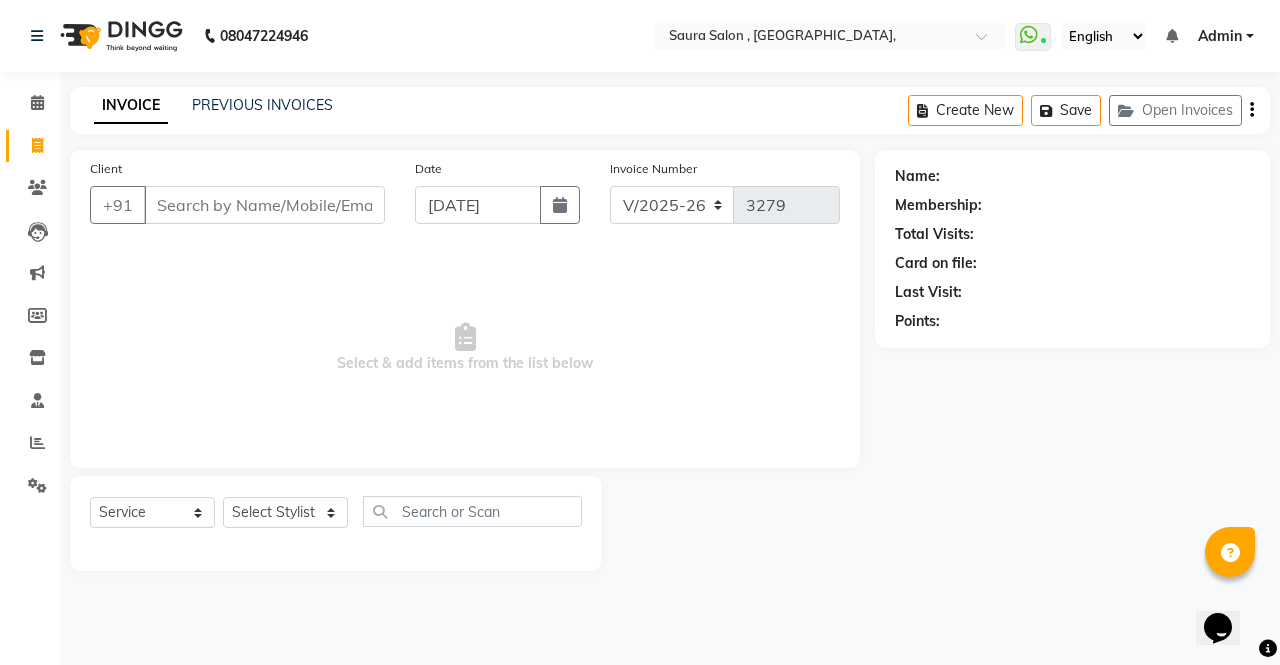 click on "Client" at bounding box center [264, 205] 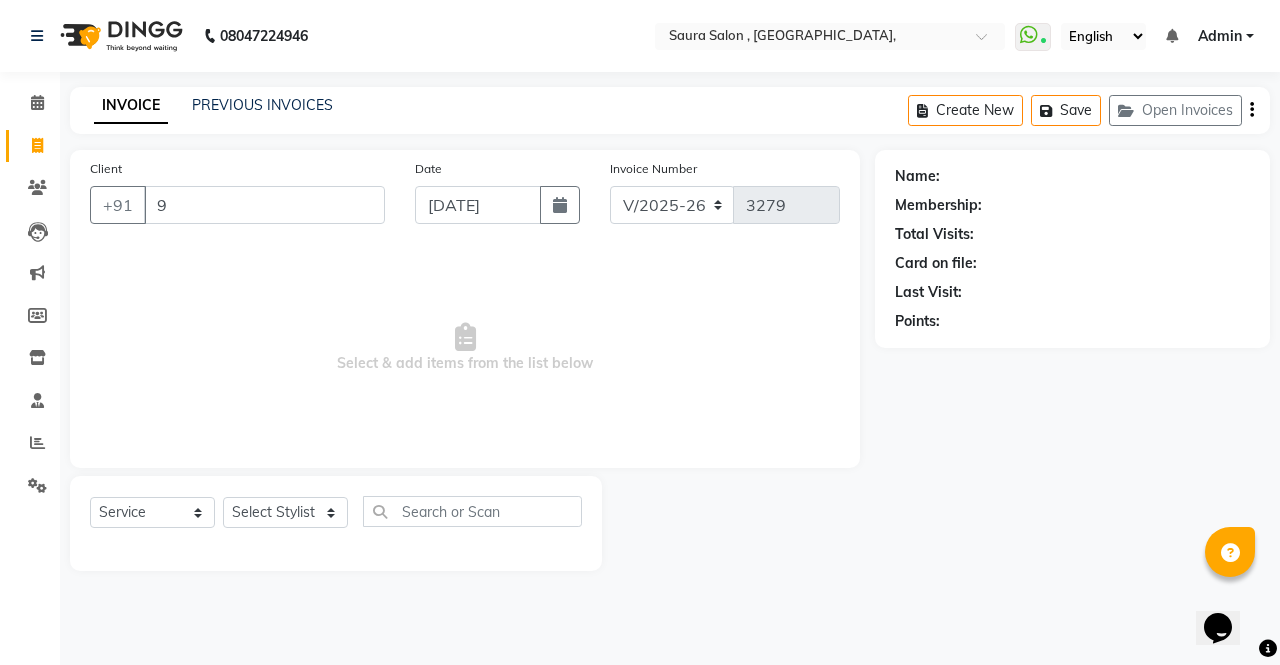 type on "99" 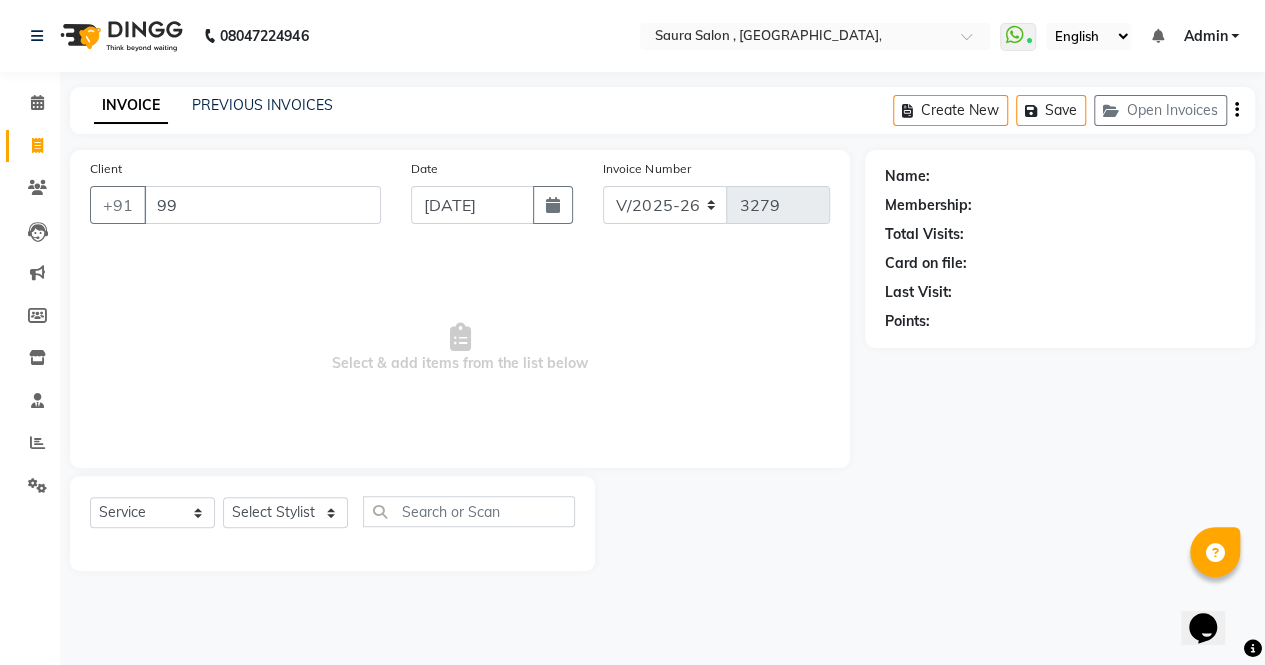 select on "57428" 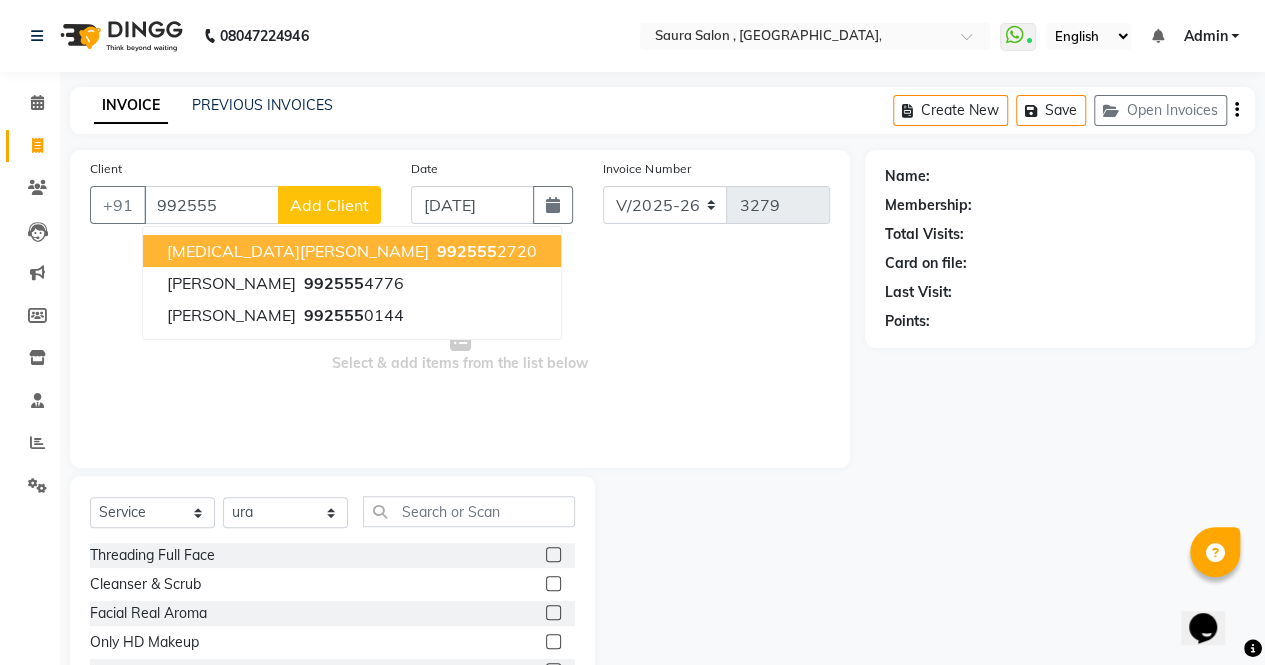 click on "nikita panchal" at bounding box center (298, 251) 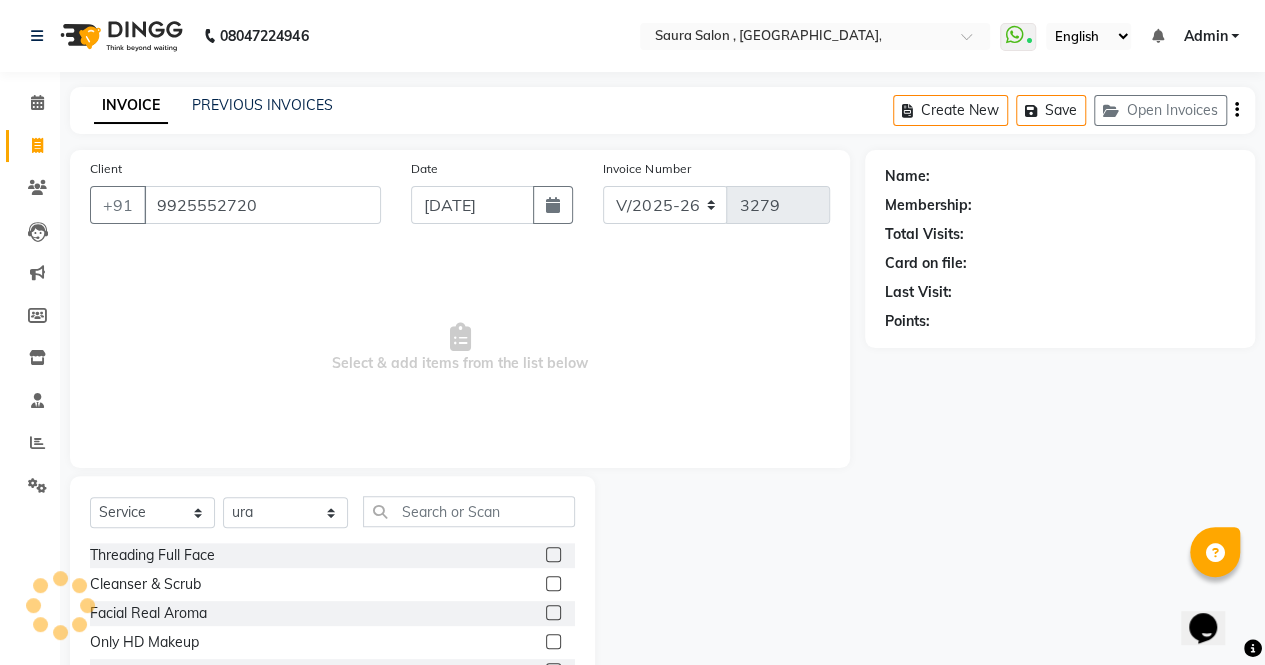 type on "9925552720" 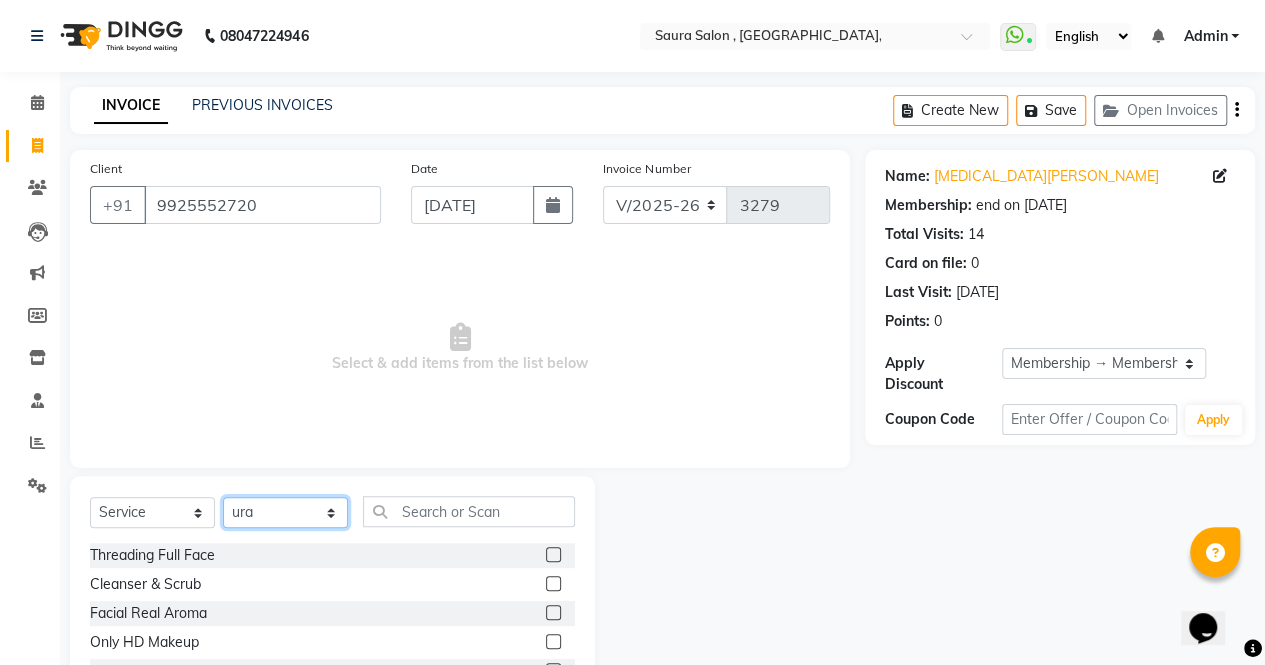 drag, startPoint x: 280, startPoint y: 518, endPoint x: 294, endPoint y: 410, distance: 108.903625 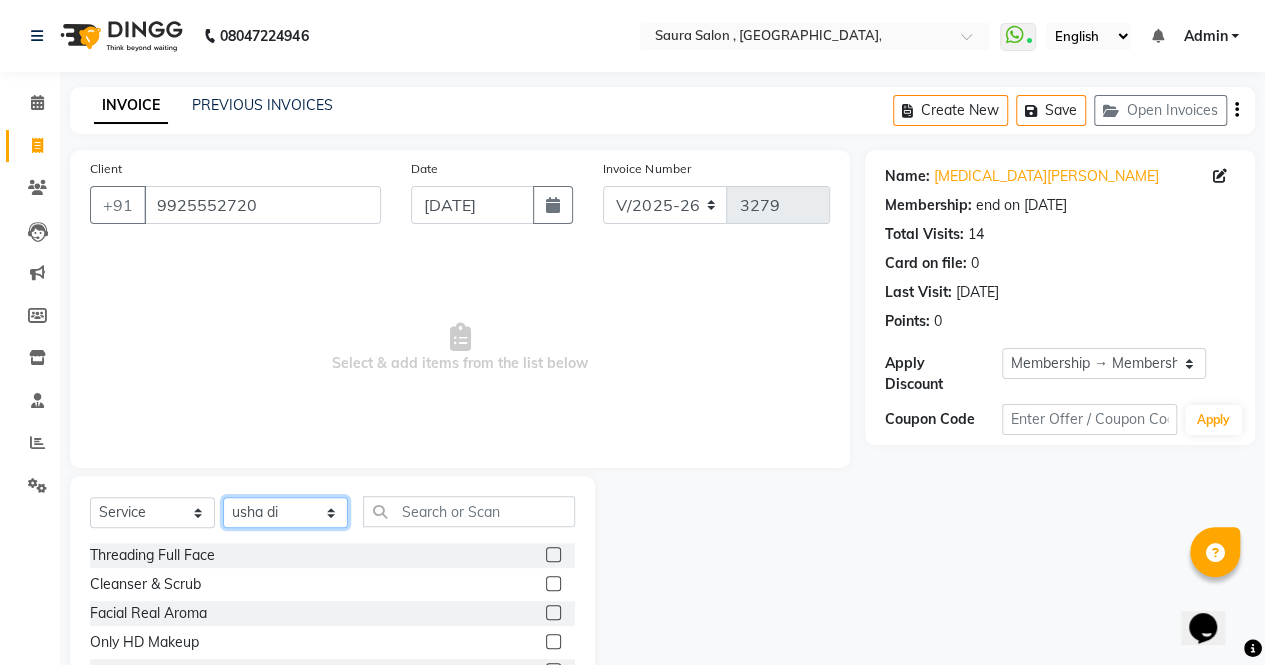 click on "Select Stylist archana  asha  [PERSON_NAME]  deepika [PERSON_NAME] [PERSON_NAME] [PERSON_NAME] khandala shanti  sona  ura usha di [PERSON_NAME]  [PERSON_NAME]" 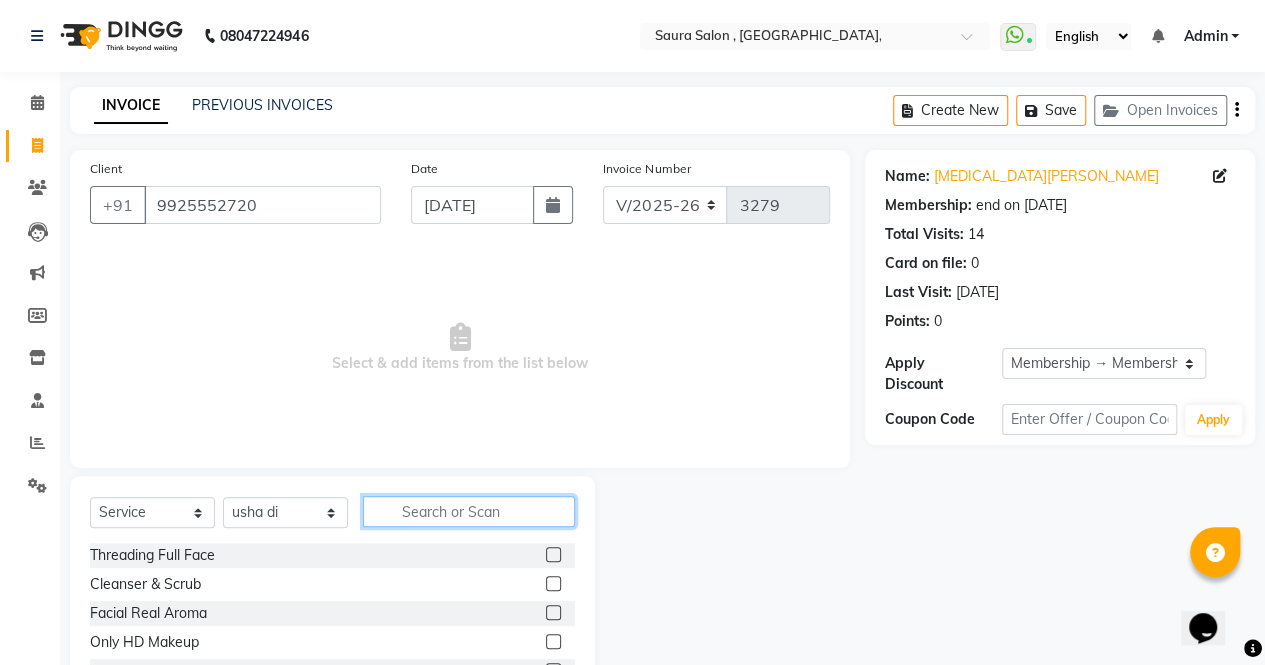 click 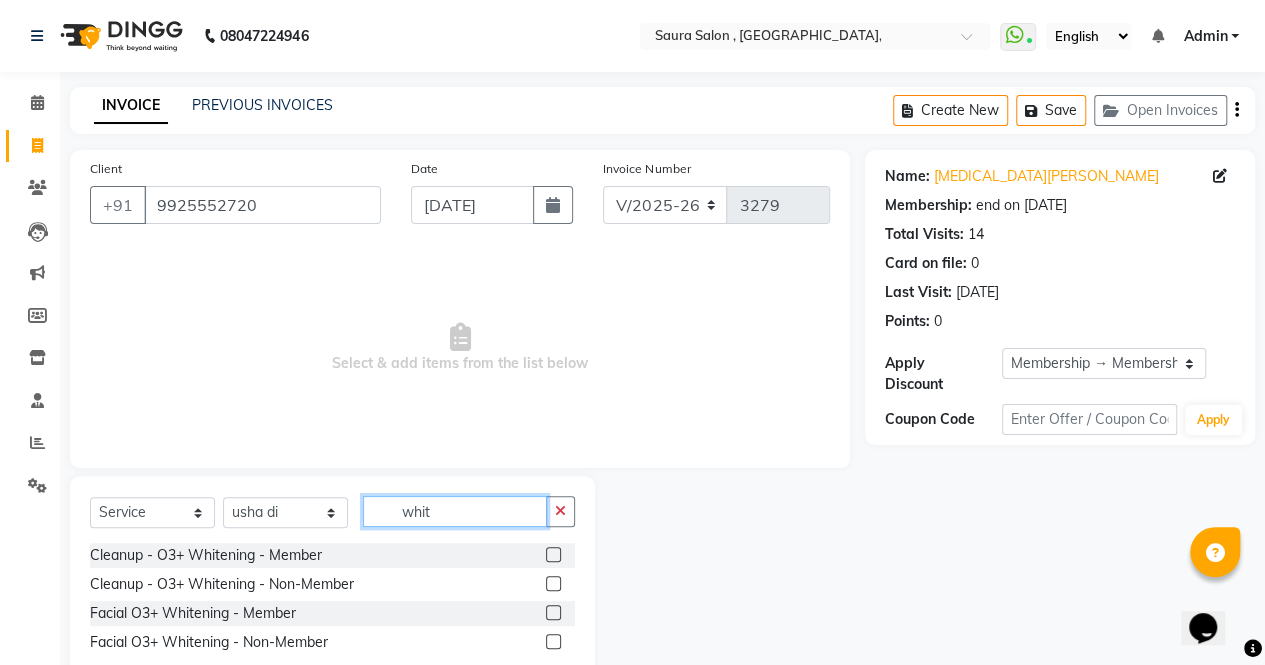 scroll, scrollTop: 51, scrollLeft: 0, axis: vertical 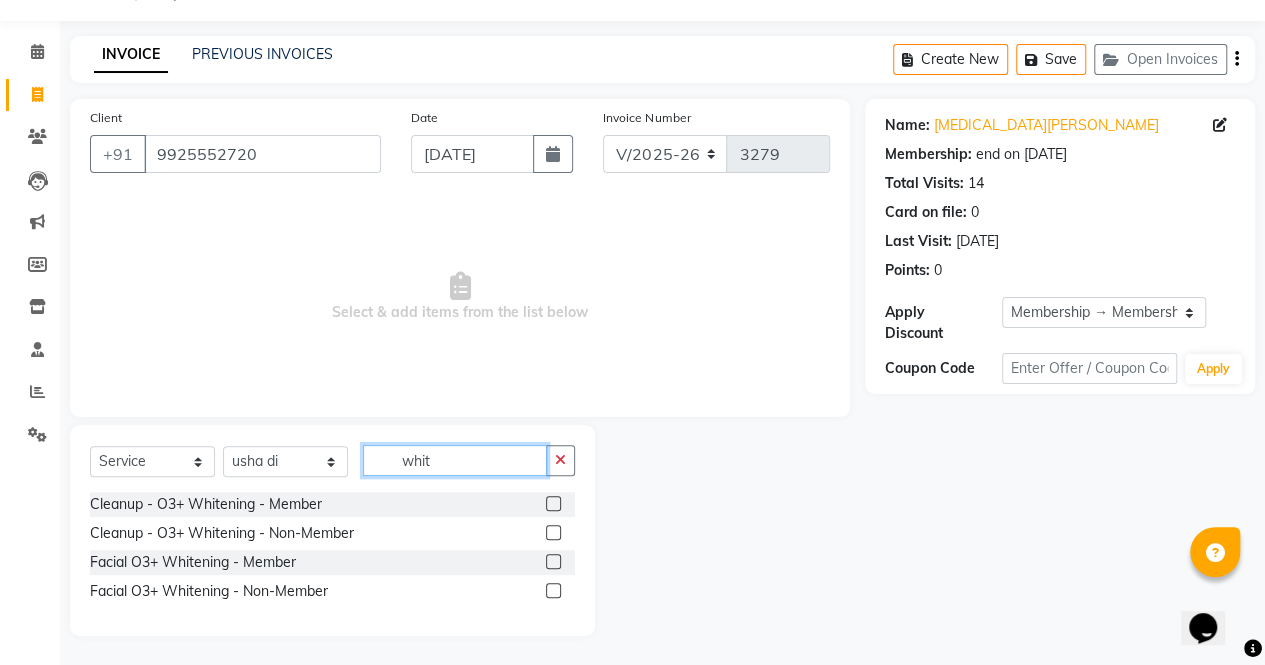 type on "whit" 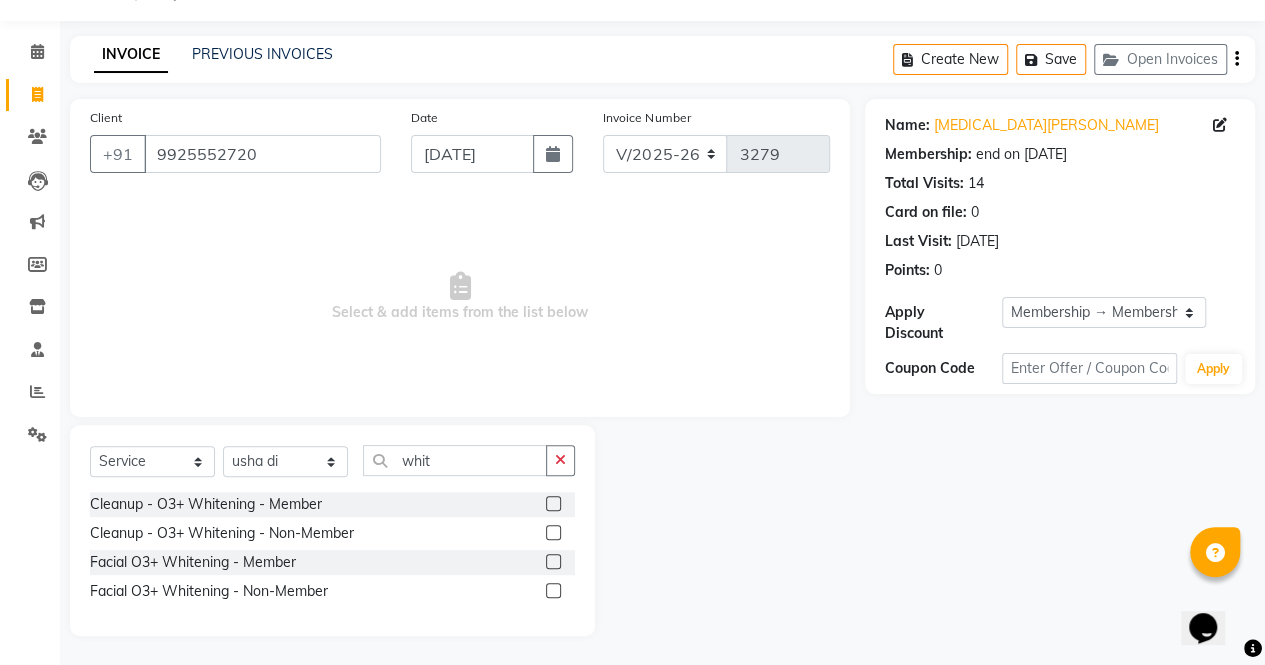 click 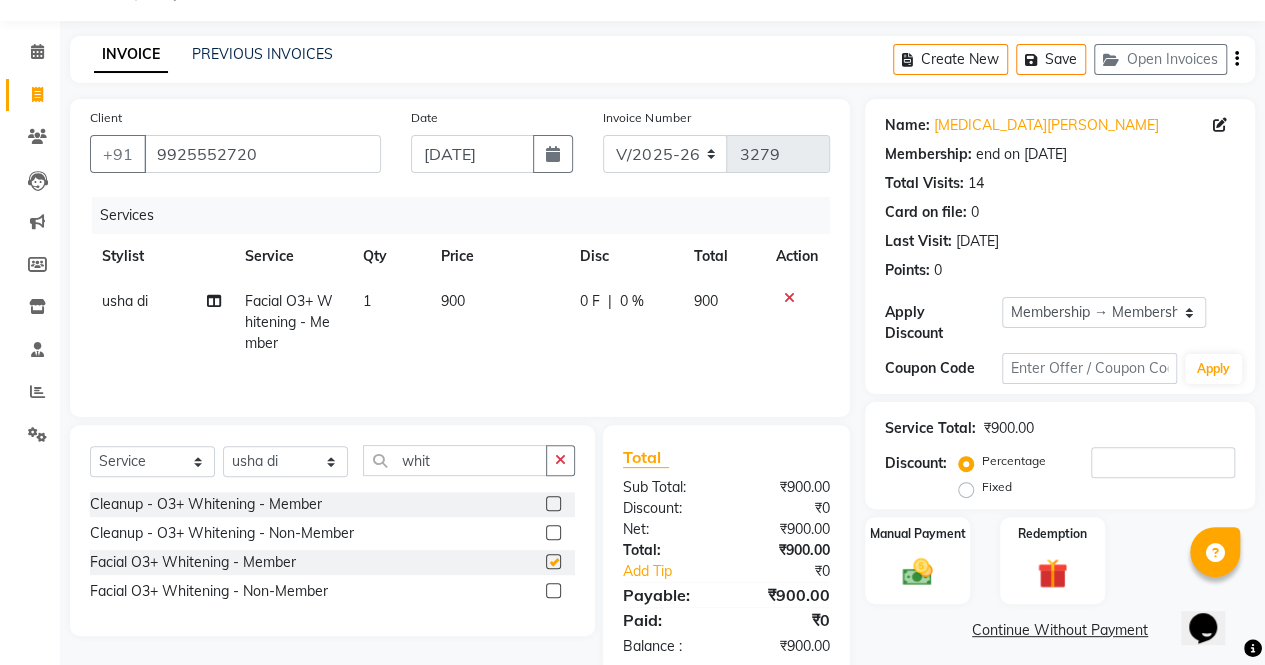 checkbox on "false" 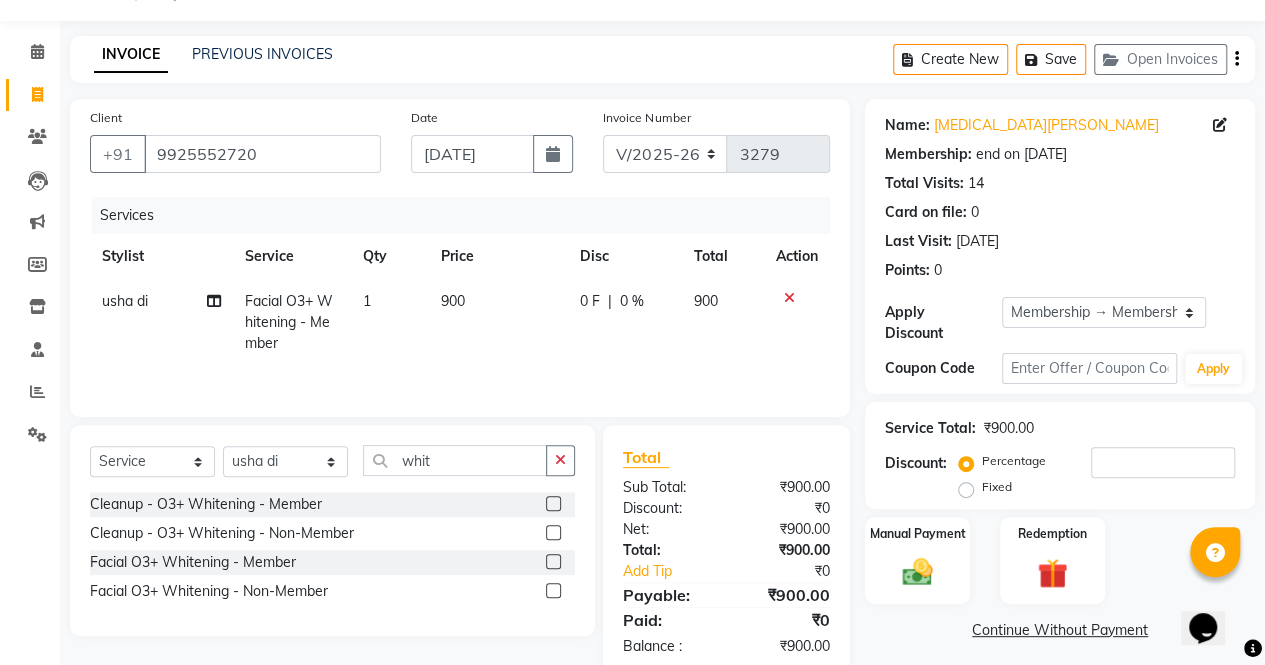 click on "900" 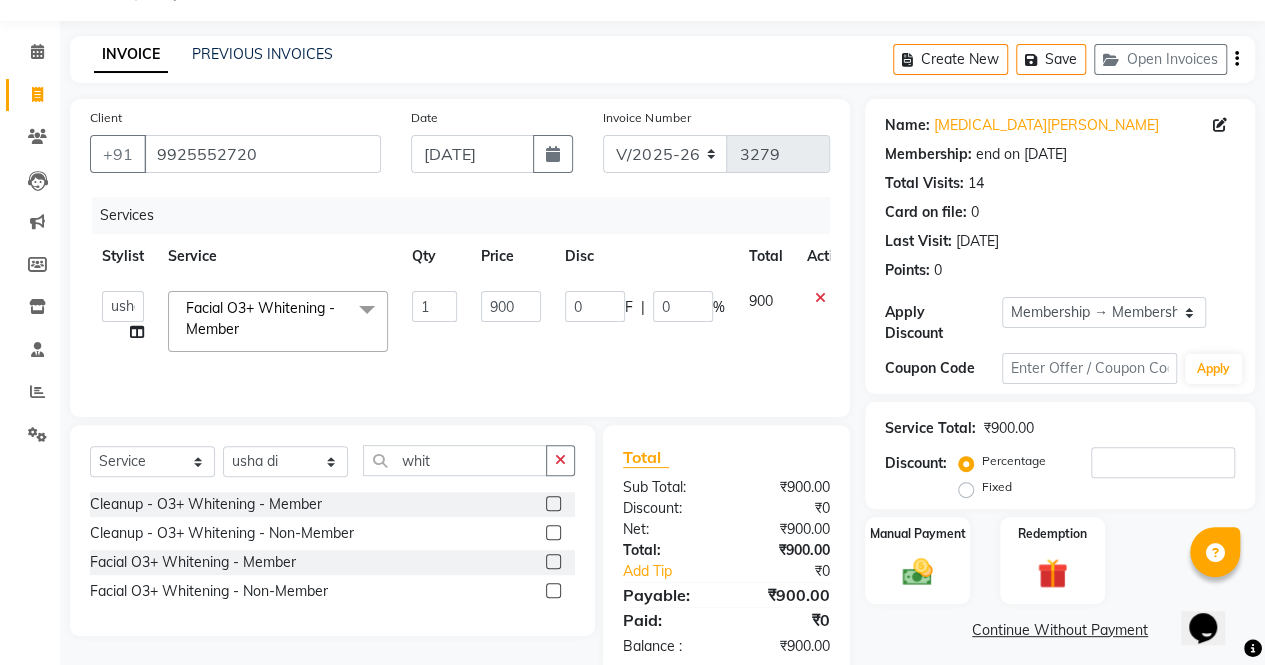 click on "1" 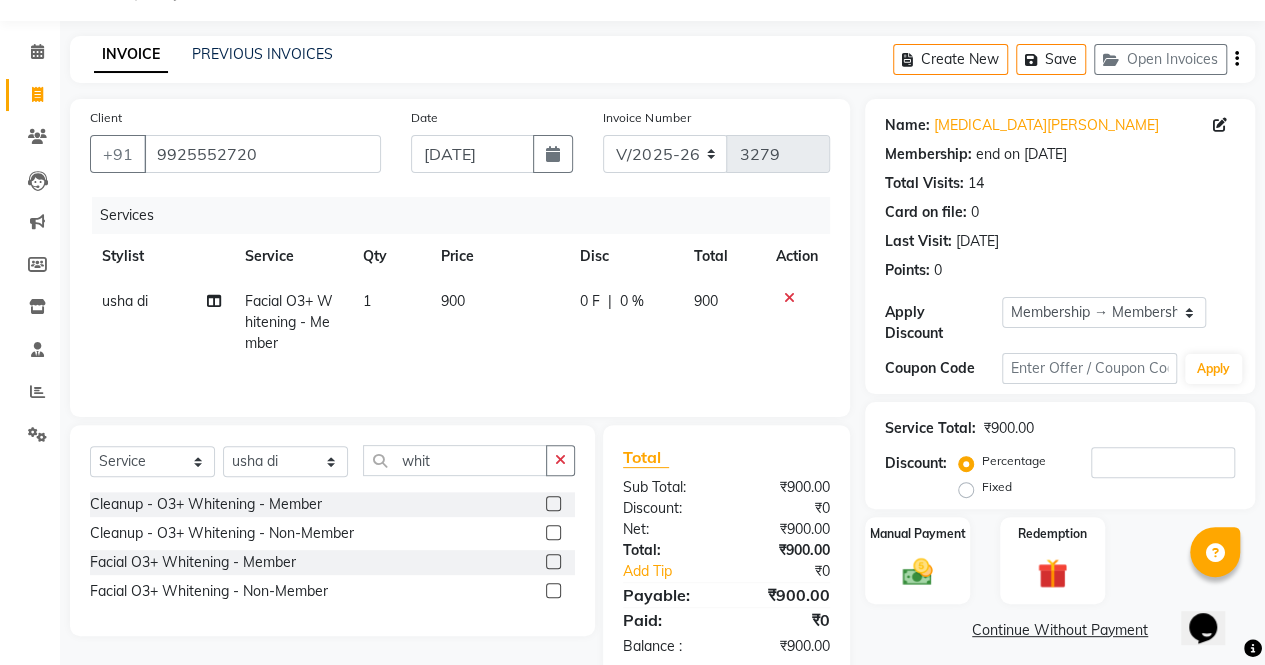 click on "900" 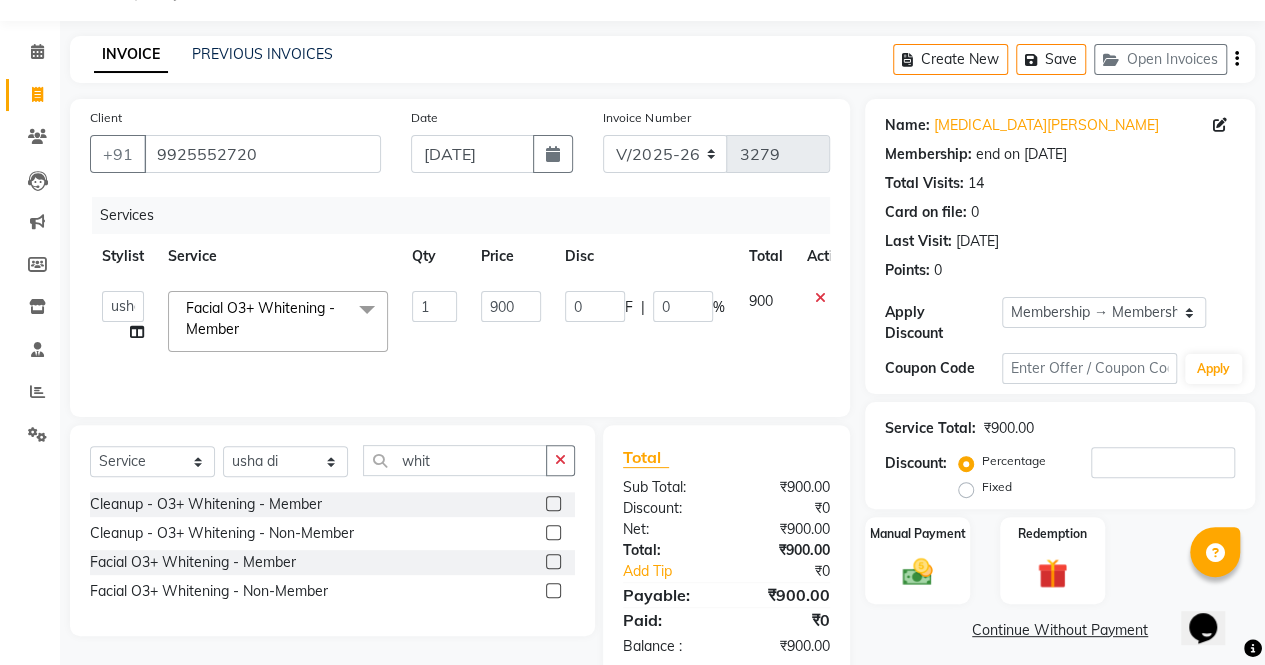 click on "900" 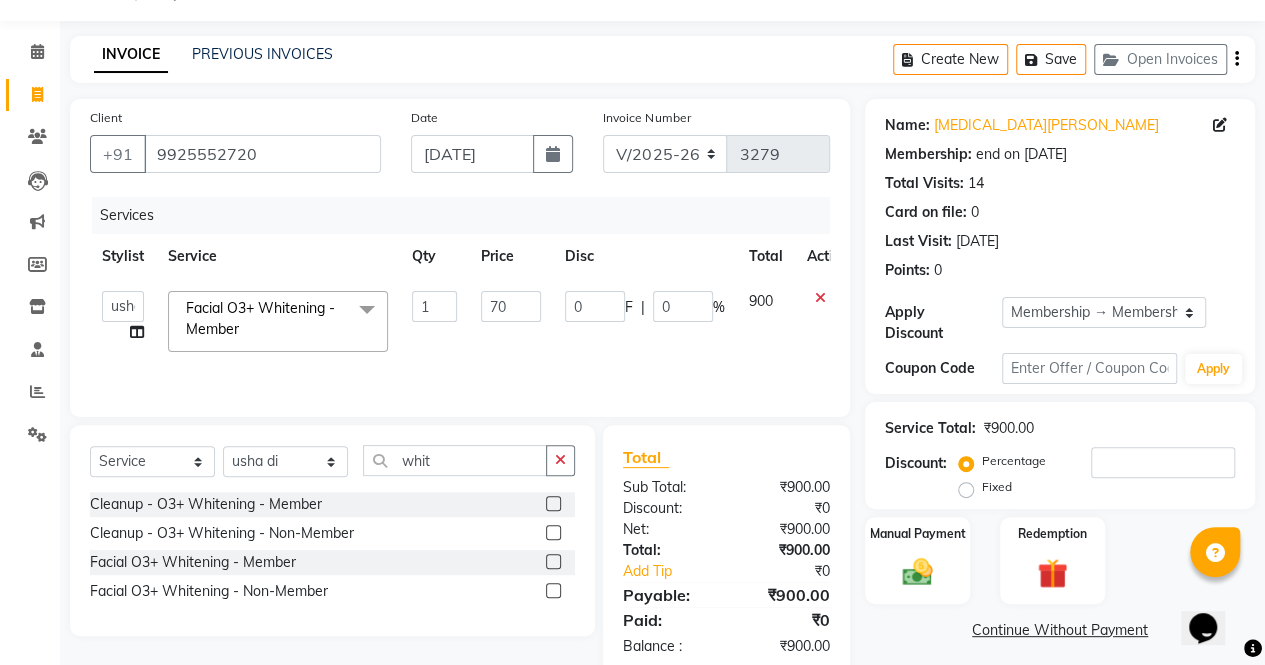 type on "700" 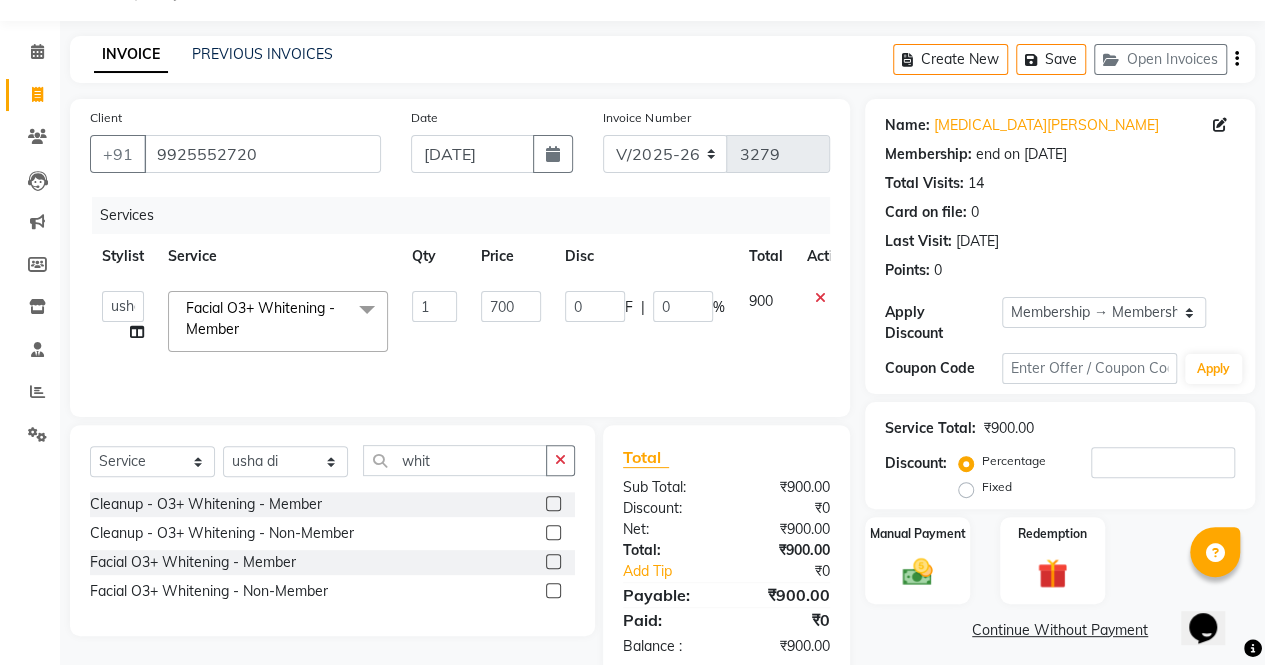 click on "700" 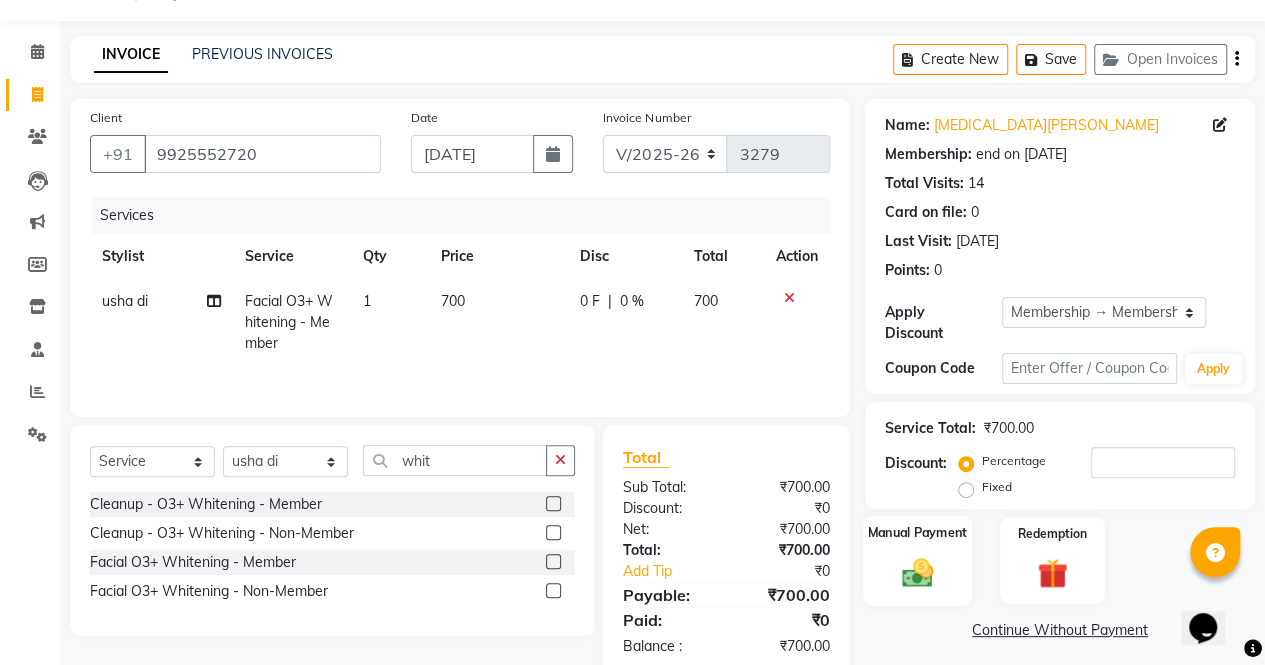 click 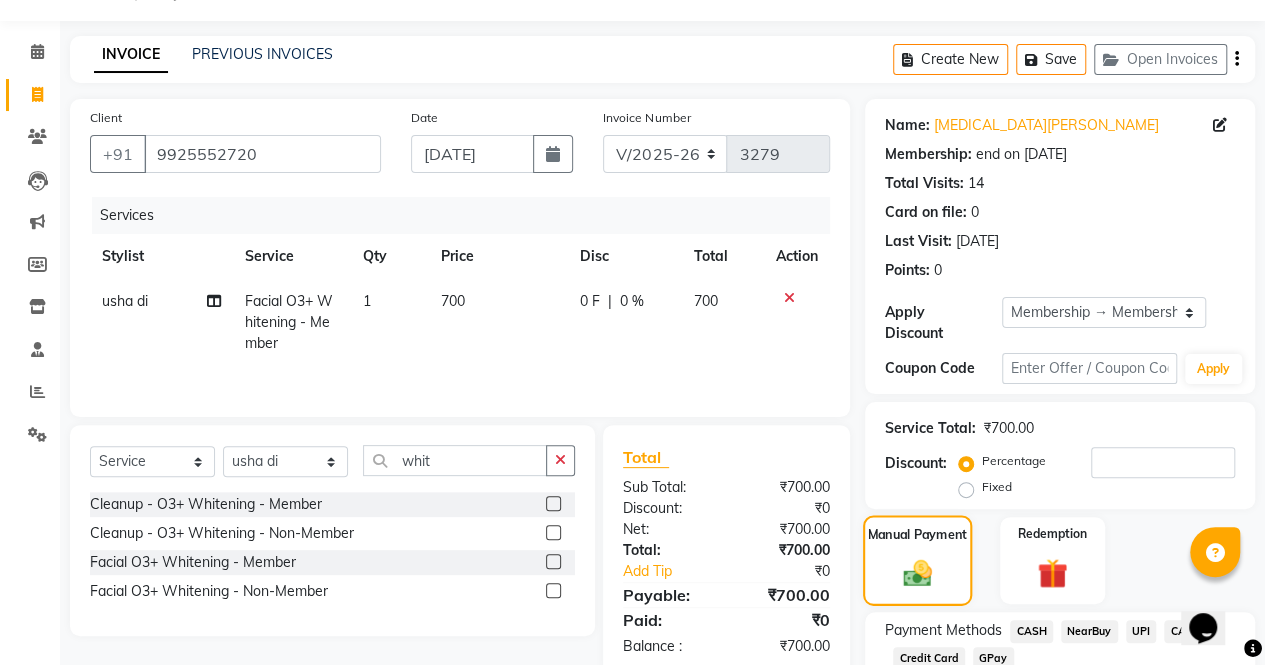 scroll, scrollTop: 188, scrollLeft: 0, axis: vertical 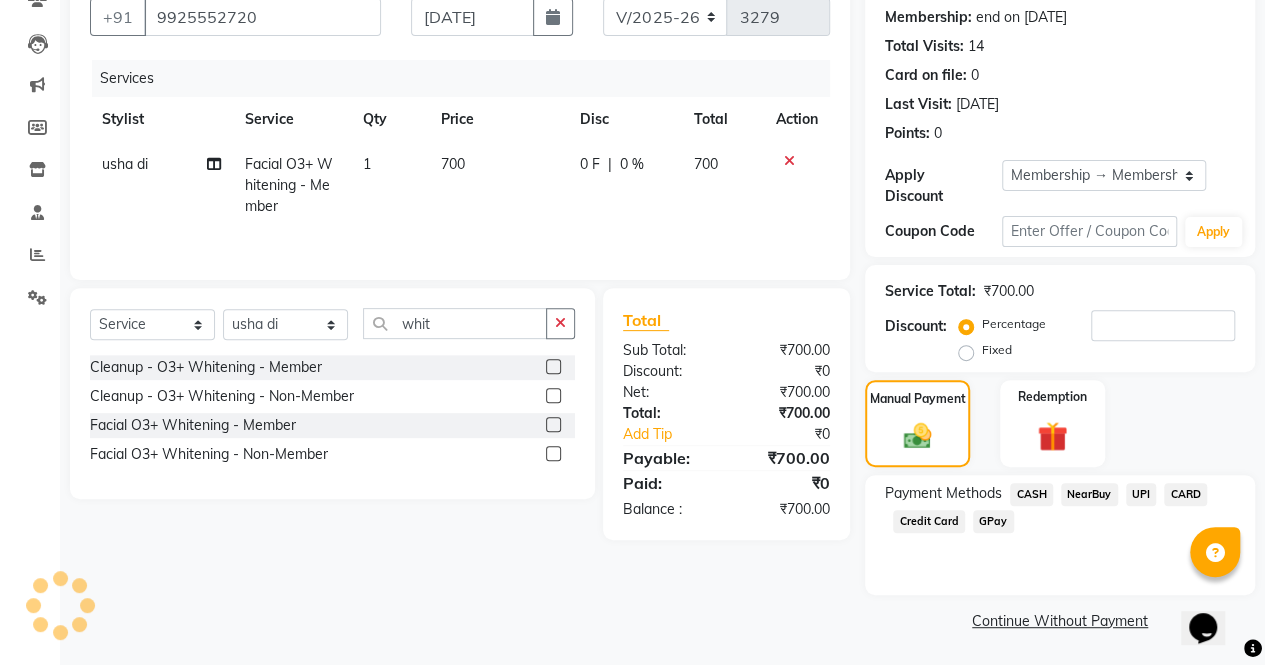 click on "CASH" 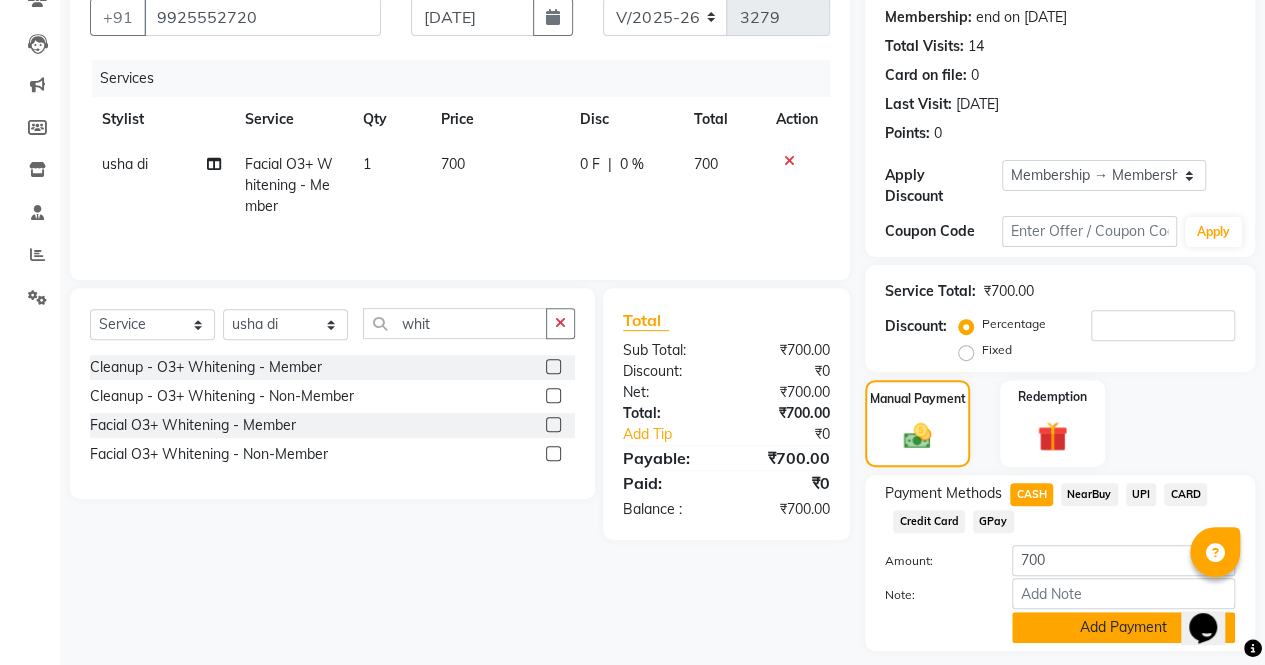 click on "Add Payment" 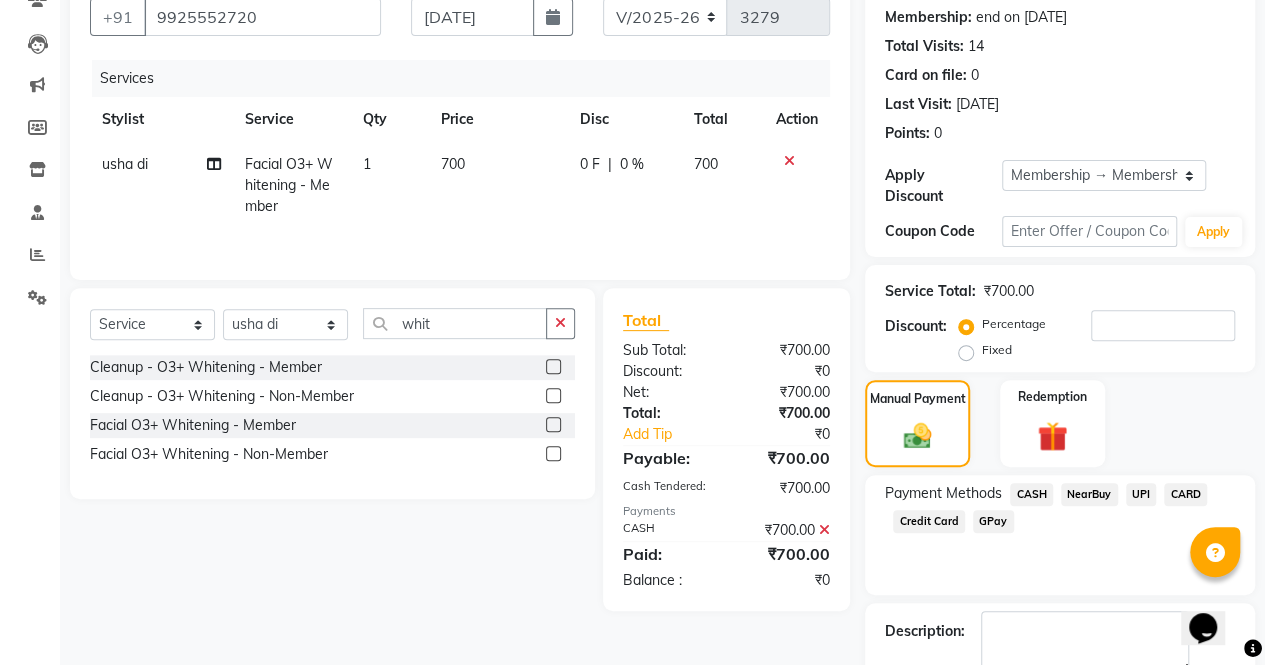 scroll, scrollTop: 300, scrollLeft: 0, axis: vertical 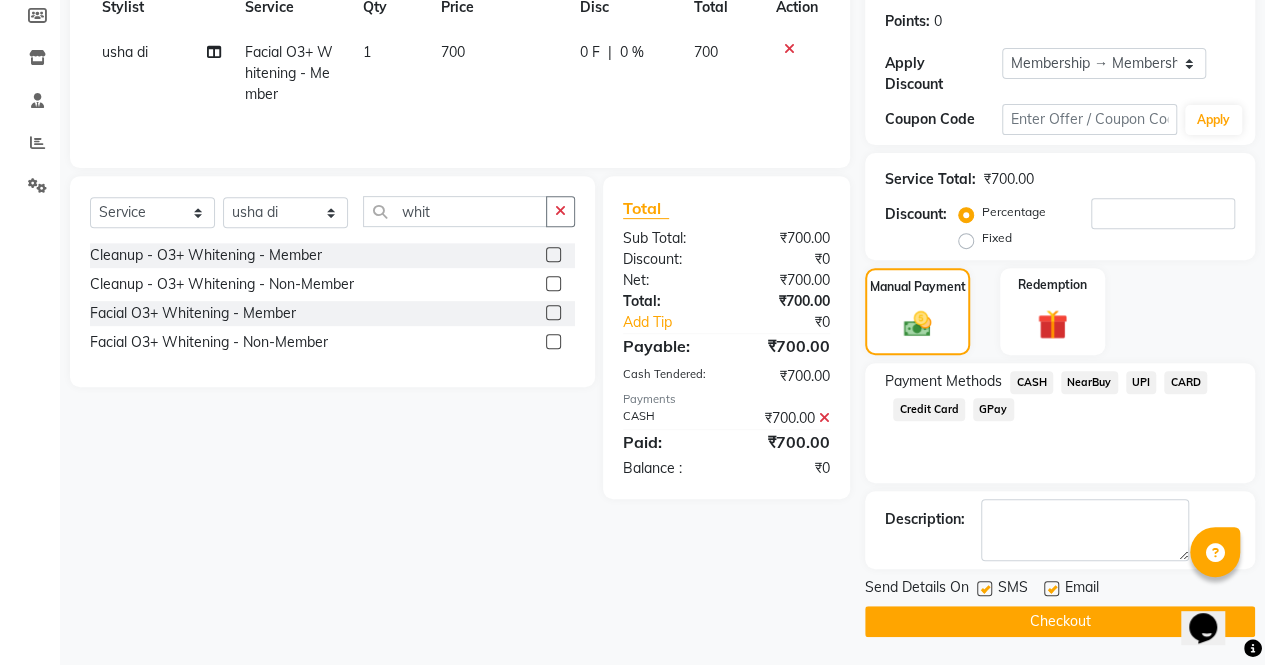 click on "Checkout" 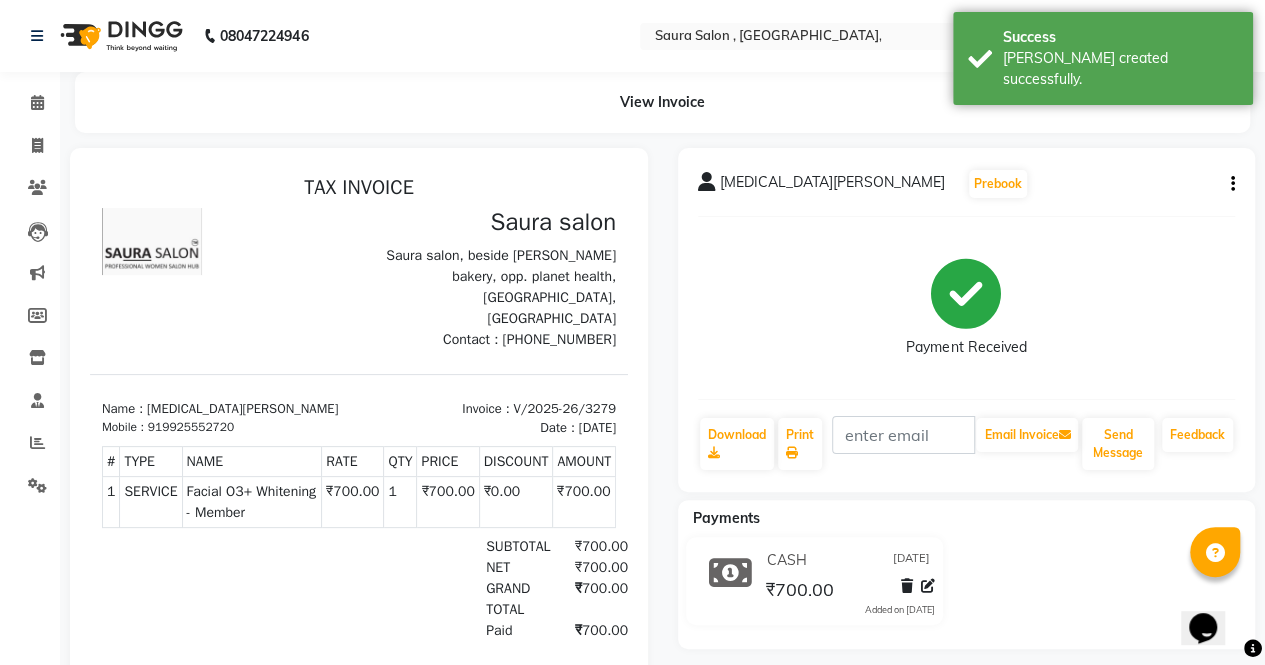 scroll, scrollTop: 0, scrollLeft: 0, axis: both 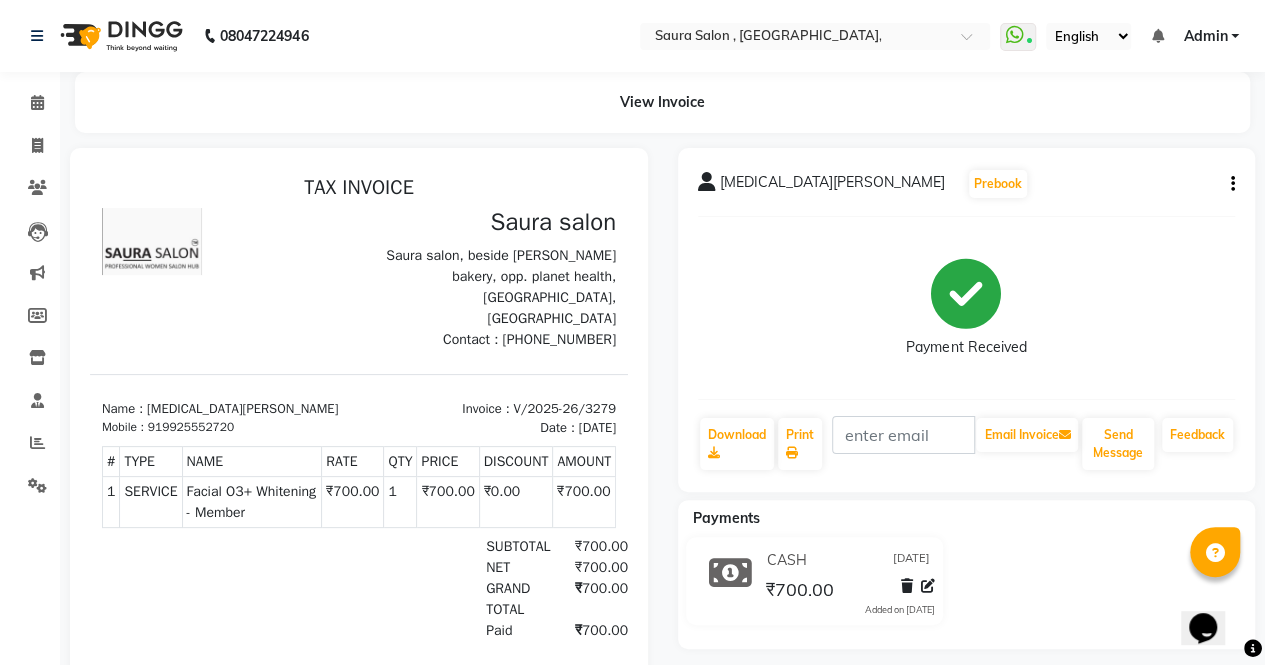 drag, startPoint x: 605, startPoint y: 293, endPoint x: 715, endPoint y: 469, distance: 207.54759 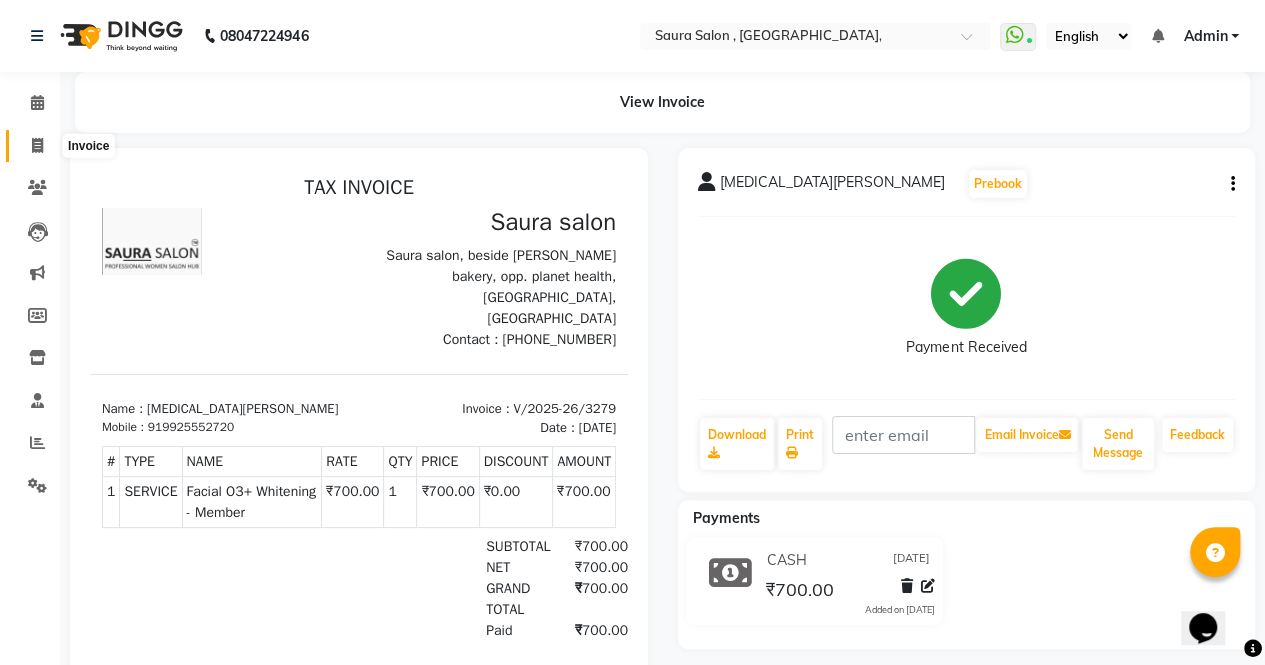 click 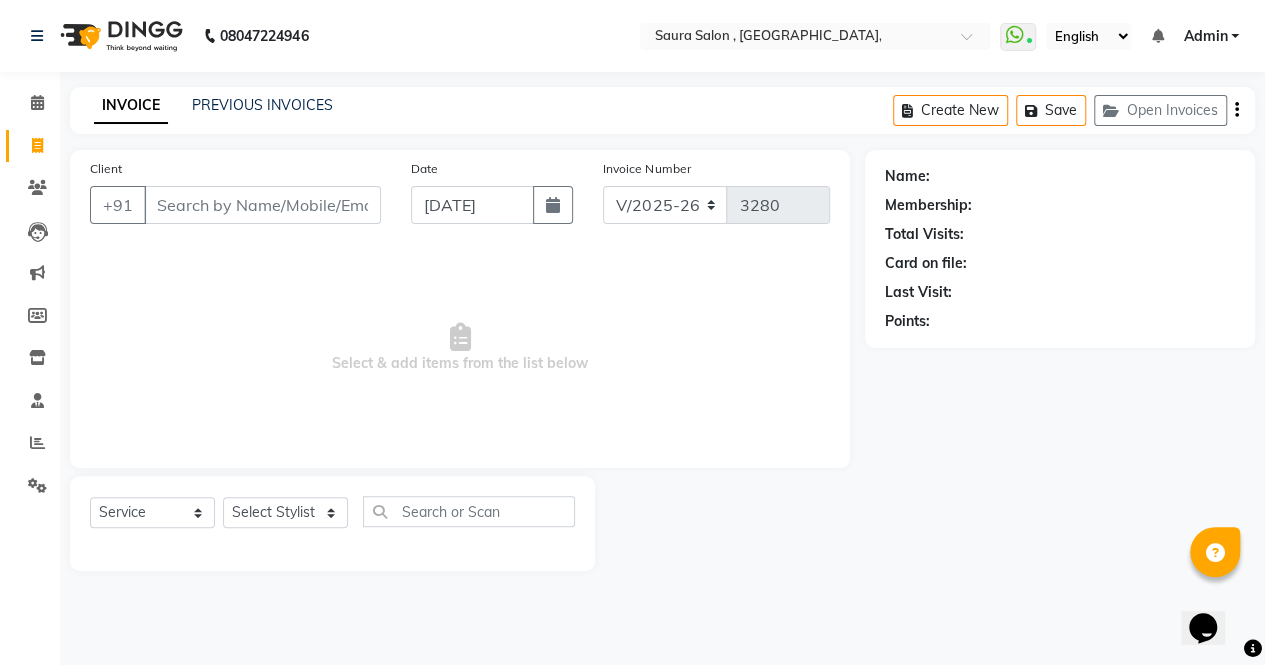 select on "57428" 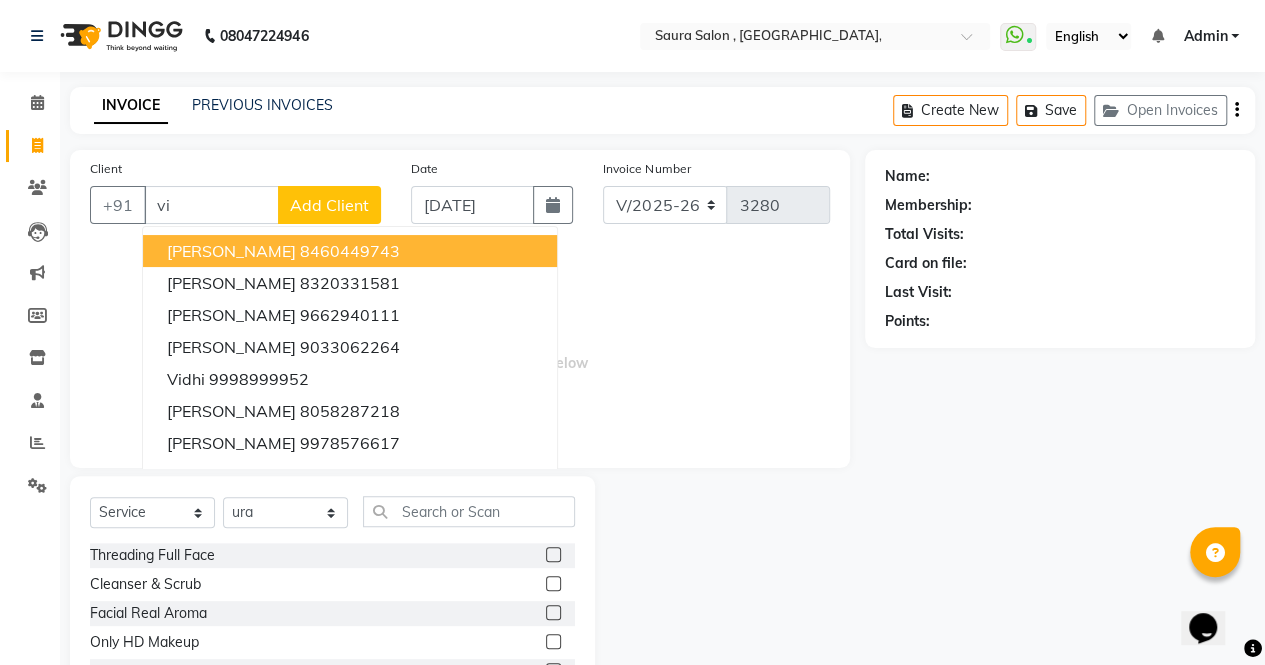 type on "v" 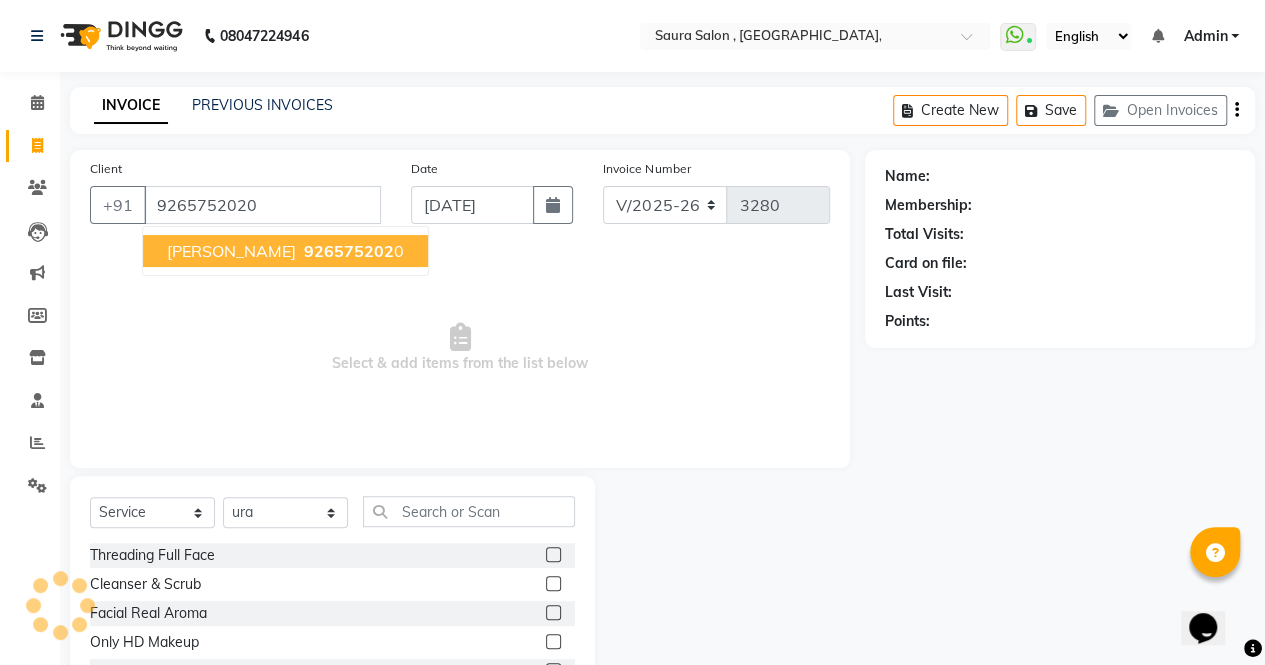 type on "9265752020" 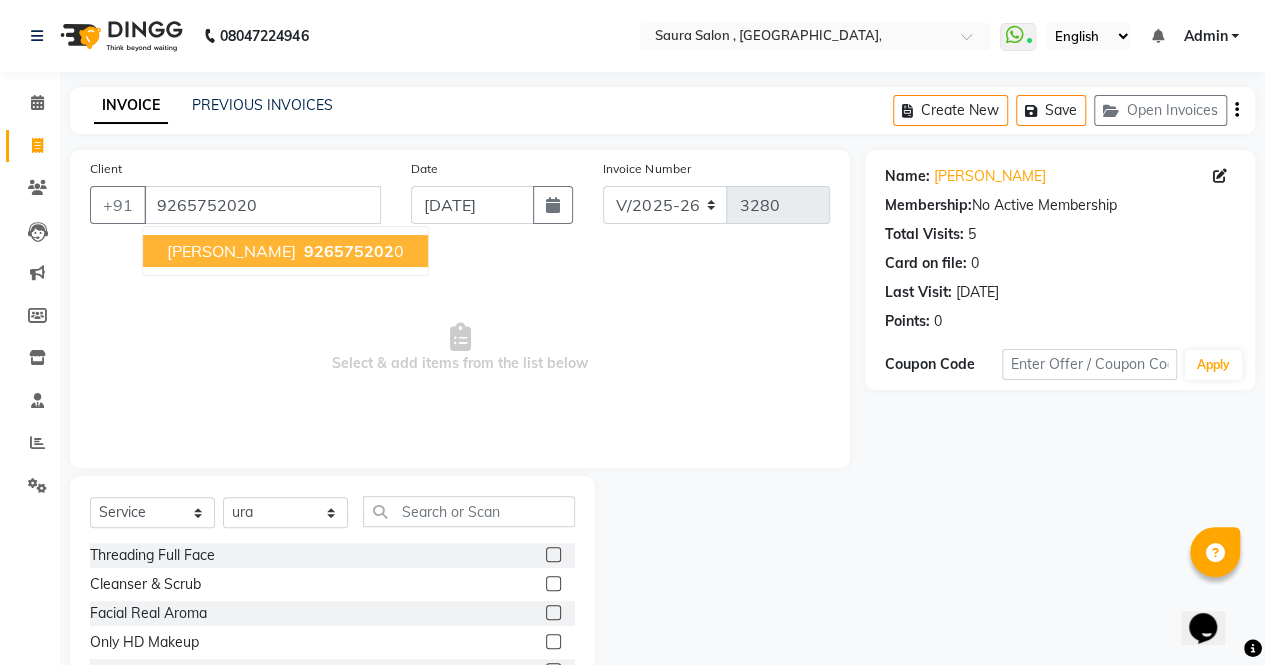 click on "vidhi rami" at bounding box center [231, 251] 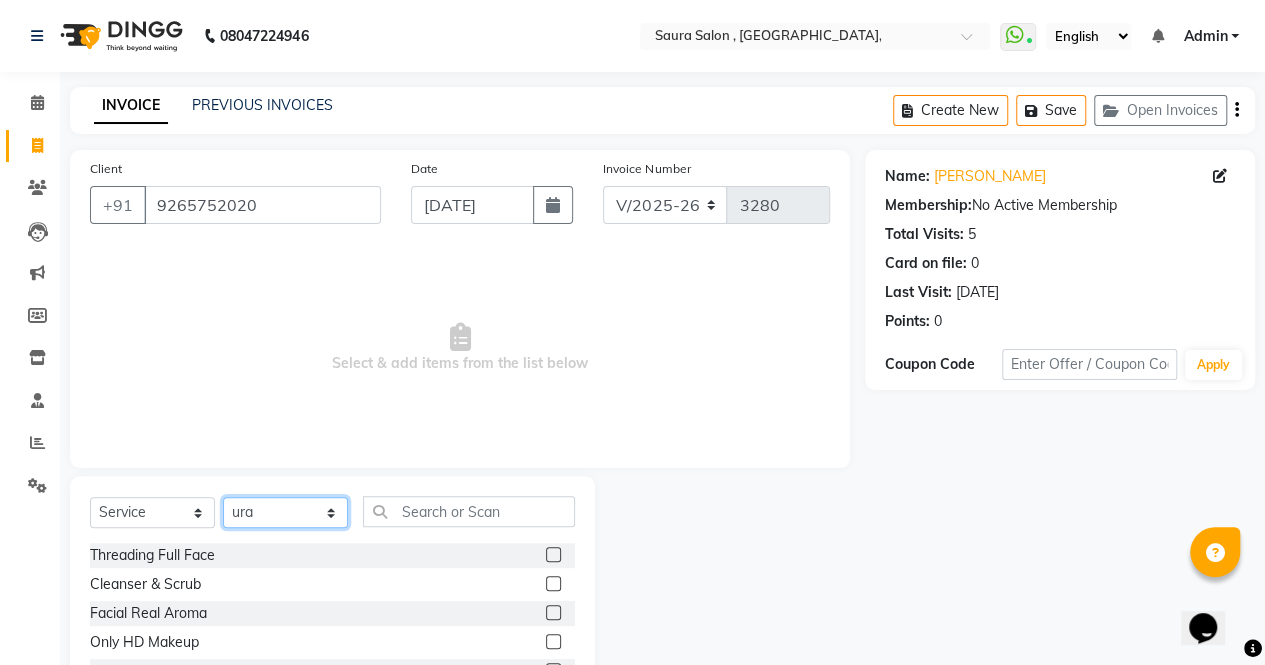 click on "Select Stylist archana  asha  [PERSON_NAME]  deepika [PERSON_NAME] [PERSON_NAME] [PERSON_NAME] khandala shanti  sona  ura usha di [PERSON_NAME]  [PERSON_NAME]" 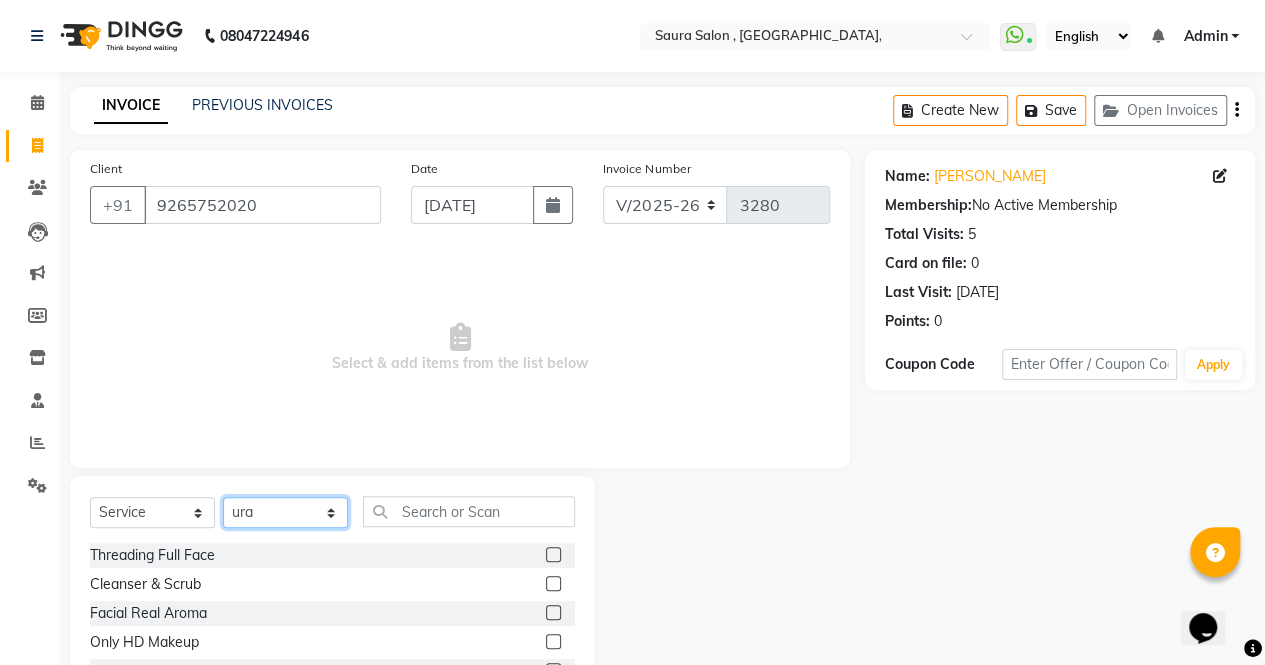 select on "56840" 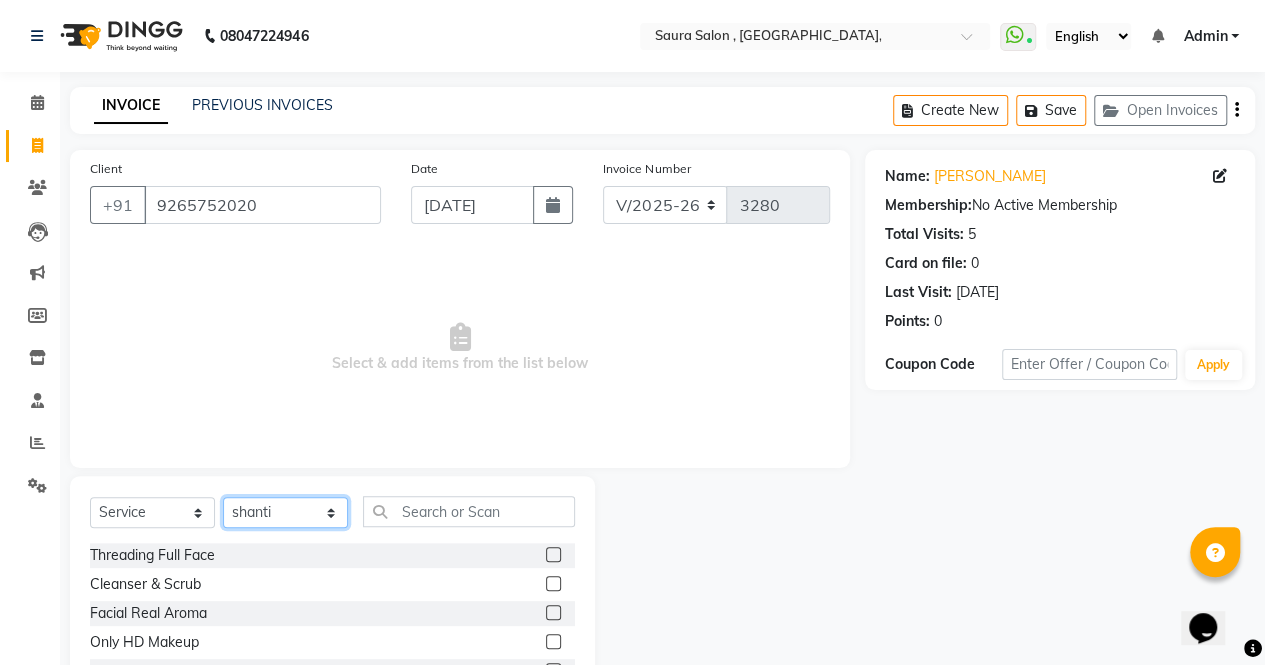click on "Select Stylist archana  asha  [PERSON_NAME]  deepika [PERSON_NAME] [PERSON_NAME] [PERSON_NAME] khandala shanti  sona  ura usha di [PERSON_NAME]  [PERSON_NAME]" 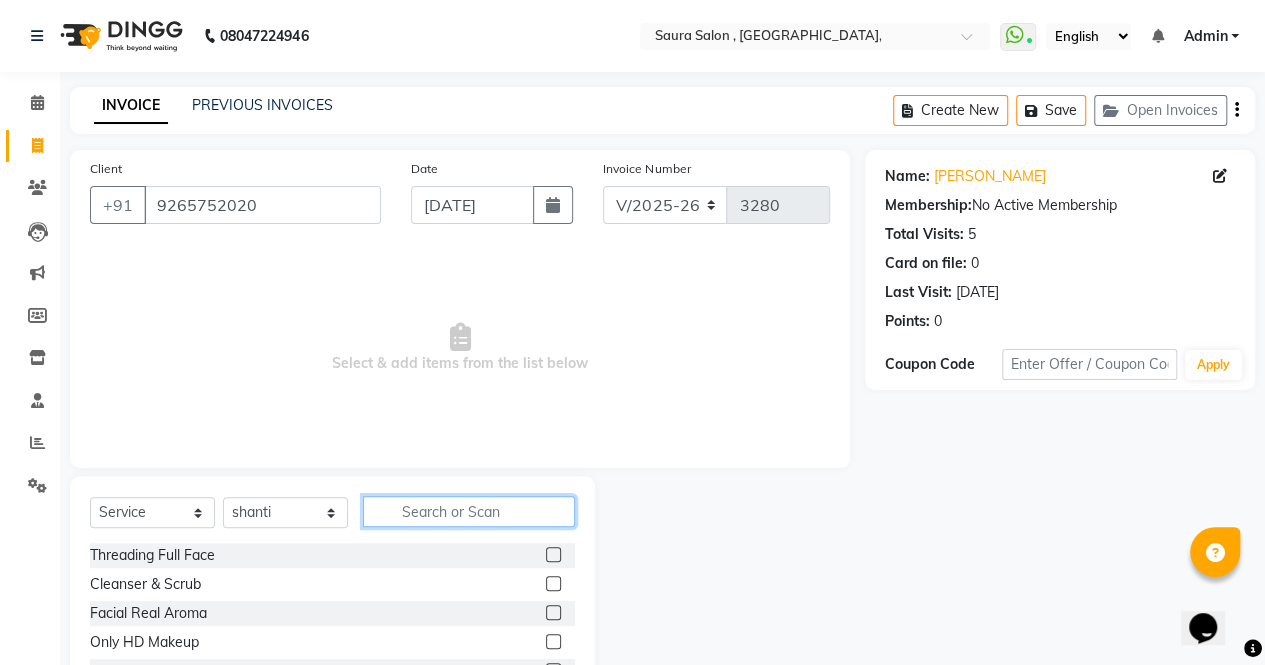 click 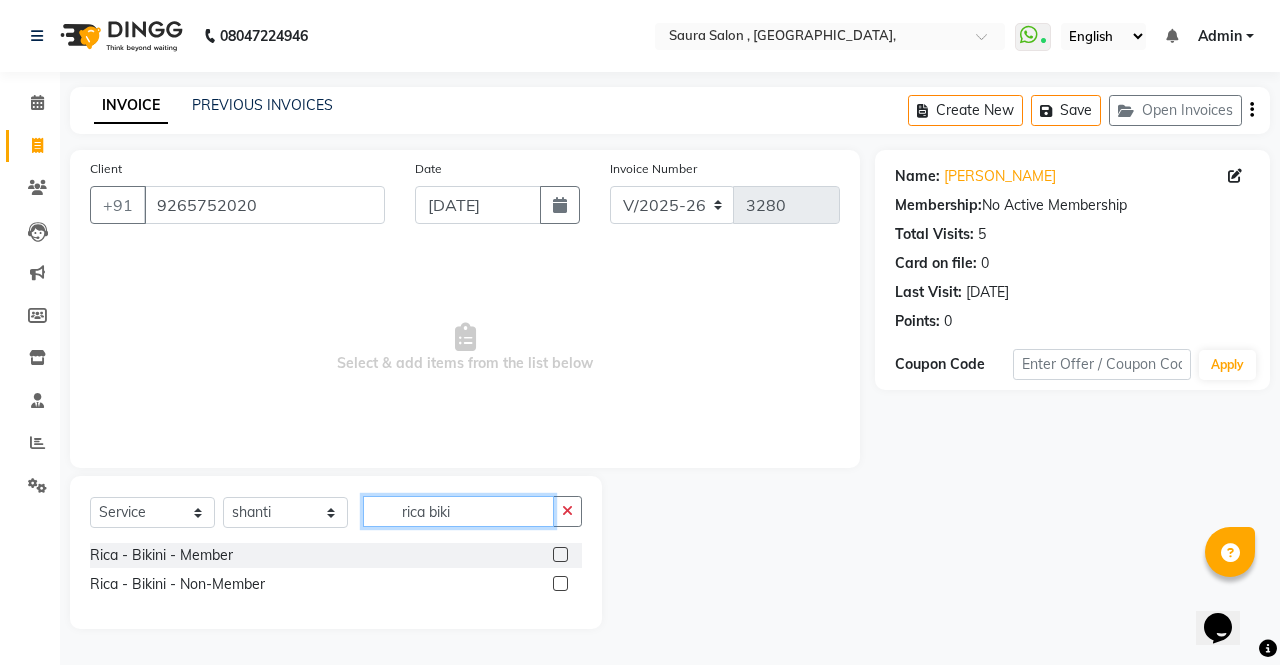 type on "rica biki" 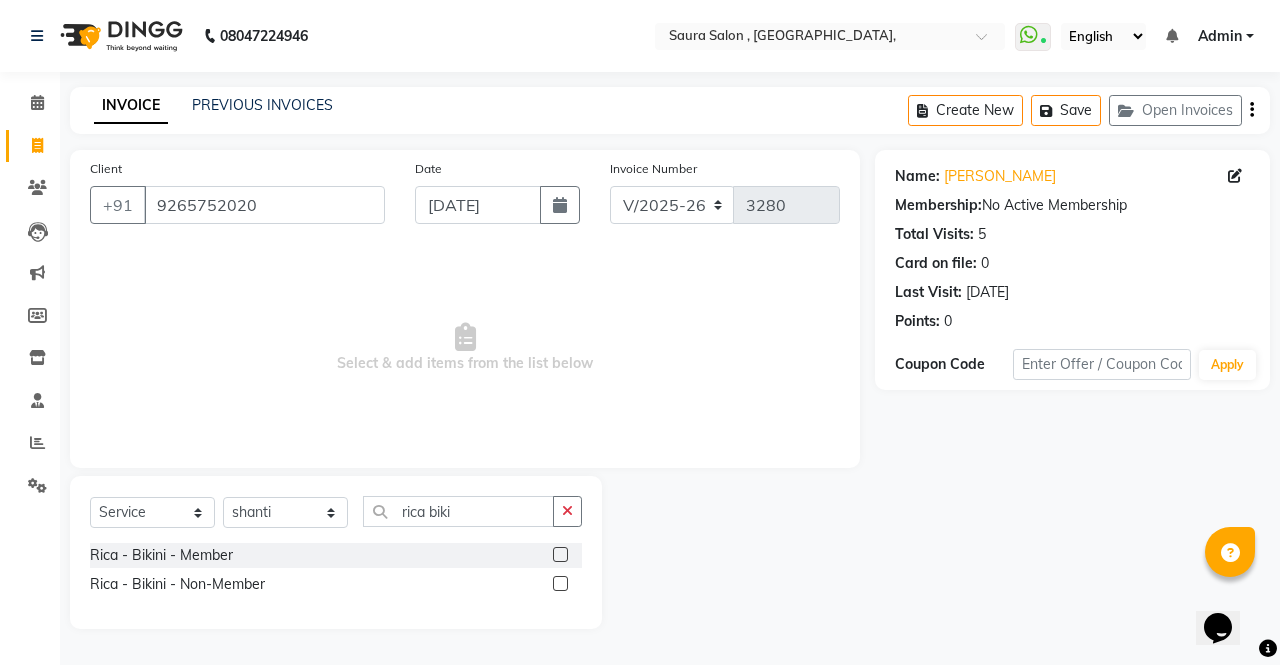 click 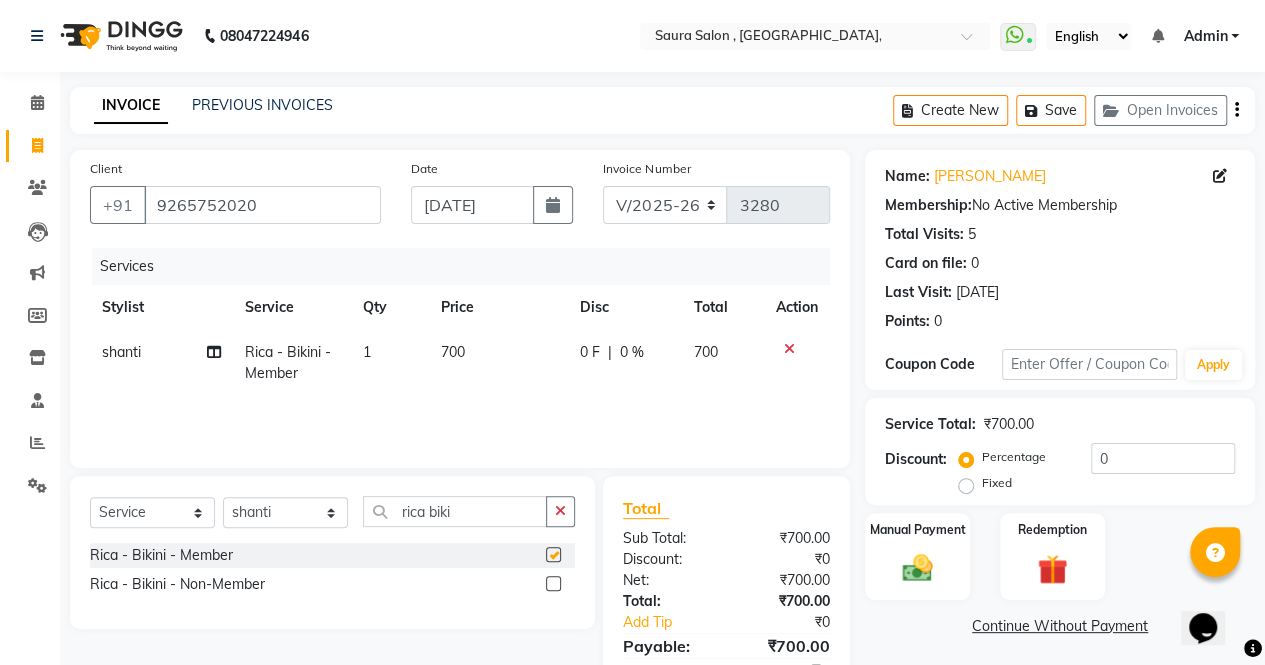 checkbox on "false" 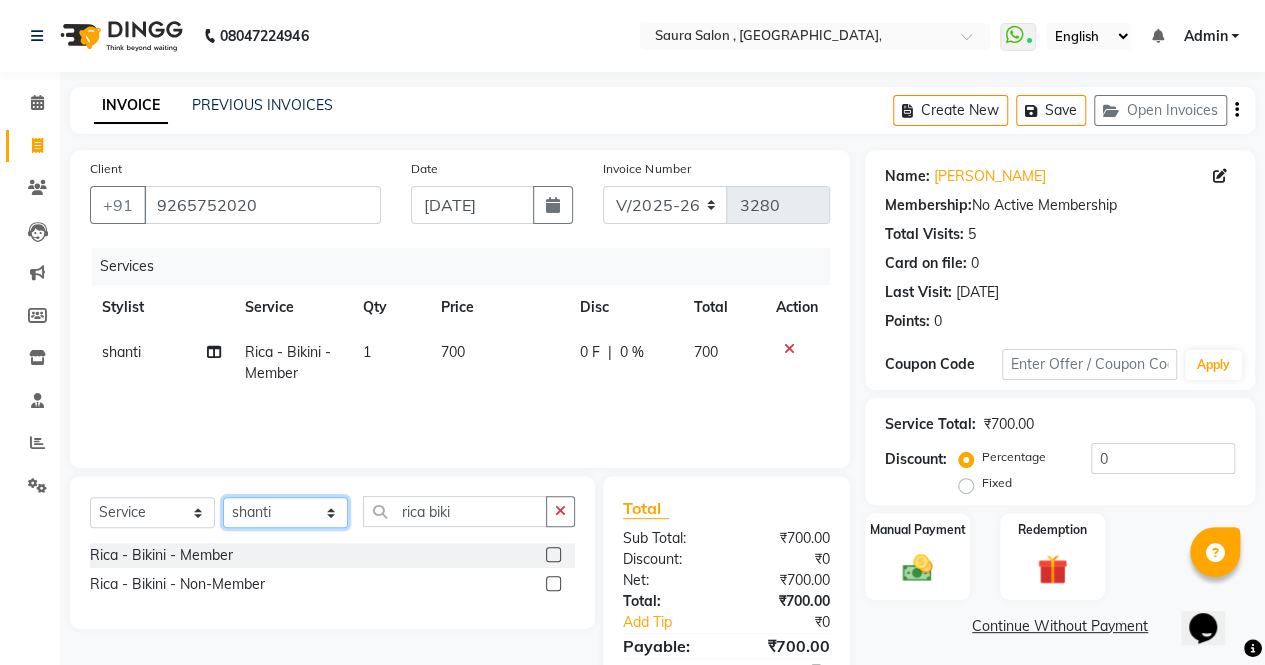 click on "Select Stylist archana  asha  [PERSON_NAME]  deepika [PERSON_NAME] [PERSON_NAME] [PERSON_NAME] khandala shanti  sona  ura usha di [PERSON_NAME]  [PERSON_NAME]" 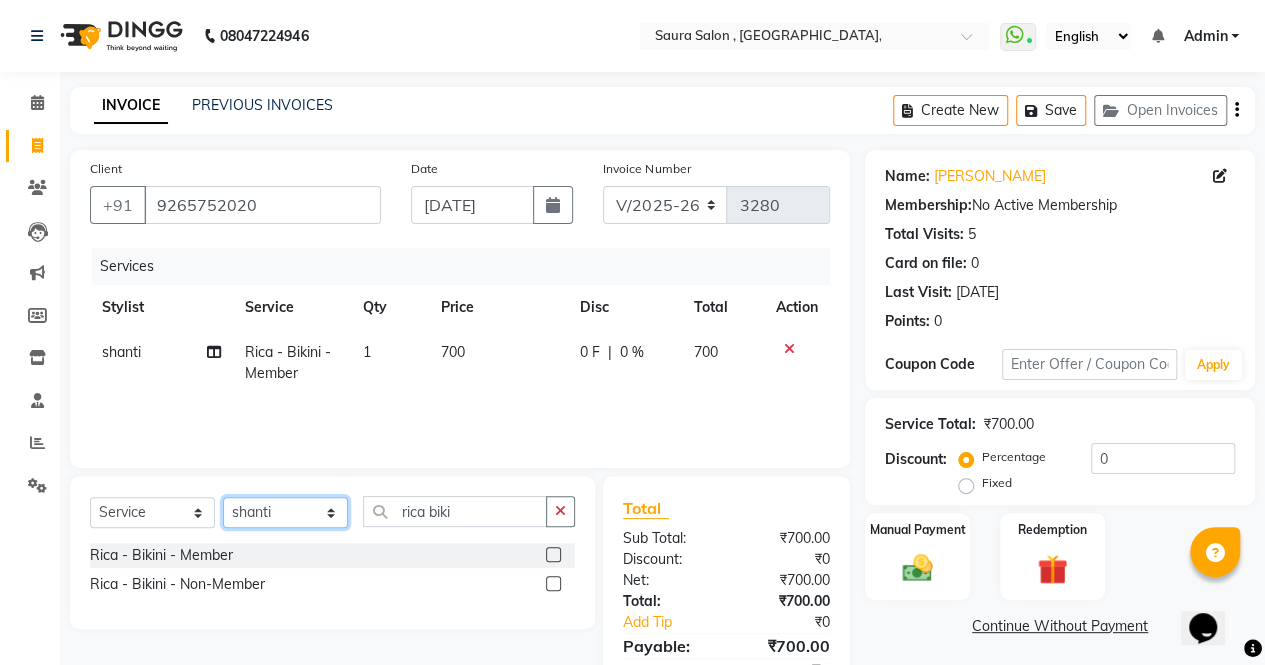select on "72513" 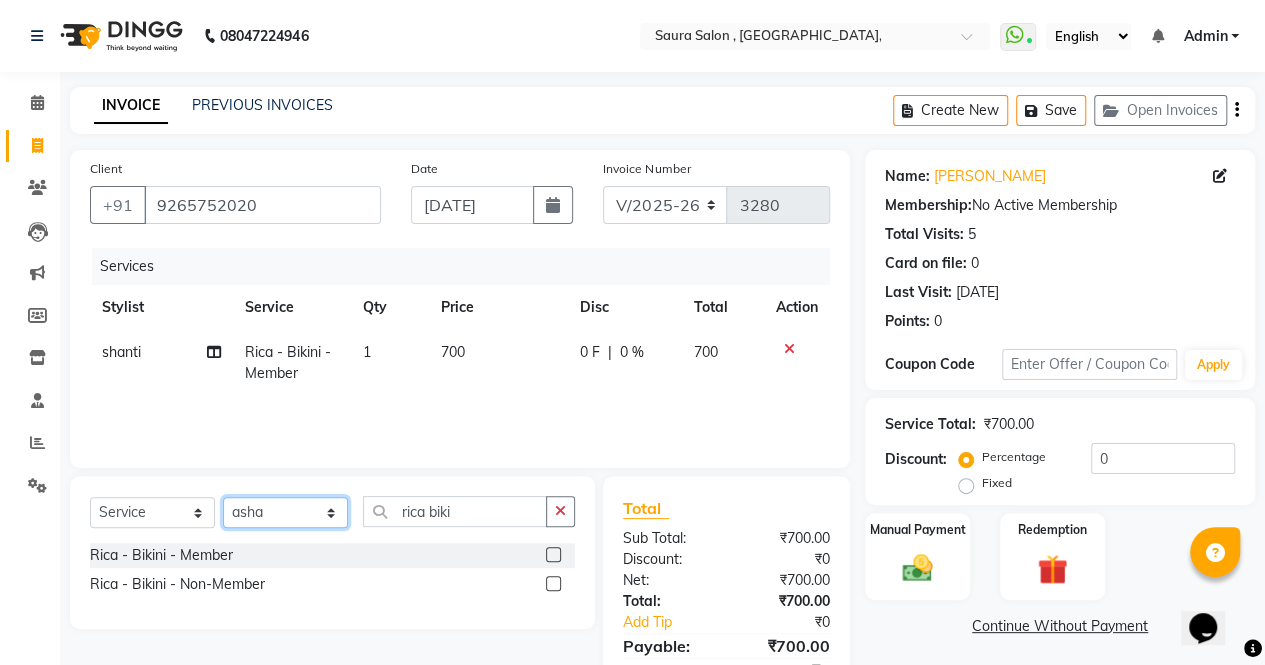 click on "Select Stylist archana  asha  [PERSON_NAME]  deepika [PERSON_NAME] [PERSON_NAME] [PERSON_NAME] khandala shanti  sona  ura usha di [PERSON_NAME]  [PERSON_NAME]" 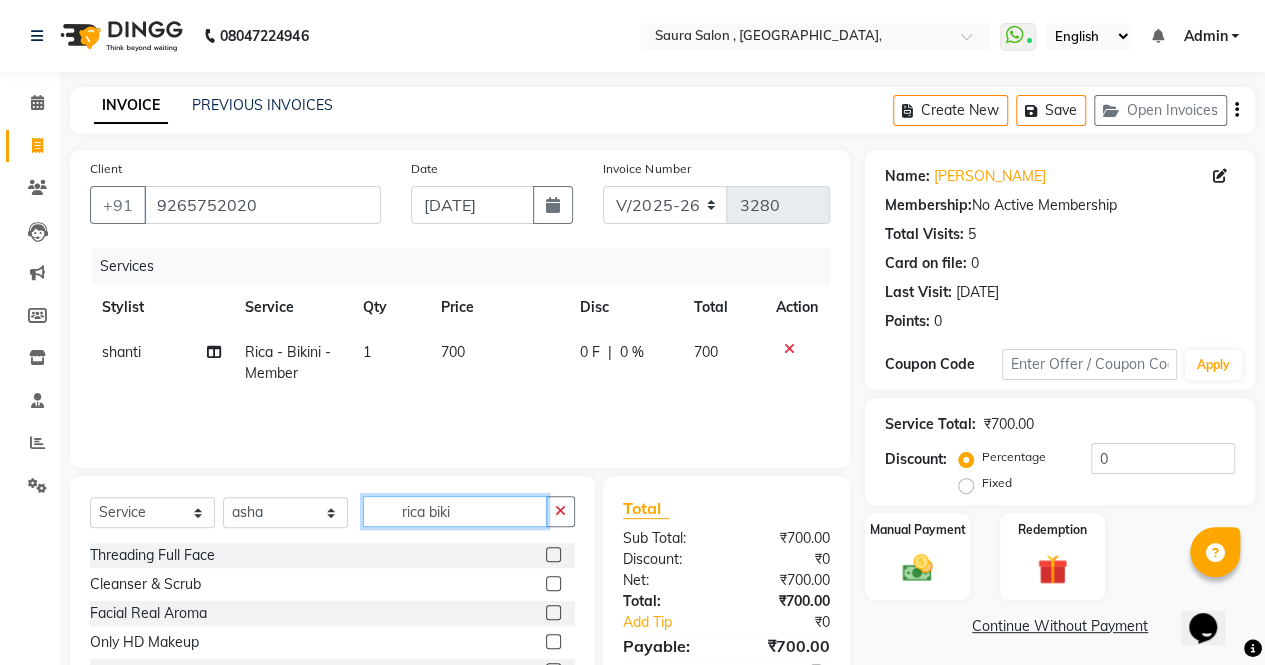 click on "rica biki" 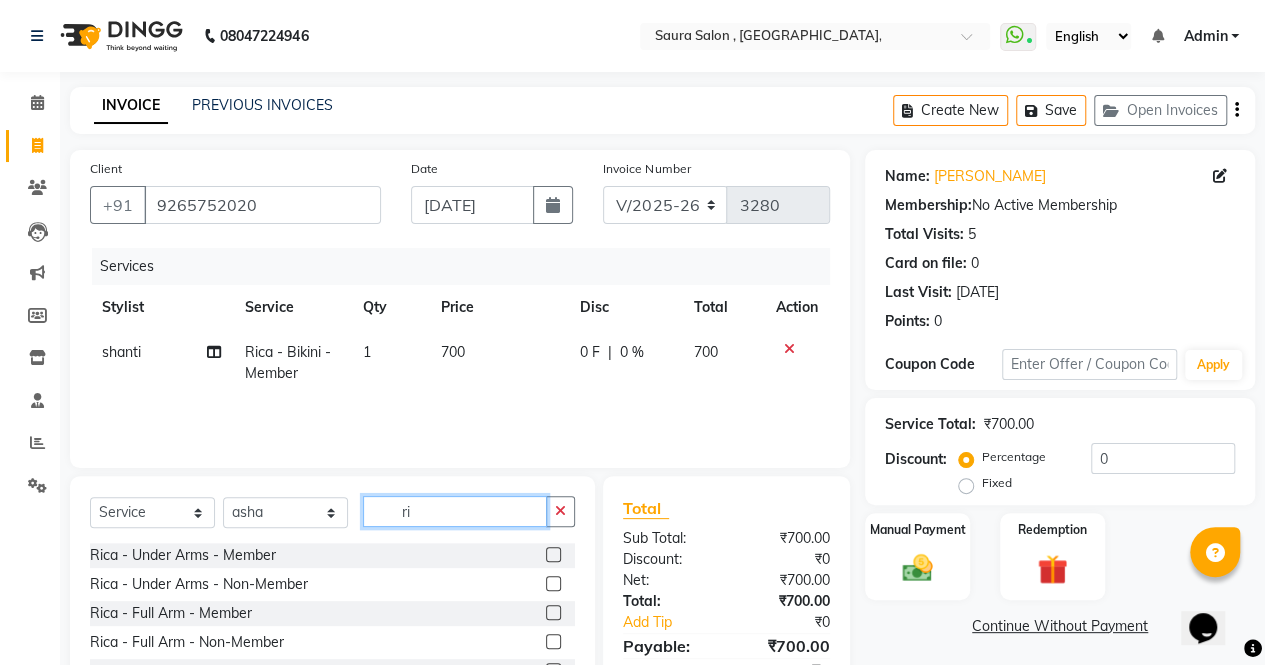 type on "r" 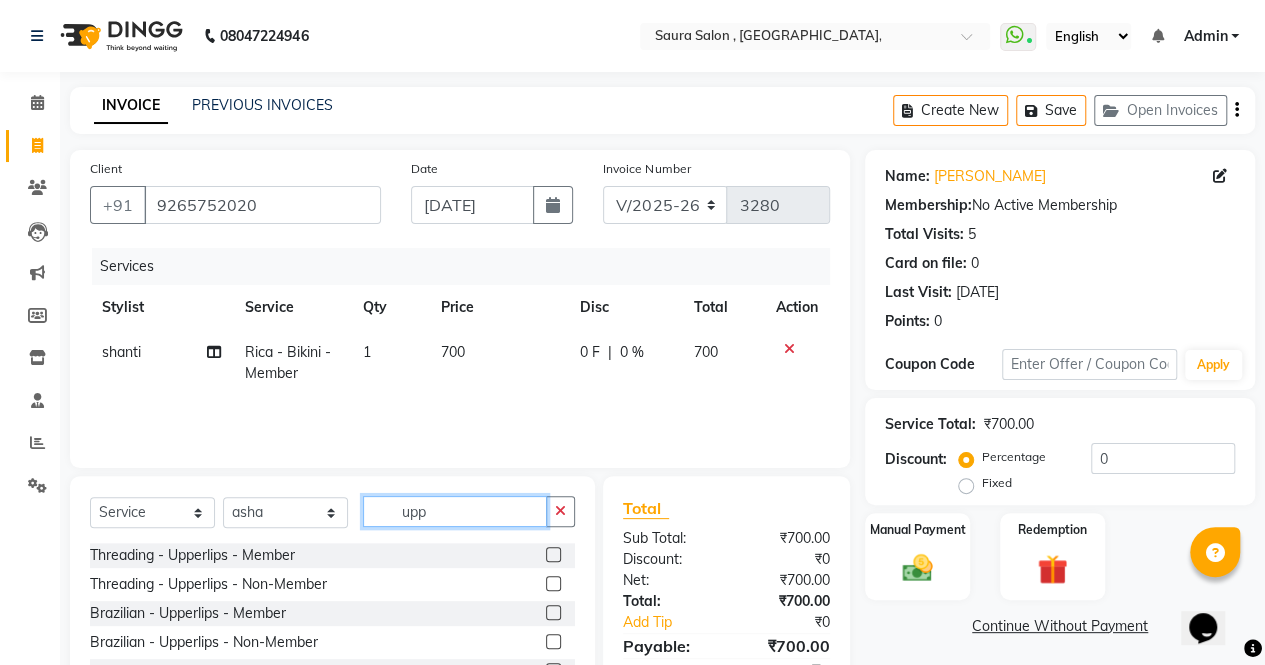 type on "upp" 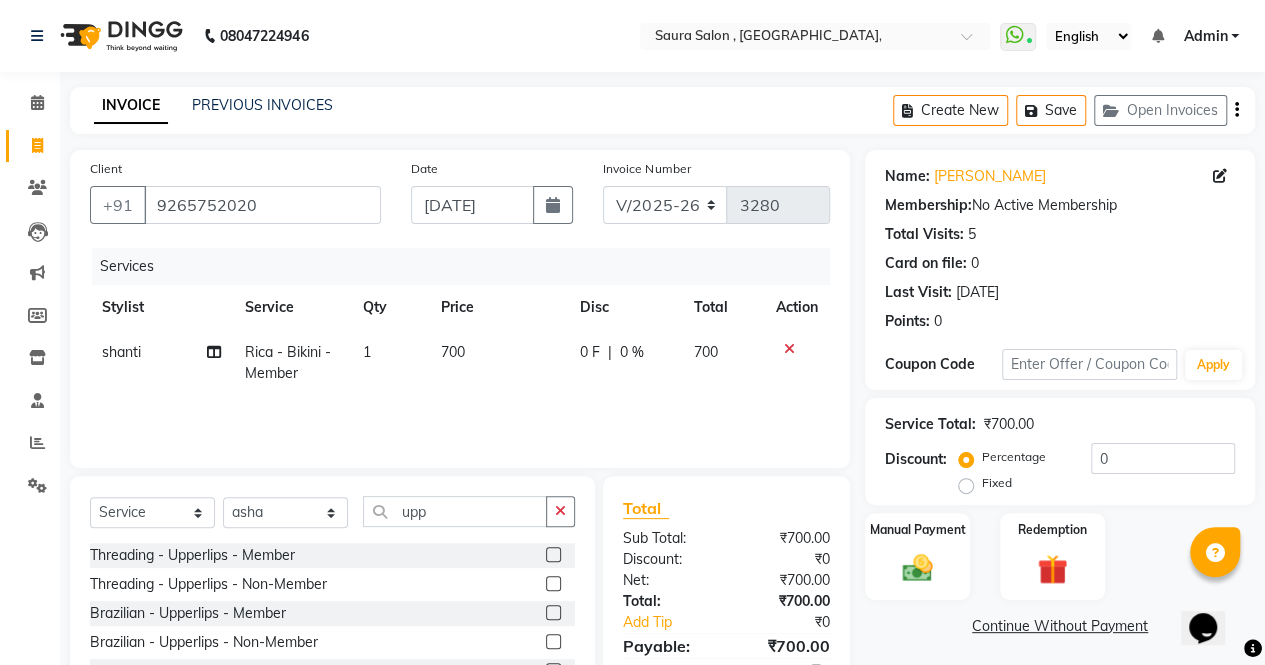 click 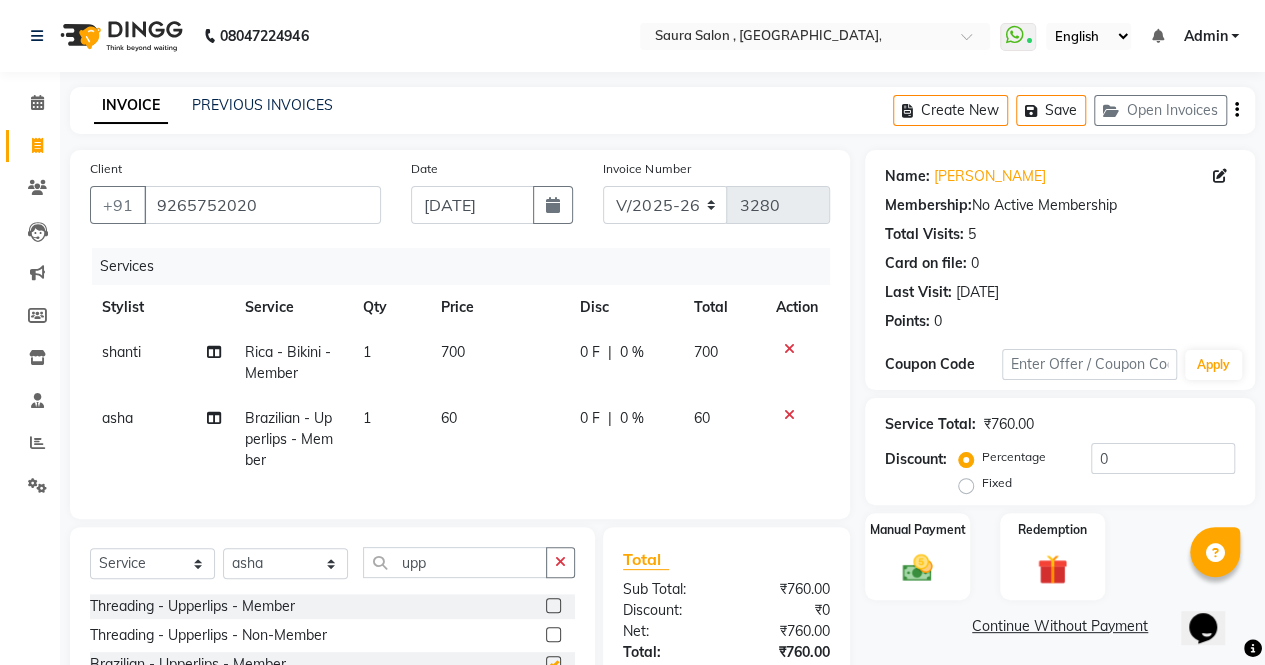 checkbox on "false" 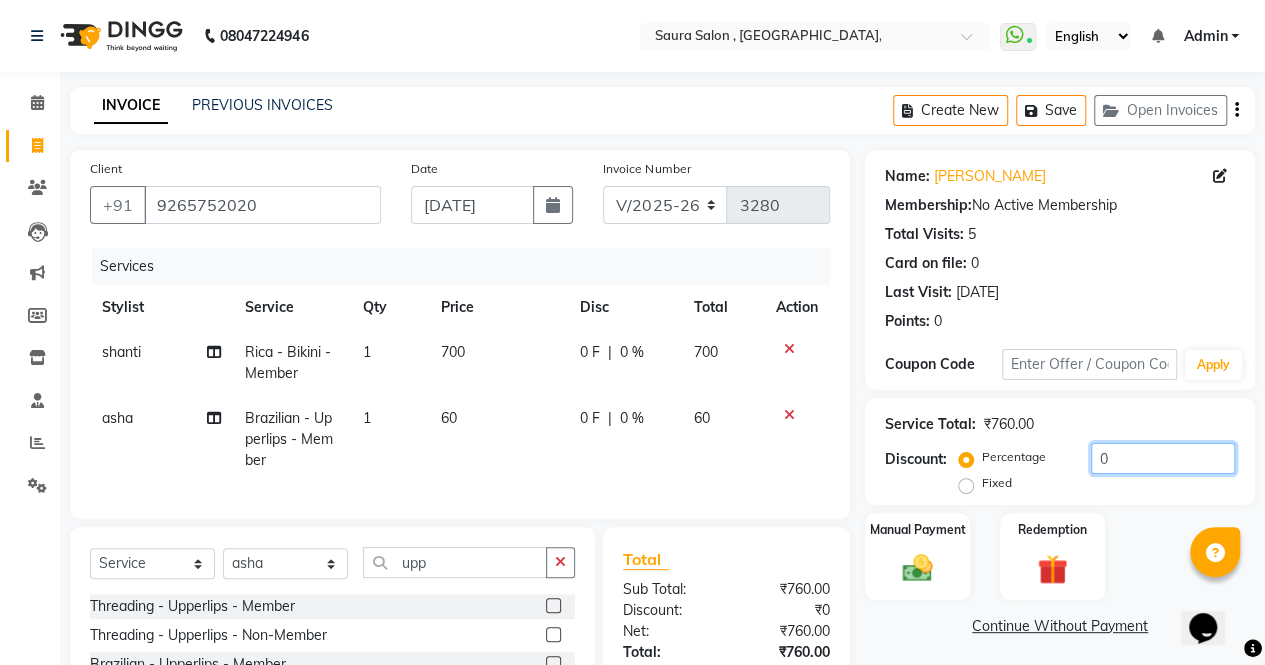 click on "0" 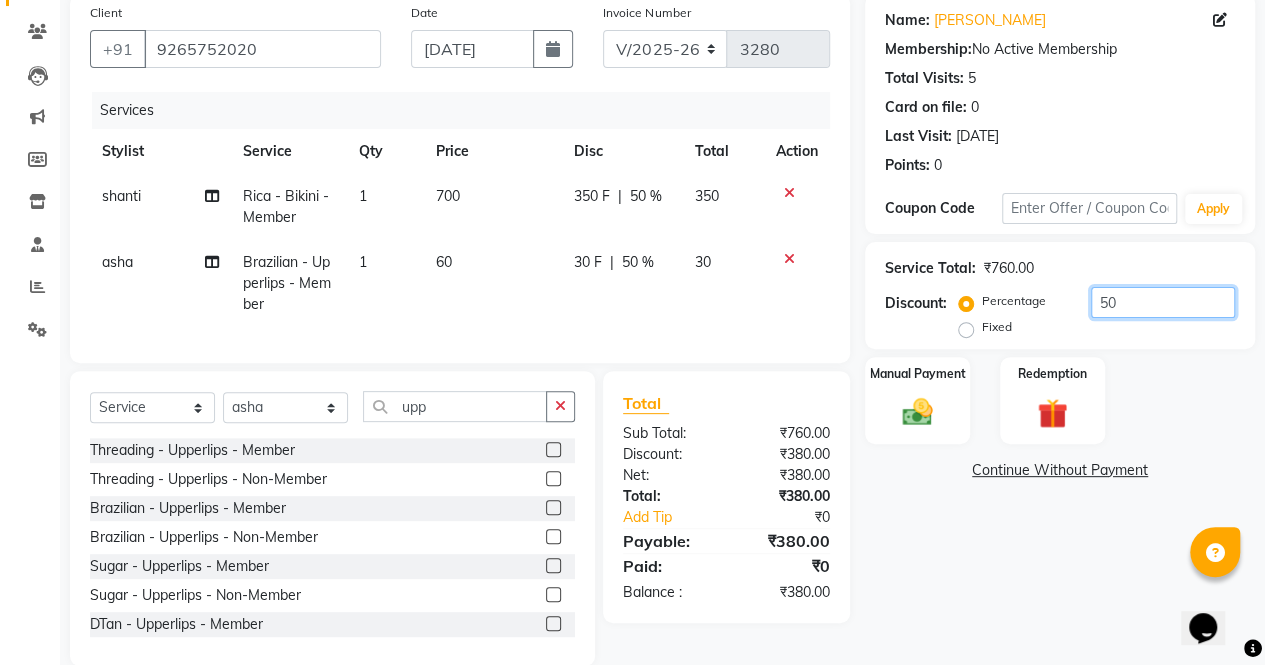 scroll, scrollTop: 201, scrollLeft: 0, axis: vertical 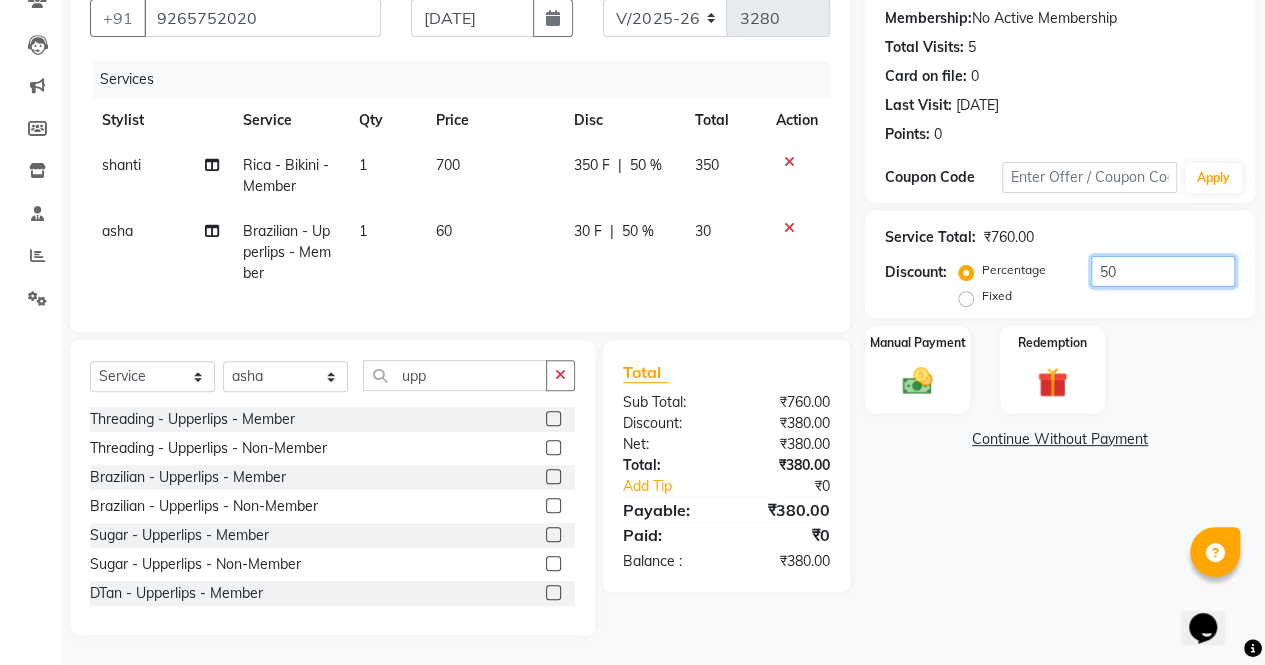 type on "50" 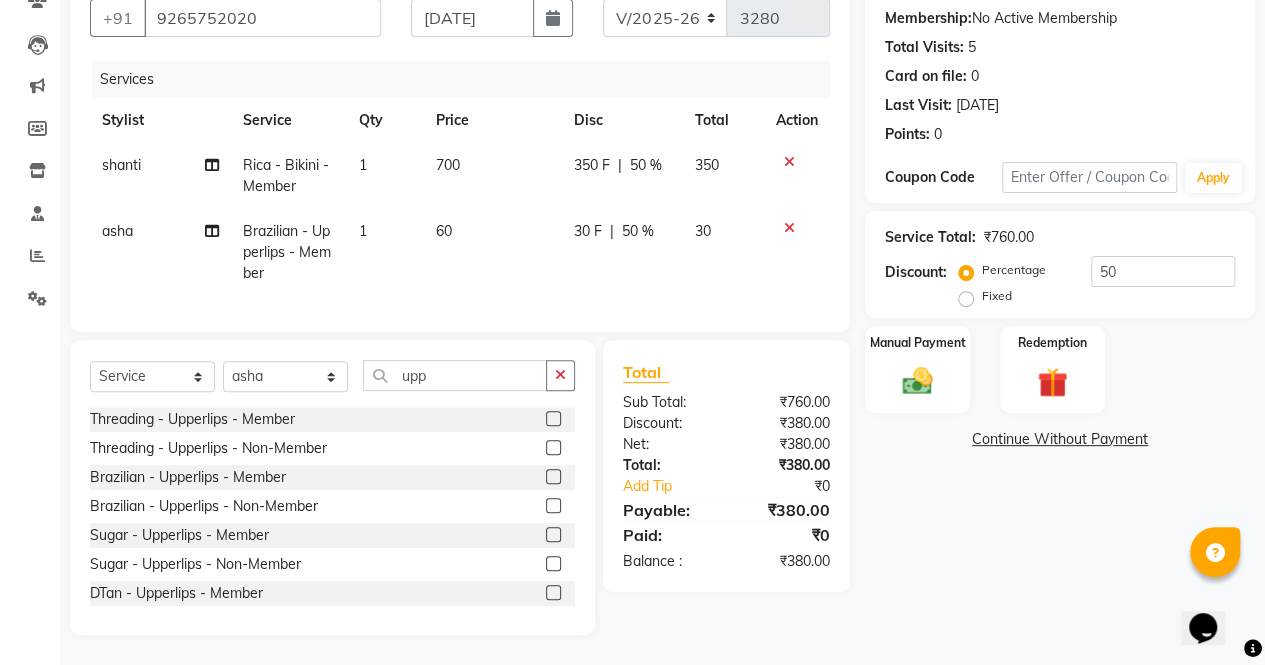 click on "Name: Vidhi Rami Membership:  No Active Membership  Total Visits:  5 Card on file:  0 Last Visit:   26-05-2025 Points:   0  Coupon Code Apply Service Total:  ₹760.00  Discount:  Percentage   Fixed  50 Manual Payment Redemption  Continue Without Payment" 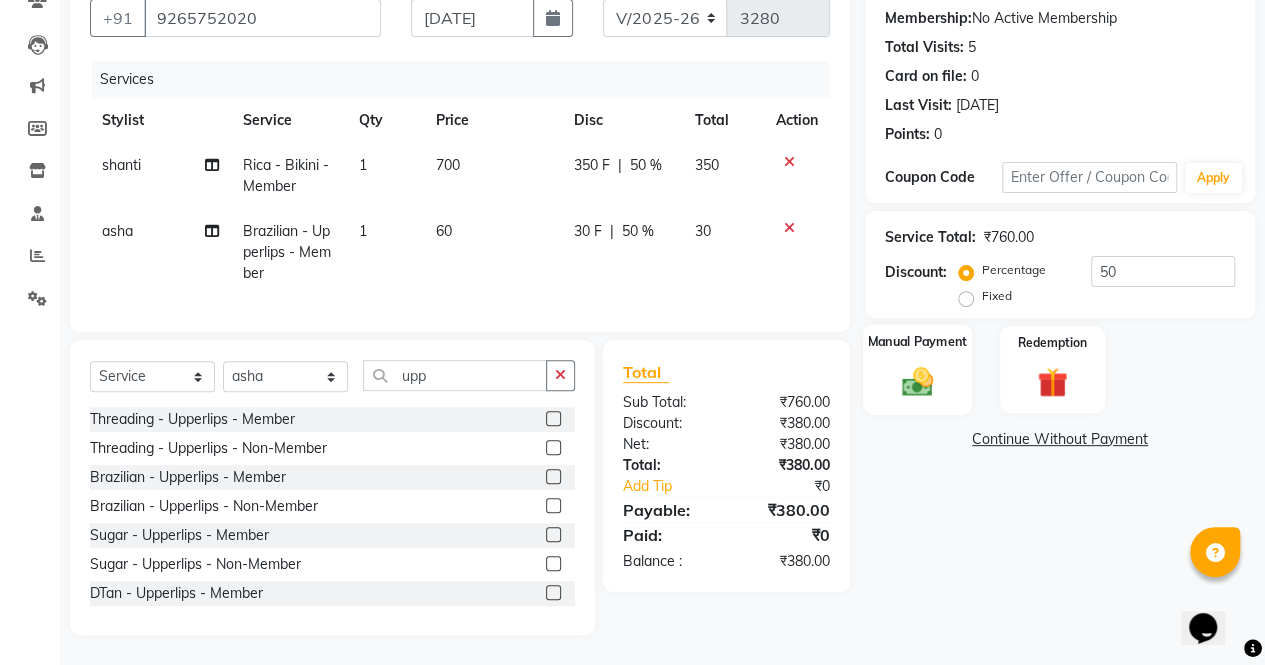 click 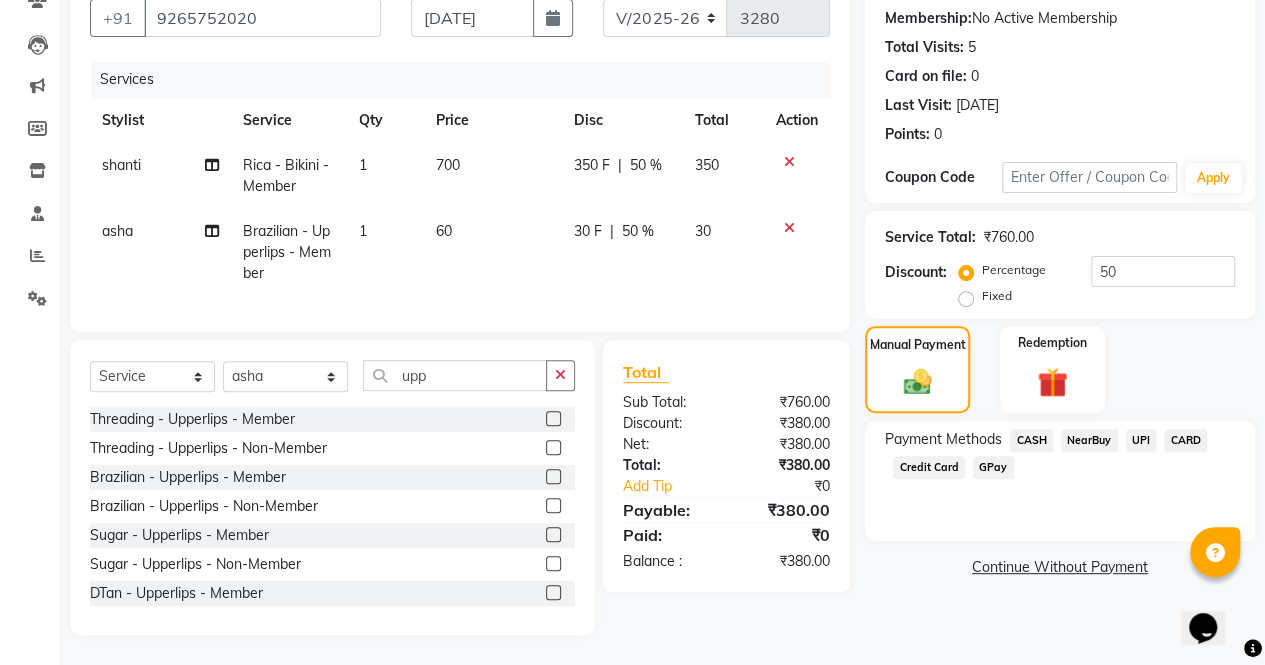 click on "CASH" 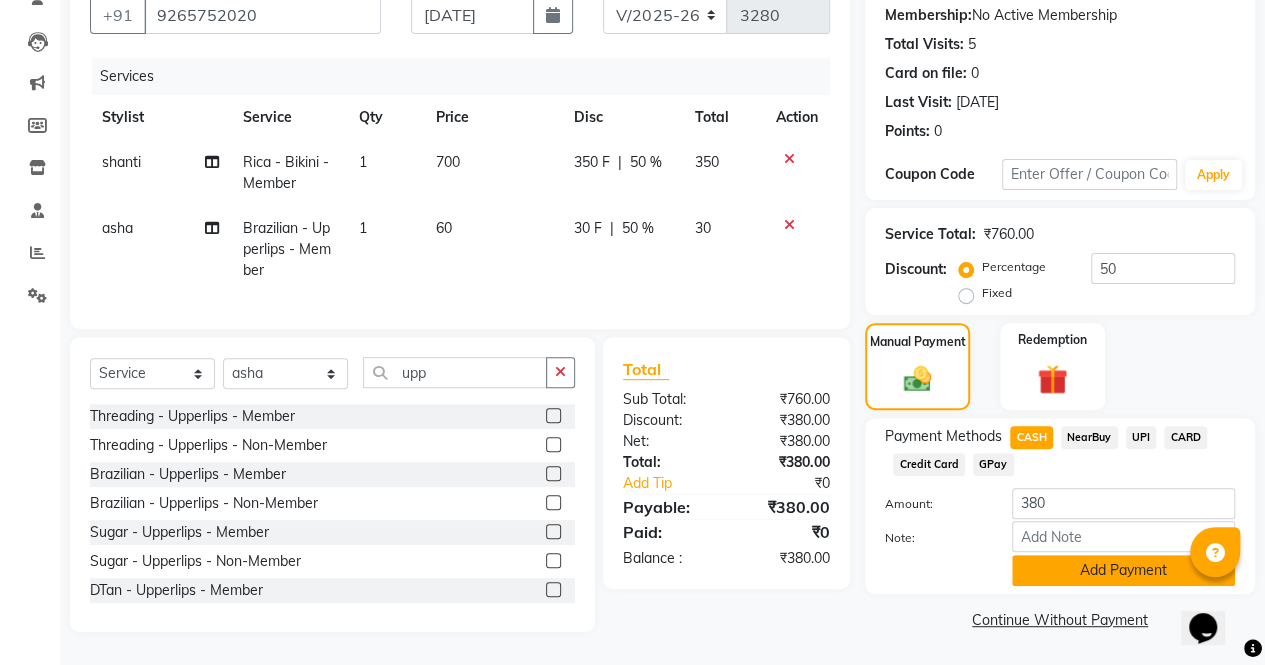 click on "Add Payment" 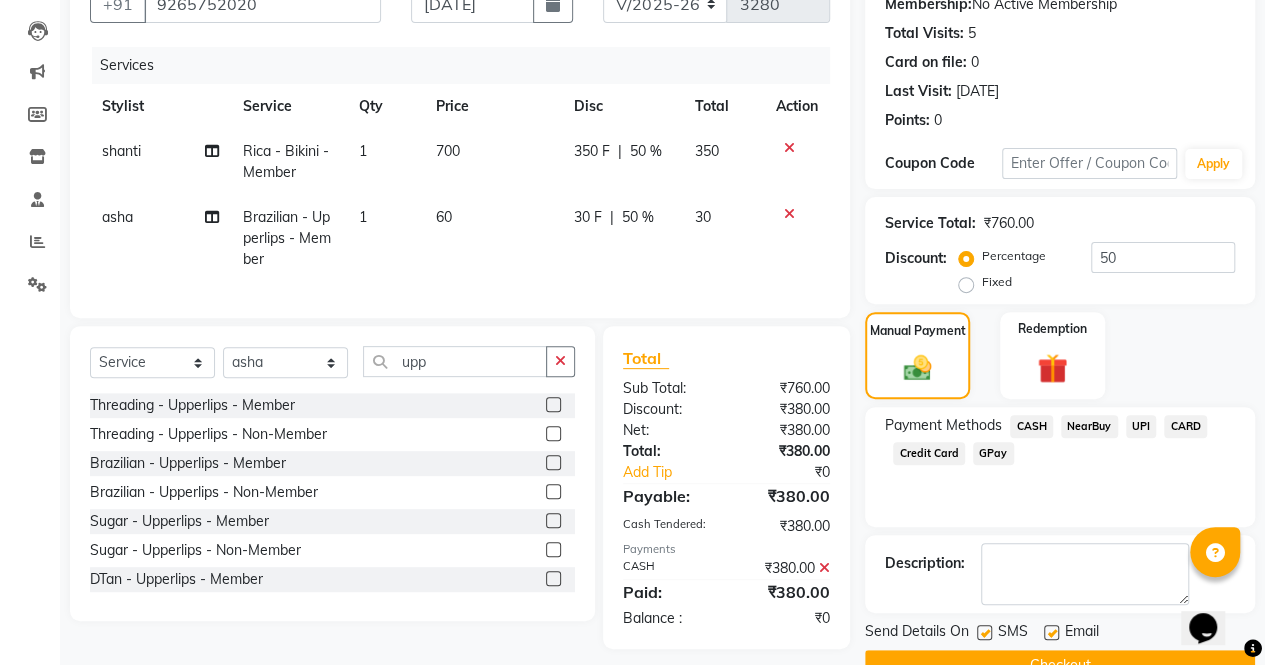 scroll, scrollTop: 244, scrollLeft: 0, axis: vertical 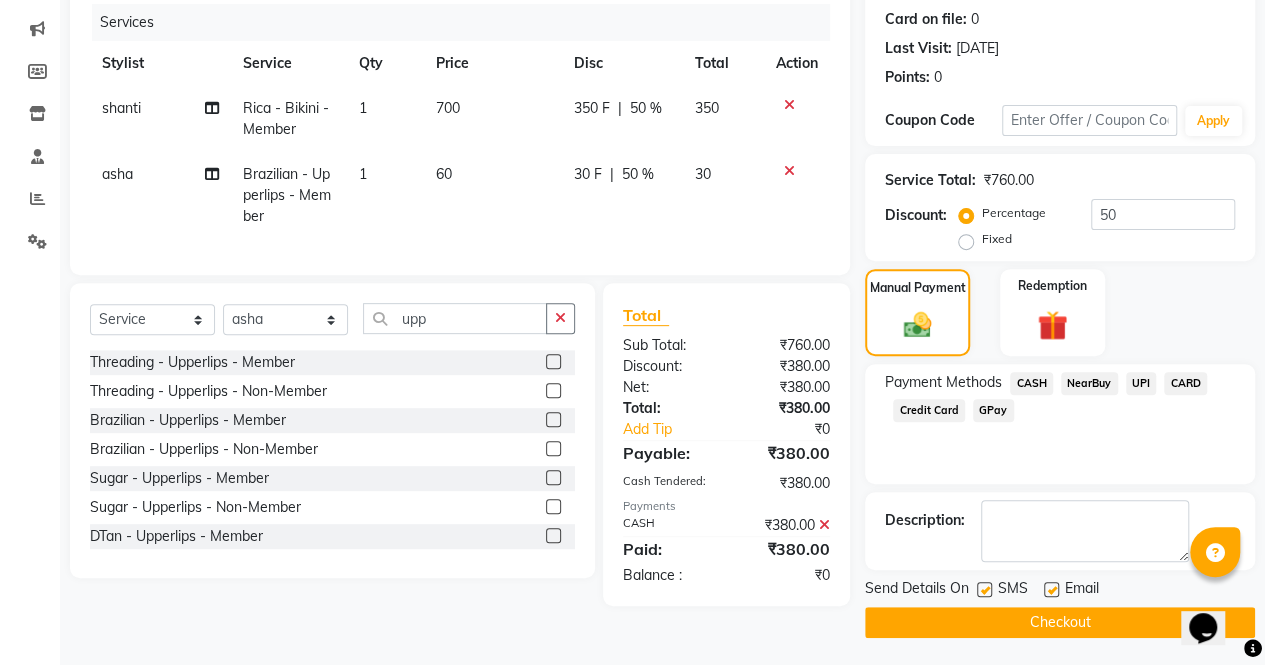 click on "Checkout" 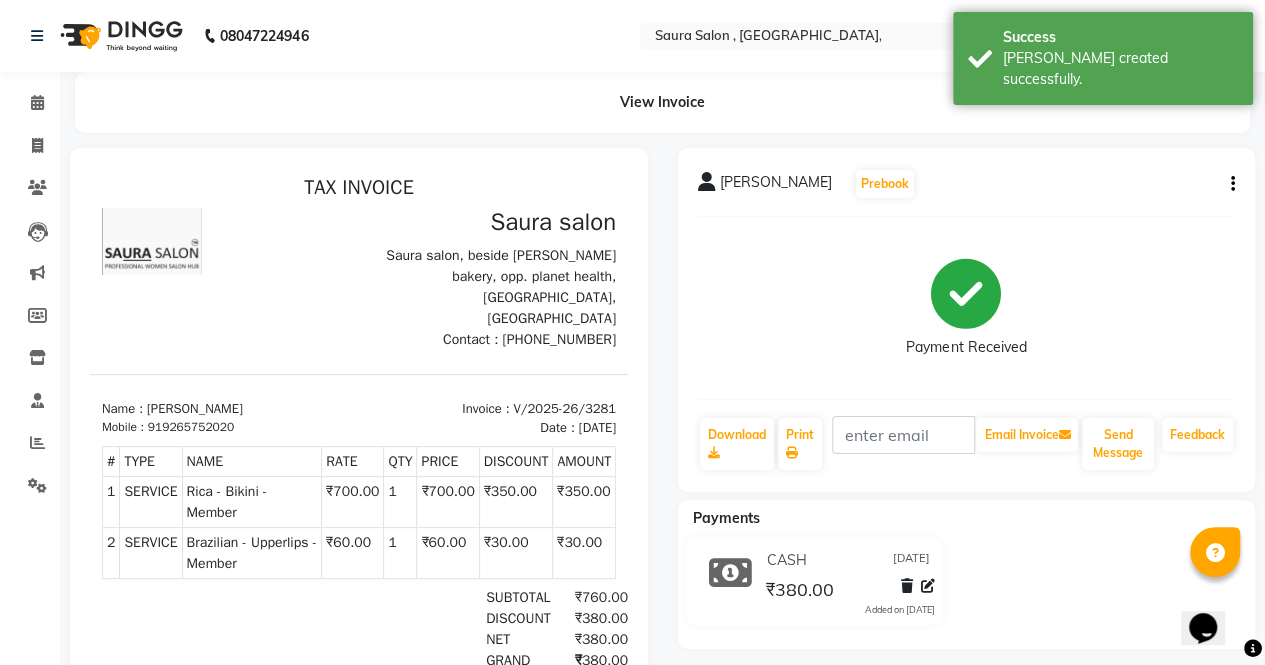 scroll, scrollTop: 0, scrollLeft: 0, axis: both 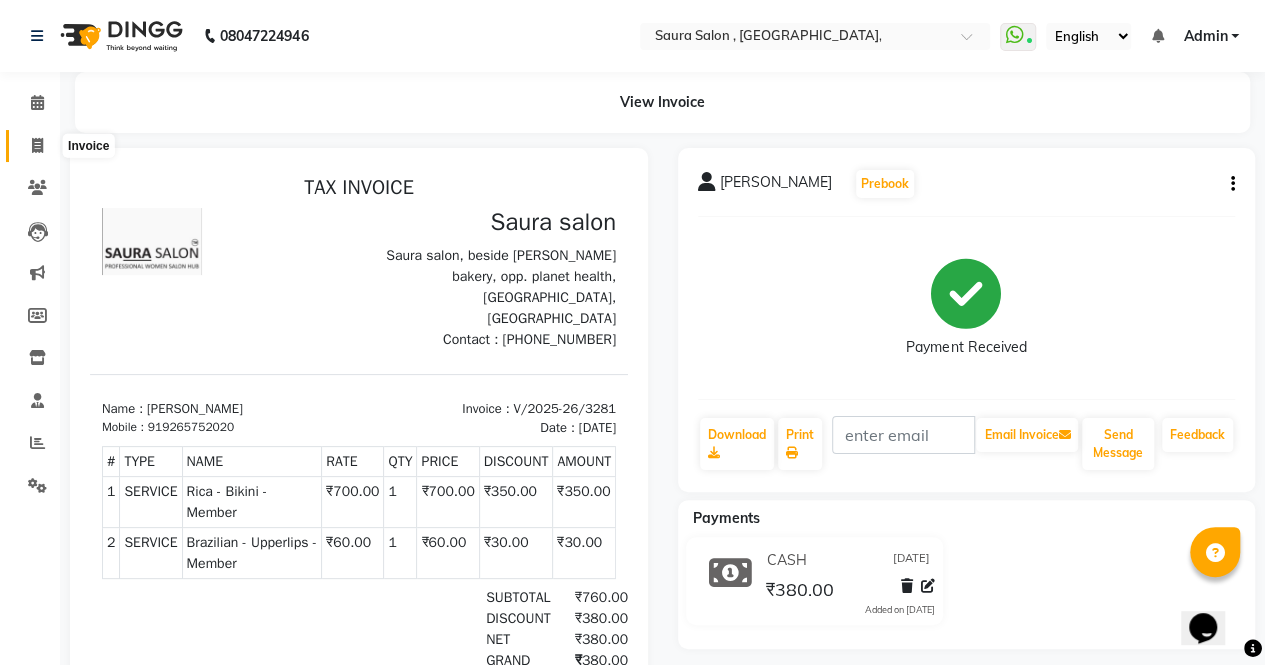 click 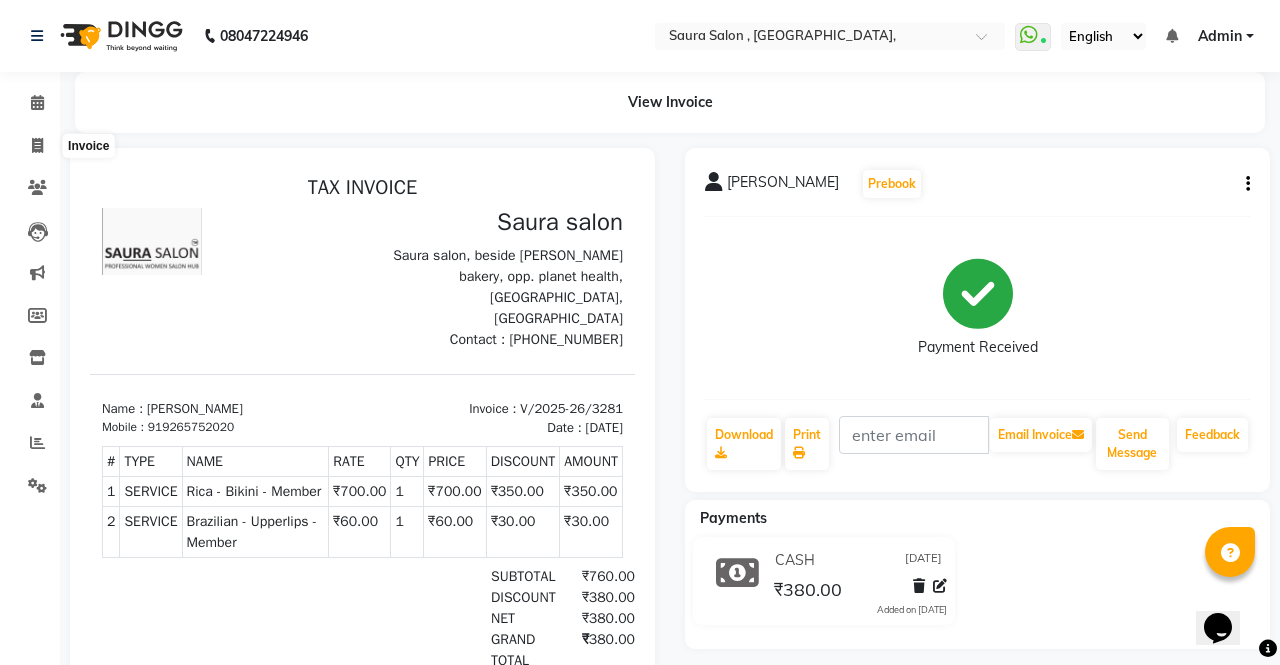 select on "service" 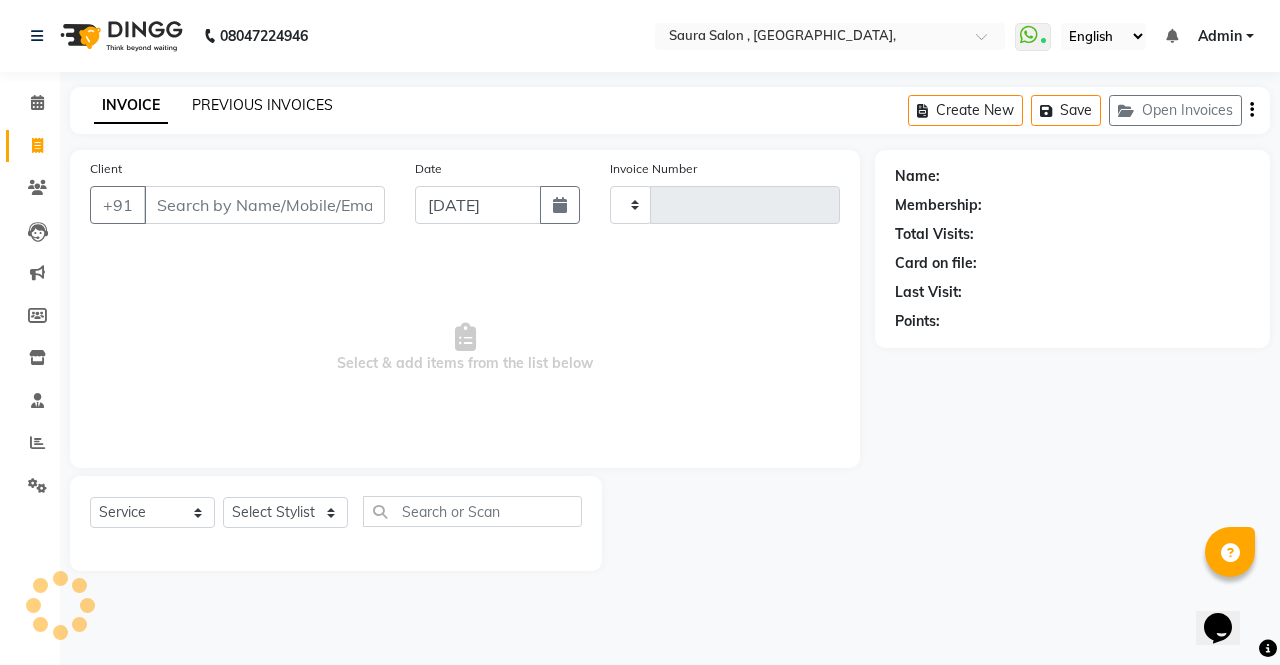 type on "3282" 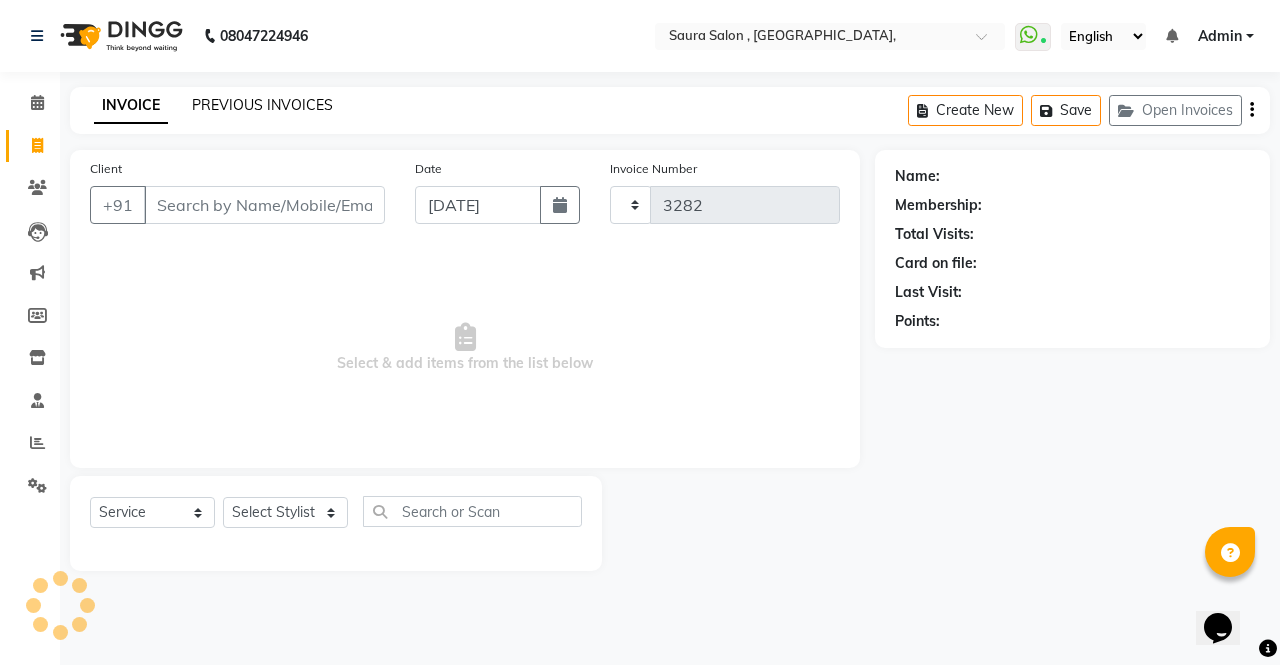 select on "6963" 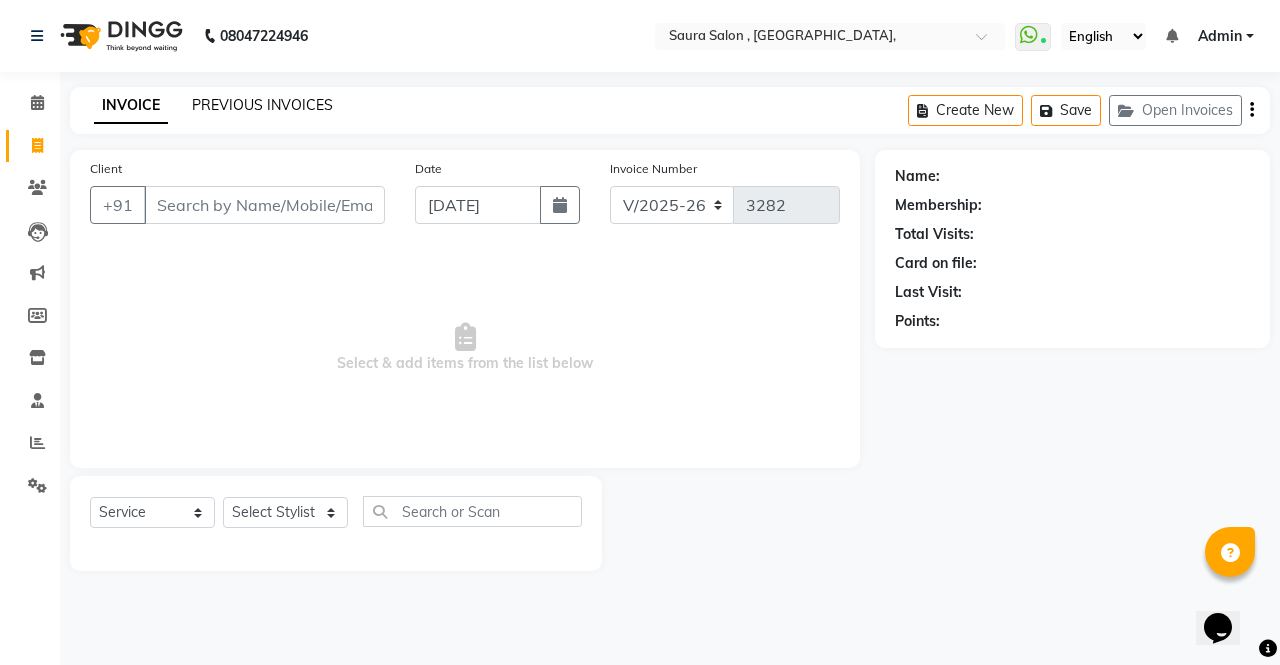 click on "PREVIOUS INVOICES" 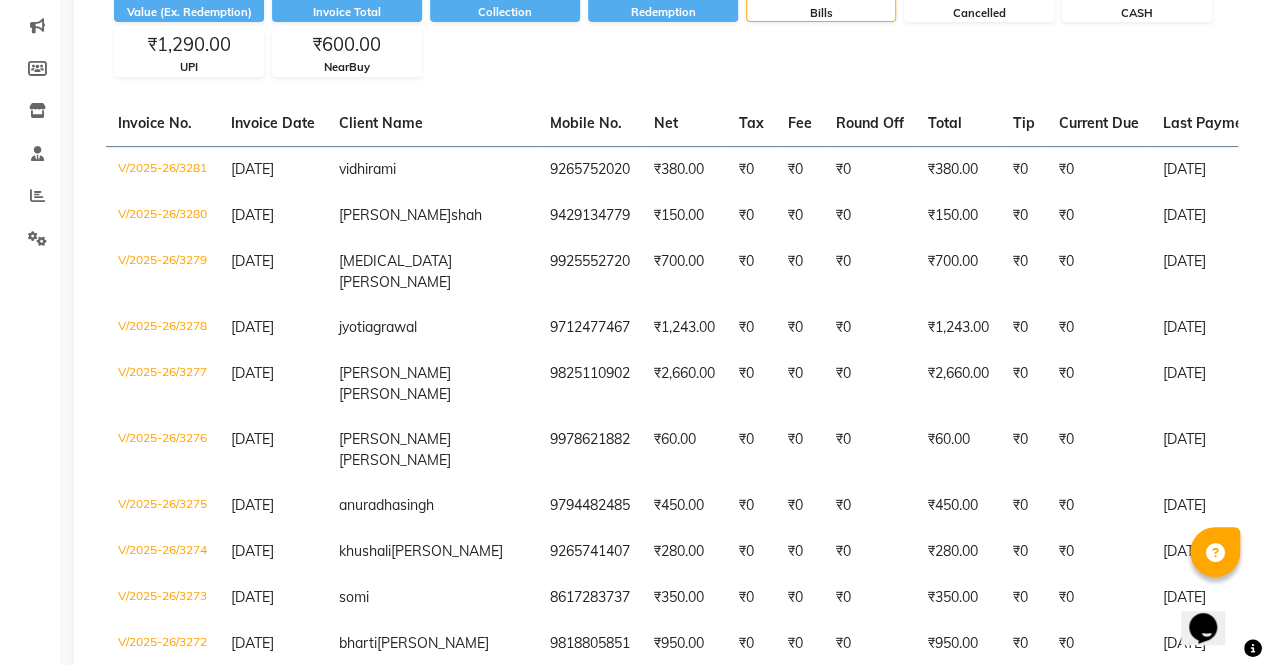 scroll, scrollTop: 284, scrollLeft: 0, axis: vertical 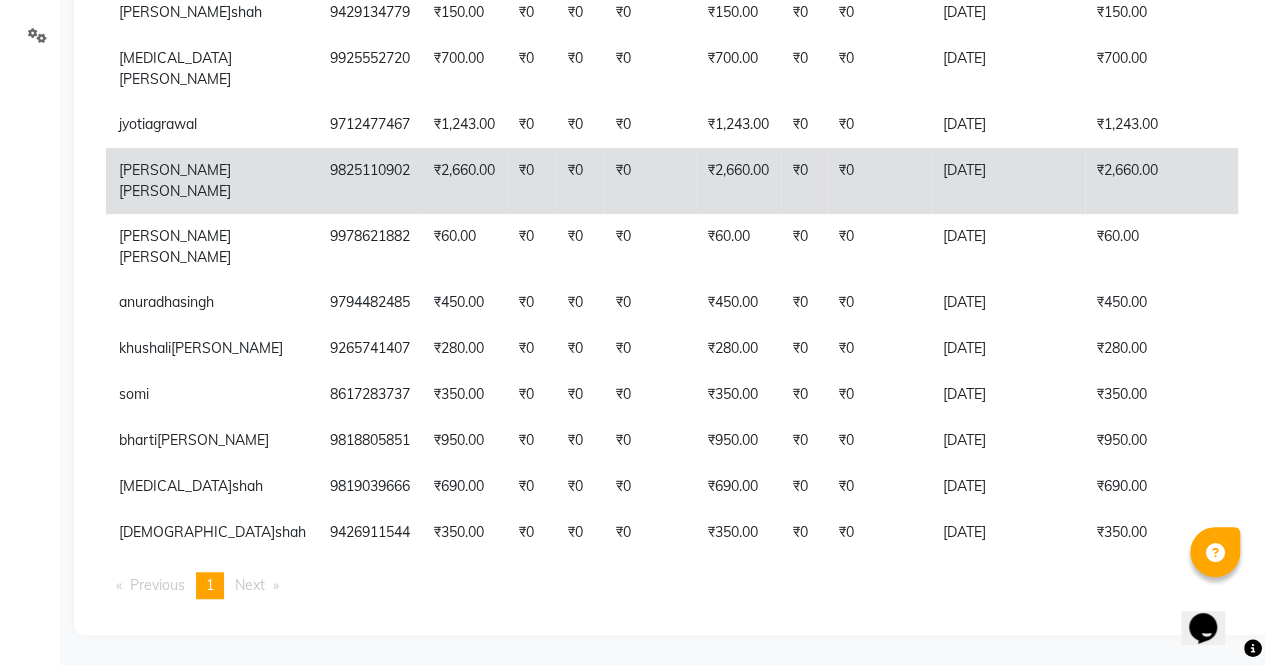 click on "₹2,660.00" 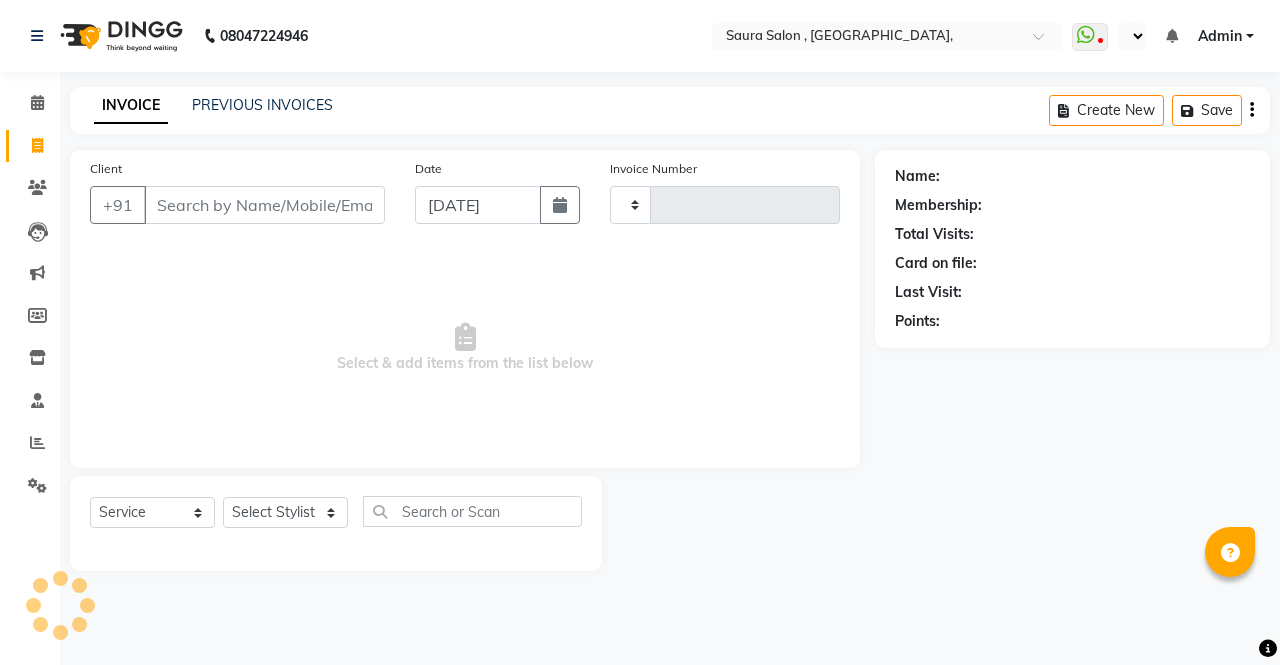 select on "service" 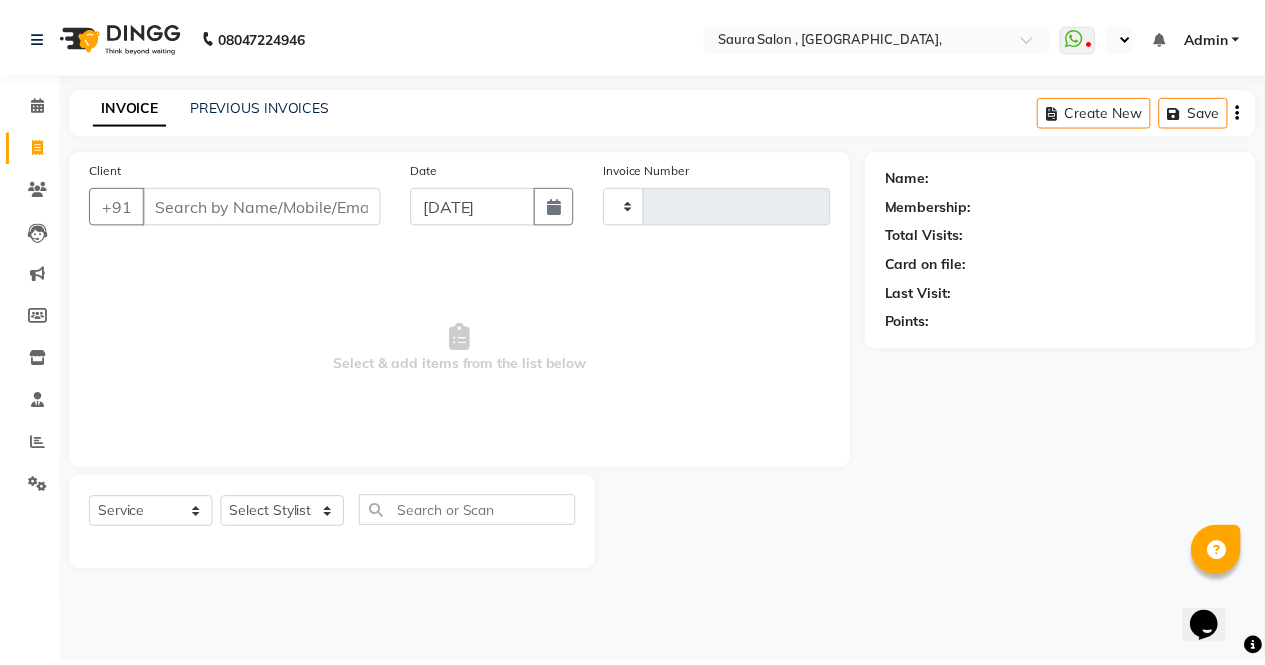 scroll, scrollTop: 0, scrollLeft: 0, axis: both 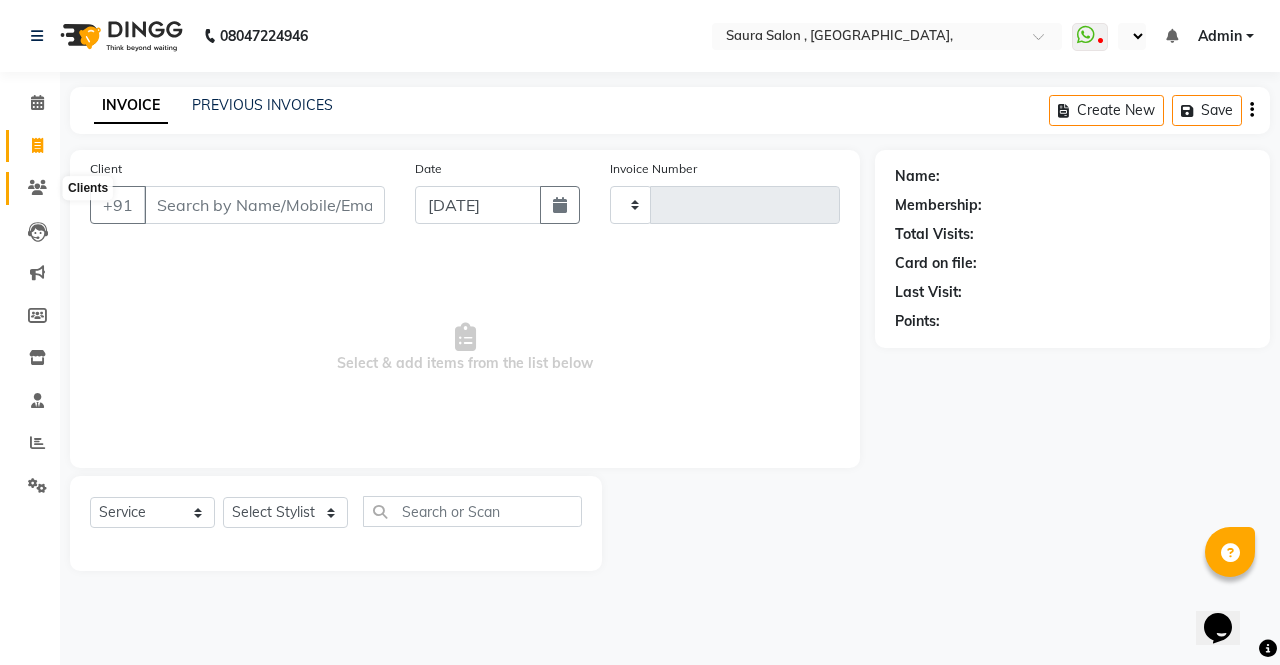 type on "3275" 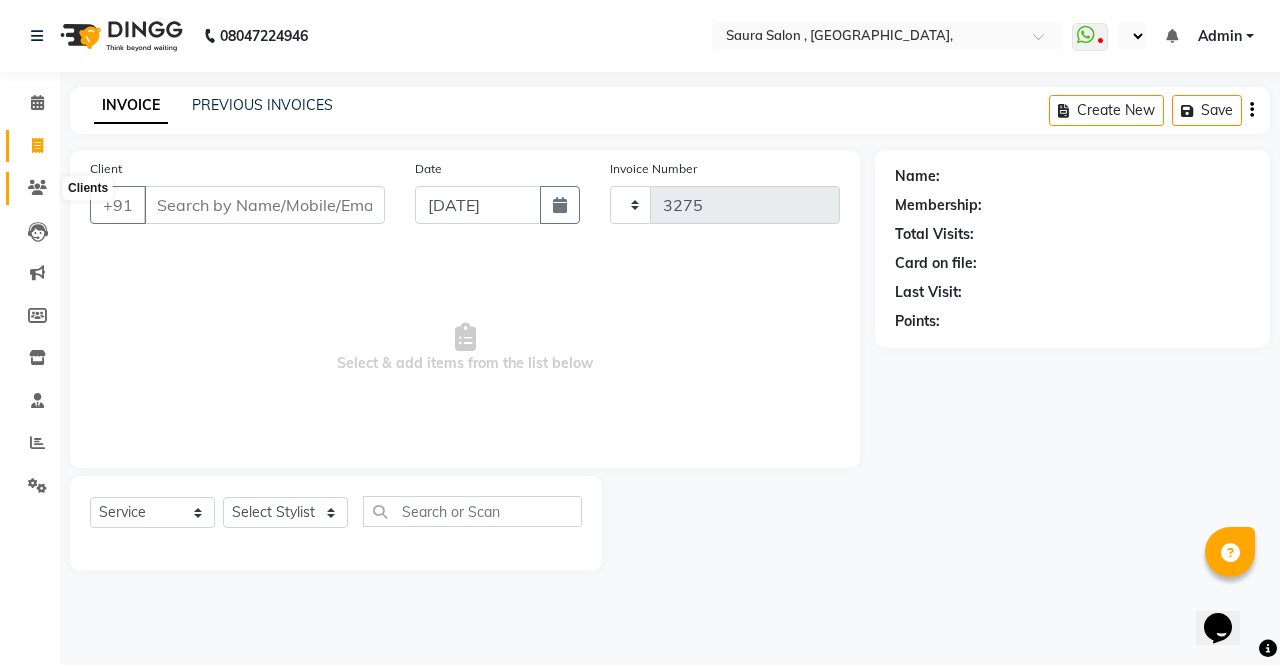 select on "en" 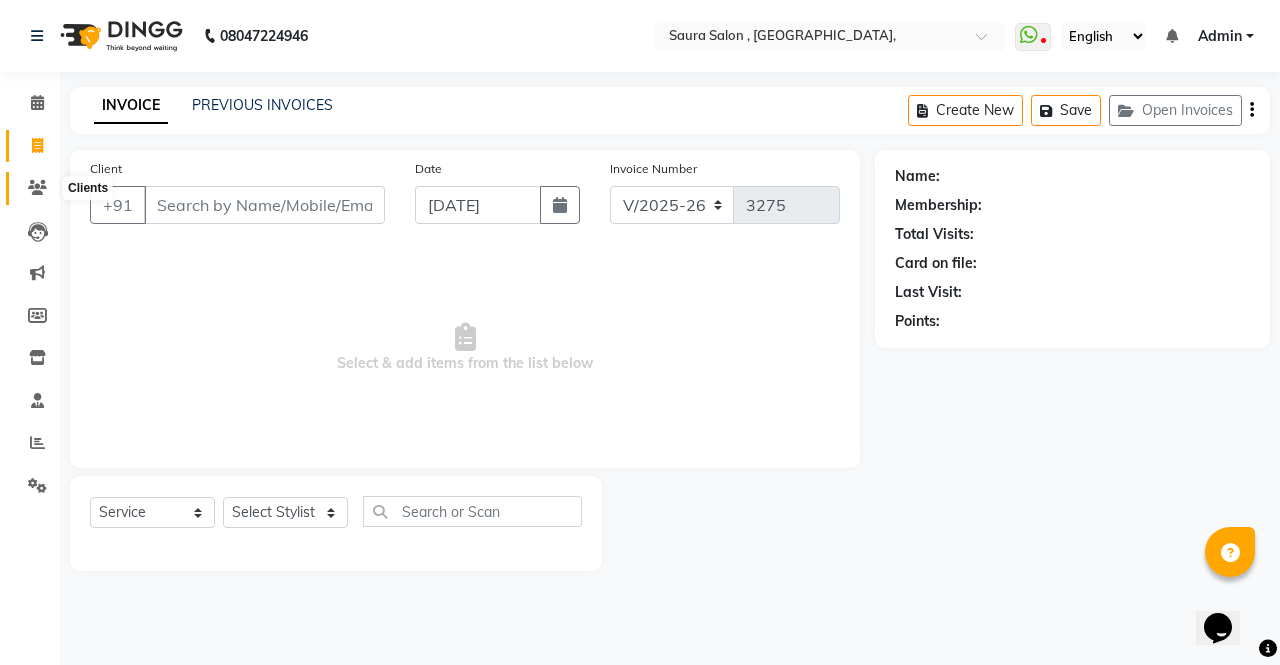 click 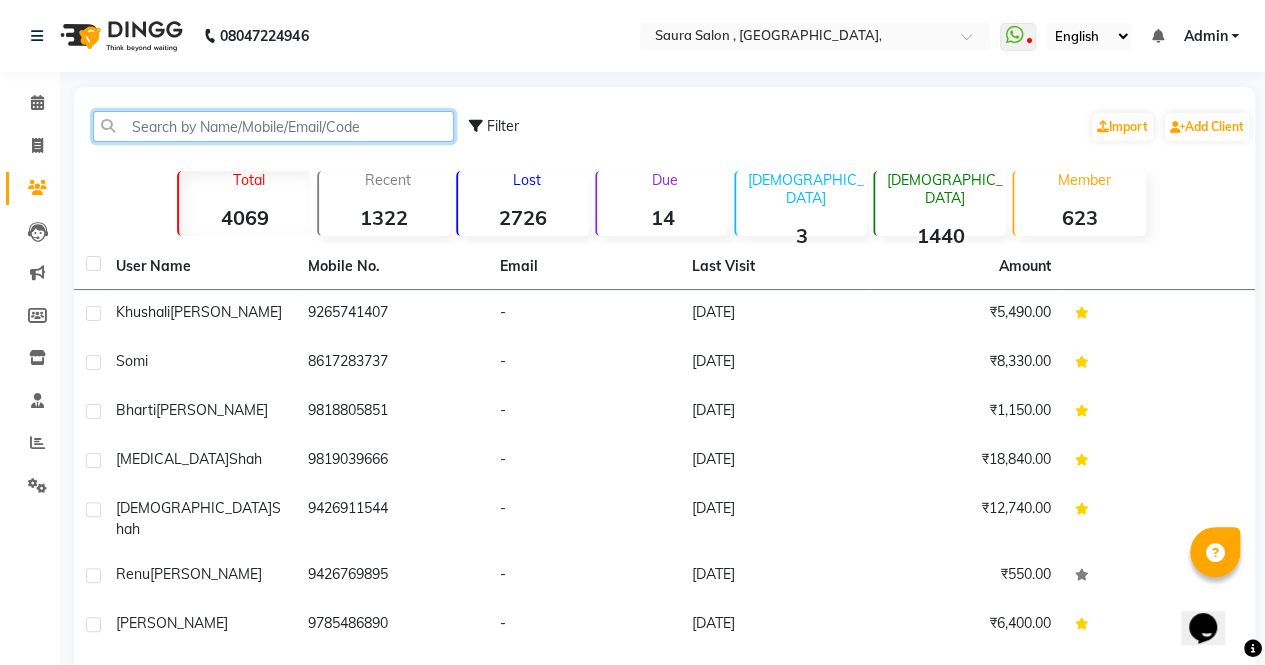 click 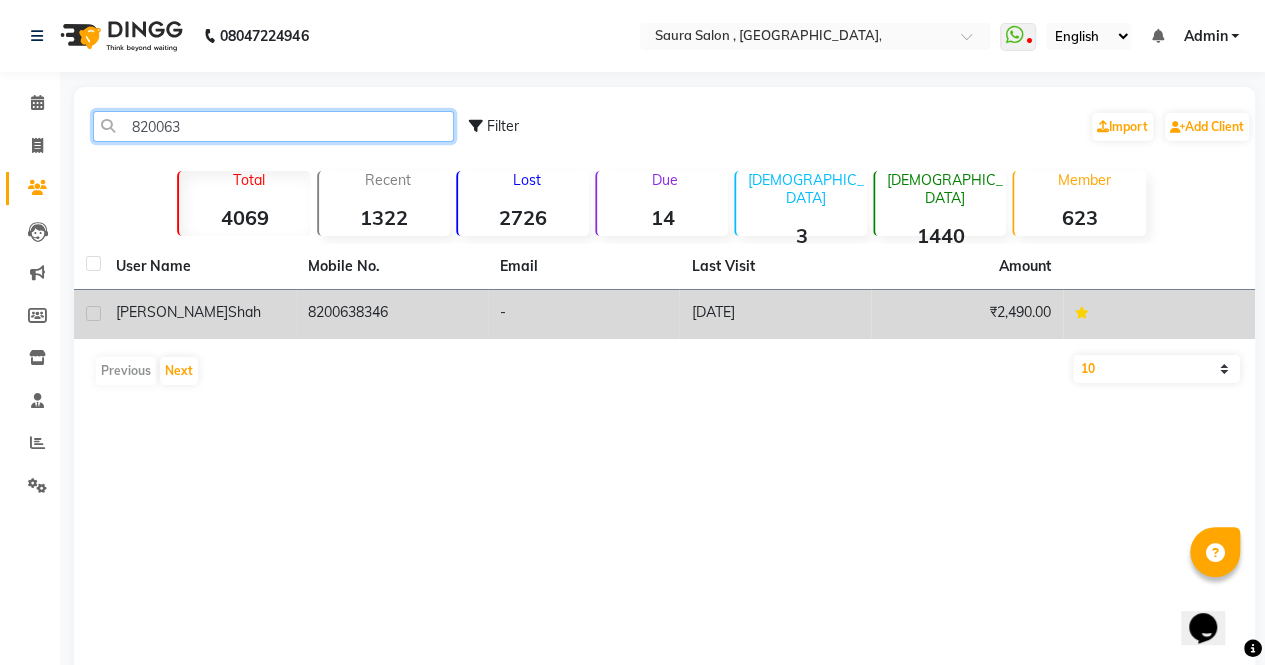 type on "820063" 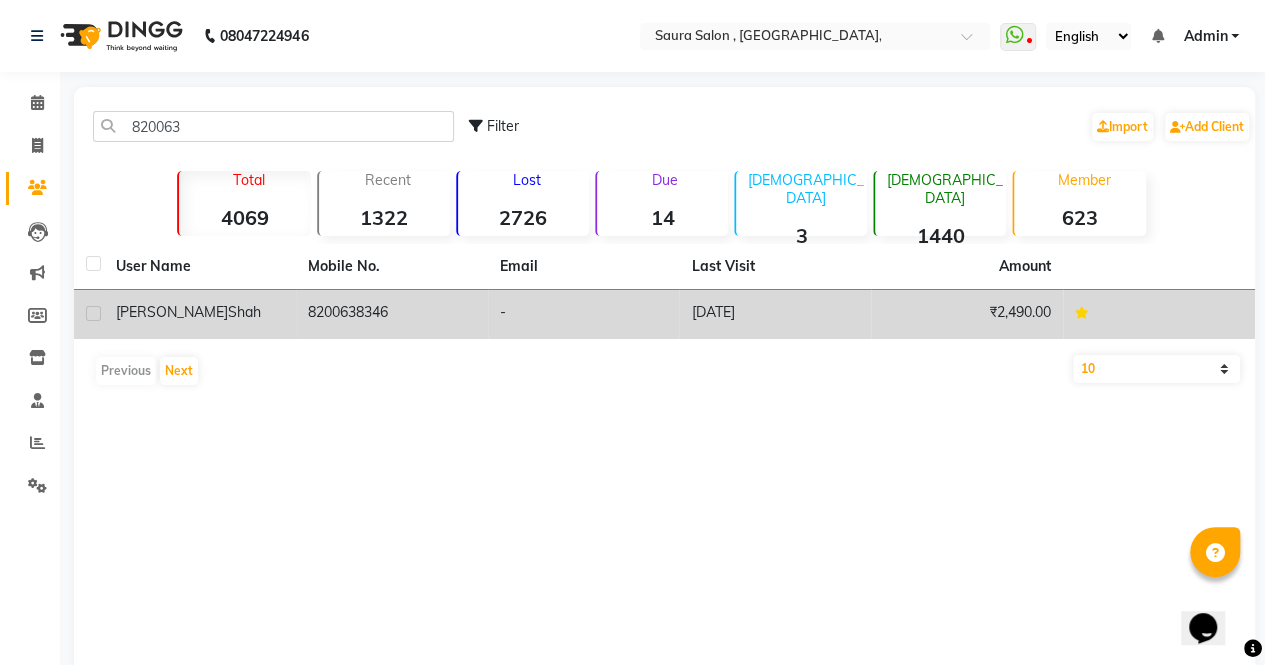 click on "pankti  shah" 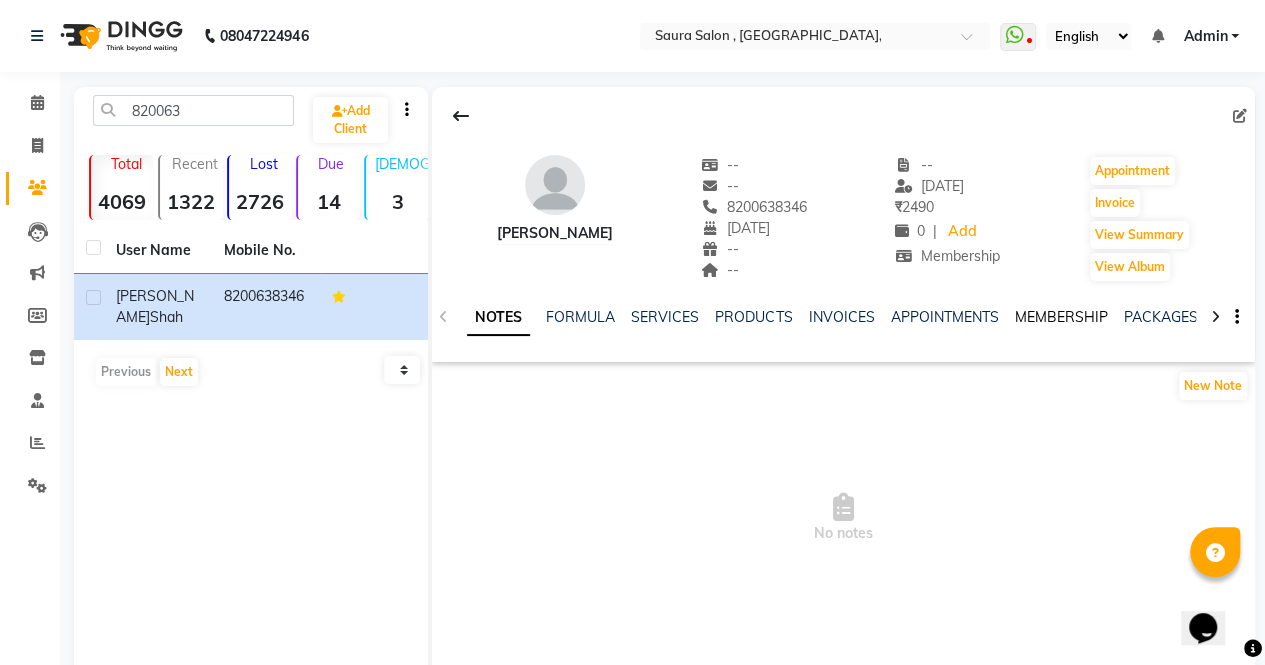 click on "MEMBERSHIP" 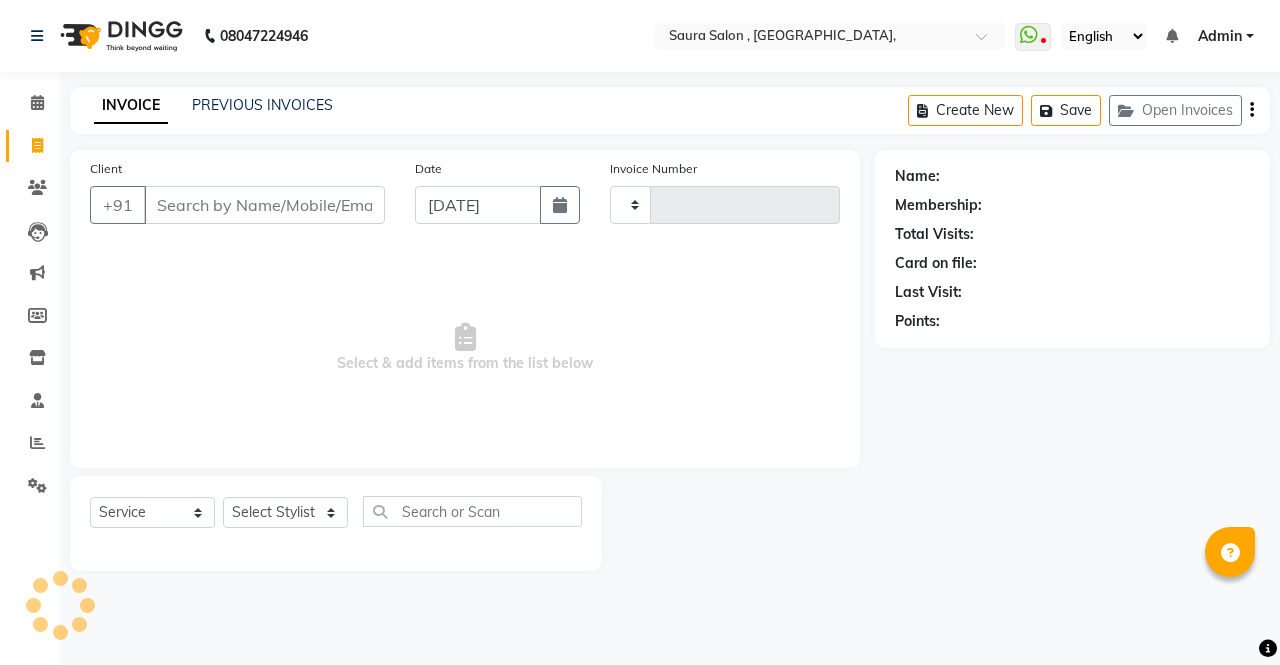 select on "service" 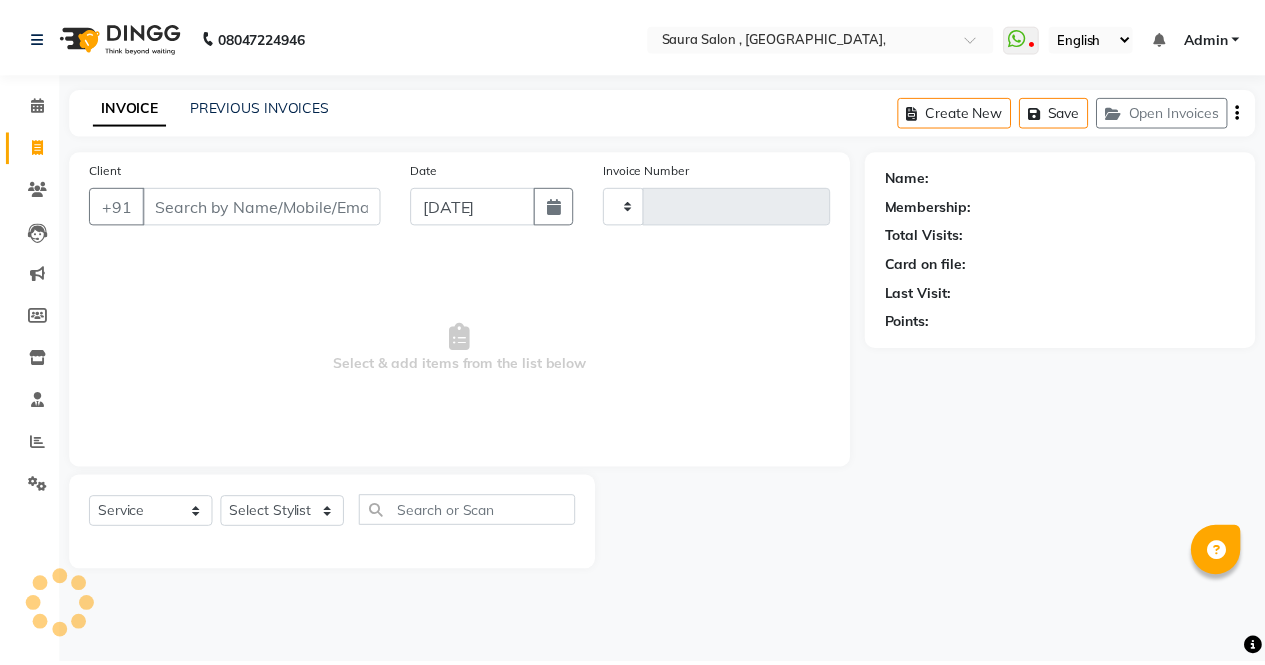 scroll, scrollTop: 0, scrollLeft: 0, axis: both 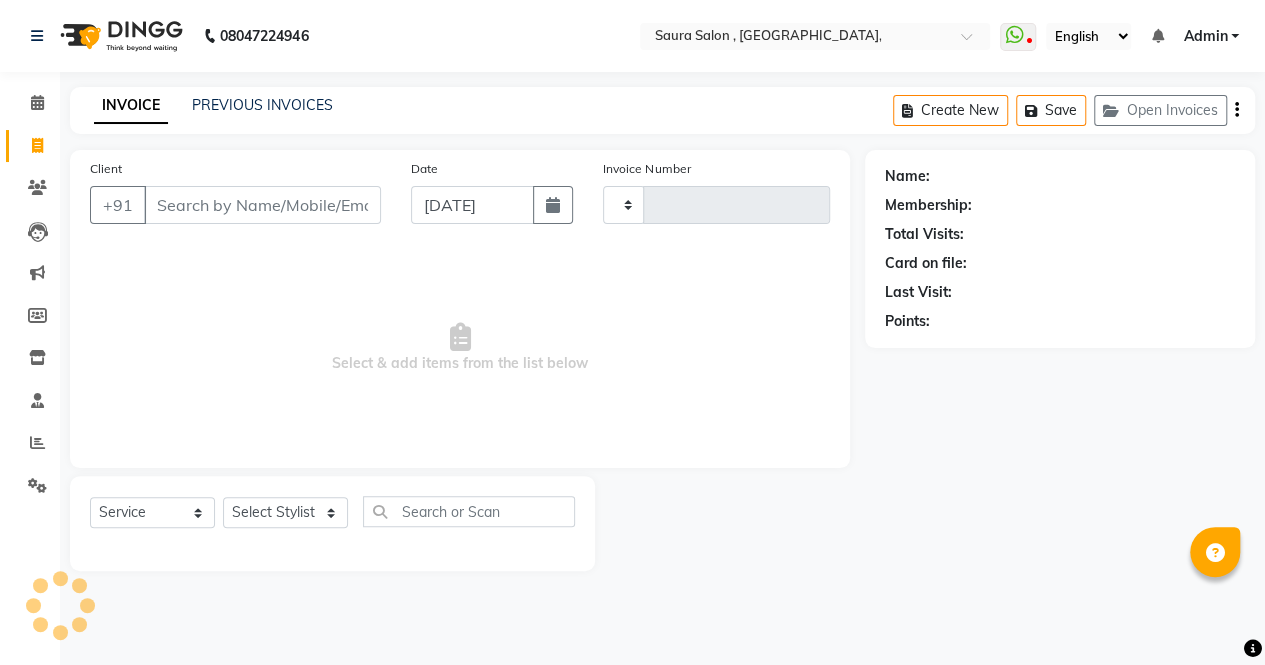 select on "57428" 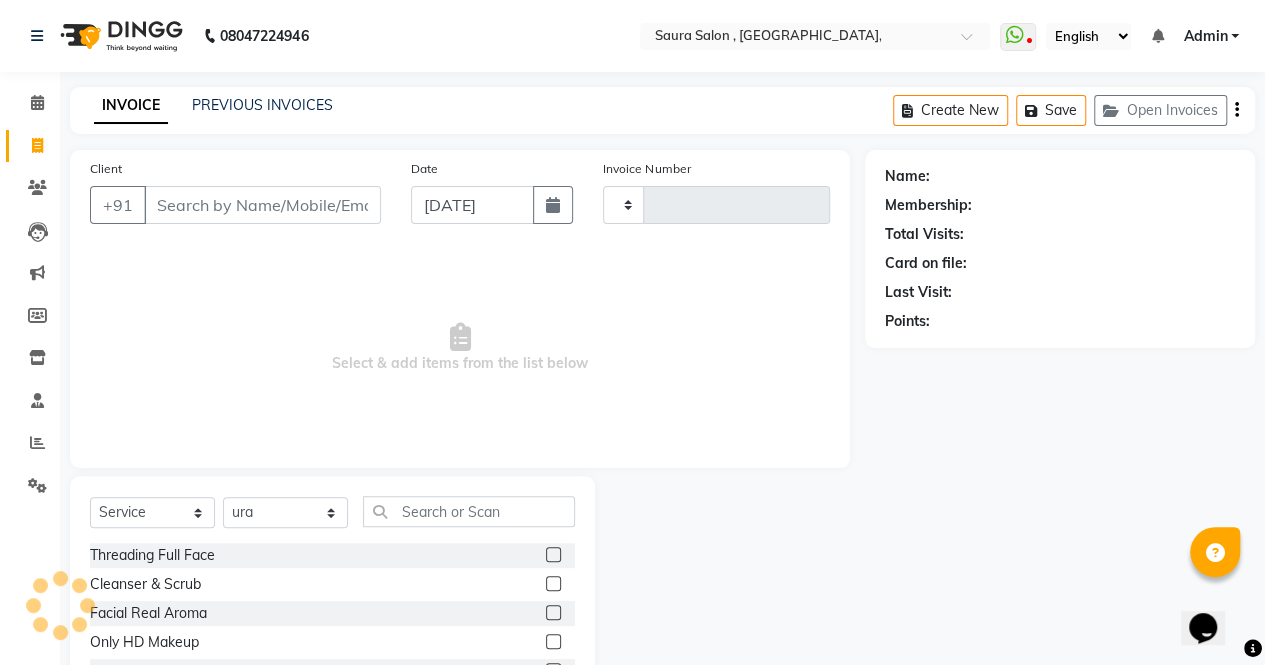 scroll, scrollTop: 0, scrollLeft: 0, axis: both 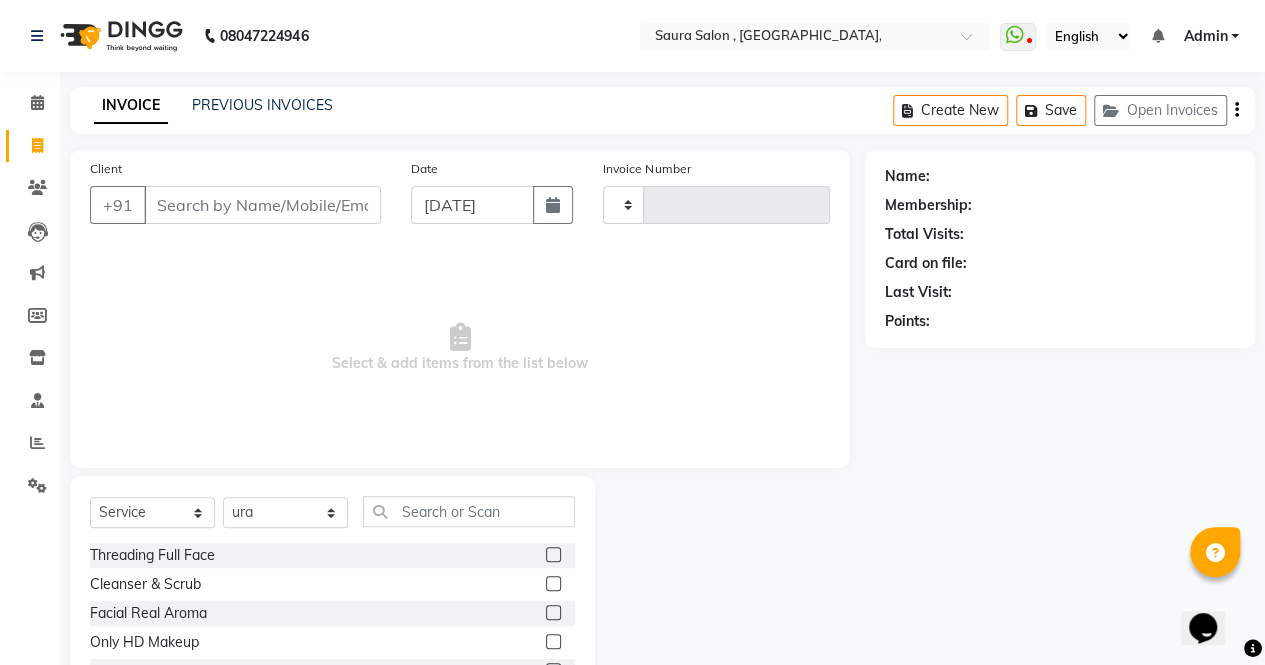 click on "Client" at bounding box center (262, 205) 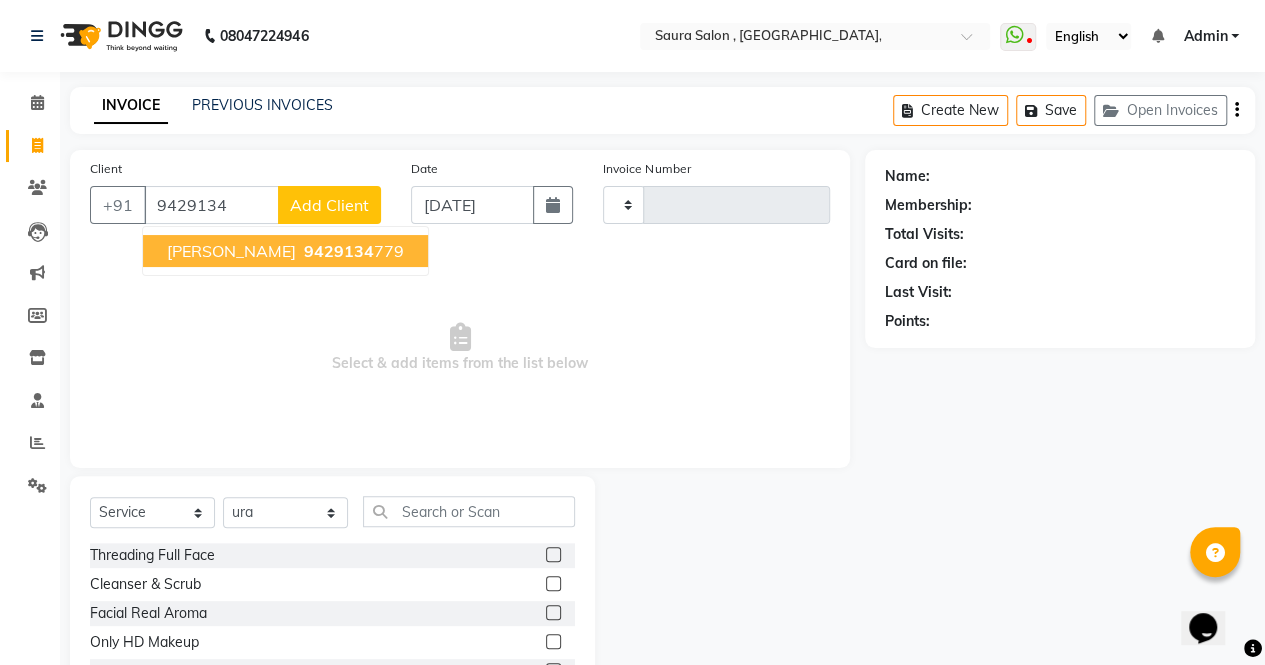 click on "pratima shah" at bounding box center [231, 251] 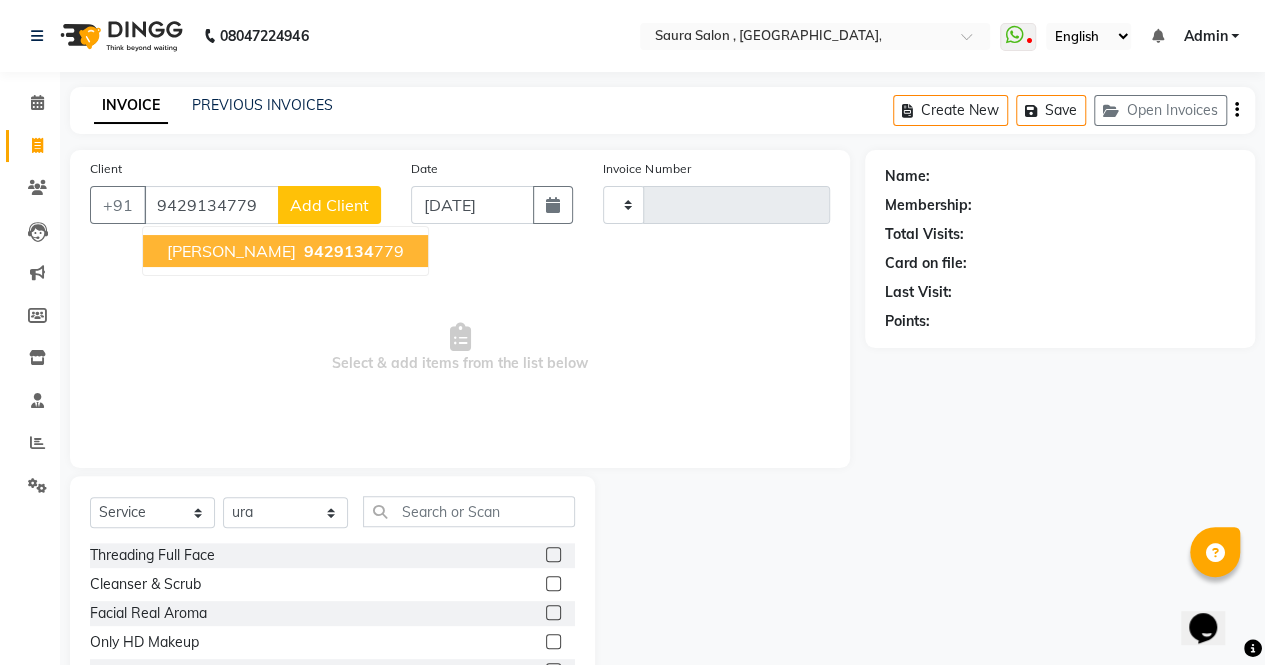 type on "9429134779" 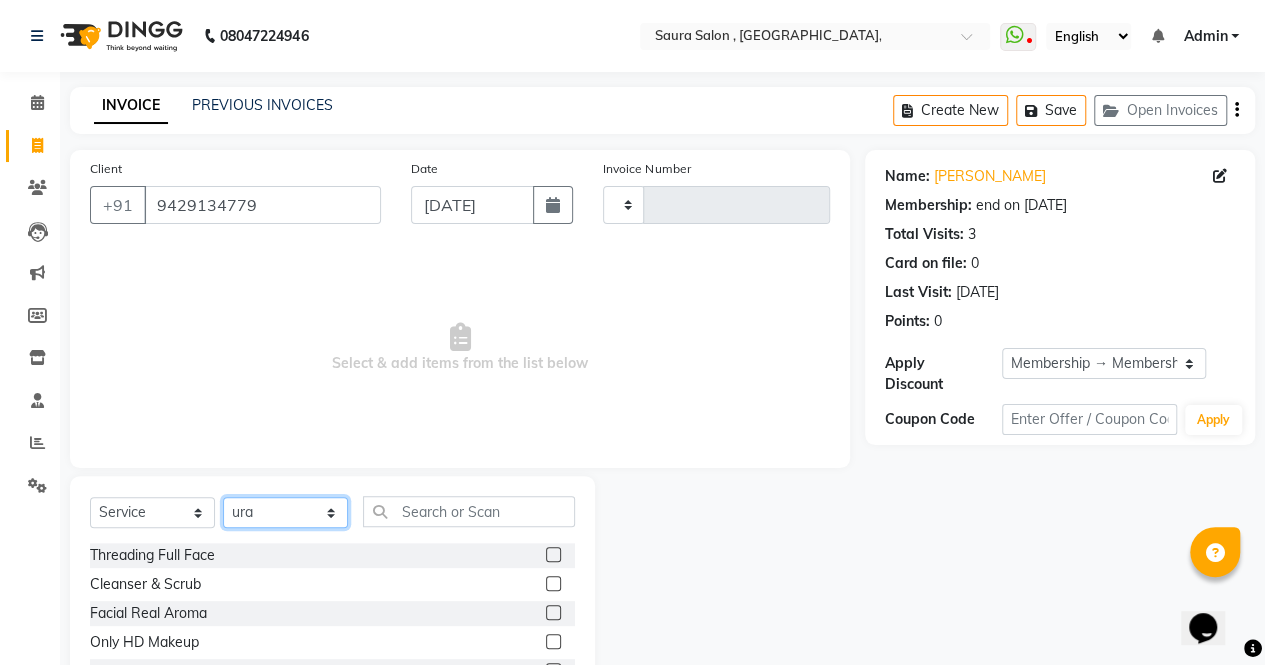 click on "Select Stylist archana  asha  [PERSON_NAME]  deepika [PERSON_NAME] [PERSON_NAME] [PERSON_NAME] khandala shanti  sona  ura usha di [PERSON_NAME]  [PERSON_NAME]" 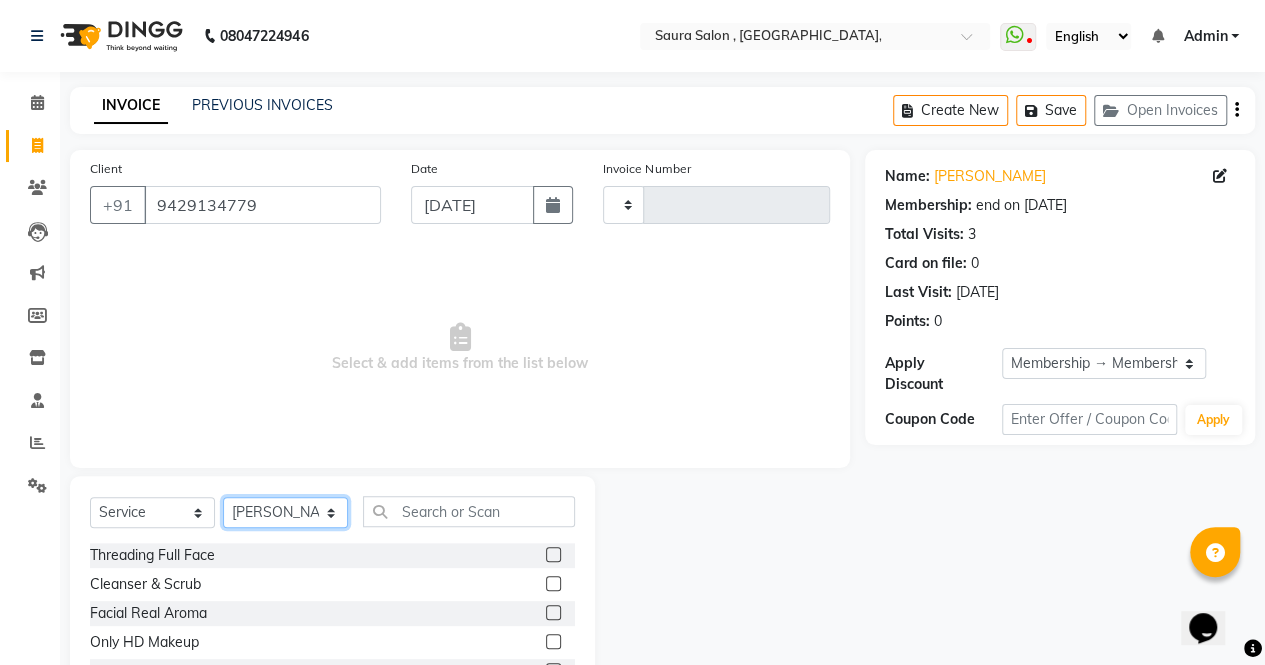 click on "Select Stylist archana  asha  [PERSON_NAME]  deepika [PERSON_NAME] [PERSON_NAME] [PERSON_NAME] khandala shanti  sona  ura usha di [PERSON_NAME]  [PERSON_NAME]" 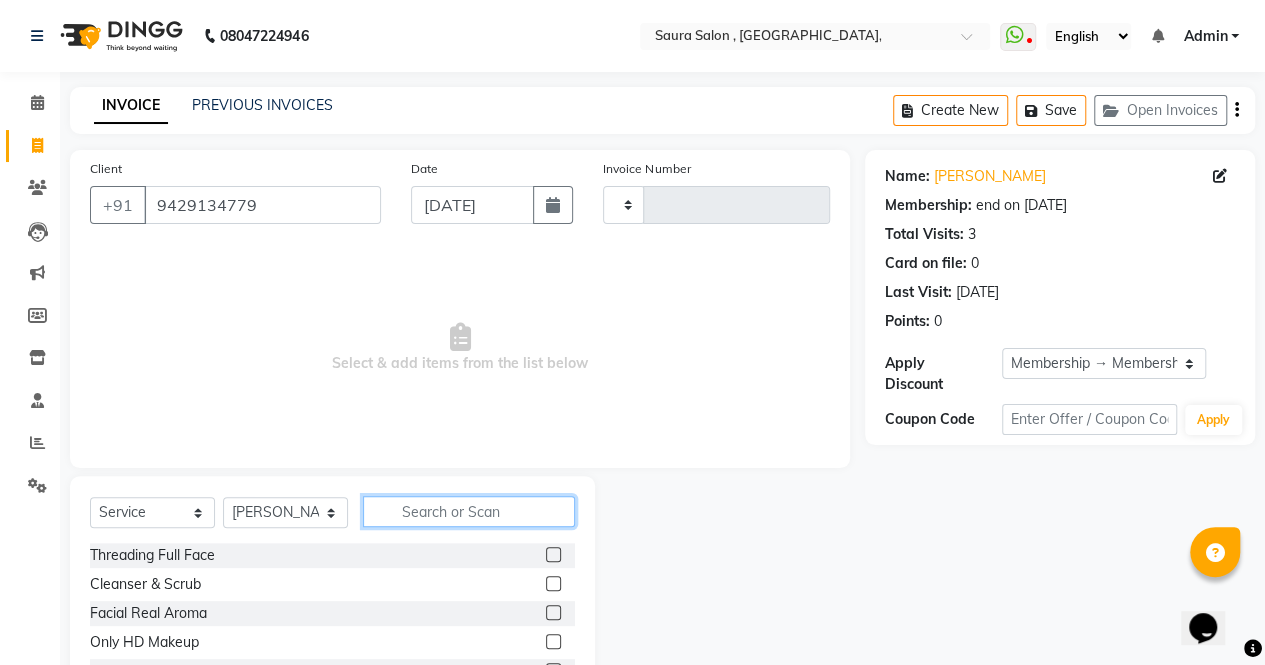 click 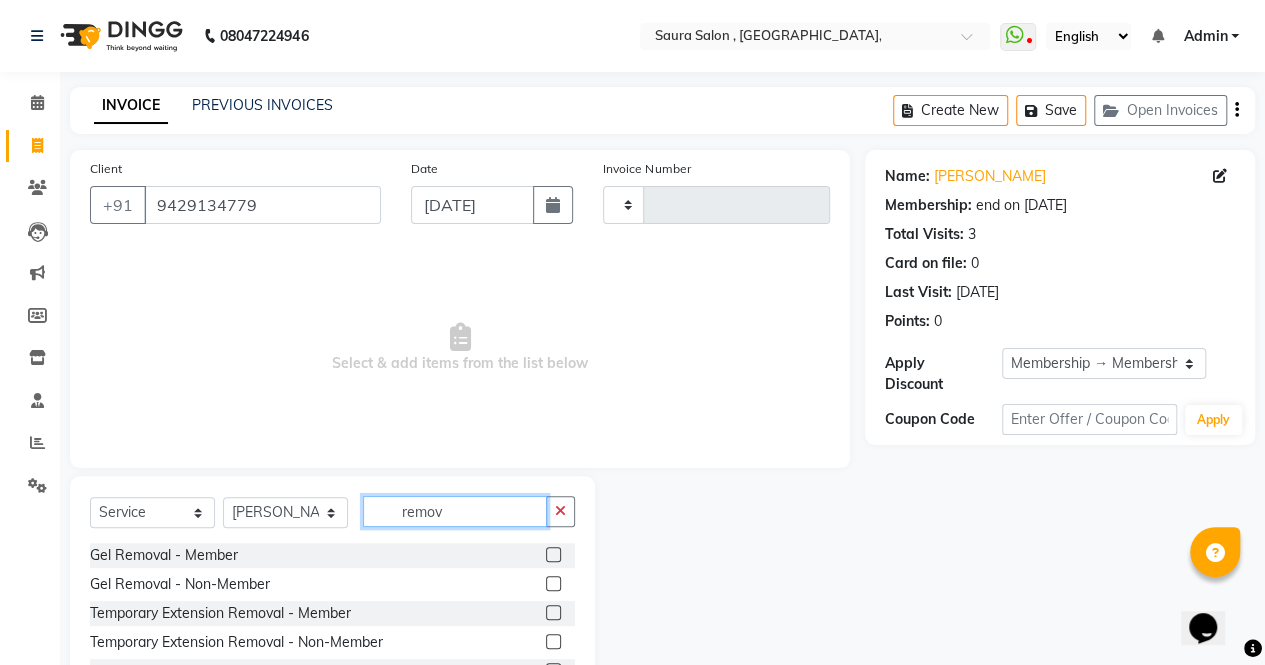 type on "remov" 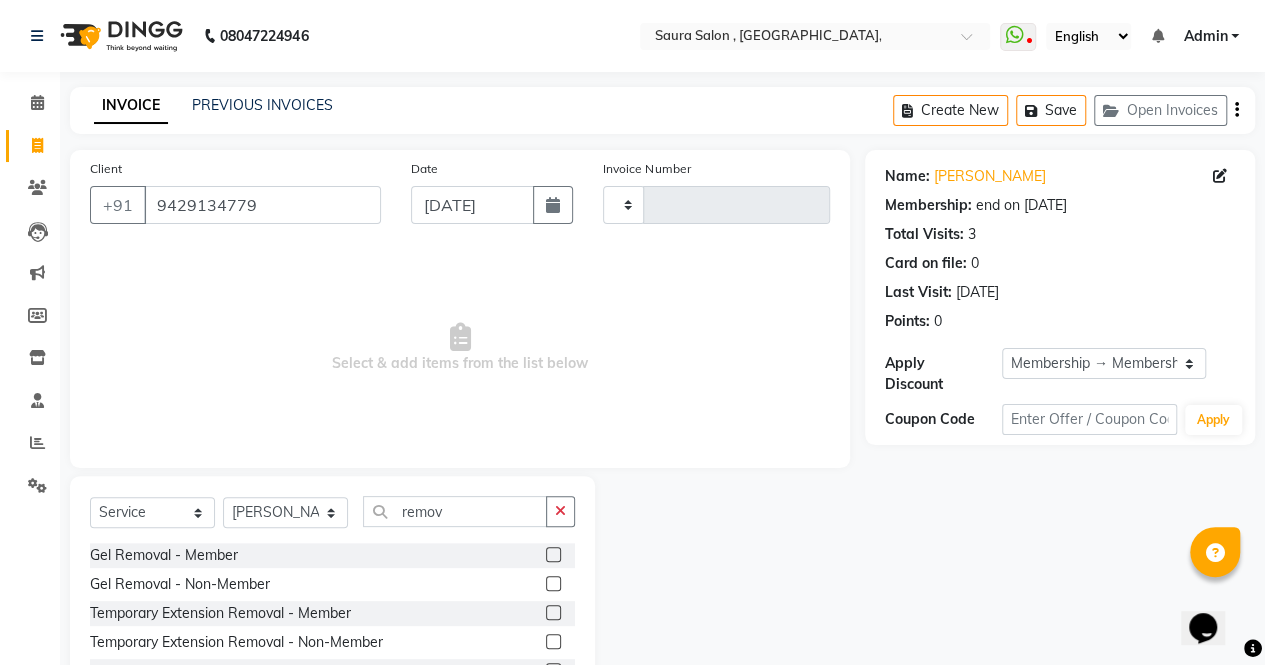 click 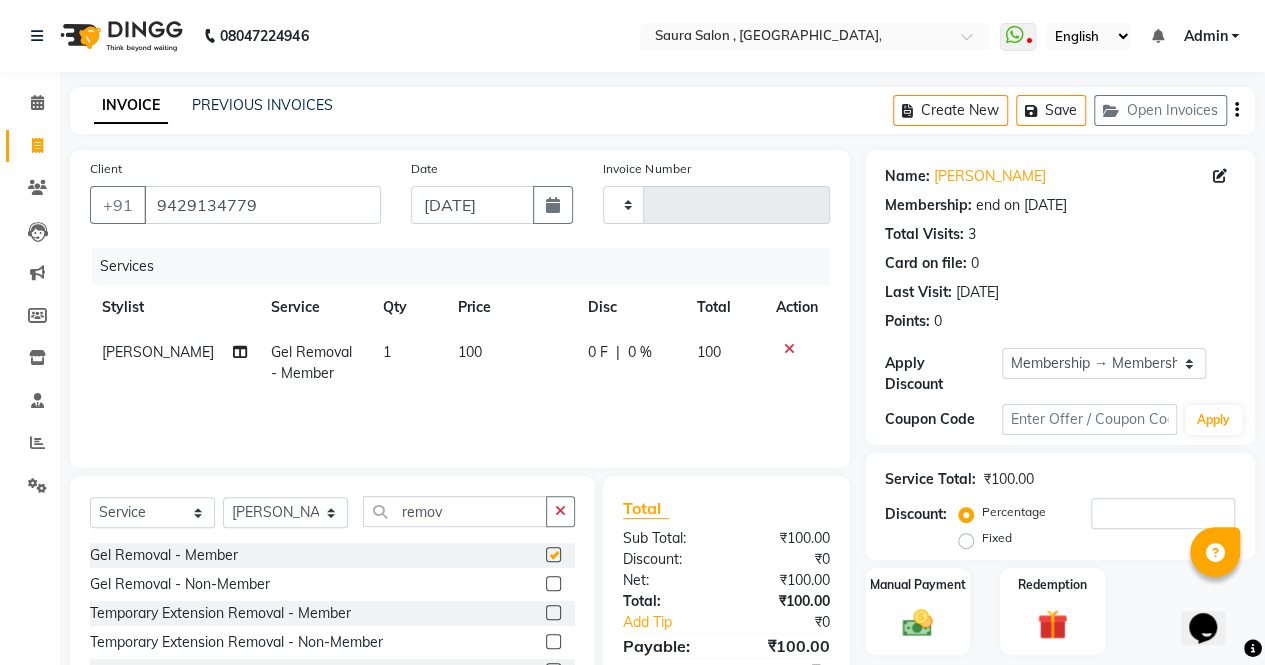 click 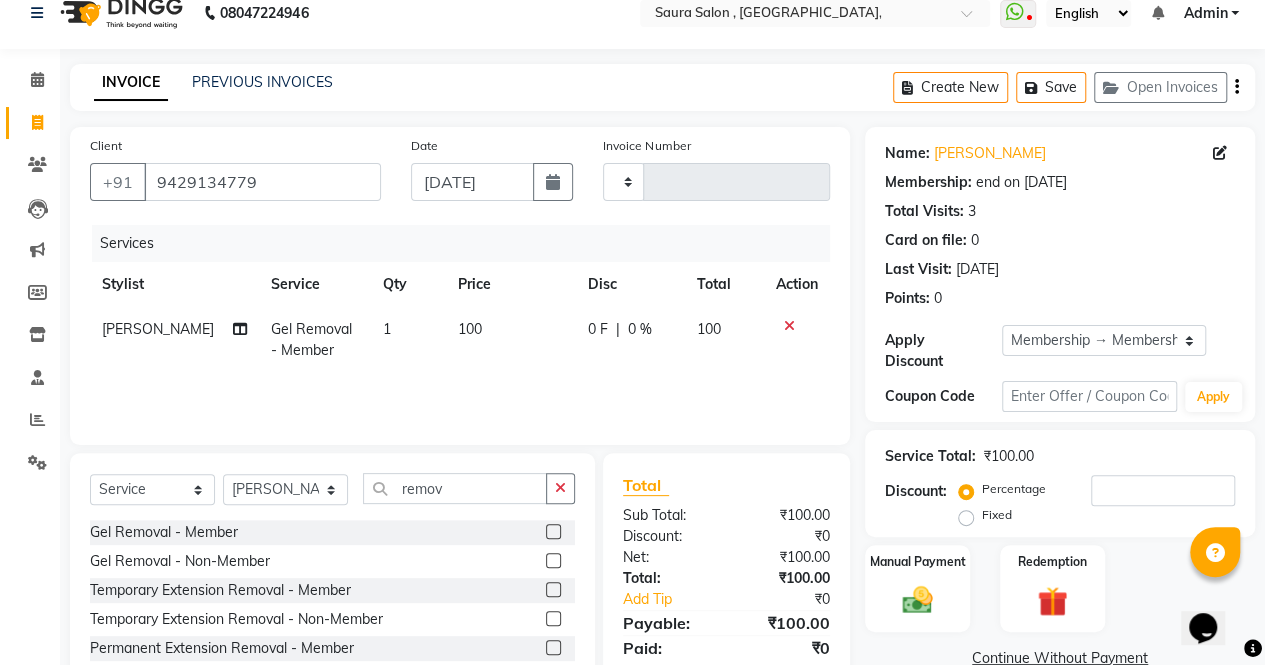 scroll, scrollTop: 24, scrollLeft: 0, axis: vertical 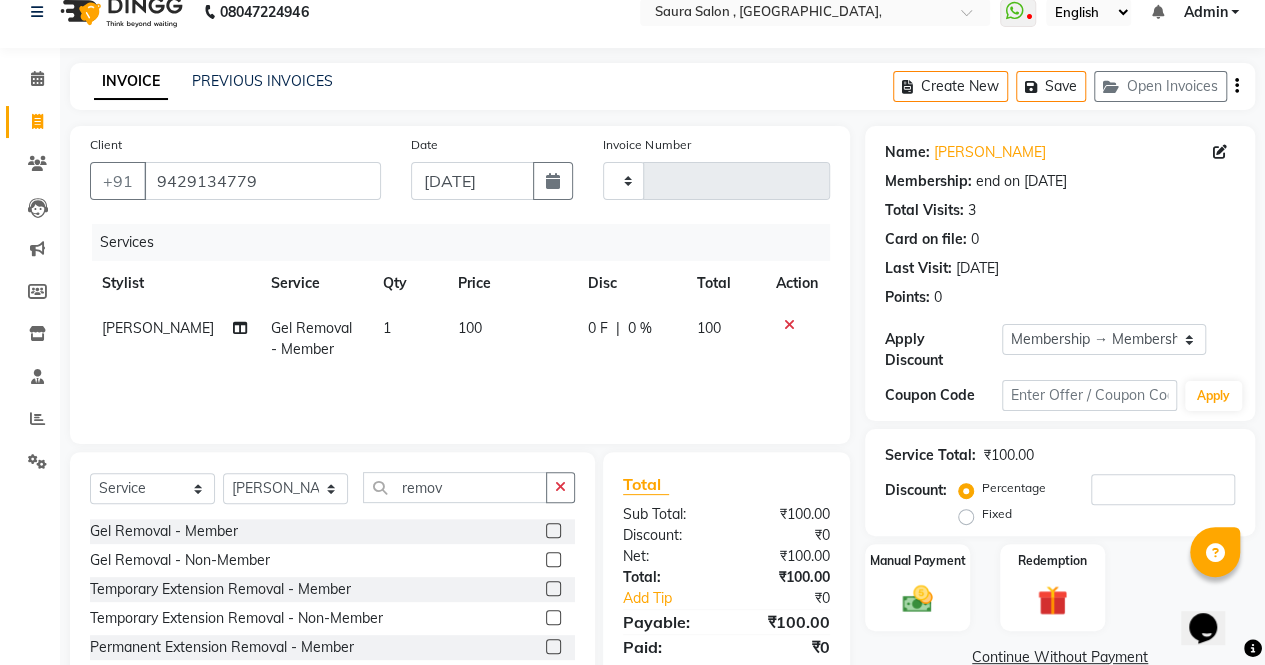 click 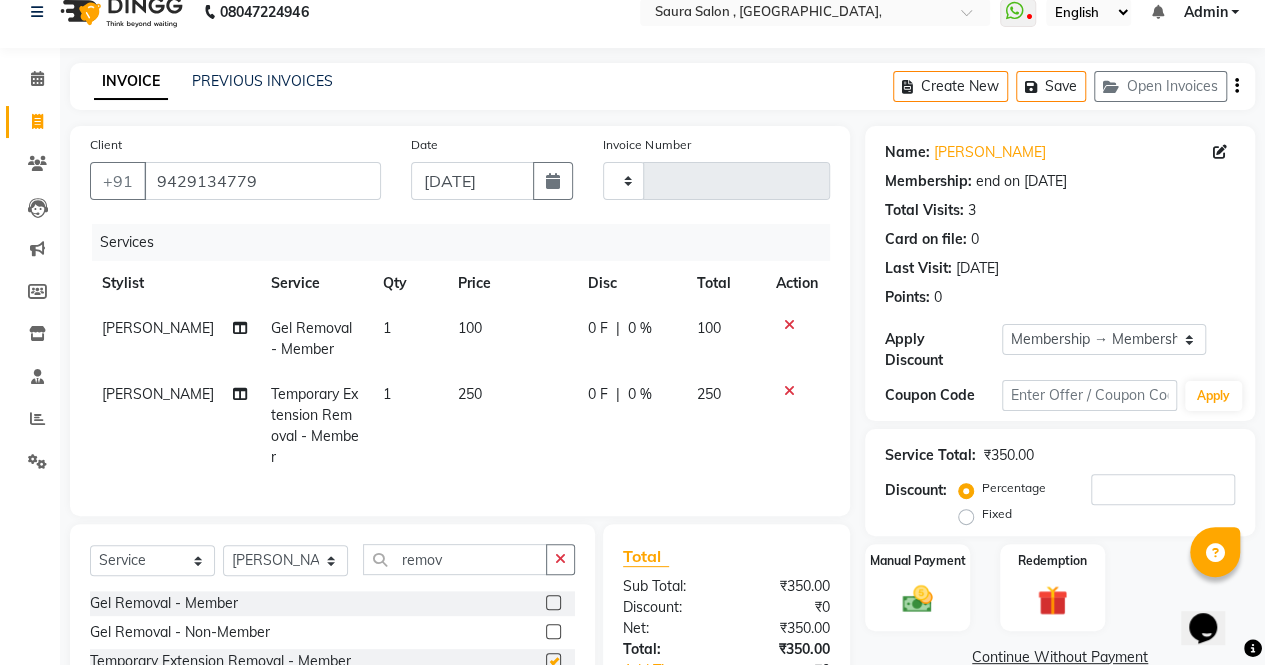 checkbox on "false" 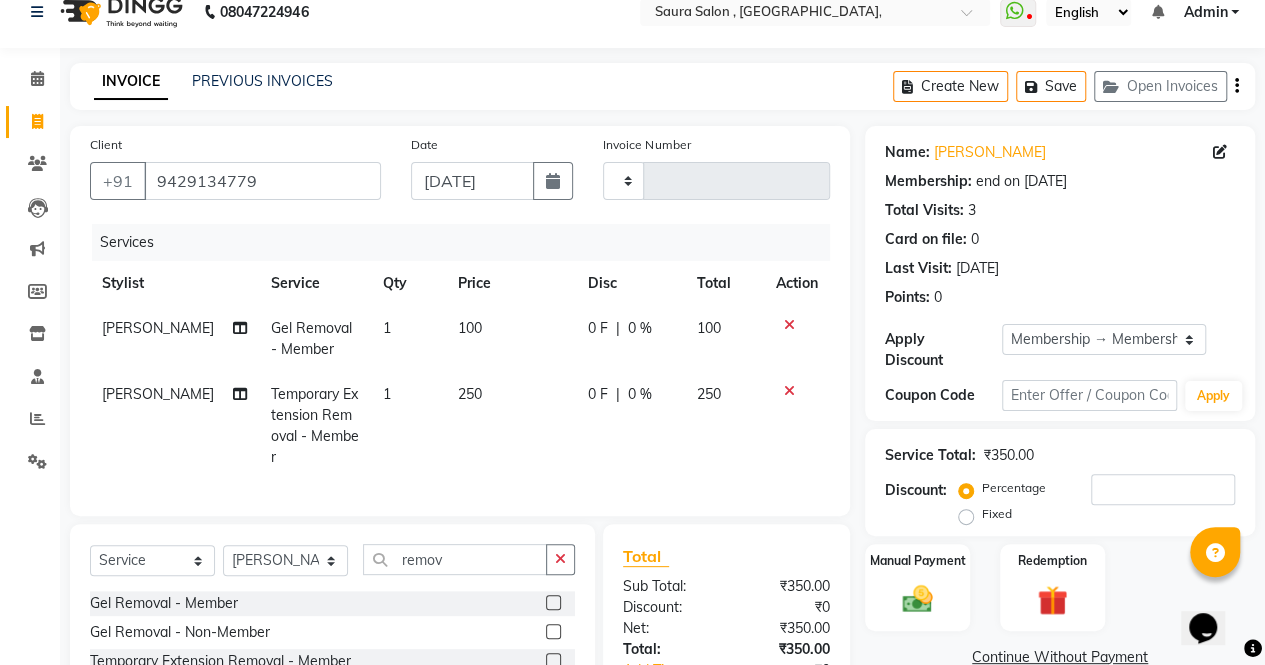 click 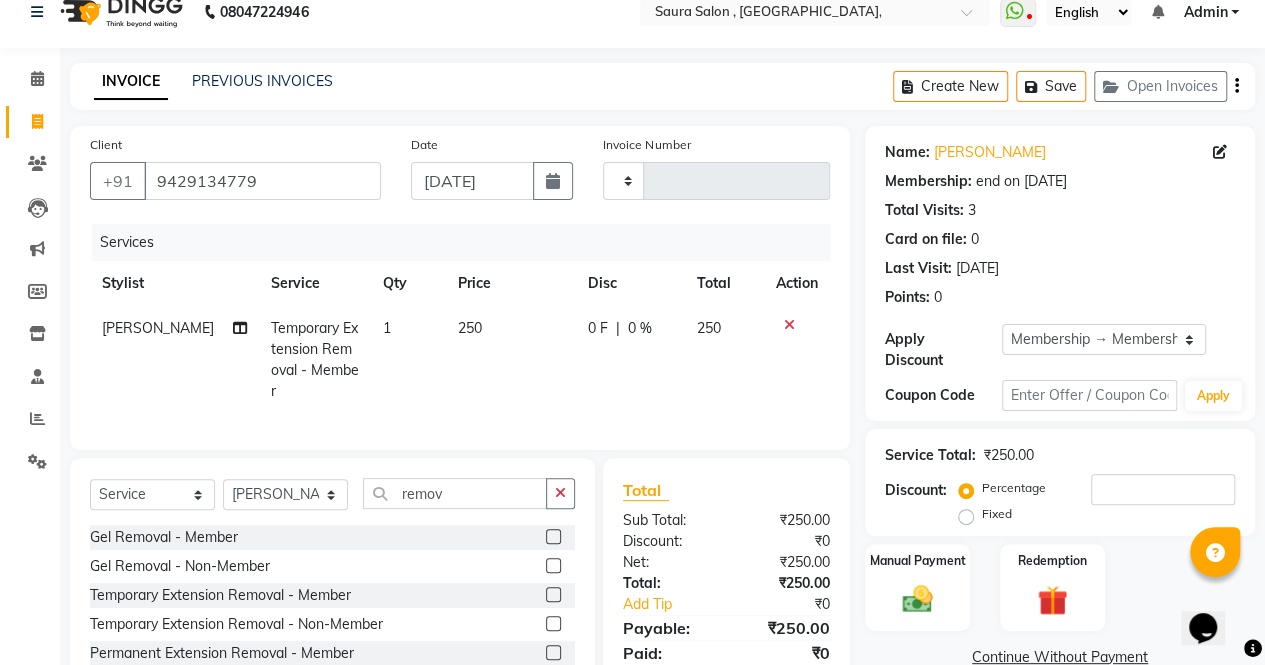 click on "250" 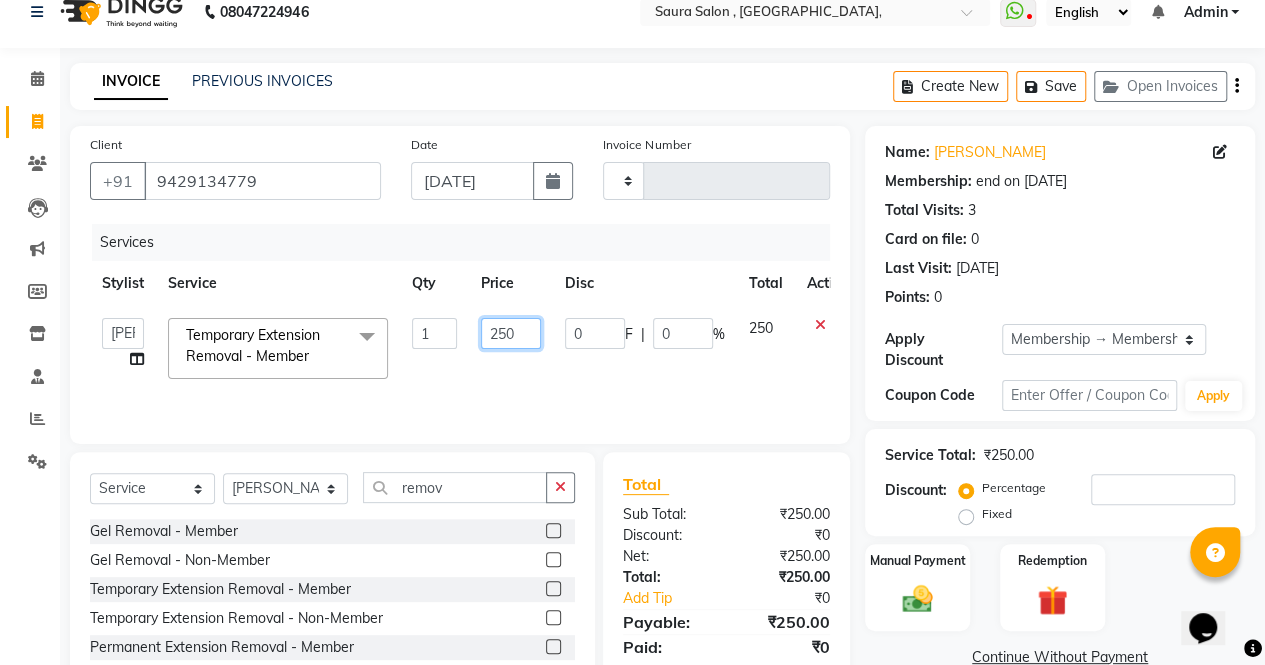 click on "250" 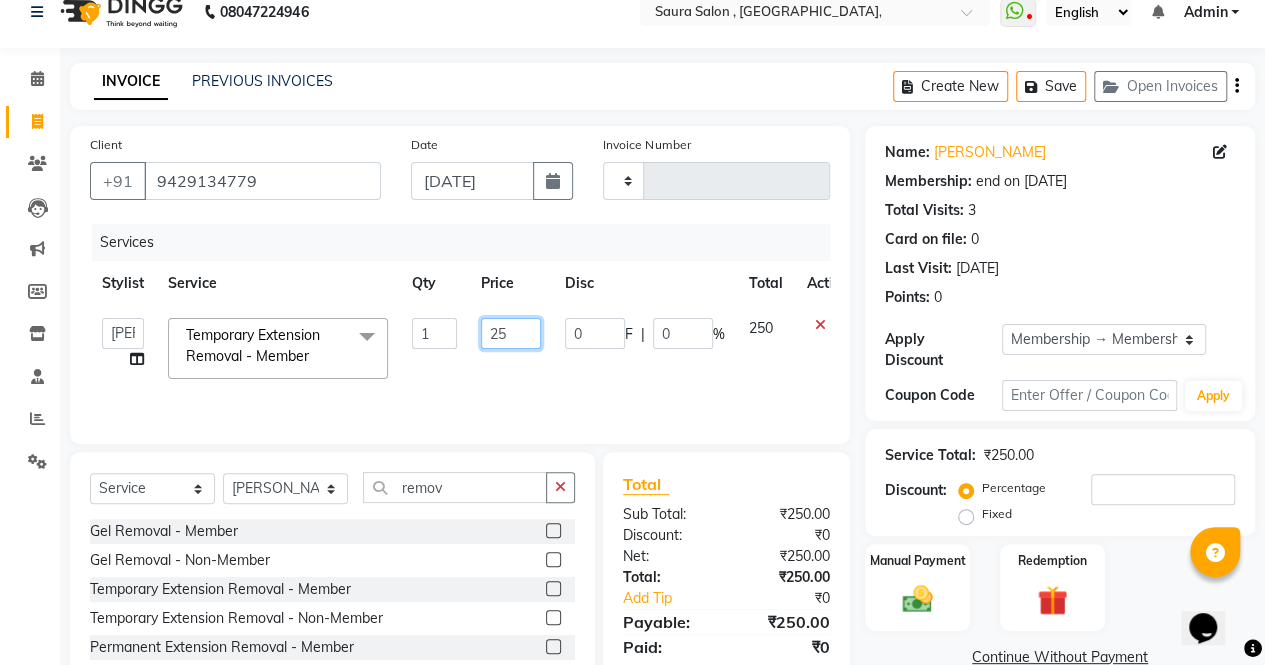 type on "2" 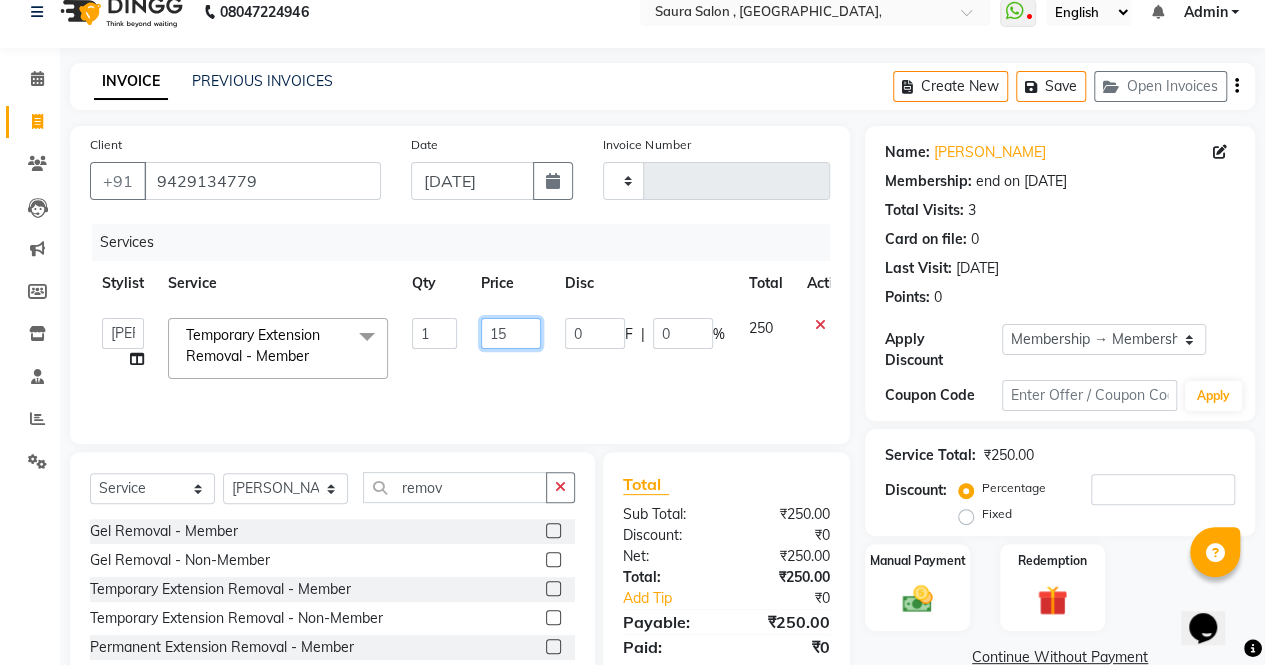type on "150" 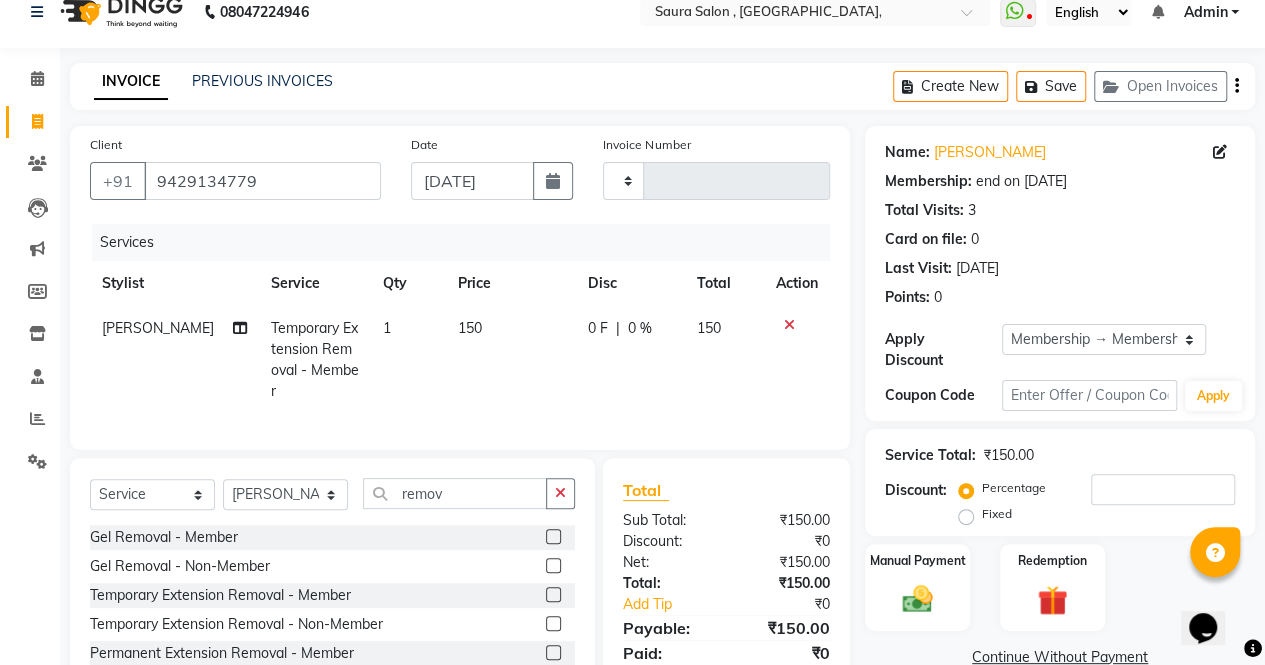 click on "150" 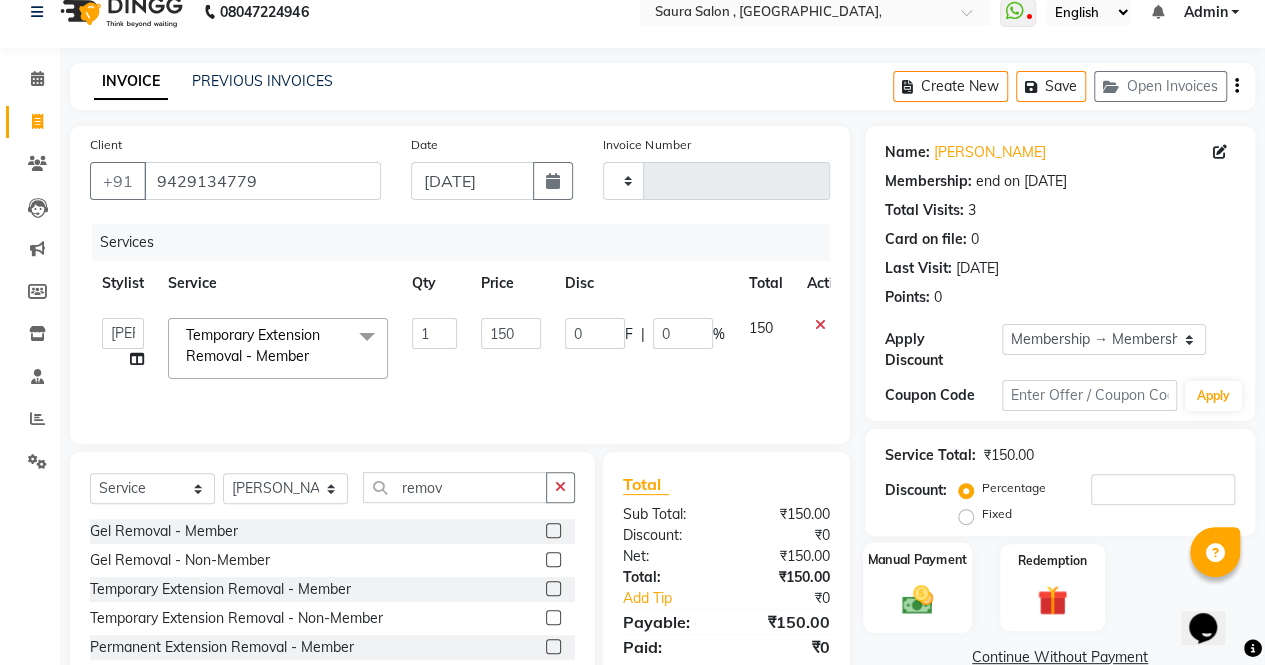 click on "Manual Payment" 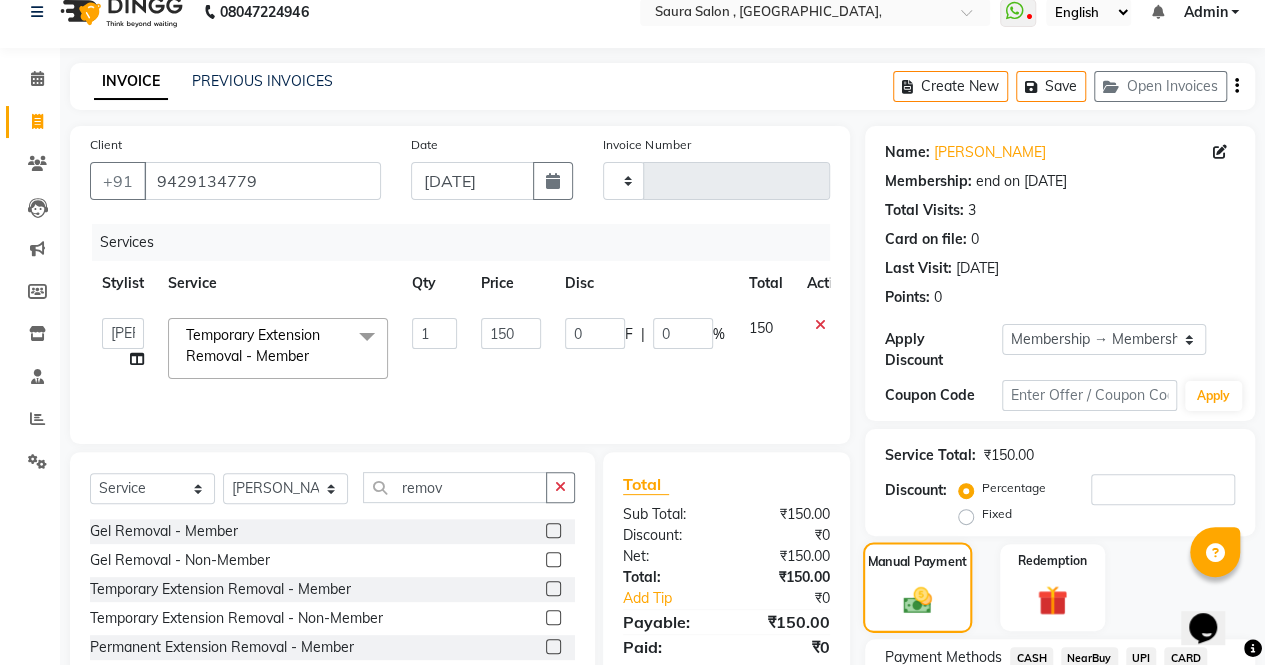 click on "Manual Payment" 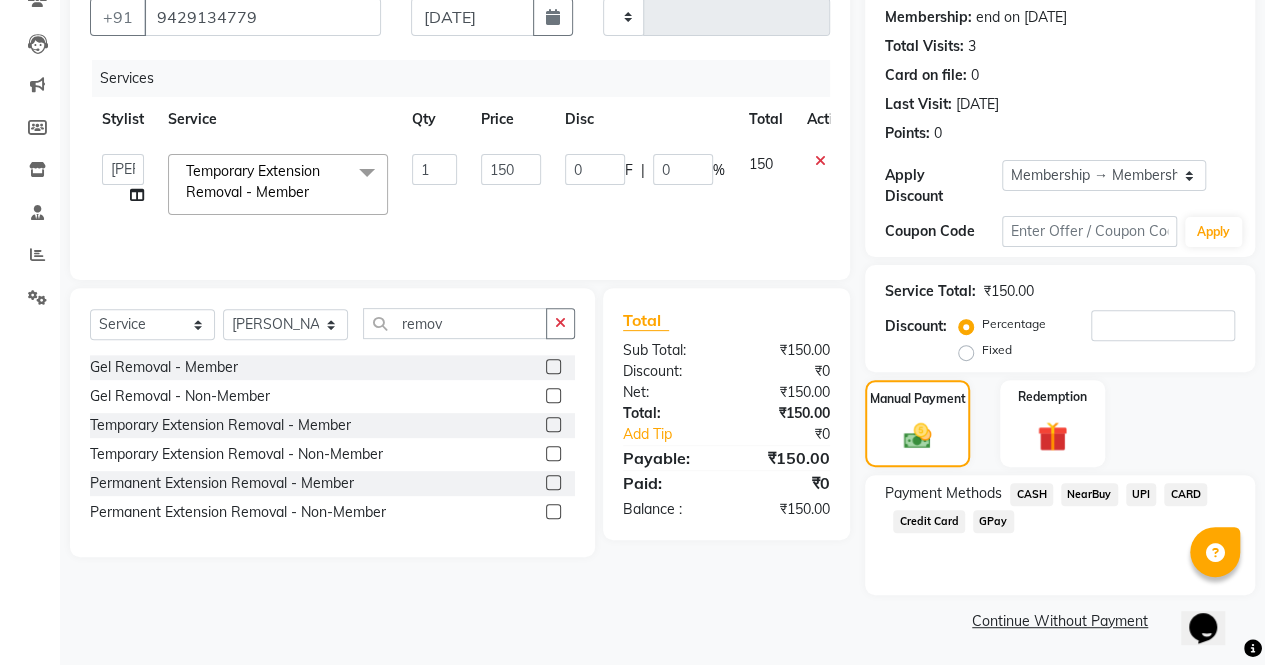 click on "CASH" 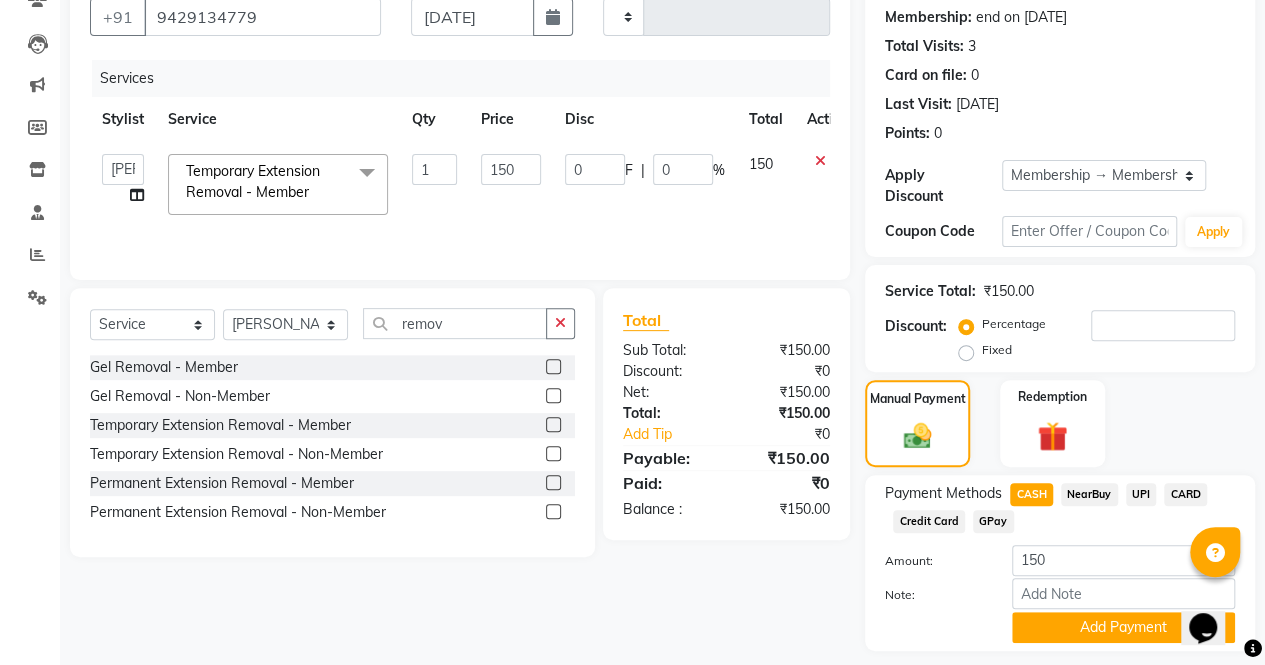 scroll, scrollTop: 244, scrollLeft: 0, axis: vertical 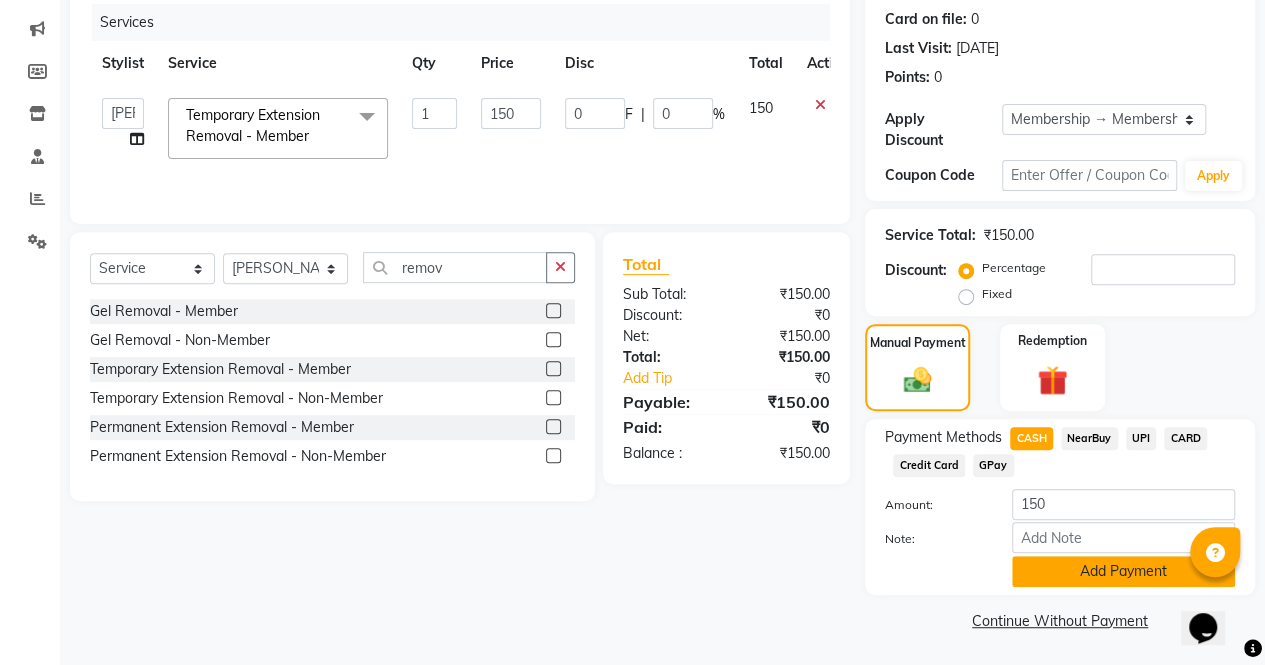 click on "Add Payment" 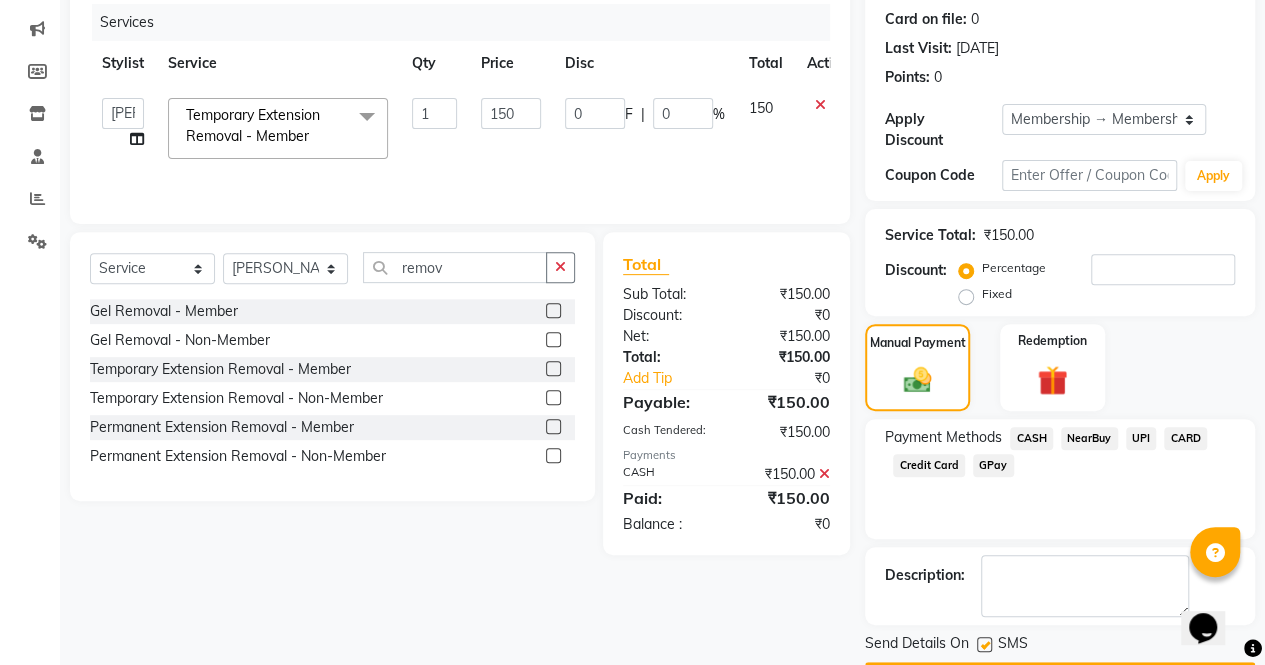 scroll, scrollTop: 300, scrollLeft: 0, axis: vertical 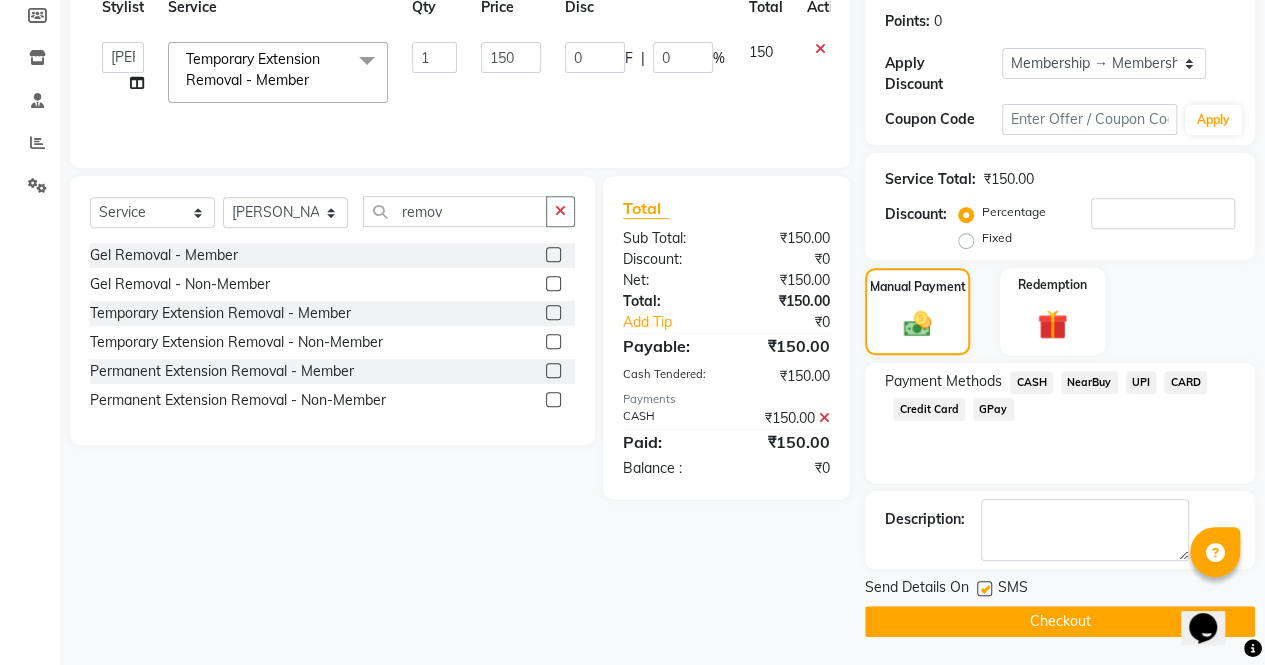 click on "Checkout" 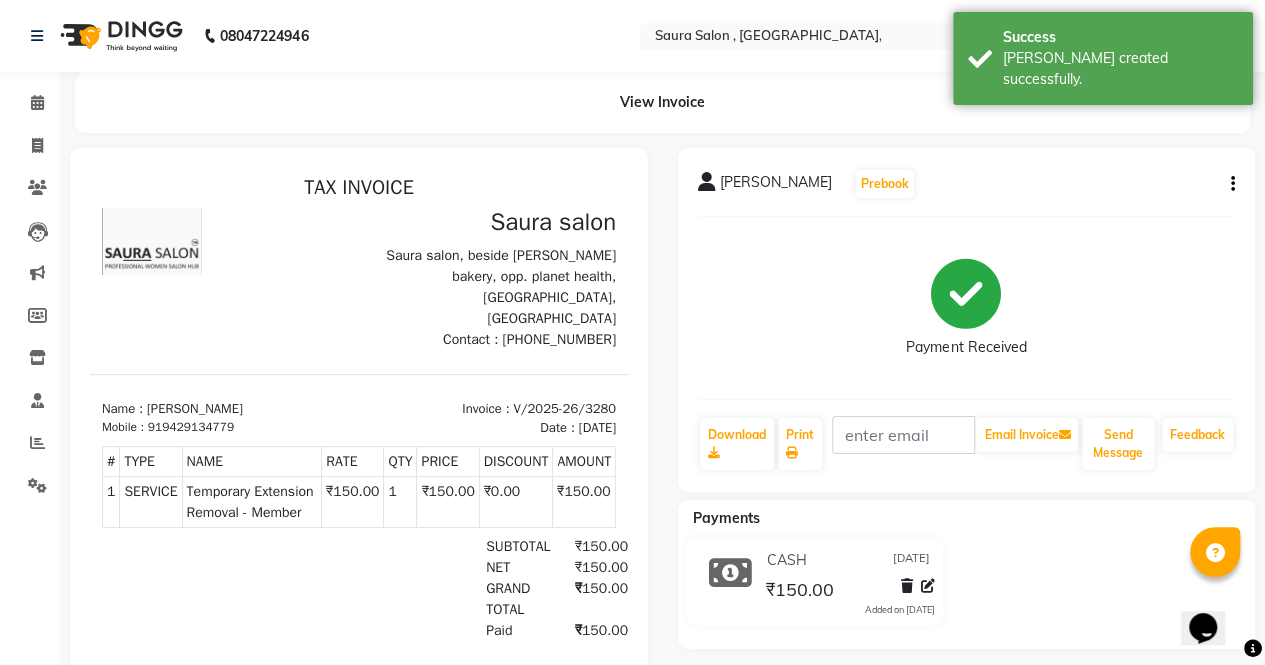 scroll, scrollTop: 0, scrollLeft: 0, axis: both 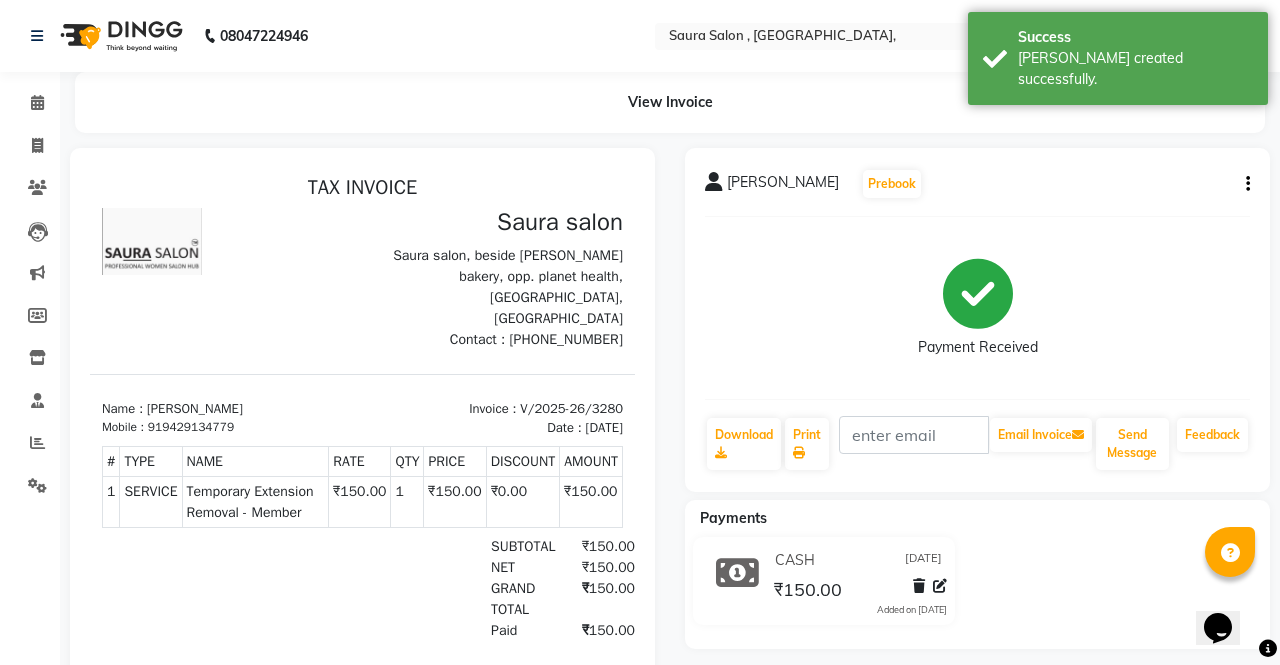 select on "service" 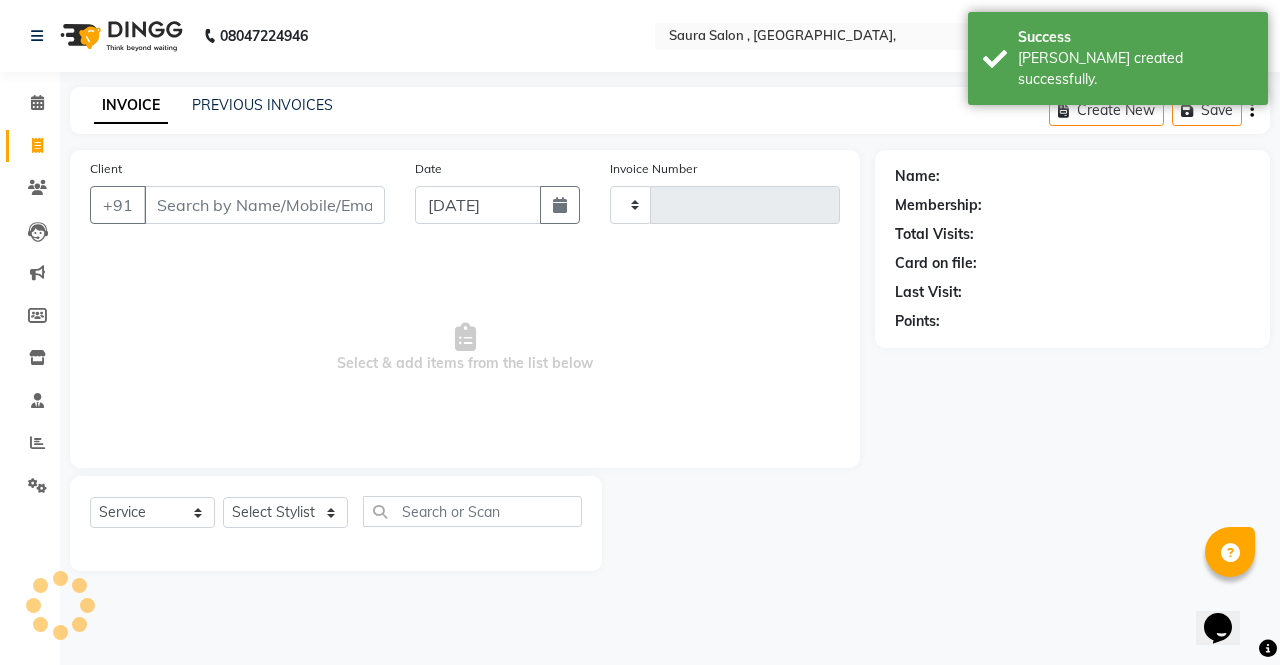 type on "3281" 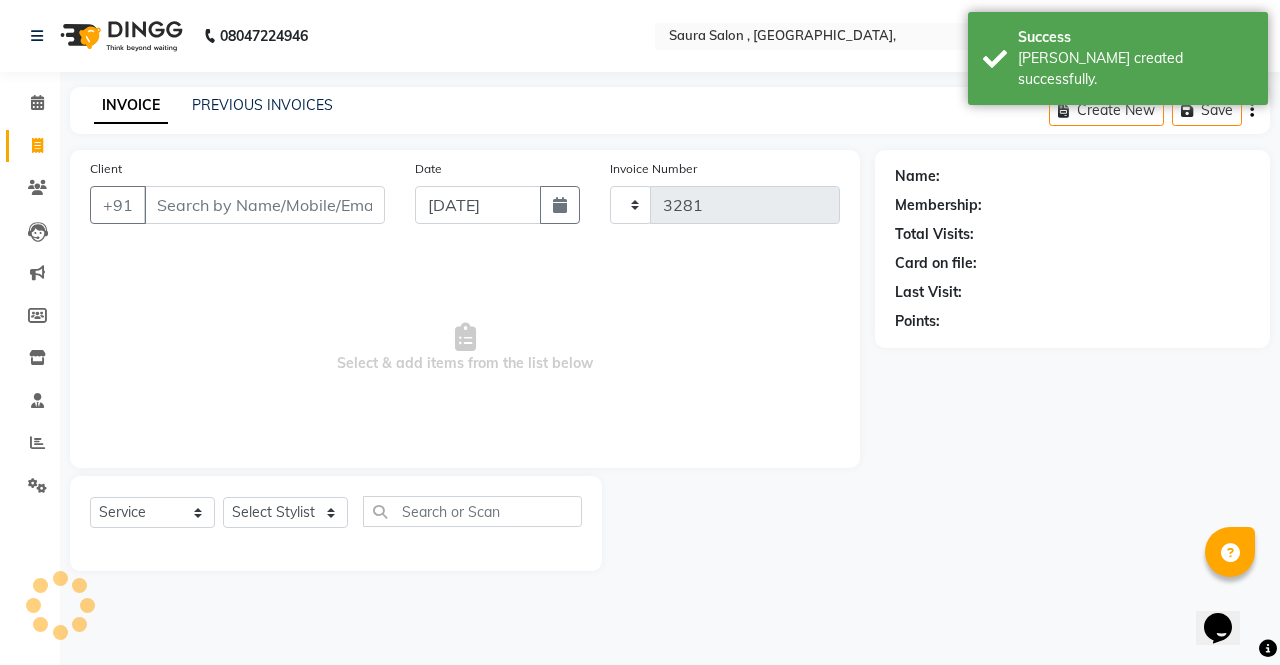select on "6963" 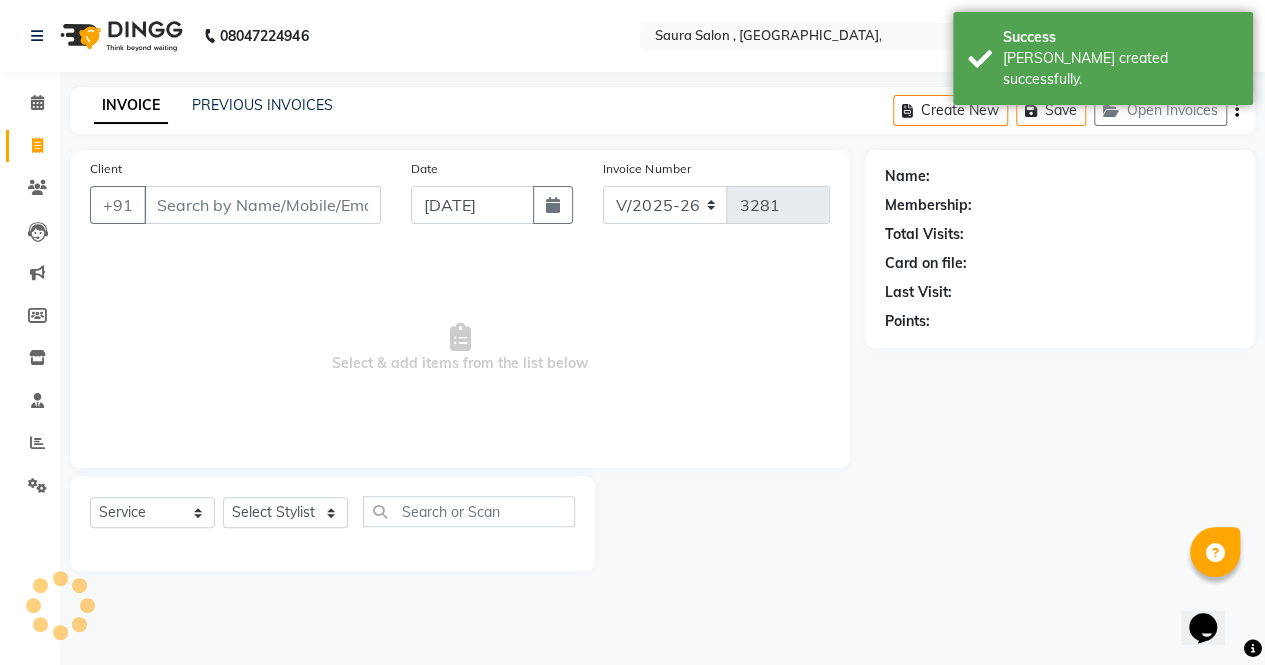 select on "57428" 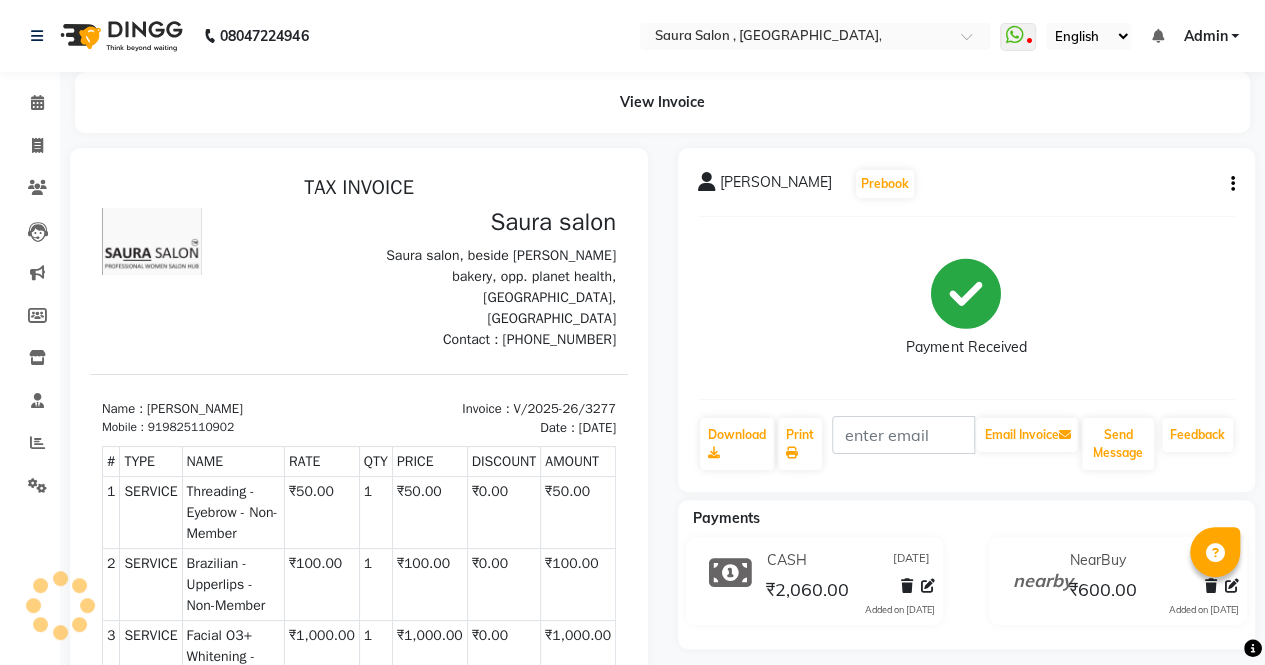 scroll, scrollTop: 0, scrollLeft: 0, axis: both 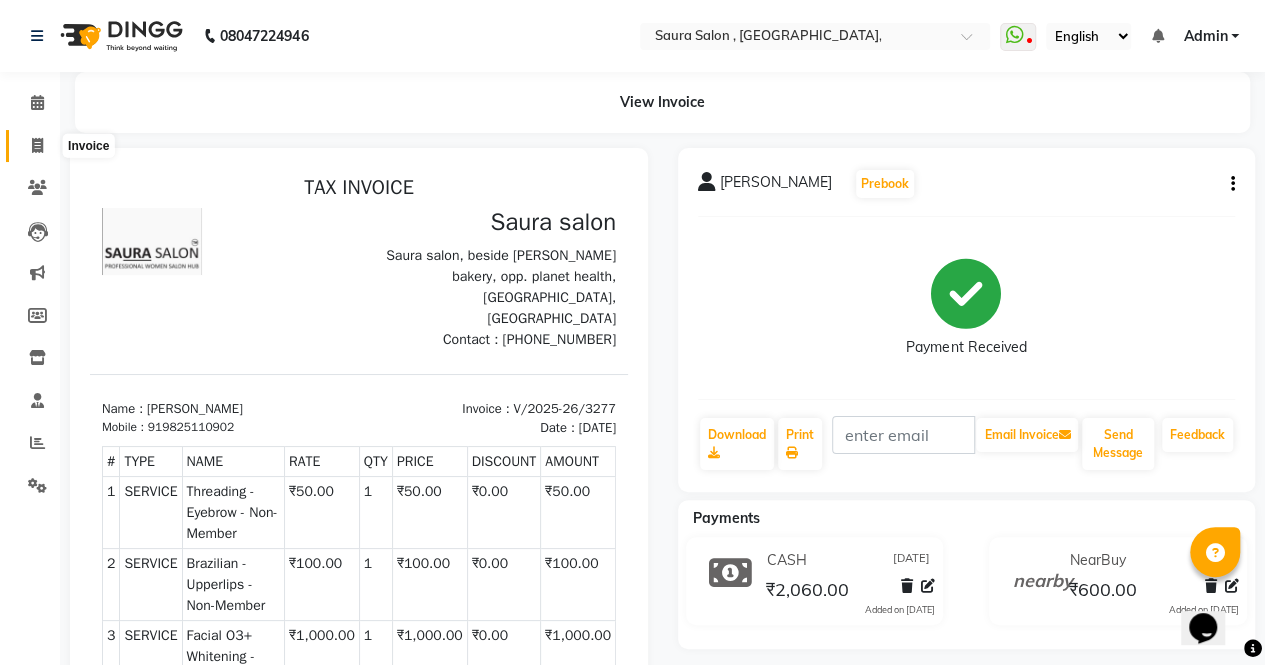 click 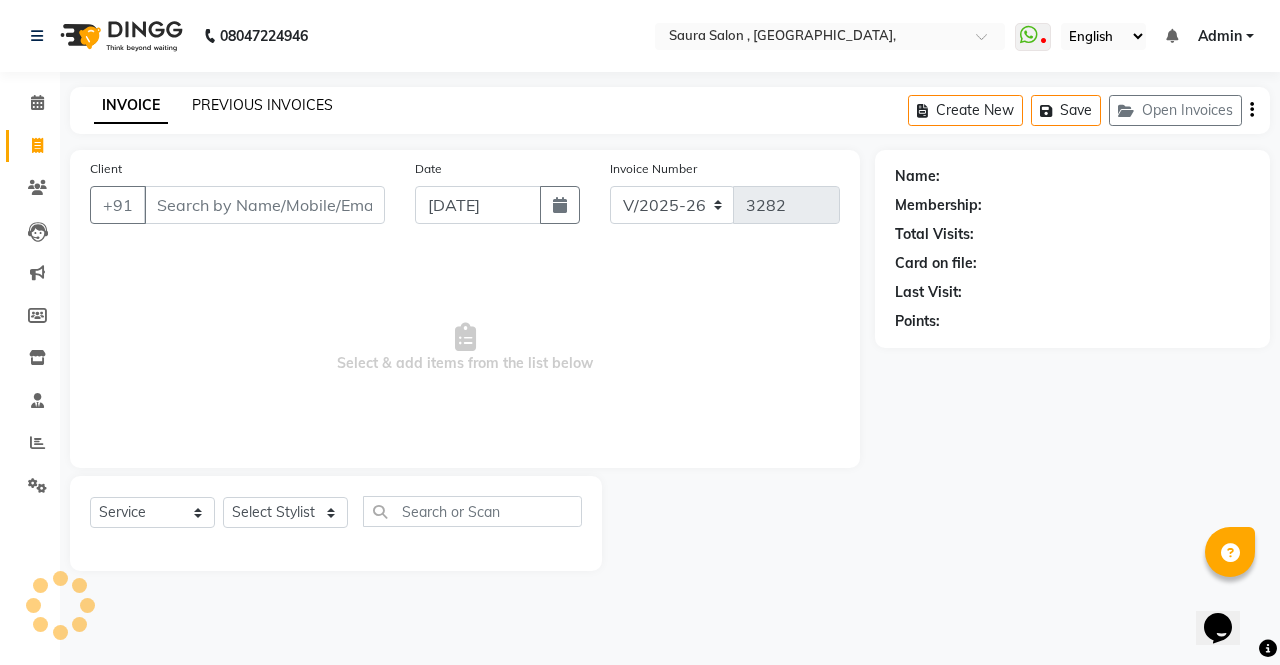 select on "57428" 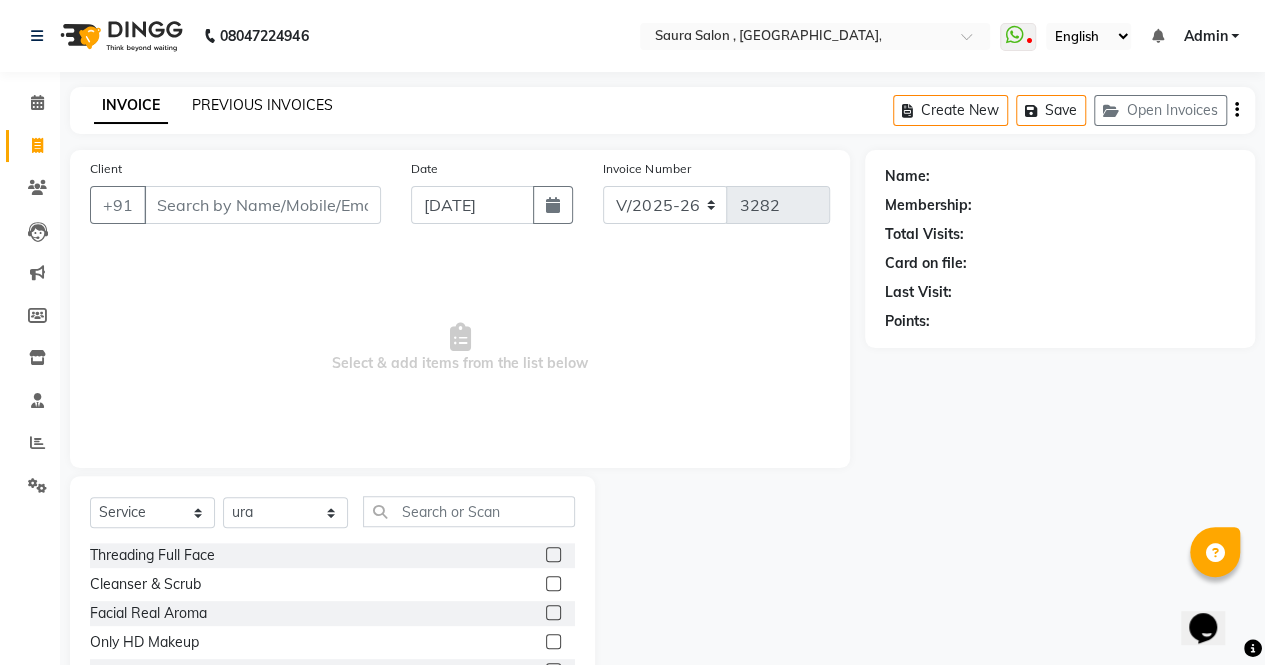click on "PREVIOUS INVOICES" 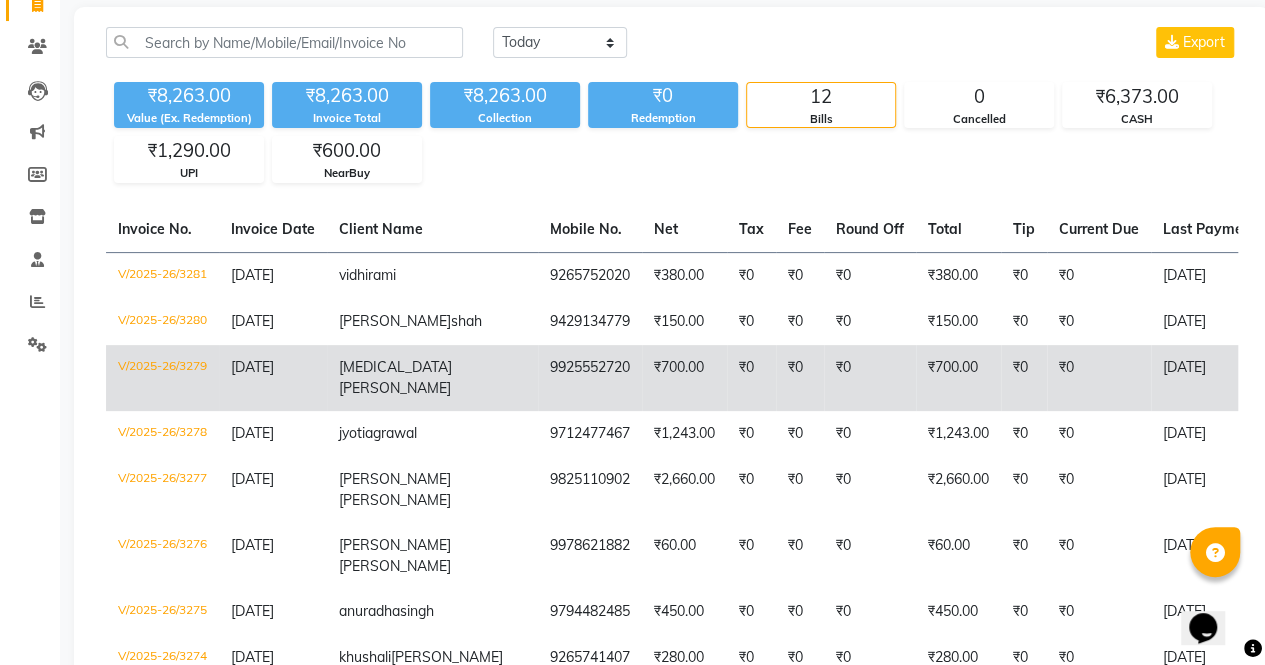 scroll, scrollTop: 142, scrollLeft: 0, axis: vertical 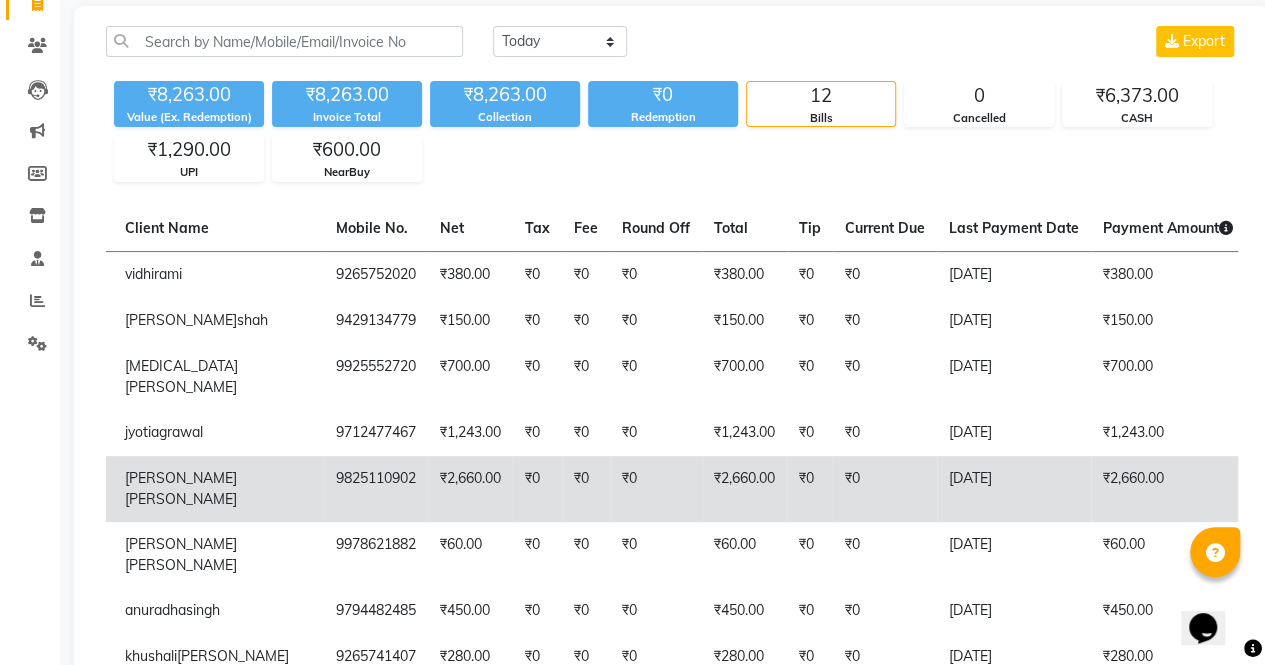 click on "₹0" 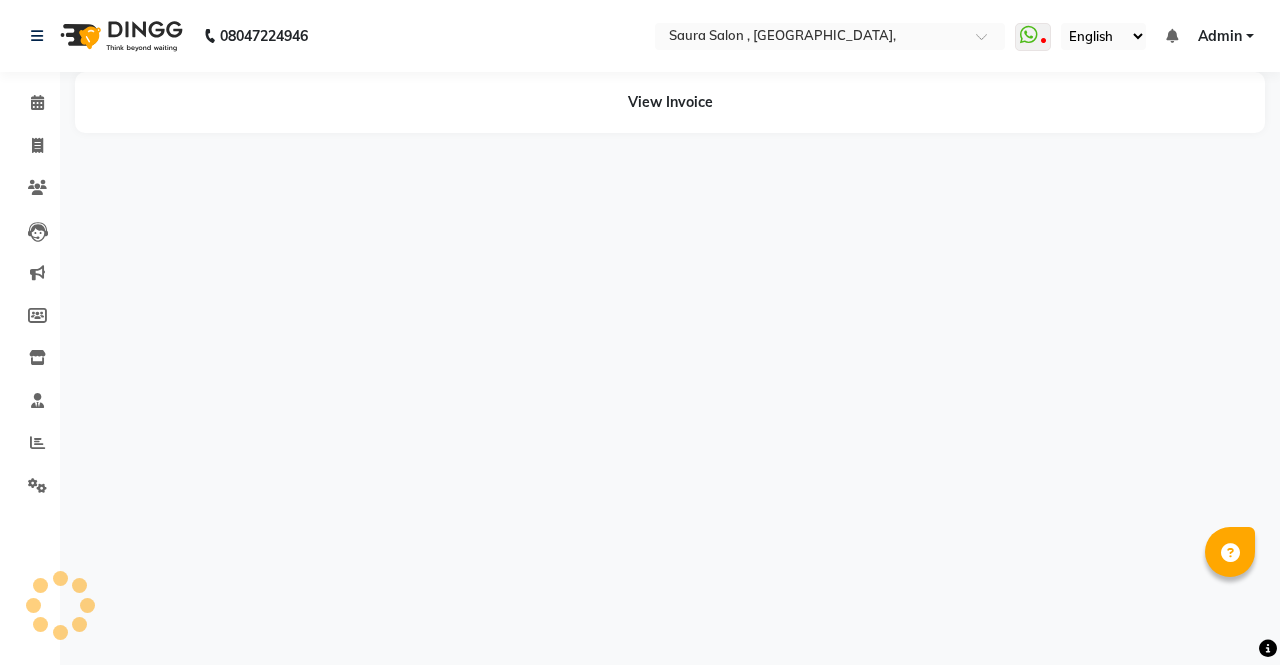 scroll, scrollTop: 0, scrollLeft: 0, axis: both 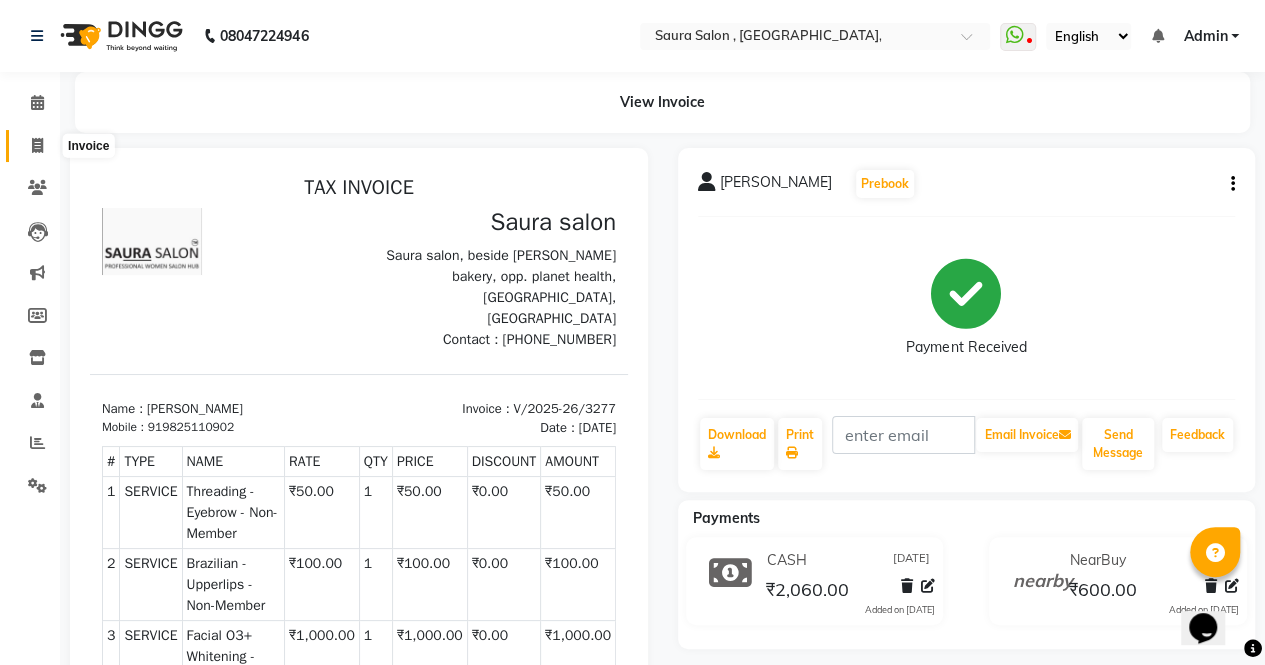 click 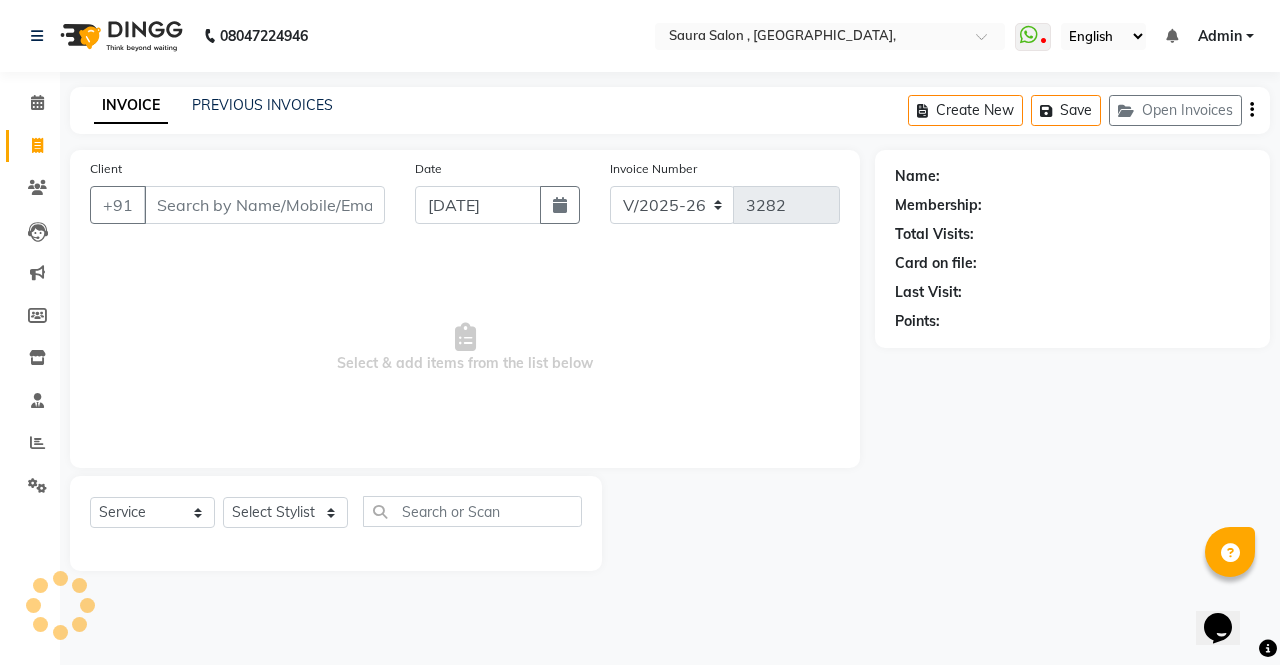 select on "57428" 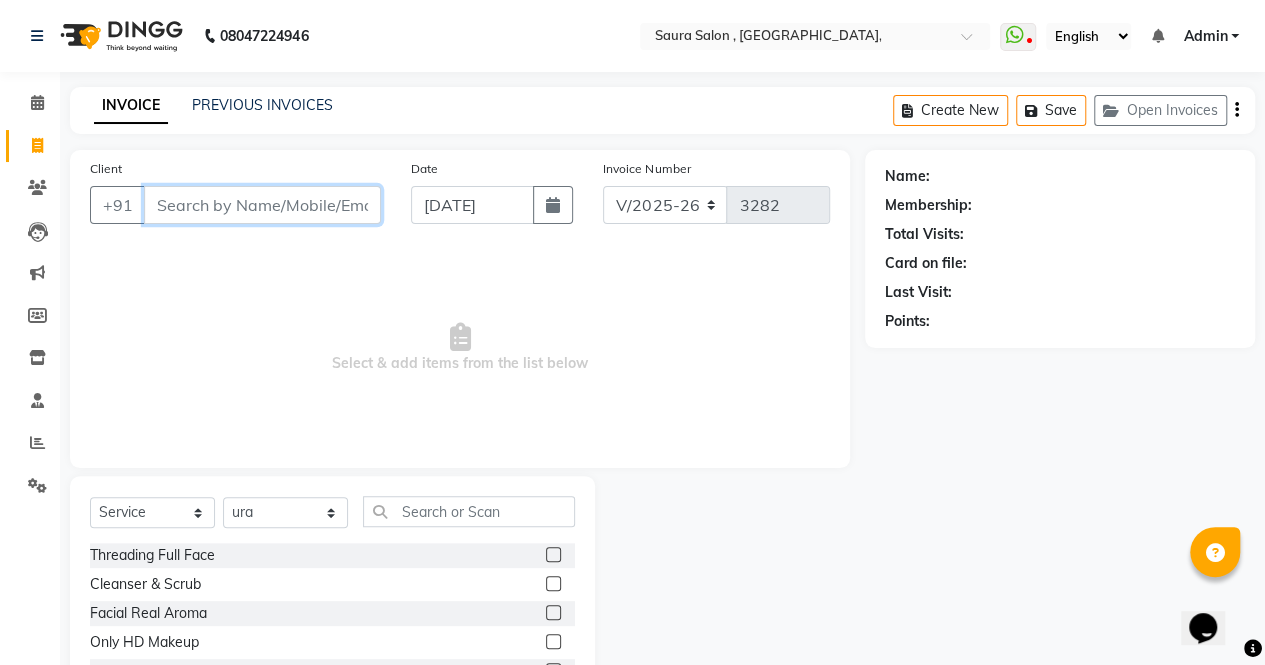 click on "Client" at bounding box center (262, 205) 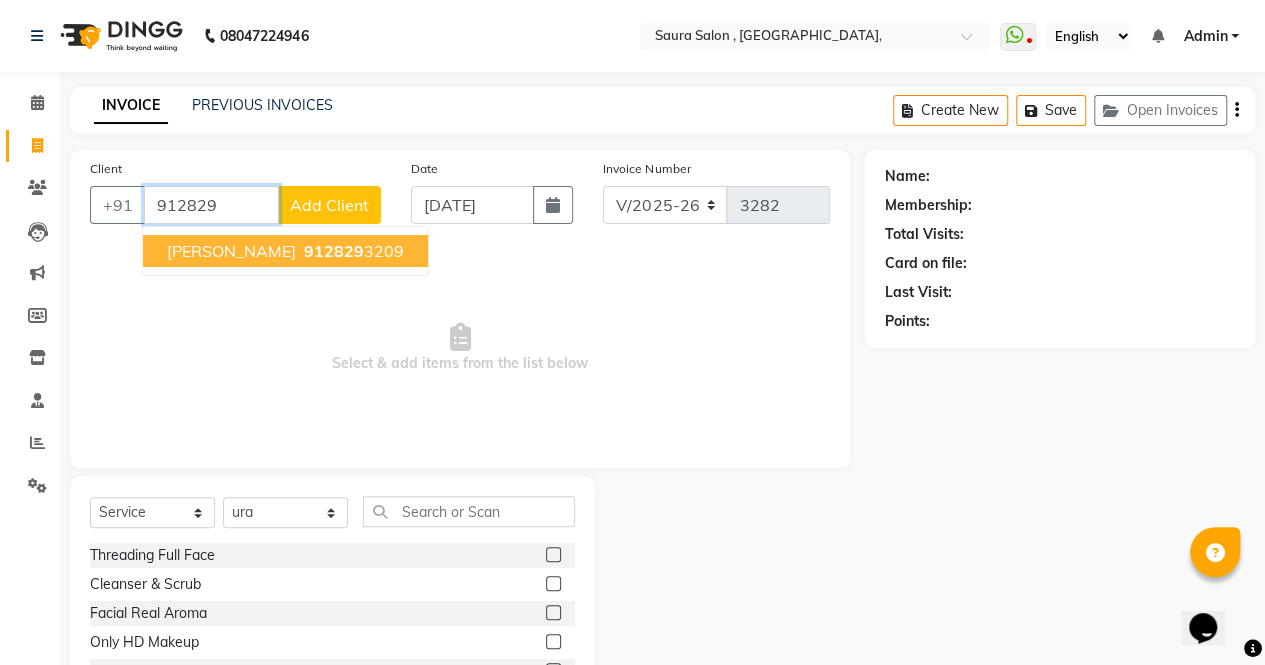 click on "912829" at bounding box center [334, 251] 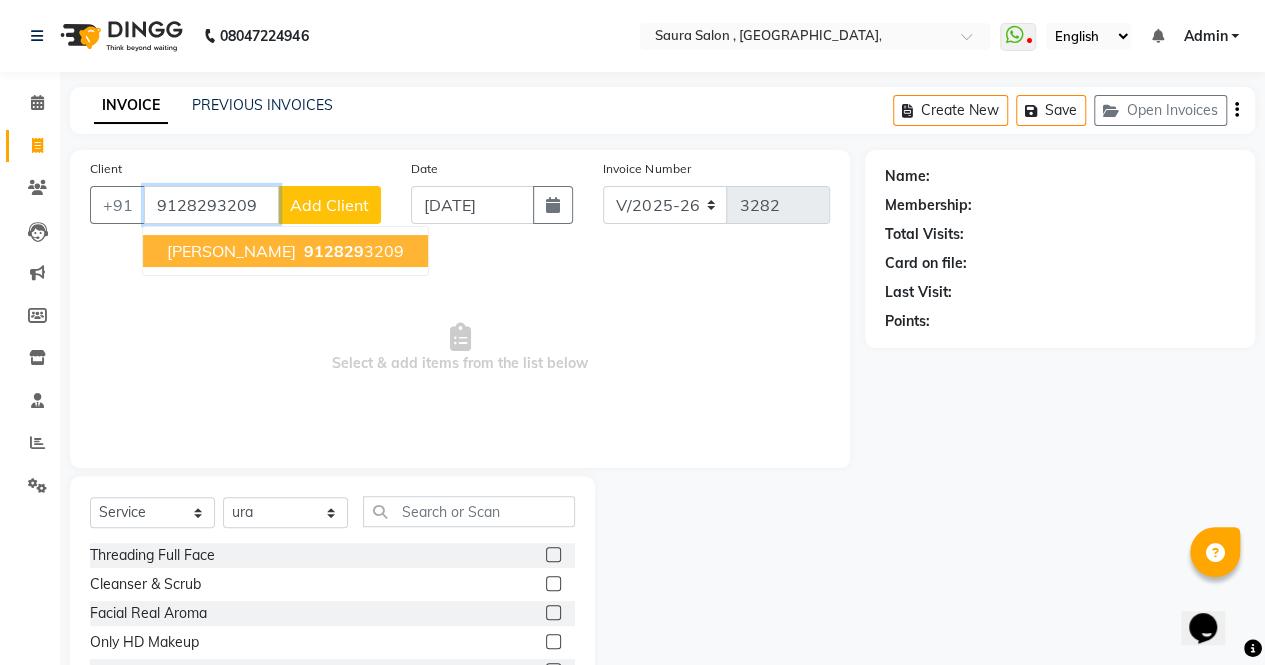type on "9128293209" 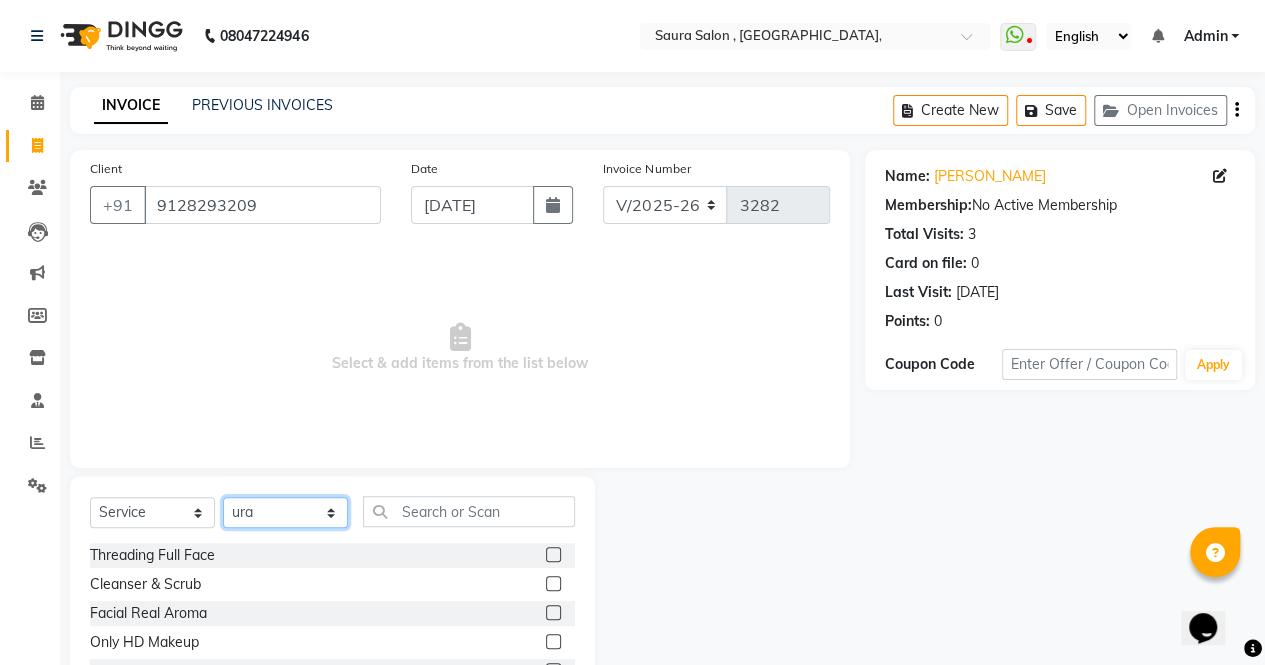 click on "Select Stylist archana  asha  [PERSON_NAME]  deepika [PERSON_NAME] [PERSON_NAME] [PERSON_NAME] khandala shanti  sona  ura usha di [PERSON_NAME]  [PERSON_NAME]" 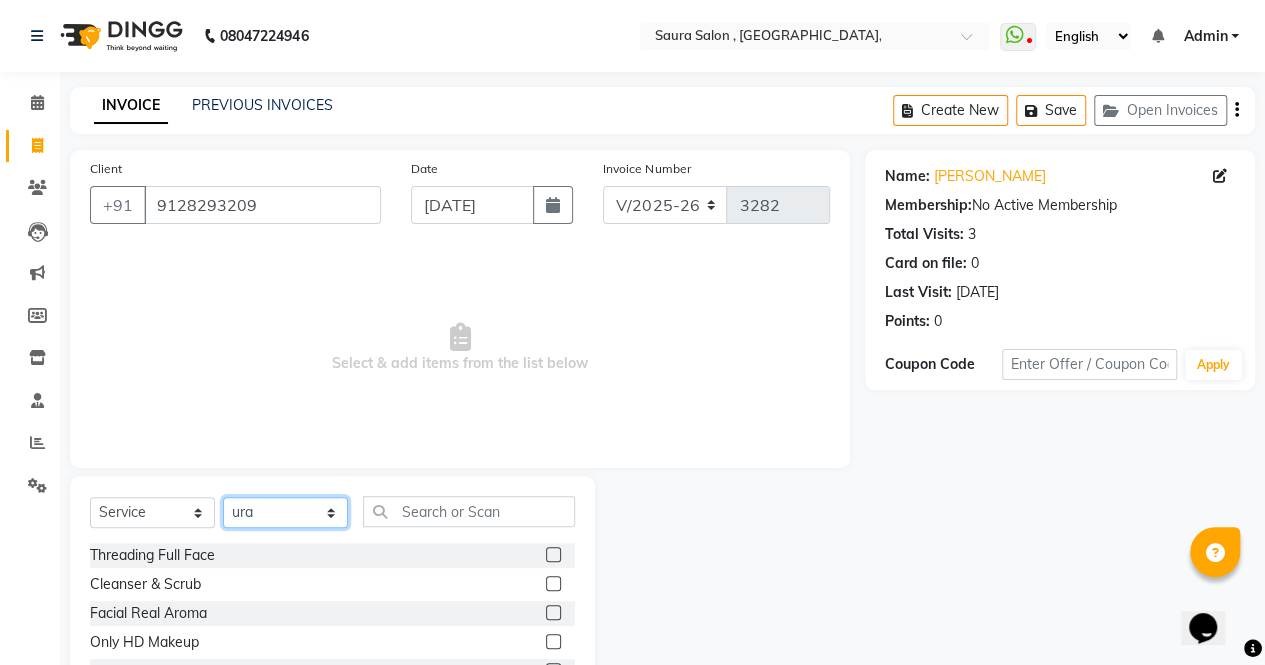 select on "75621" 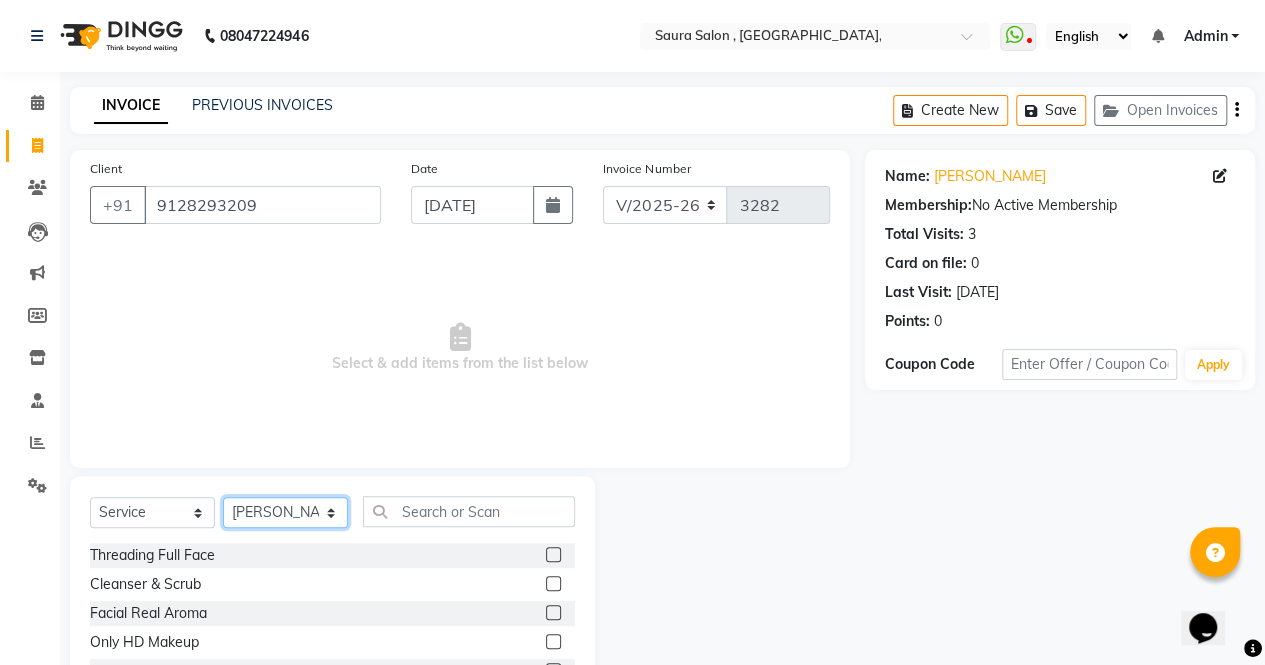click on "Select Stylist archana  asha  [PERSON_NAME]  deepika [PERSON_NAME] [PERSON_NAME] [PERSON_NAME] khandala shanti  sona  ura usha di [PERSON_NAME]  [PERSON_NAME]" 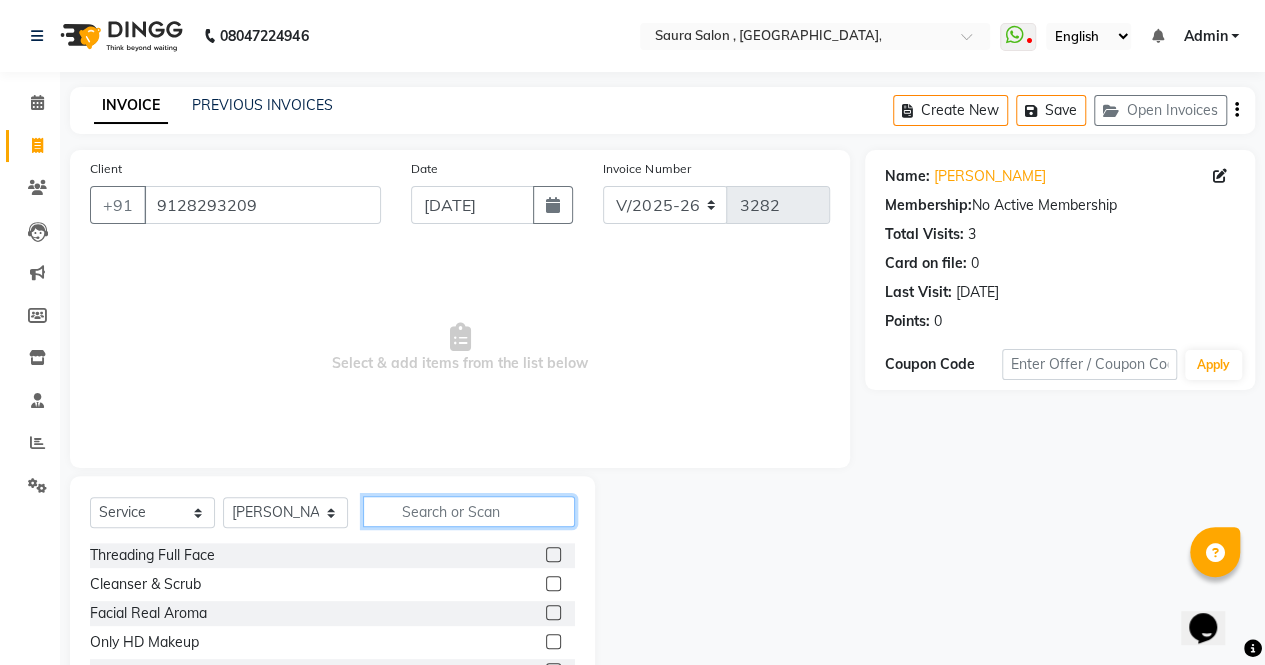 click 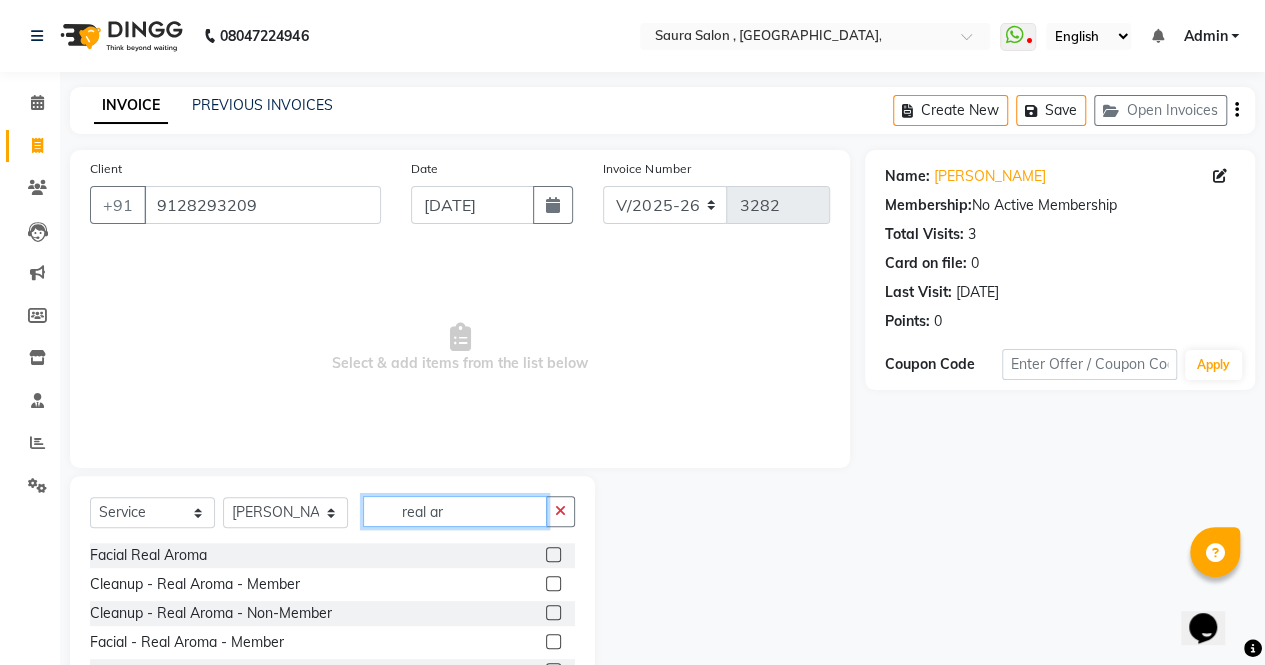 type on "real ar" 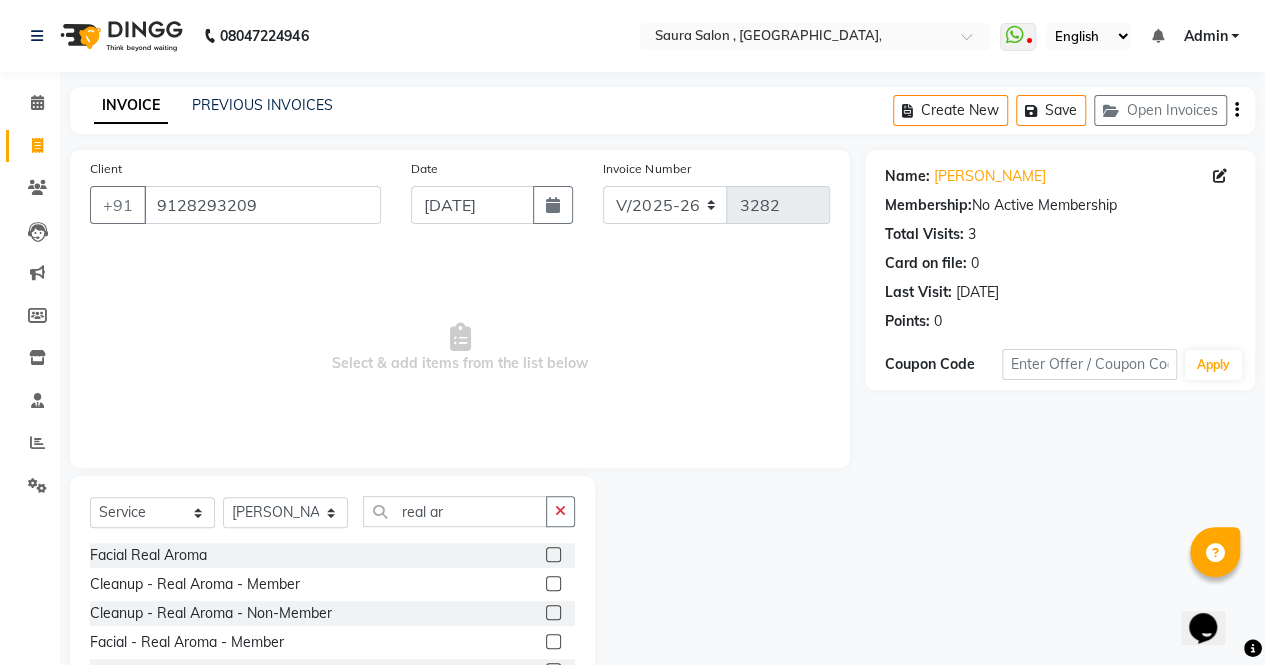 click 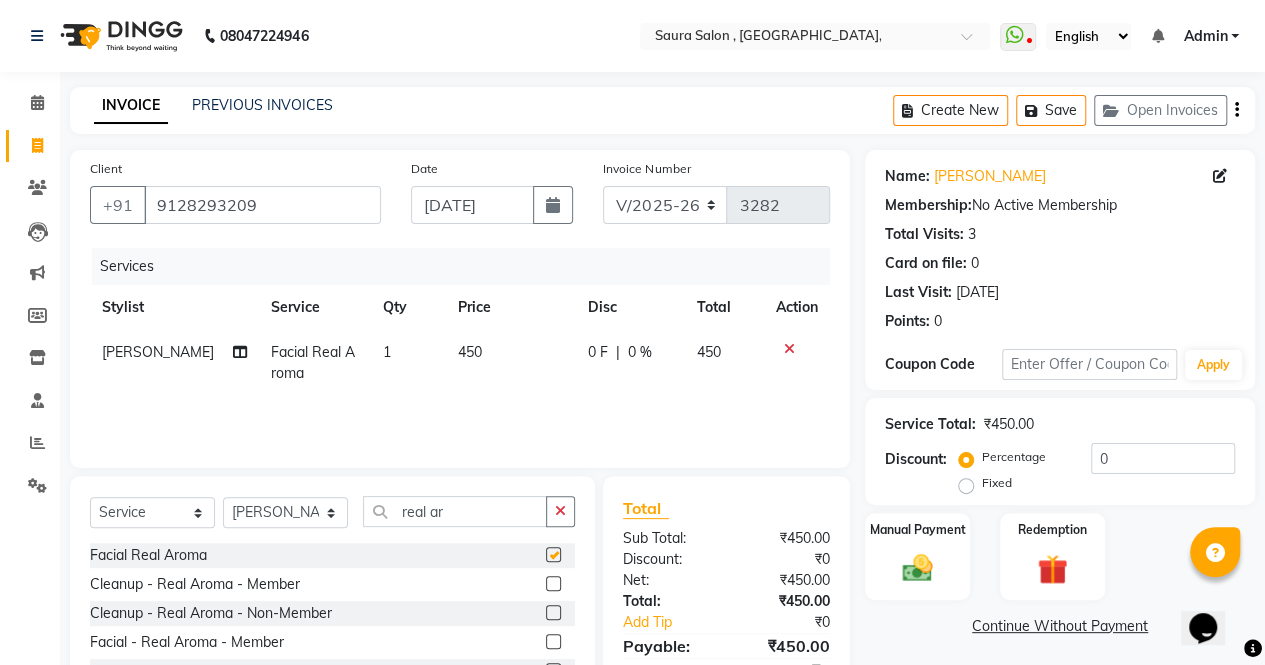 checkbox on "false" 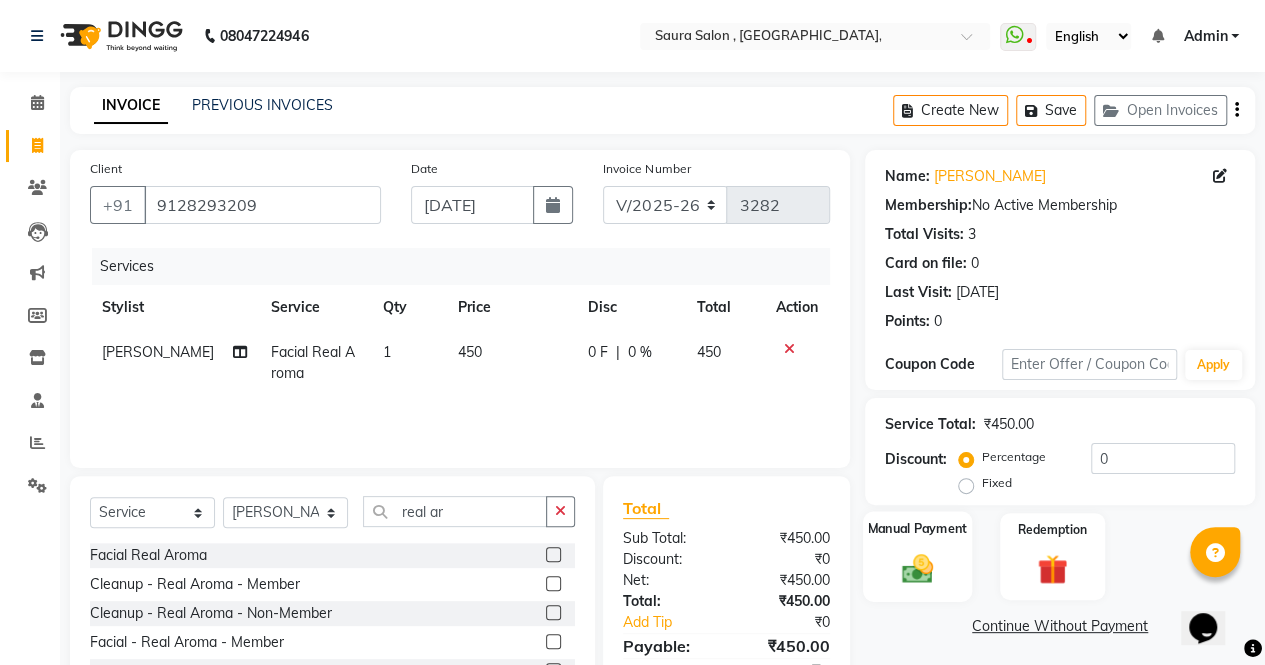click 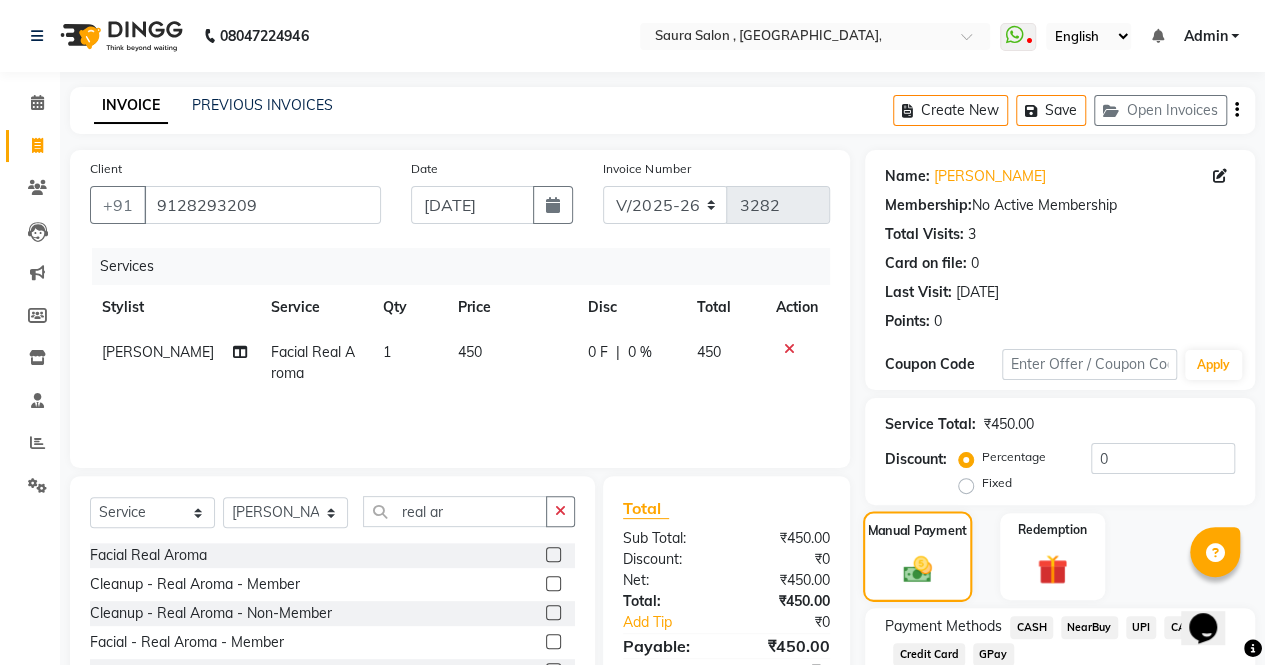 scroll, scrollTop: 133, scrollLeft: 0, axis: vertical 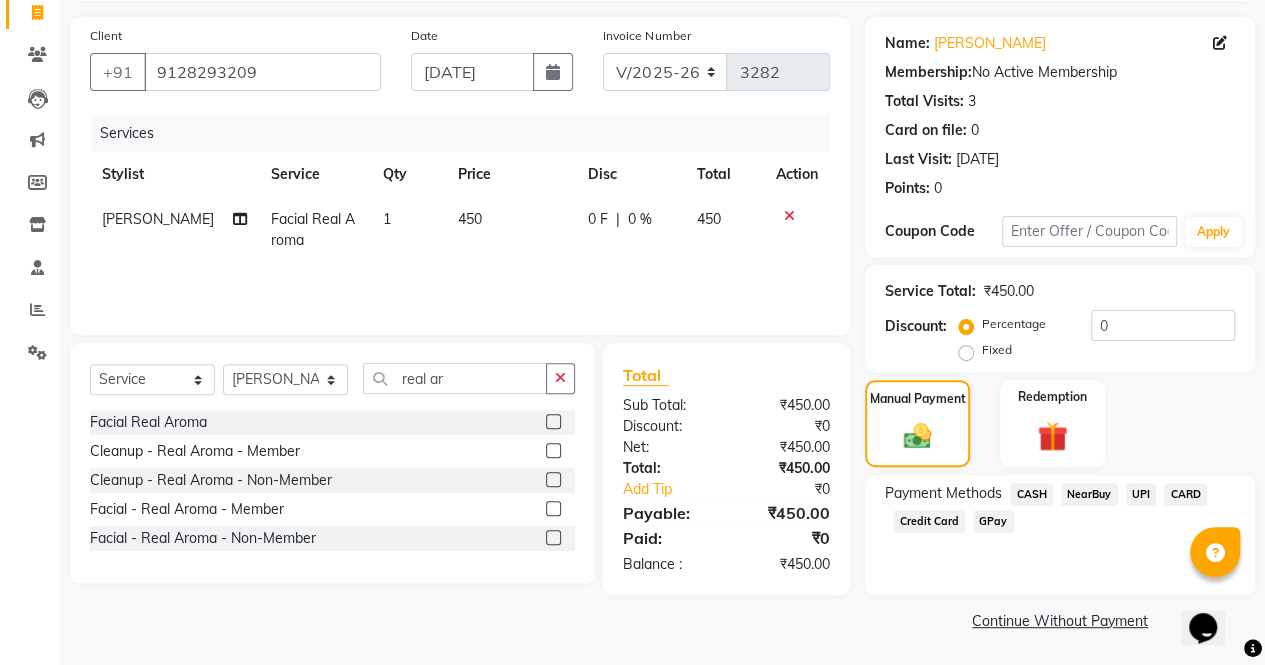 click on "UPI" 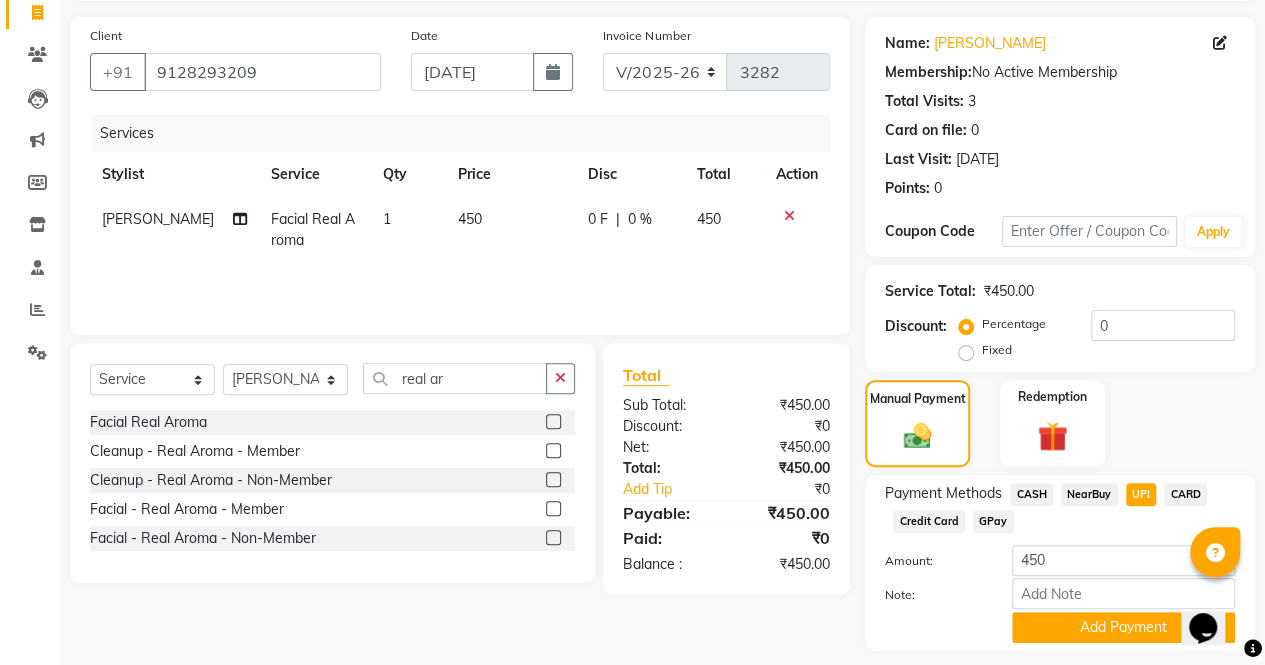 click on "UPI" 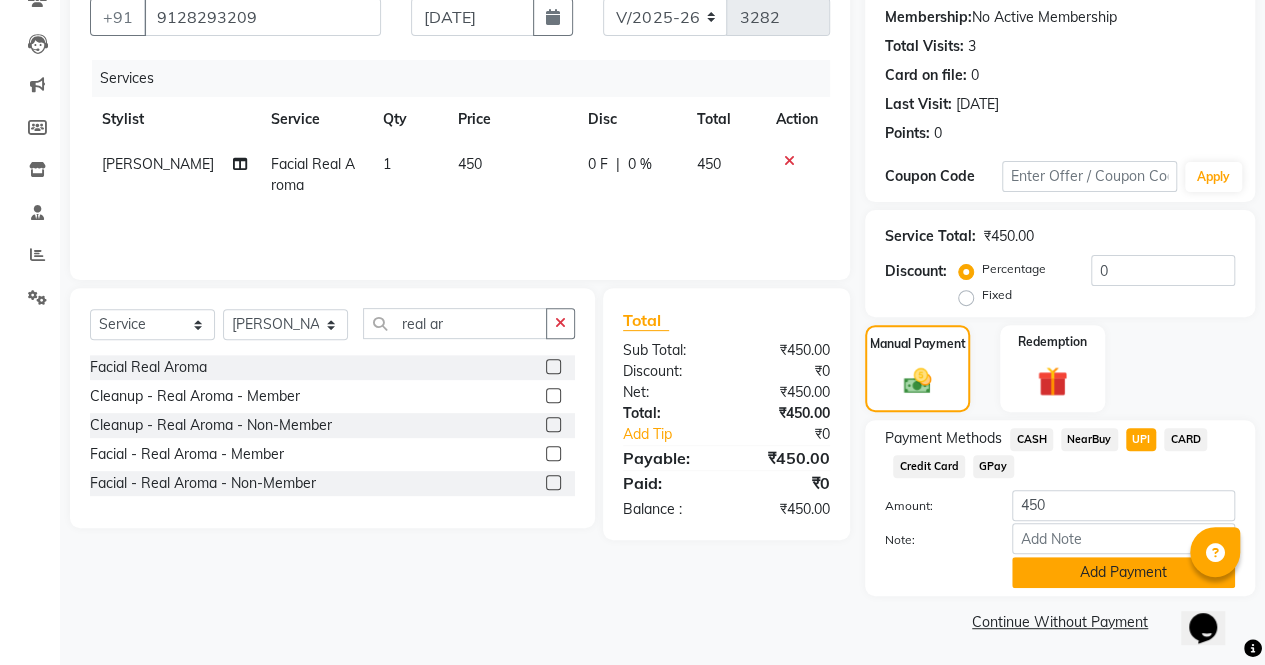 click on "Add Payment" 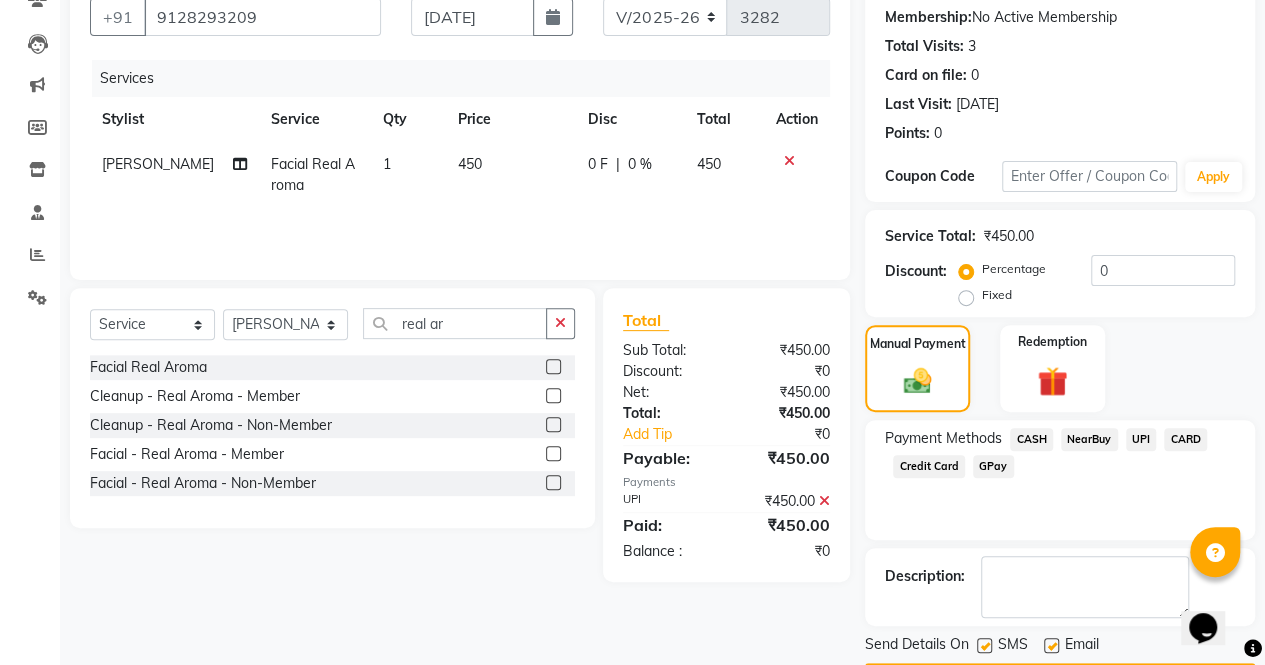 scroll, scrollTop: 244, scrollLeft: 0, axis: vertical 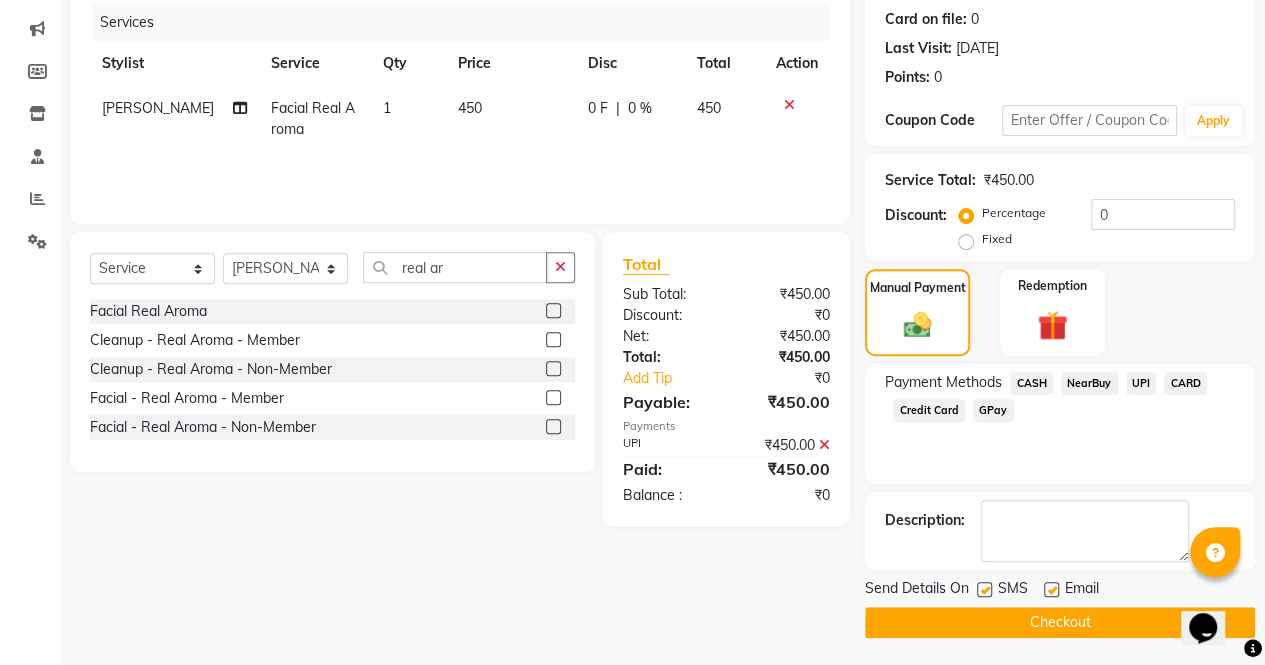 click on "Checkout" 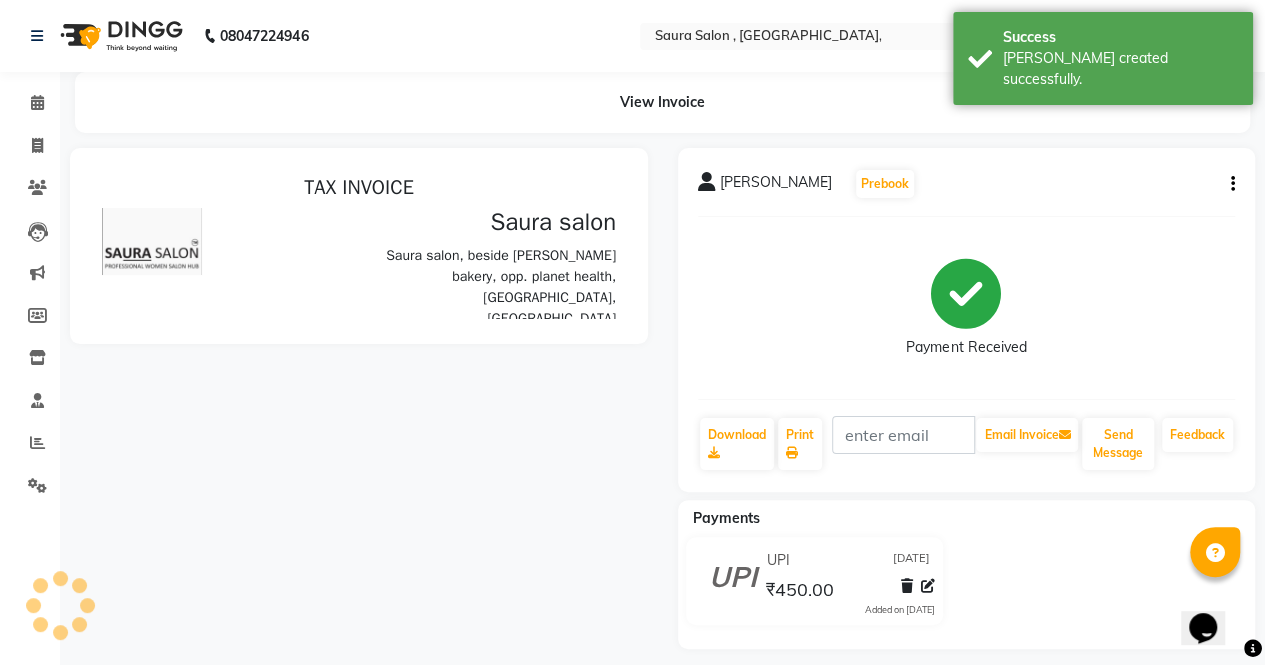 scroll, scrollTop: 0, scrollLeft: 0, axis: both 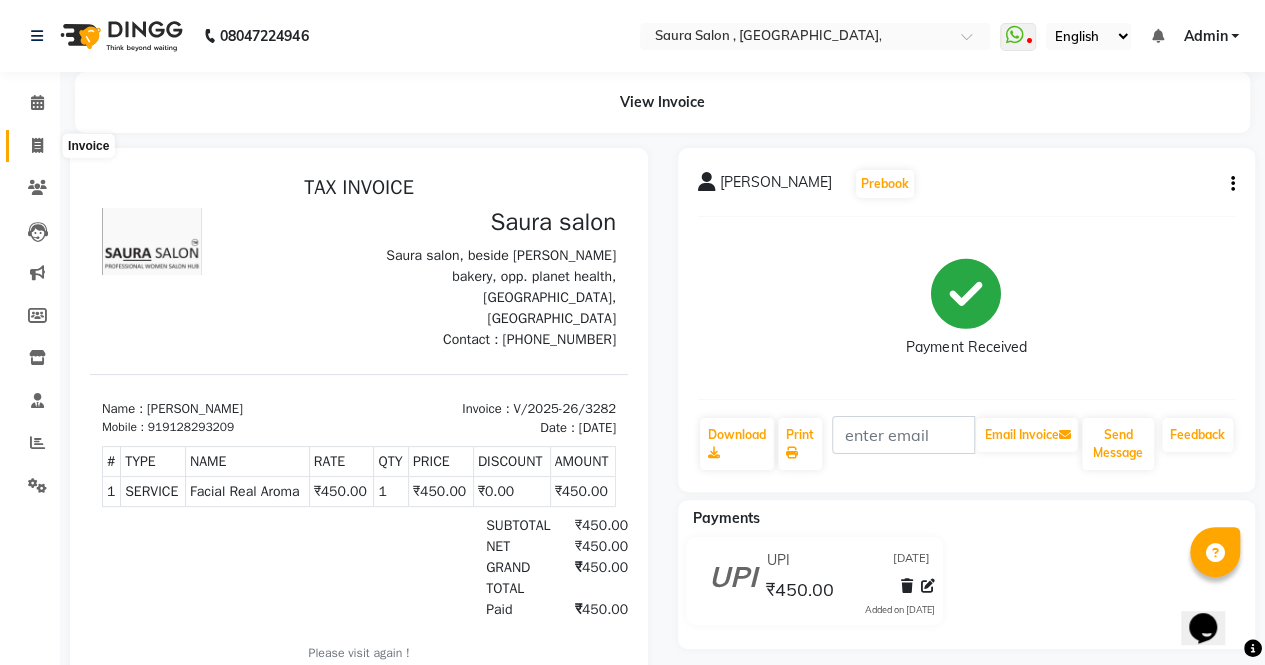 click 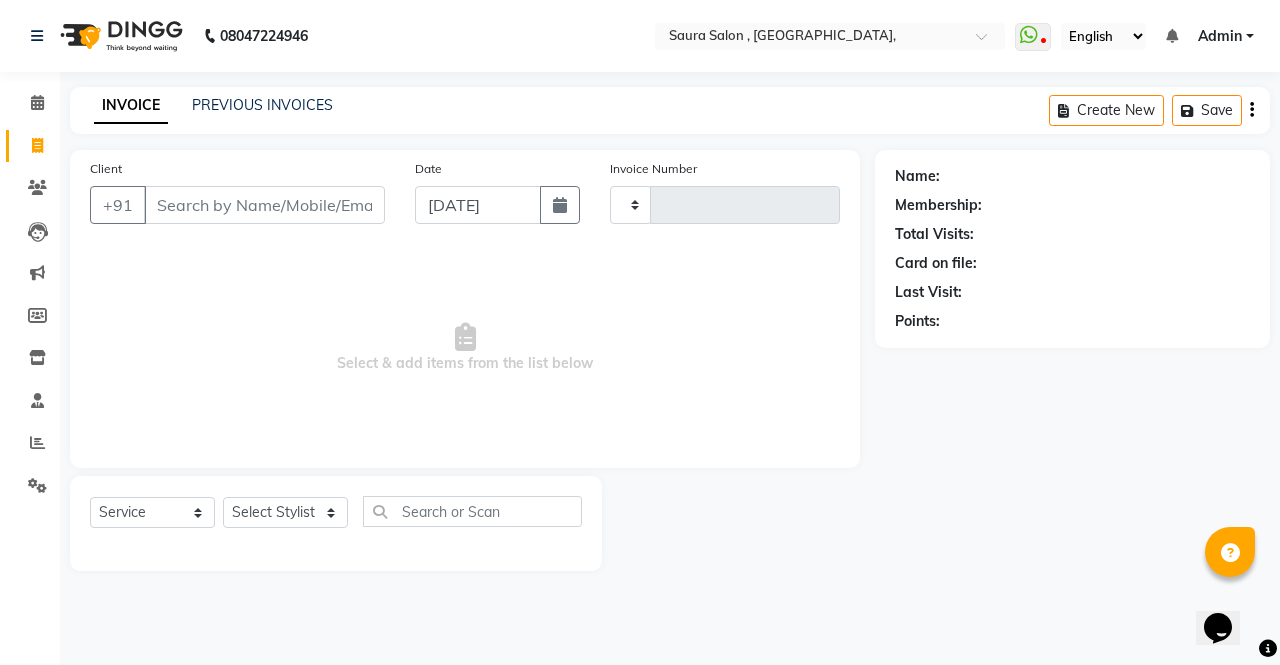 type on "3283" 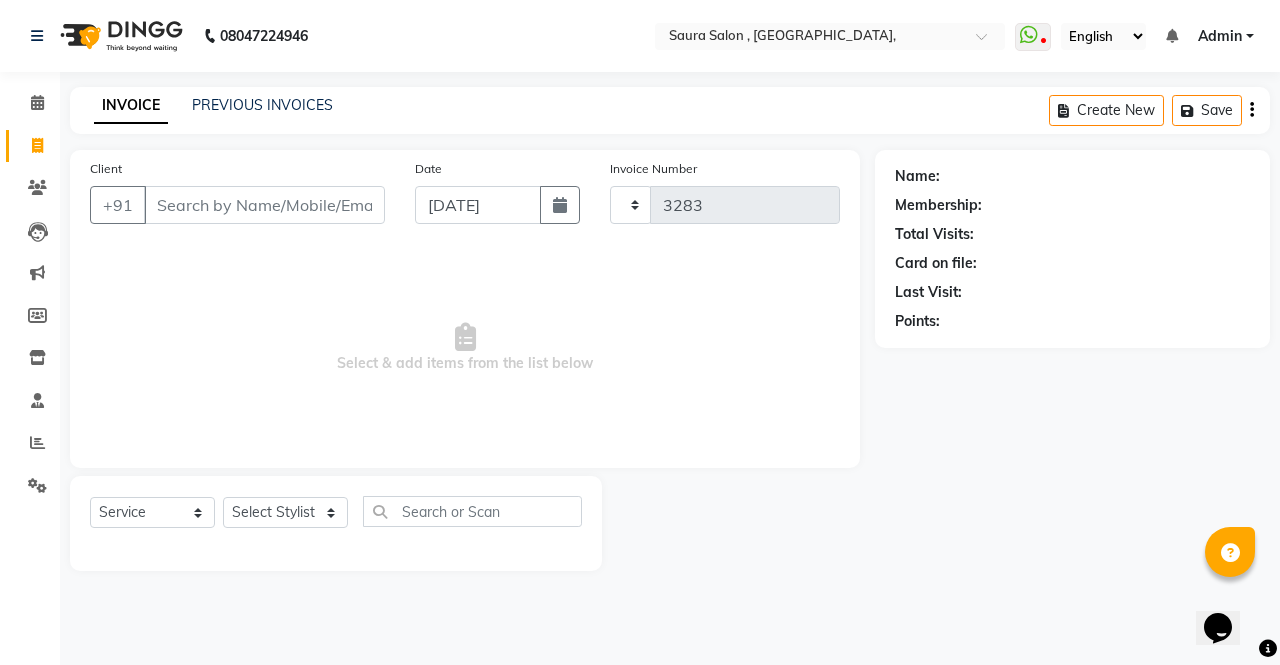 select on "6963" 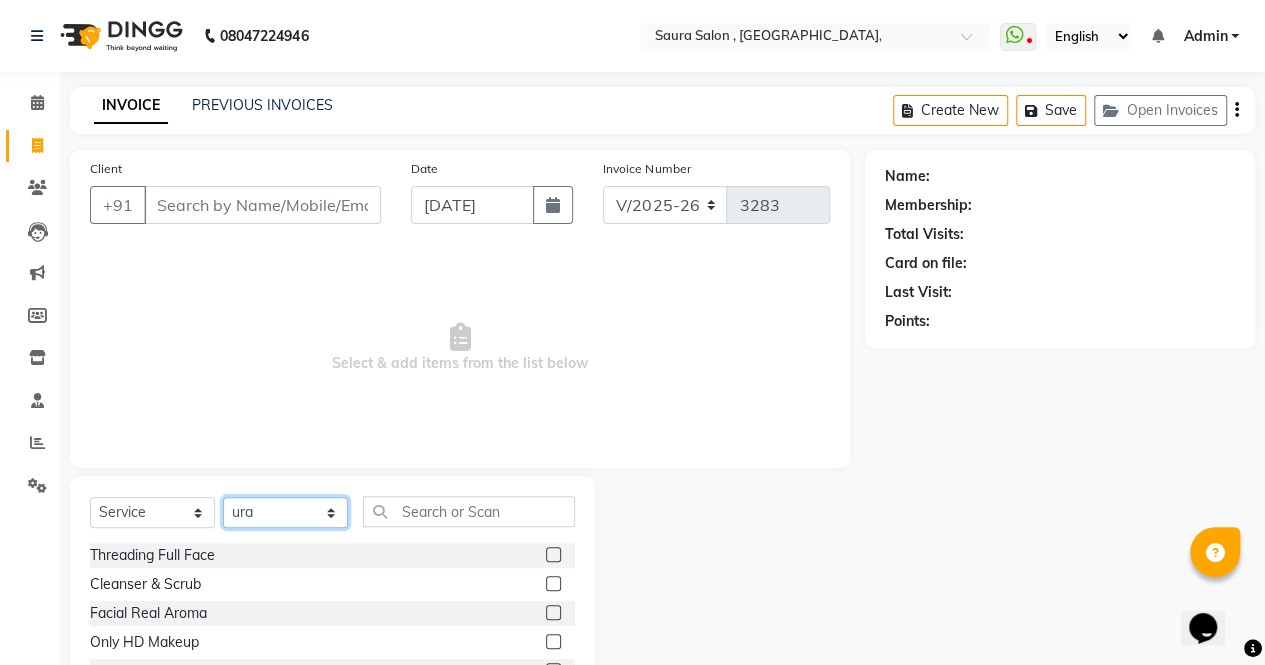 click on "Select Stylist archana  asha  [PERSON_NAME]  deepika [PERSON_NAME] [PERSON_NAME] [PERSON_NAME] khandala shanti  sona  ura usha di [PERSON_NAME]  [PERSON_NAME]" 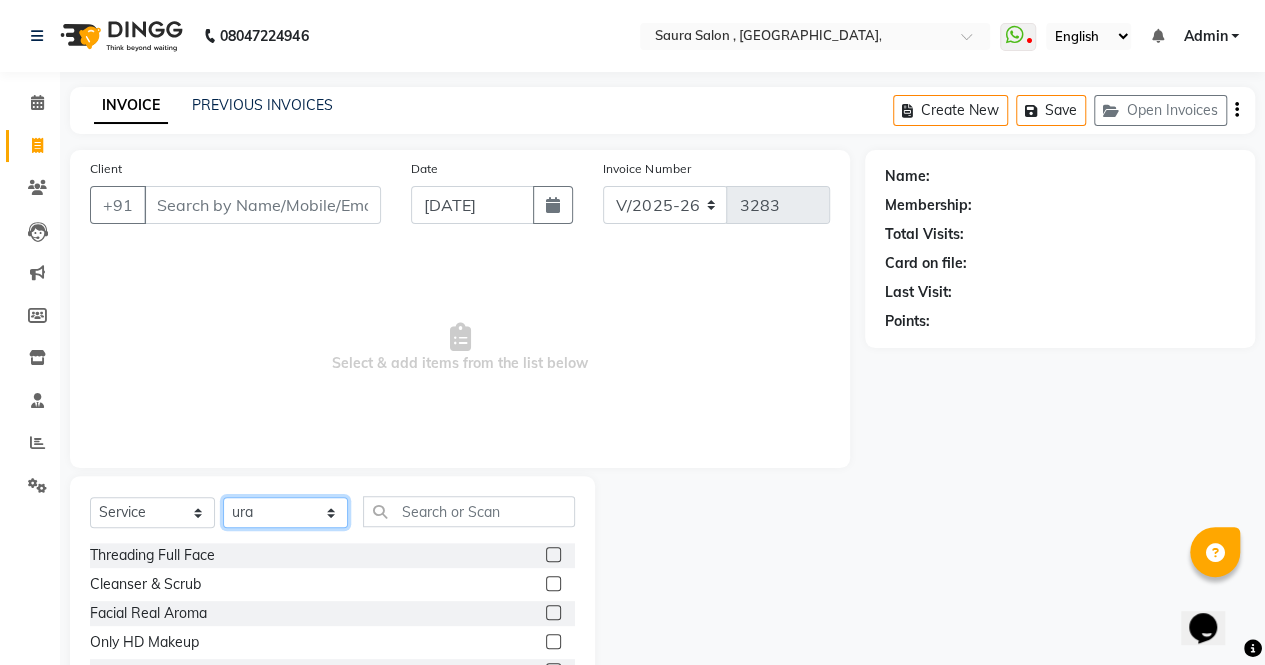 select on "76377" 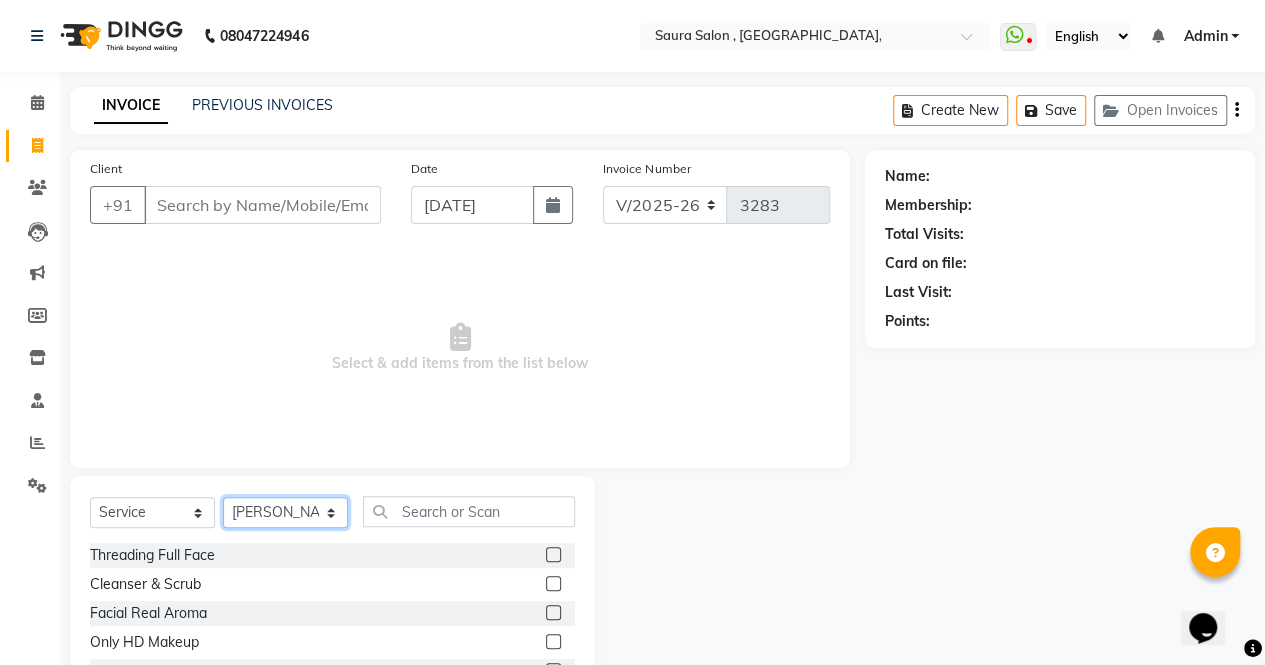 click on "Select Stylist archana  asha  [PERSON_NAME]  deepika [PERSON_NAME] [PERSON_NAME] [PERSON_NAME] khandala shanti  sona  ura usha di [PERSON_NAME]  [PERSON_NAME]" 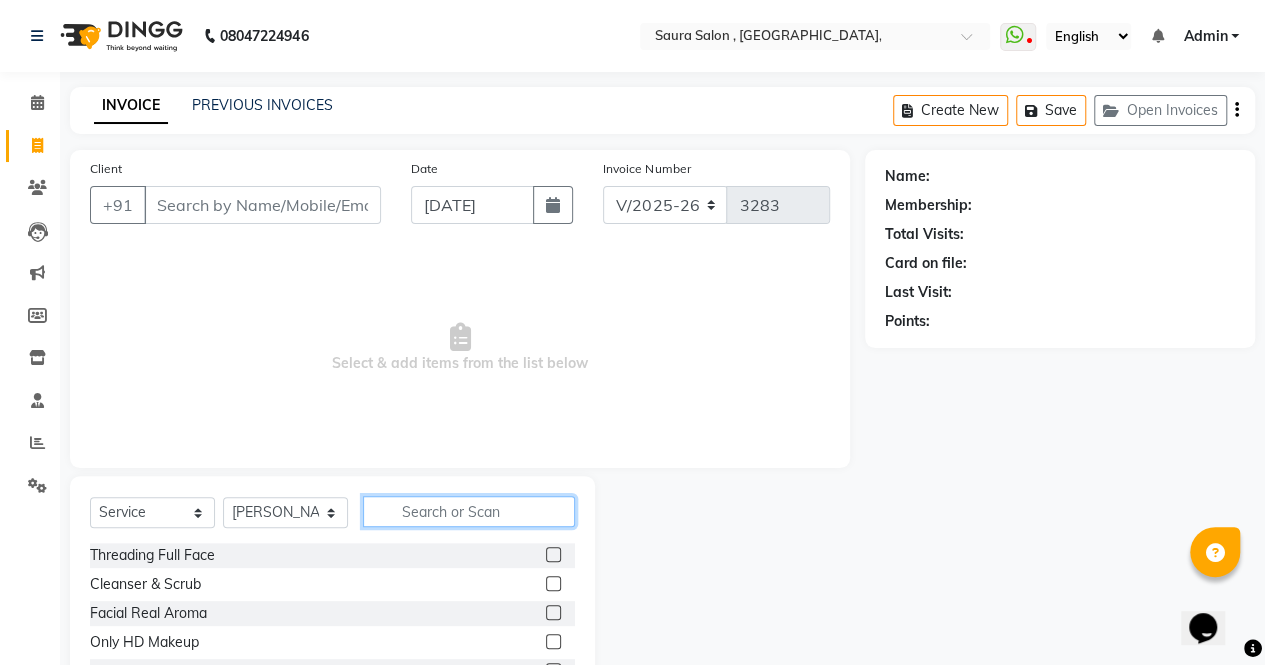 click 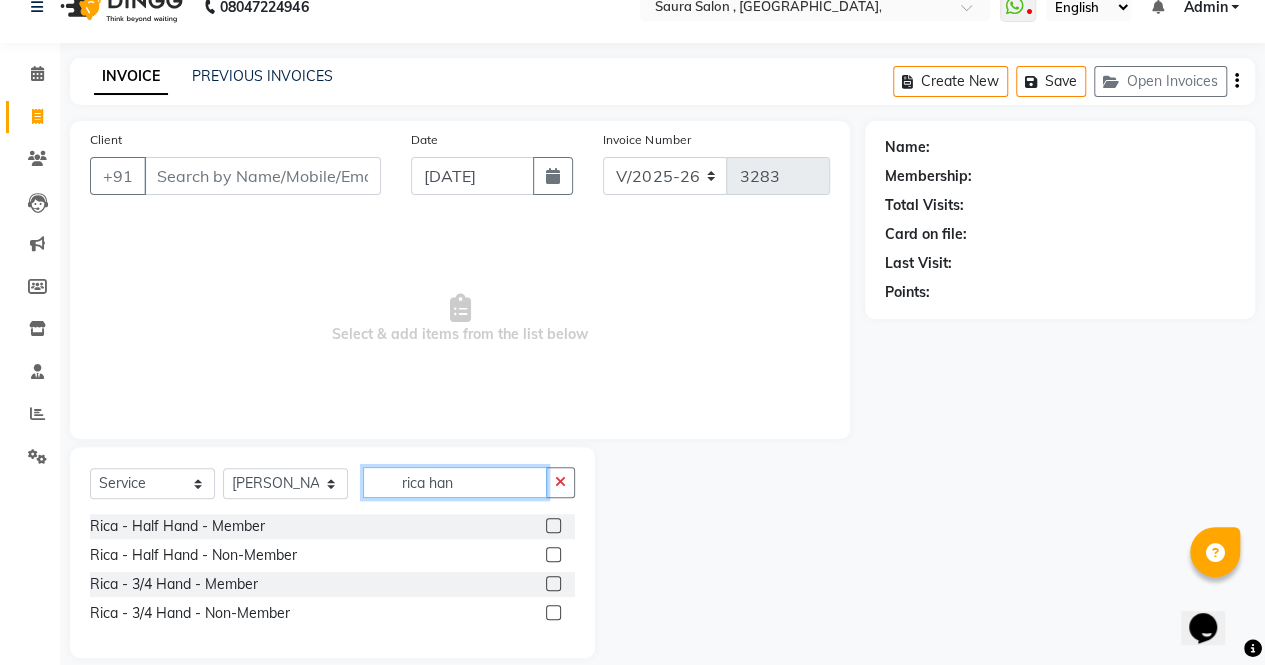 scroll, scrollTop: 32, scrollLeft: 0, axis: vertical 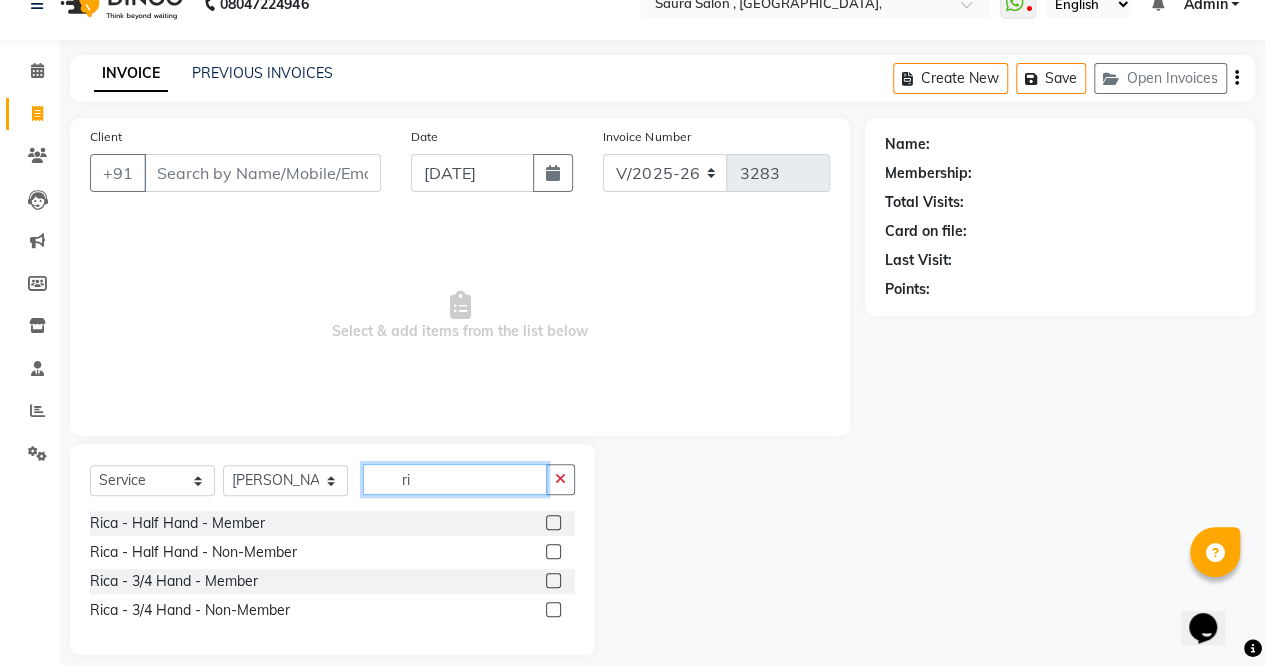 type on "r" 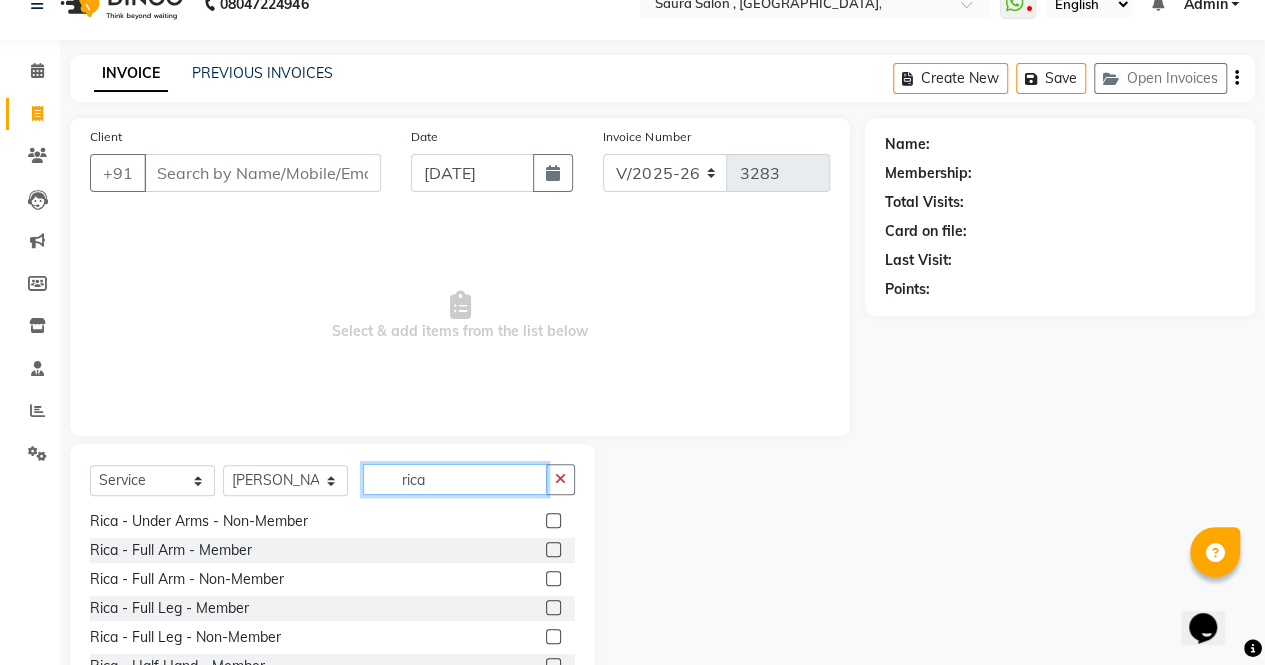 scroll, scrollTop: 30, scrollLeft: 0, axis: vertical 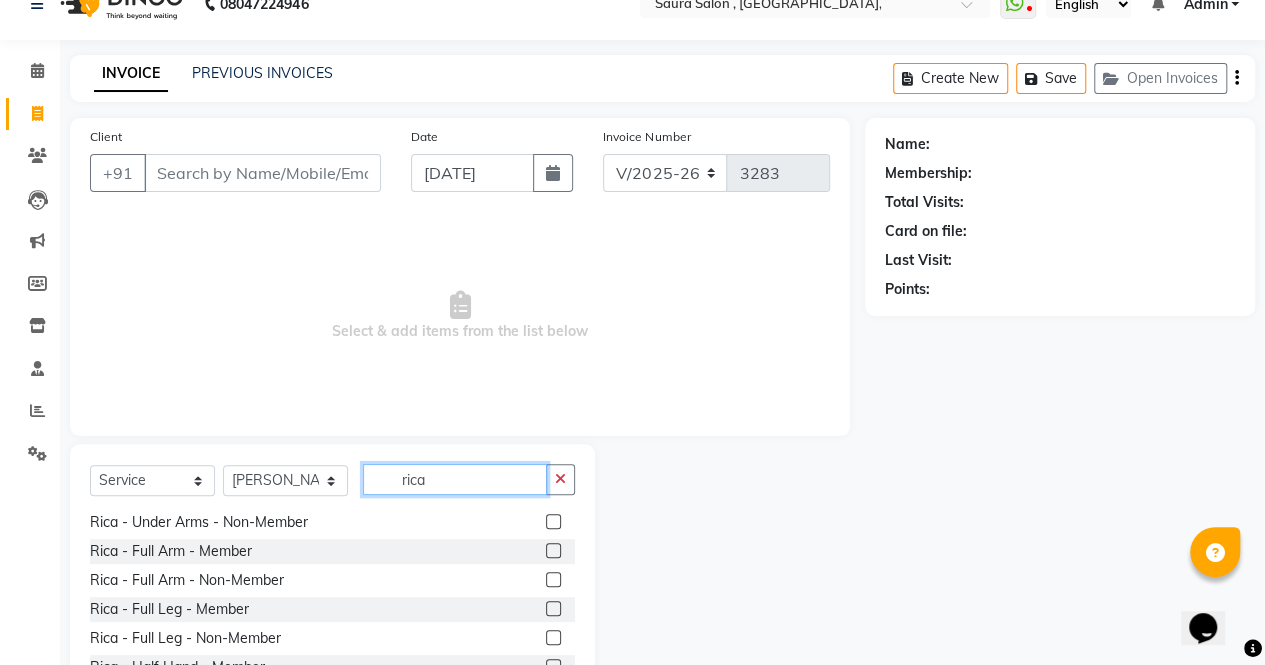 type on "rica" 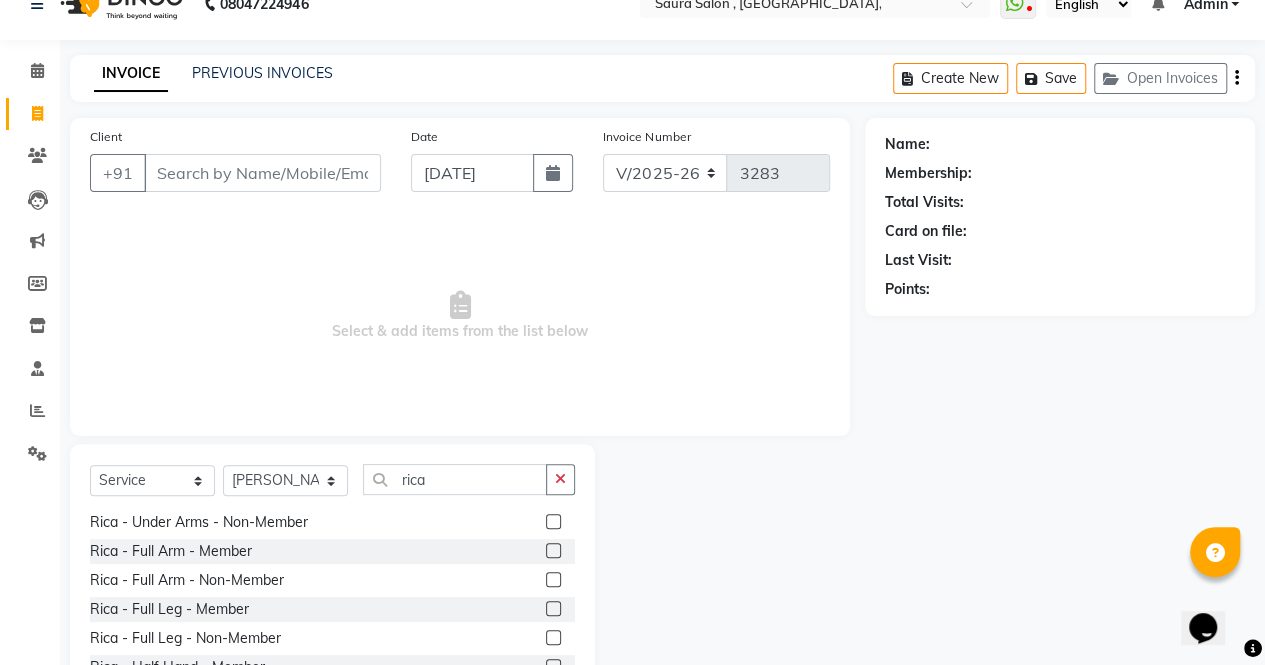 click 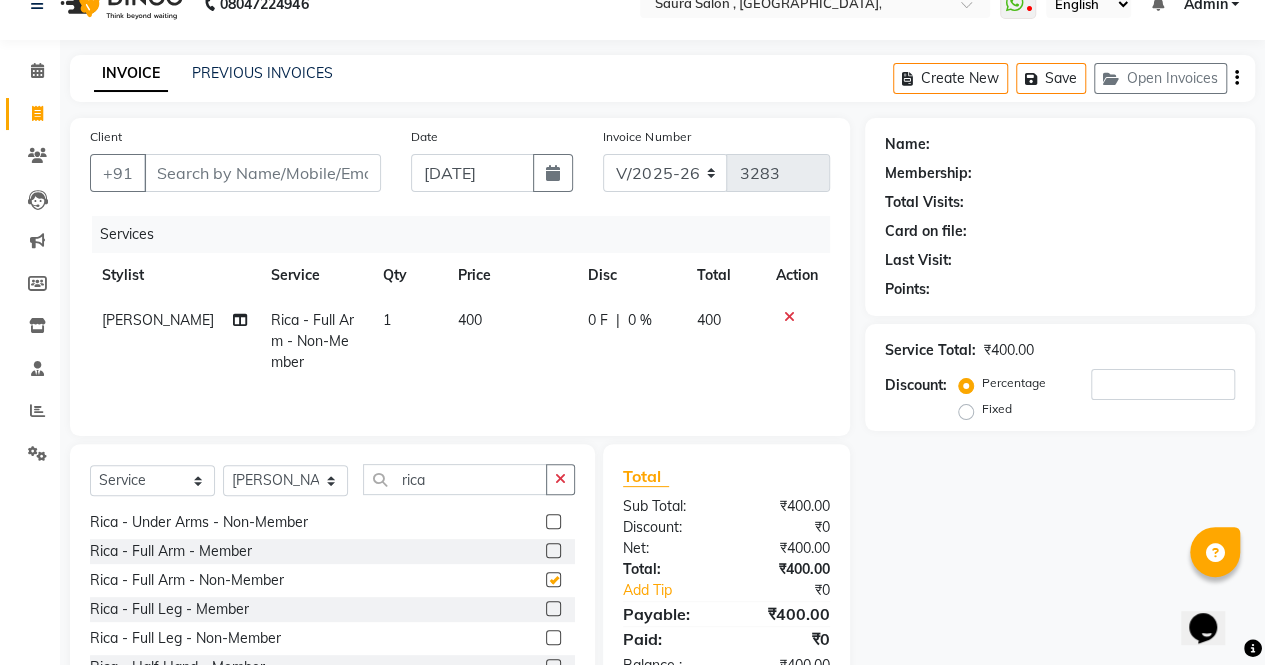 checkbox on "false" 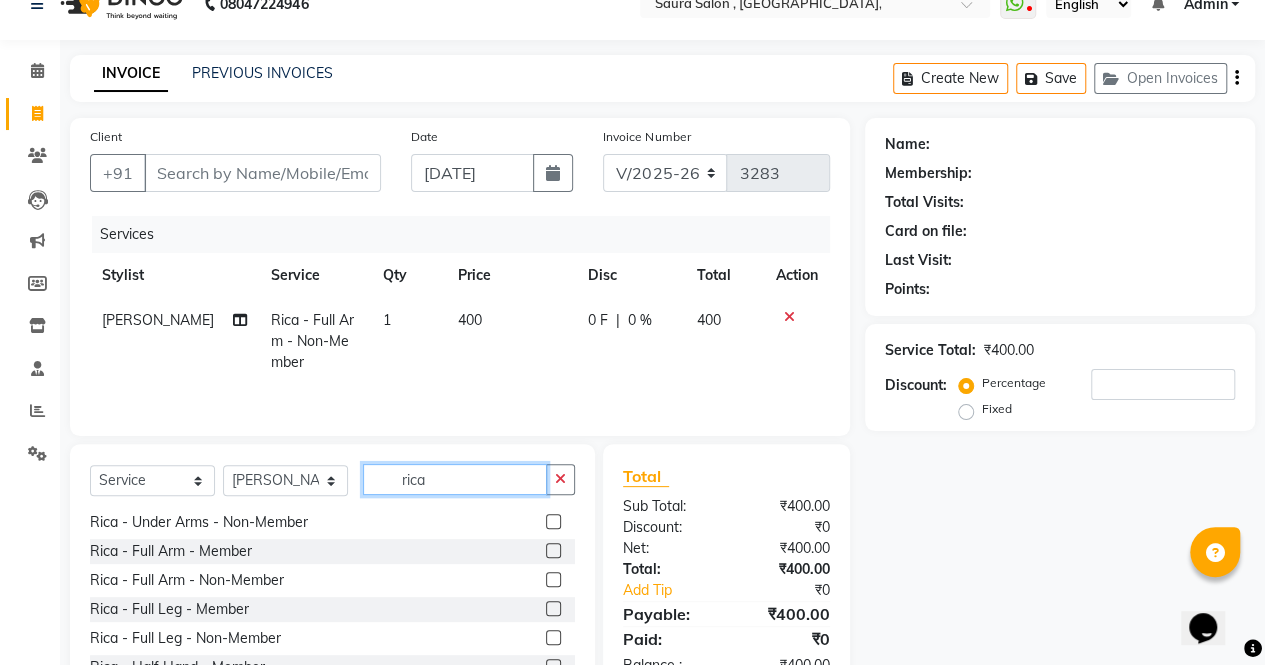 click on "rica" 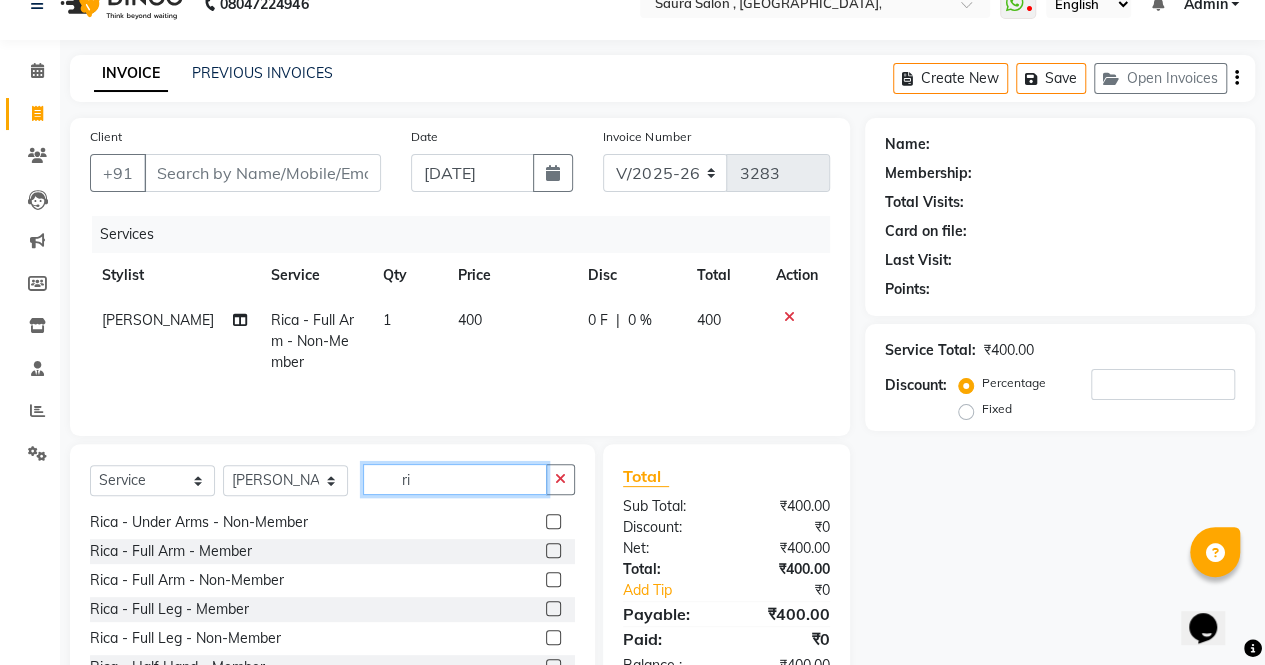 type on "r" 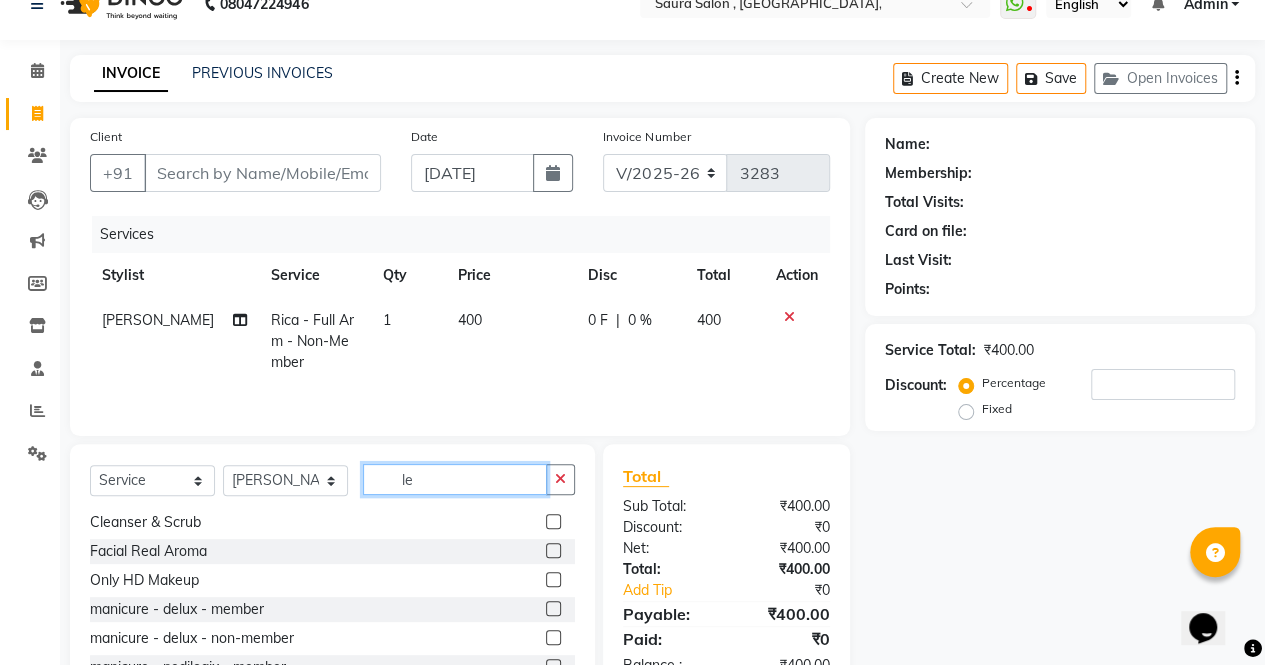 scroll, scrollTop: 0, scrollLeft: 0, axis: both 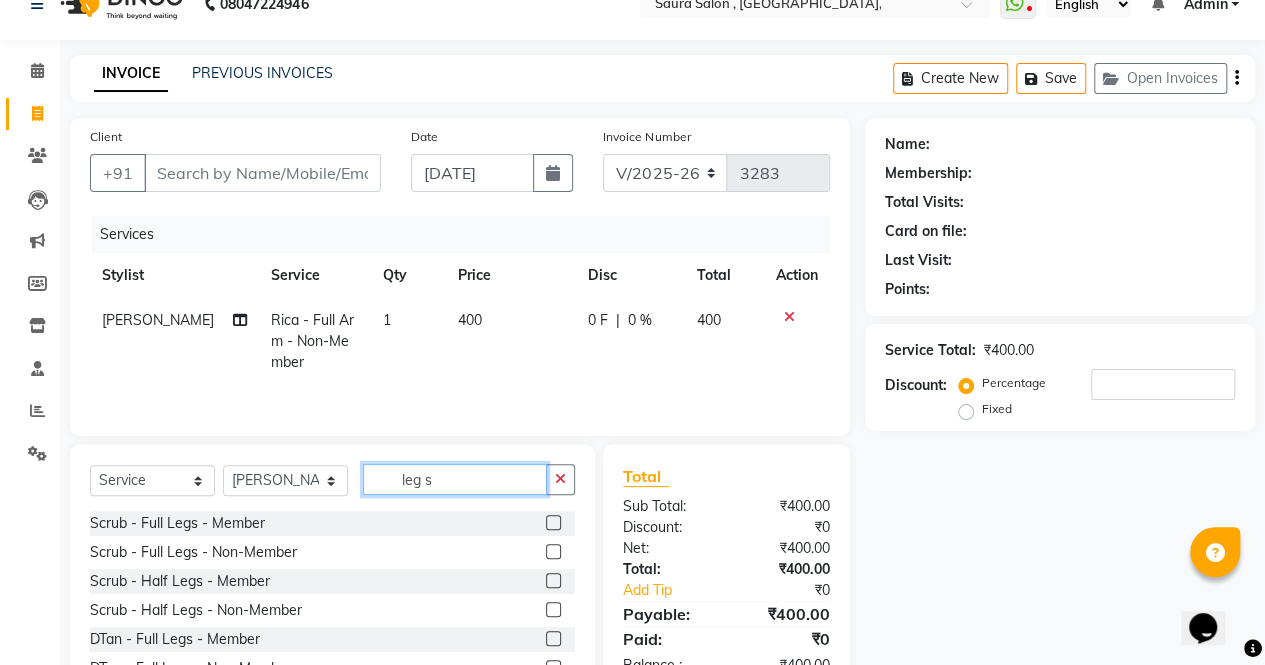 type on "leg s" 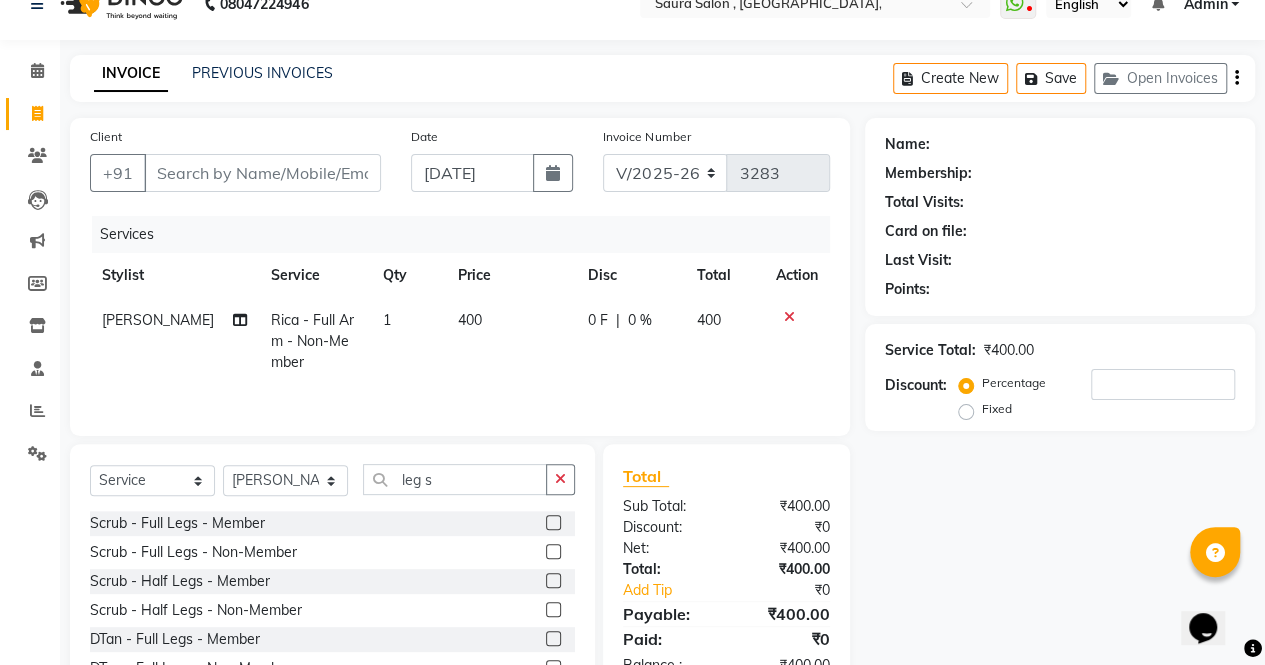 click 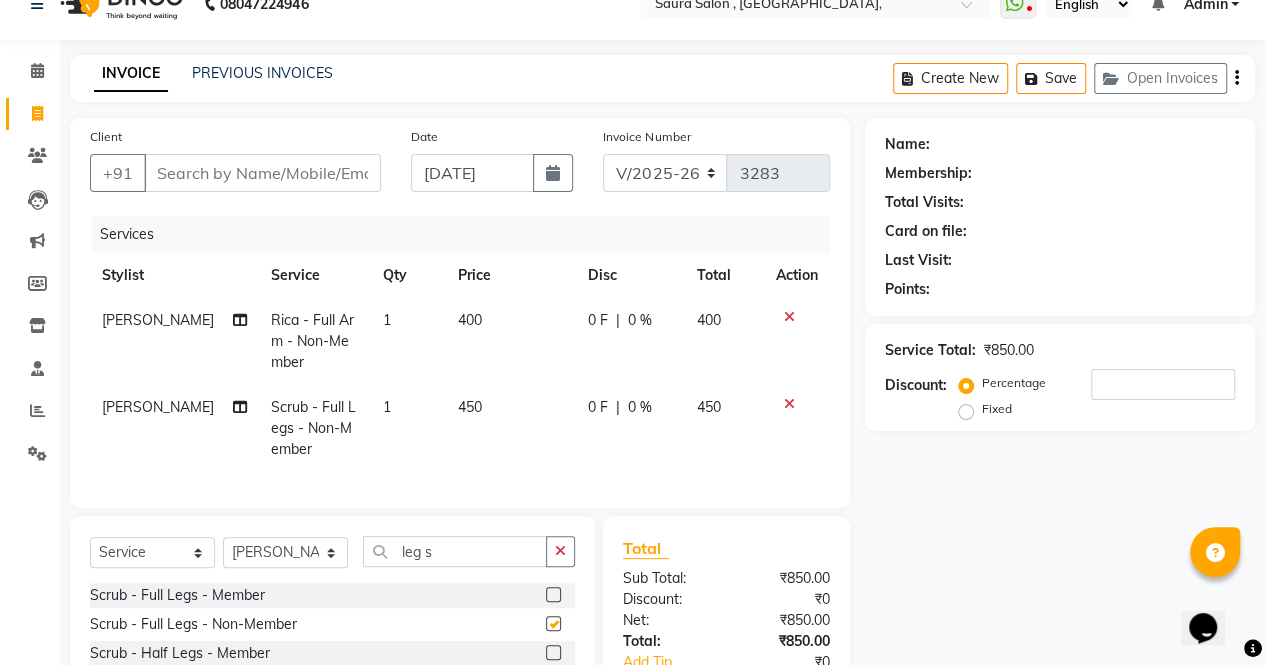 checkbox on "false" 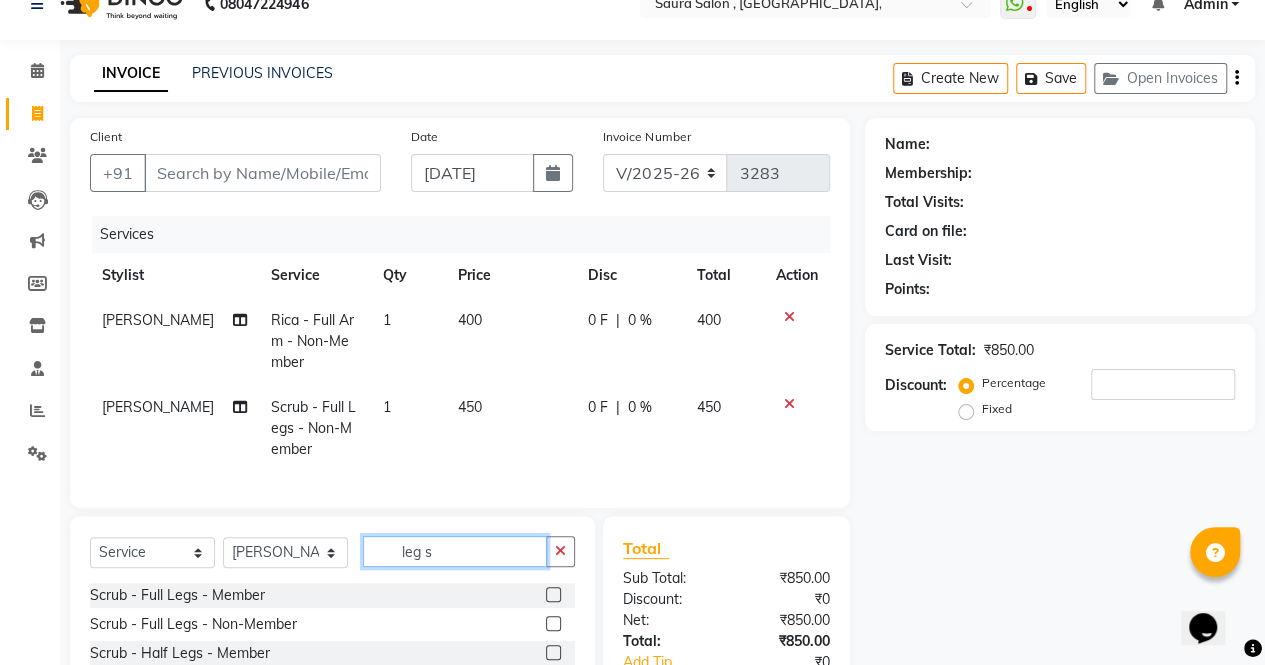 click on "leg s" 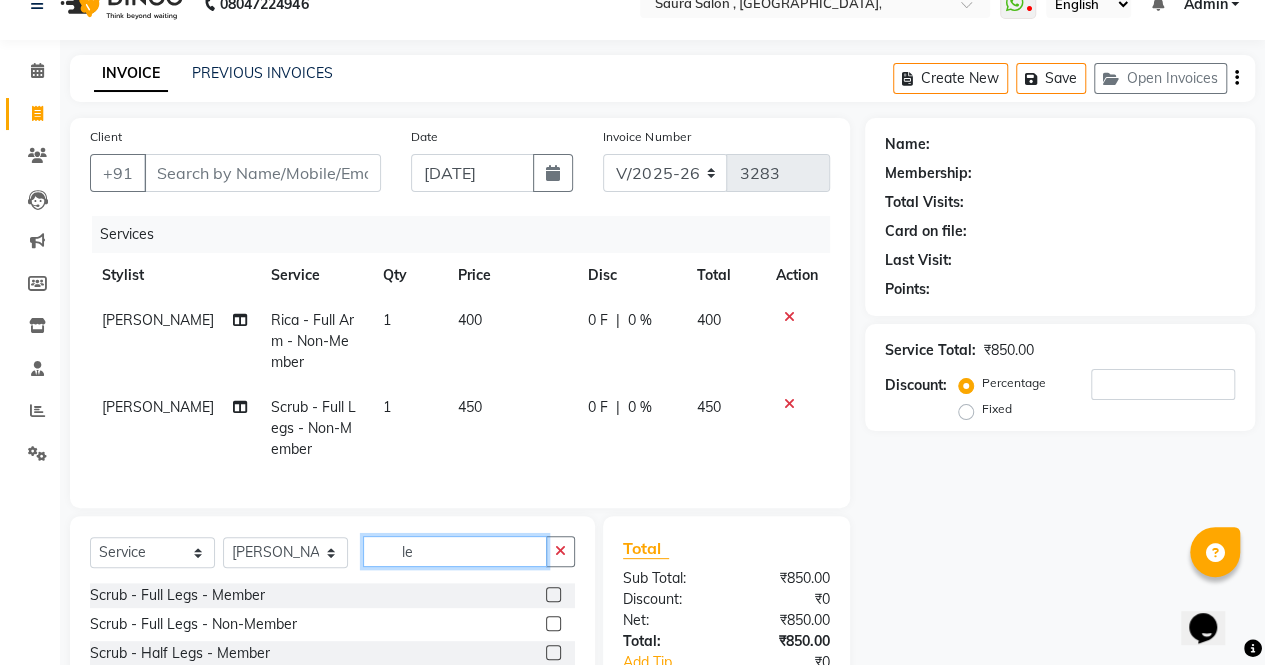 type on "l" 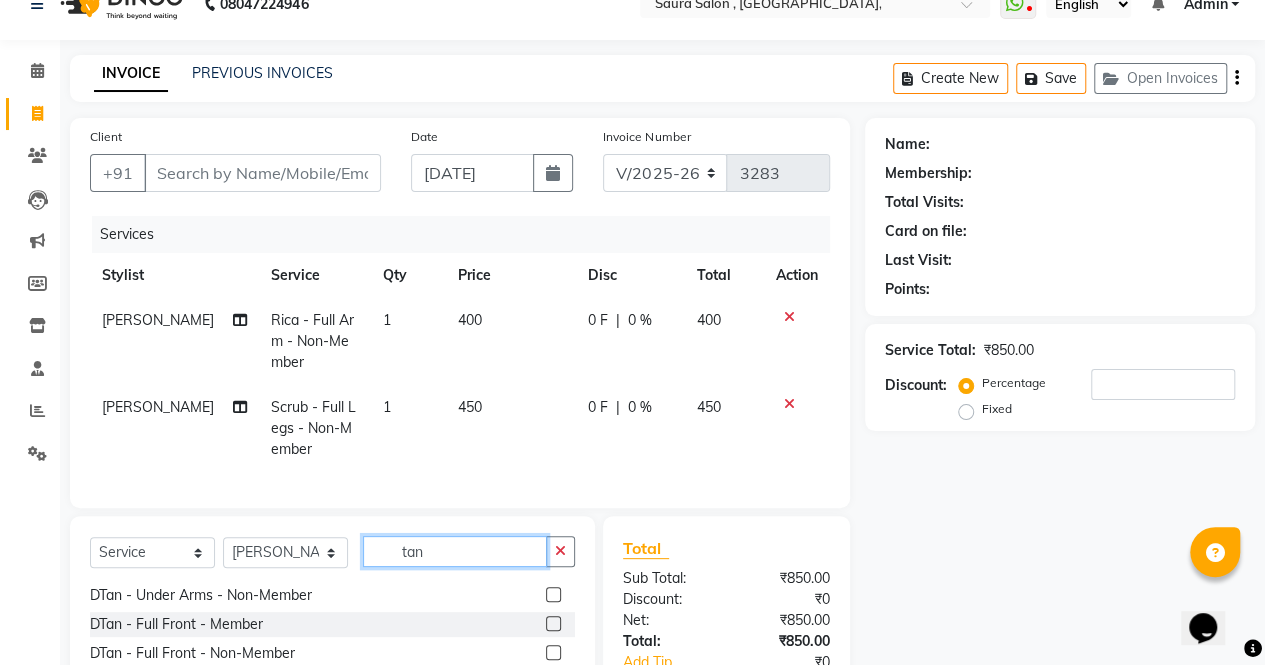 scroll, scrollTop: 261, scrollLeft: 0, axis: vertical 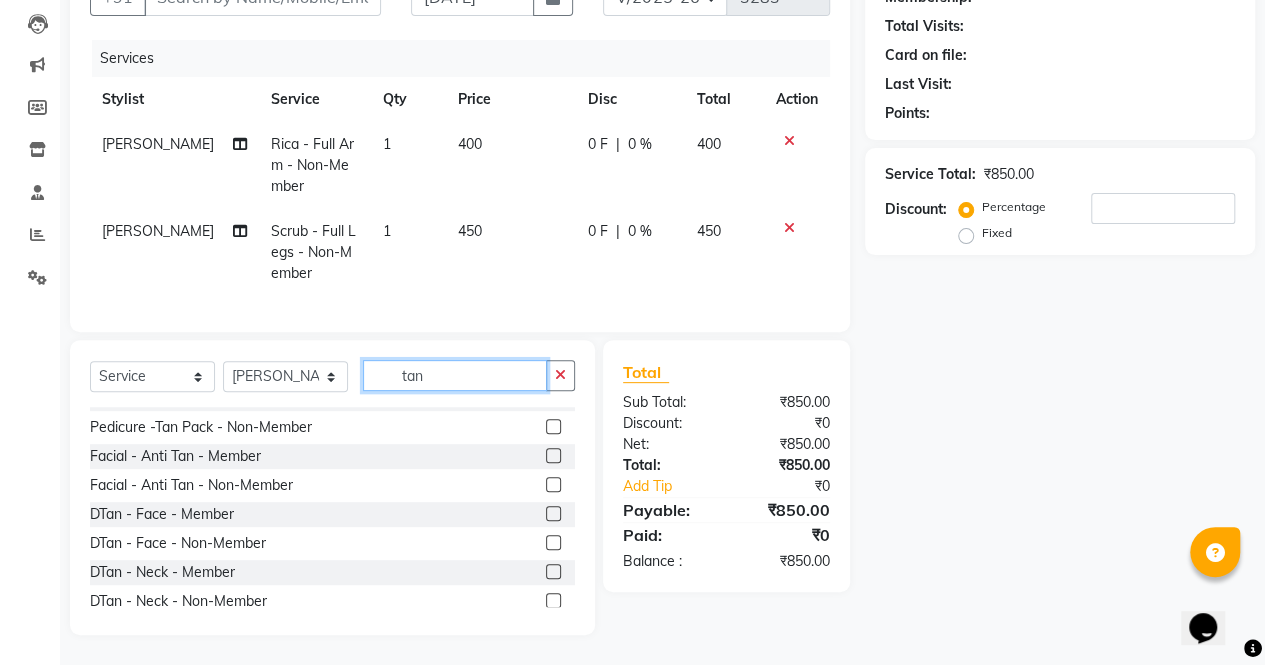 type on "tan" 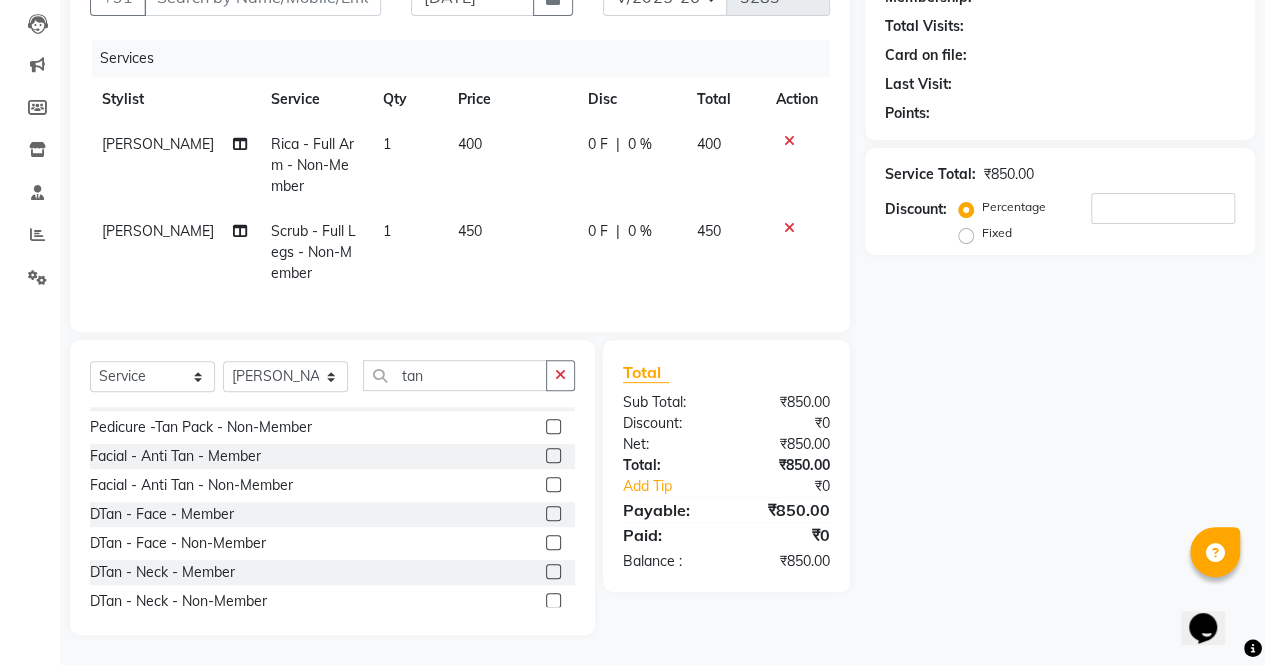 click 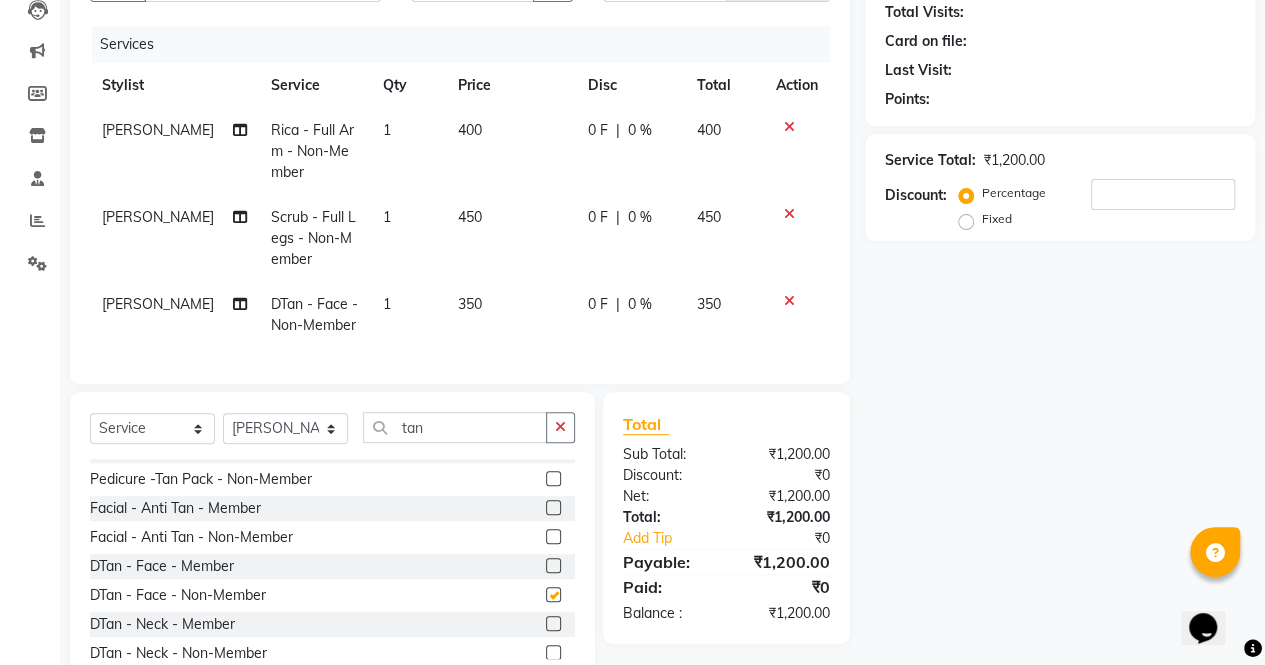 checkbox on "false" 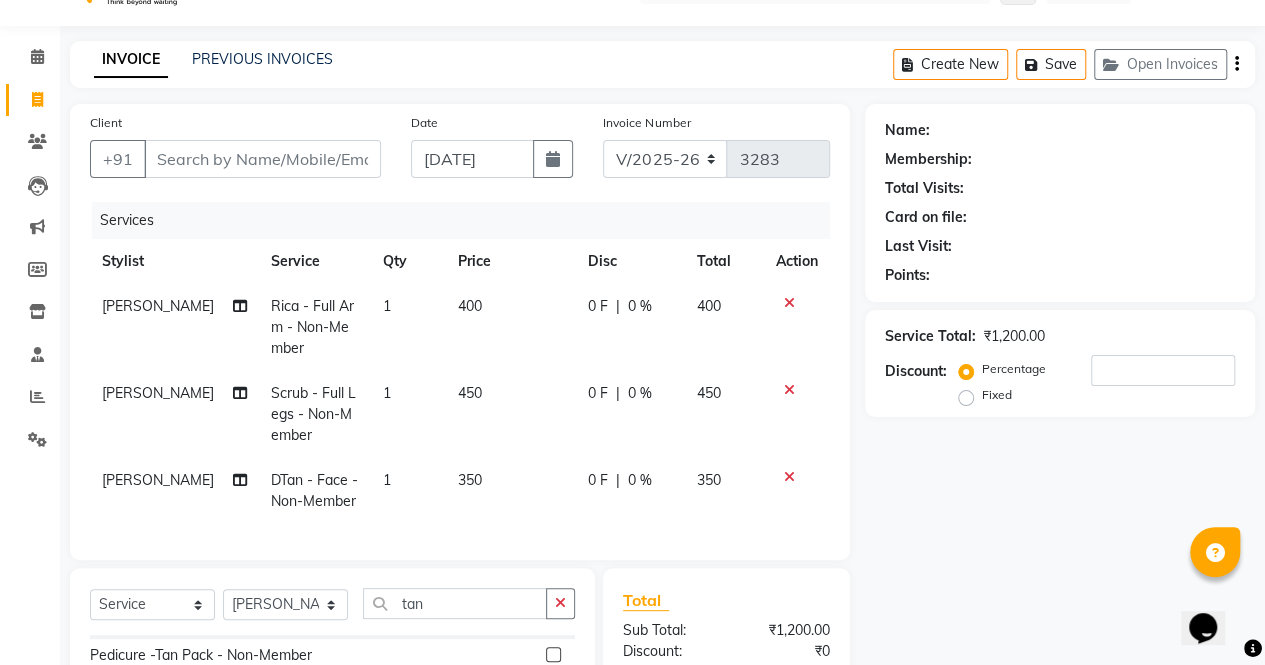 scroll, scrollTop: 0, scrollLeft: 0, axis: both 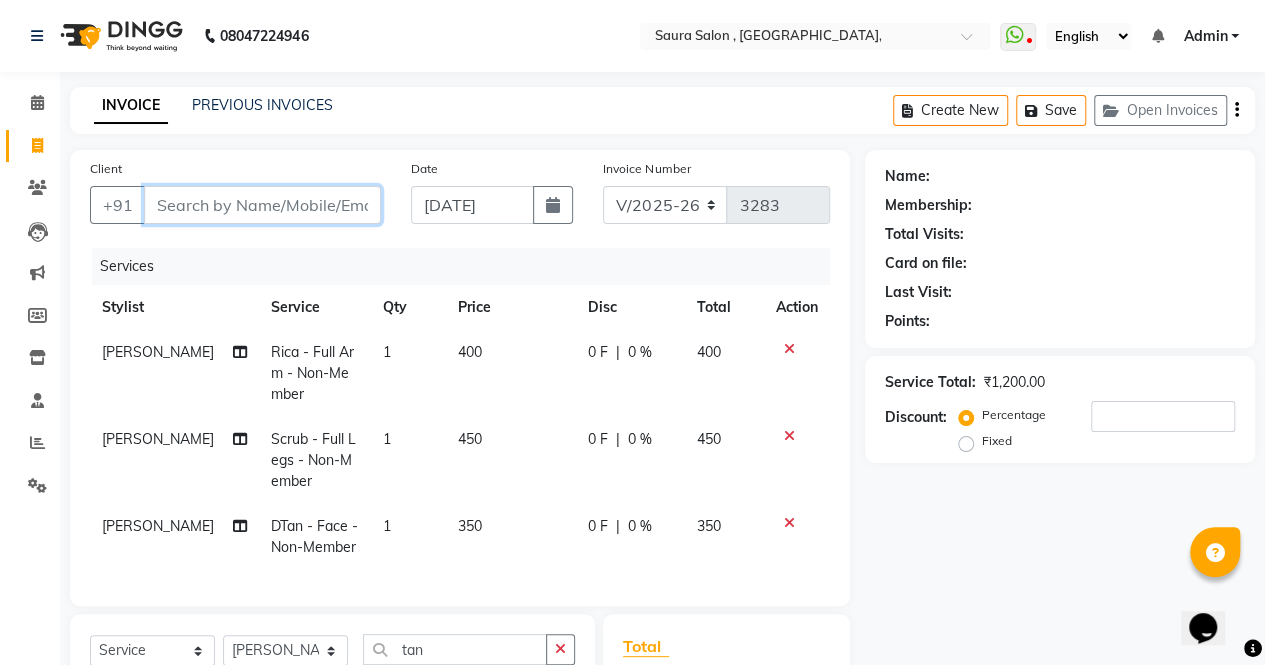 click on "Client" at bounding box center (262, 205) 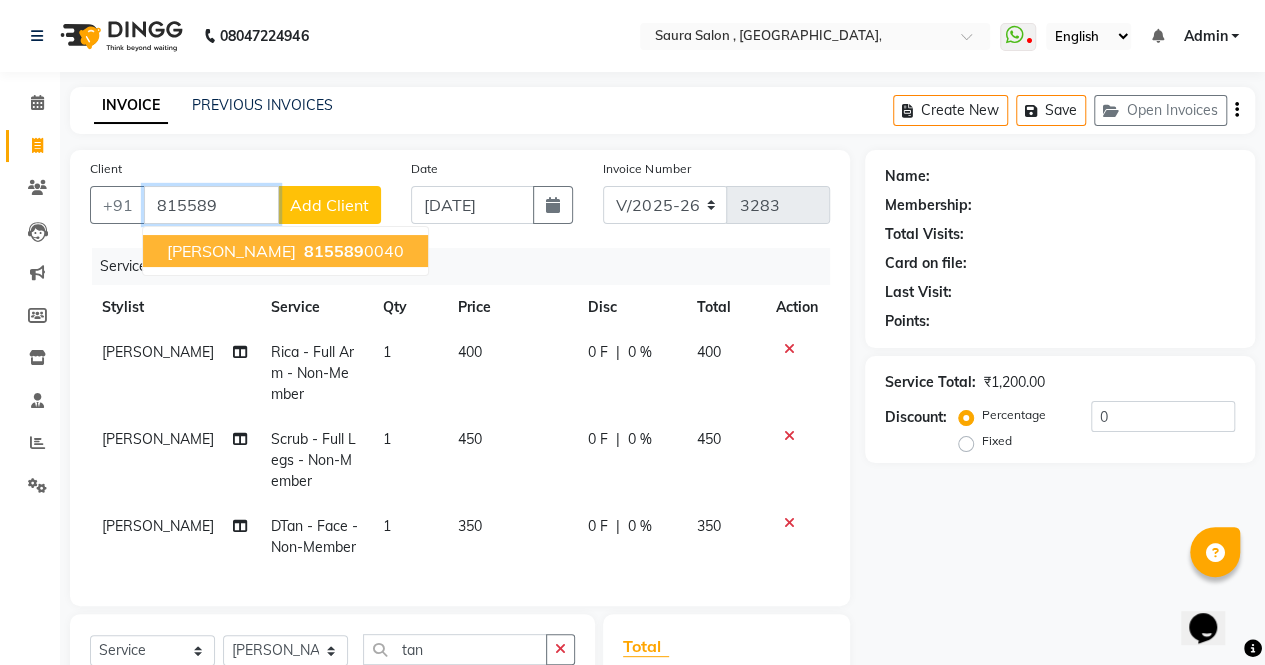 click on "[PERSON_NAME]" at bounding box center (231, 251) 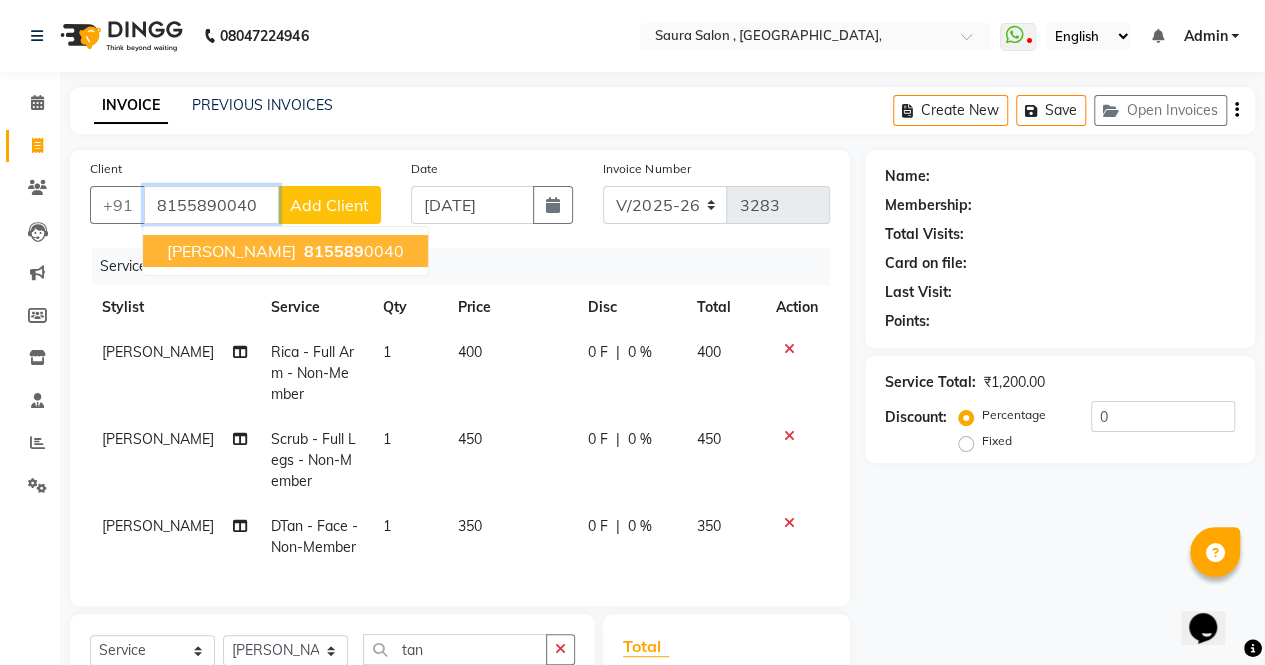 type on "8155890040" 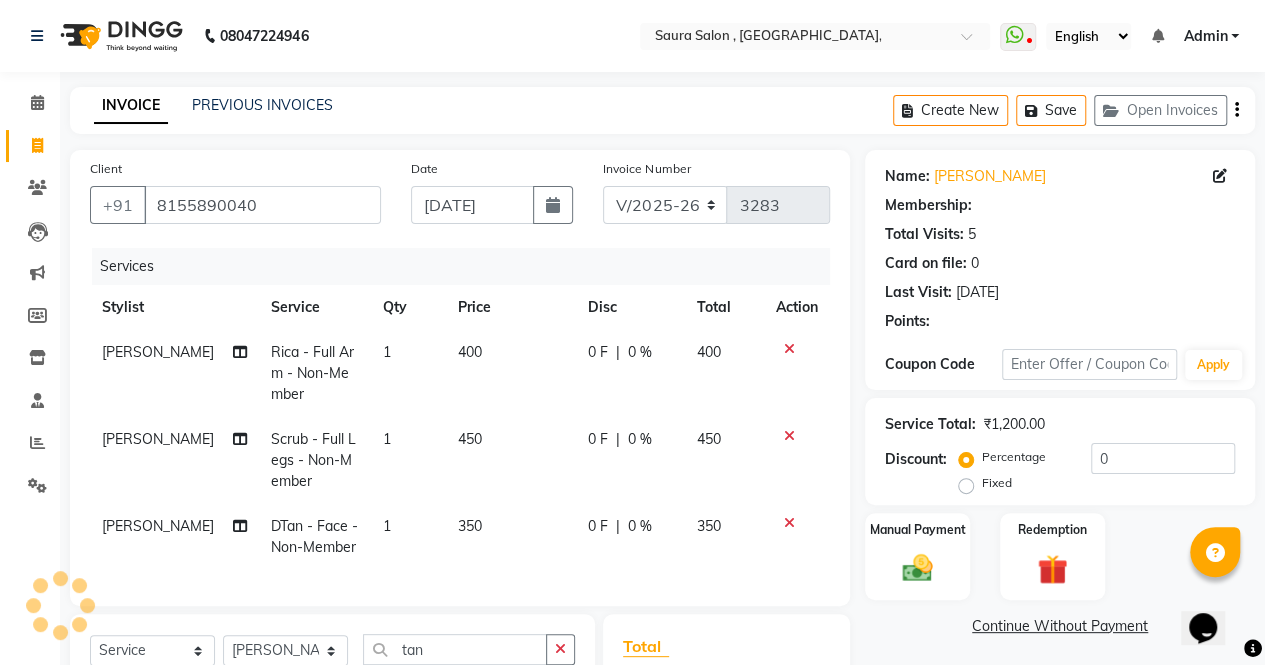 select on "1: Object" 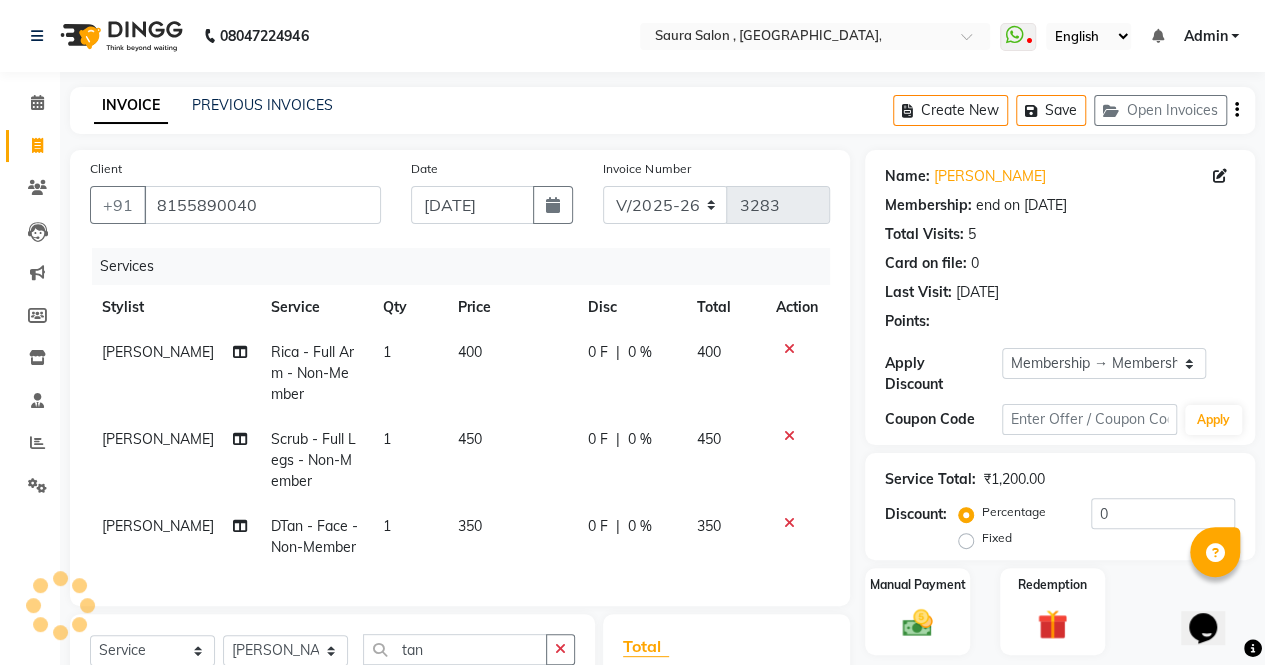 type 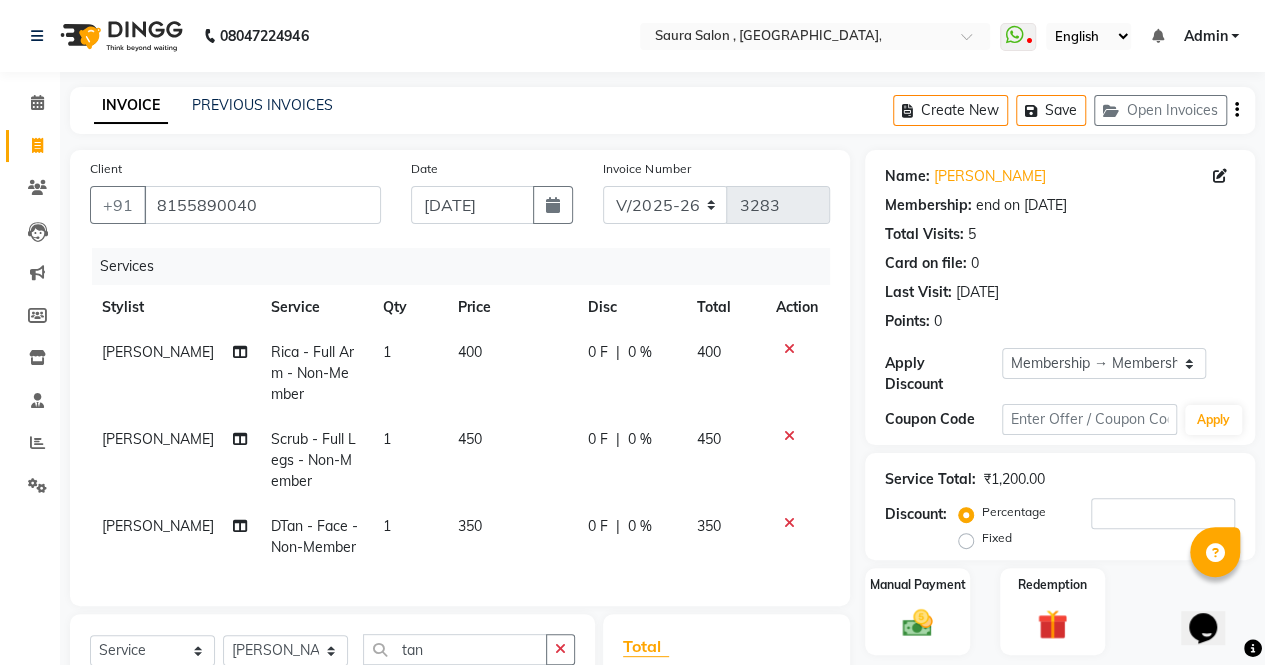 click 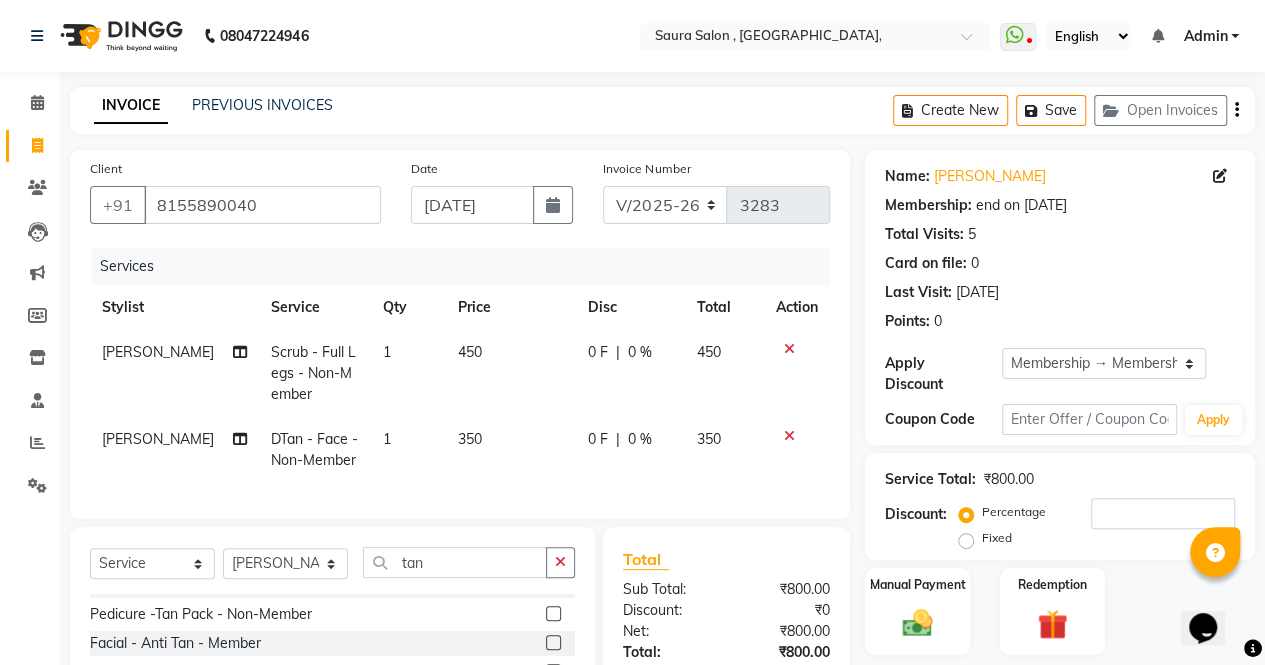 click 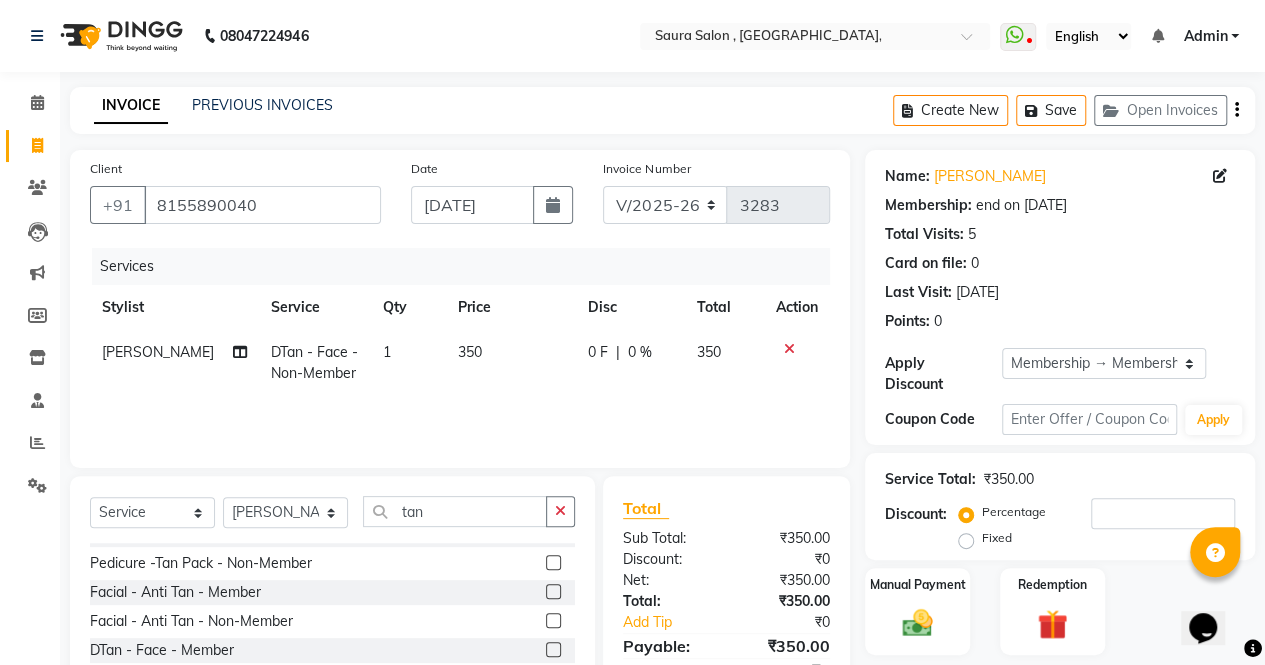 click 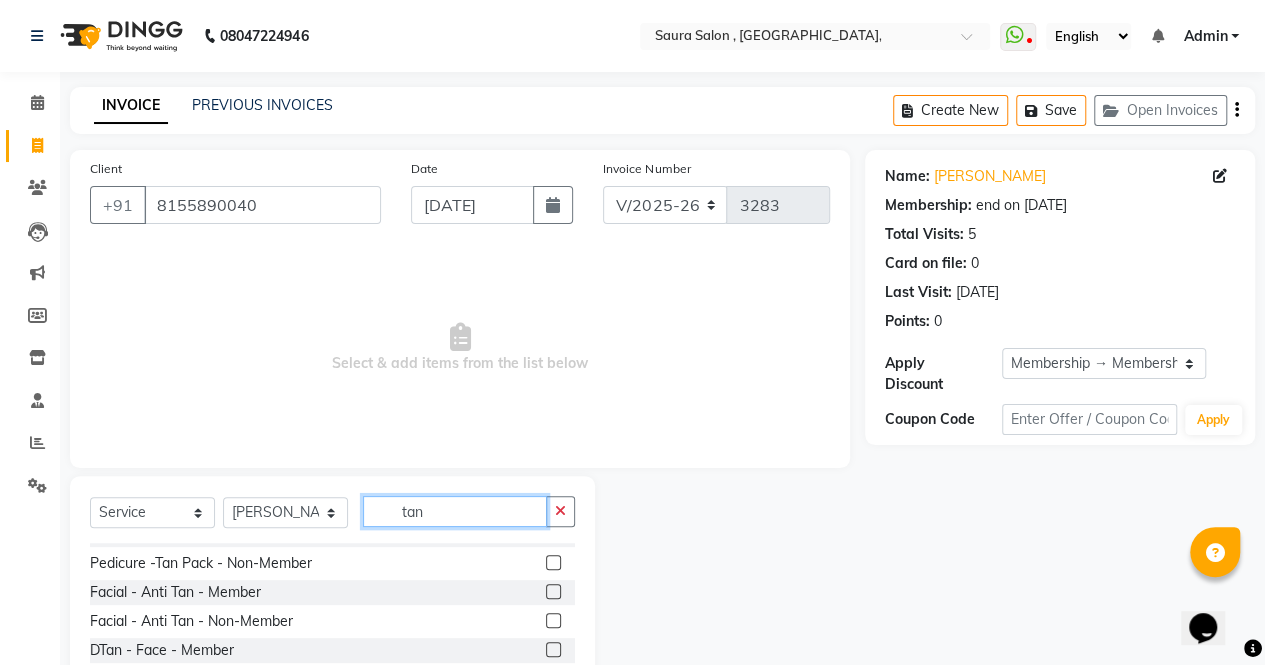 click on "tan" 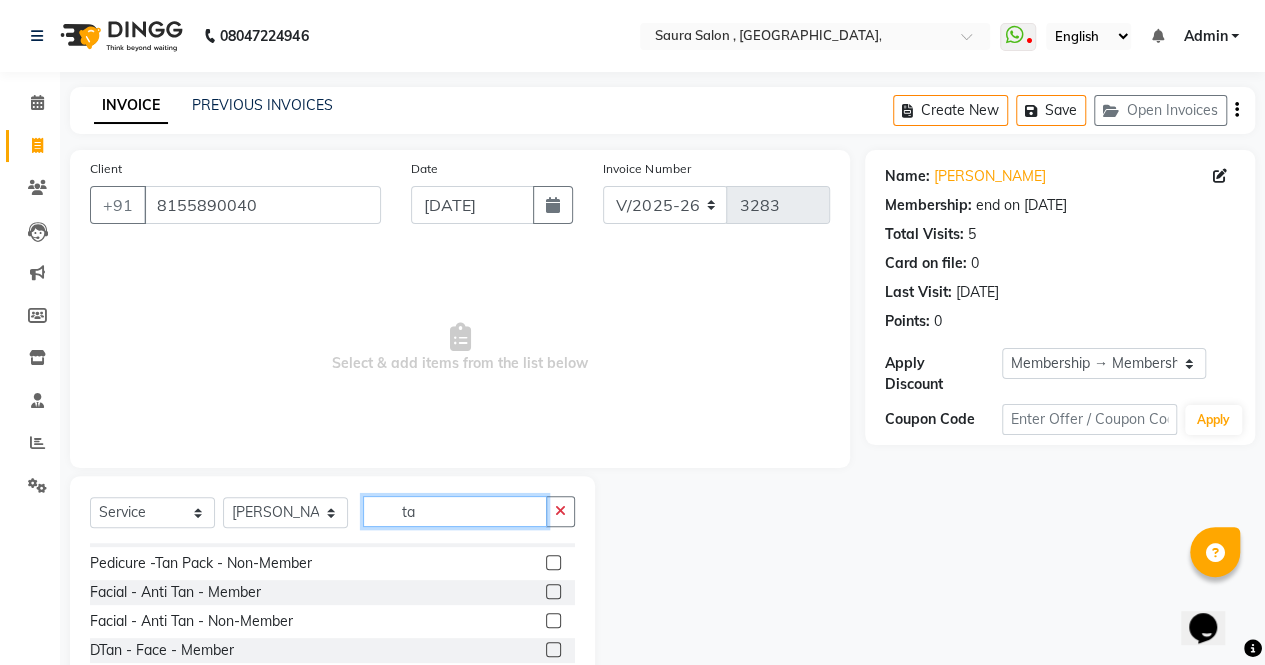 type on "t" 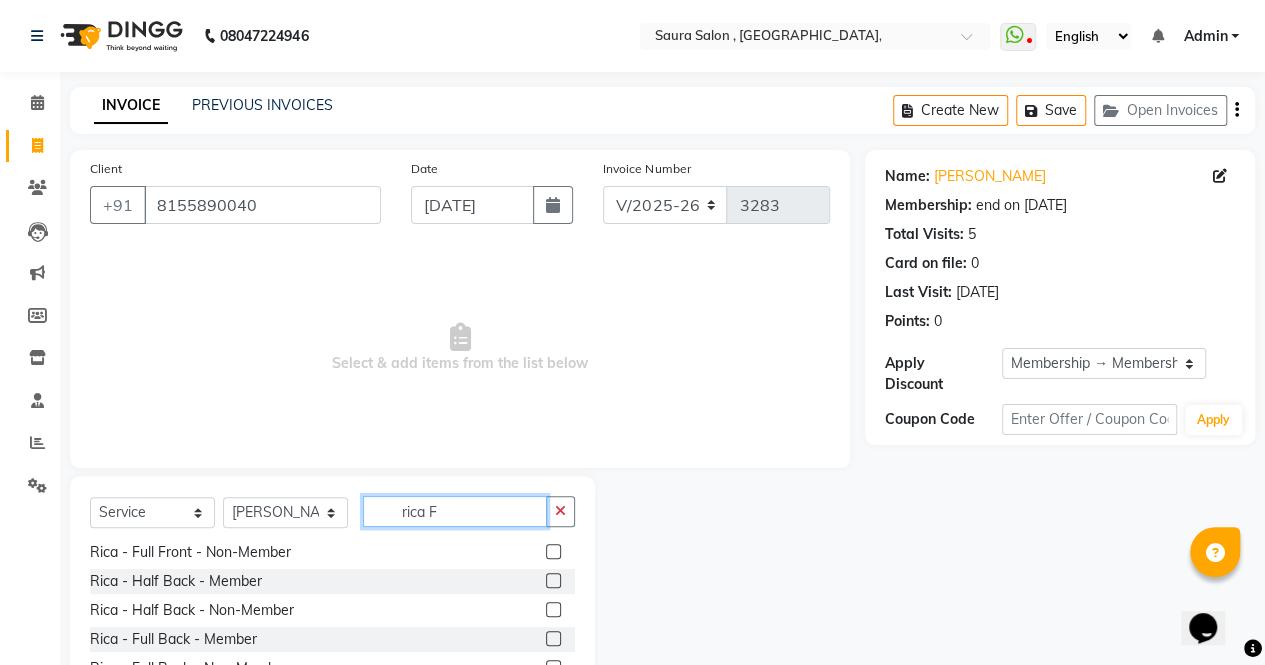 scroll, scrollTop: 380, scrollLeft: 0, axis: vertical 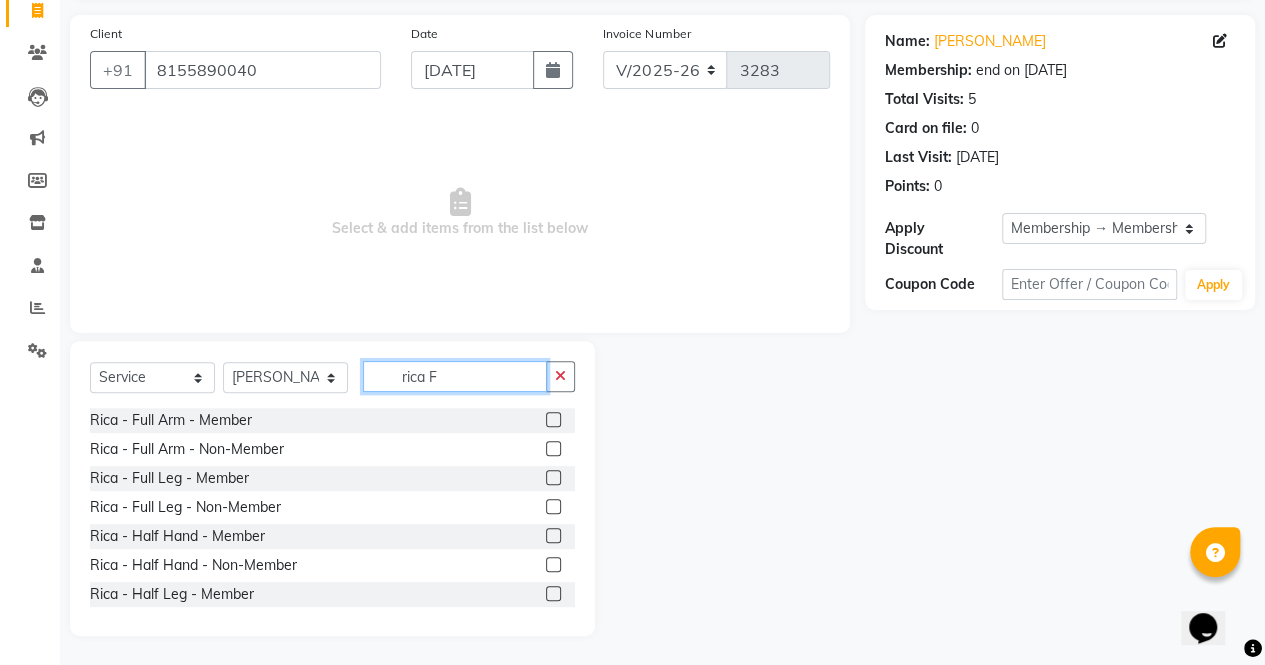 type on "rica F" 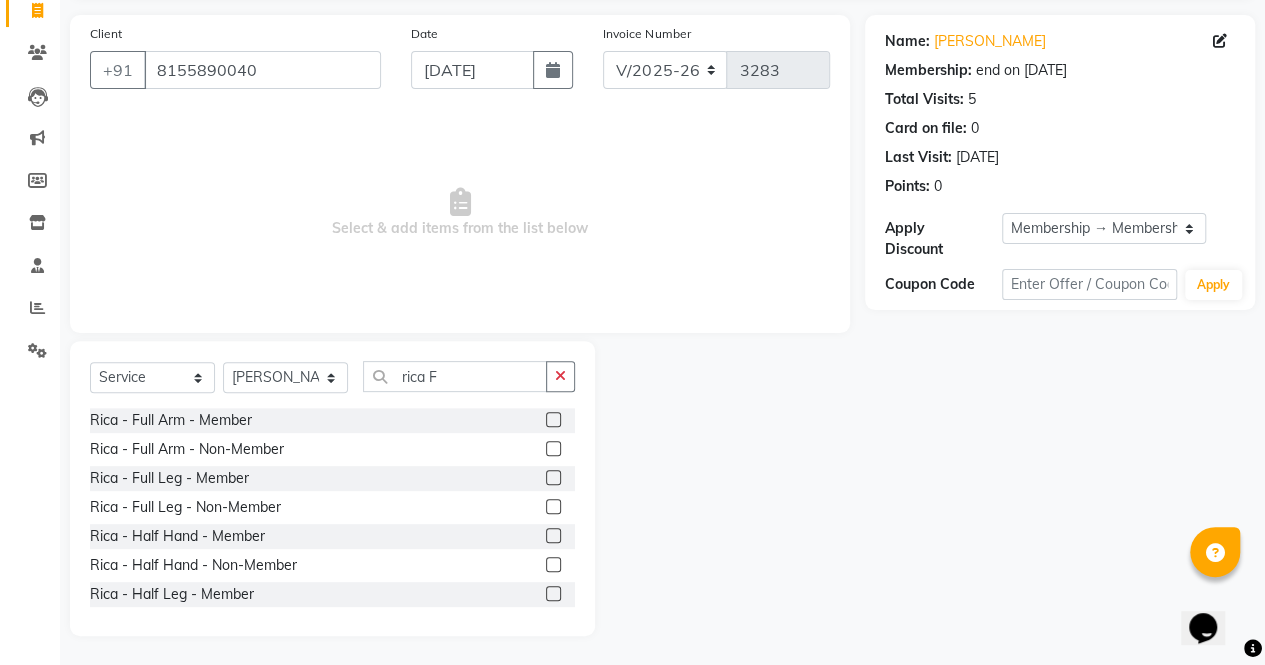 click 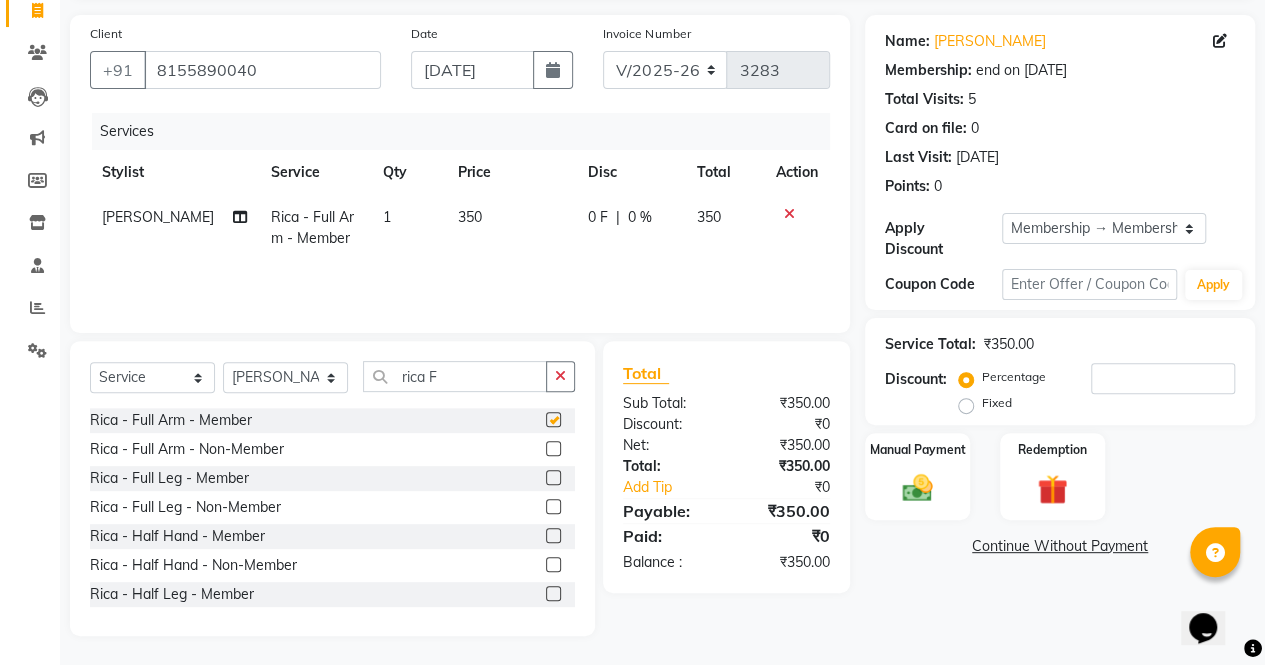 checkbox on "false" 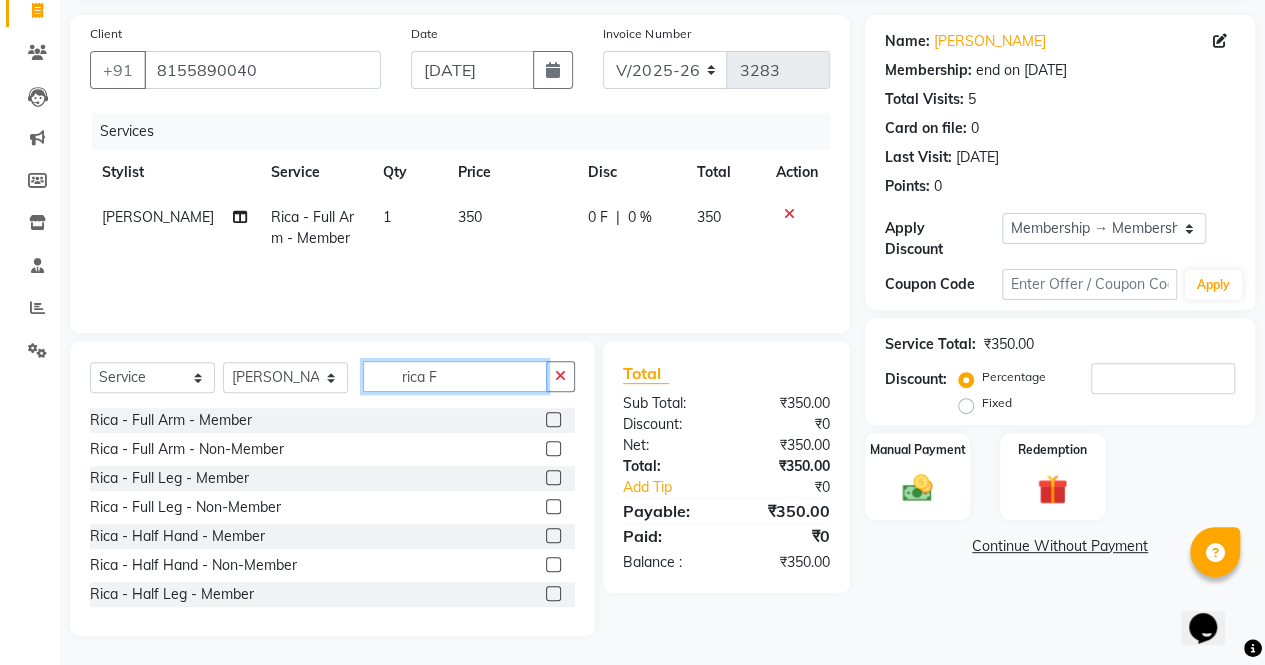 click on "rica F" 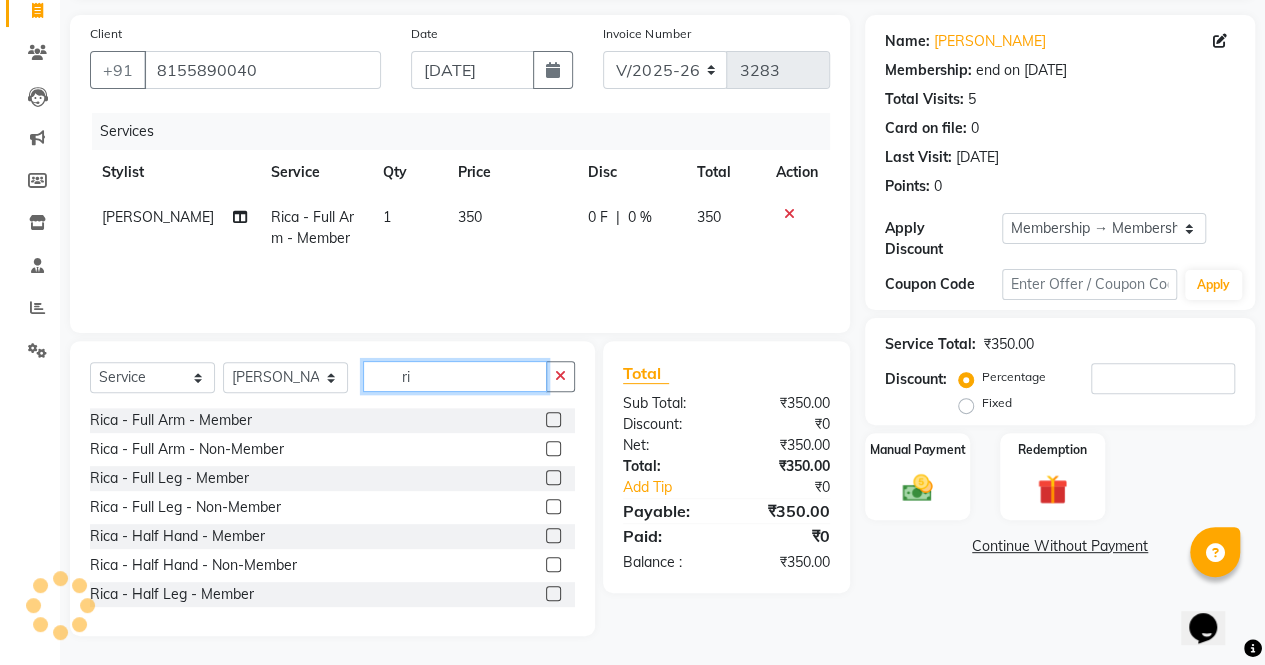 type on "r" 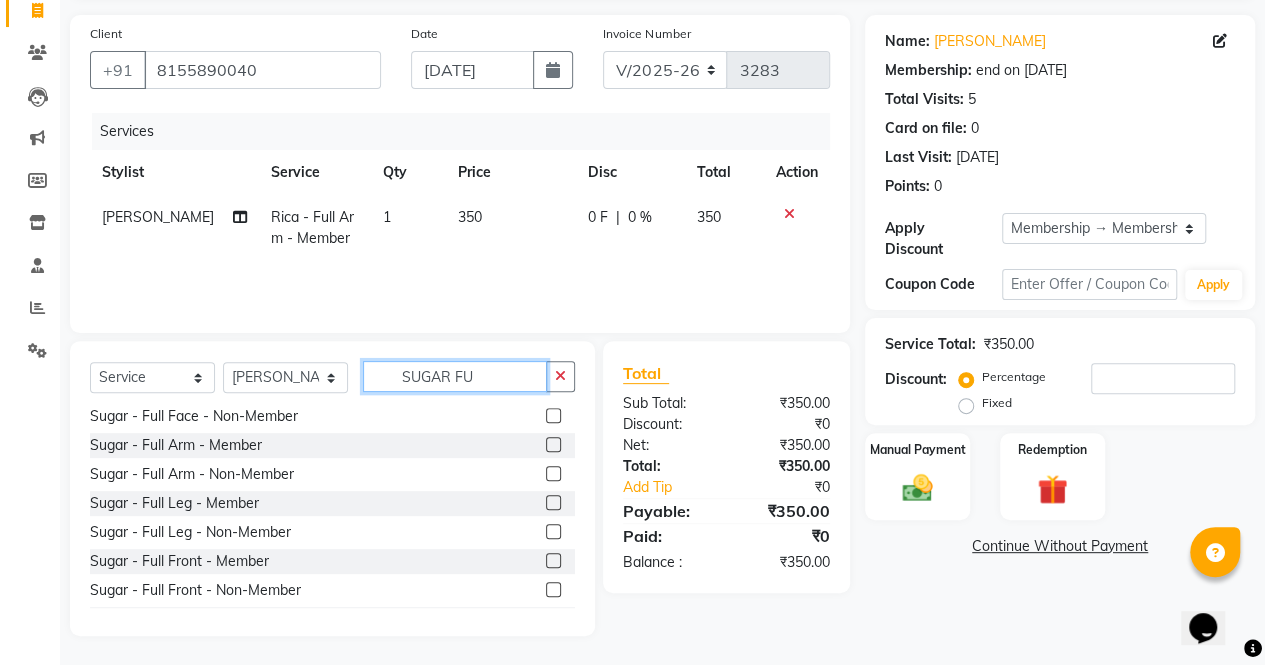 scroll, scrollTop: 34, scrollLeft: 0, axis: vertical 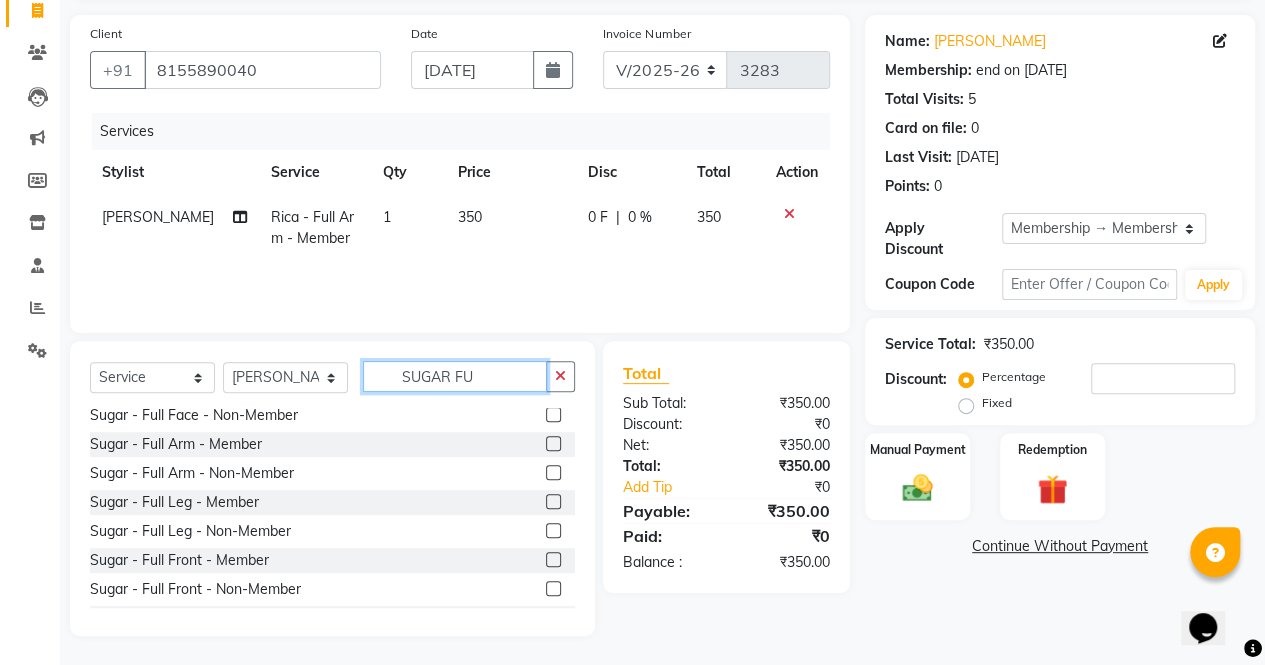 type on "SUGAR FU" 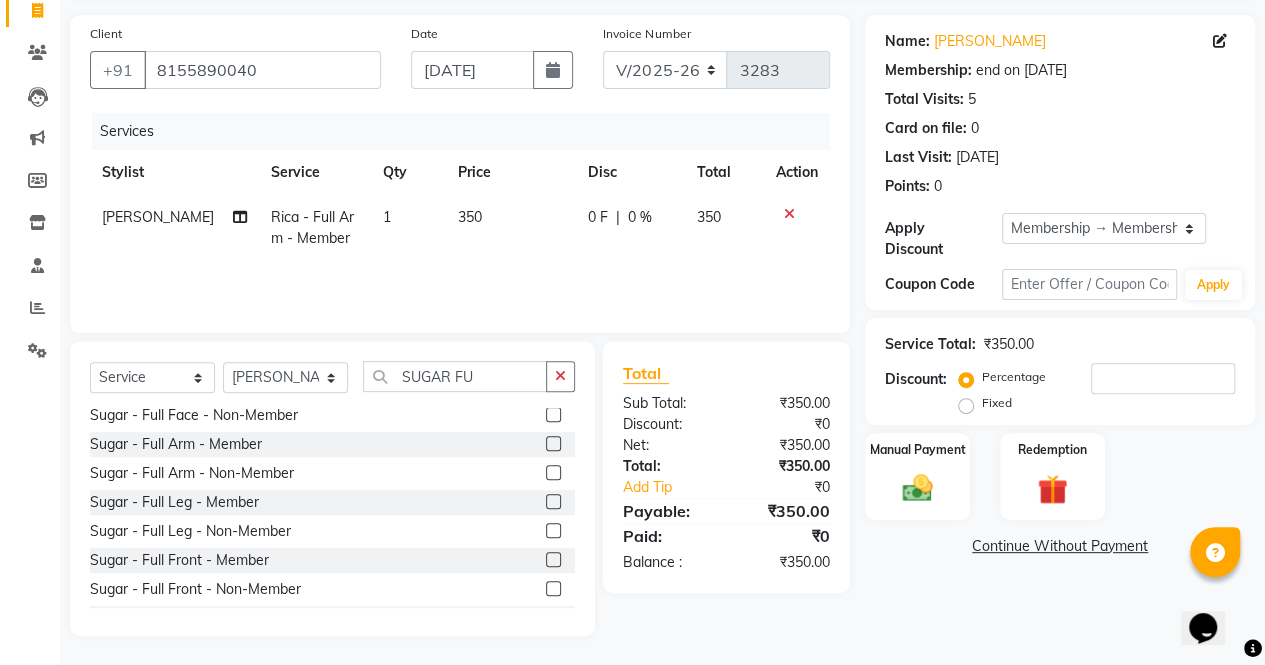click 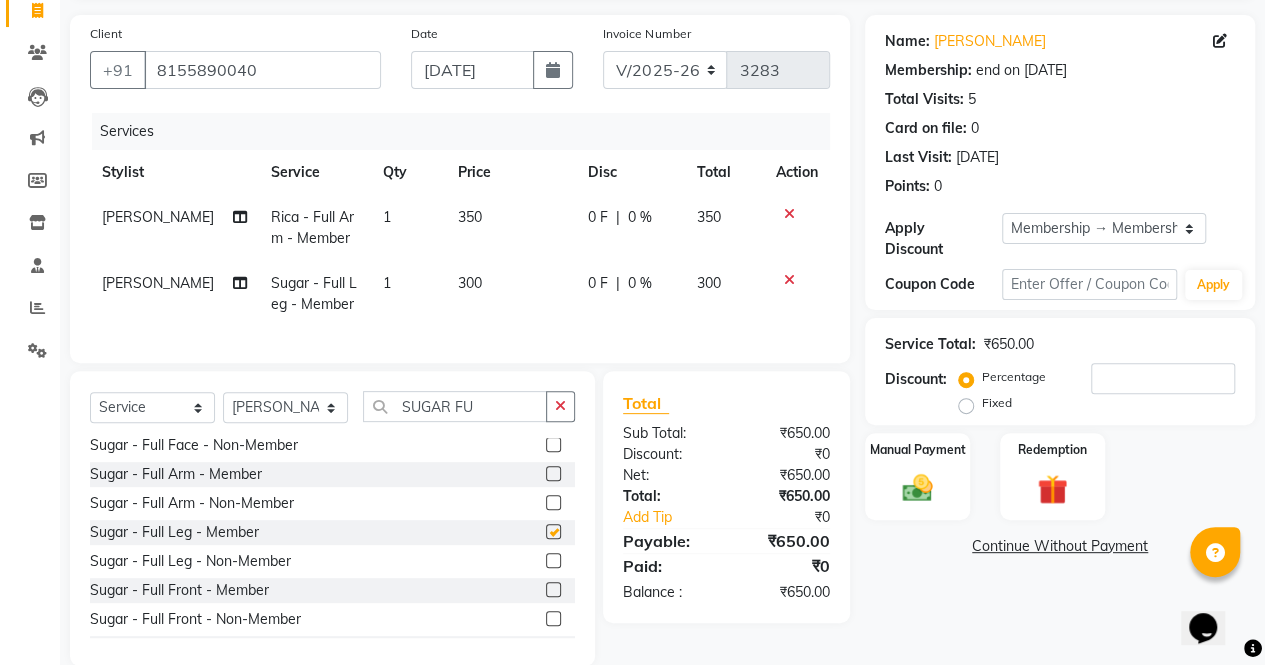 checkbox on "false" 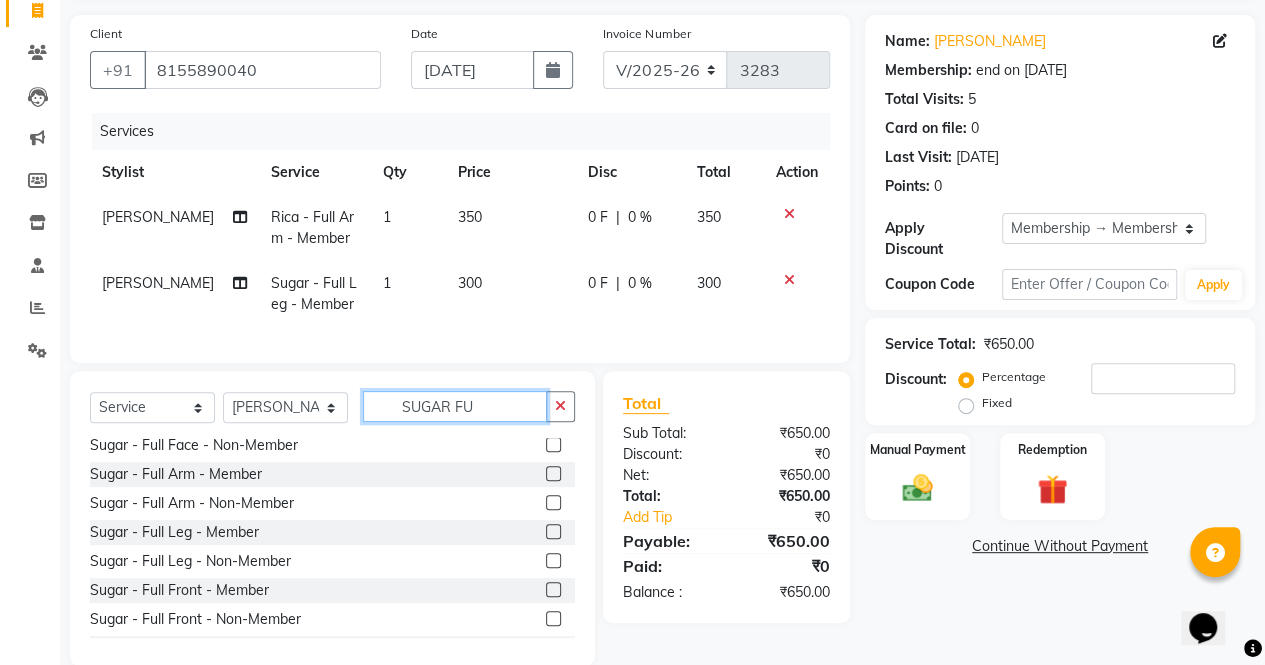 click on "SUGAR FU" 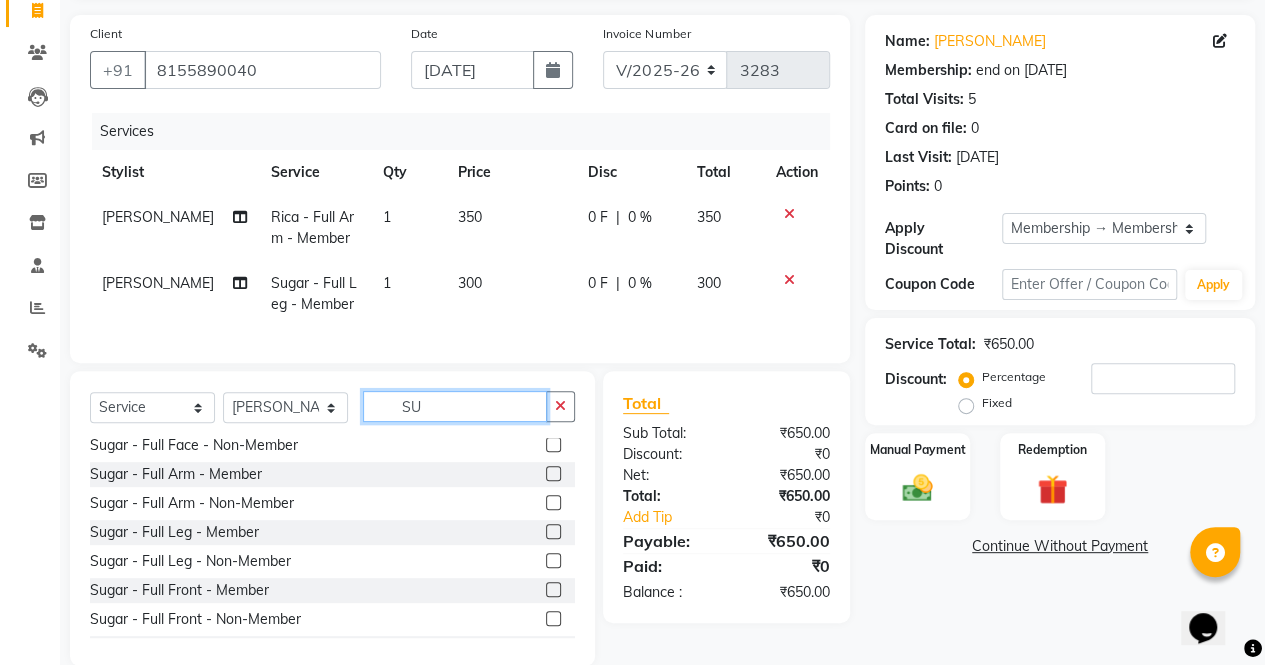 type on "S" 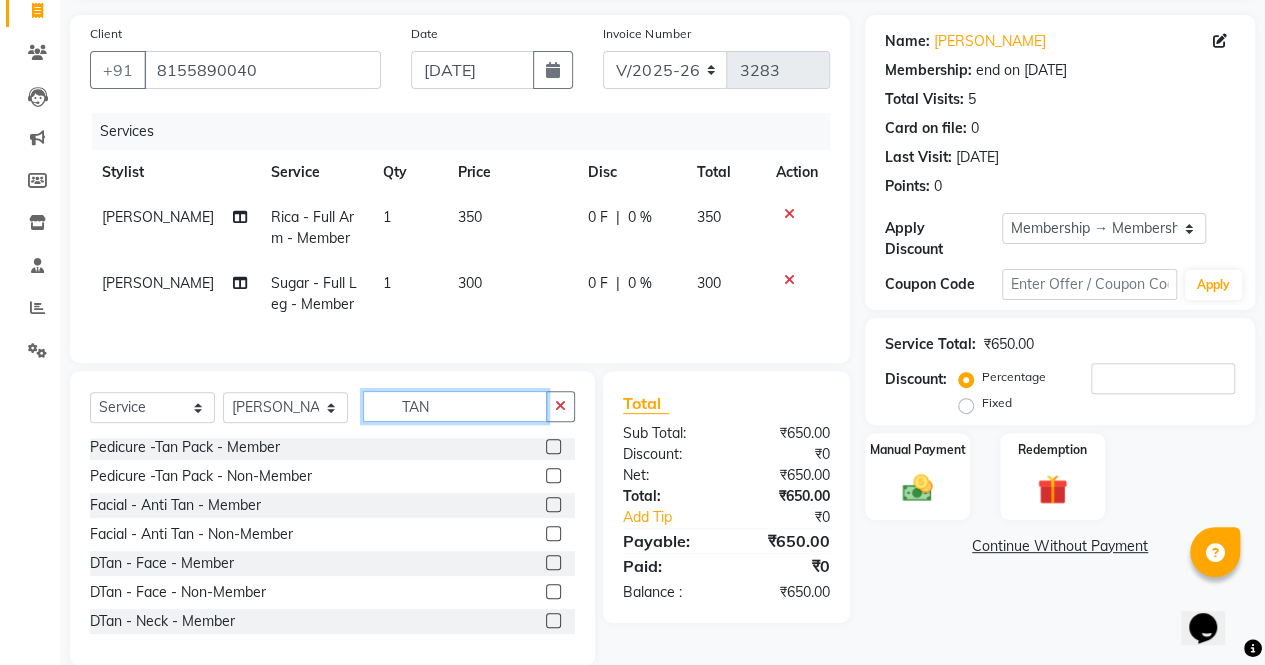 scroll, scrollTop: 62, scrollLeft: 0, axis: vertical 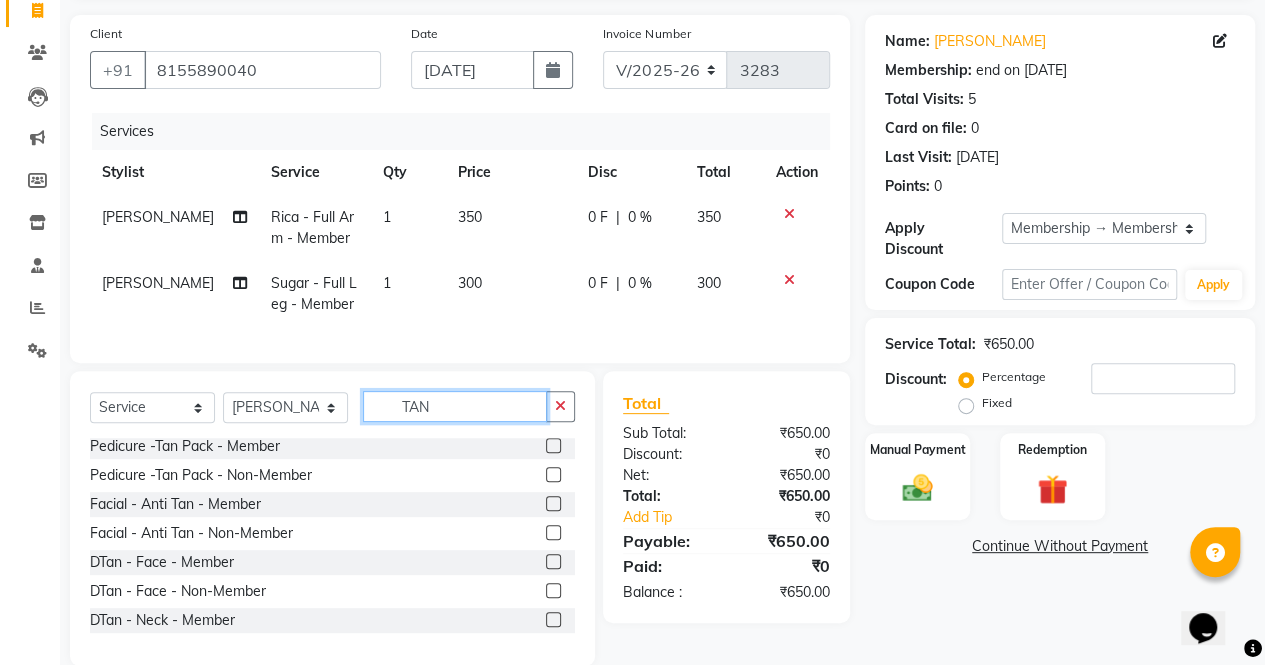 type on "TAN" 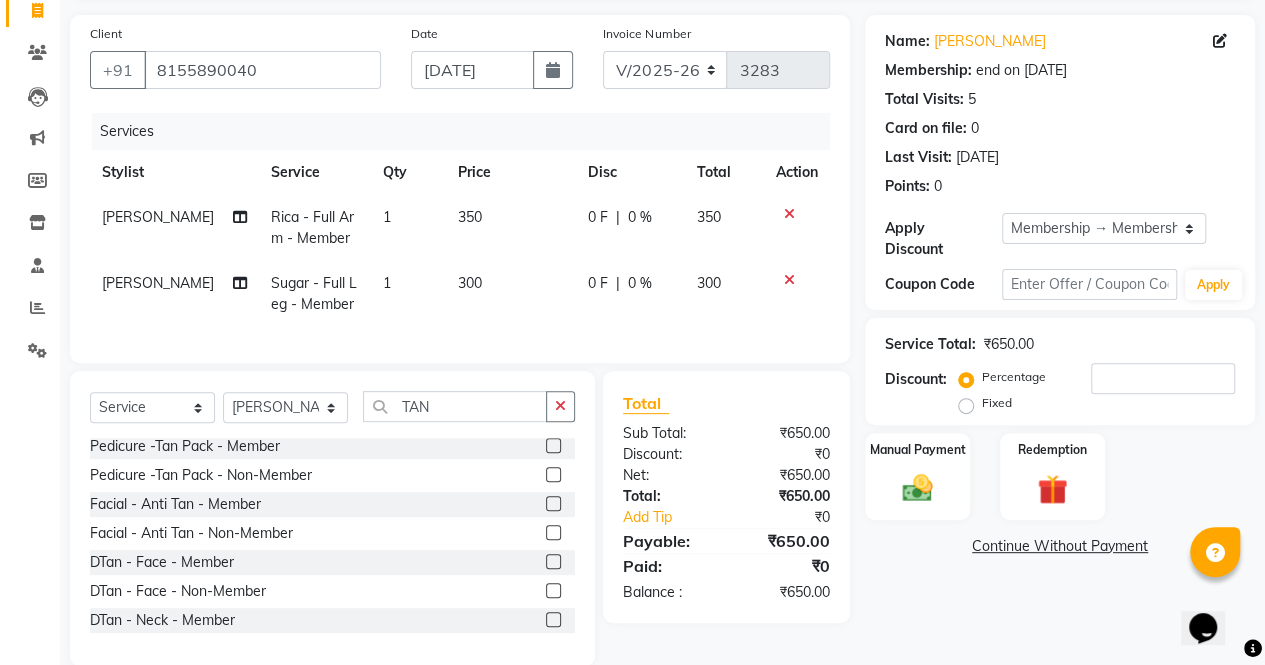 click 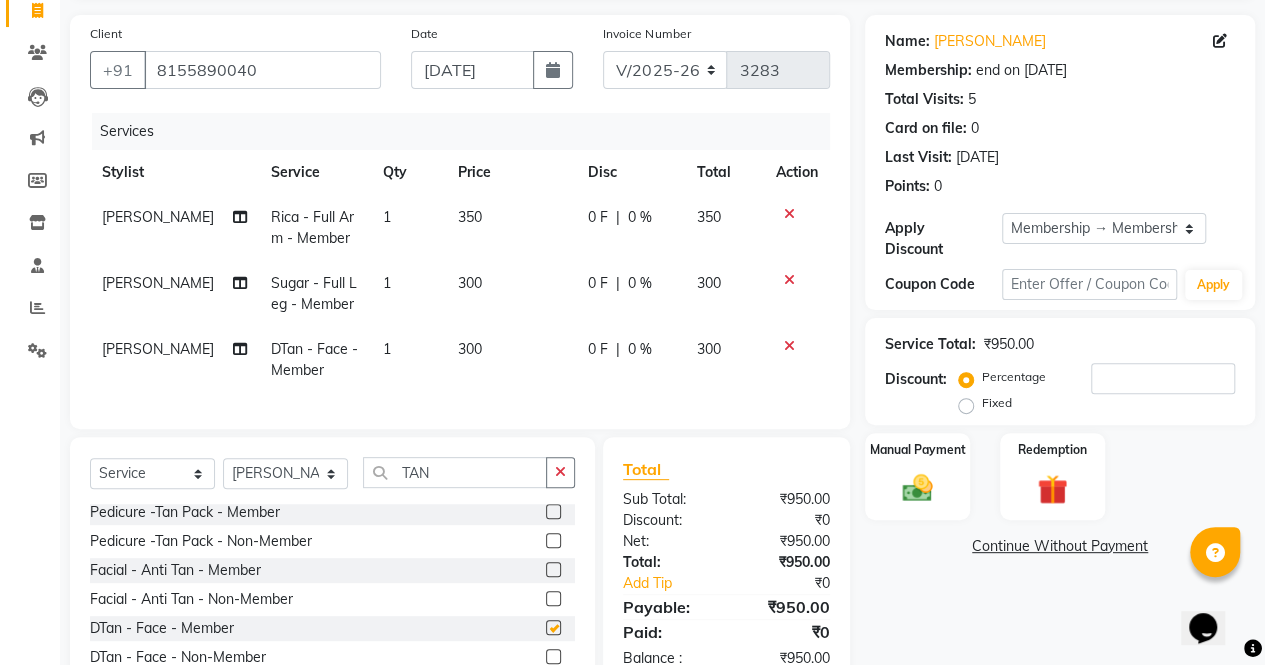 checkbox on "false" 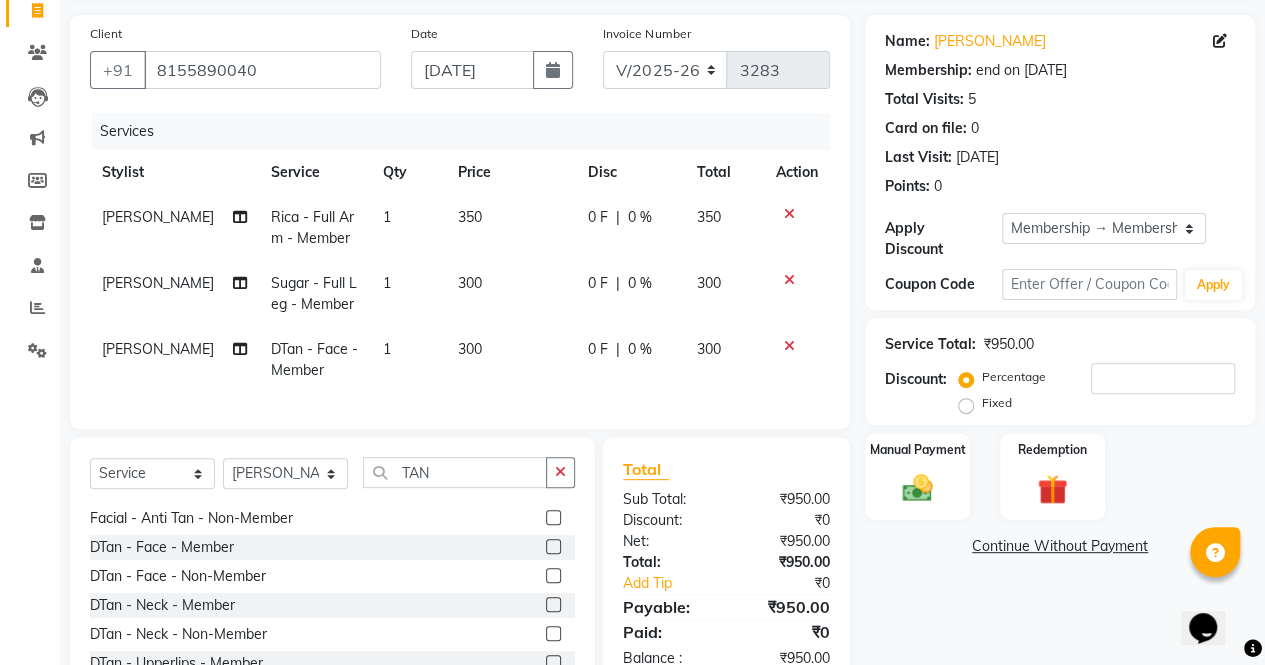scroll, scrollTop: 144, scrollLeft: 0, axis: vertical 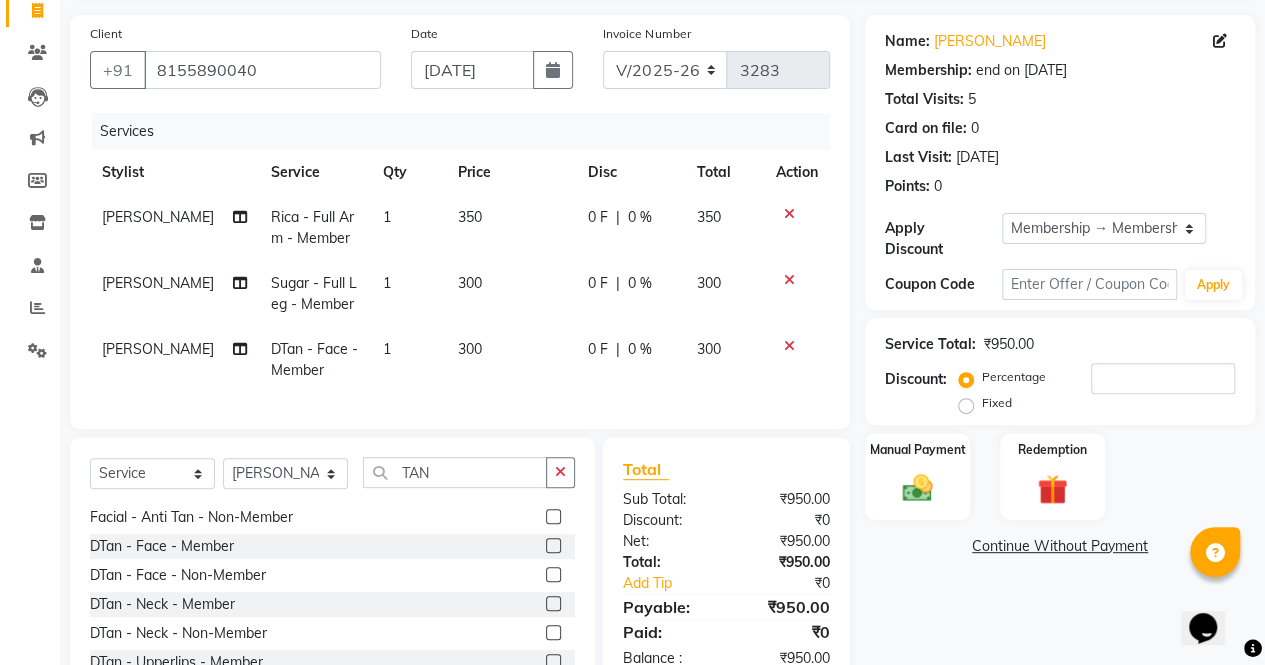 click 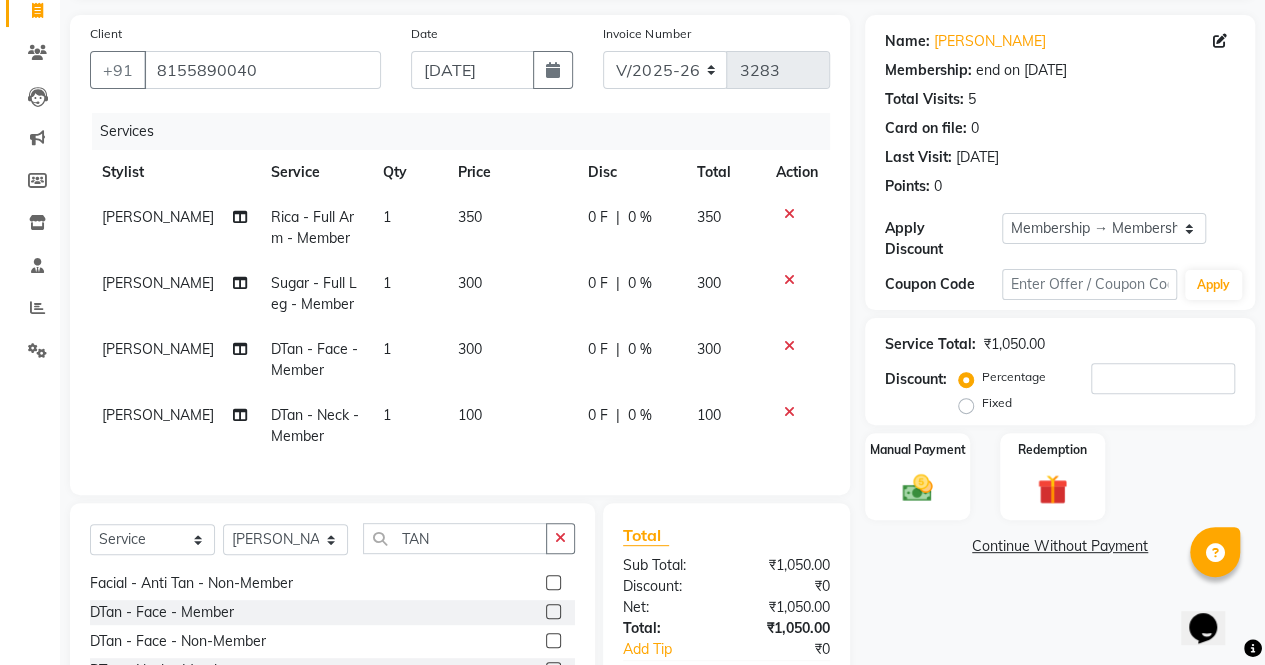 checkbox on "false" 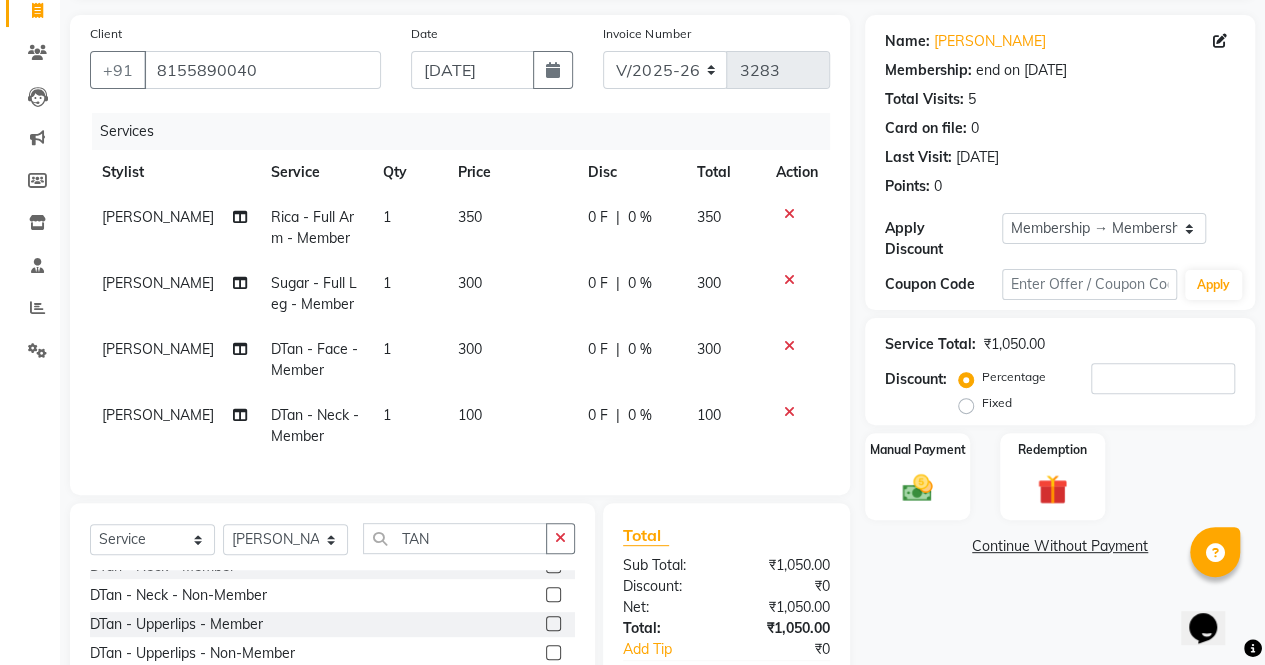 scroll, scrollTop: 262, scrollLeft: 0, axis: vertical 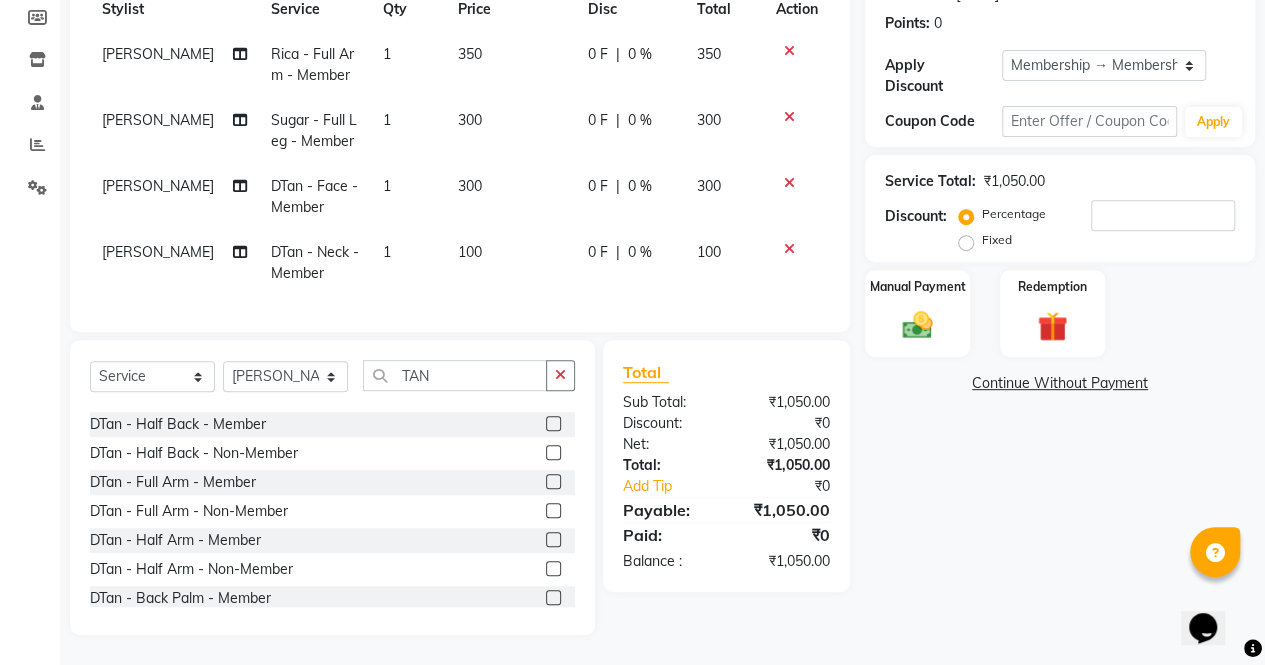 click 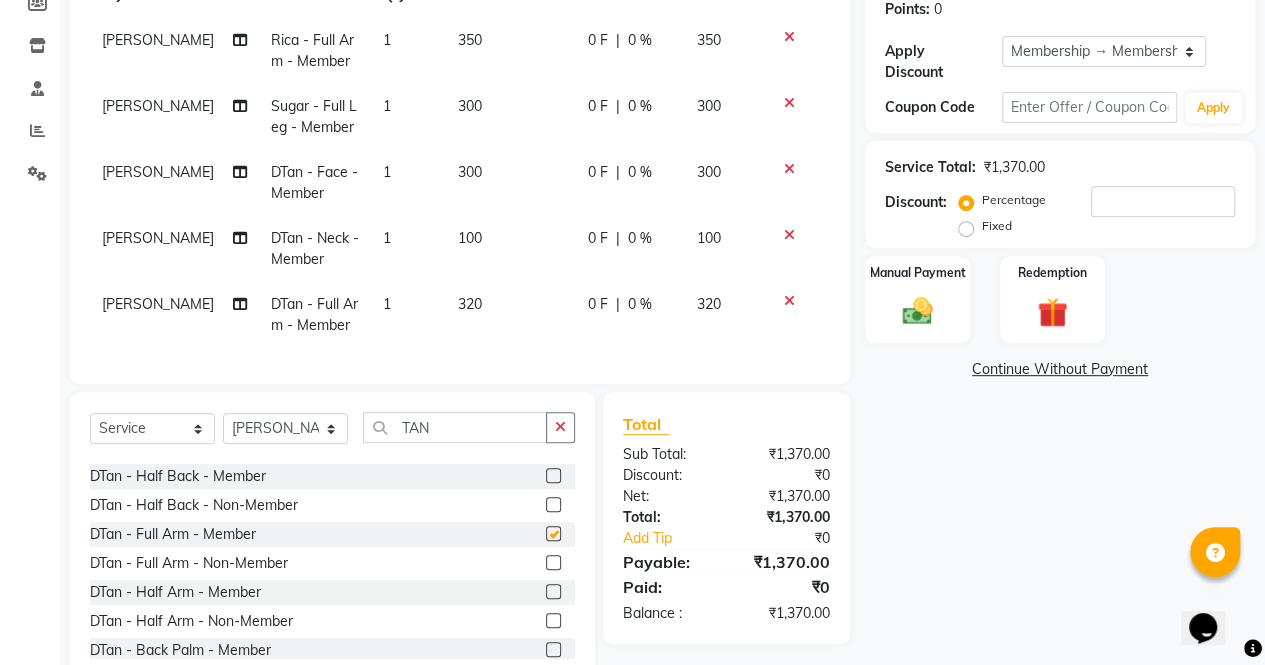 checkbox on "false" 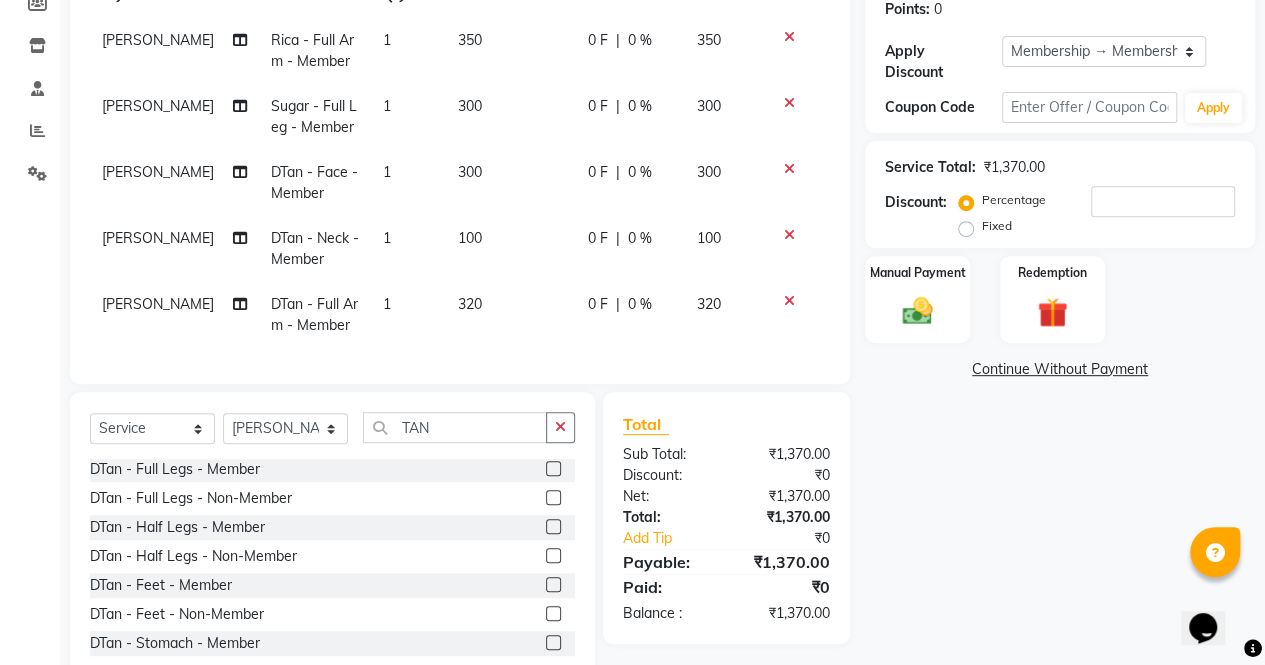 scroll, scrollTop: 815, scrollLeft: 0, axis: vertical 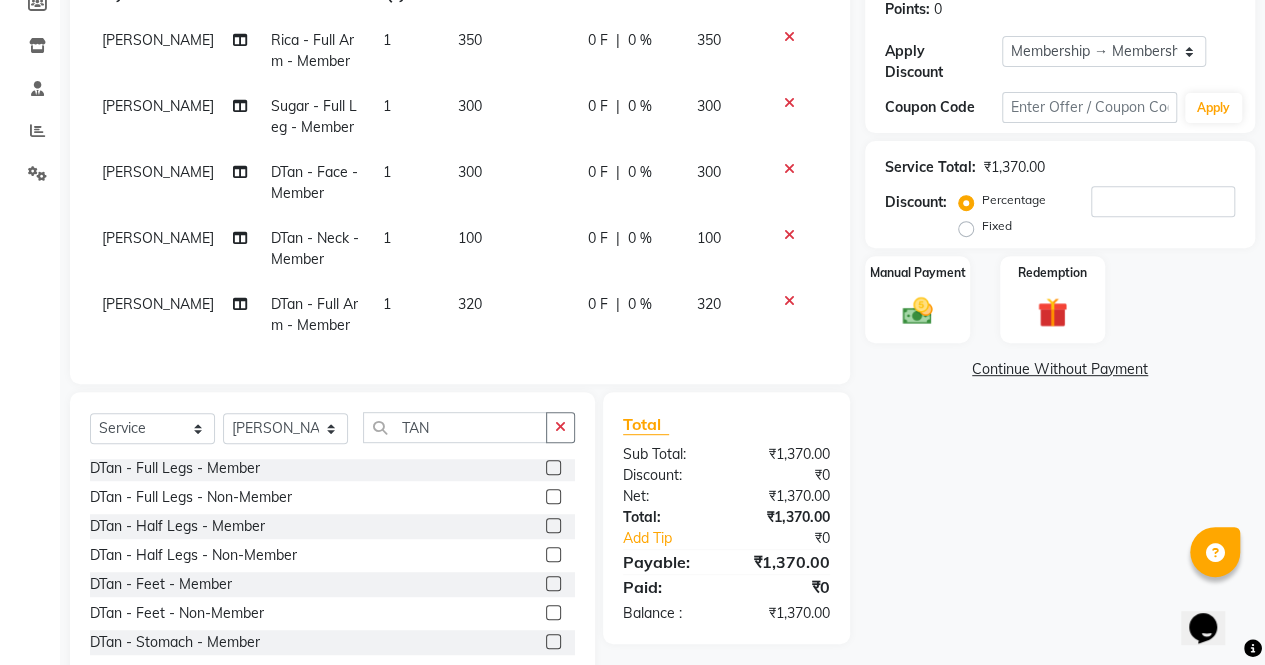 click 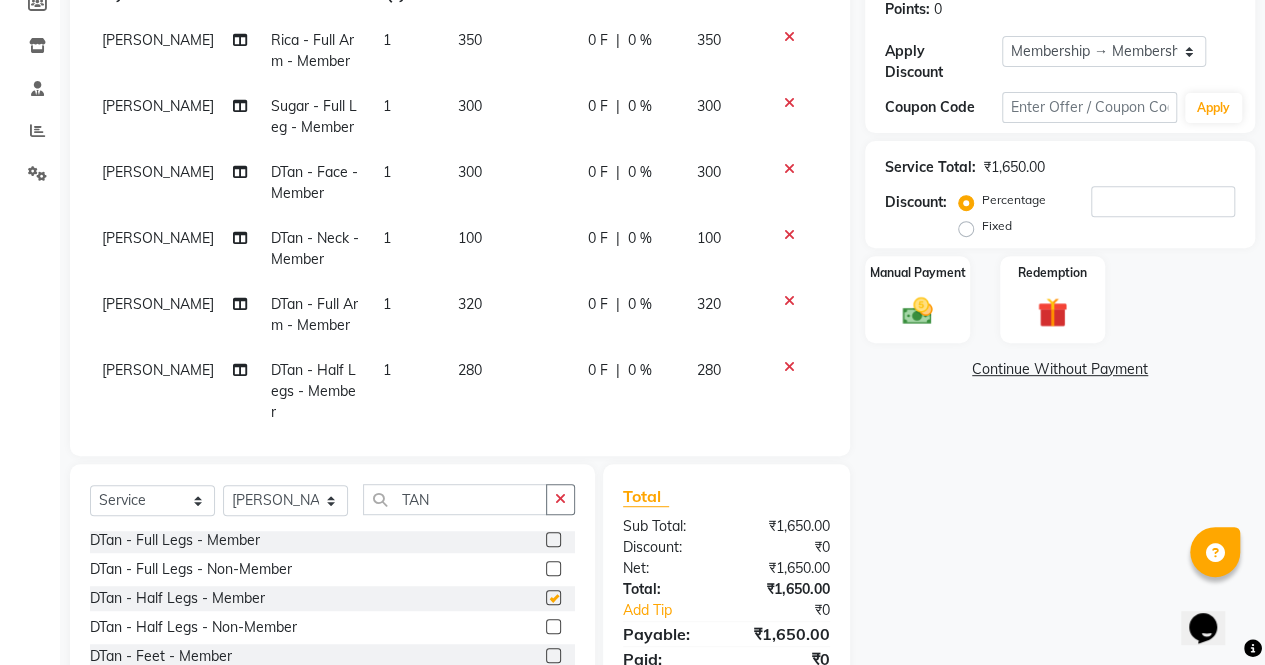 checkbox on "false" 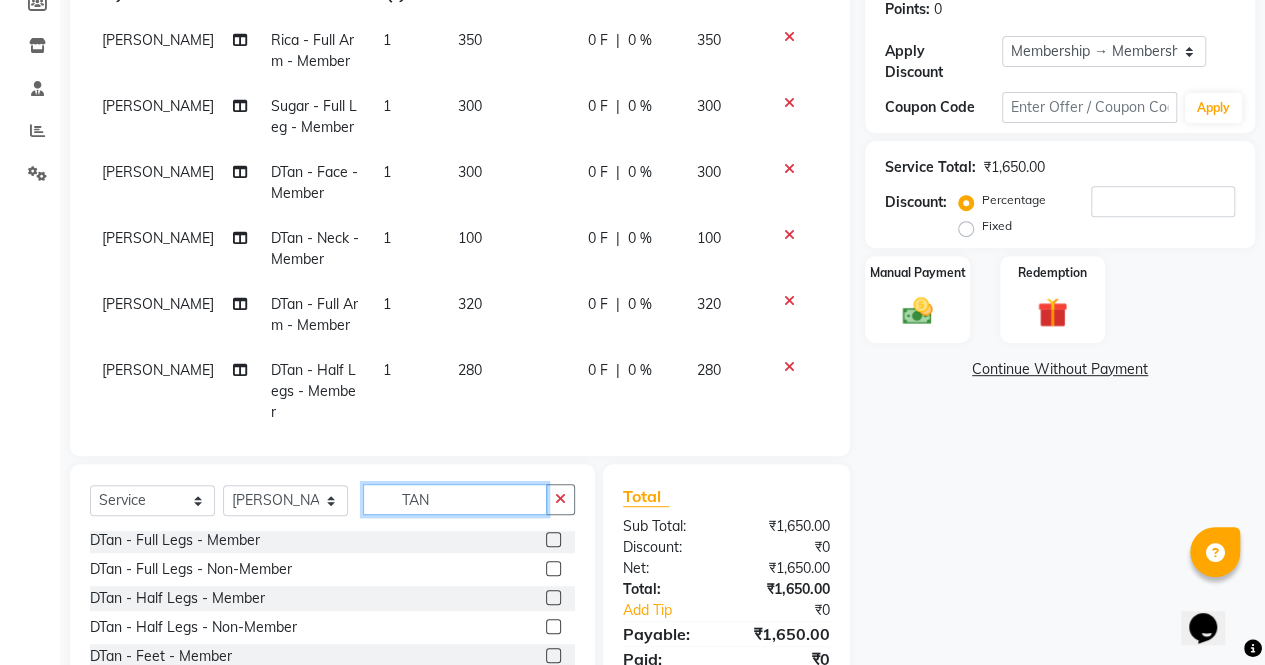 click on "TAN" 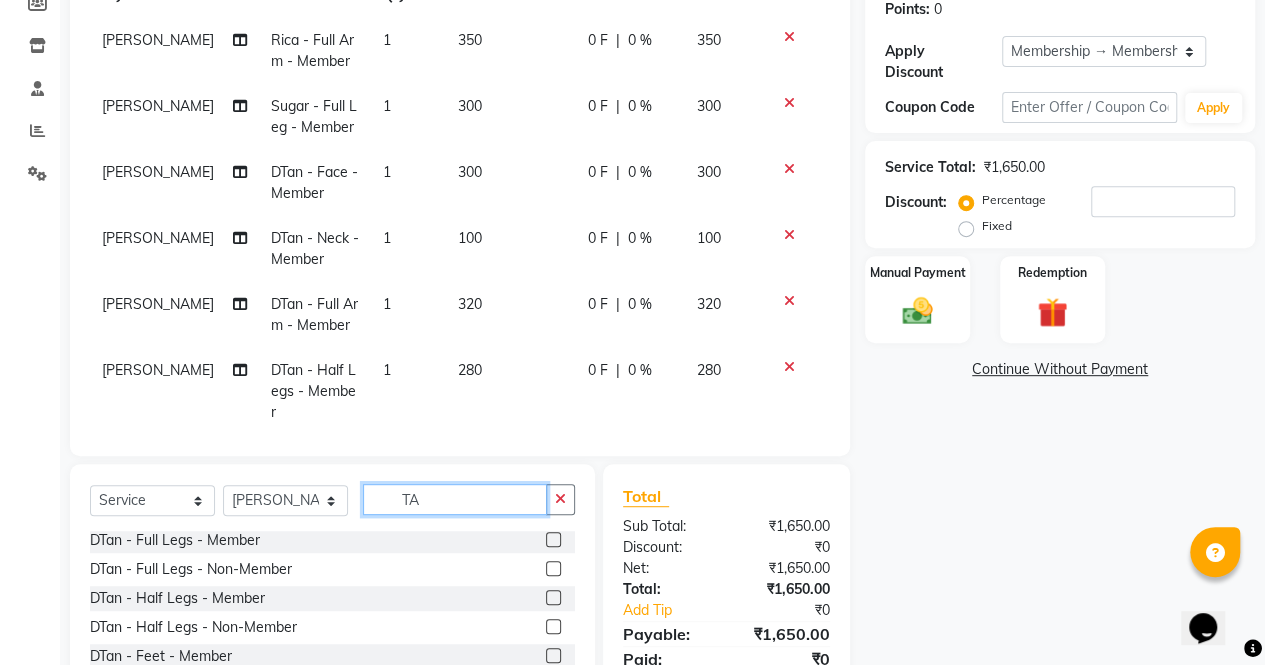 type on "T" 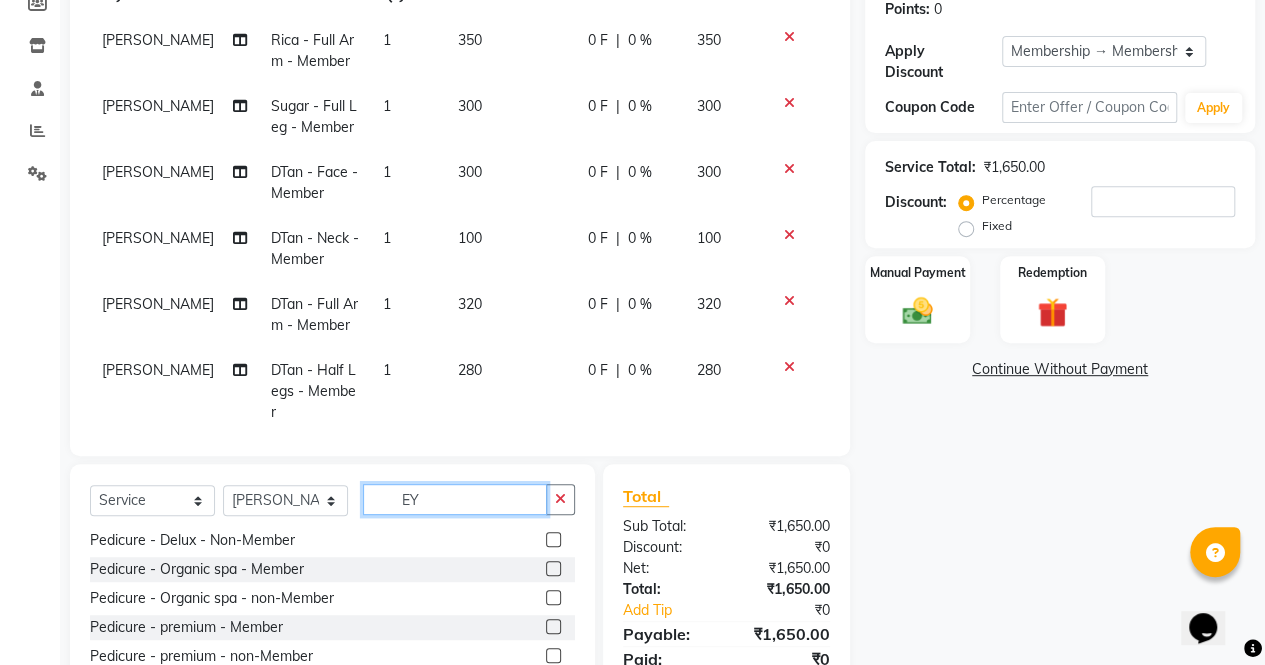 scroll, scrollTop: 0, scrollLeft: 0, axis: both 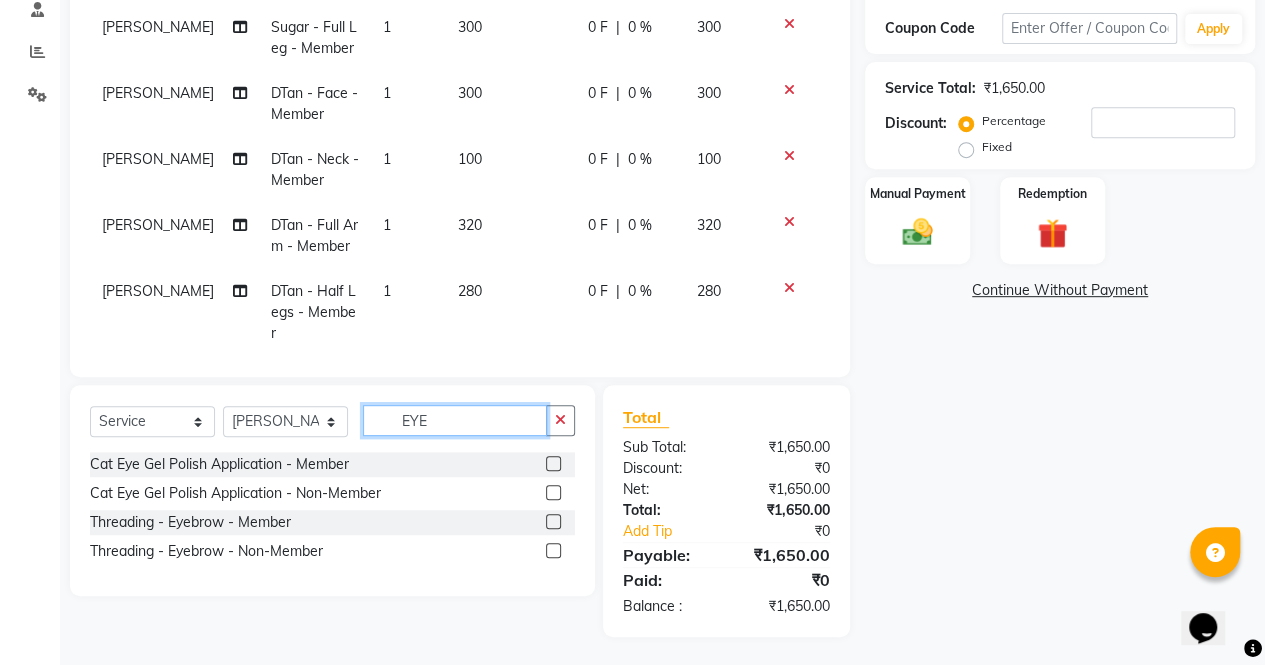 type on "EYE" 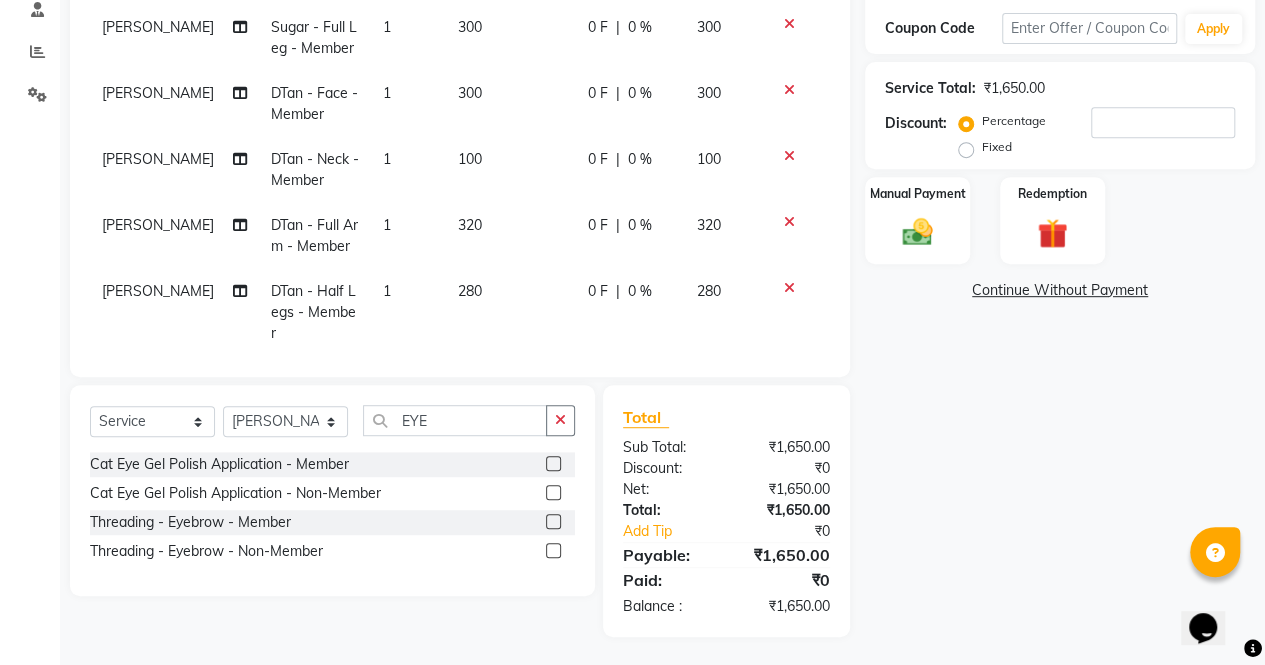 click 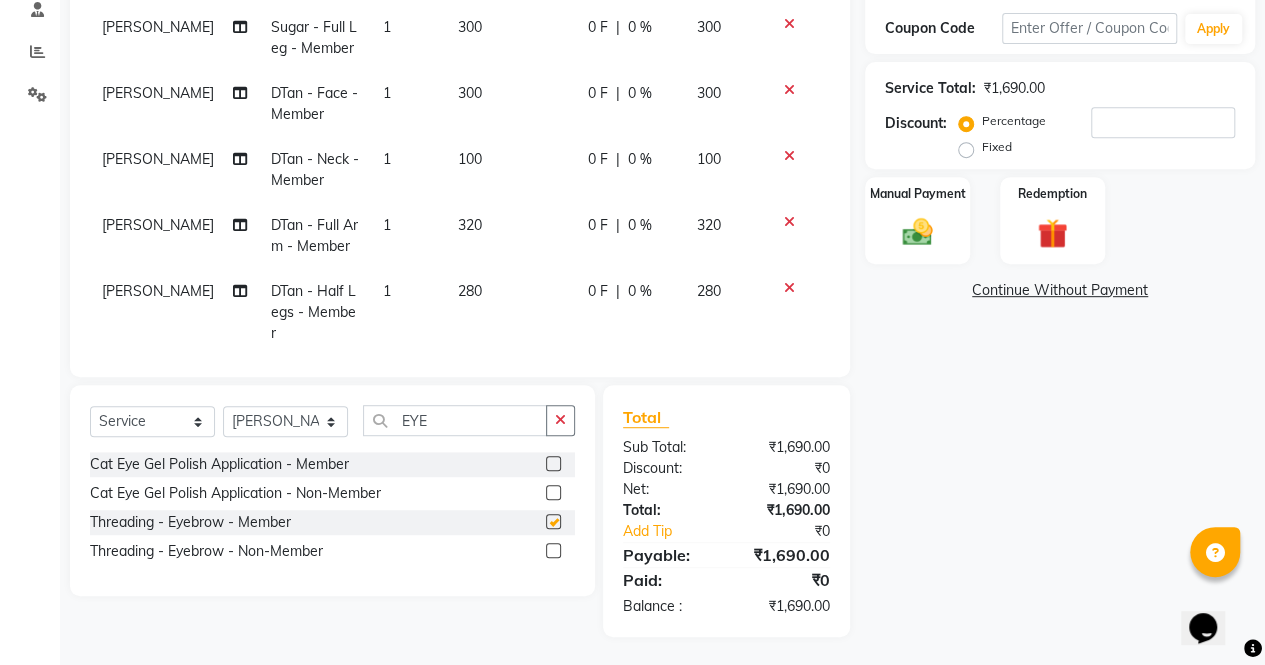 checkbox on "false" 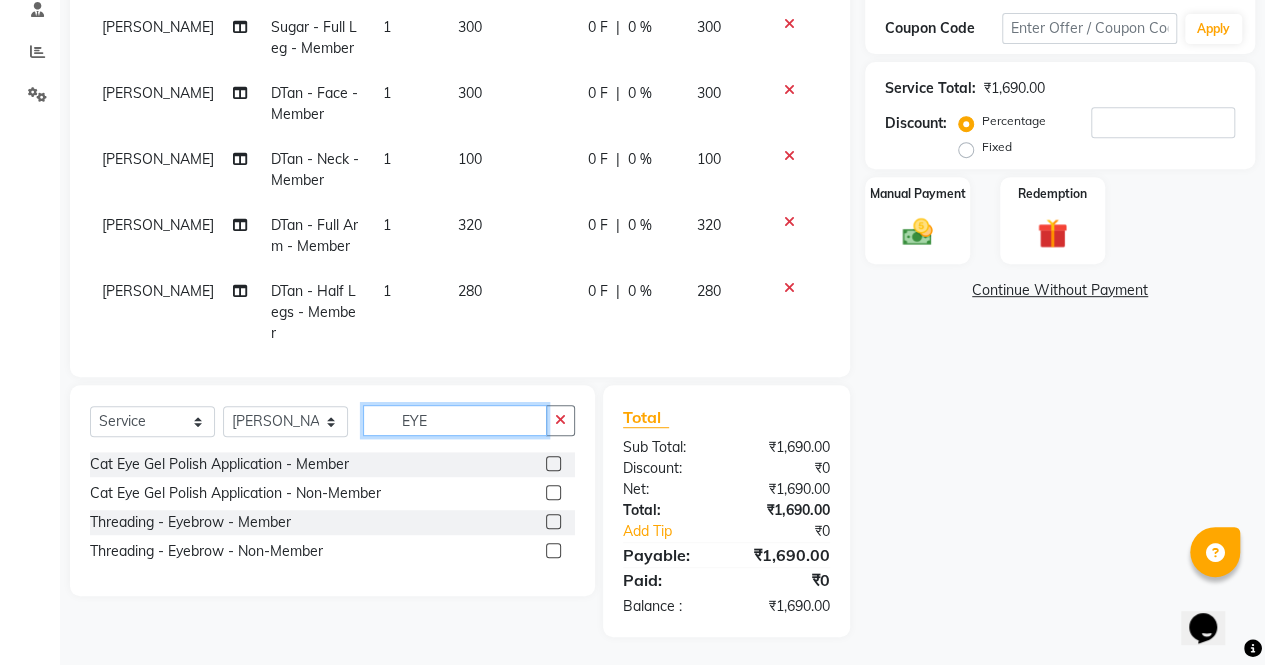 click on "EYE" 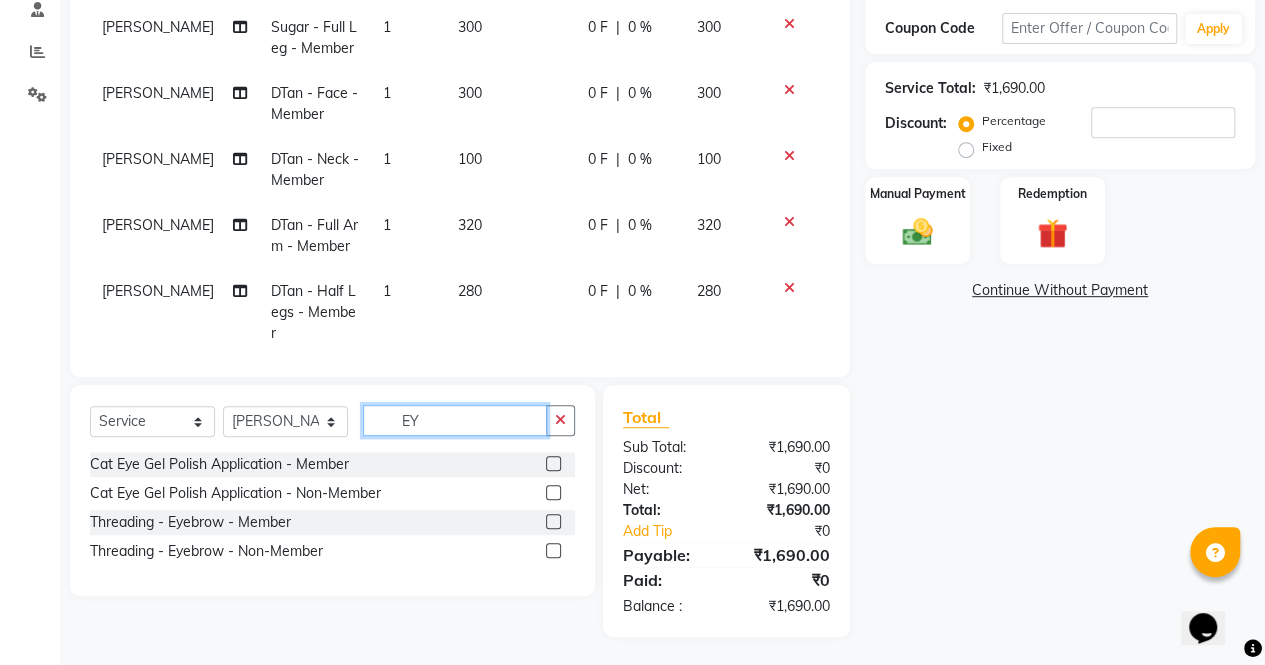 type on "E" 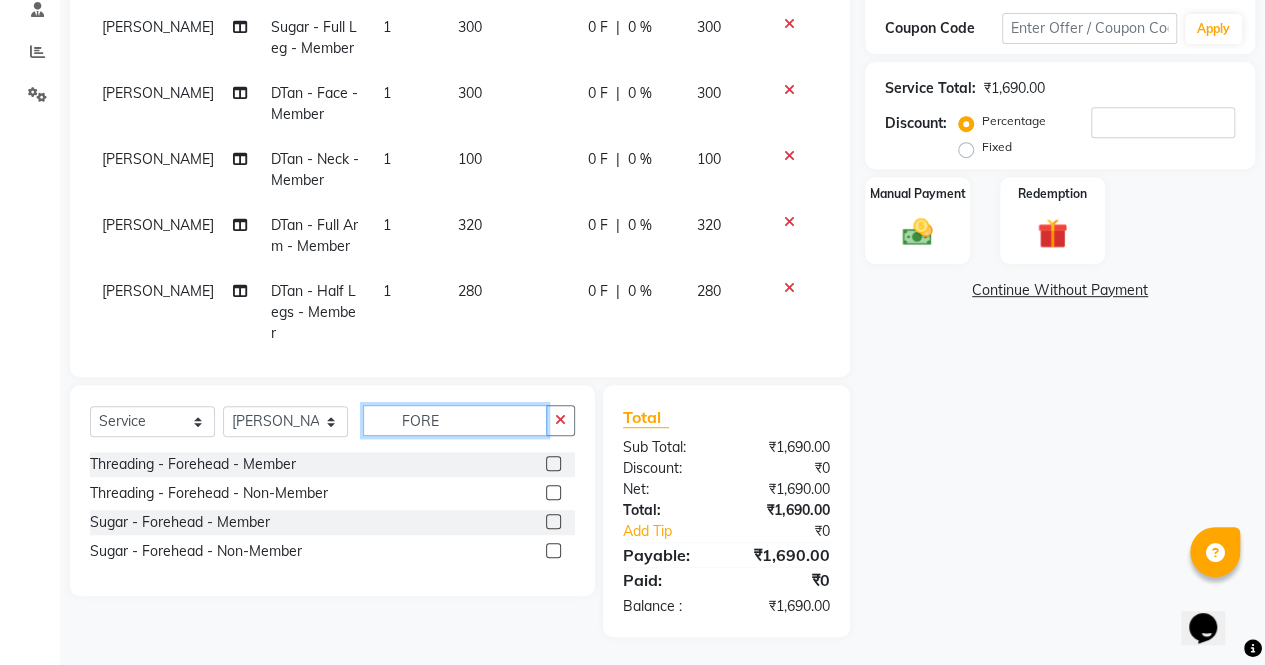 type on "FORE" 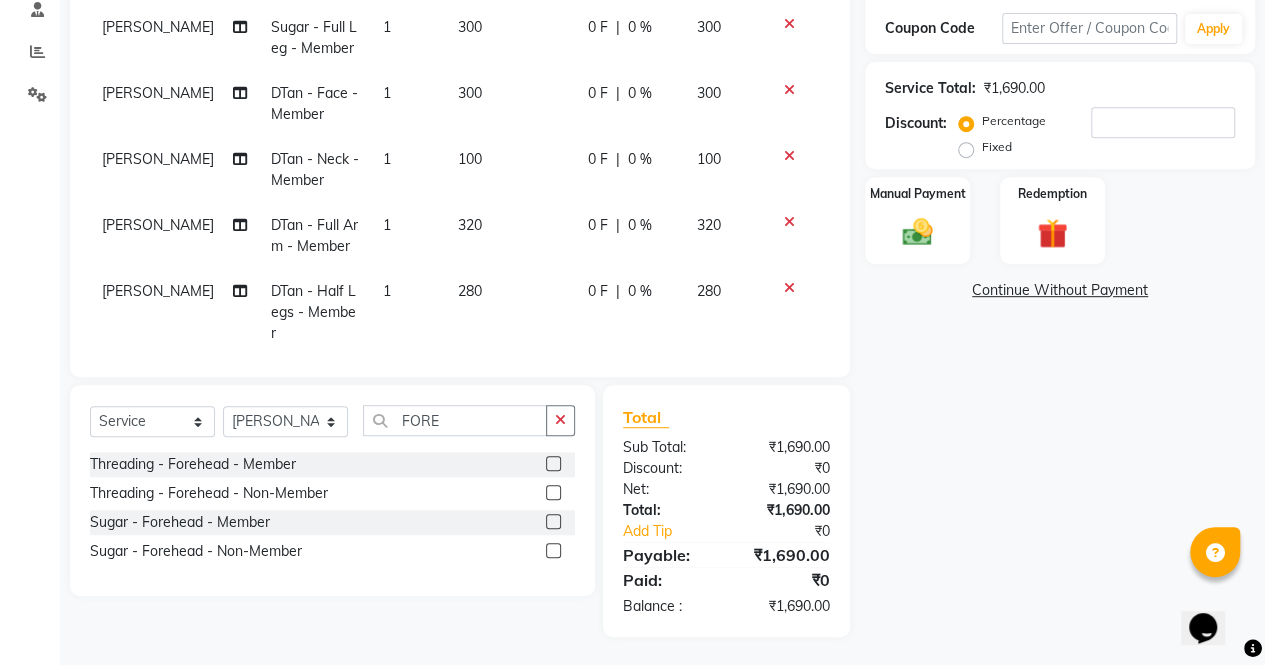 click 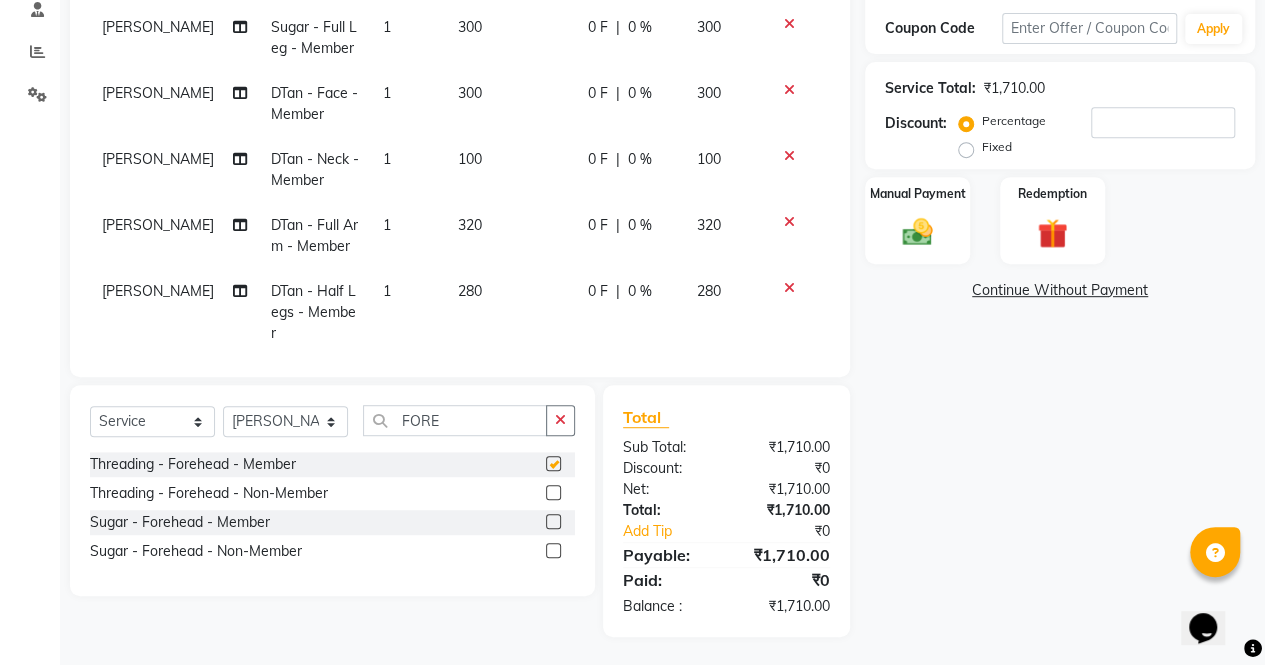 checkbox on "false" 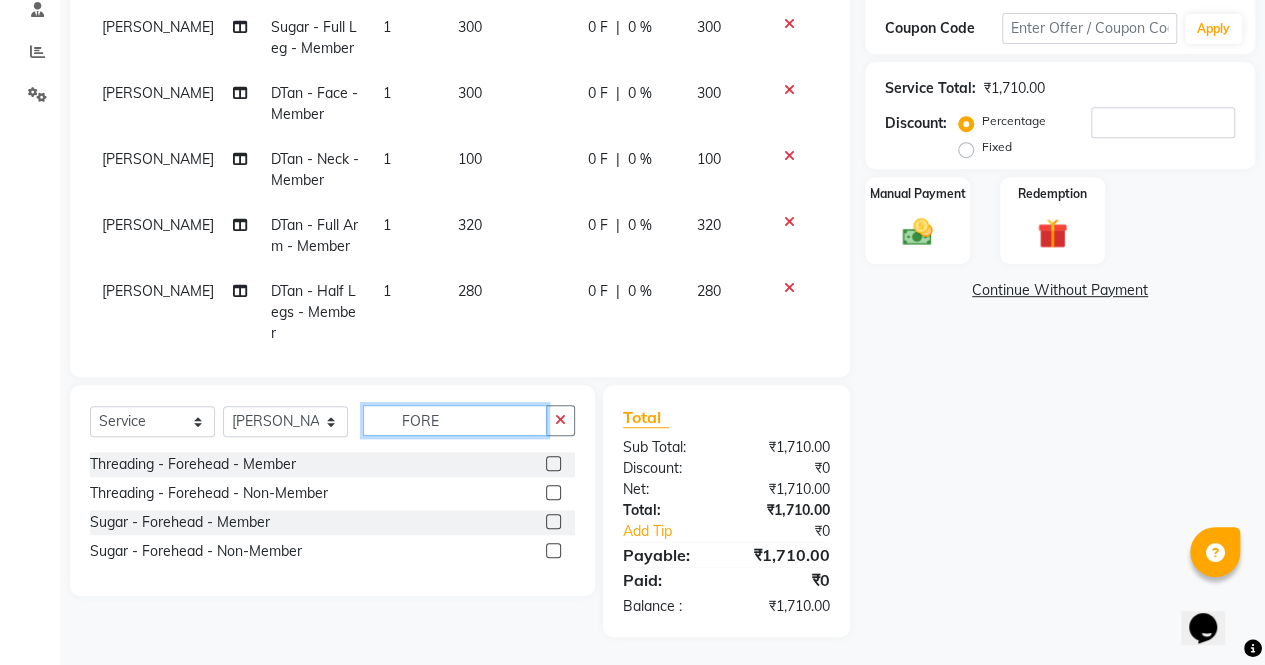 click on "FORE" 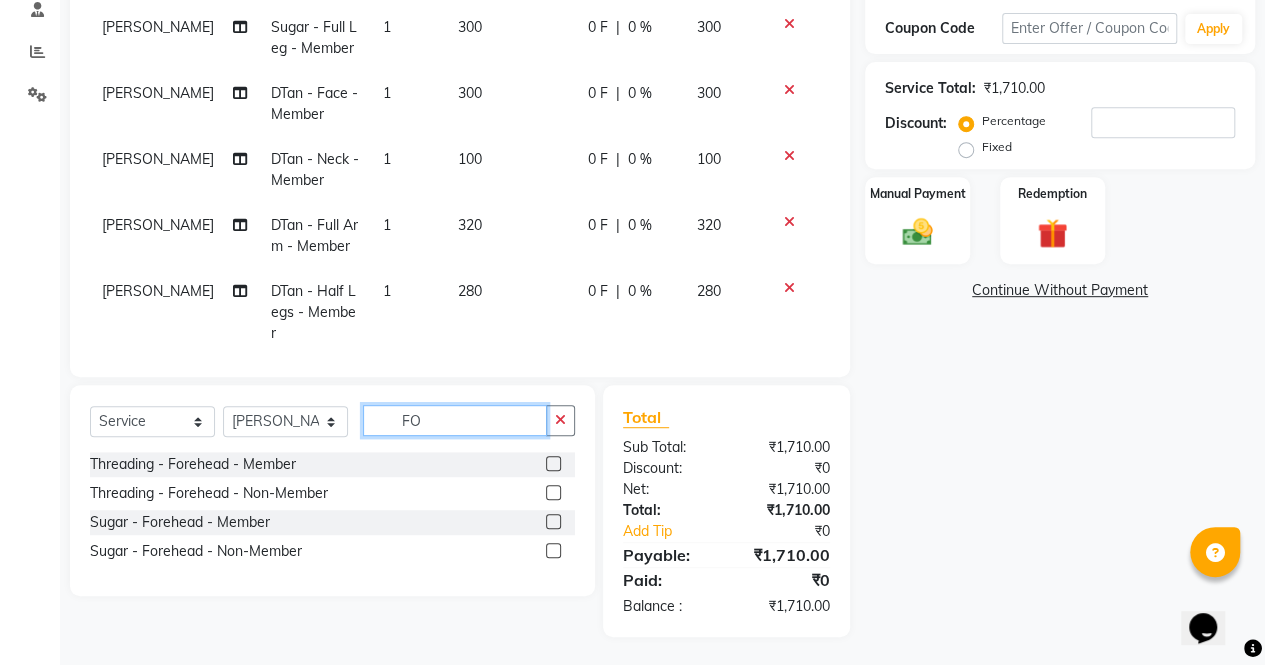 type on "F" 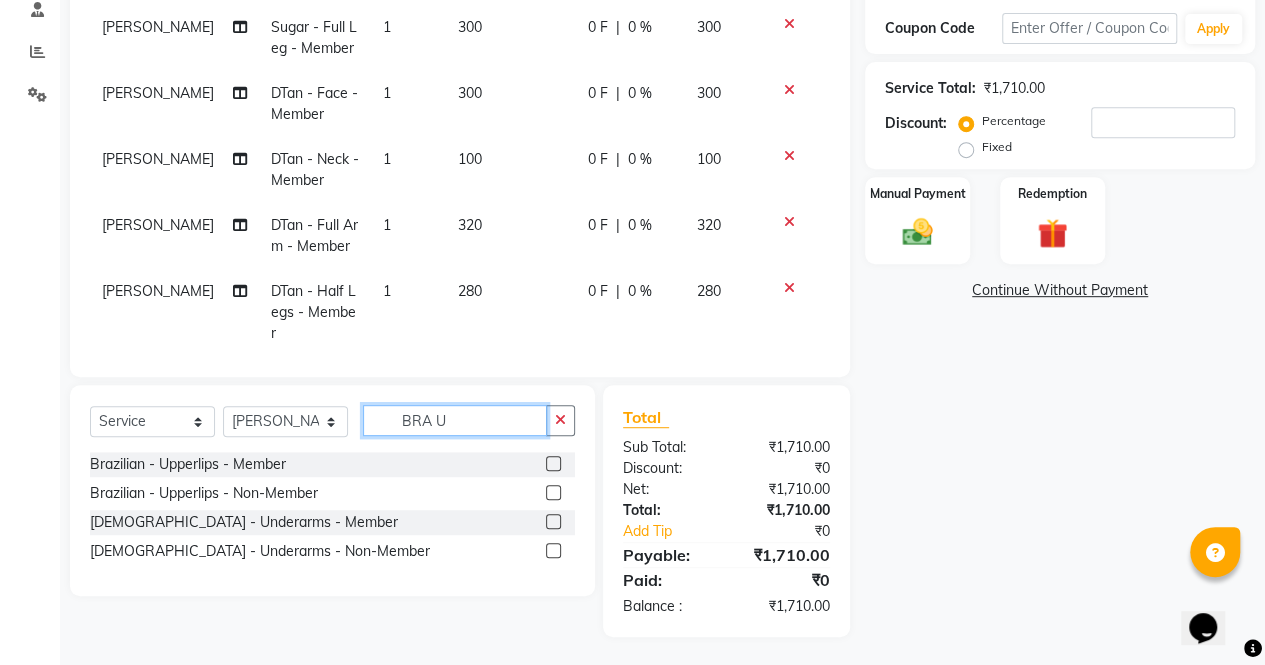 type on "BRA U" 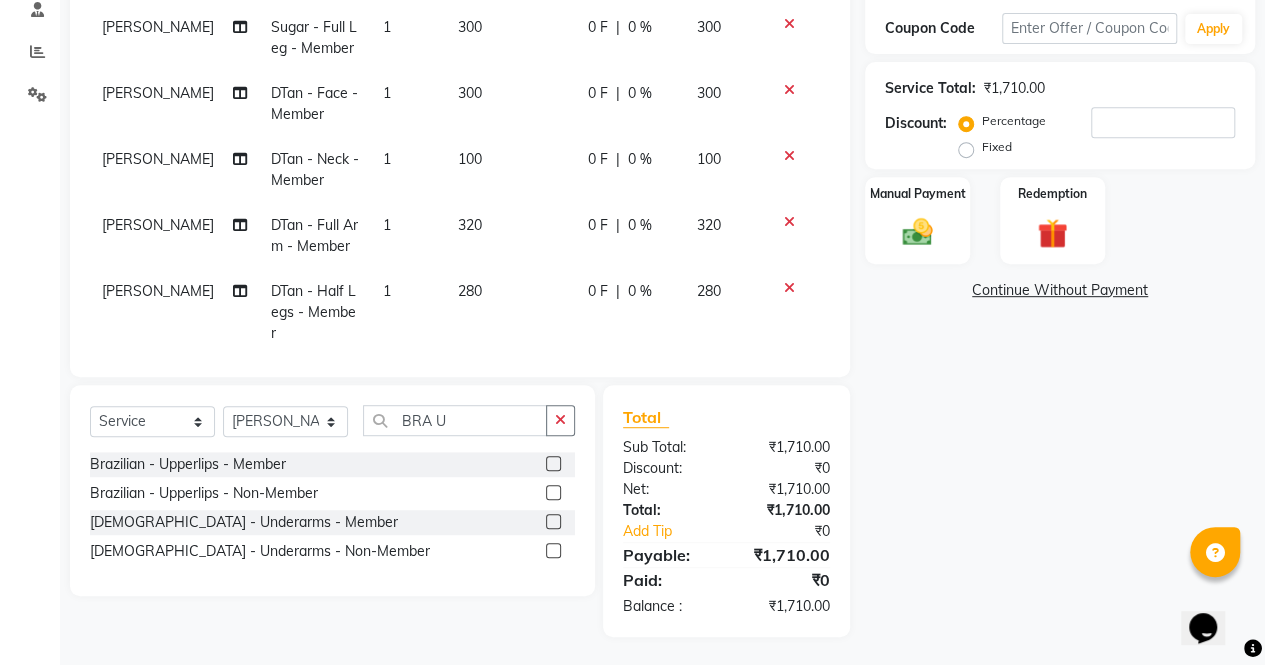 click 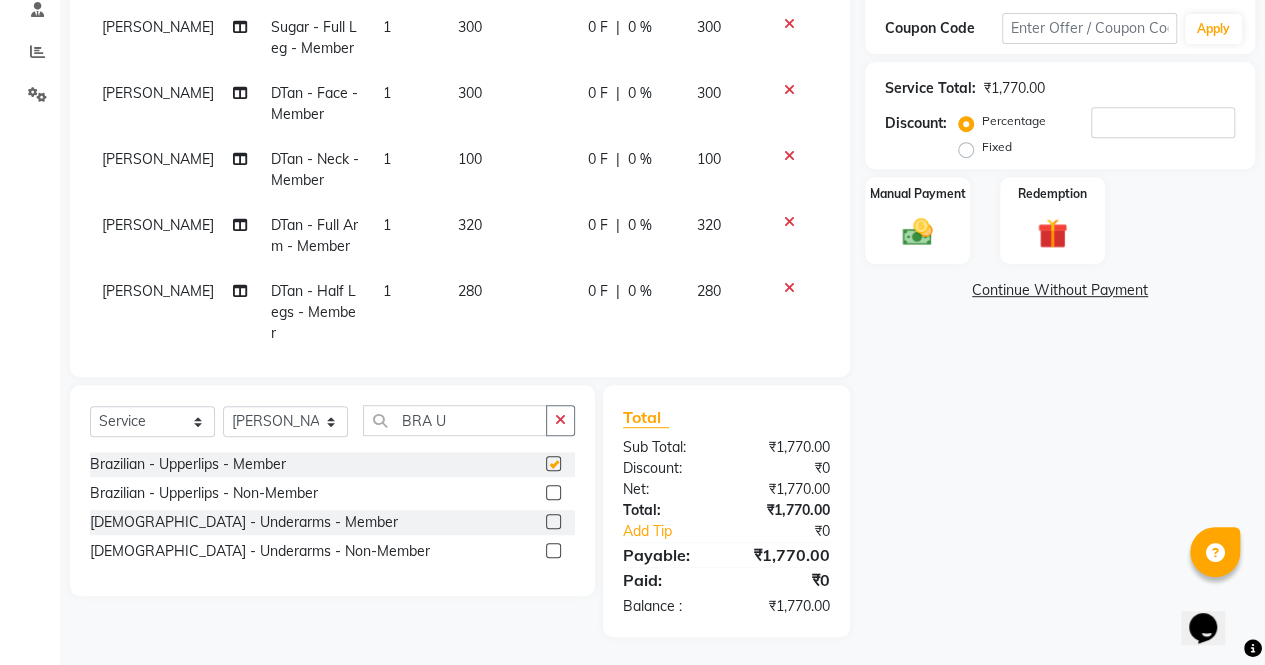 checkbox on "false" 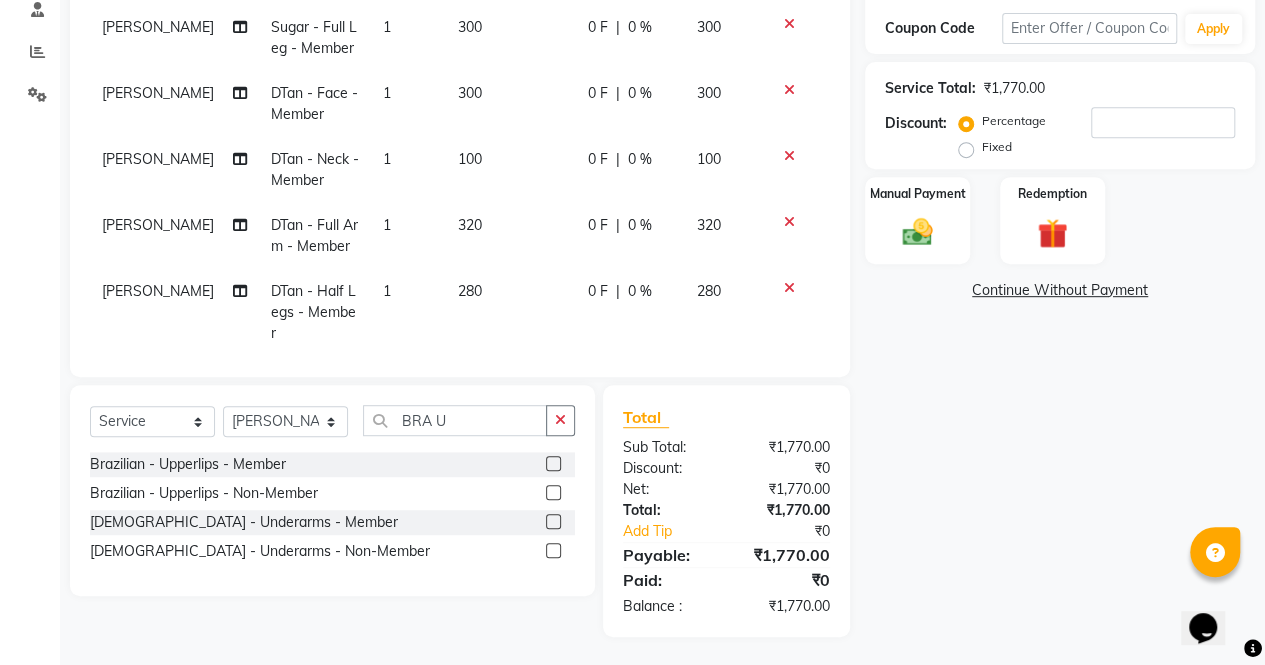 scroll, scrollTop: 0, scrollLeft: 0, axis: both 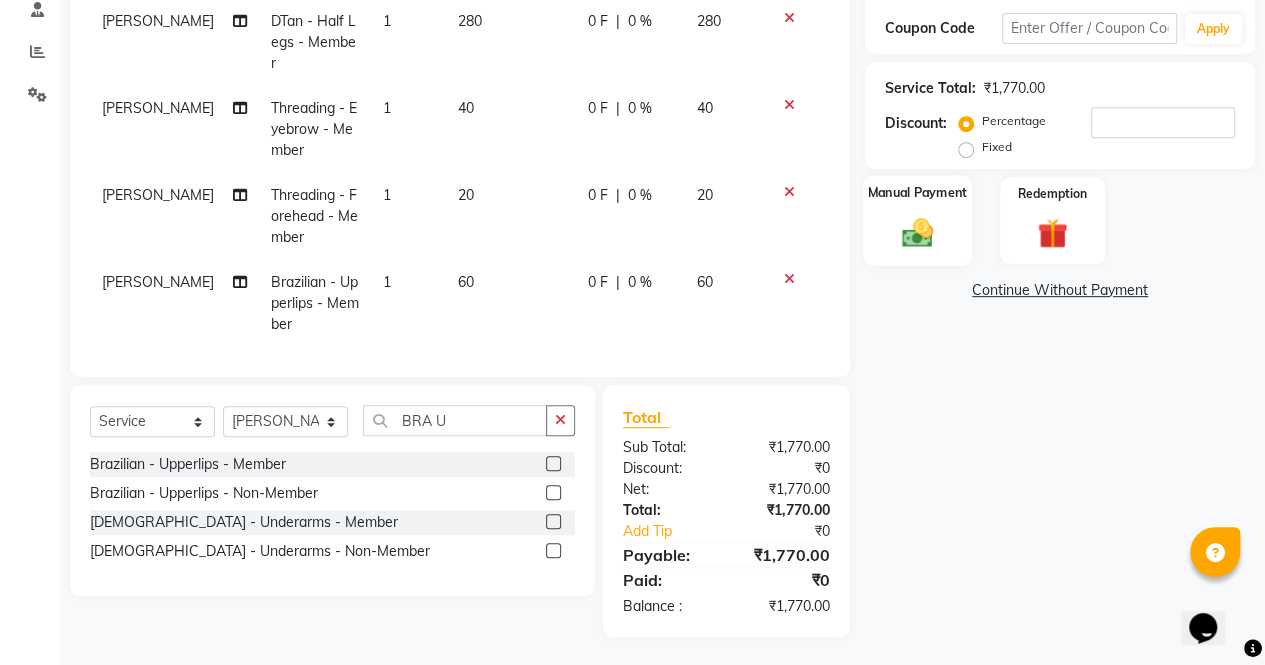 click 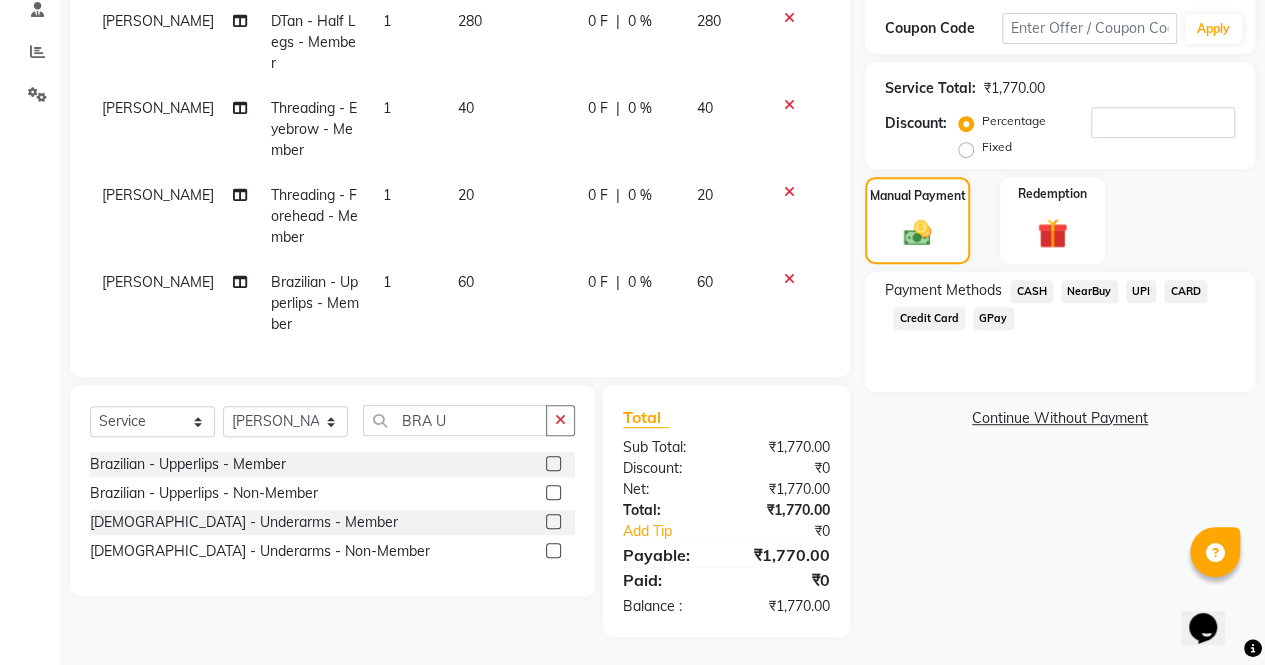 click on "UPI" 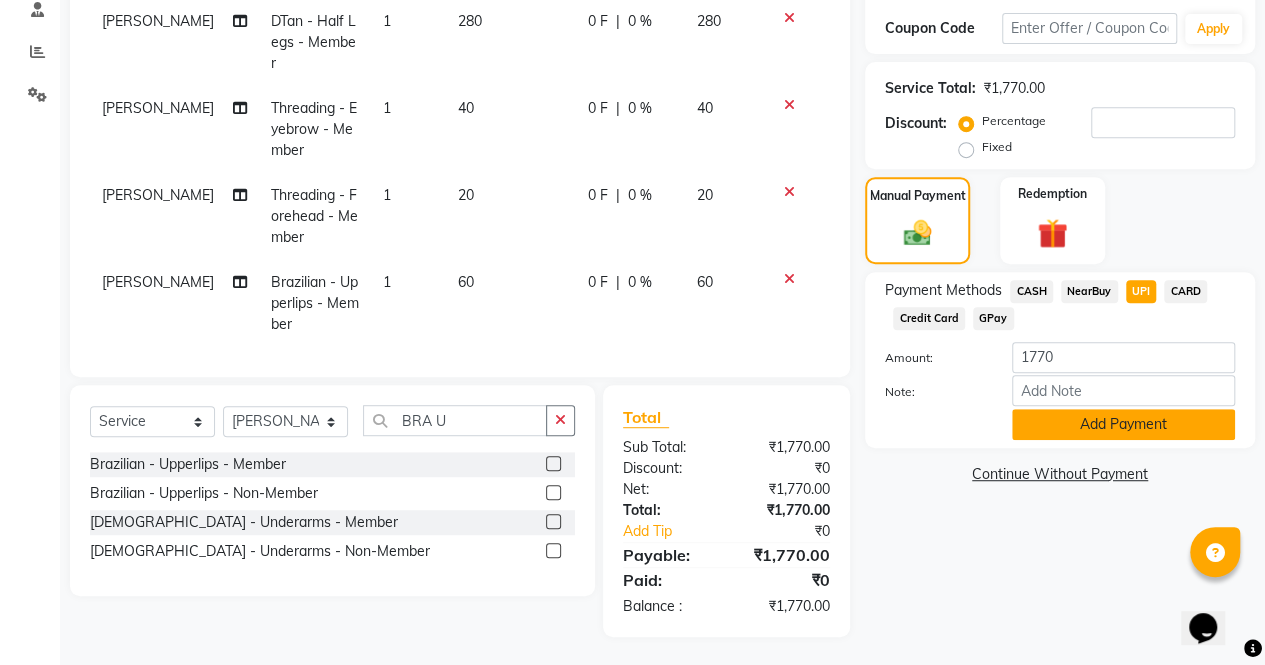 click on "Add Payment" 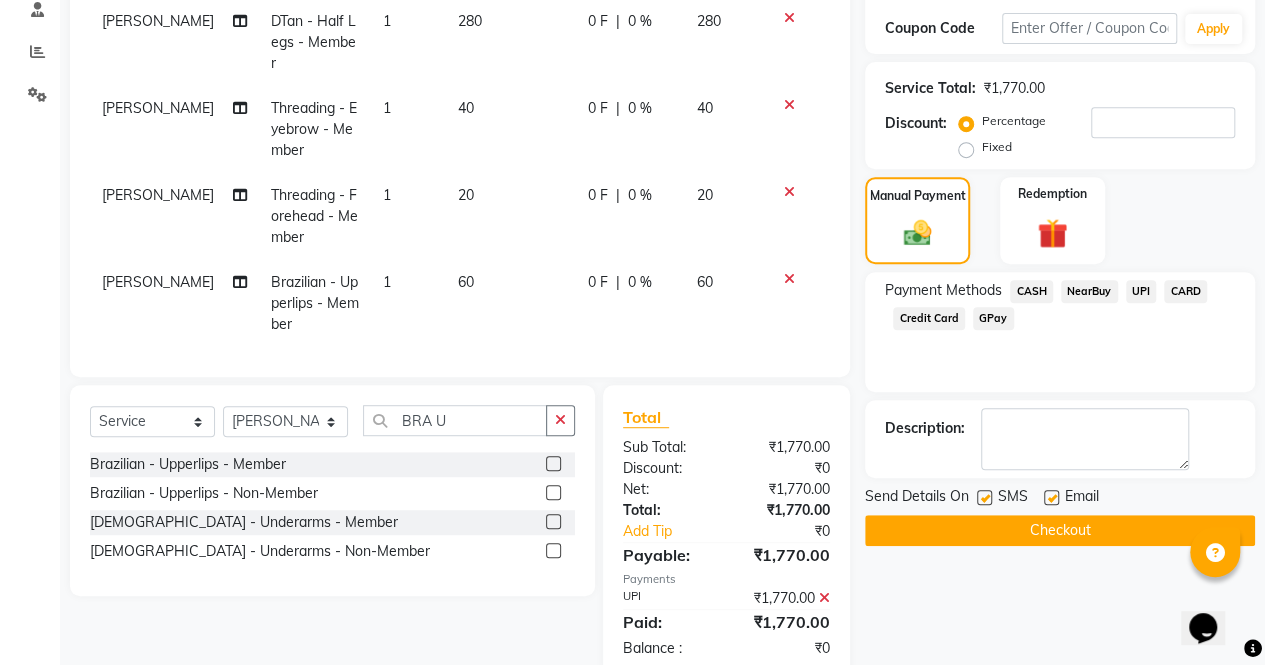 scroll, scrollTop: 433, scrollLeft: 0, axis: vertical 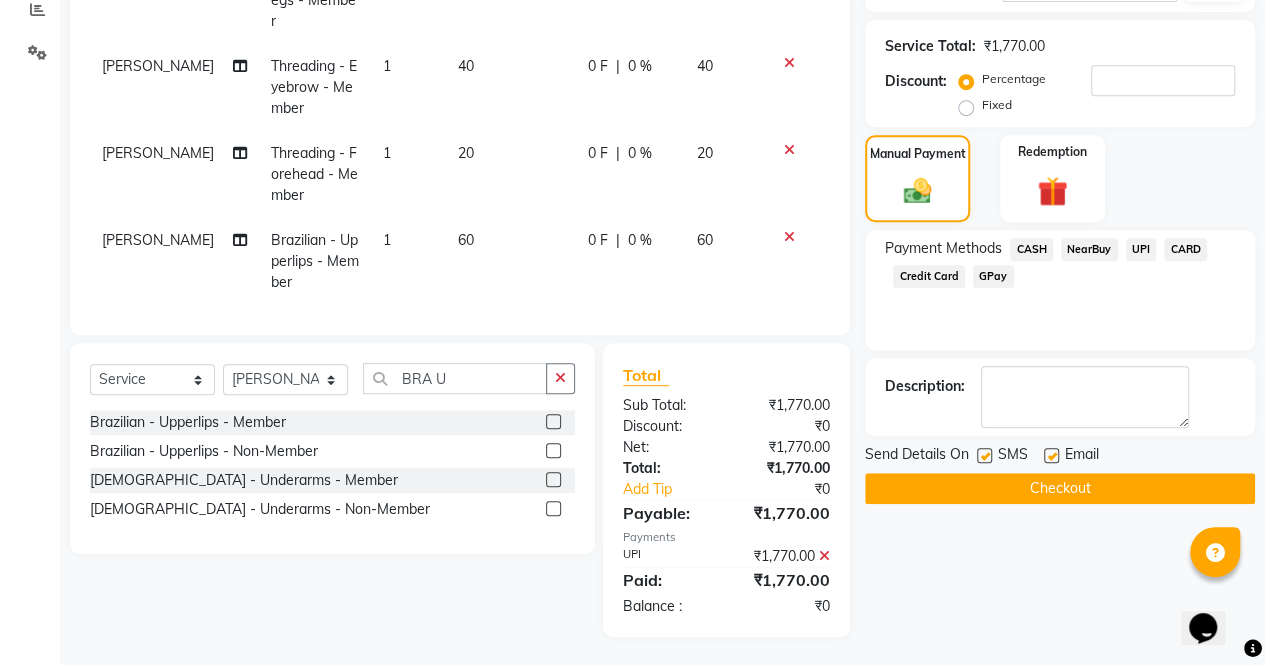 click on "Checkout" 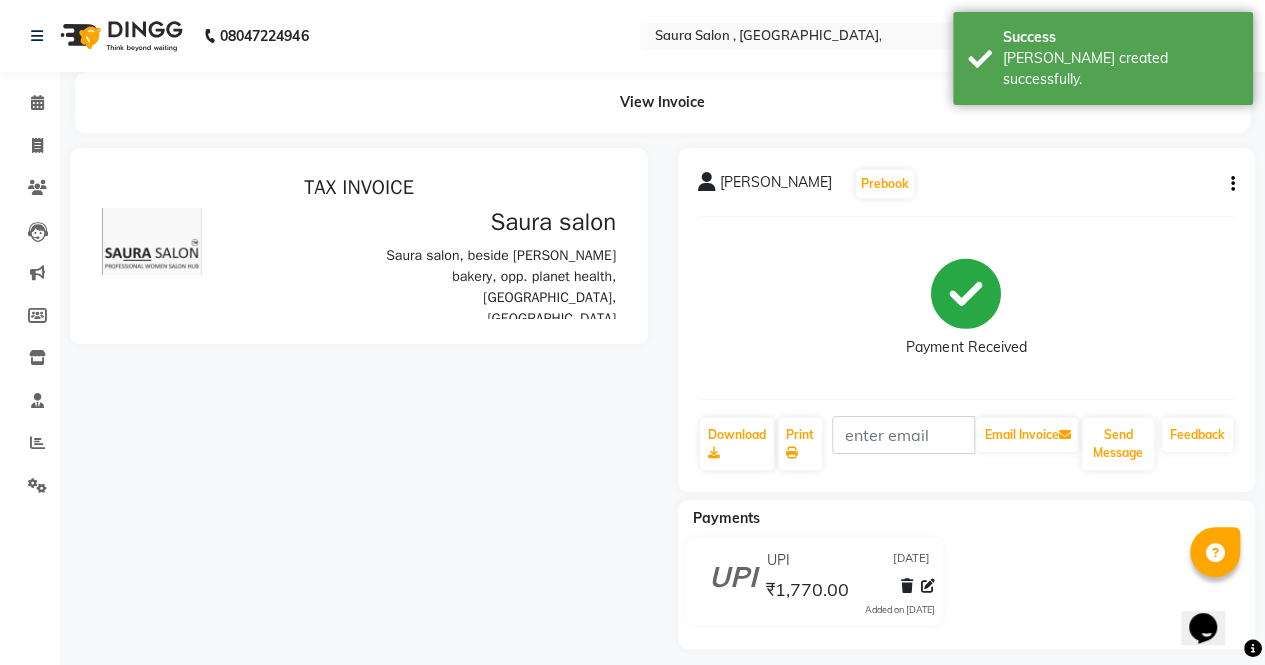 scroll, scrollTop: 0, scrollLeft: 0, axis: both 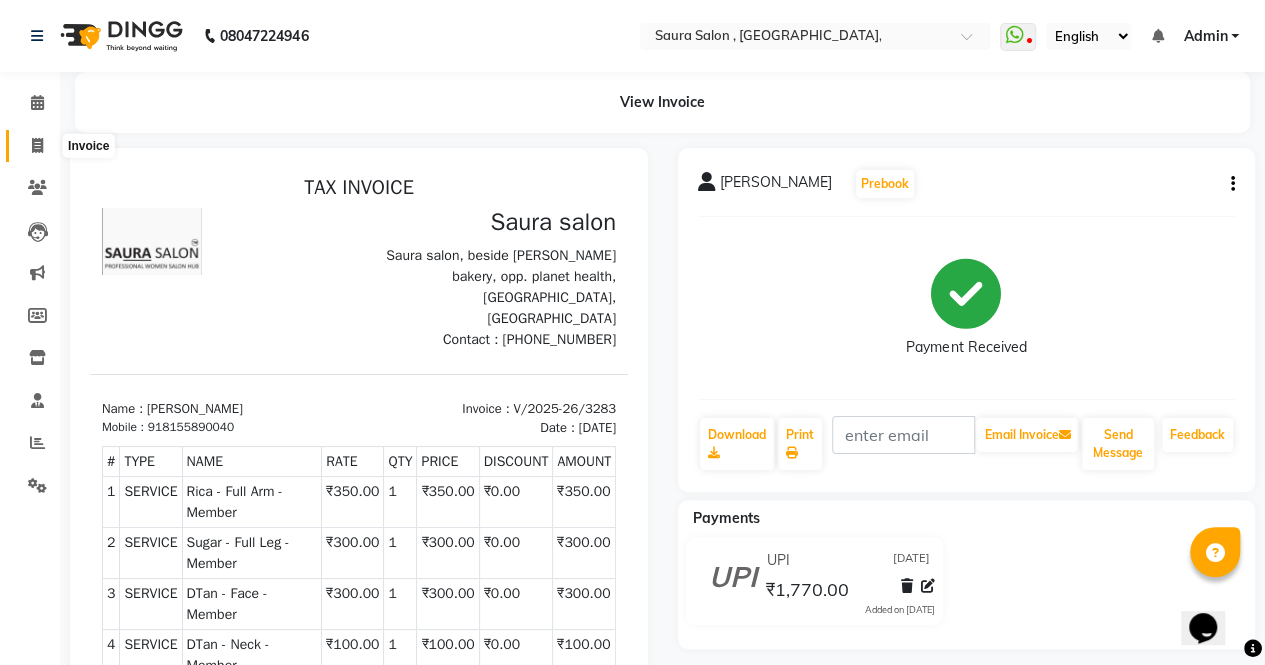 click 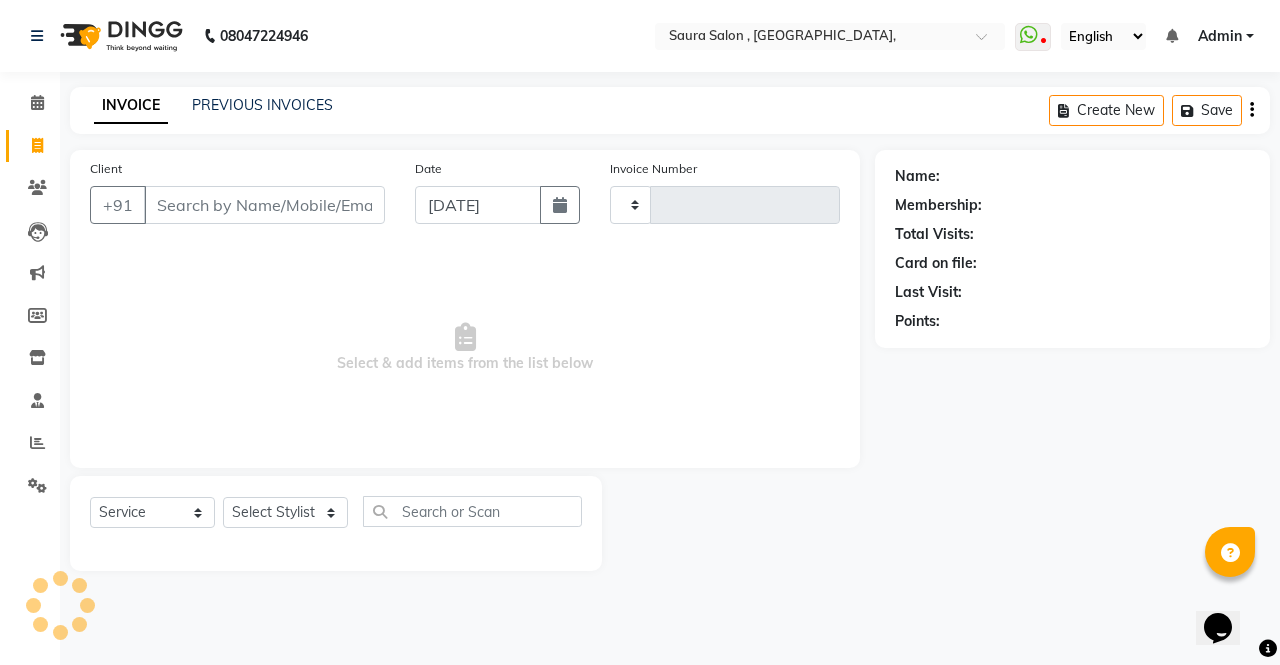 type on "3284" 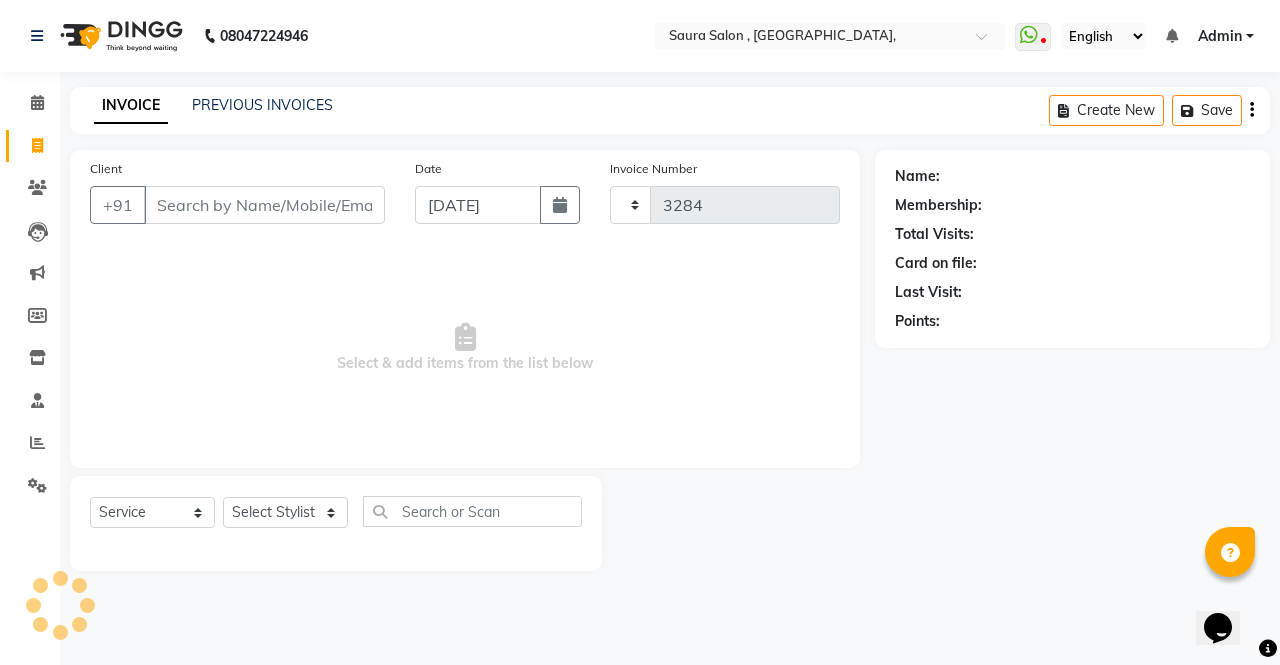select on "6963" 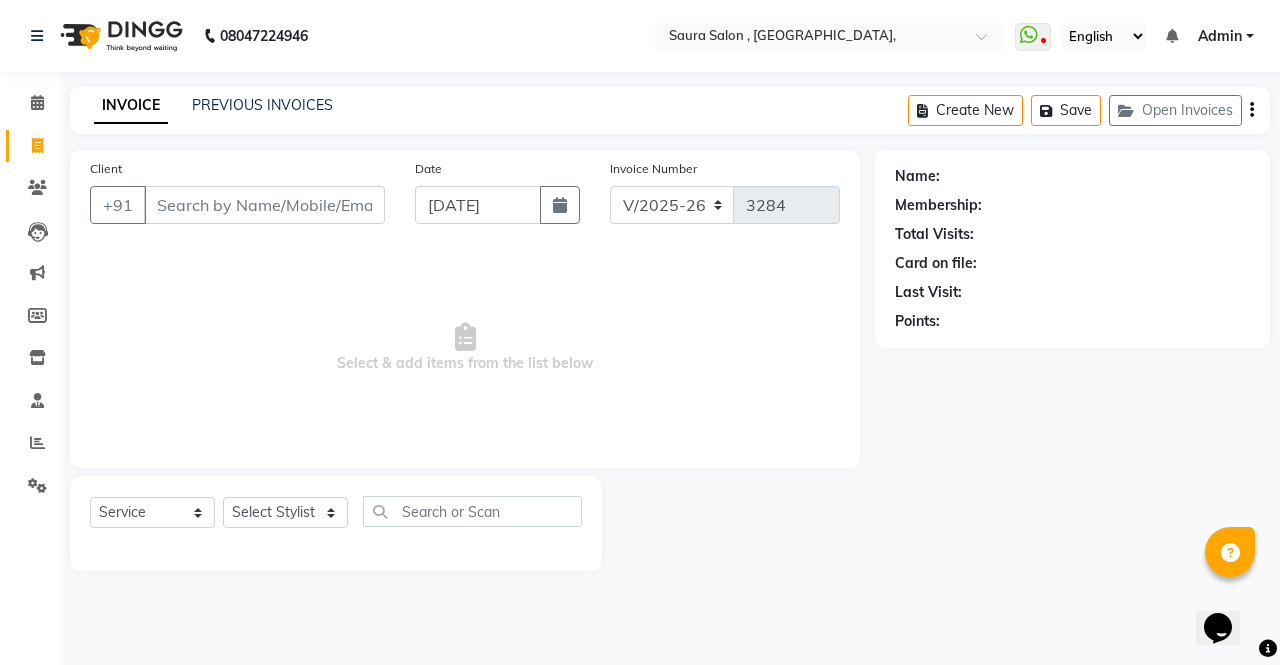 select on "57428" 